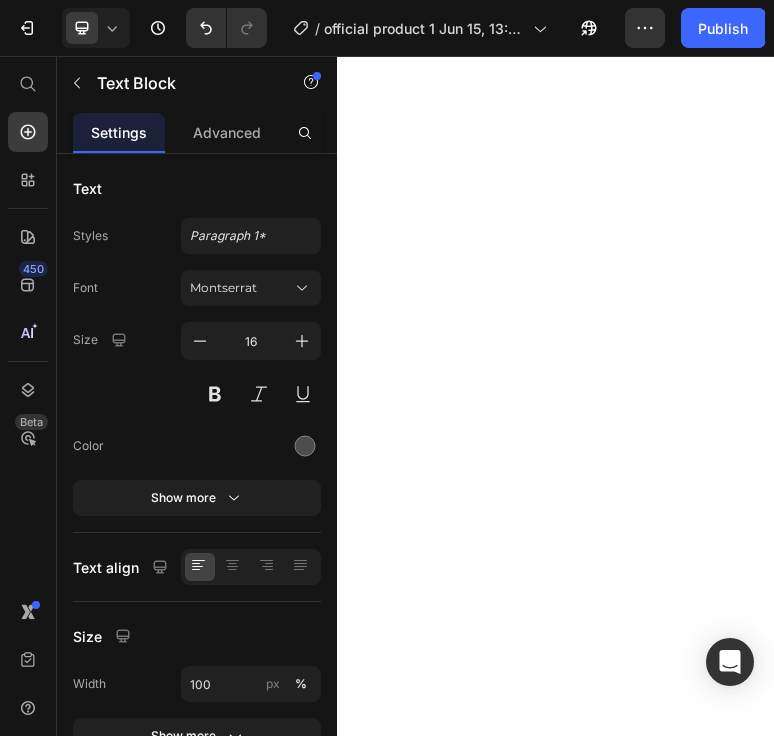 scroll, scrollTop: 0, scrollLeft: 0, axis: both 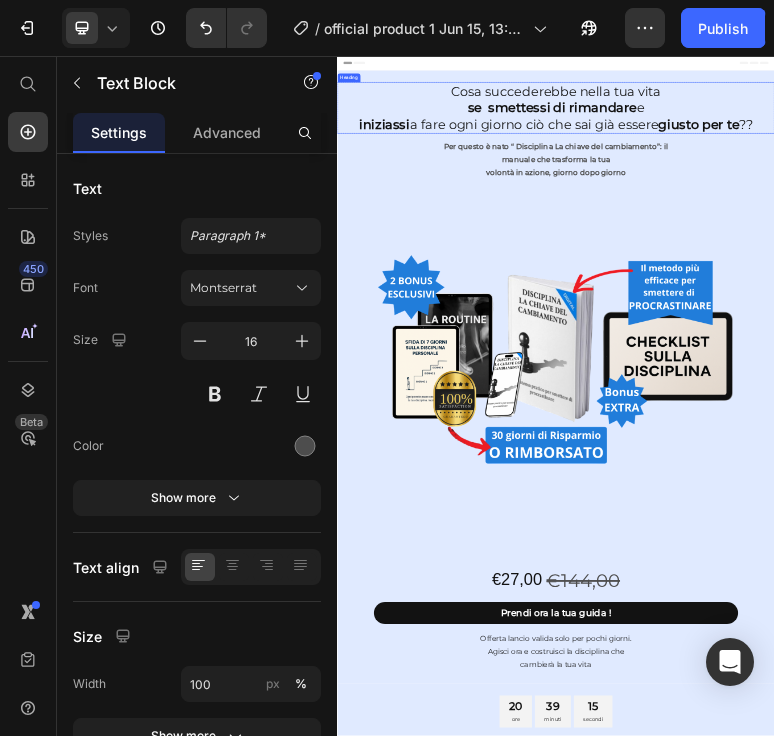 click on "Cosa succederebbe nella tua vita se  smettessi di rimandare  e iniziassi  a fare ogni giorno ciò che sai già essere  giusto per te ??" at bounding box center [937, 199] 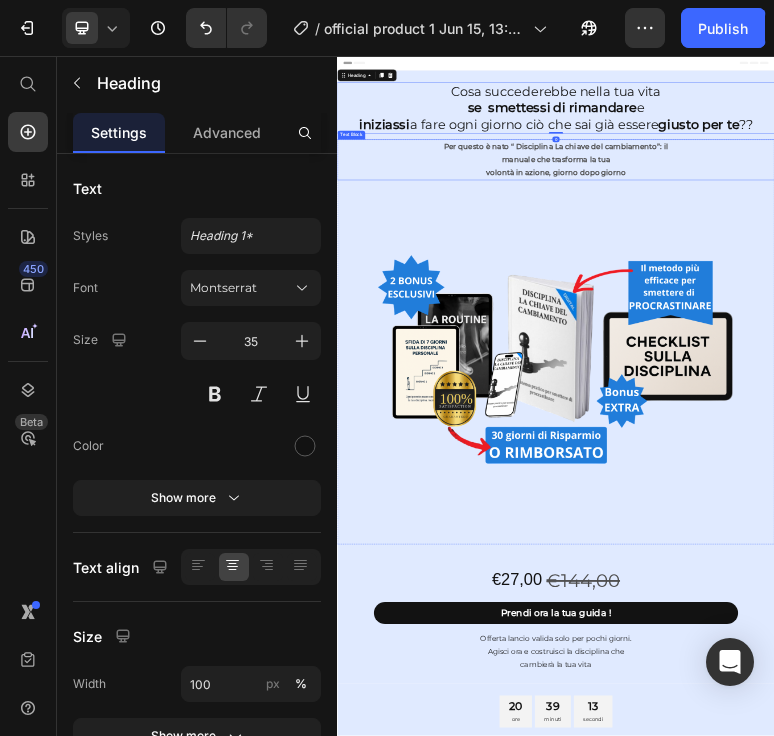 click on "volontà in azione, giorno dopo giorno" at bounding box center [937, 378] 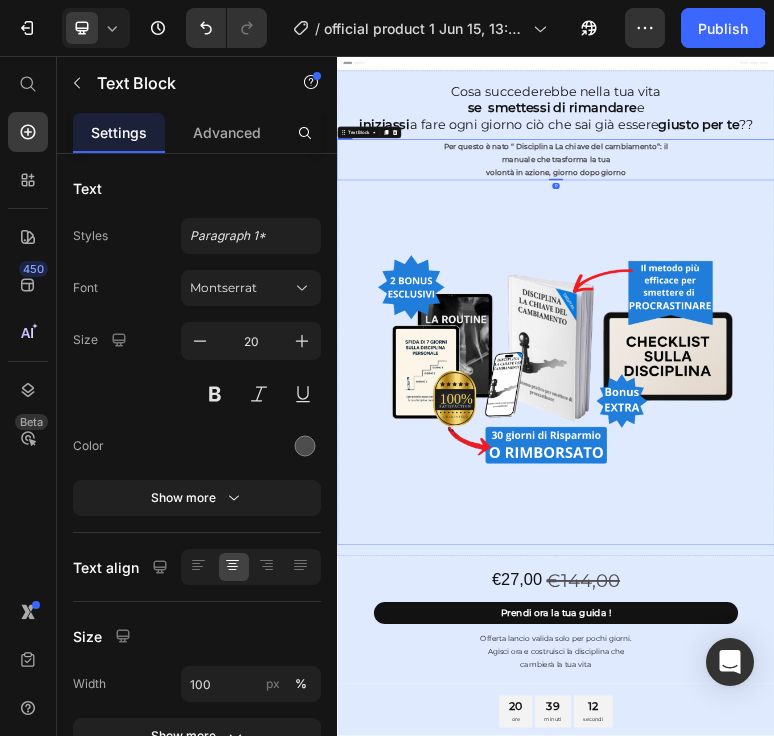 click on "Per questo è nato “ Disciplina La chiave del cambiamento”: il manuale che trasforma la tua volontà in azione, giorno dopo giorno Text Block   0 Image" at bounding box center [937, 842] 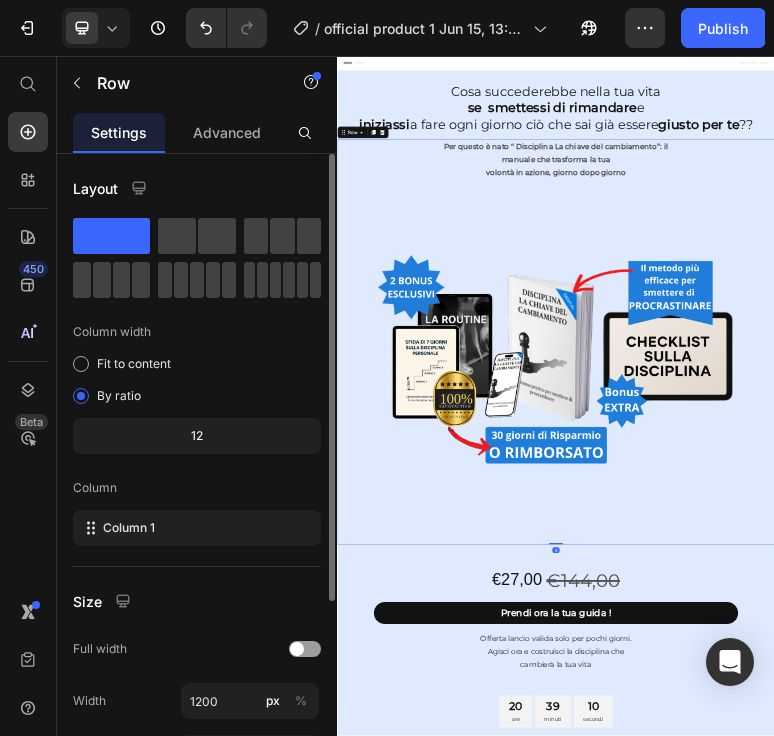 scroll, scrollTop: 273, scrollLeft: 0, axis: vertical 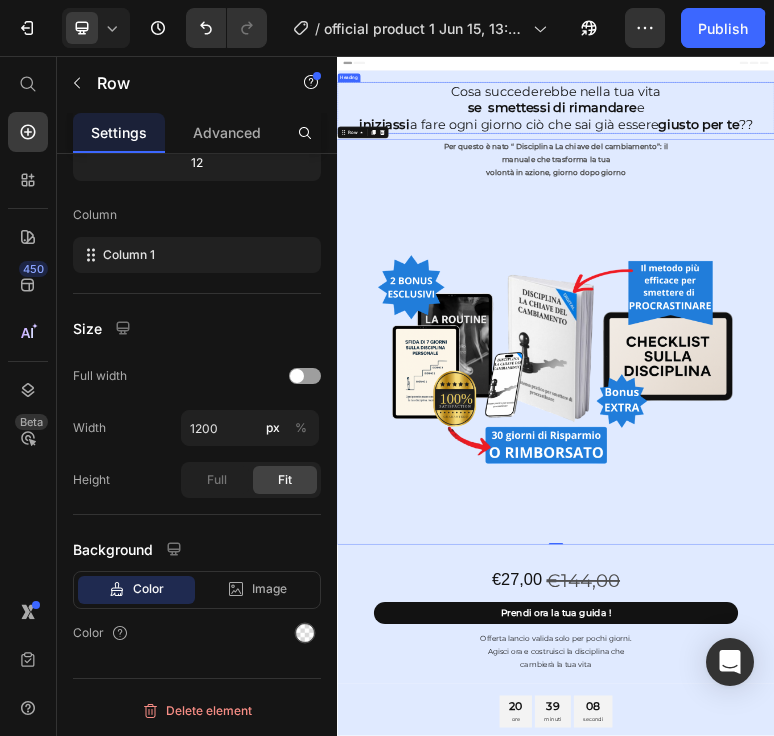 click on "Cosa succederebbe nella tua vita se  smettessi di rimandare  e iniziassi  a fare ogni giorno ciò che sai già essere  giusto per te ??" at bounding box center (937, 199) 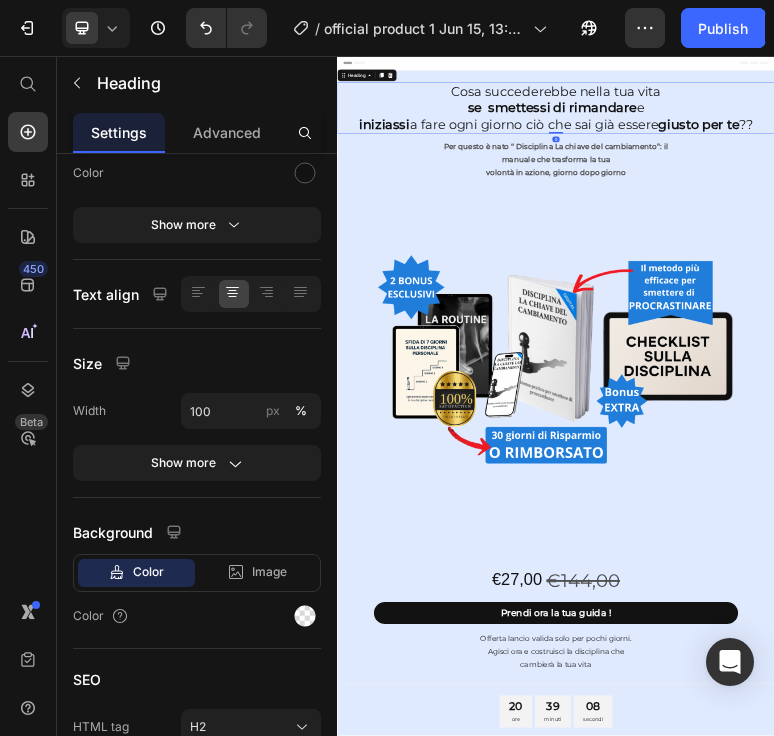 scroll, scrollTop: 0, scrollLeft: 0, axis: both 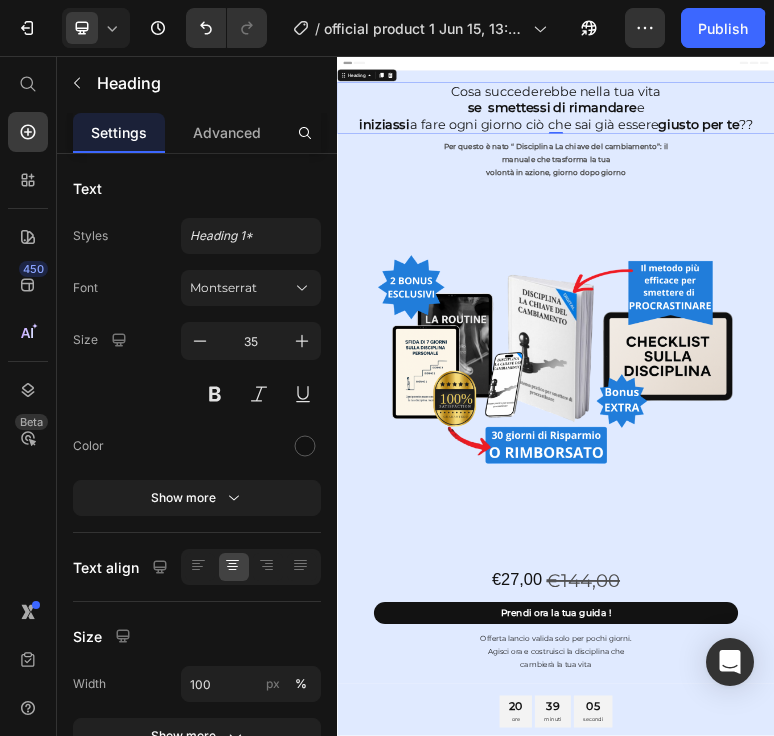 click on "Header" at bounding box center (394, 76) 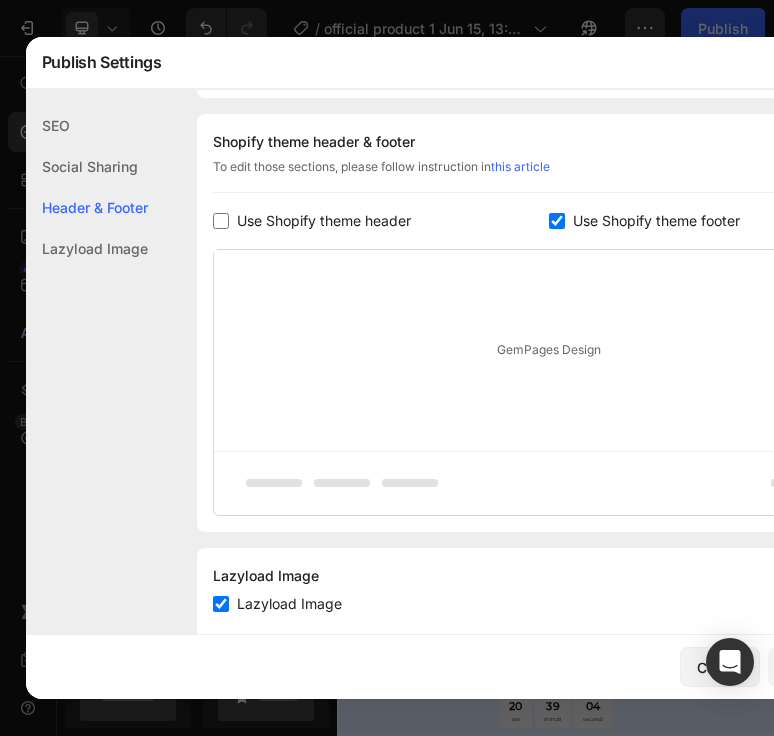 scroll, scrollTop: 291, scrollLeft: 0, axis: vertical 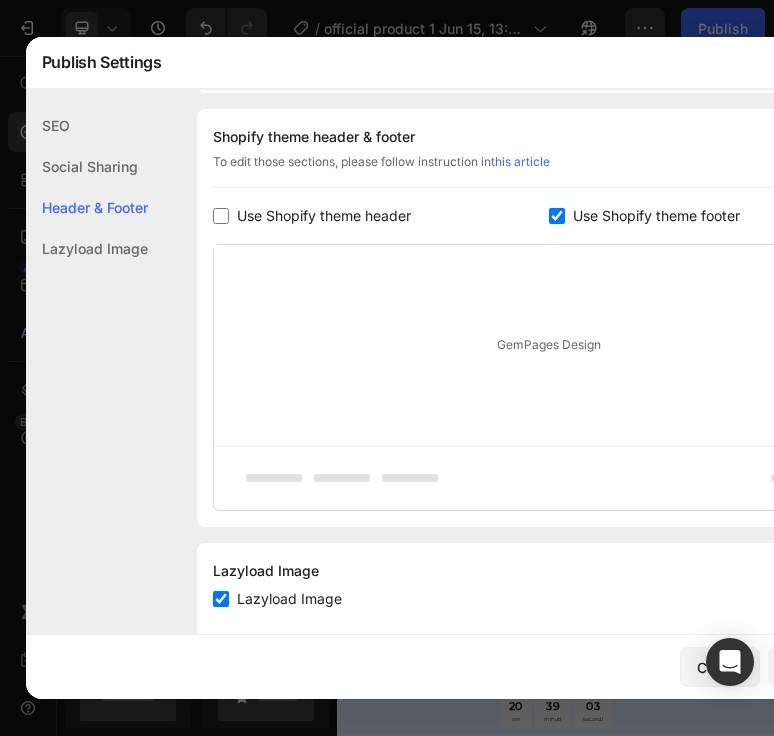 click at bounding box center [387, 368] 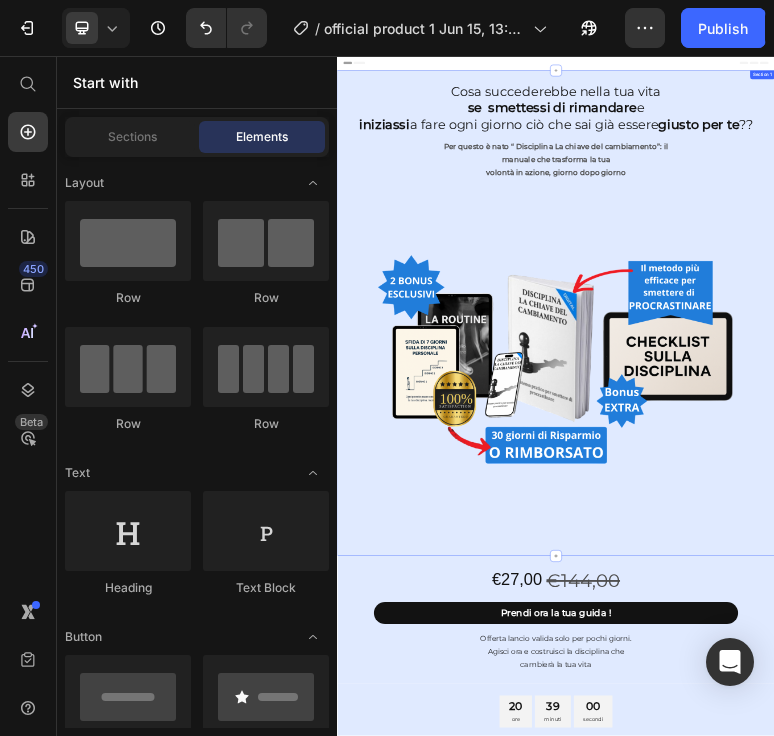 click on "Section 1" at bounding box center [1503, 109] 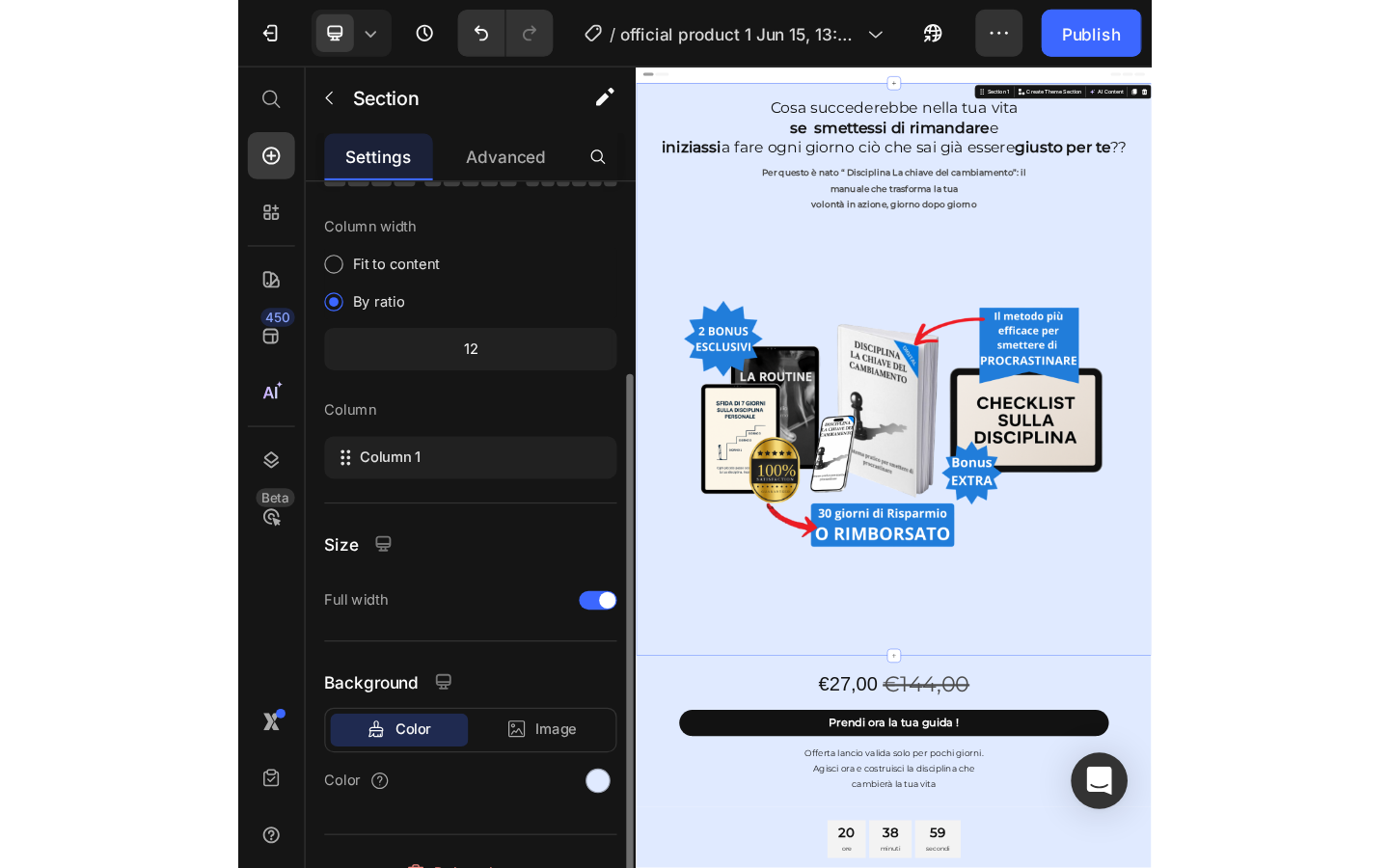 scroll, scrollTop: 163, scrollLeft: 0, axis: vertical 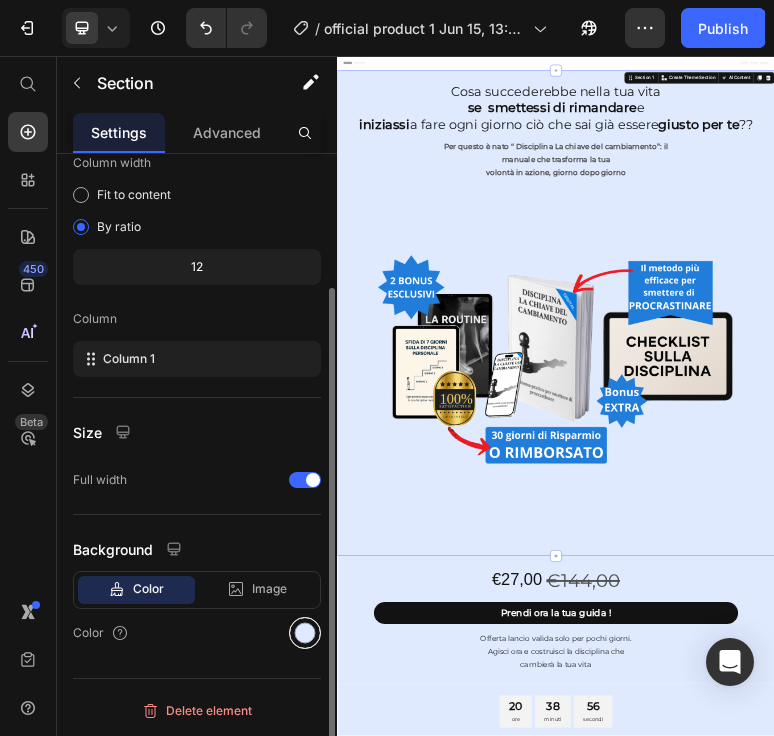 click at bounding box center (305, 633) 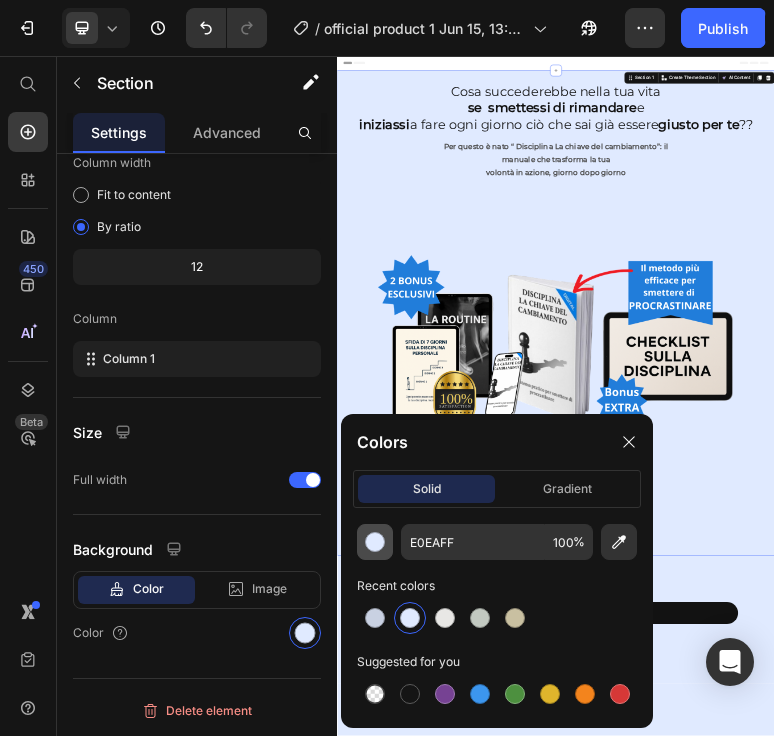 click at bounding box center [375, 542] 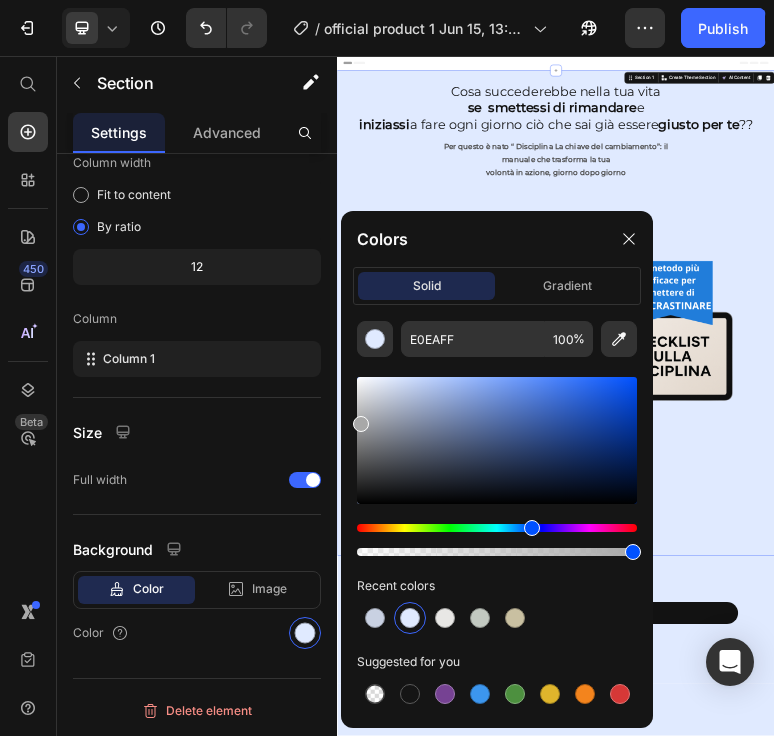 drag, startPoint x: 391, startPoint y: 377, endPoint x: 362, endPoint y: 425, distance: 56.0803 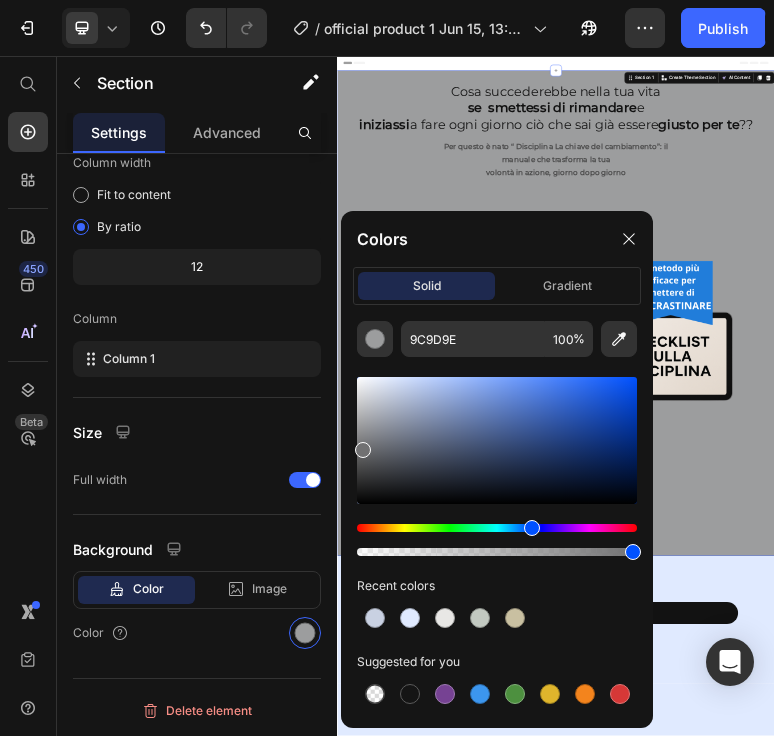 click at bounding box center (497, 440) 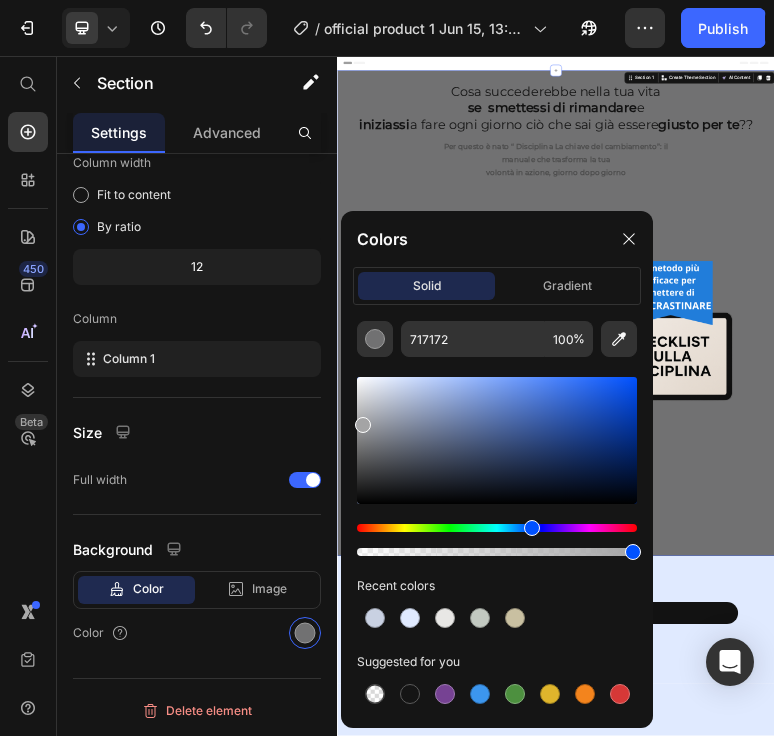 click at bounding box center [497, 440] 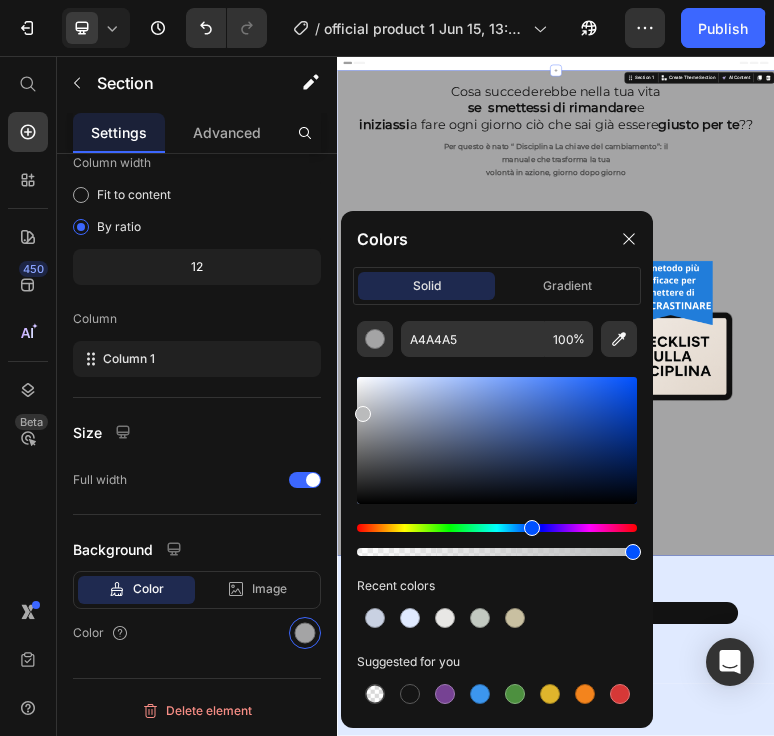 click at bounding box center [497, 440] 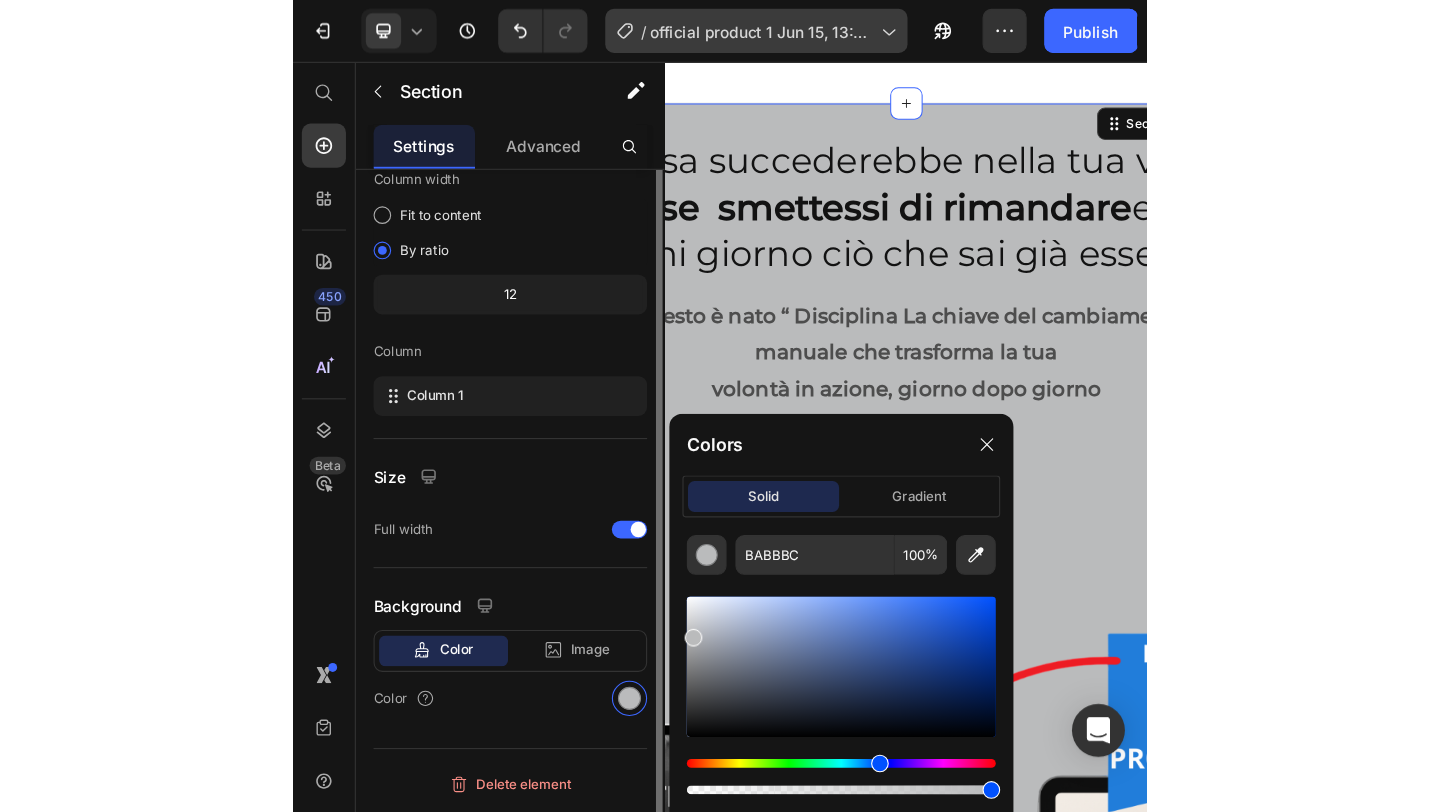 scroll, scrollTop: 5, scrollLeft: 0, axis: vertical 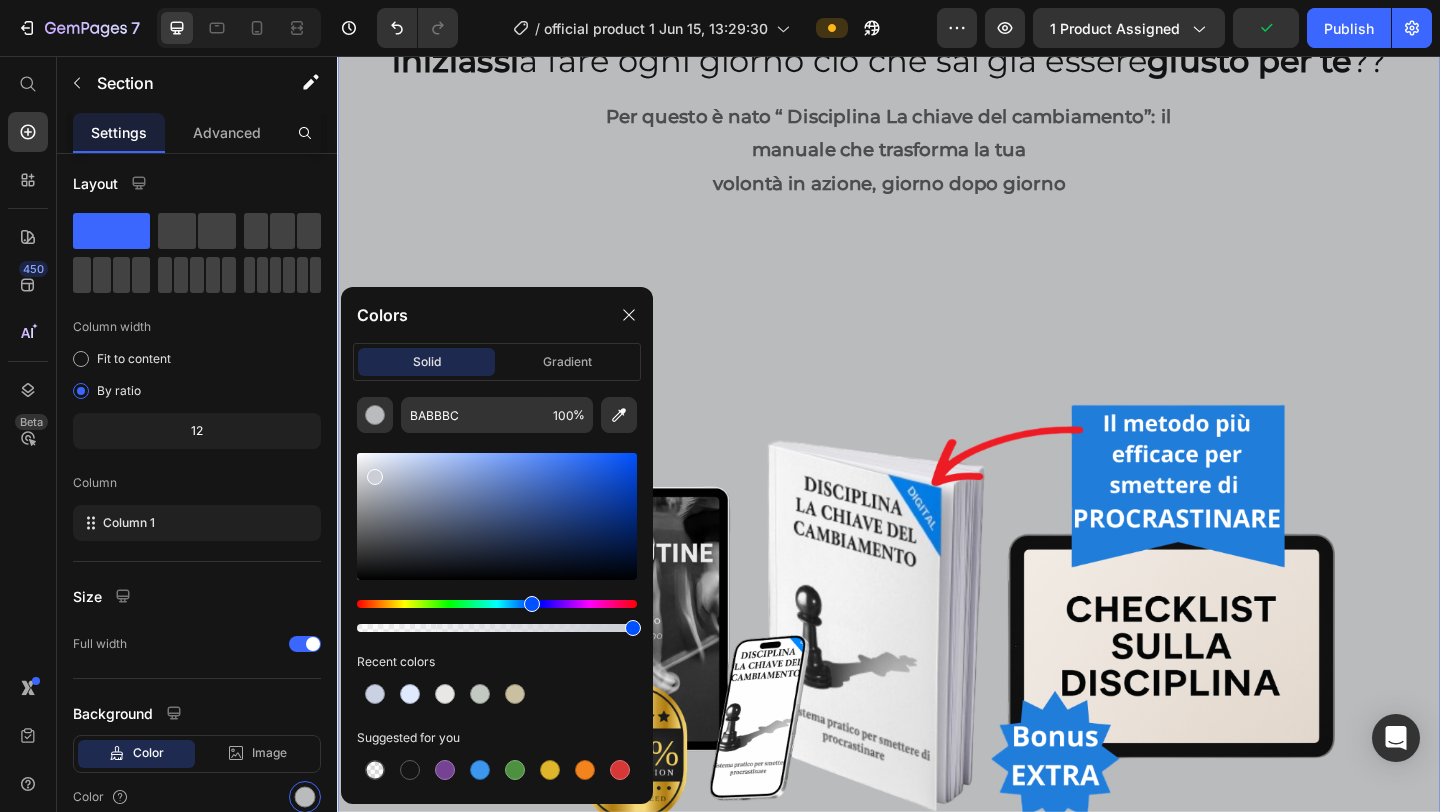 click at bounding box center [497, 516] 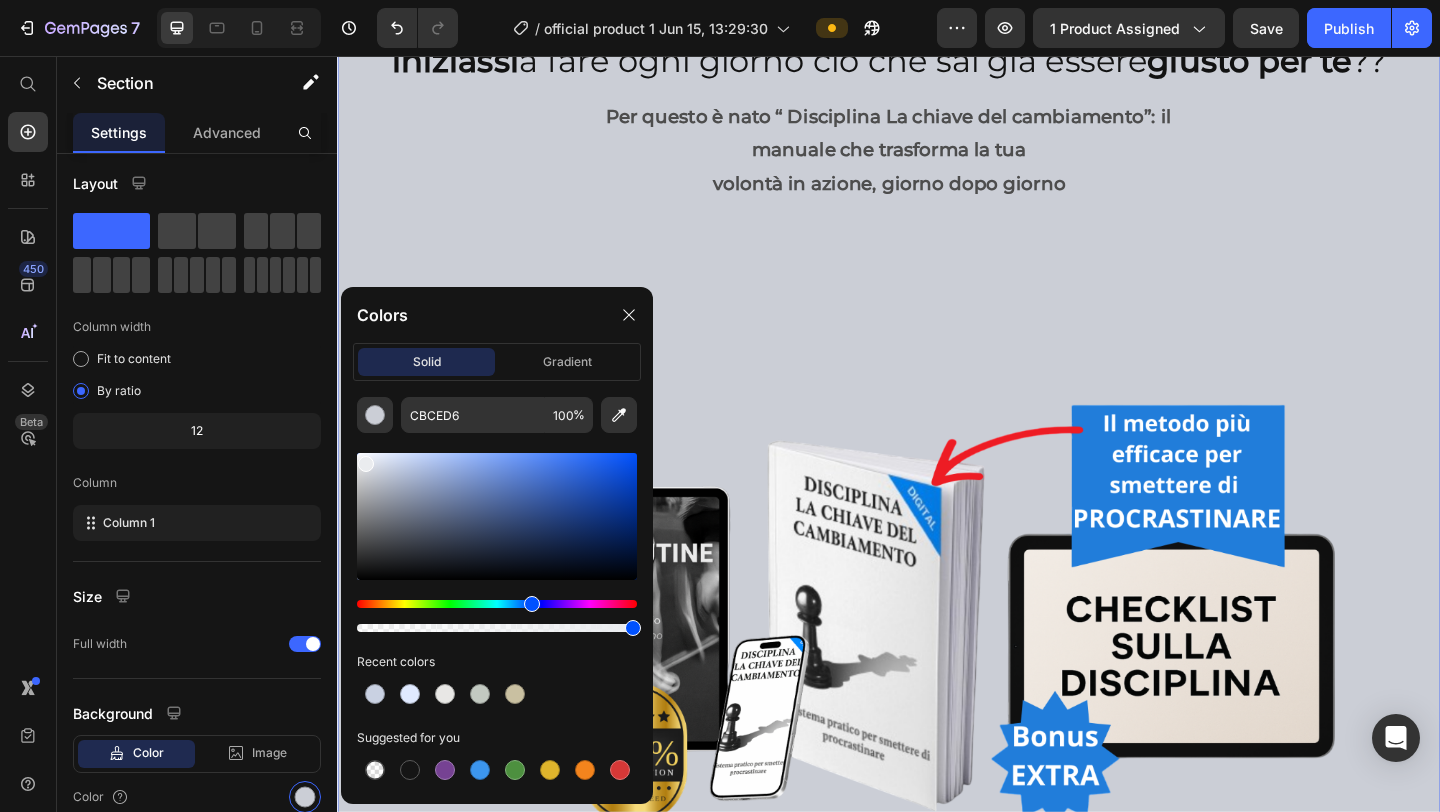 click at bounding box center (497, 516) 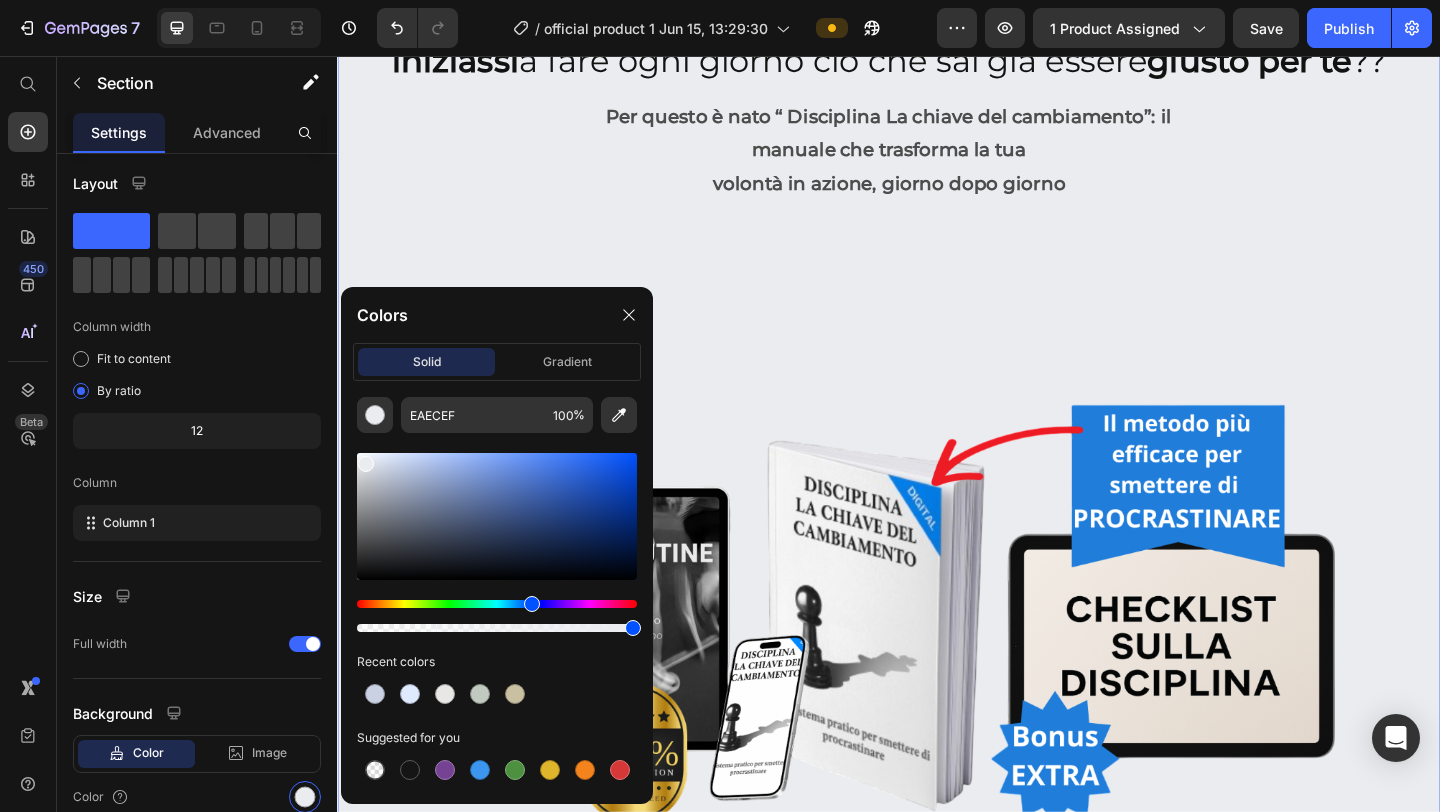 click at bounding box center [497, 516] 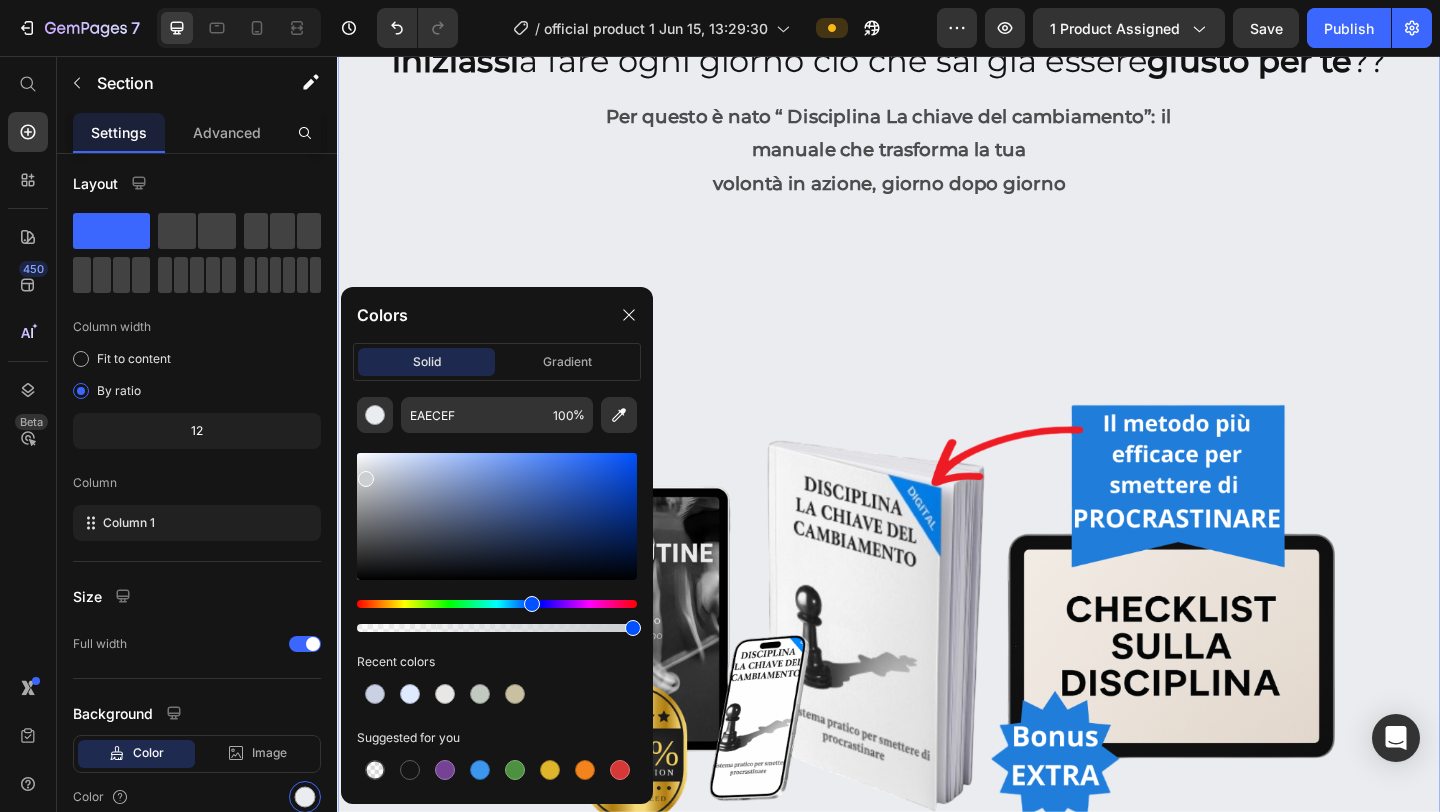 type on "CCCED1" 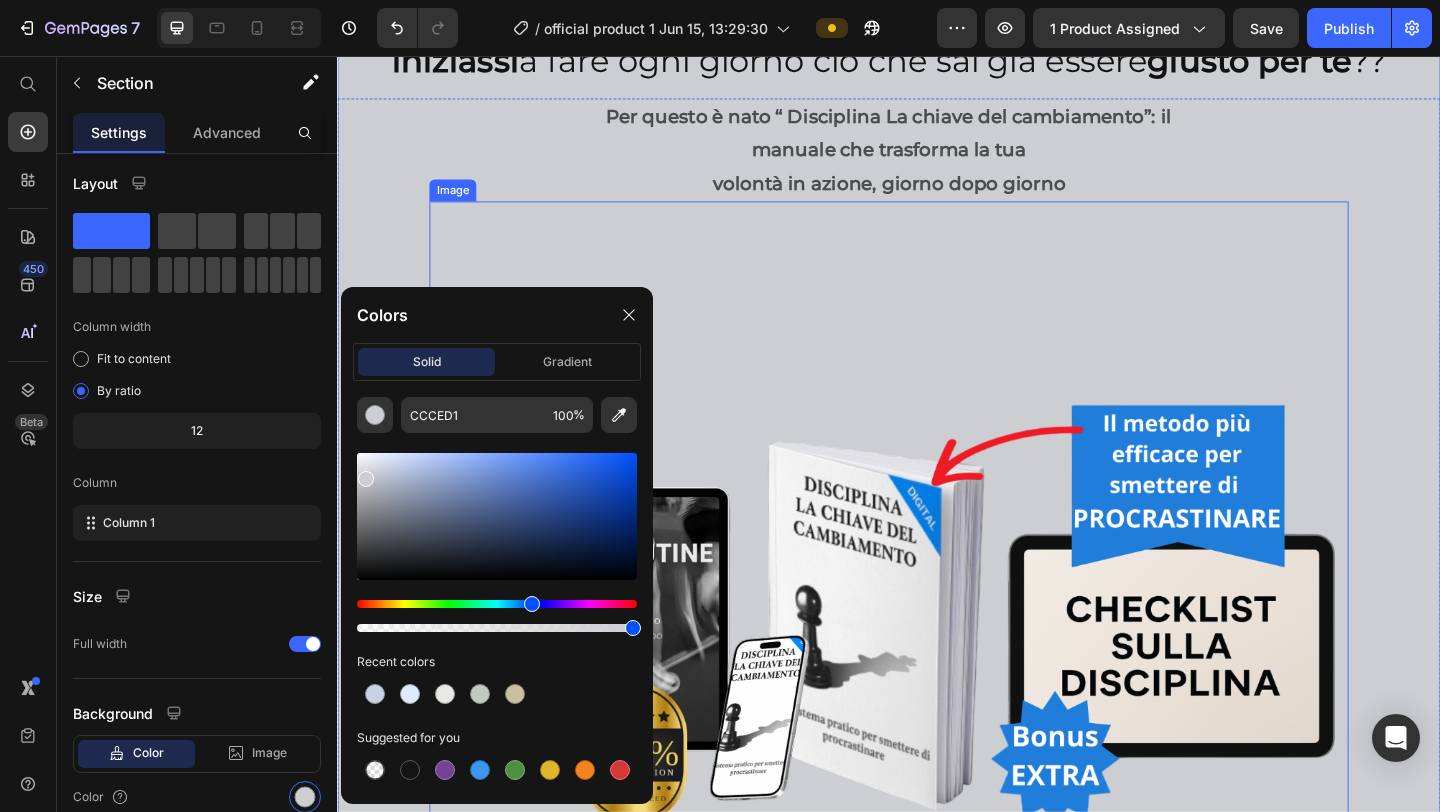 click at bounding box center (937, 714) 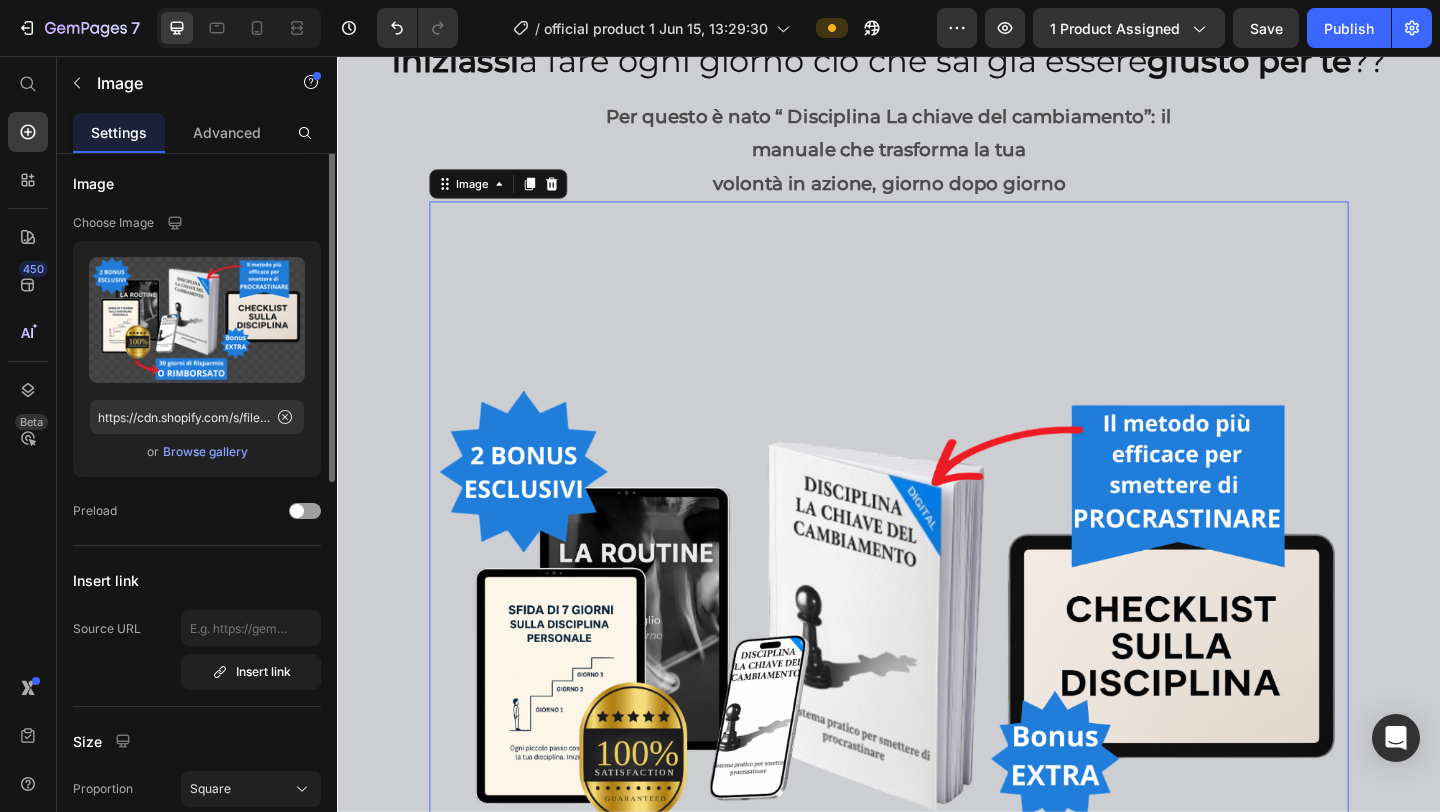 scroll, scrollTop: 0, scrollLeft: 0, axis: both 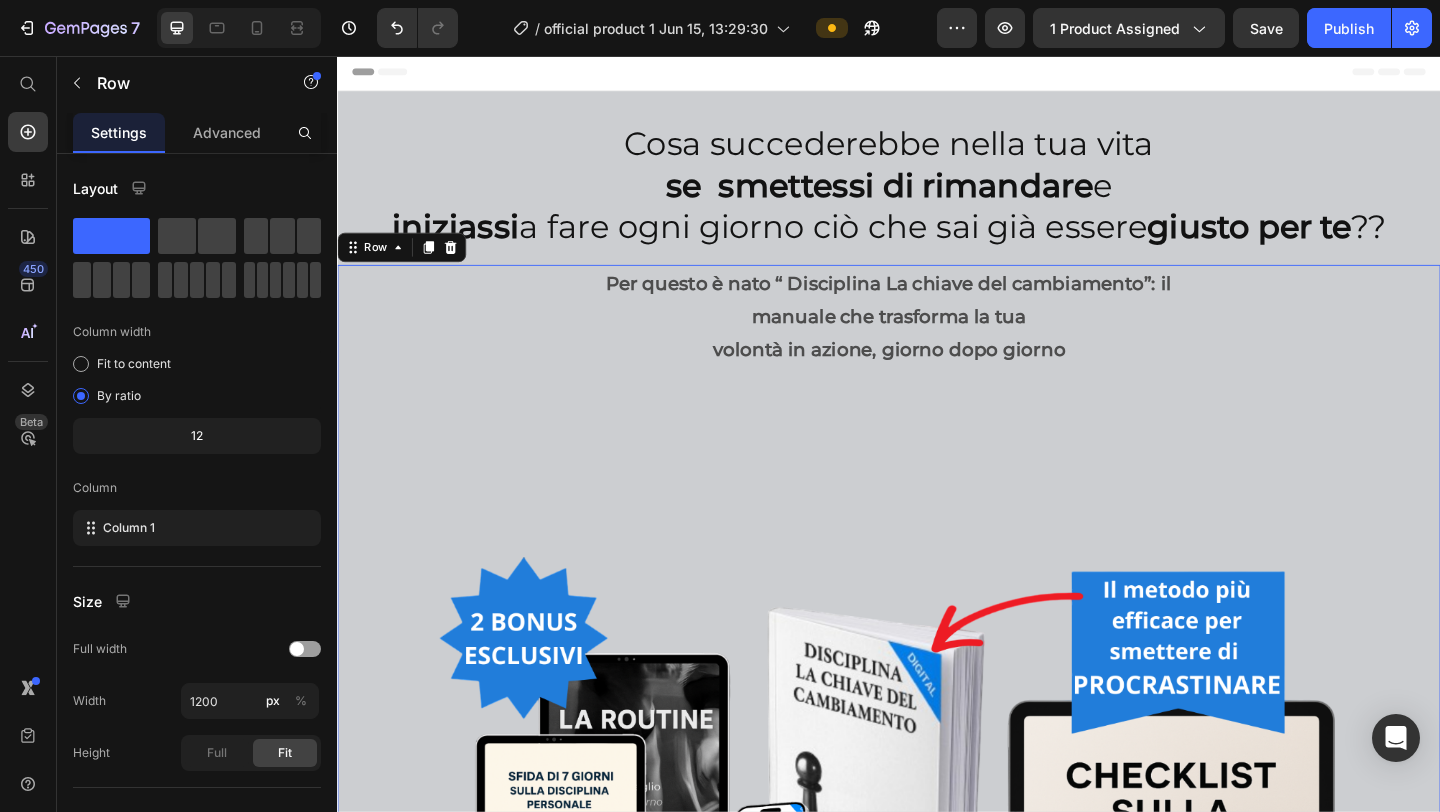 click on "Per questo è nato “ Disciplina La chiave del cambiamento”: il manuale che trasforma la tua volontà in azione, giorno dopo giorno Text Block Image" at bounding box center (937, 839) 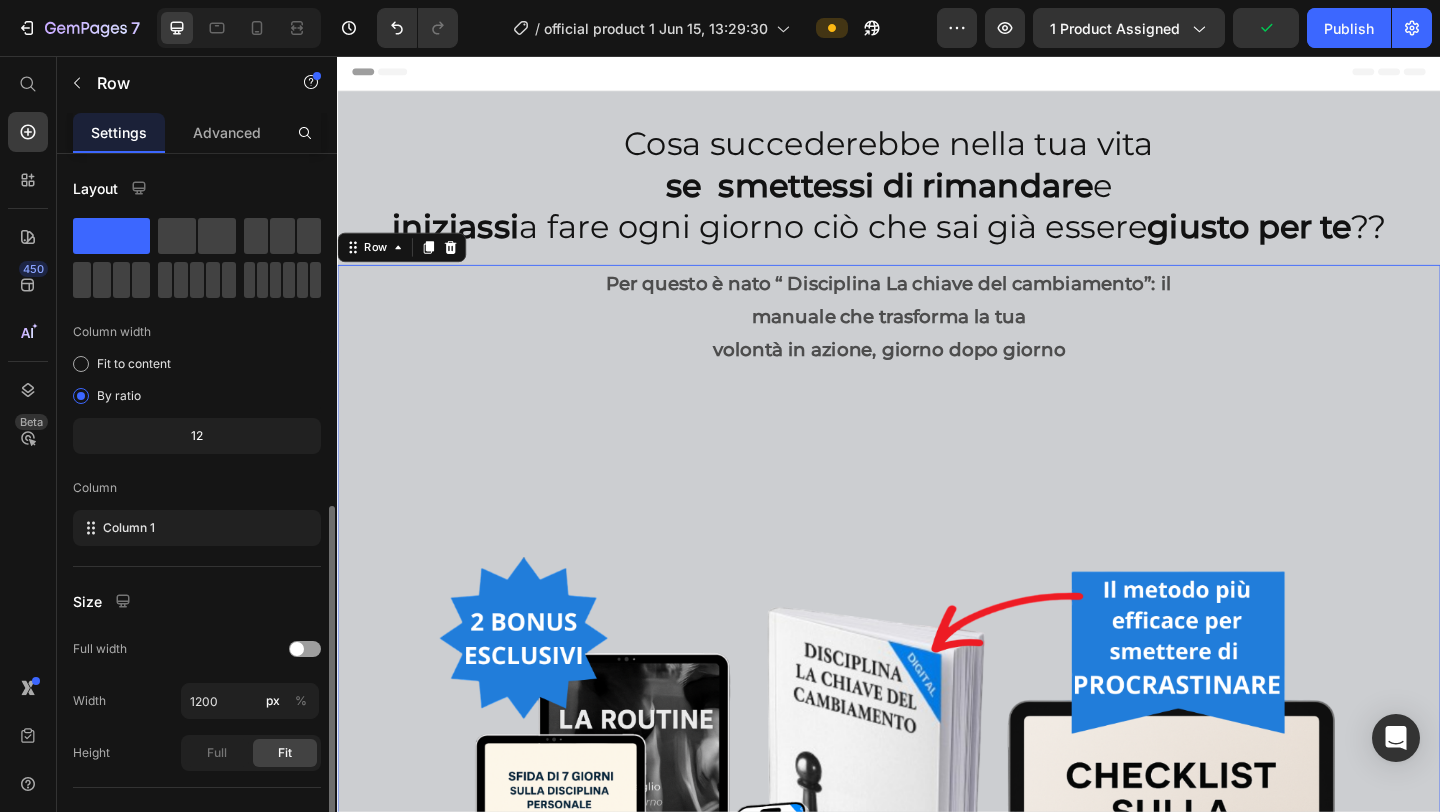 scroll, scrollTop: 197, scrollLeft: 0, axis: vertical 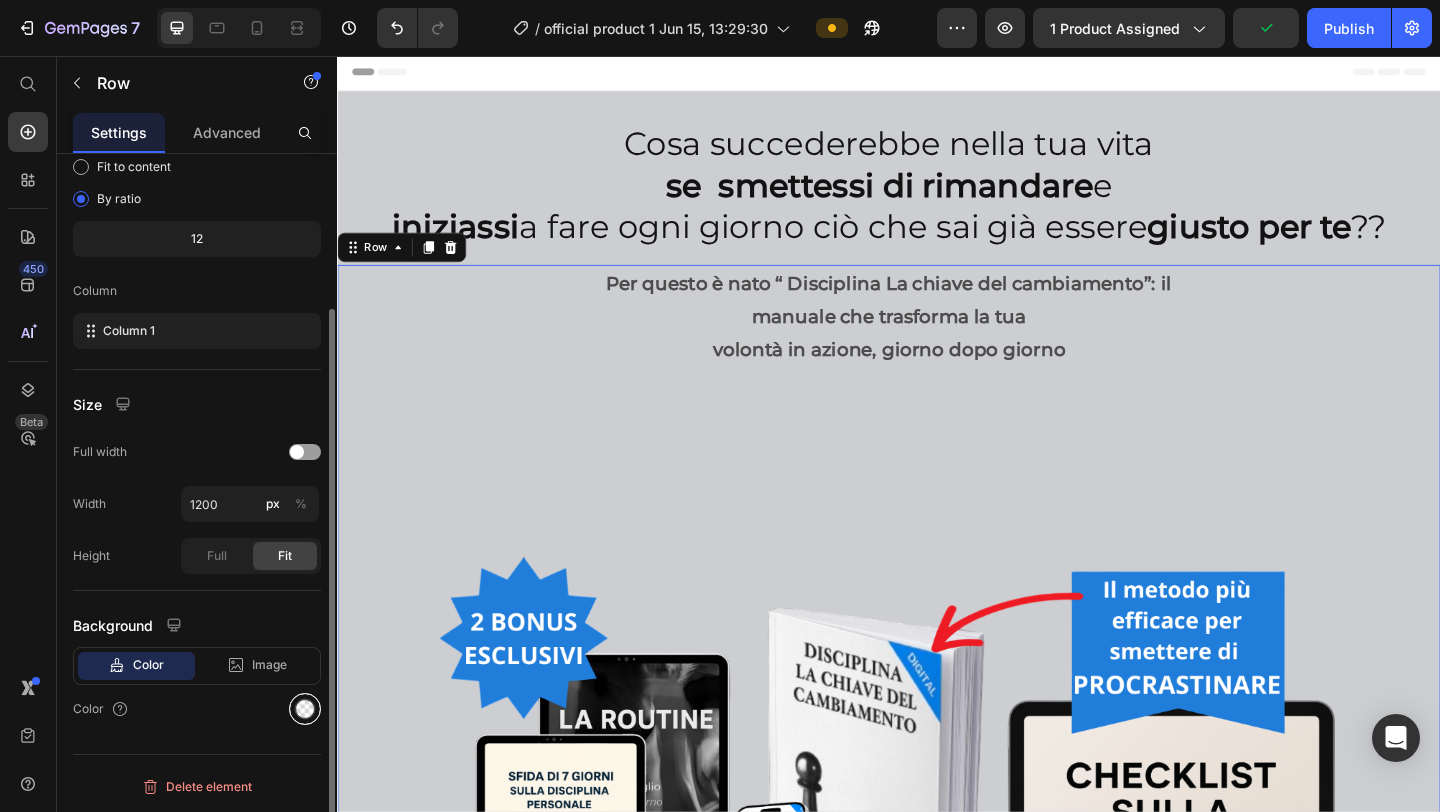 click at bounding box center (305, 709) 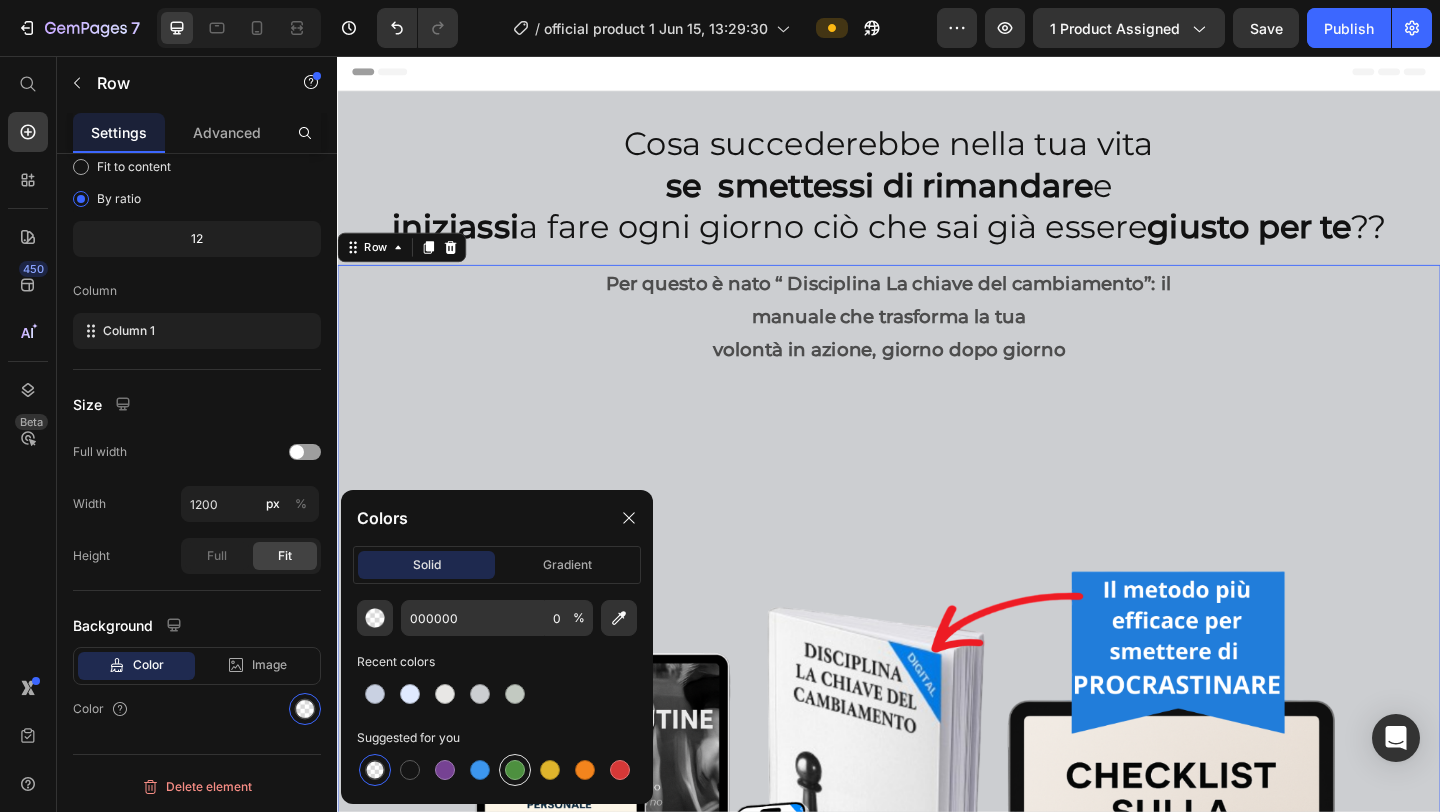 click at bounding box center (515, 770) 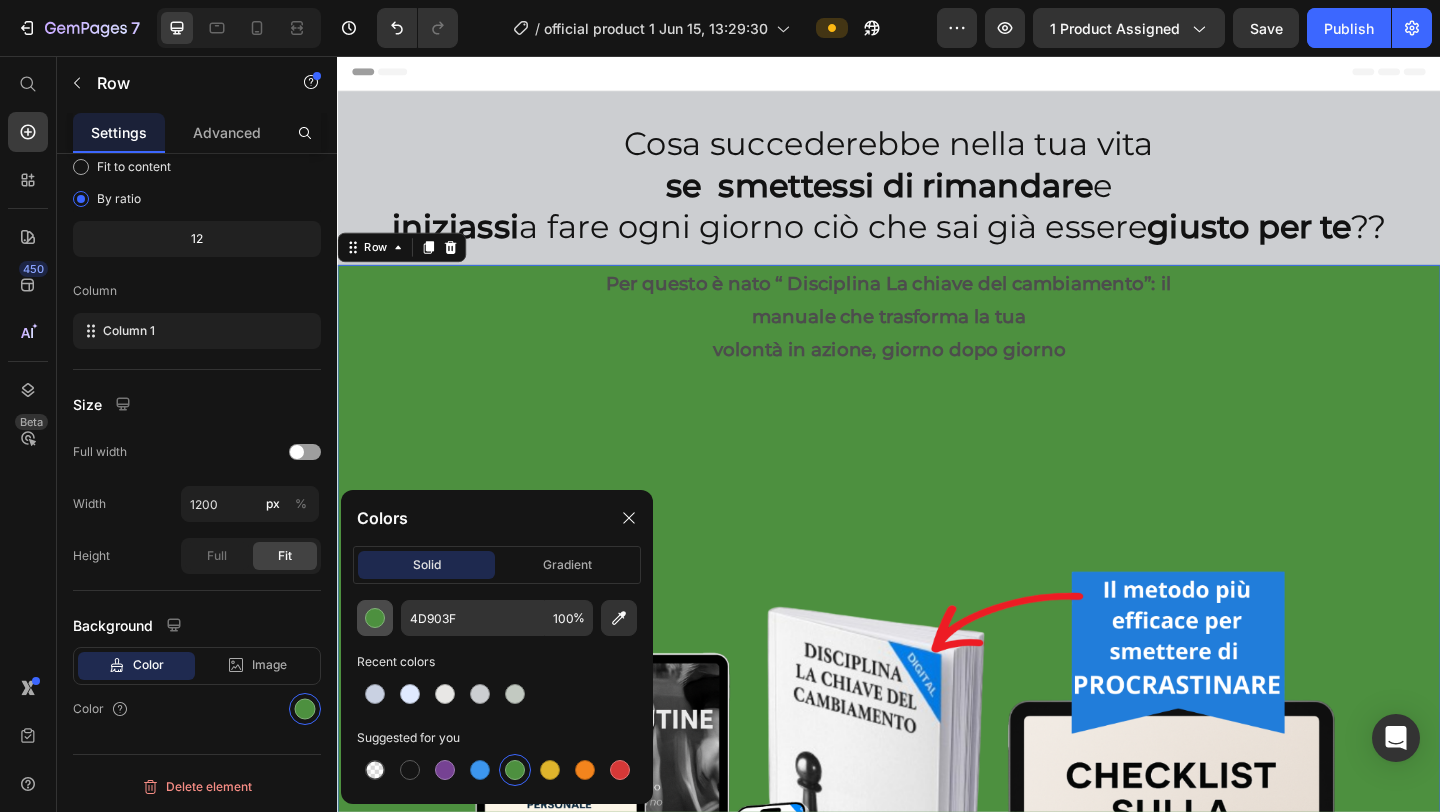 click at bounding box center (375, 618) 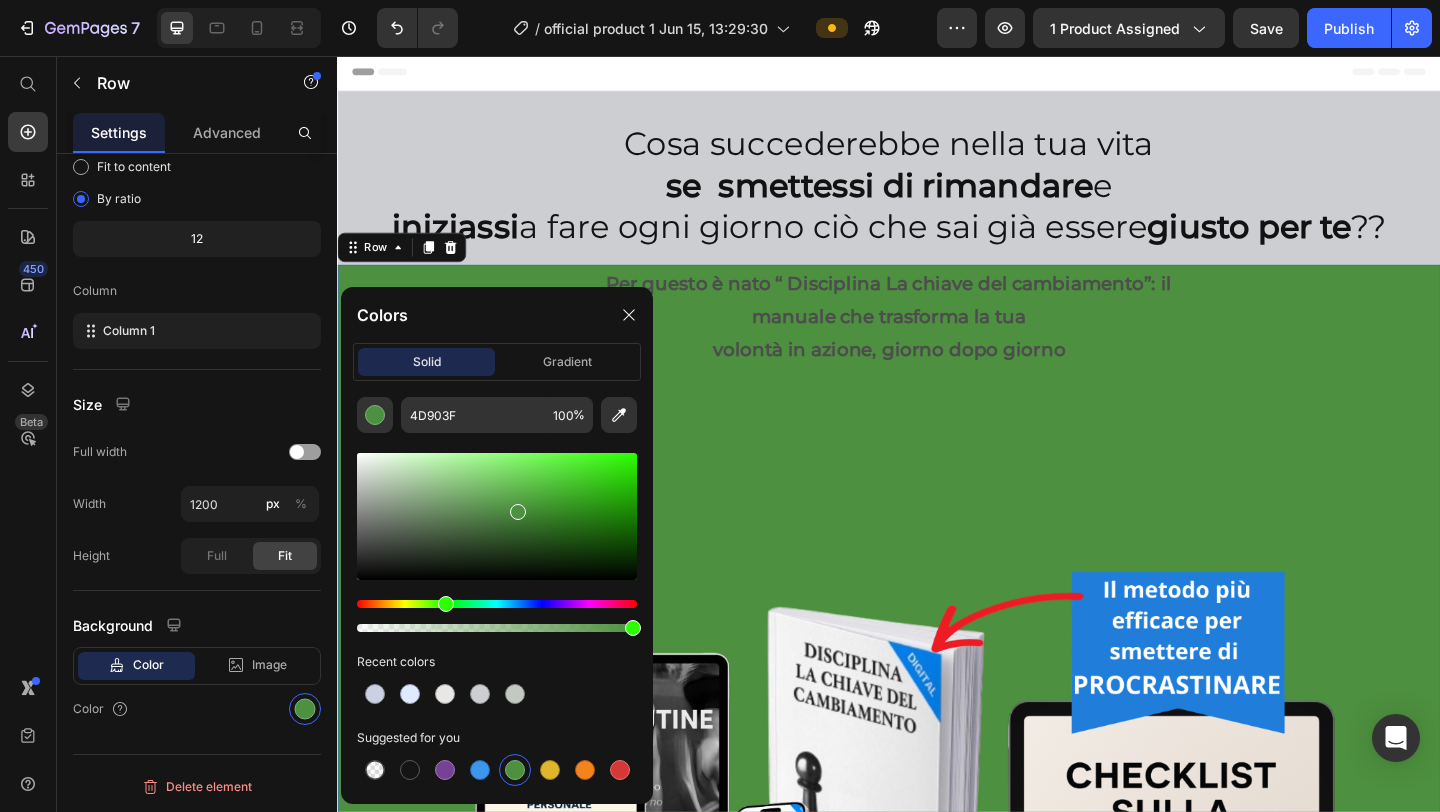 click at bounding box center (497, 516) 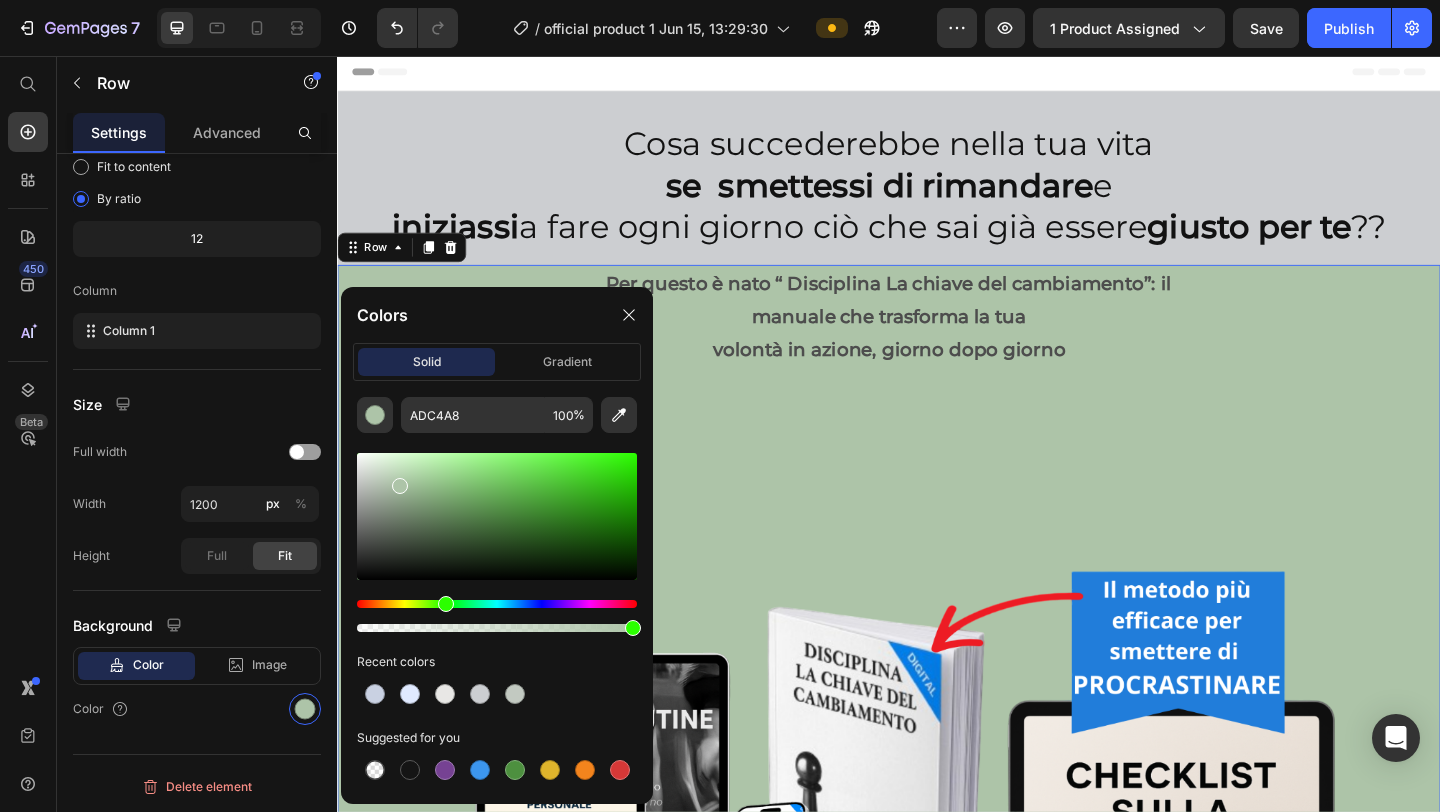 click at bounding box center [497, 516] 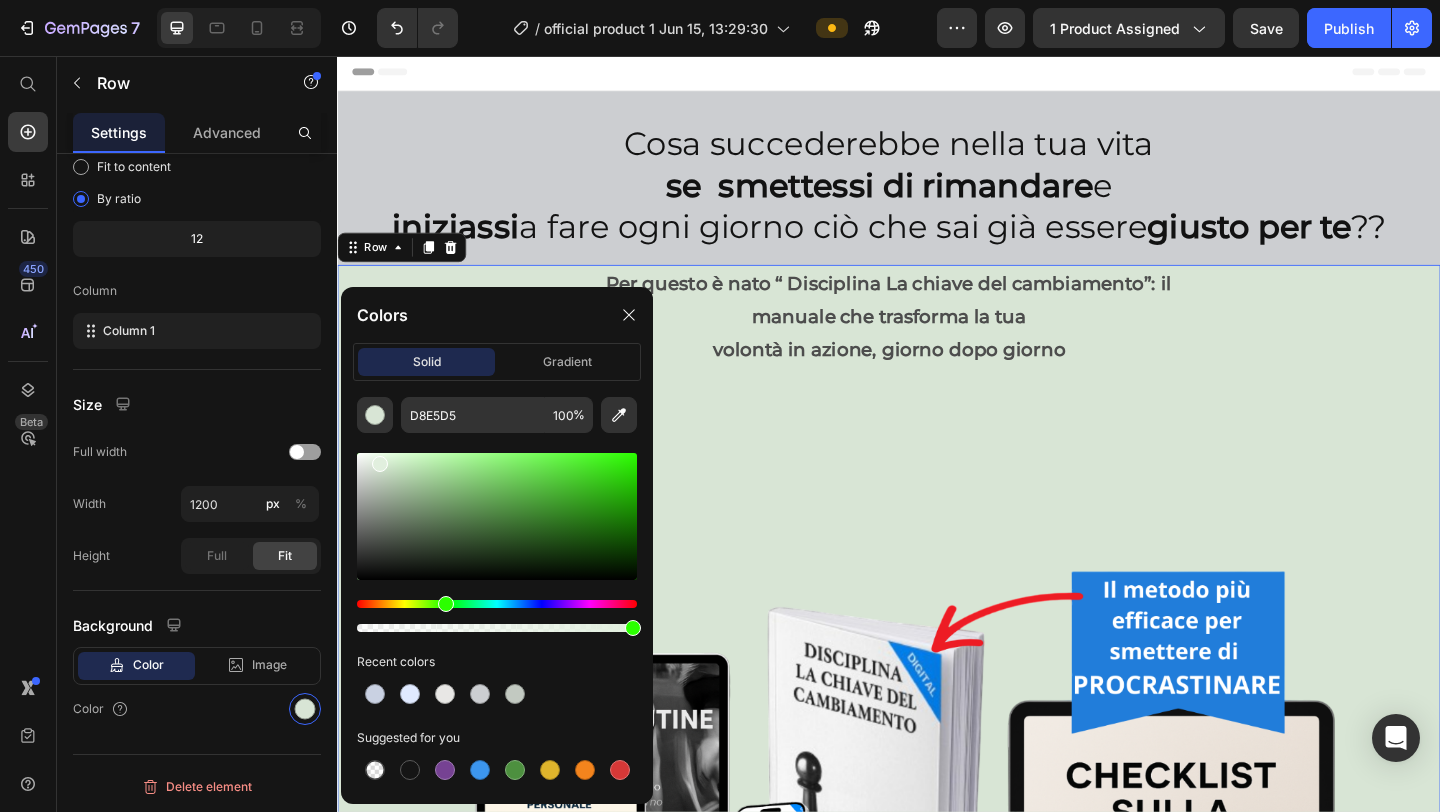 click at bounding box center [497, 516] 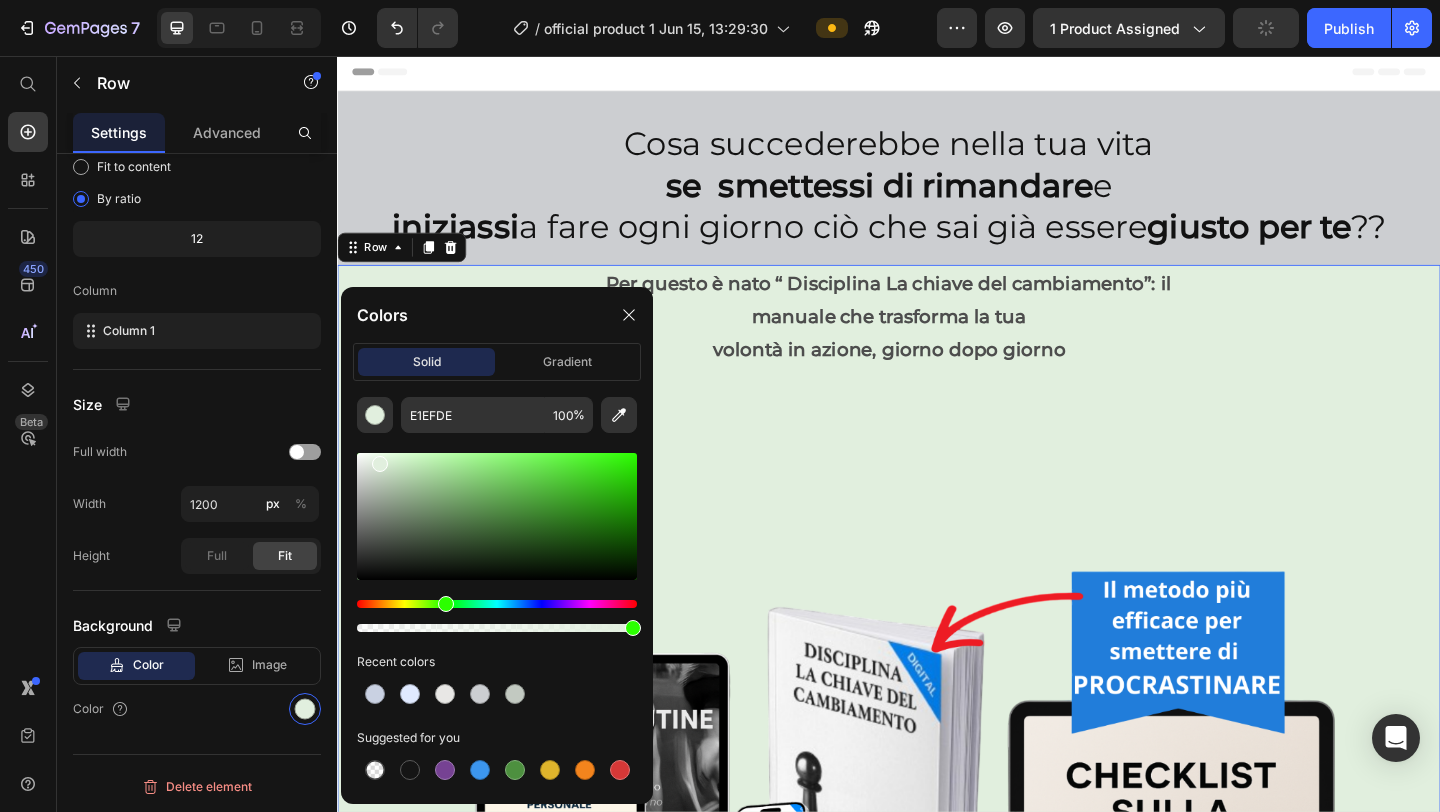 click at bounding box center [497, 516] 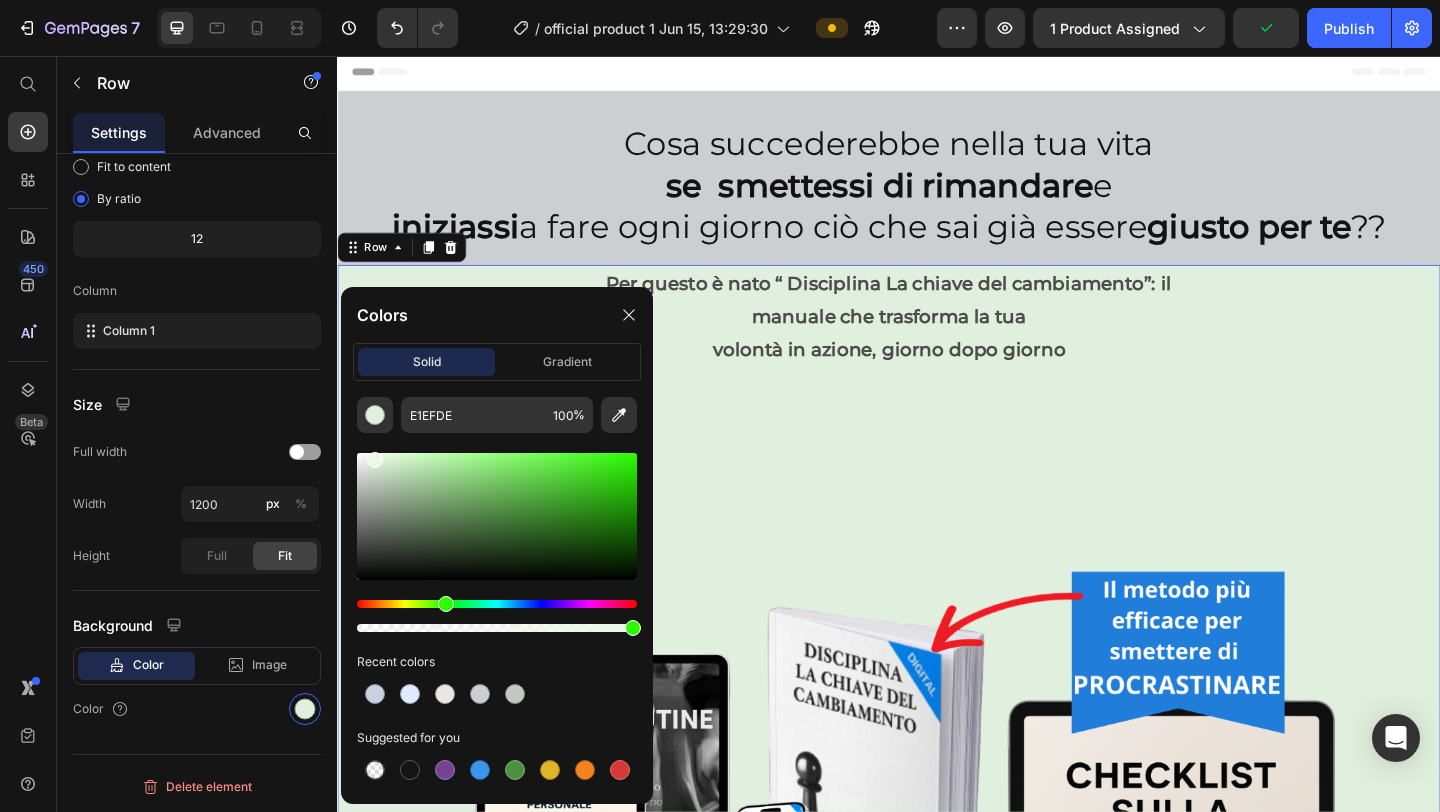type on "EDF7EA" 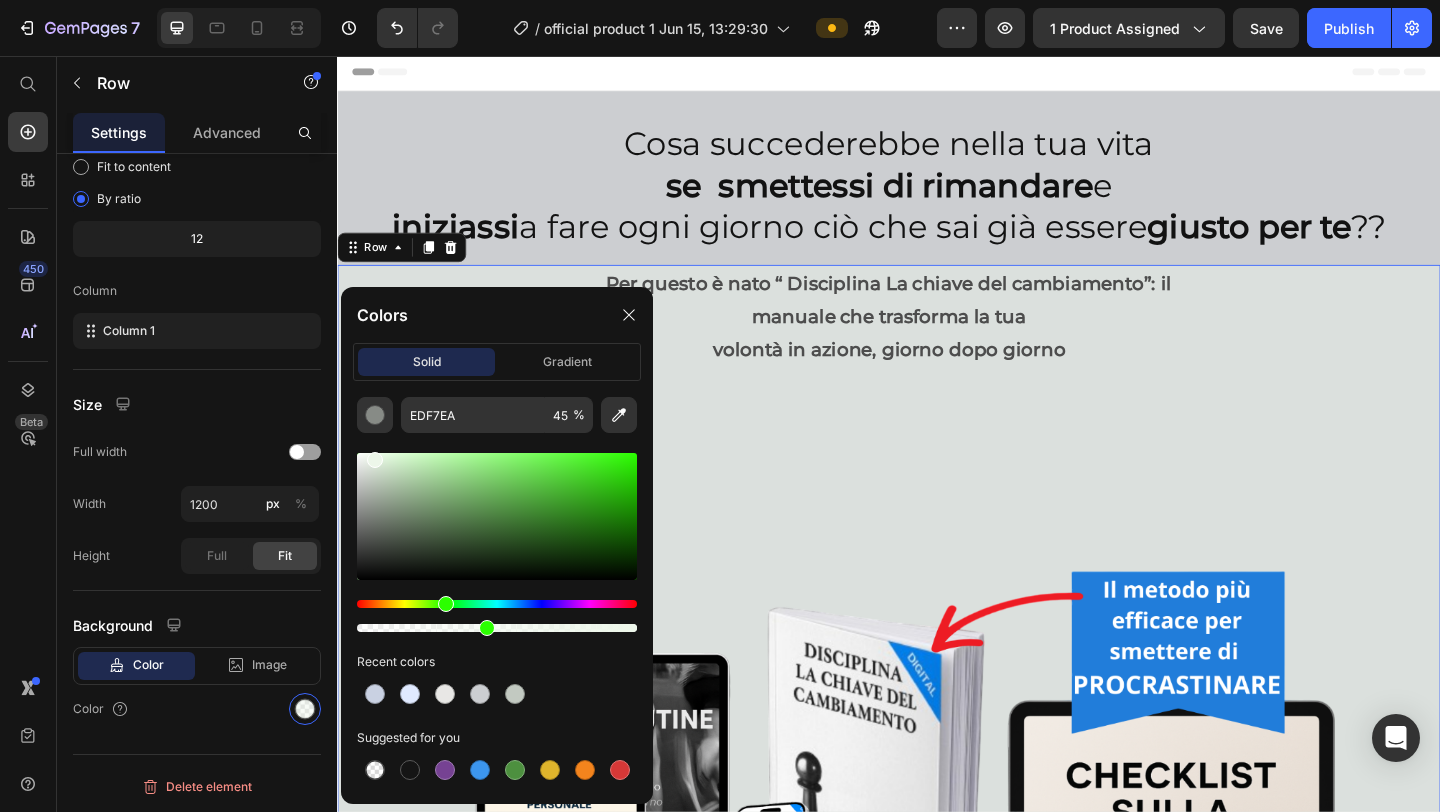 drag, startPoint x: 627, startPoint y: 630, endPoint x: 485, endPoint y: 624, distance: 142.12671 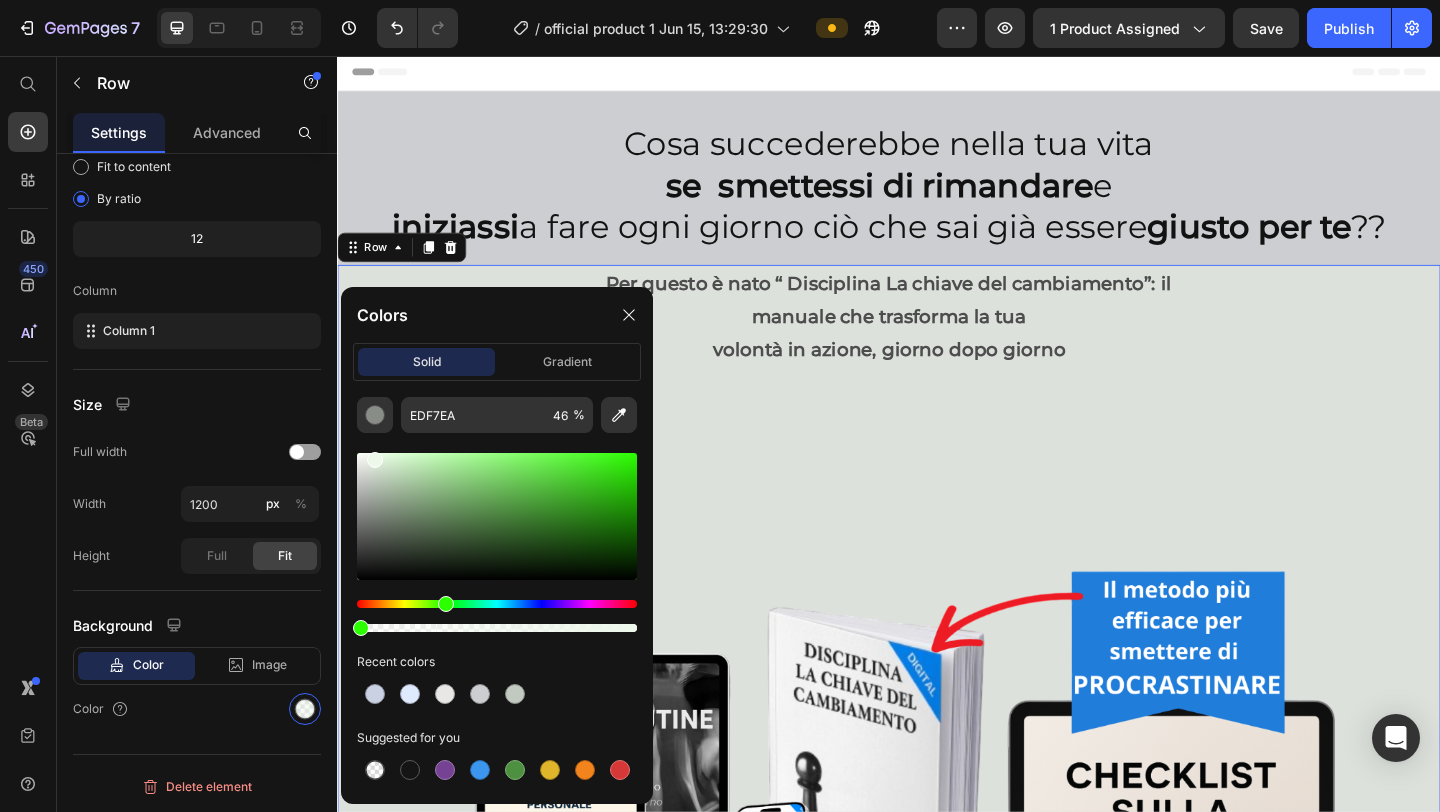 drag, startPoint x: 489, startPoint y: 632, endPoint x: 358, endPoint y: 625, distance: 131.18689 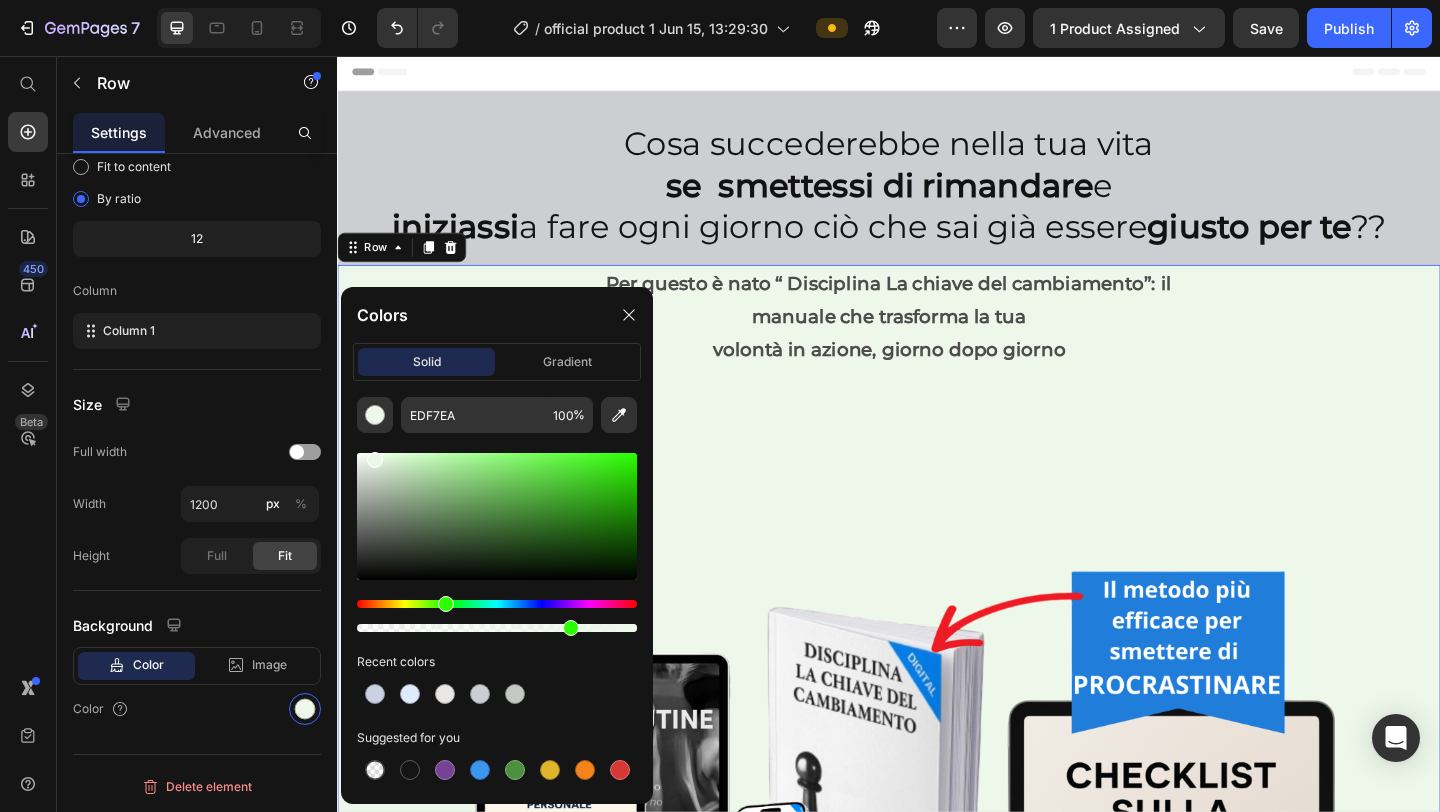 drag, startPoint x: 358, startPoint y: 625, endPoint x: 560, endPoint y: 644, distance: 202.8916 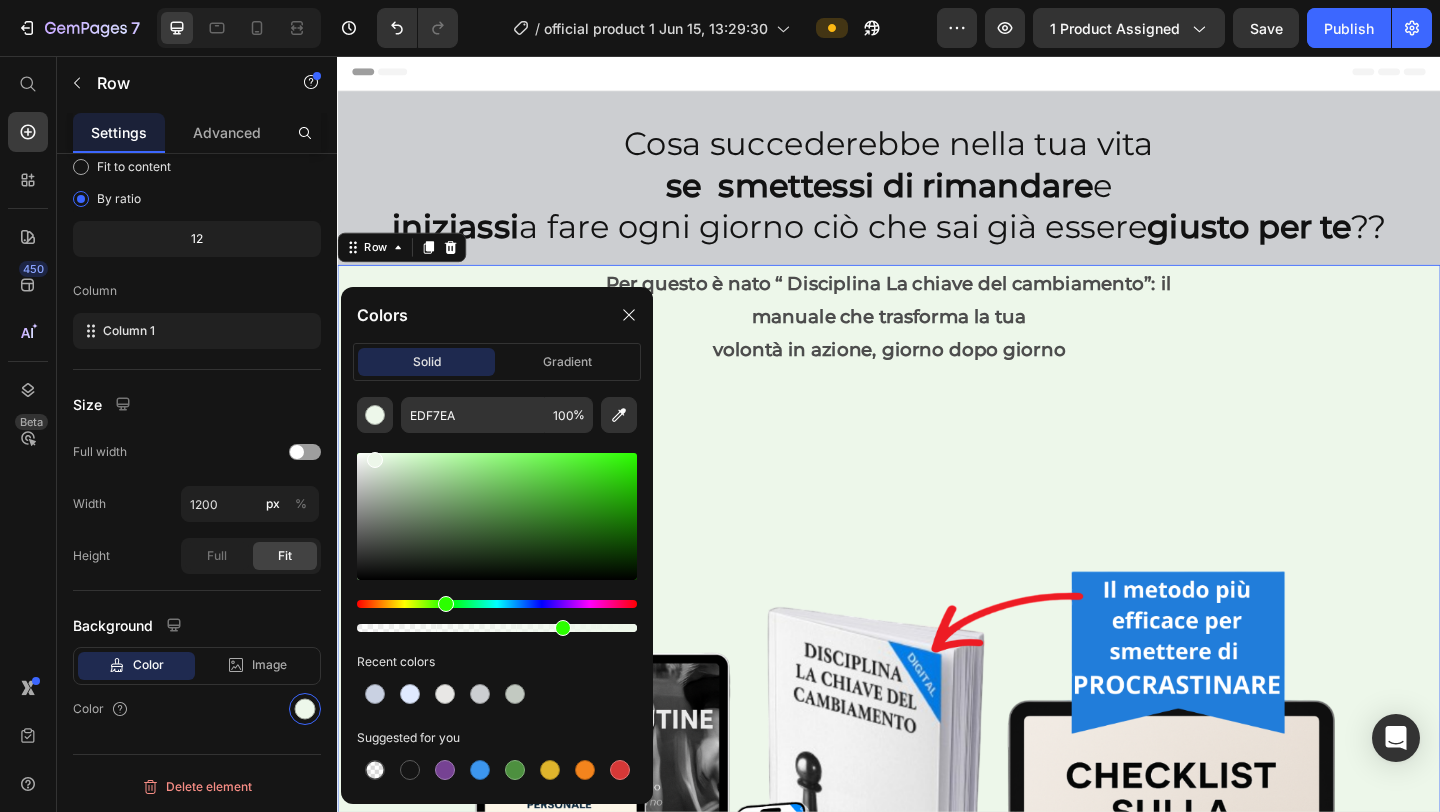 type on "72" 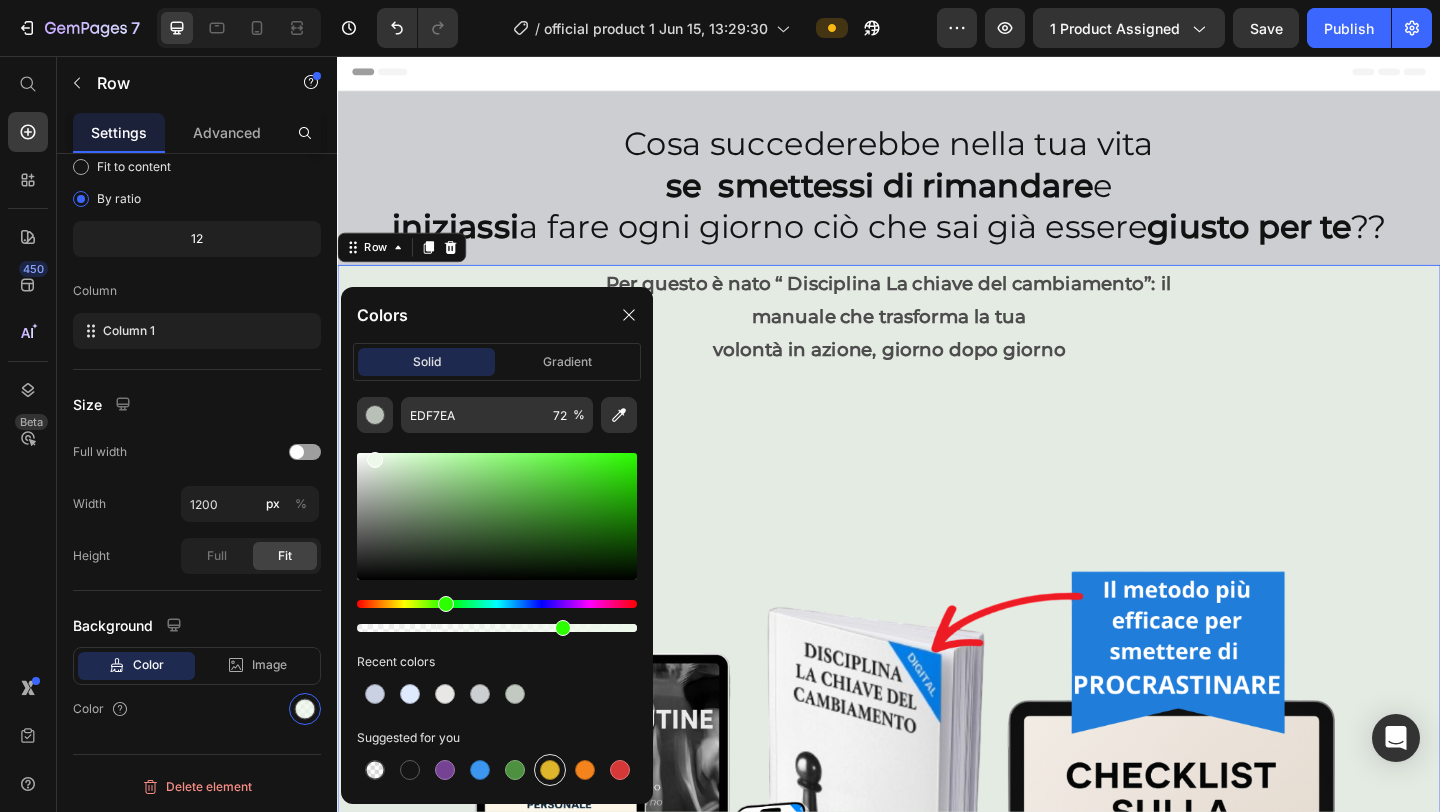 click at bounding box center (550, 770) 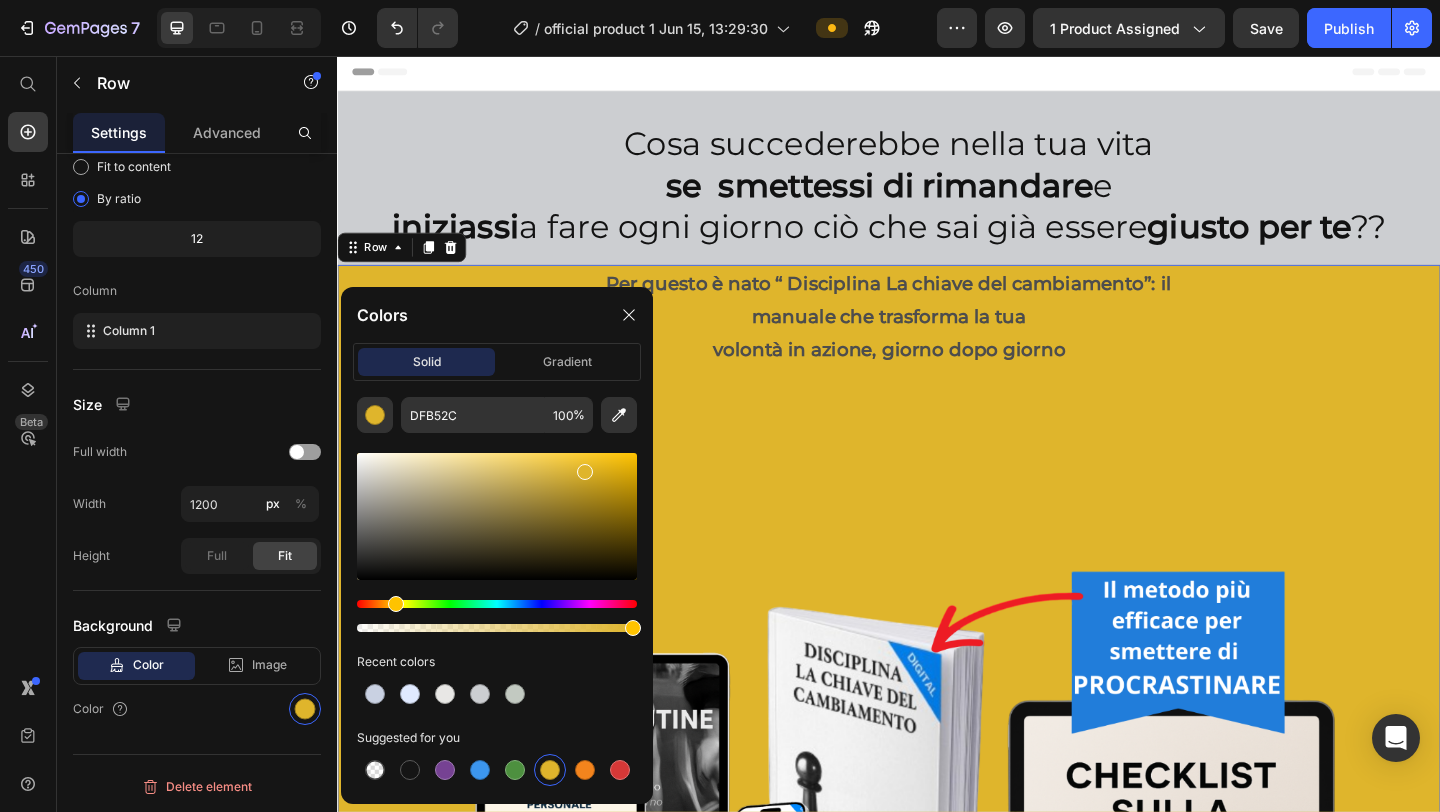 click at bounding box center [497, 516] 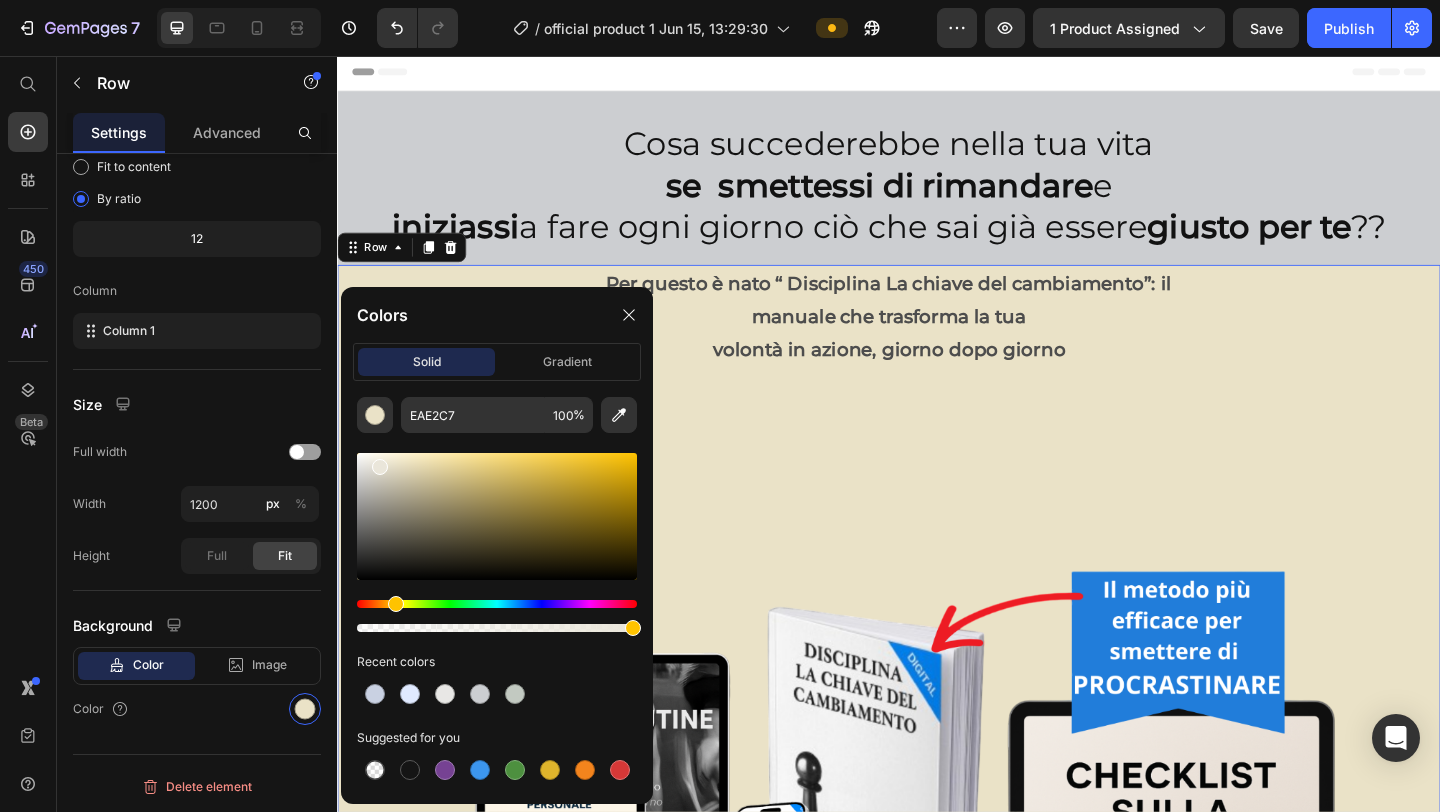 click at bounding box center [497, 516] 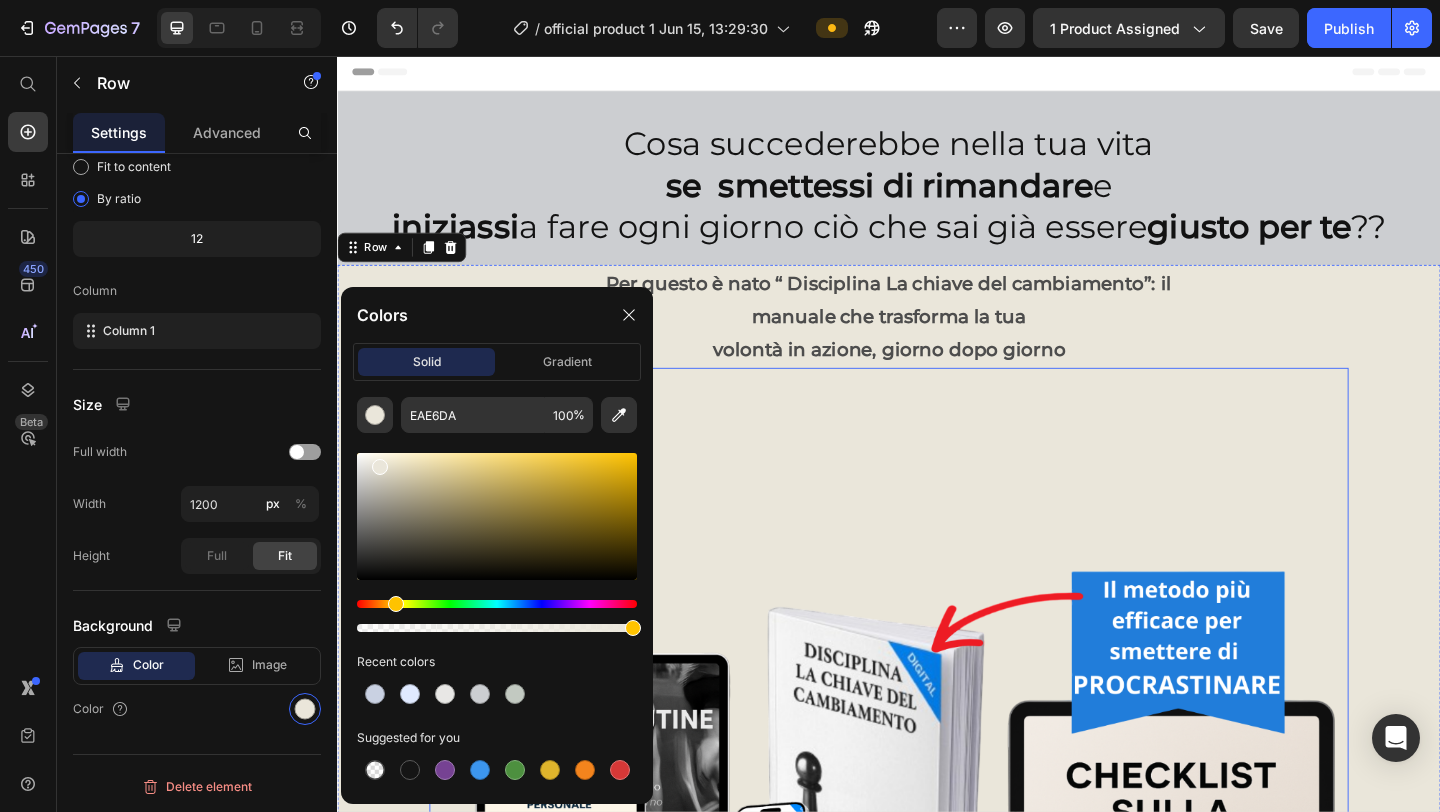 click at bounding box center [937, 895] 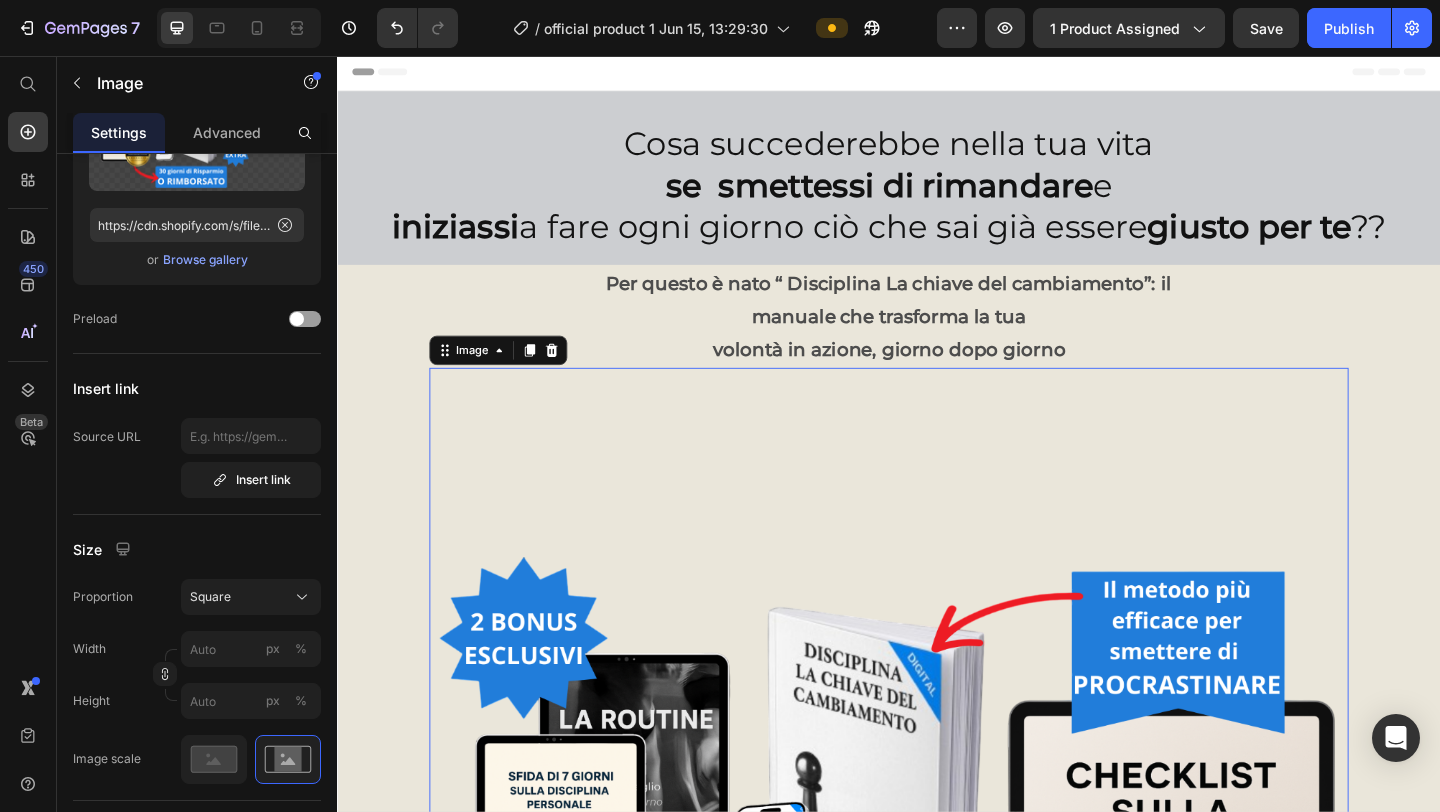 scroll, scrollTop: 0, scrollLeft: 0, axis: both 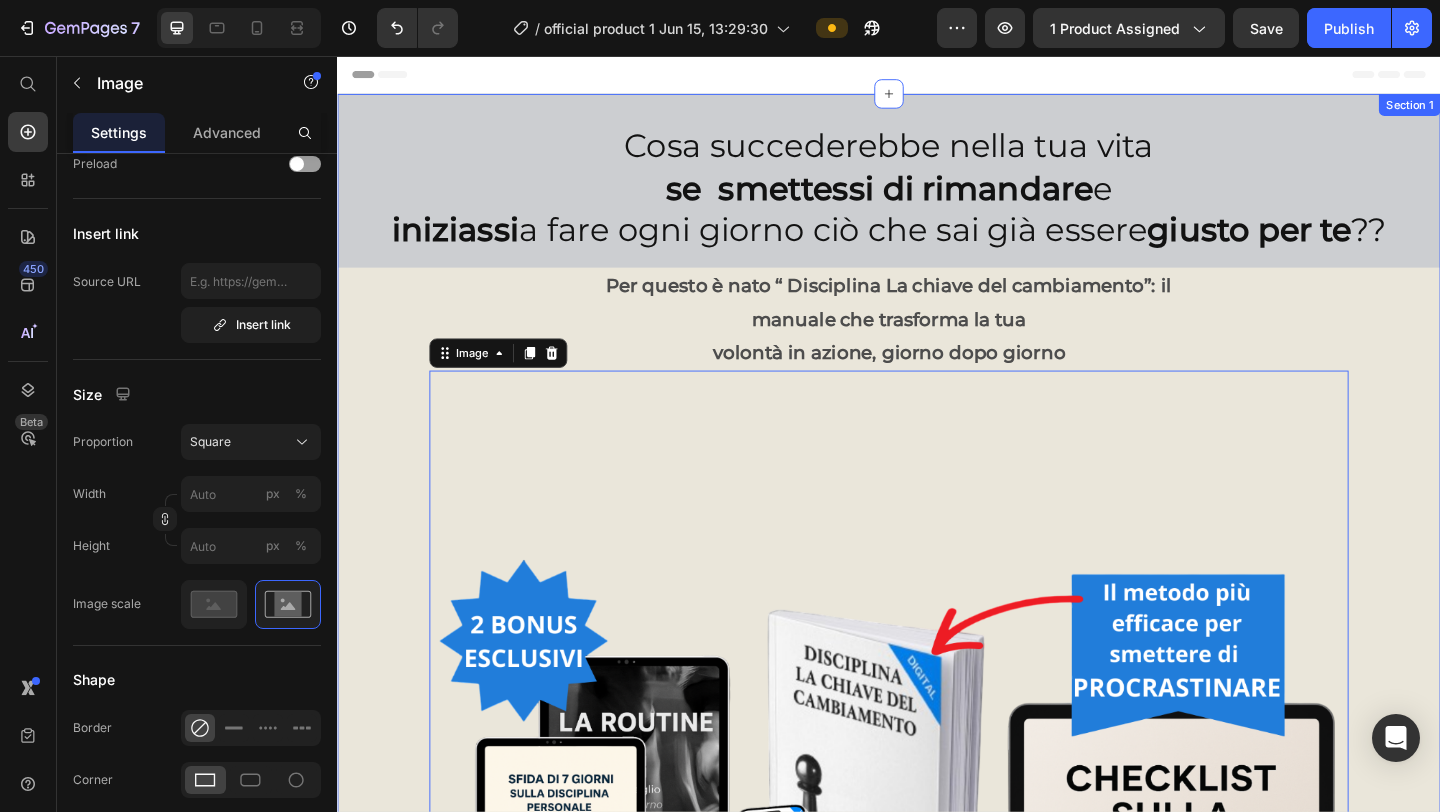 click on "Section 1" at bounding box center [1503, 109] 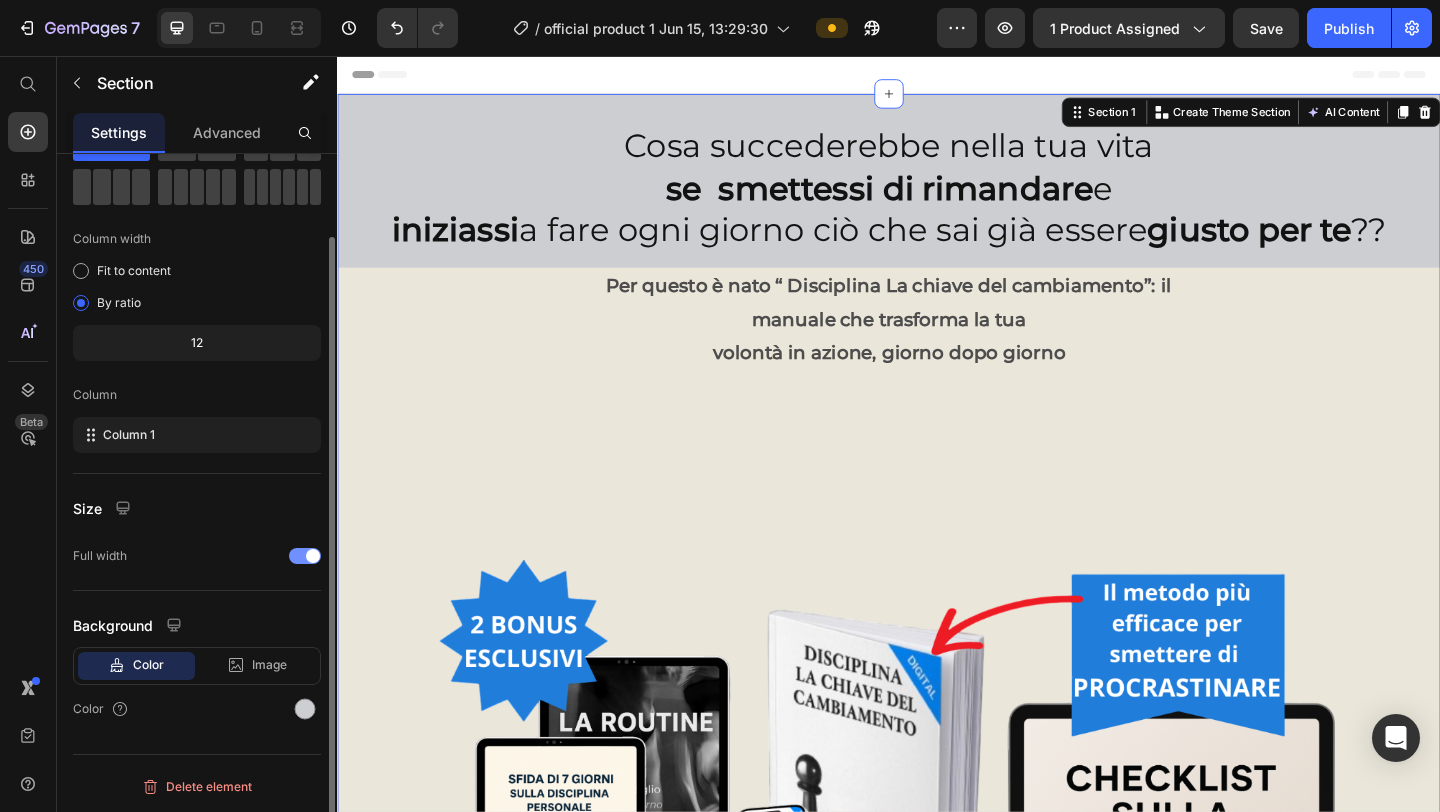 scroll, scrollTop: 0, scrollLeft: 0, axis: both 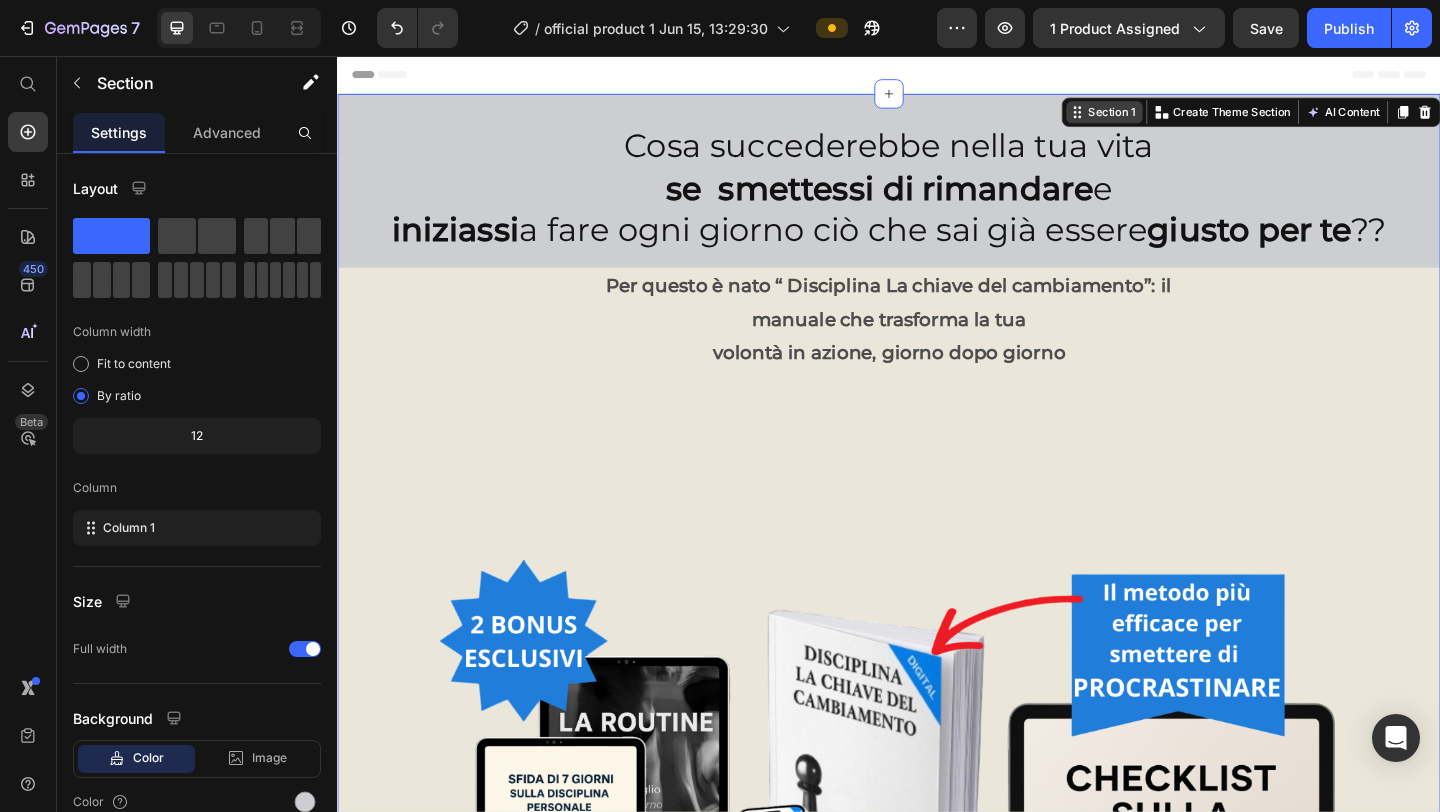 click on "Section 1" at bounding box center (1179, 117) 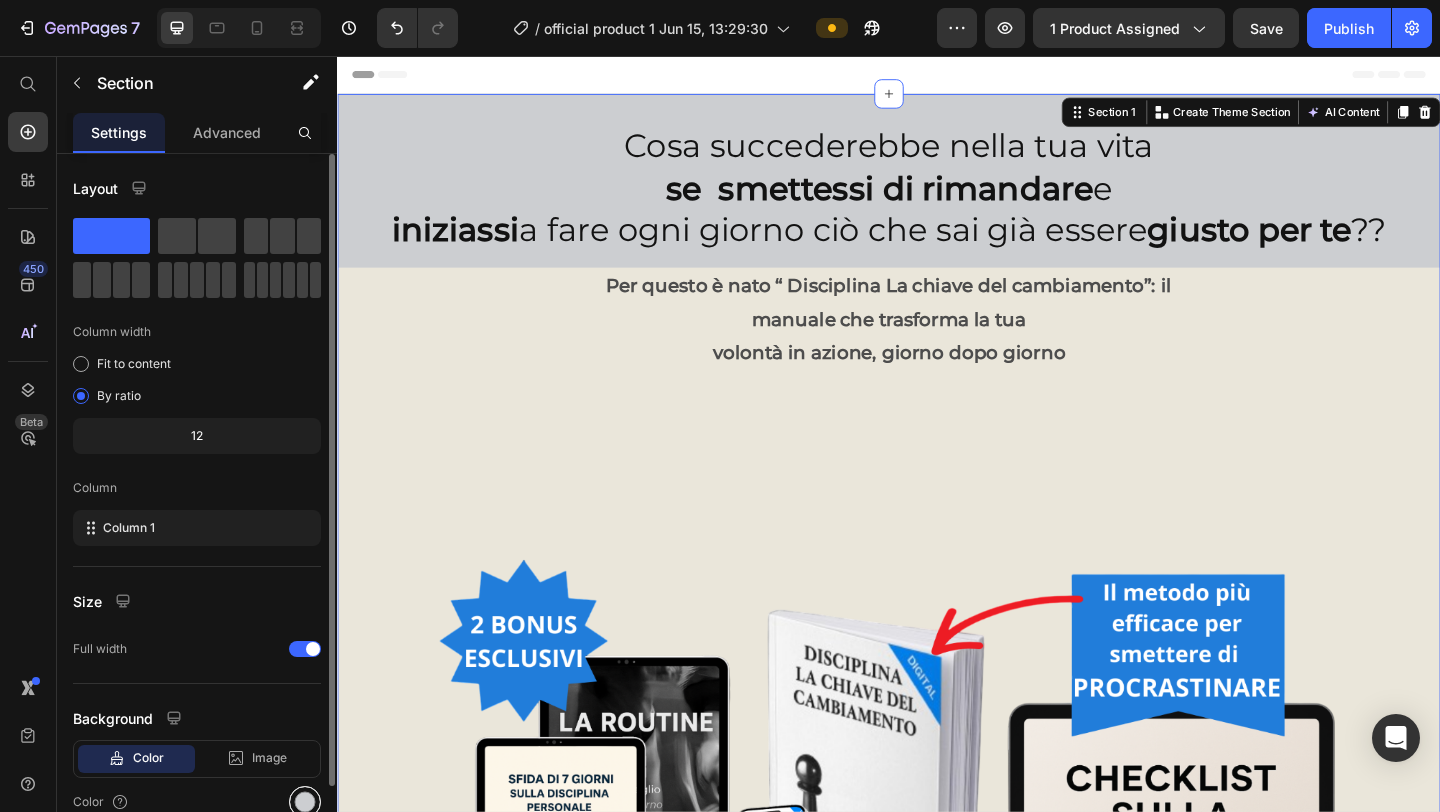click at bounding box center [305, 802] 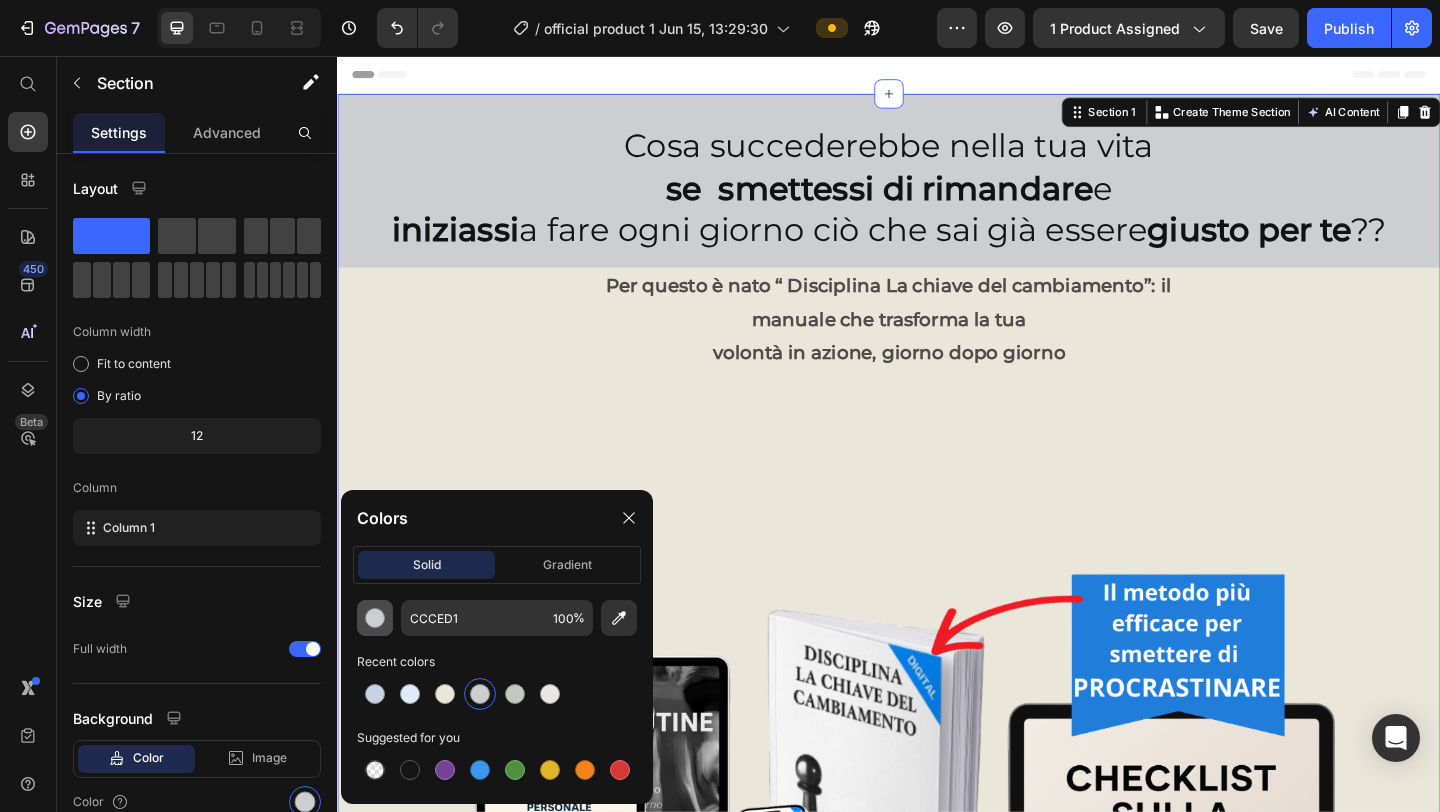 click at bounding box center [375, 618] 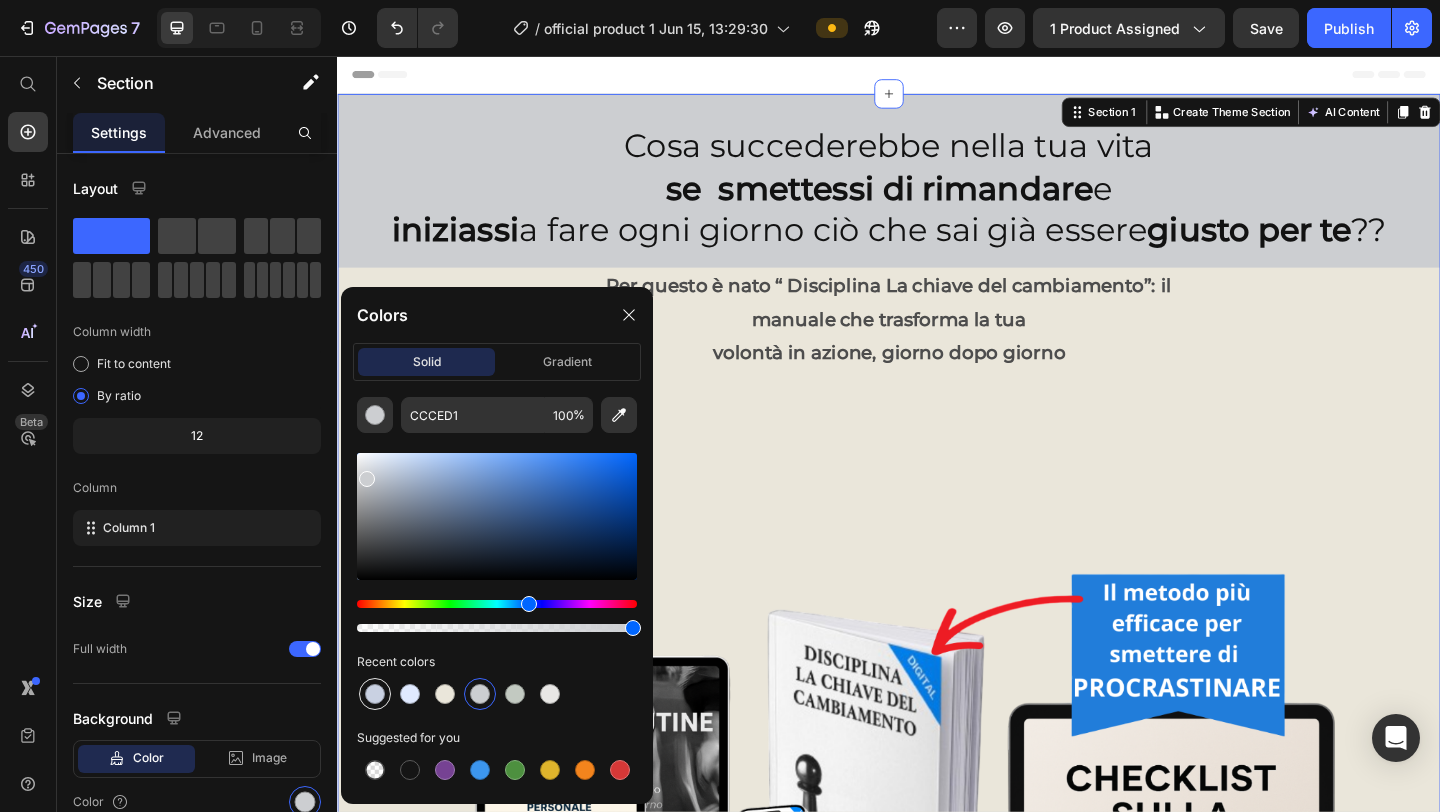 click at bounding box center (375, 694) 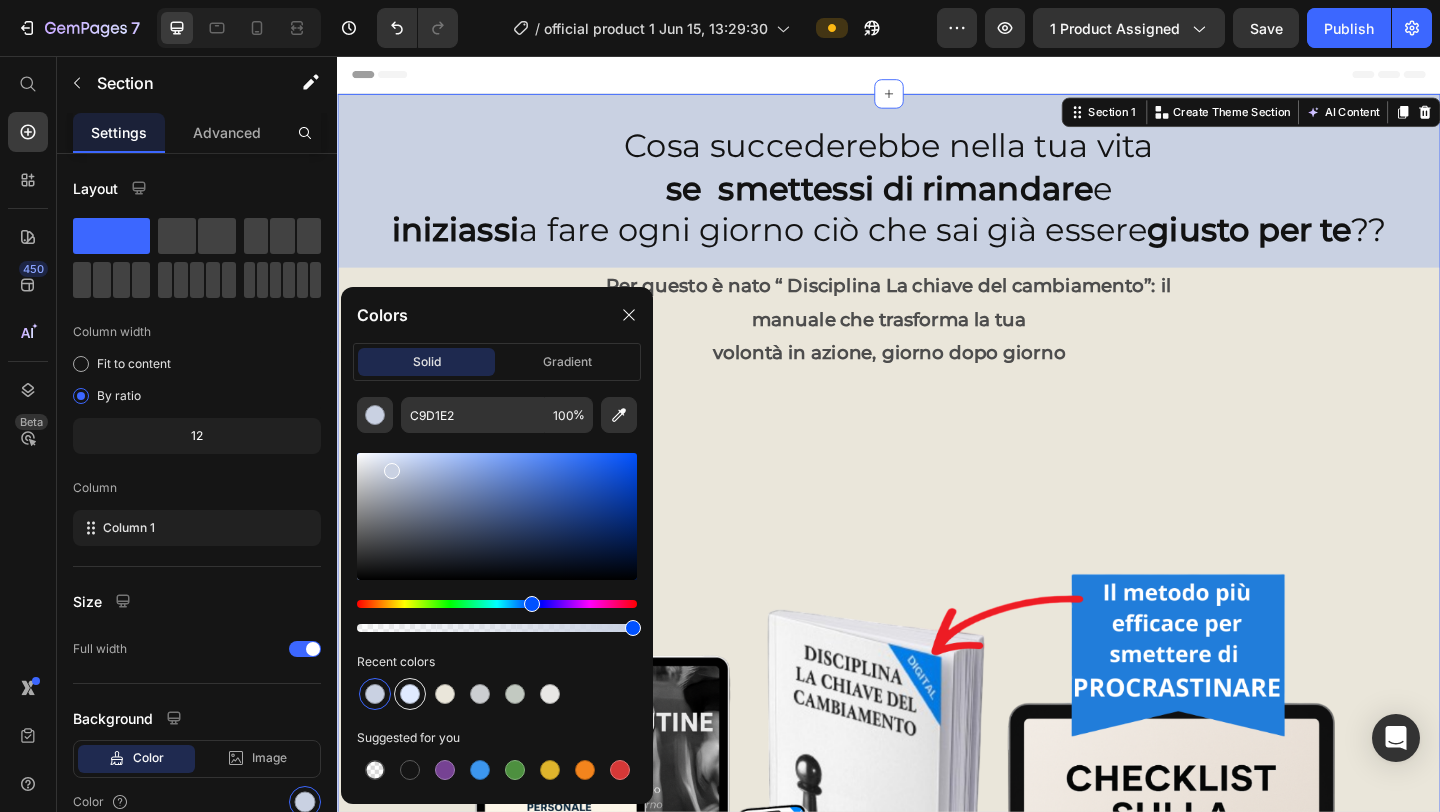 click at bounding box center (410, 694) 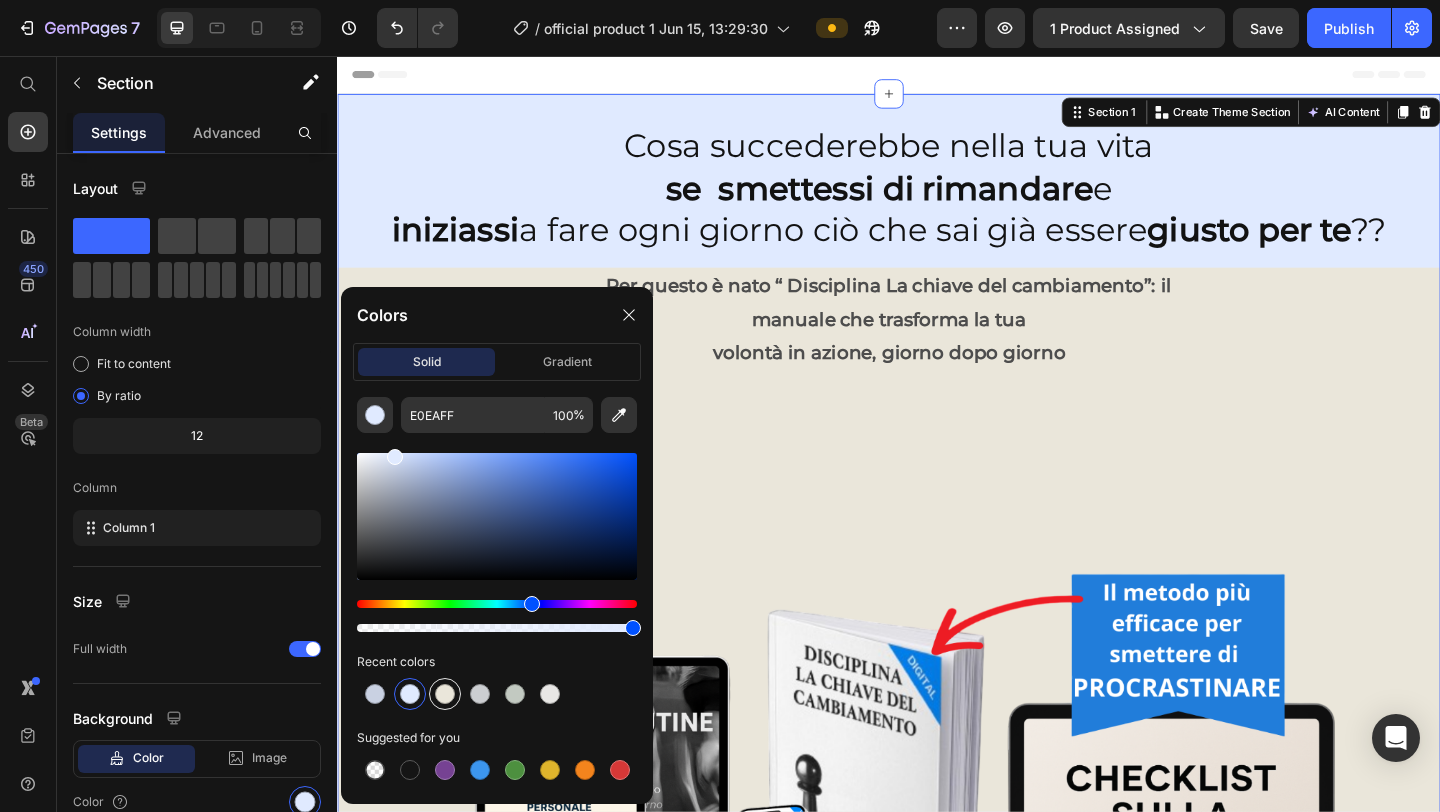 click at bounding box center [445, 694] 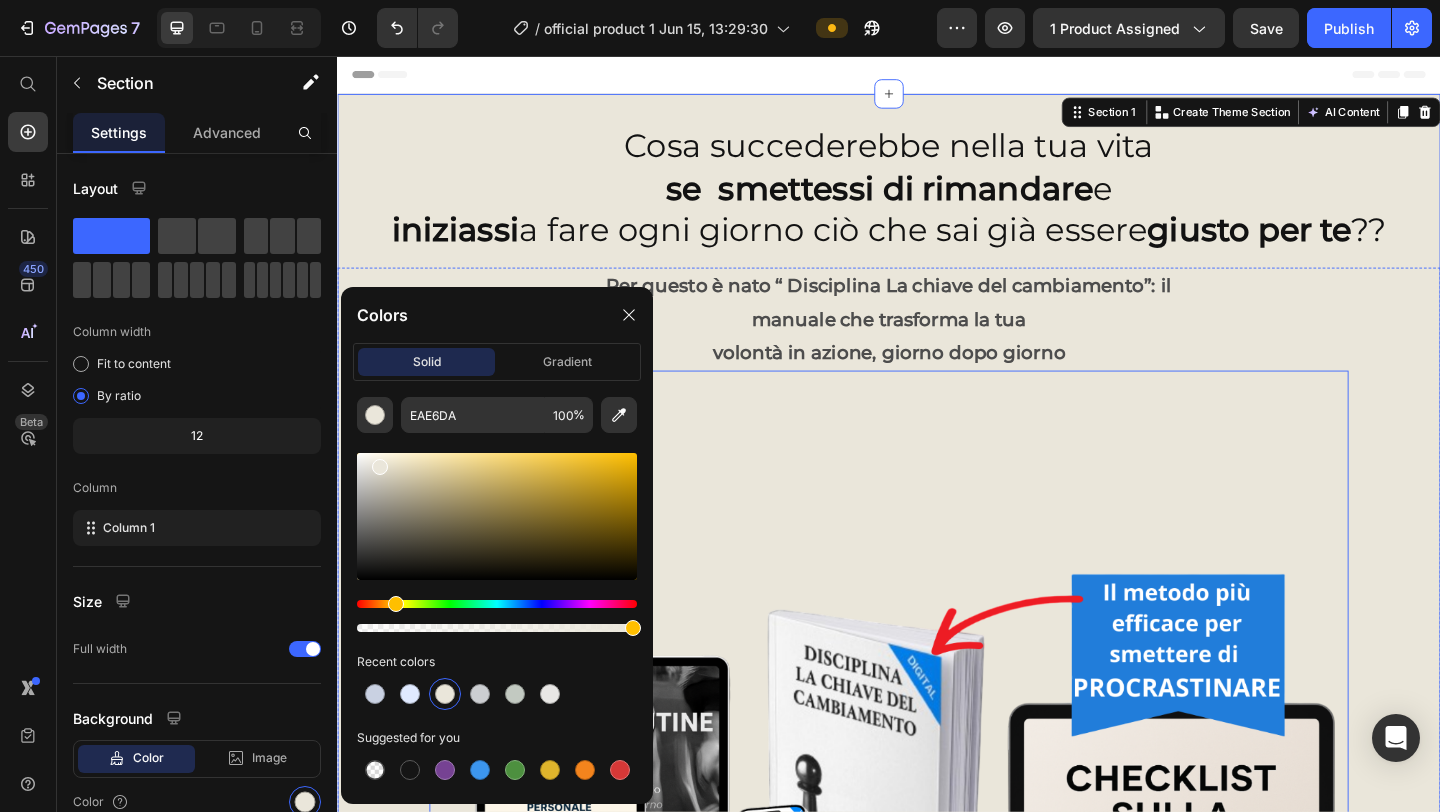 click at bounding box center [937, 898] 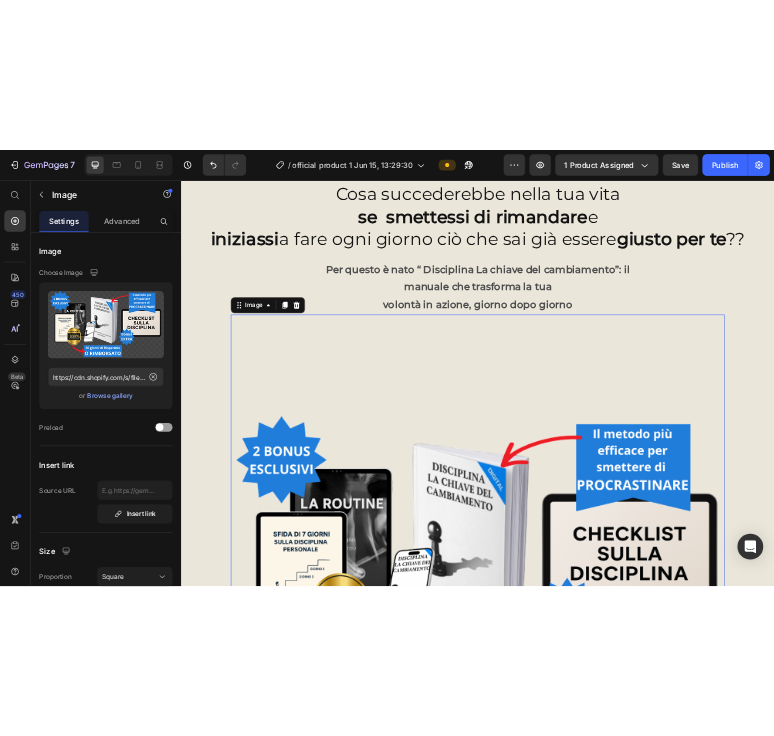 scroll, scrollTop: 0, scrollLeft: 0, axis: both 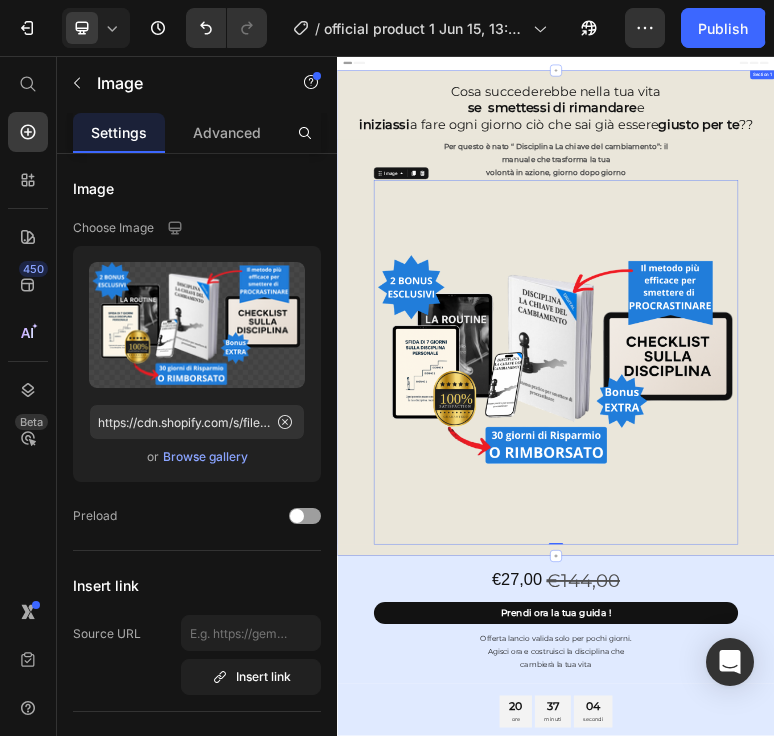 click on "Section 1" at bounding box center (1503, 109) 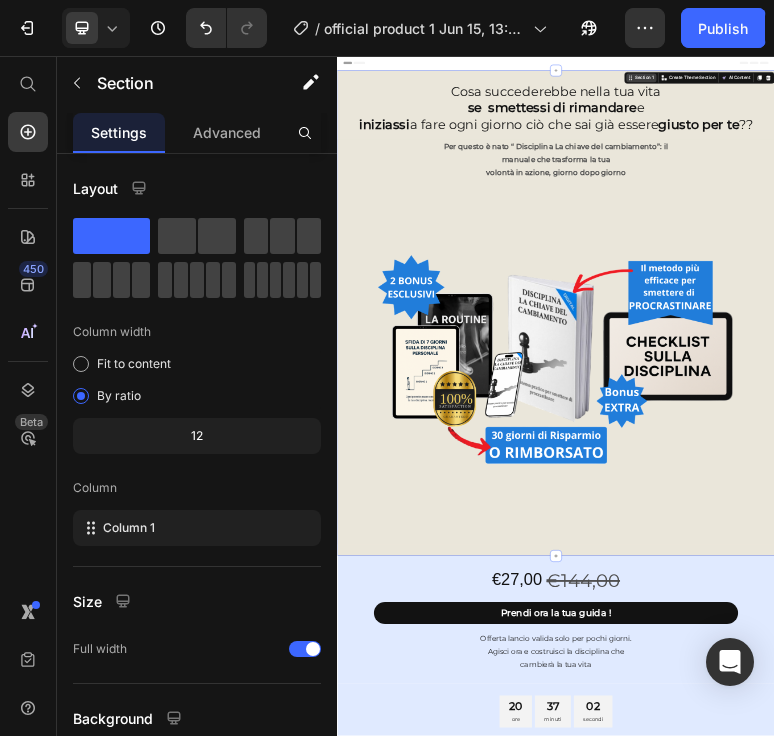click on "Section 1" at bounding box center [1179, 117] 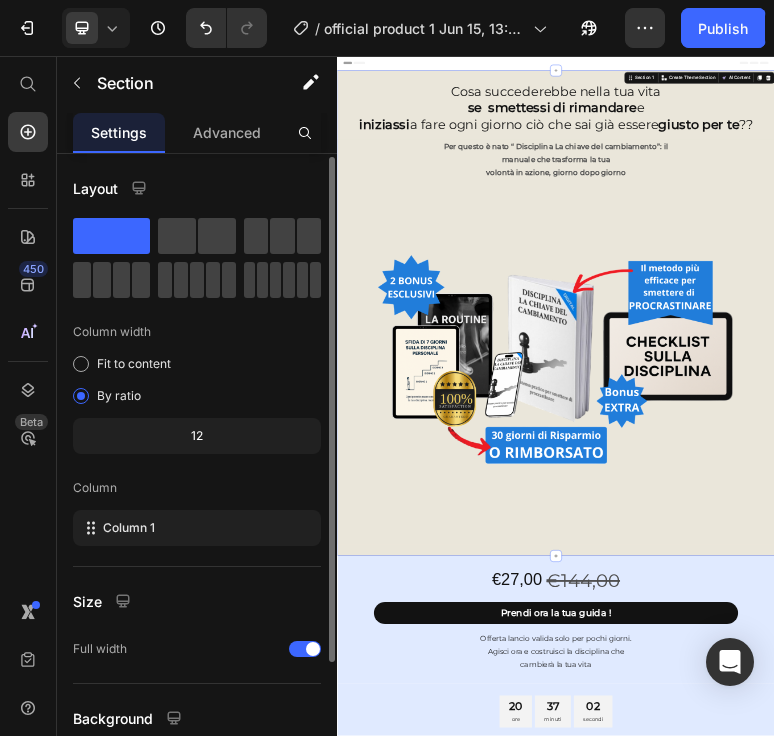 scroll, scrollTop: 169, scrollLeft: 0, axis: vertical 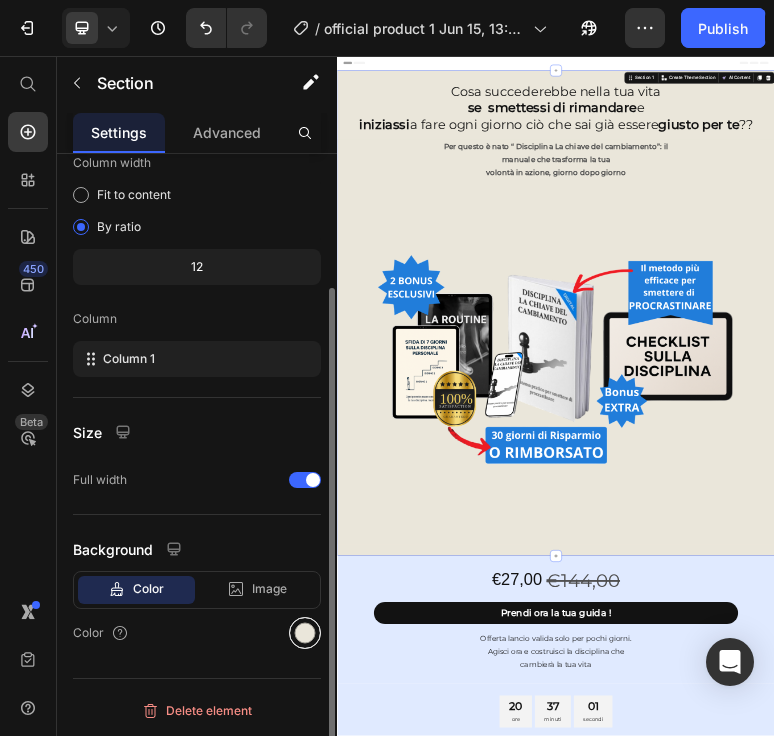 click at bounding box center (305, 633) 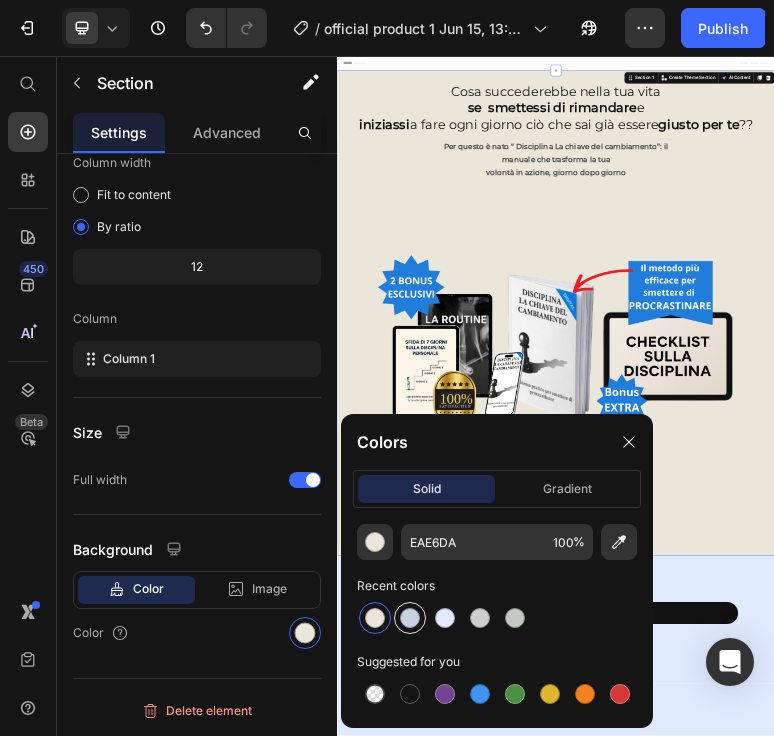 click at bounding box center (410, 618) 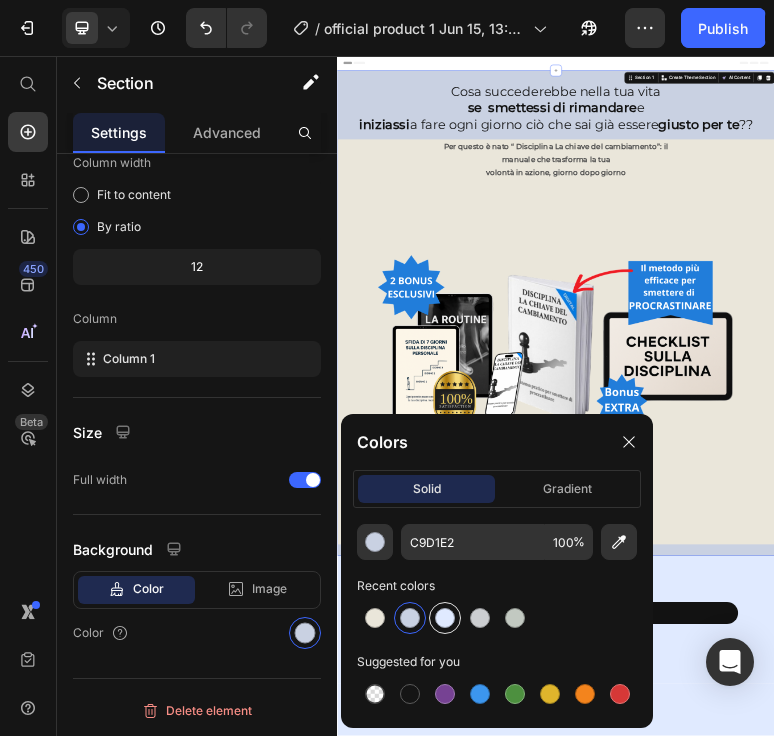 click at bounding box center (445, 618) 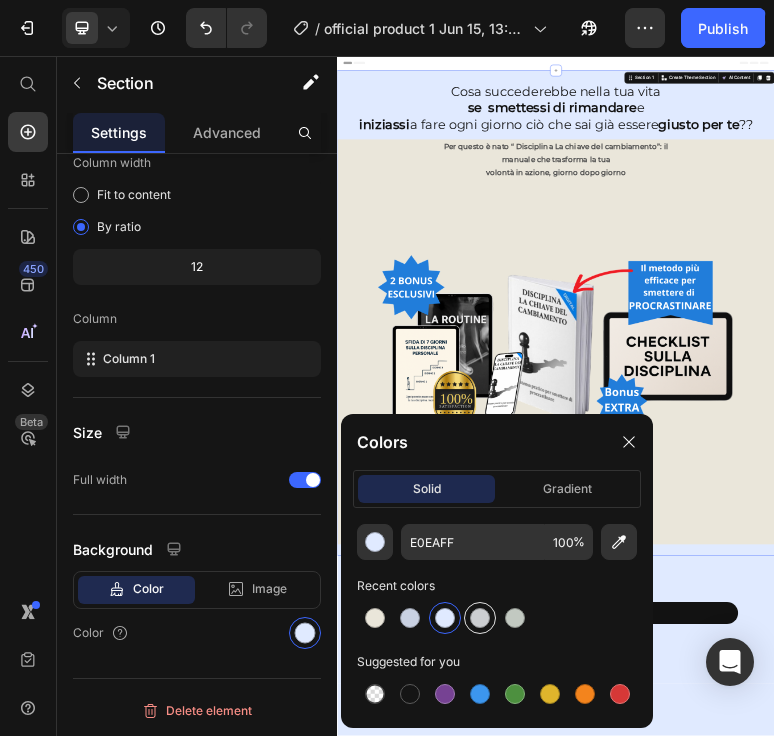click at bounding box center [480, 618] 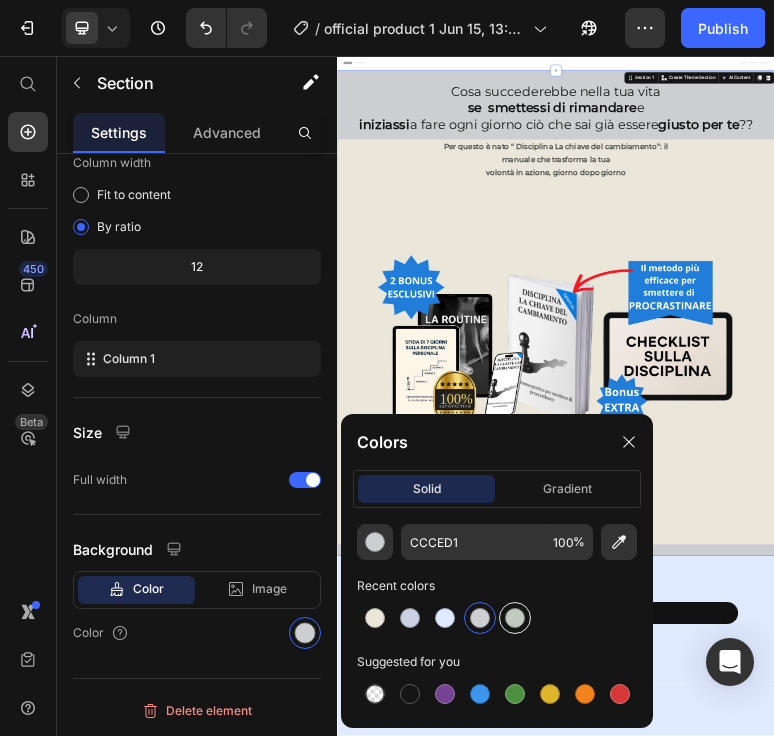 click at bounding box center (515, 618) 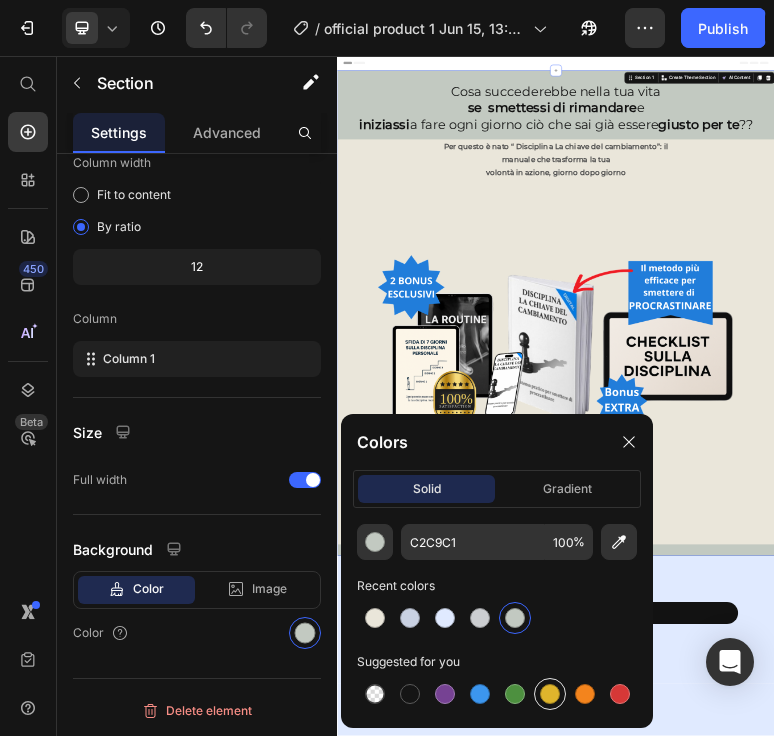 click at bounding box center (550, 694) 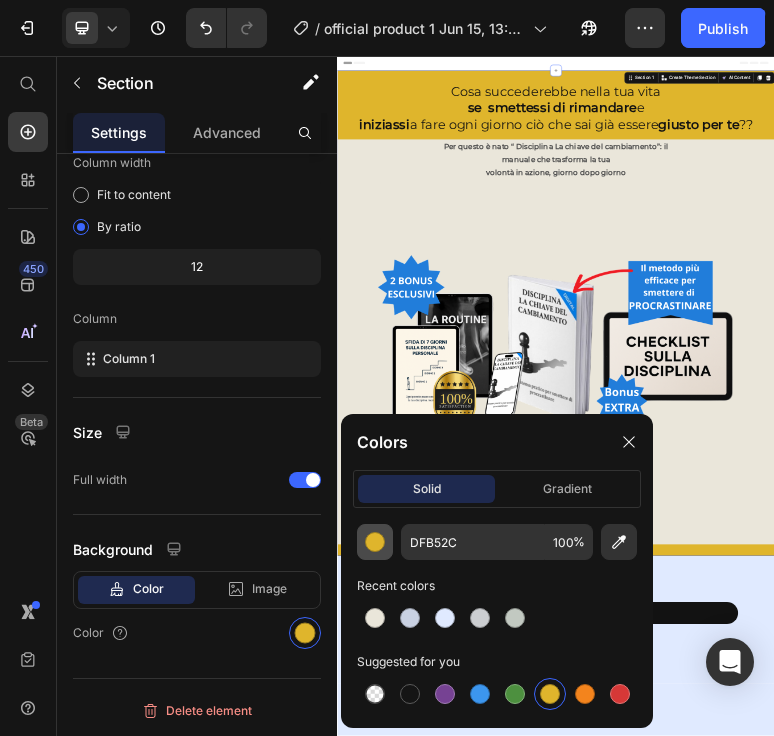 click at bounding box center (375, 542) 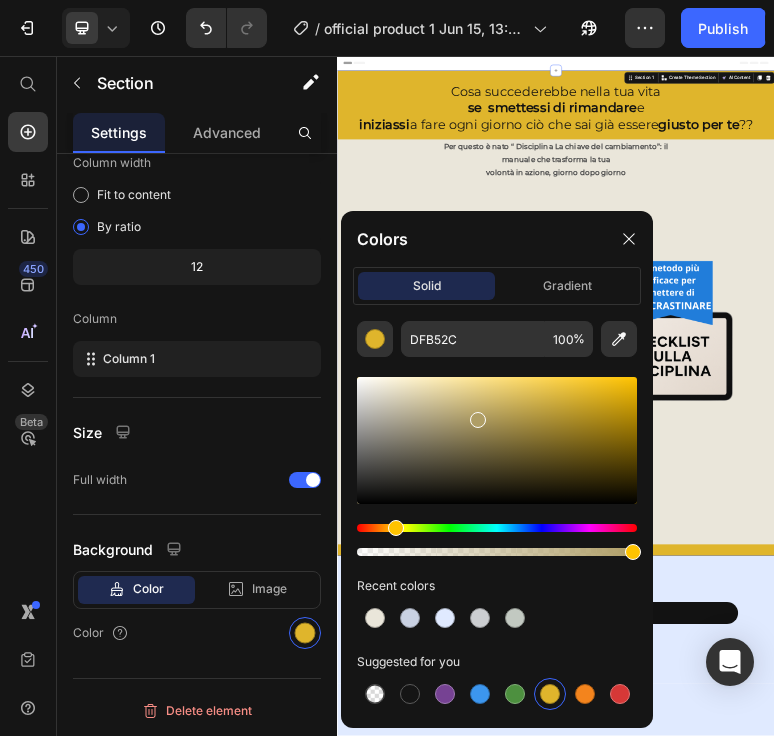 click at bounding box center [497, 440] 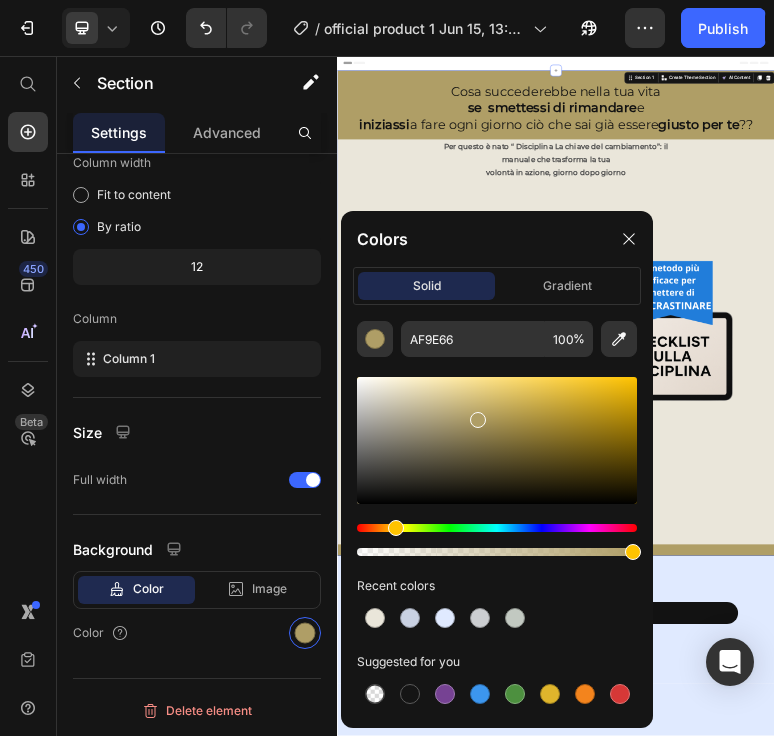 click at bounding box center [497, 440] 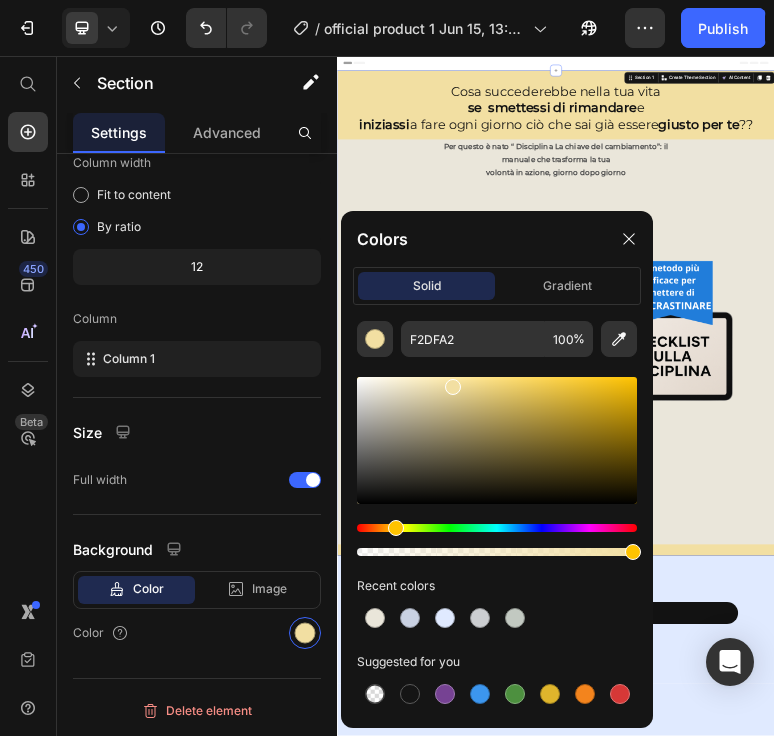 click at bounding box center [497, 466] 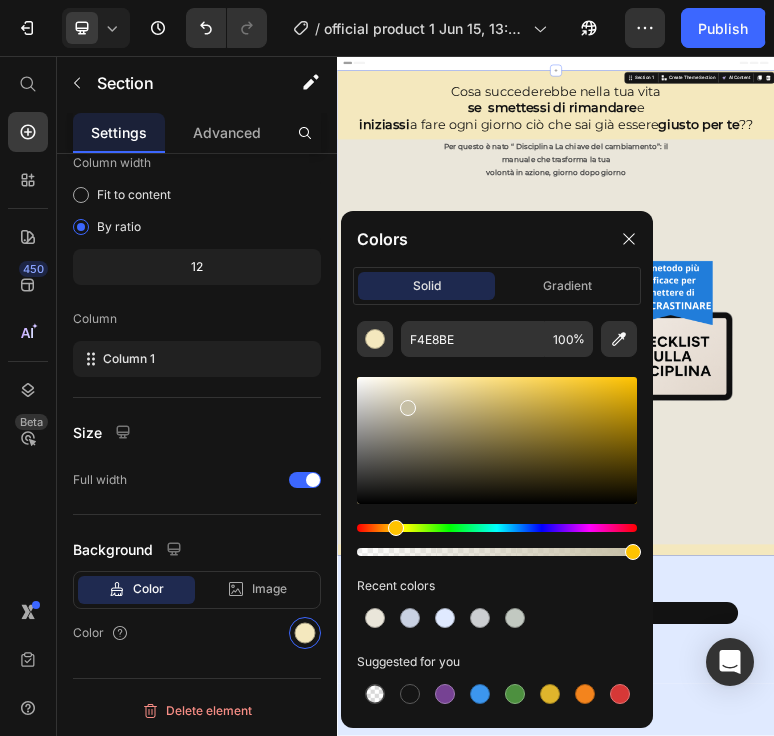 click at bounding box center [497, 440] 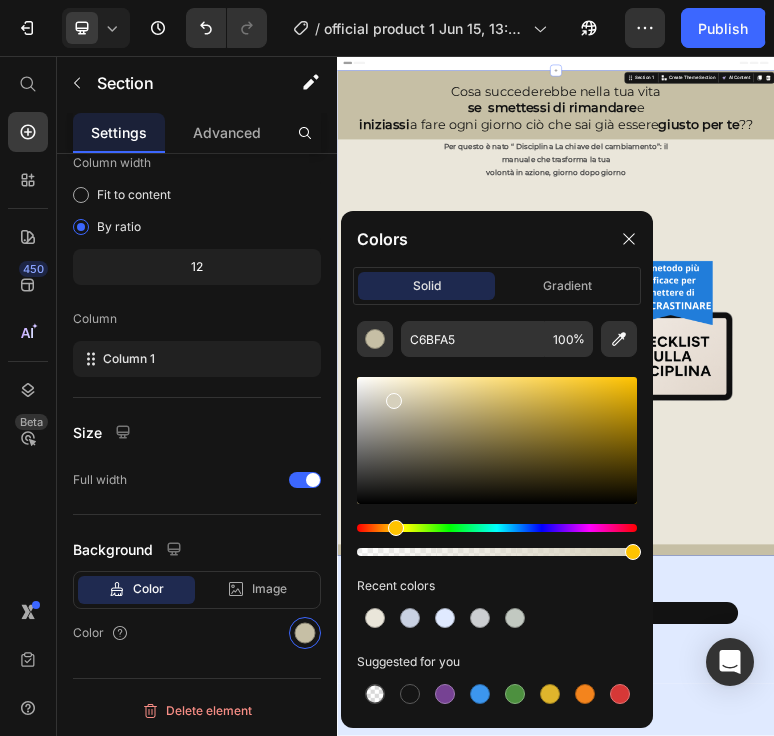 click at bounding box center (497, 440) 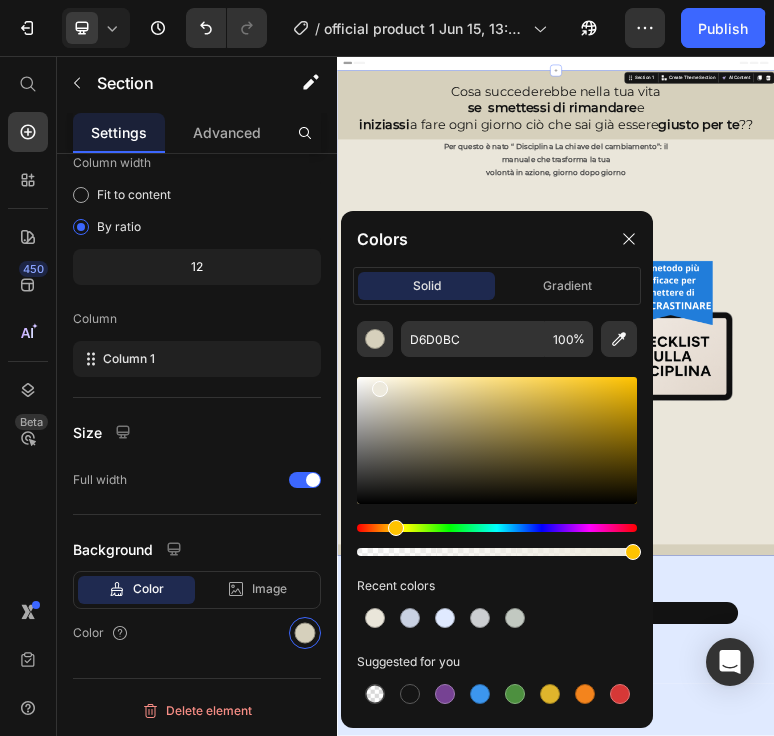 click at bounding box center [497, 440] 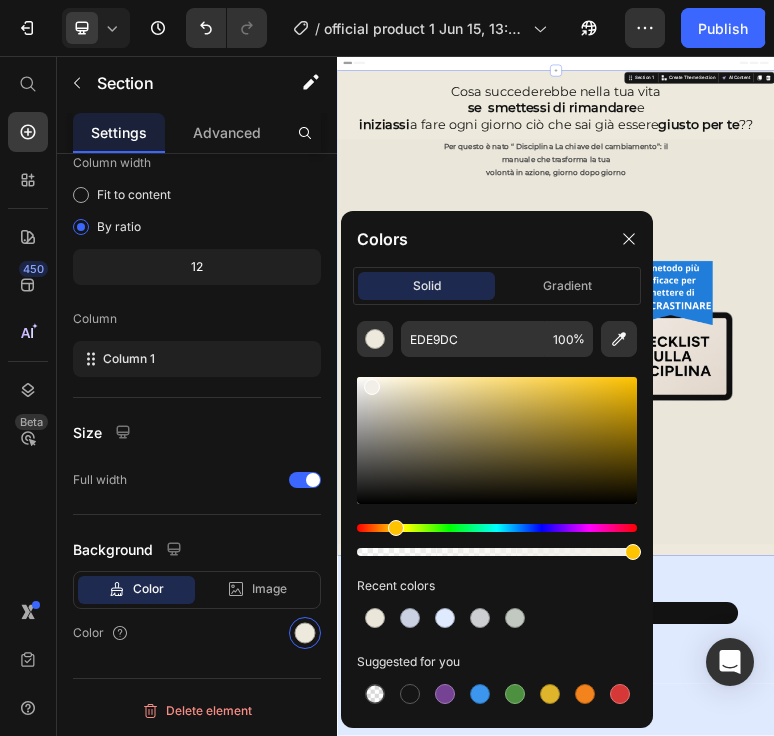 click at bounding box center [497, 440] 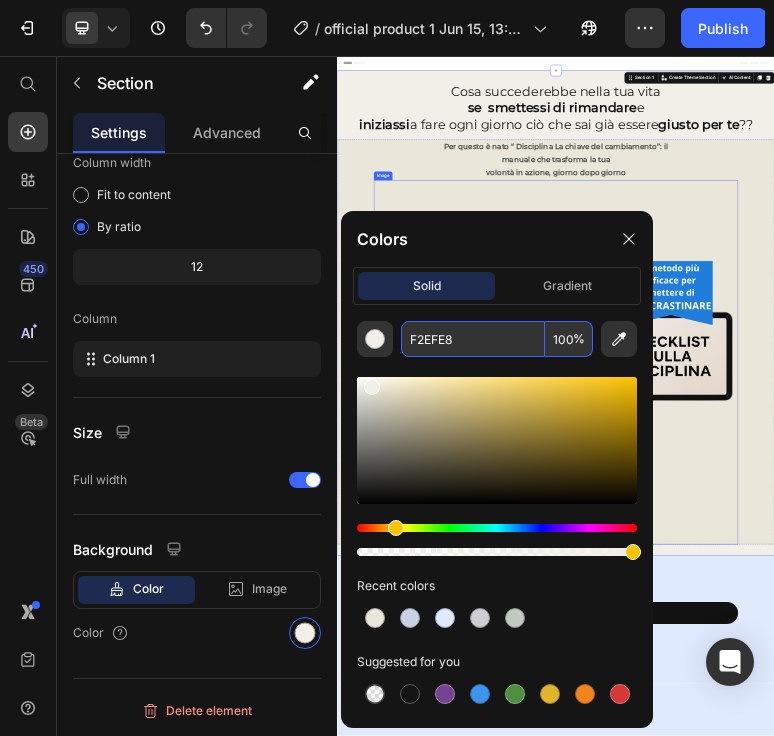 click on "manuale che trasforma la tua" at bounding box center [937, 342] 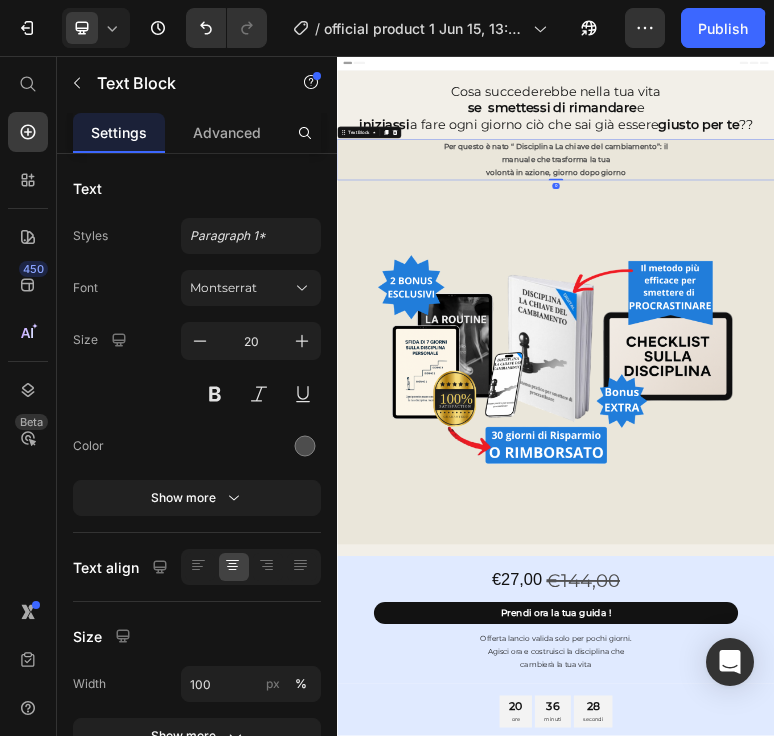 click on "manuale che trasforma la tua" at bounding box center (937, 342) 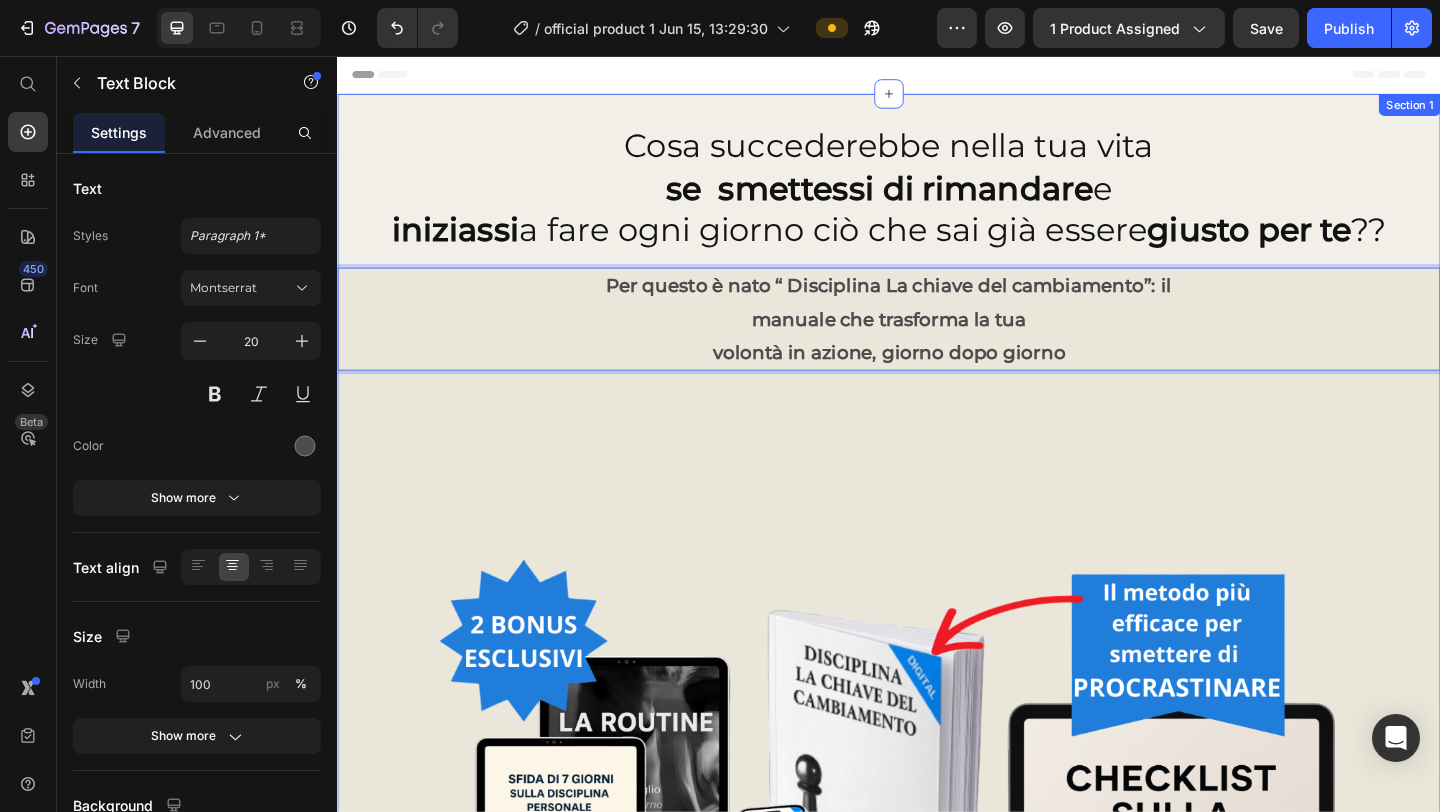 click on "Section 1" at bounding box center (1503, 109) 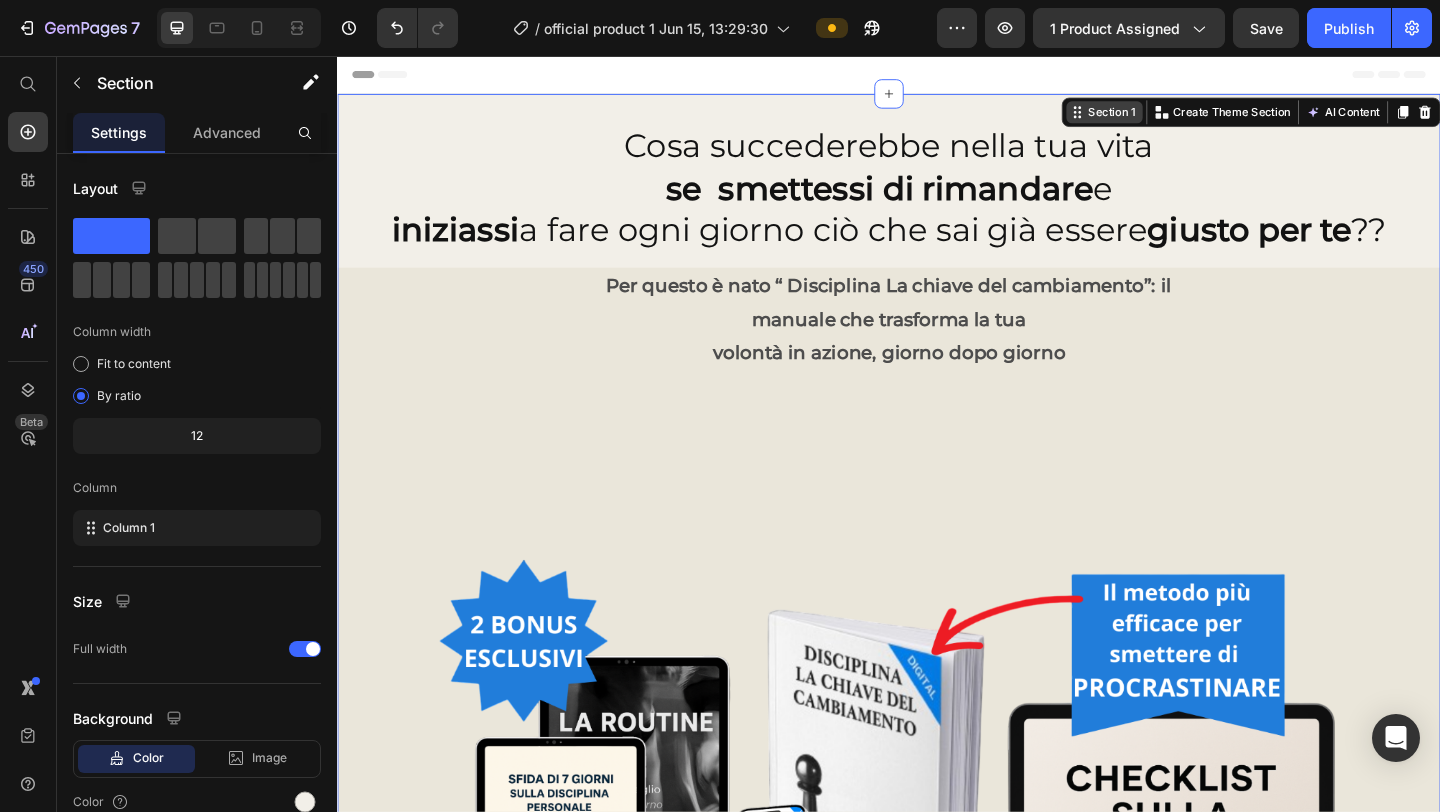 click on "Section 1" at bounding box center (1179, 117) 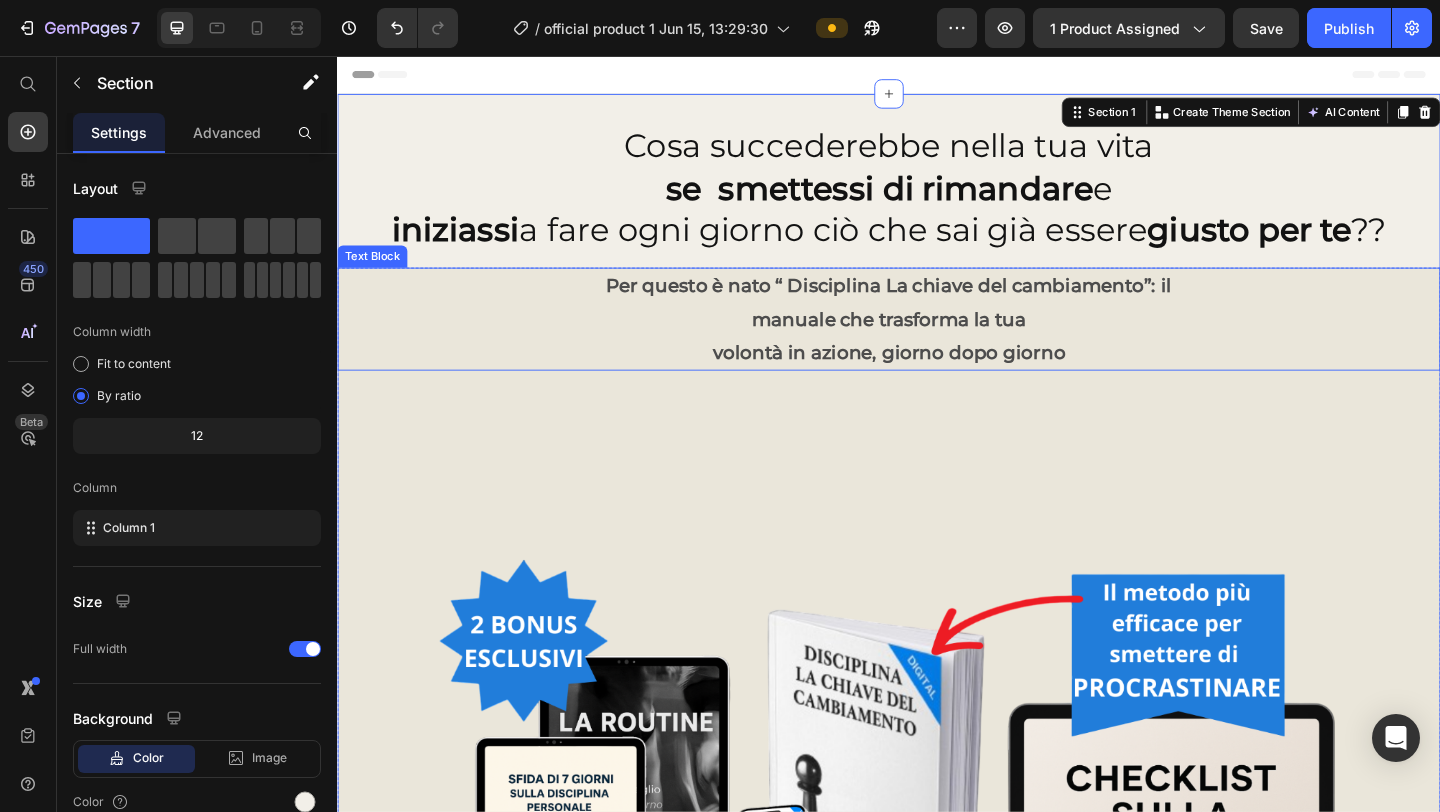 click on "Per questo è nato “ Disciplina La chiave del cambiamento”: il" at bounding box center [937, 306] 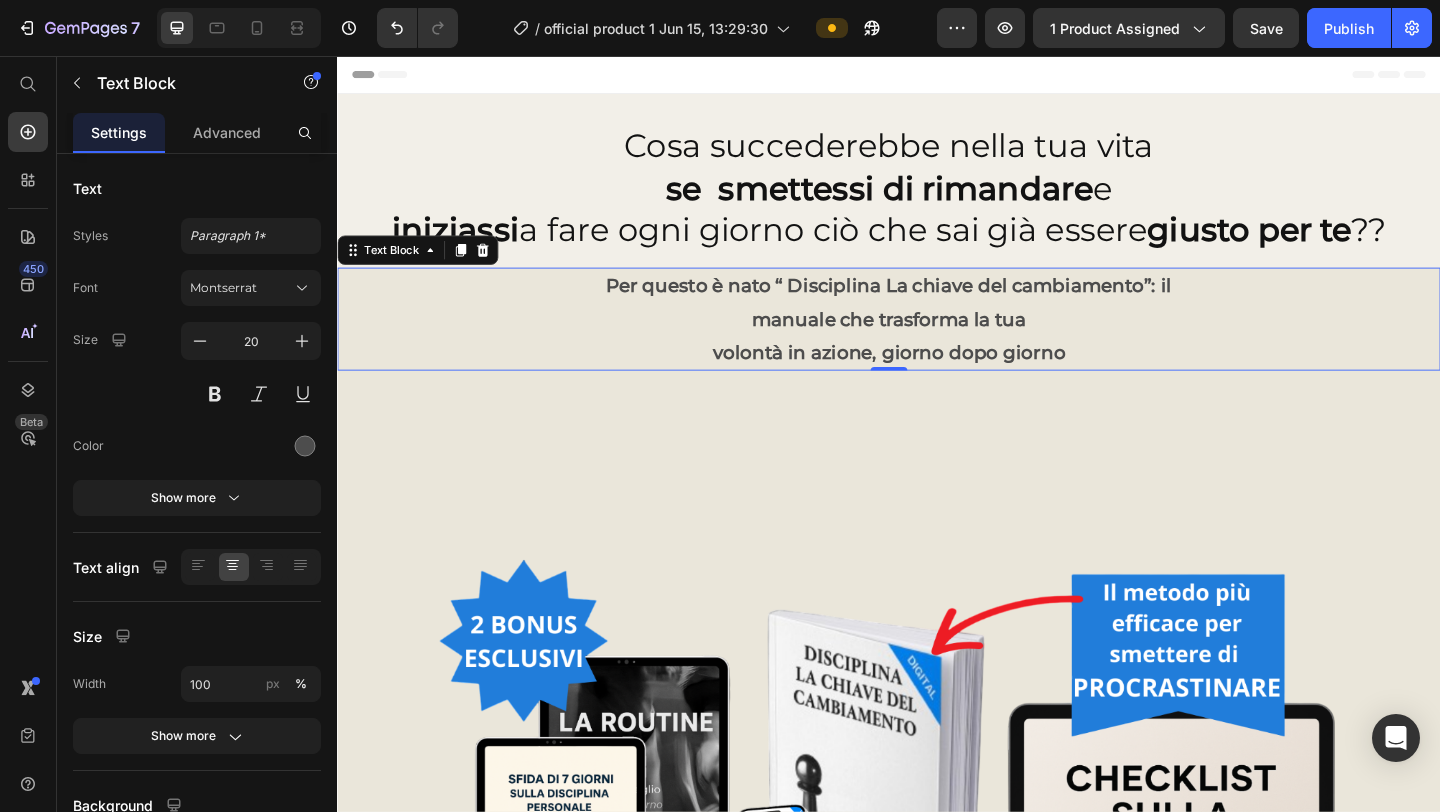 click on "Per questo è nato “ Disciplina La chiave del cambiamento”: il manuale che trasforma la tua volontà in azione, giorno dopo giorno Text Block Image" at bounding box center [937, 342] 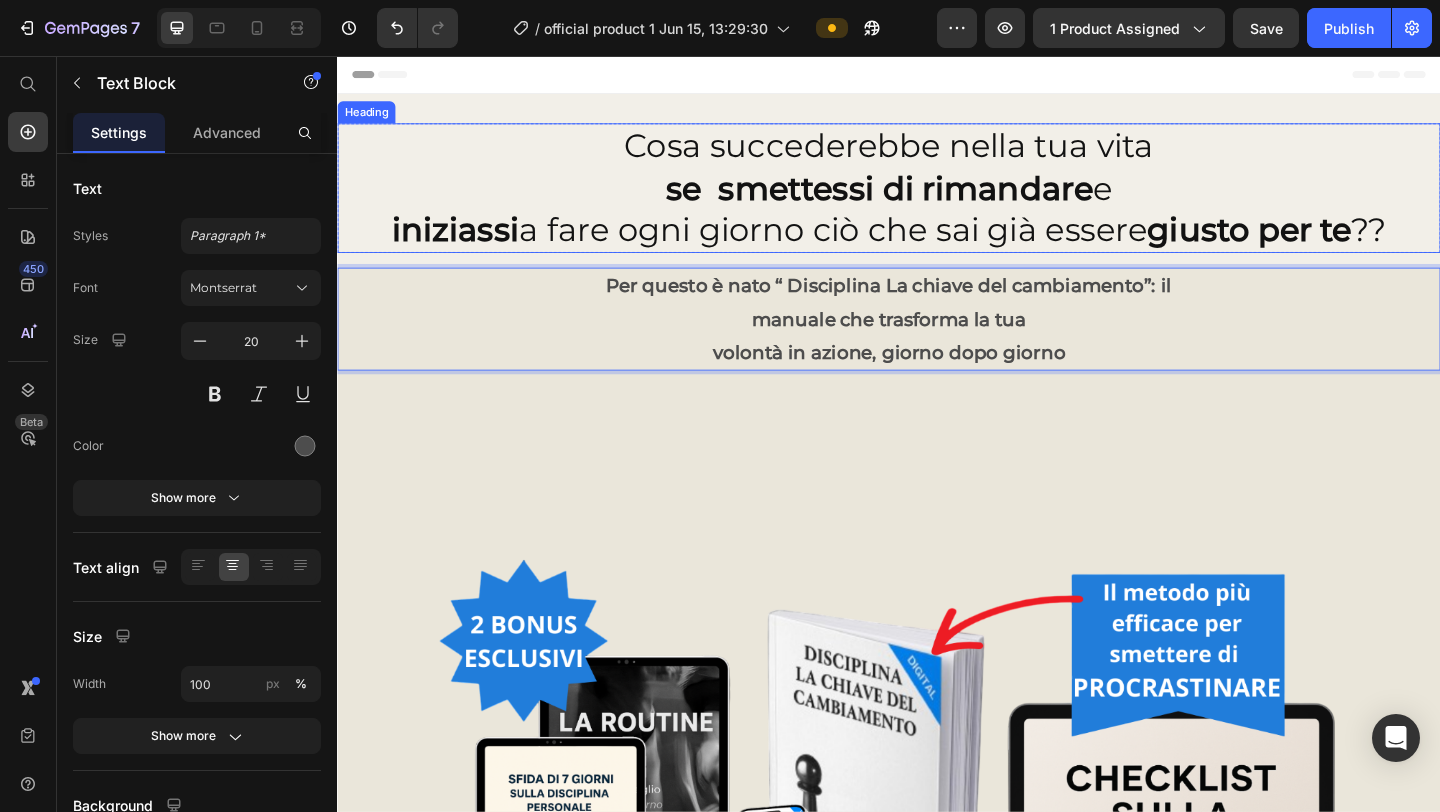 click on "Cosa succederebbe nella tua vita se  smettessi di rimandare  e iniziassi  a fare ogni giorno ciò che sai già essere  giusto per te ??" at bounding box center (937, 199) 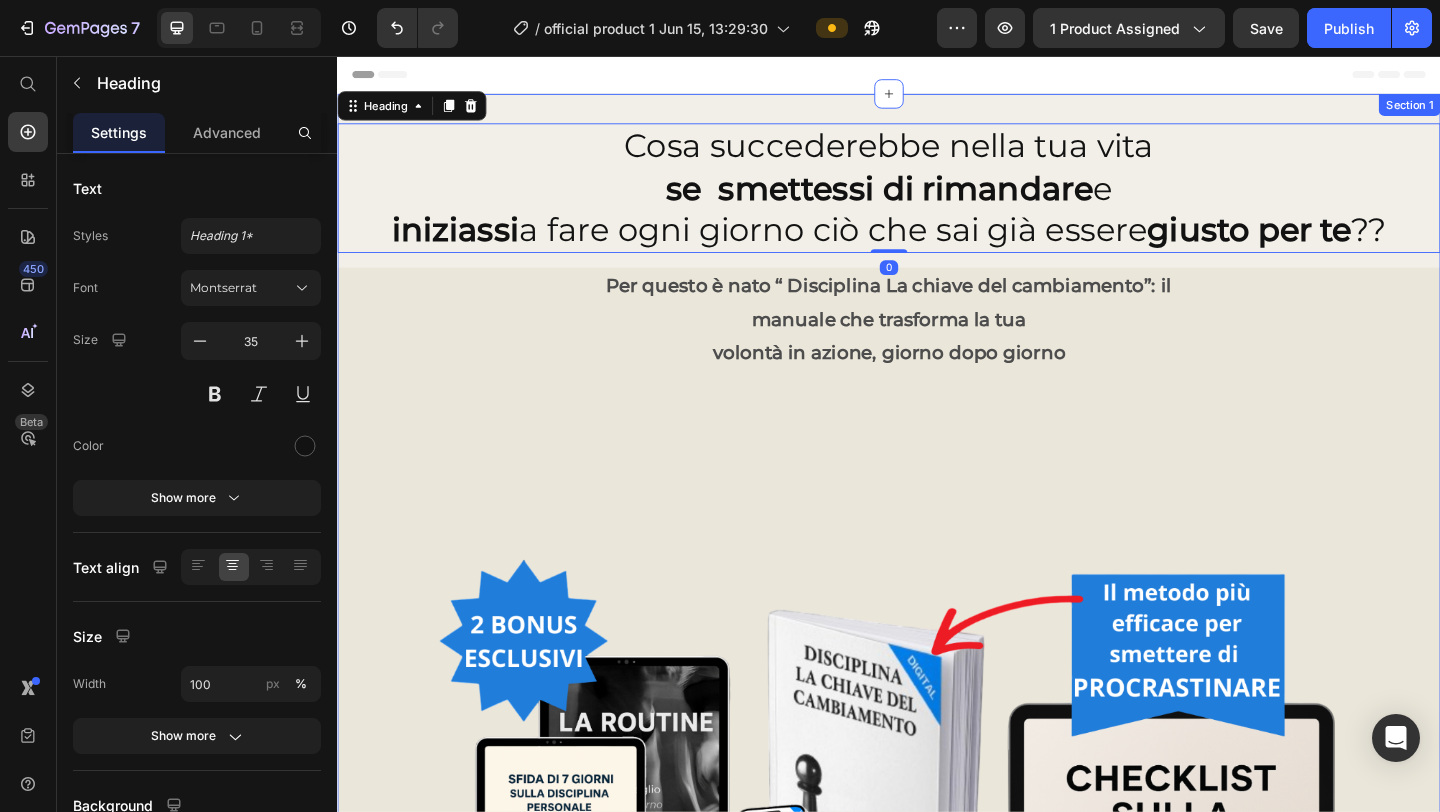 click on "Section 1" at bounding box center [1503, 109] 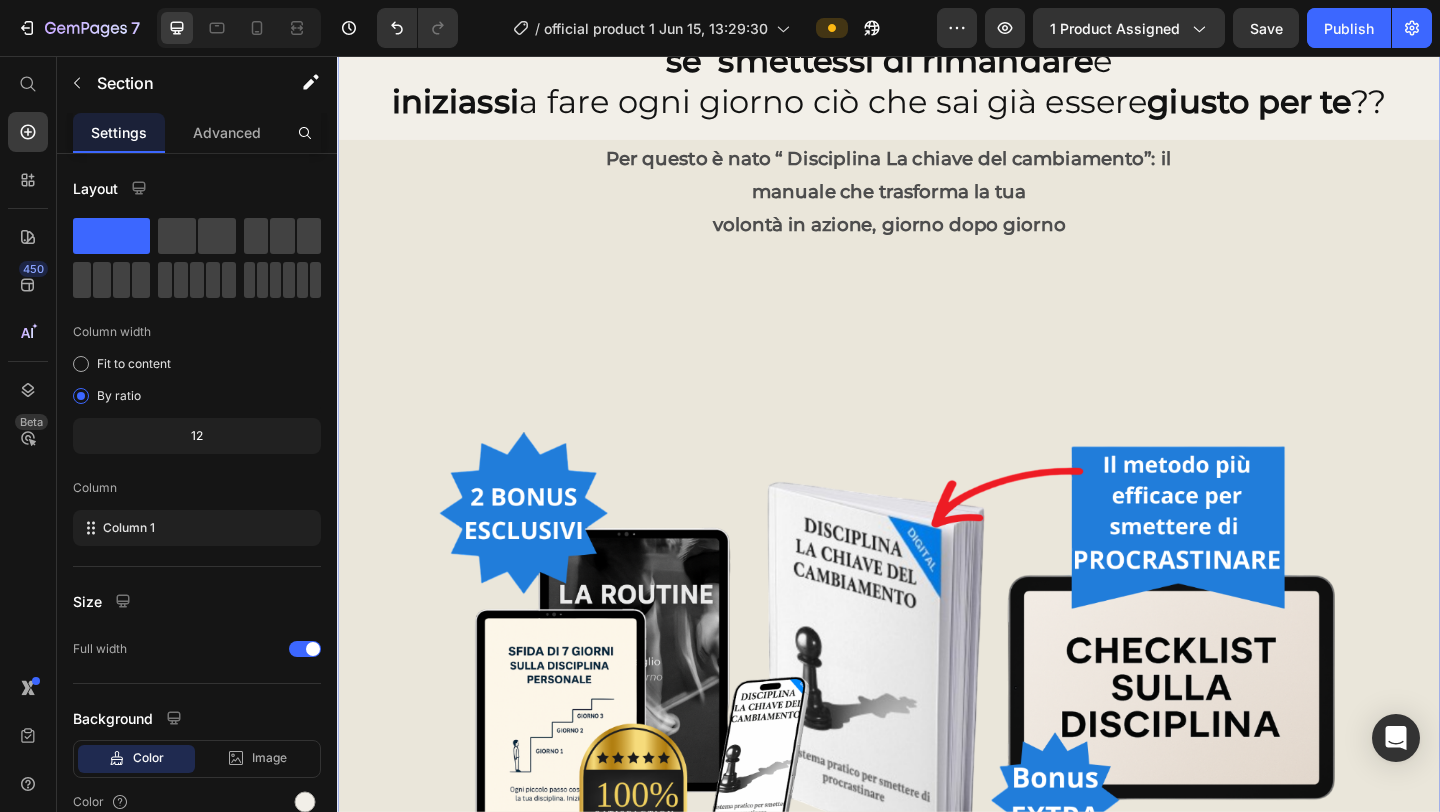 scroll, scrollTop: 0, scrollLeft: 0, axis: both 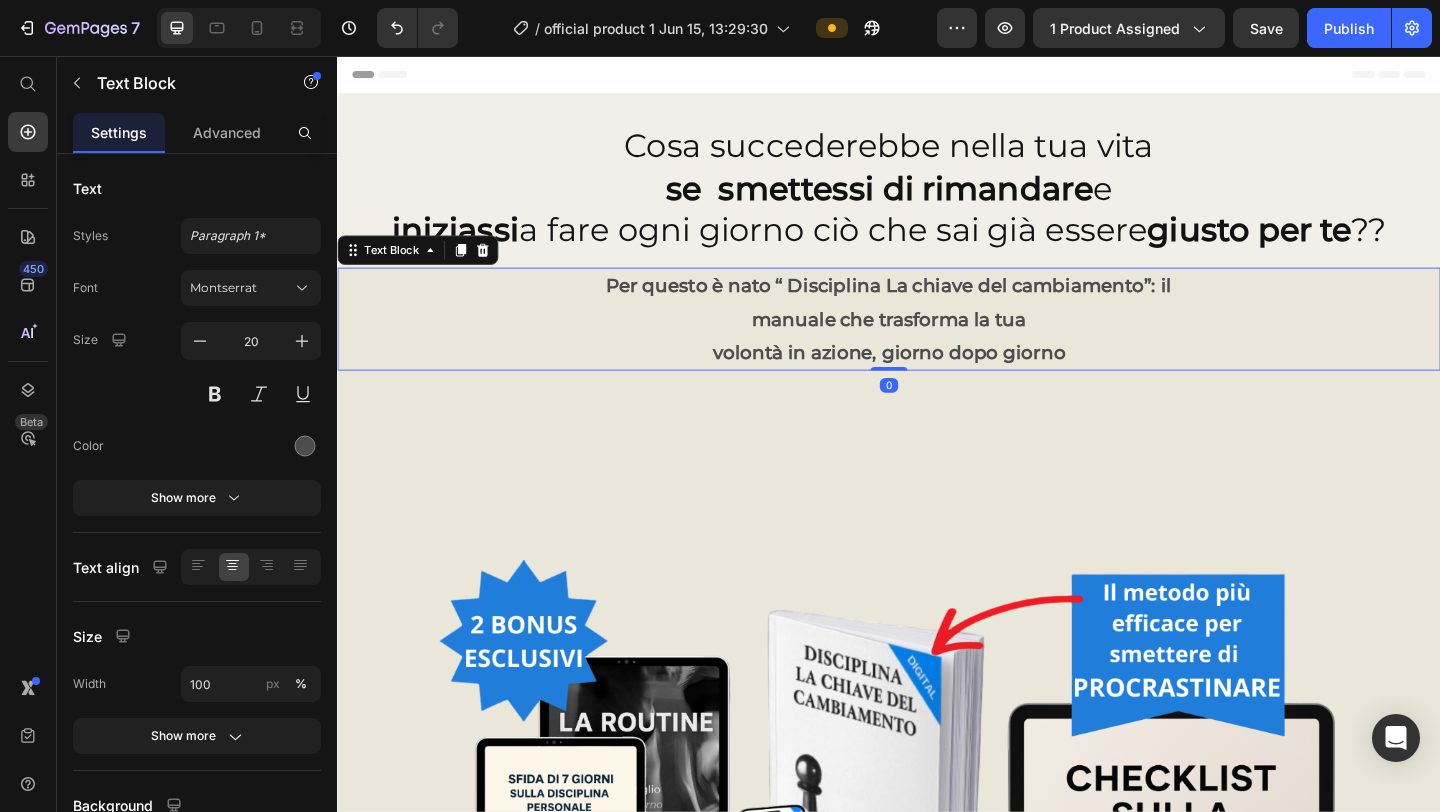 click on "manuale che trasforma la tua" at bounding box center (937, 342) 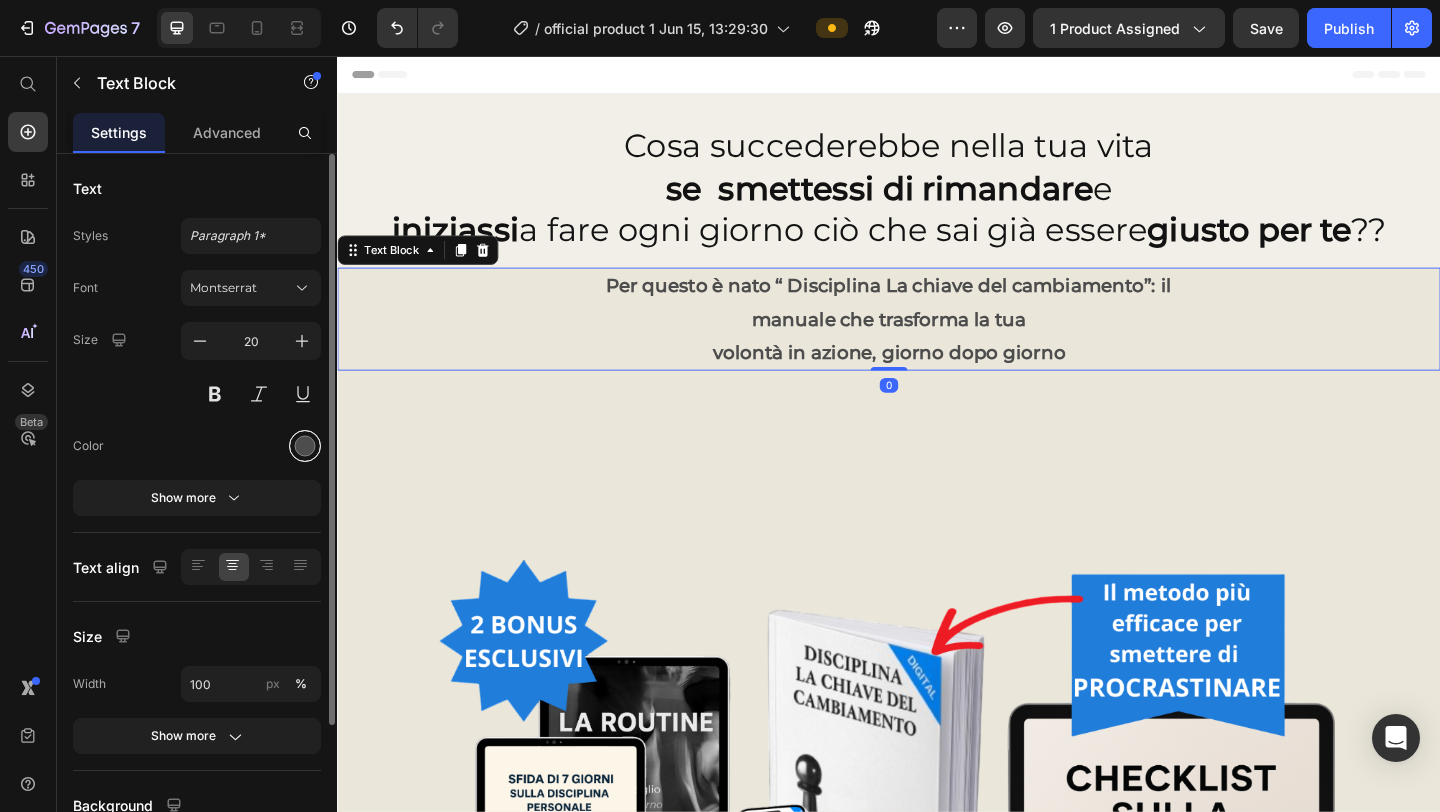 scroll, scrollTop: 180, scrollLeft: 0, axis: vertical 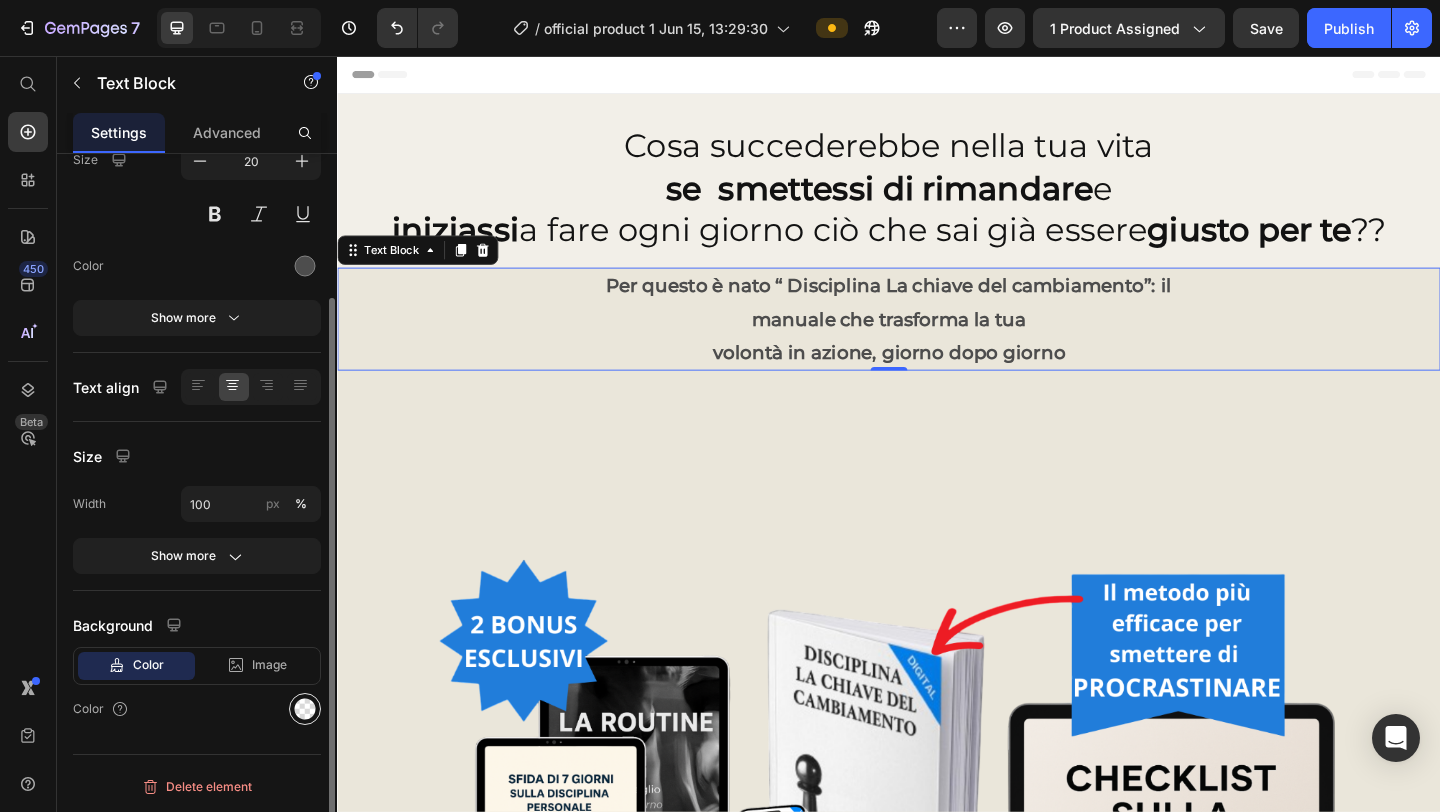 click at bounding box center [305, 709] 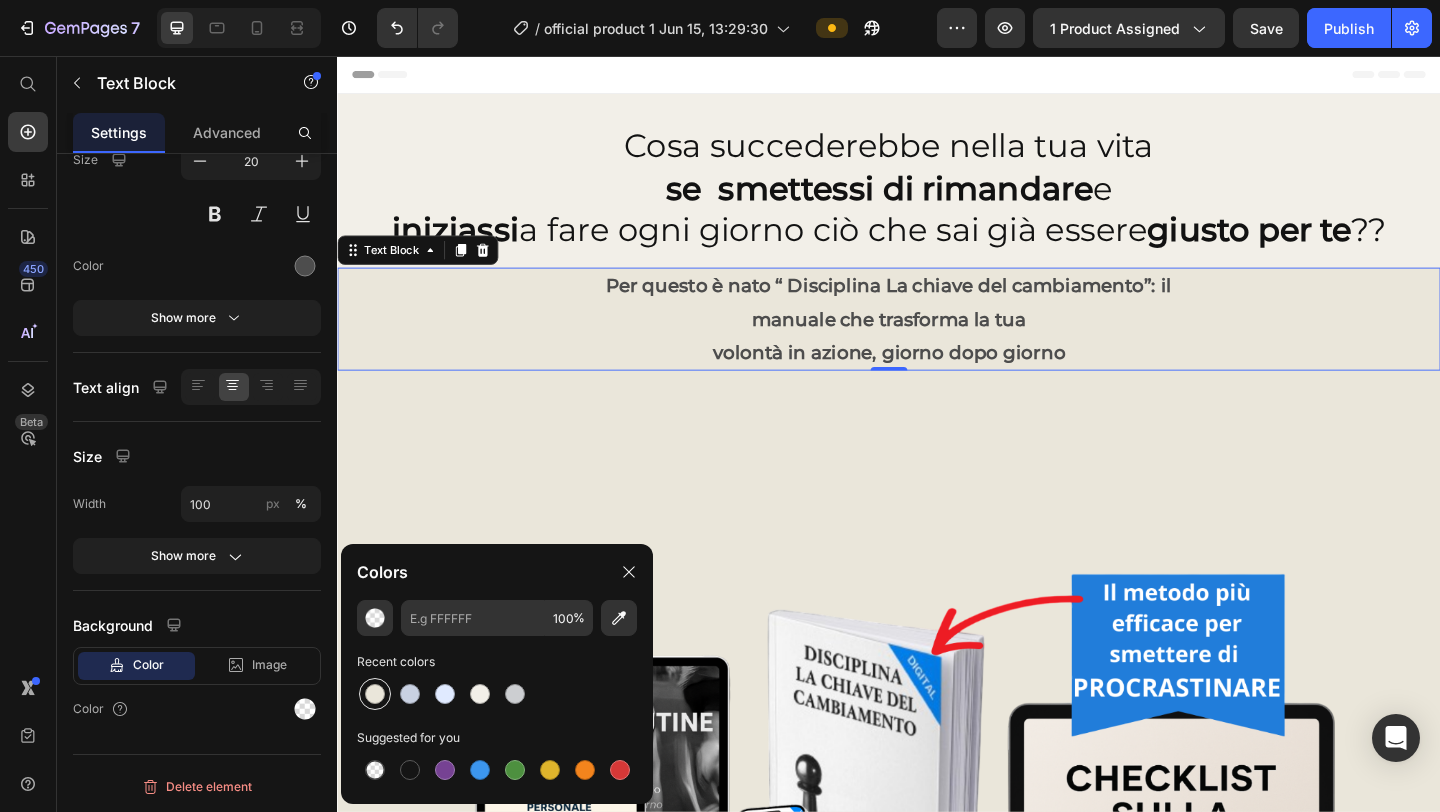 click at bounding box center [375, 694] 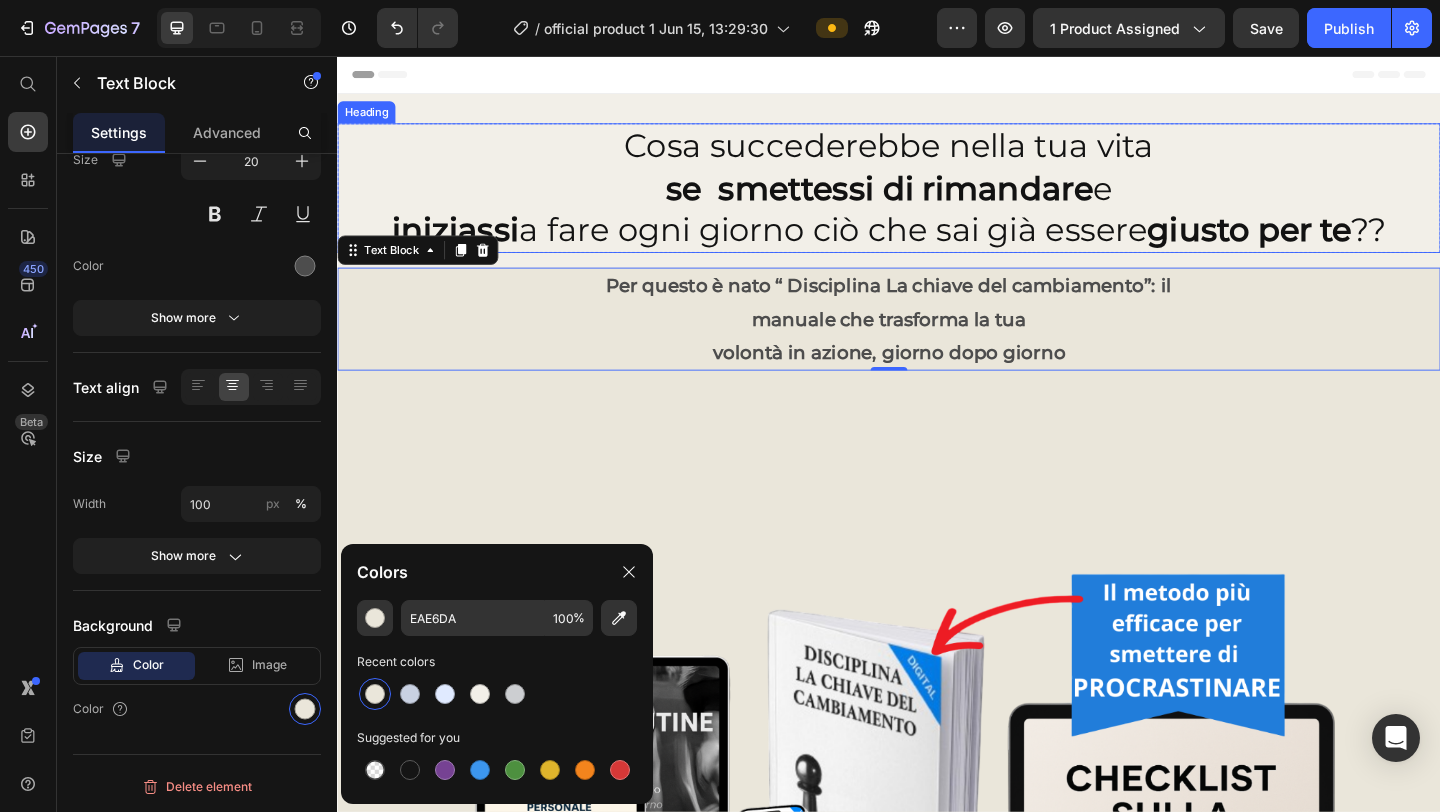 click on "Cosa succederebbe nella tua vita se  smettessi di rimandare  e iniziassi  a fare ogni giorno ciò che sai già essere  giusto per te ??" at bounding box center (937, 199) 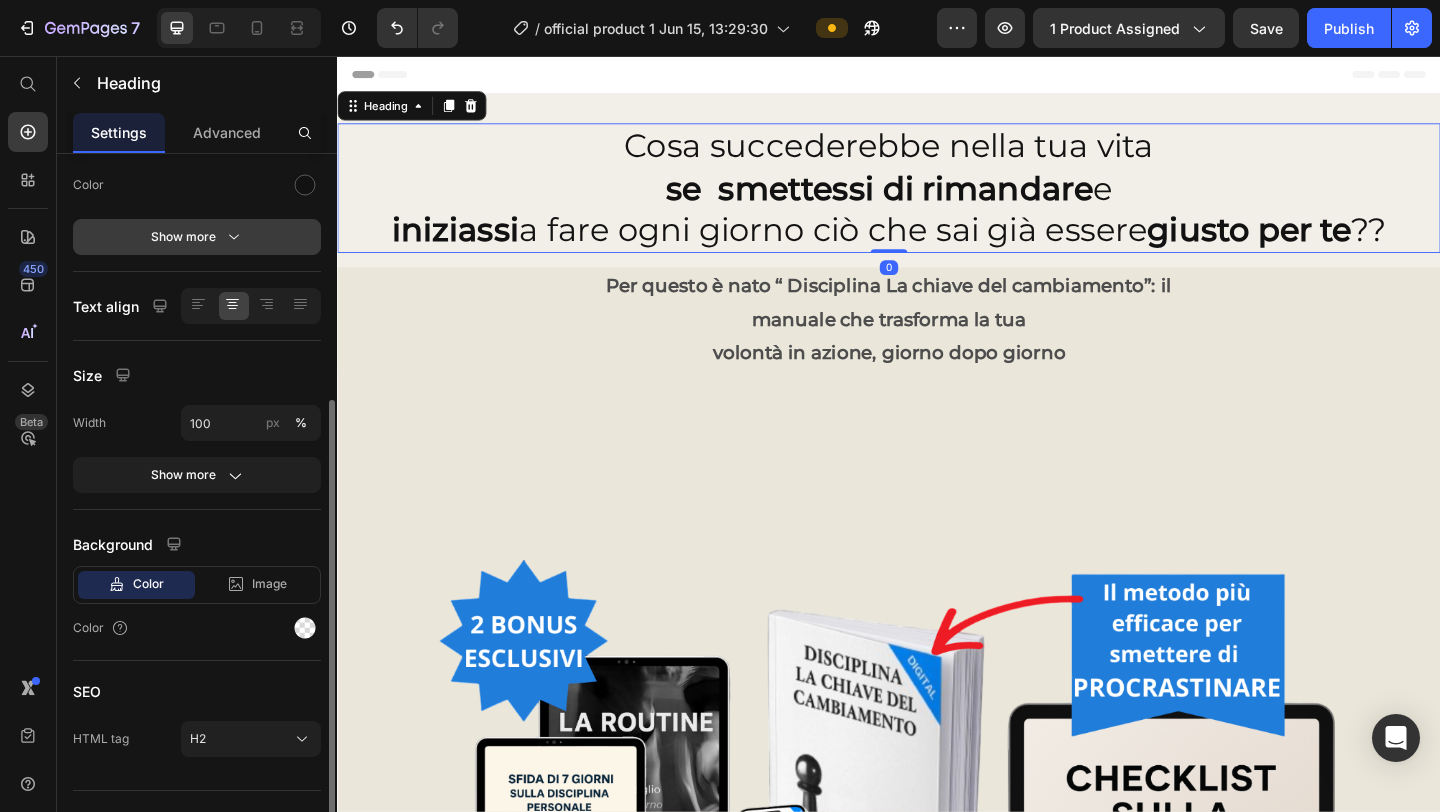 scroll, scrollTop: 297, scrollLeft: 0, axis: vertical 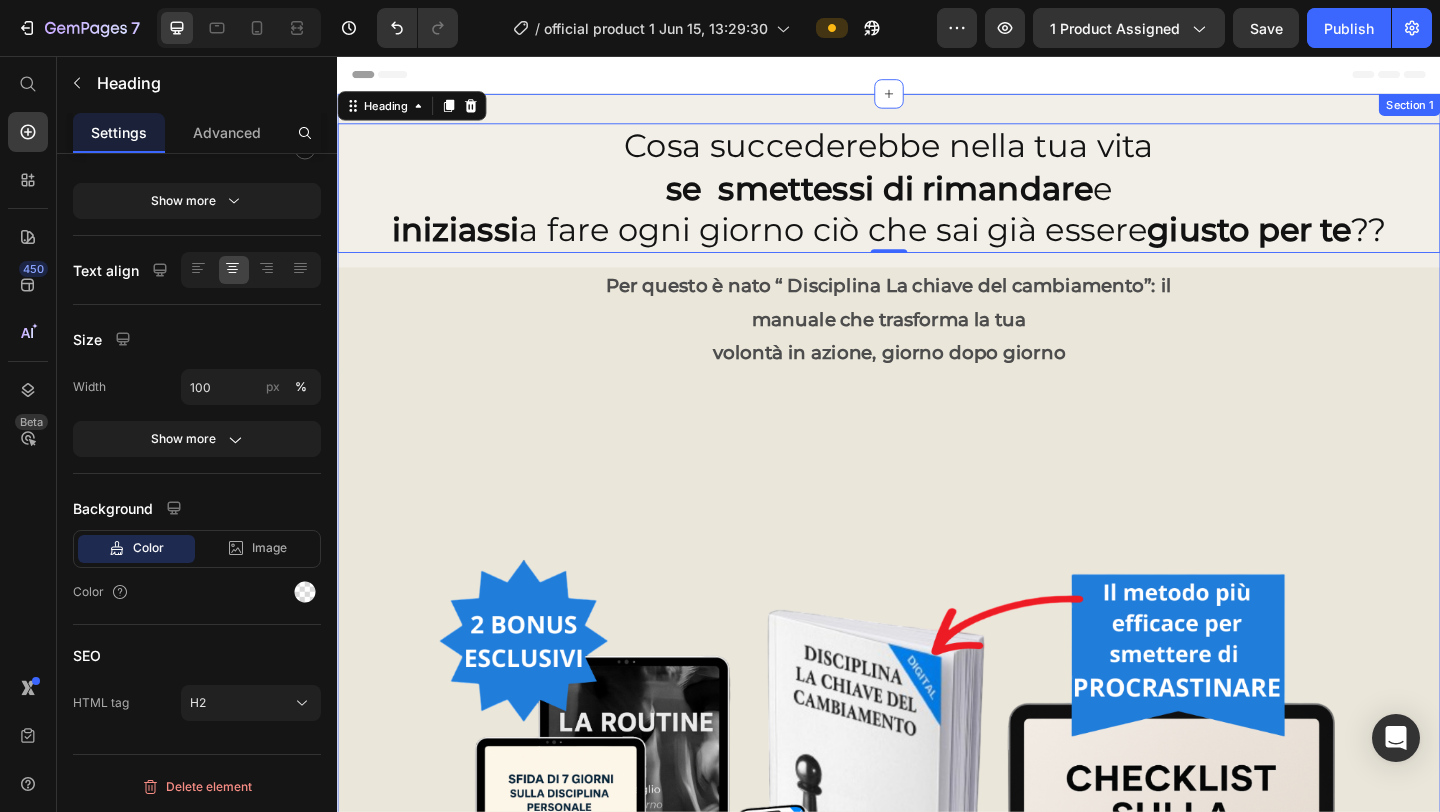 click on "Section 1" at bounding box center (1503, 109) 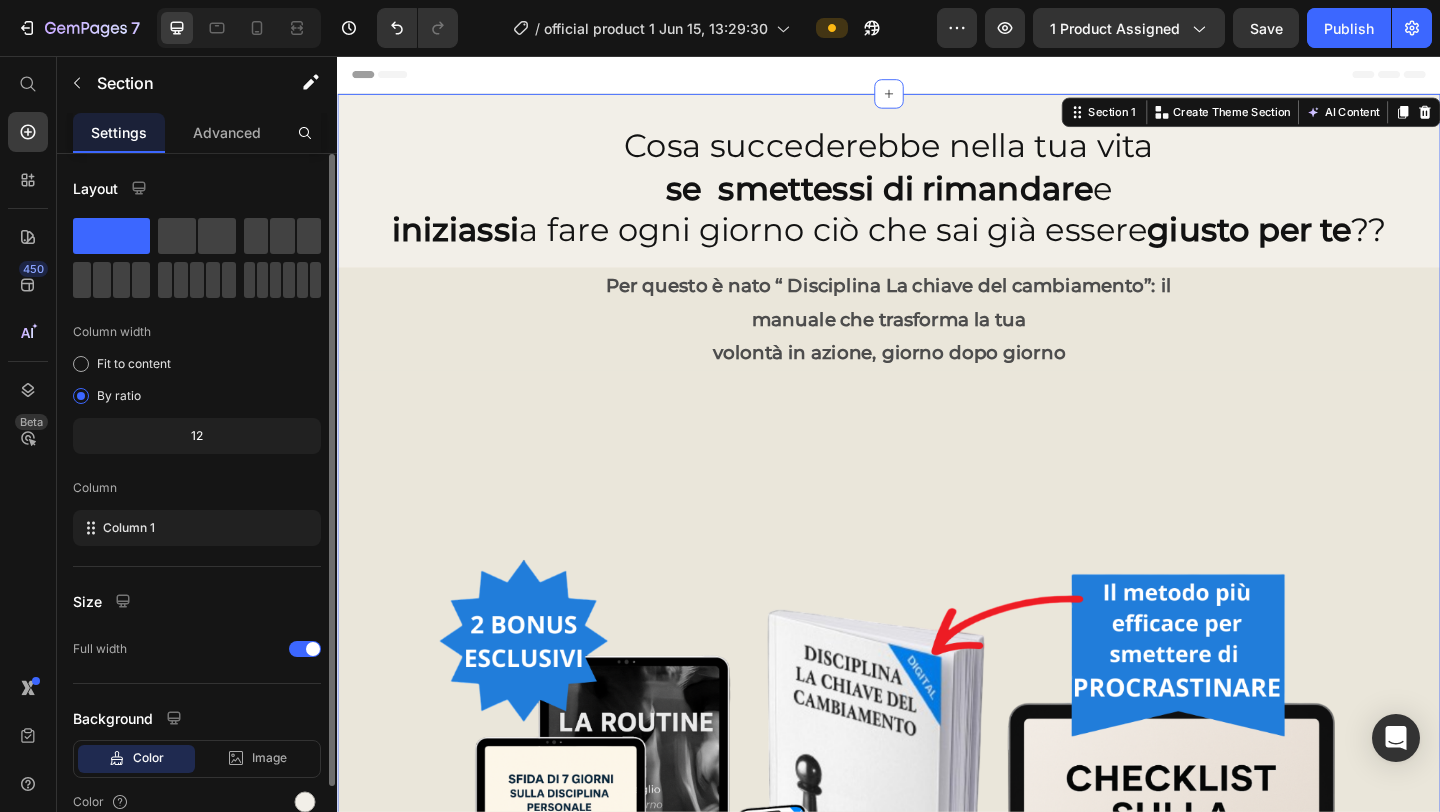 scroll, scrollTop: 93, scrollLeft: 0, axis: vertical 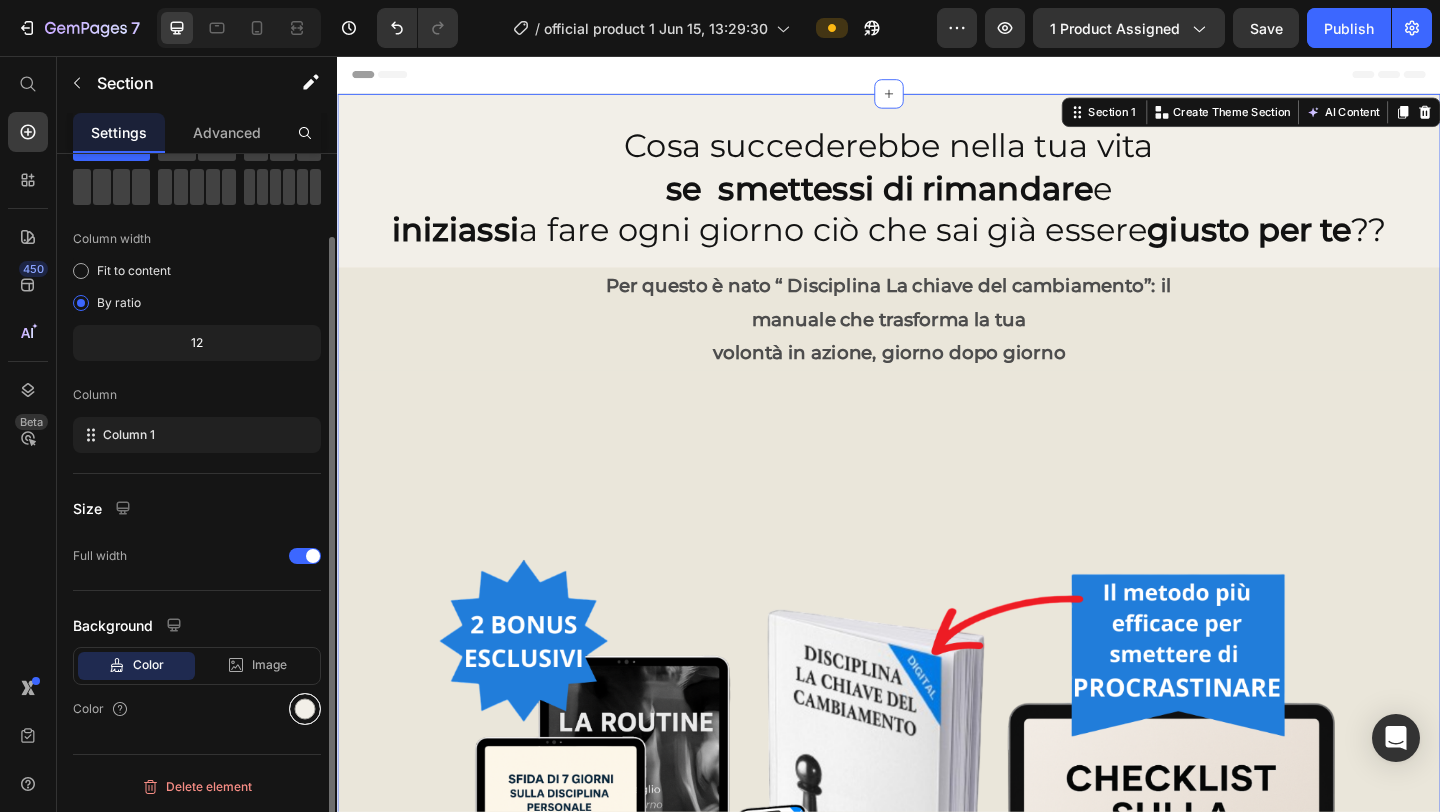 click at bounding box center [305, 709] 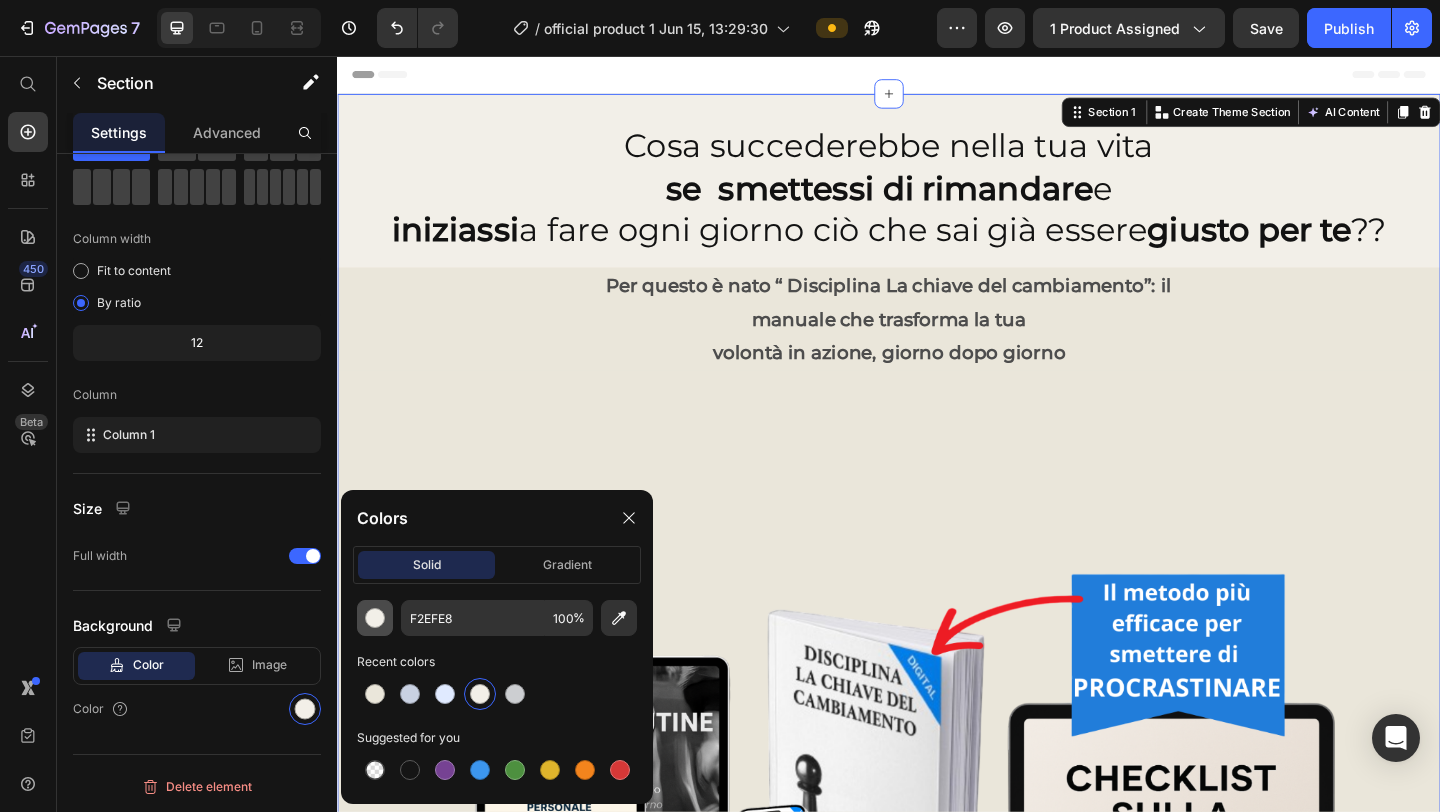 click at bounding box center [375, 618] 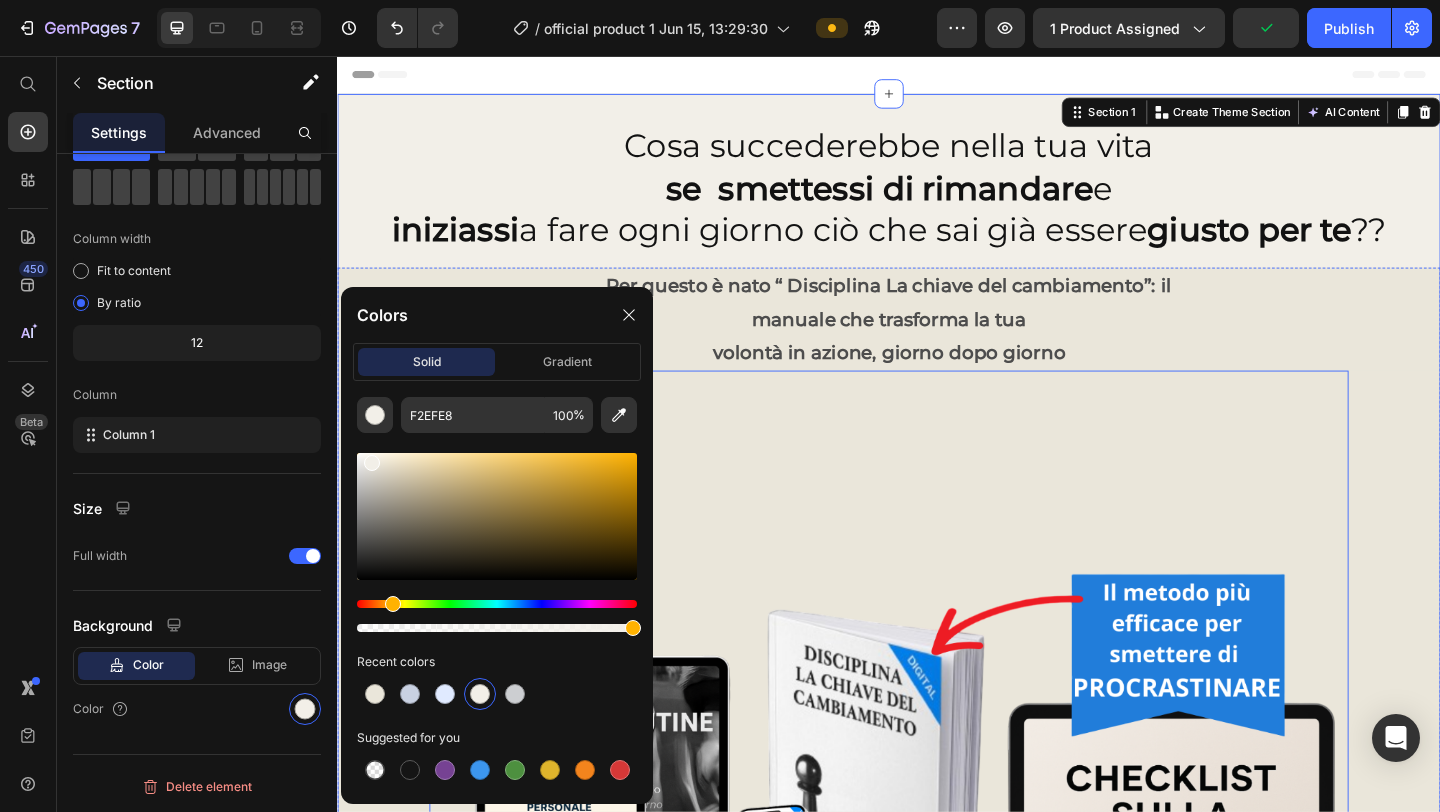 click at bounding box center (937, 898) 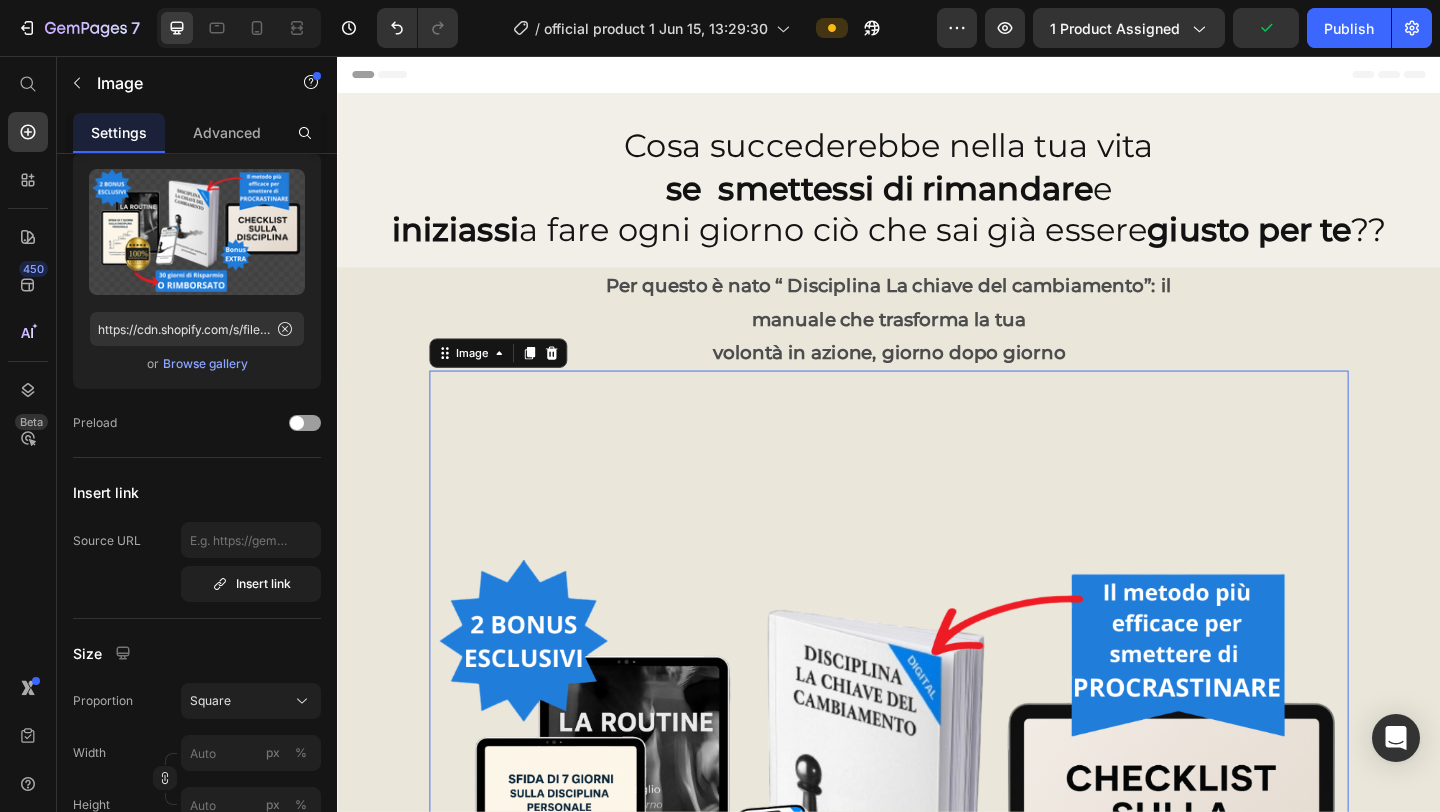 scroll, scrollTop: 0, scrollLeft: 0, axis: both 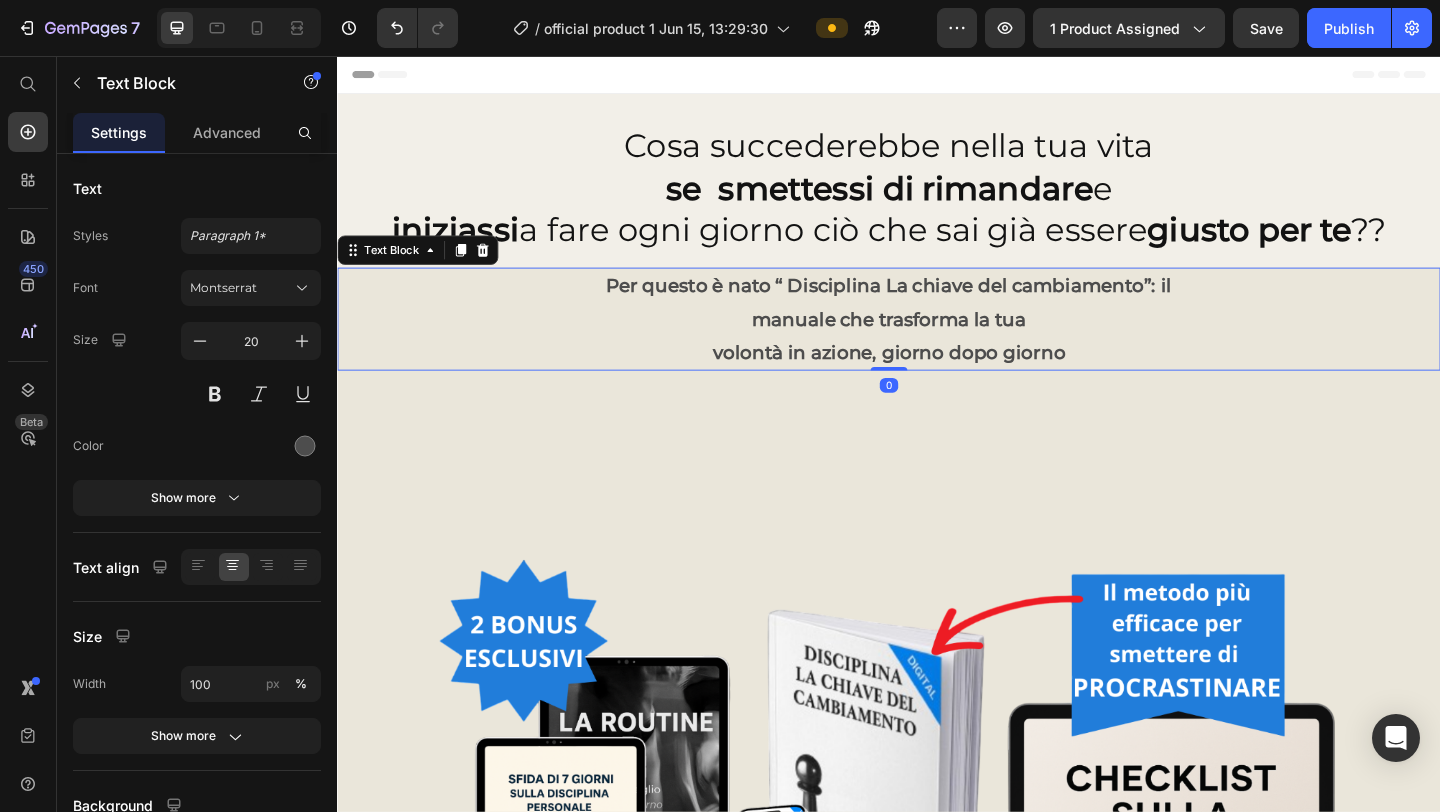 click on "Per questo è nato “ Disciplina La chiave del cambiamento”: il" at bounding box center (937, 306) 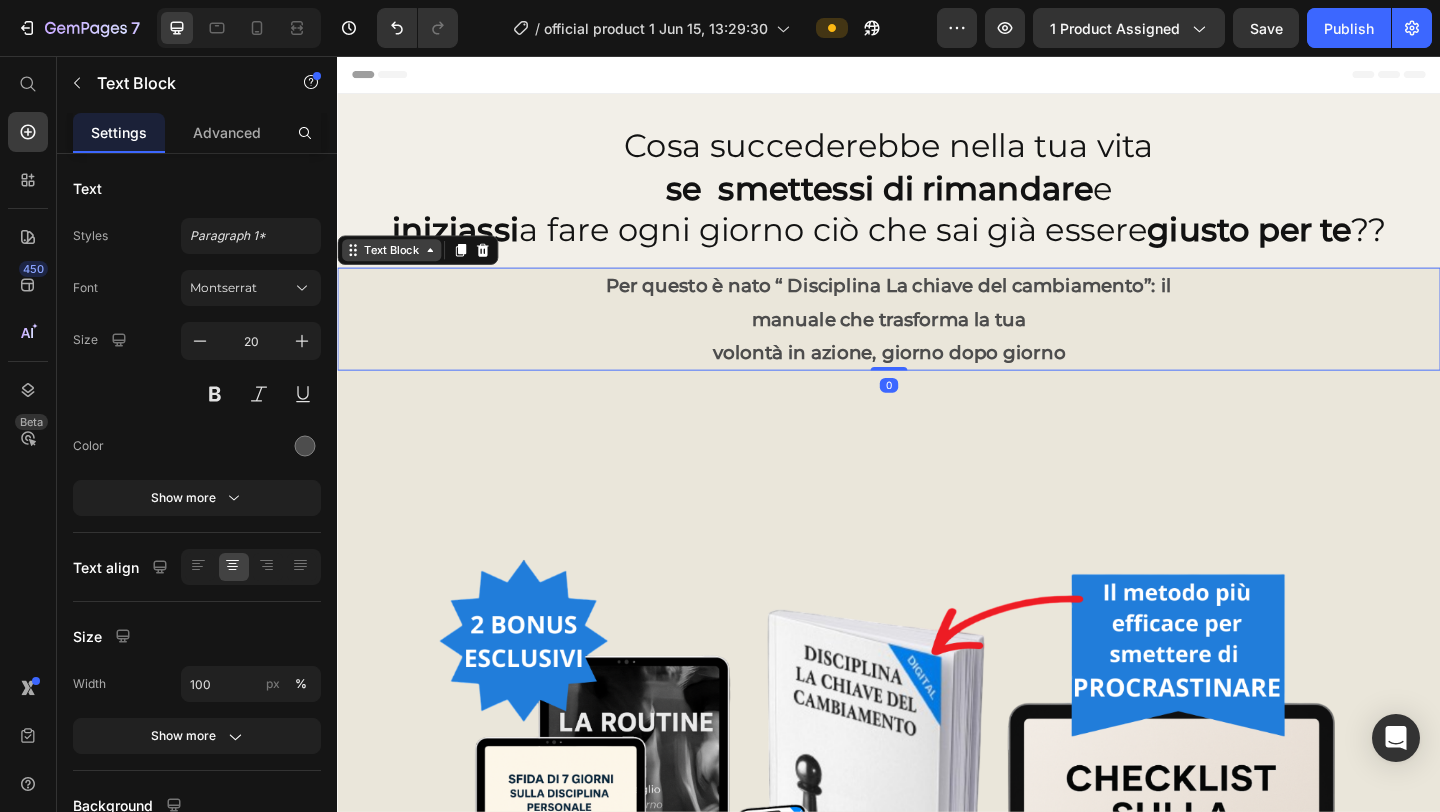 click on "Text Block" at bounding box center [396, 267] 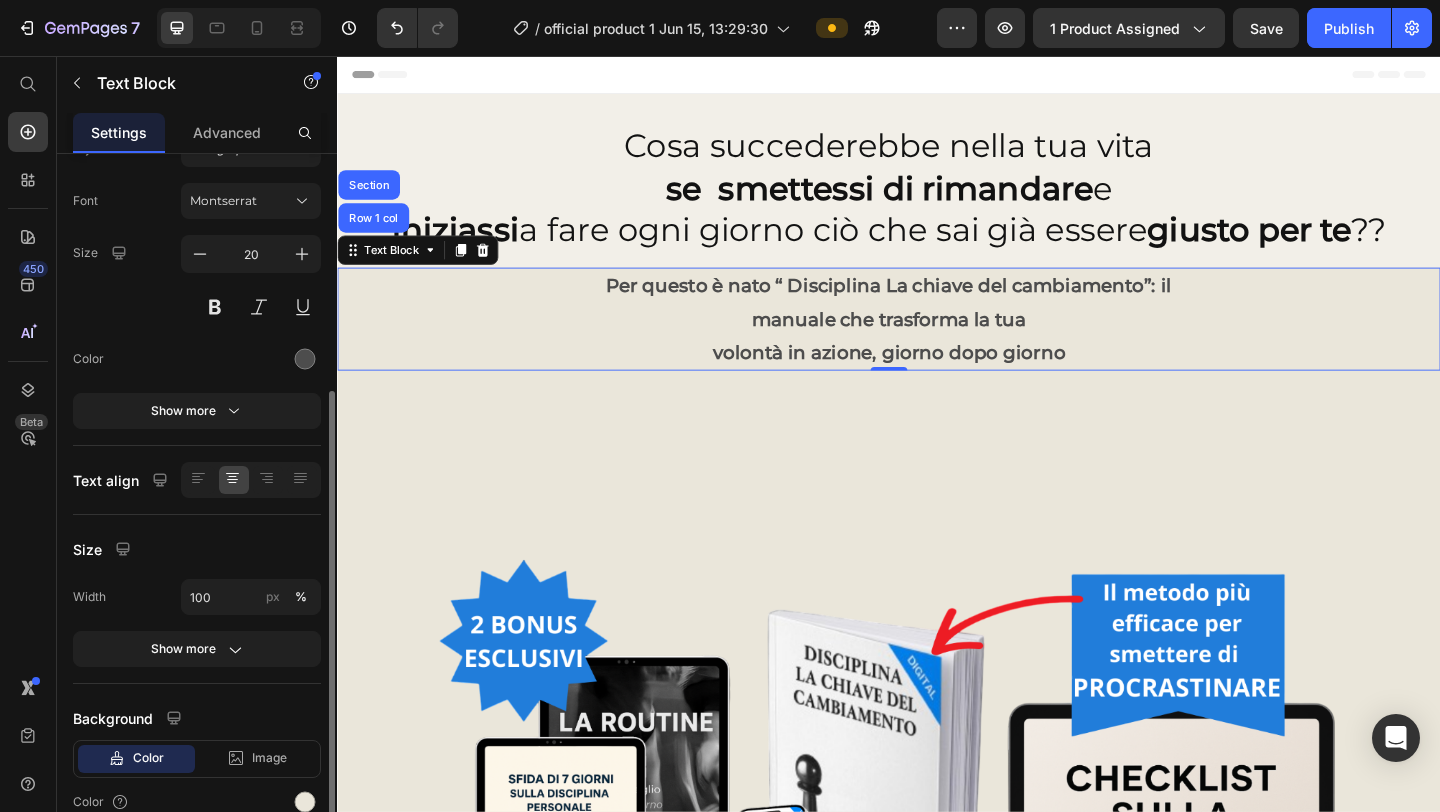 scroll, scrollTop: 180, scrollLeft: 0, axis: vertical 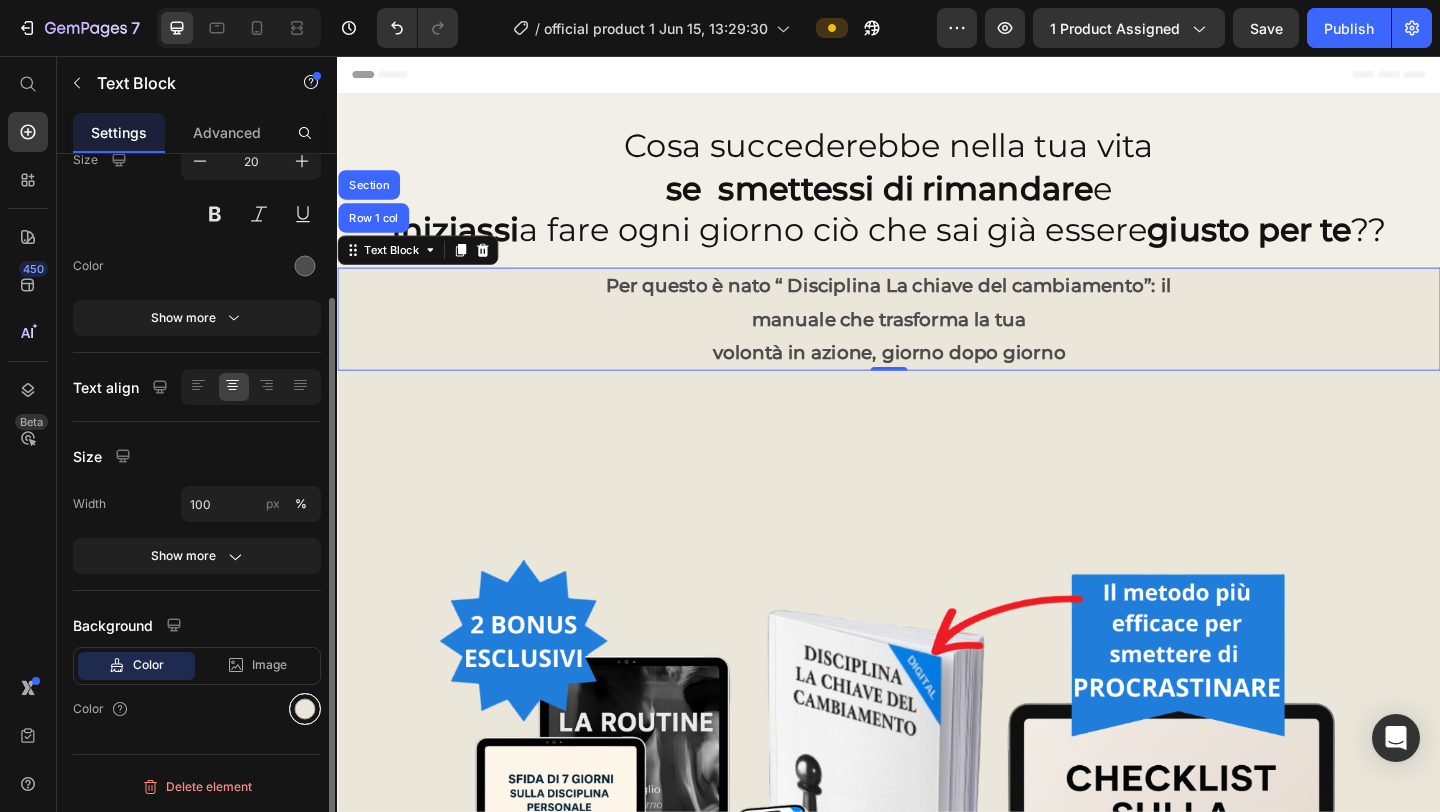 click at bounding box center (305, 709) 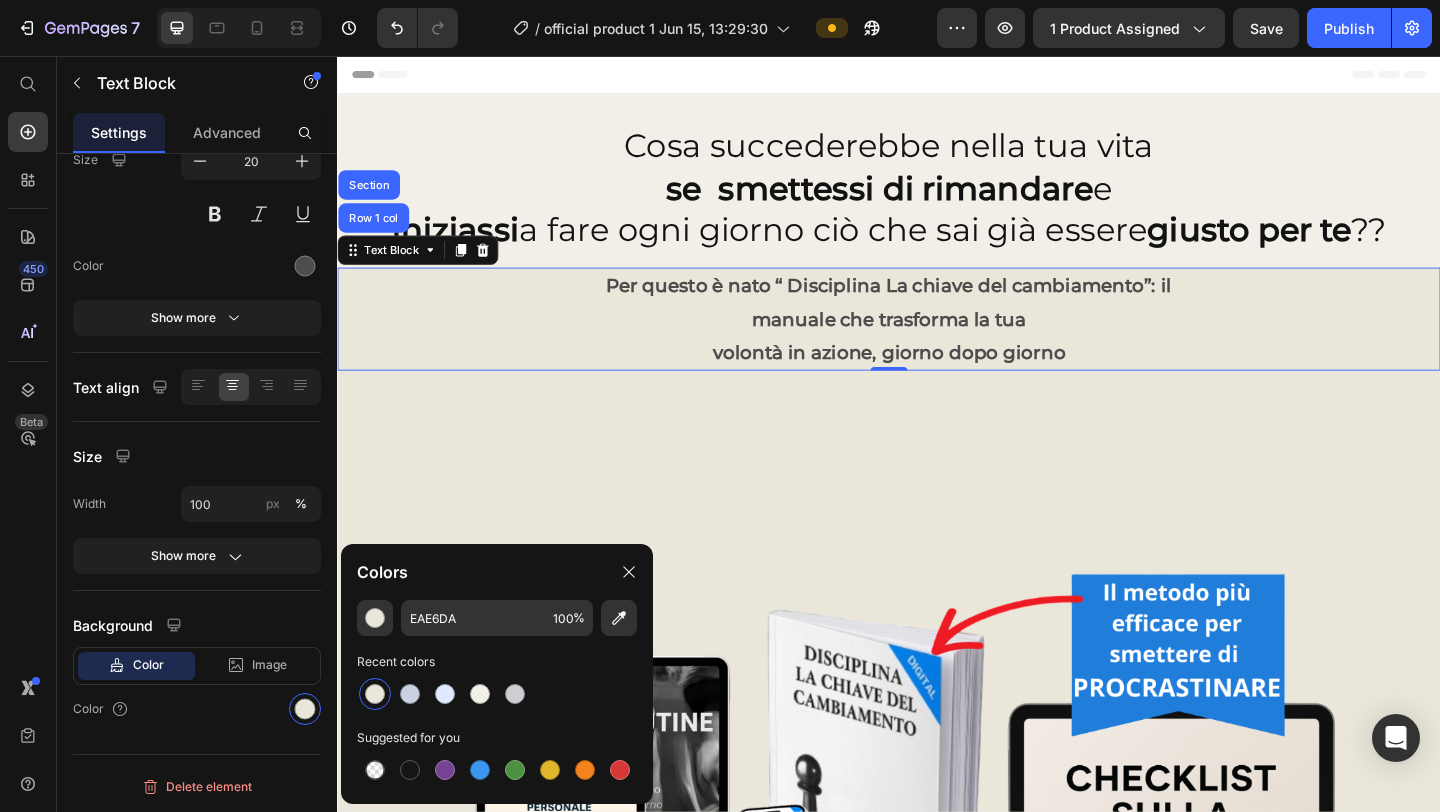 click at bounding box center (375, 694) 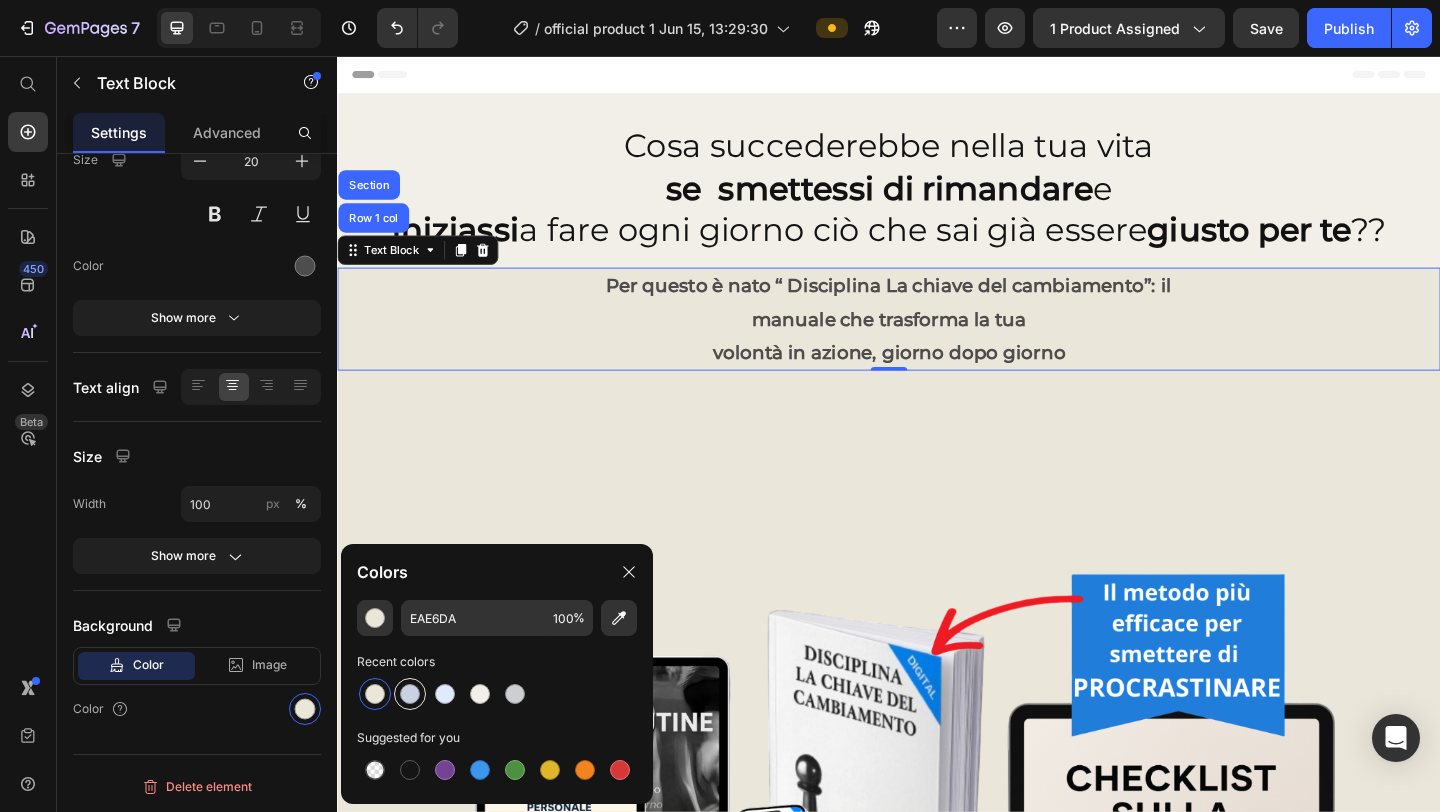 click at bounding box center (410, 694) 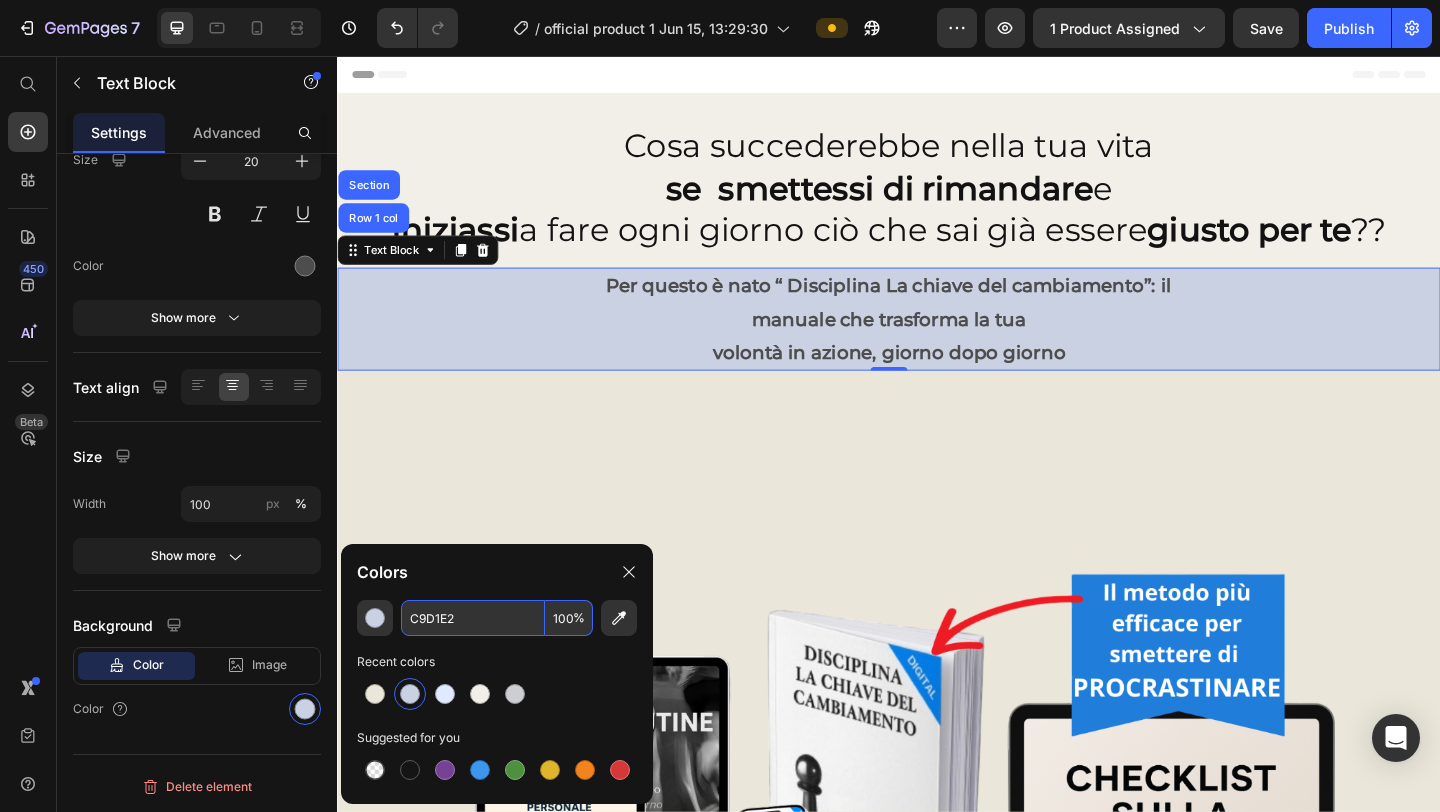 click on "C9D1E2" at bounding box center (473, 618) 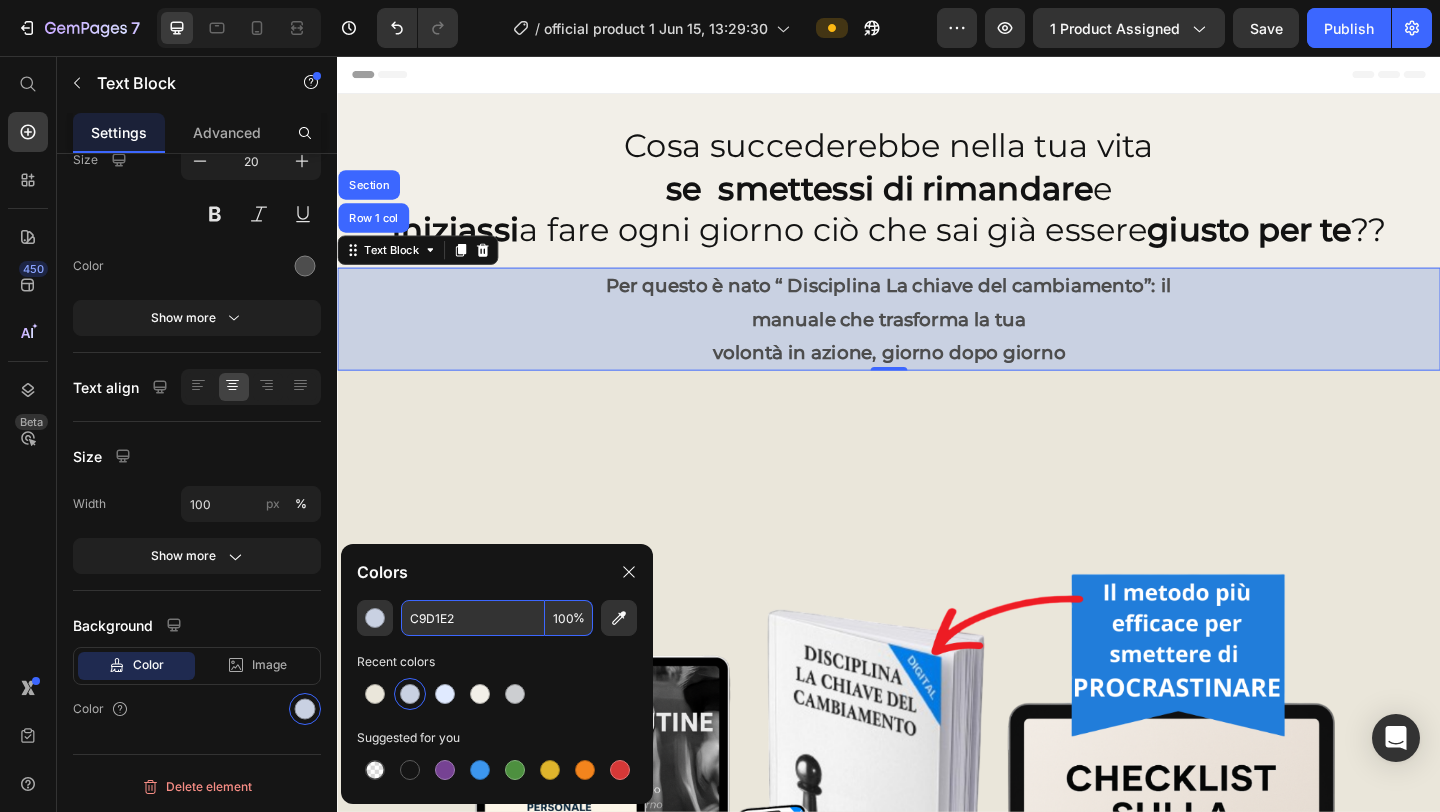 paste on "F2EFE8" 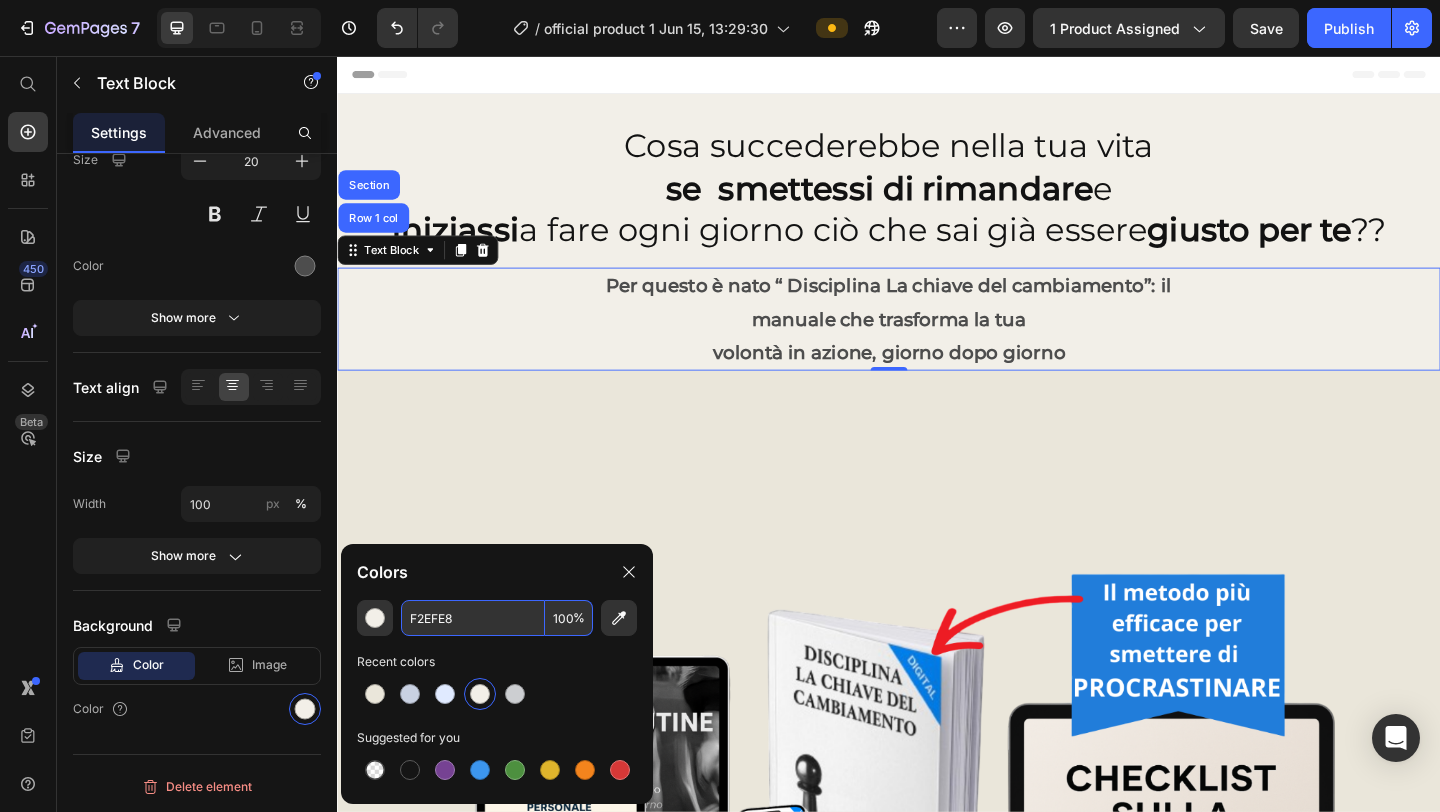 type on "F2EFE8" 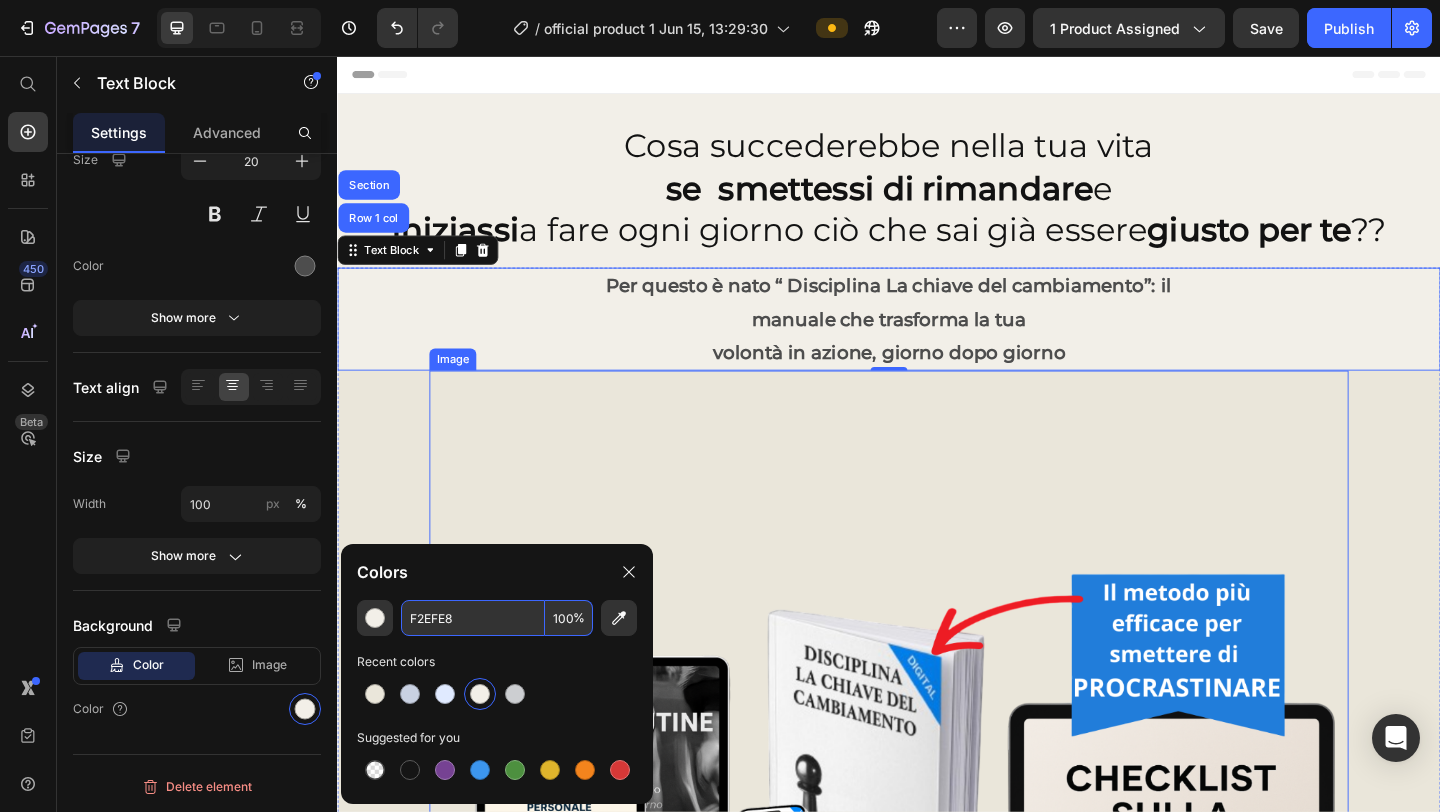 click at bounding box center [937, 898] 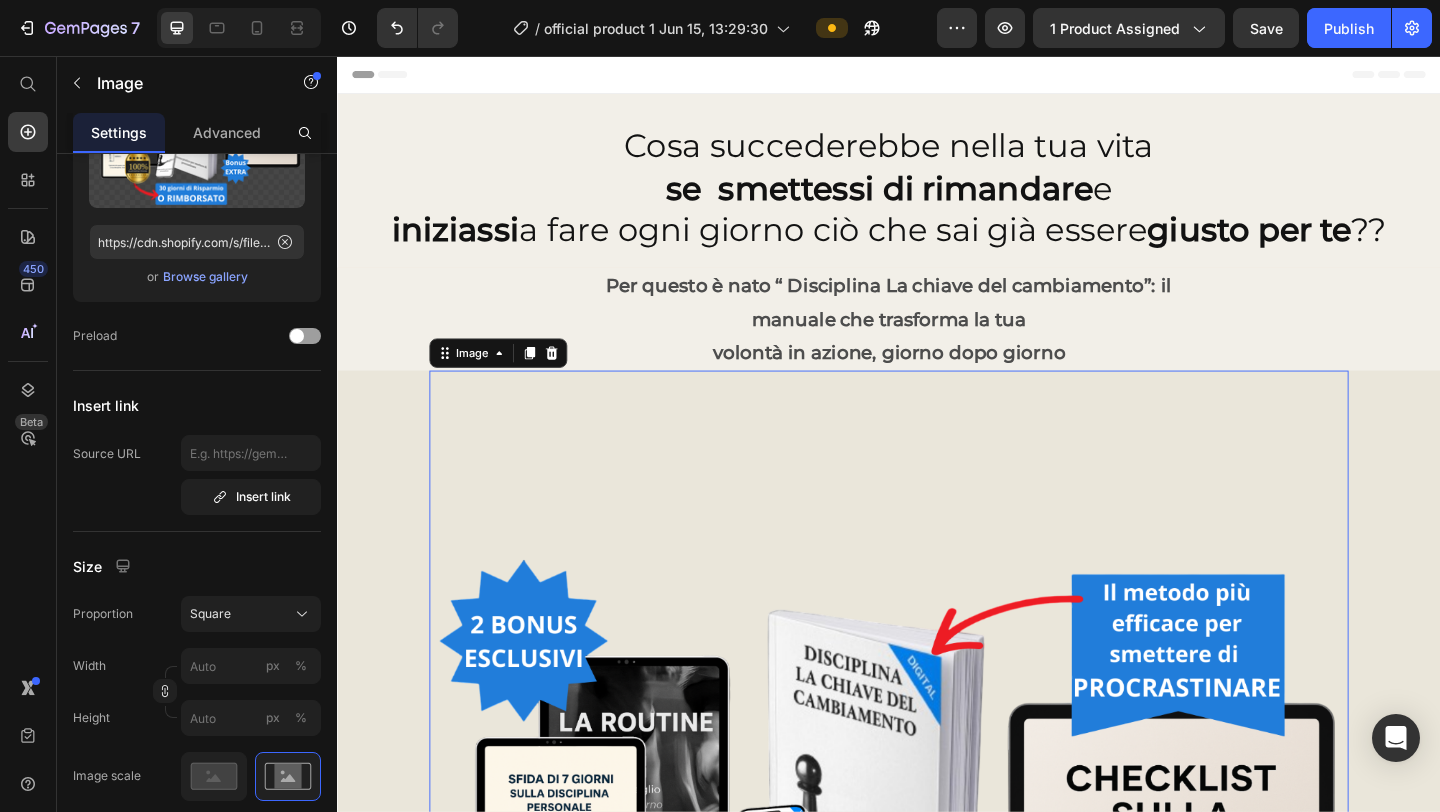scroll, scrollTop: 0, scrollLeft: 0, axis: both 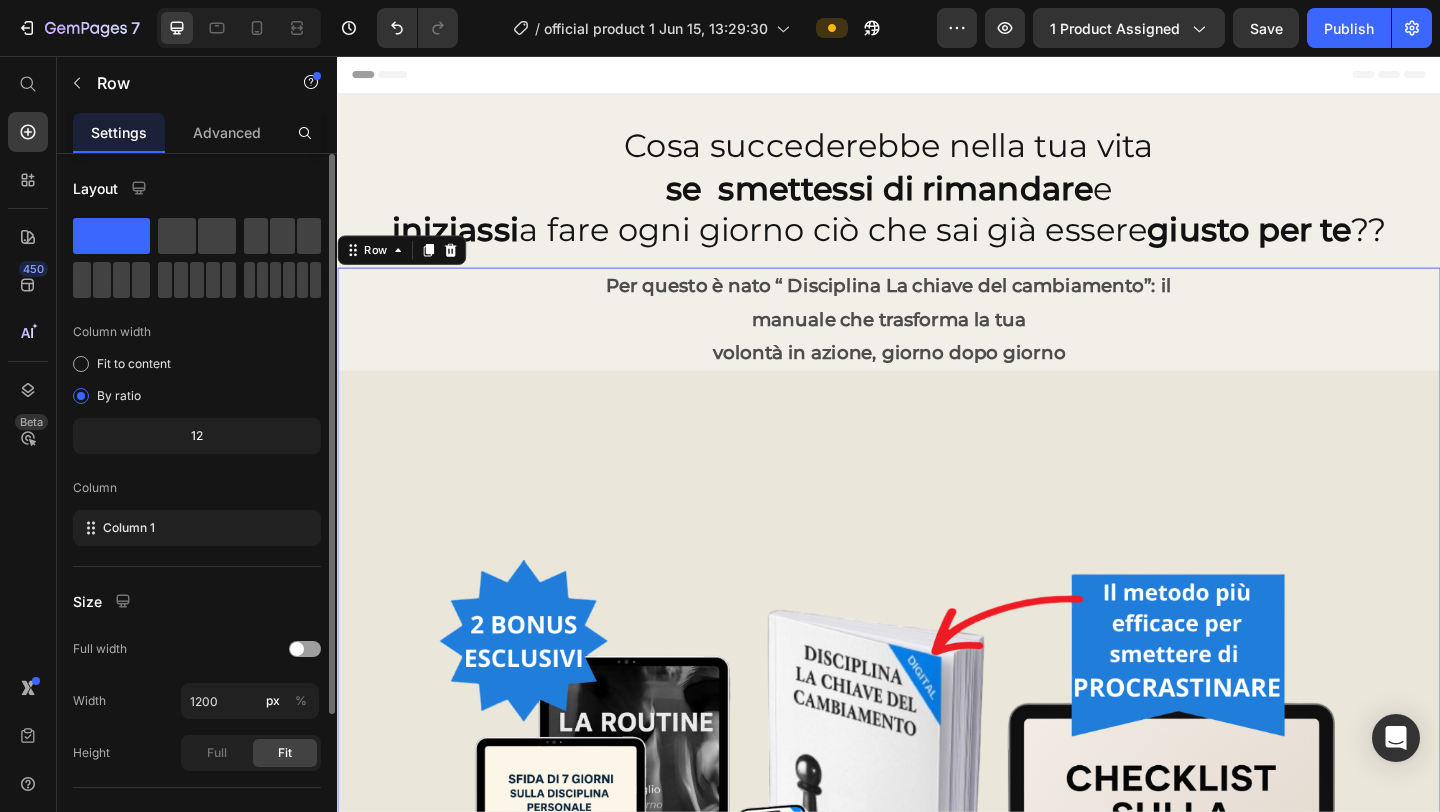 click on "Per questo è nato “ Disciplina La chiave del cambiamento”: il manuale che trasforma la tua volontà in azione, giorno dopo giorno Text Block Image" at bounding box center [937, 842] 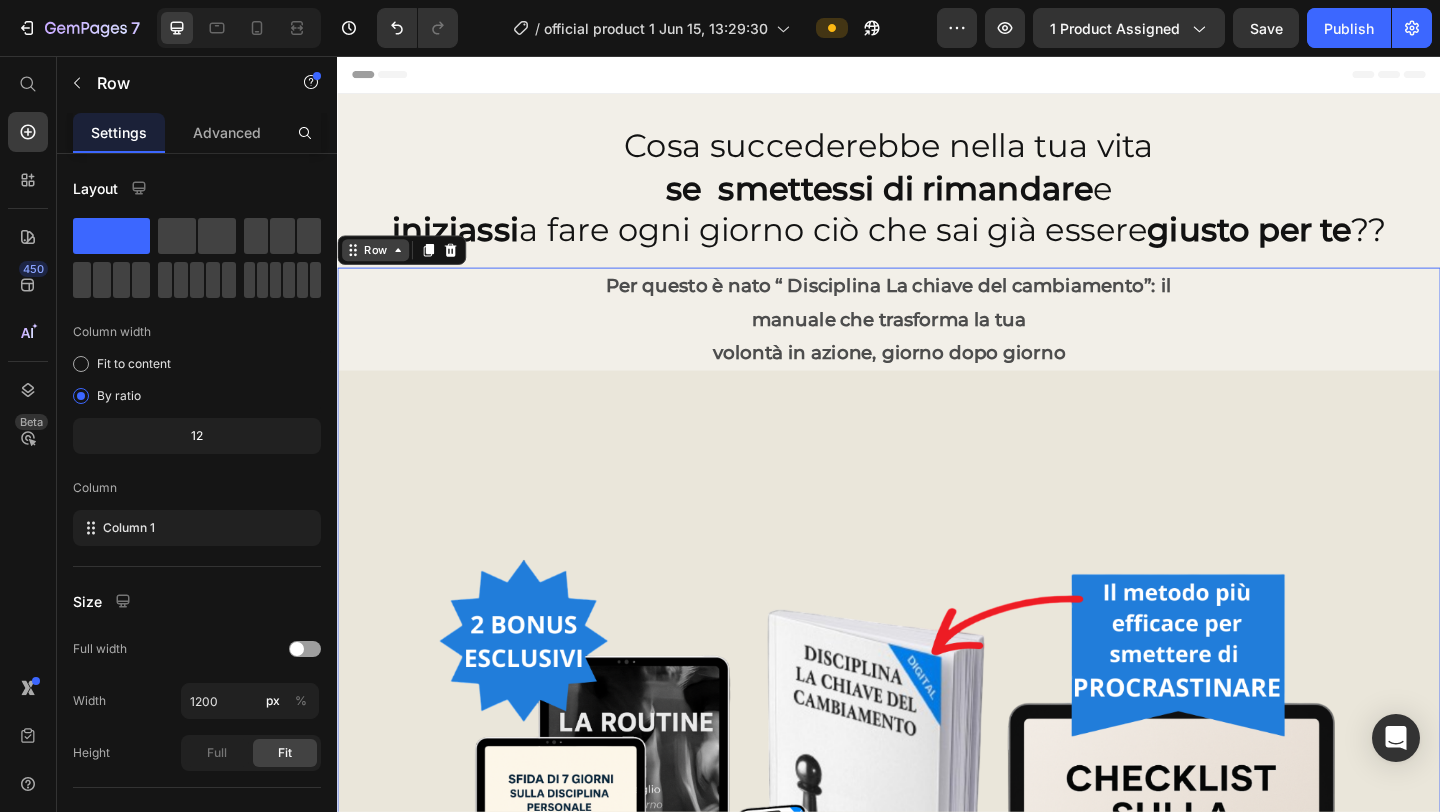 click on "Row" at bounding box center [378, 267] 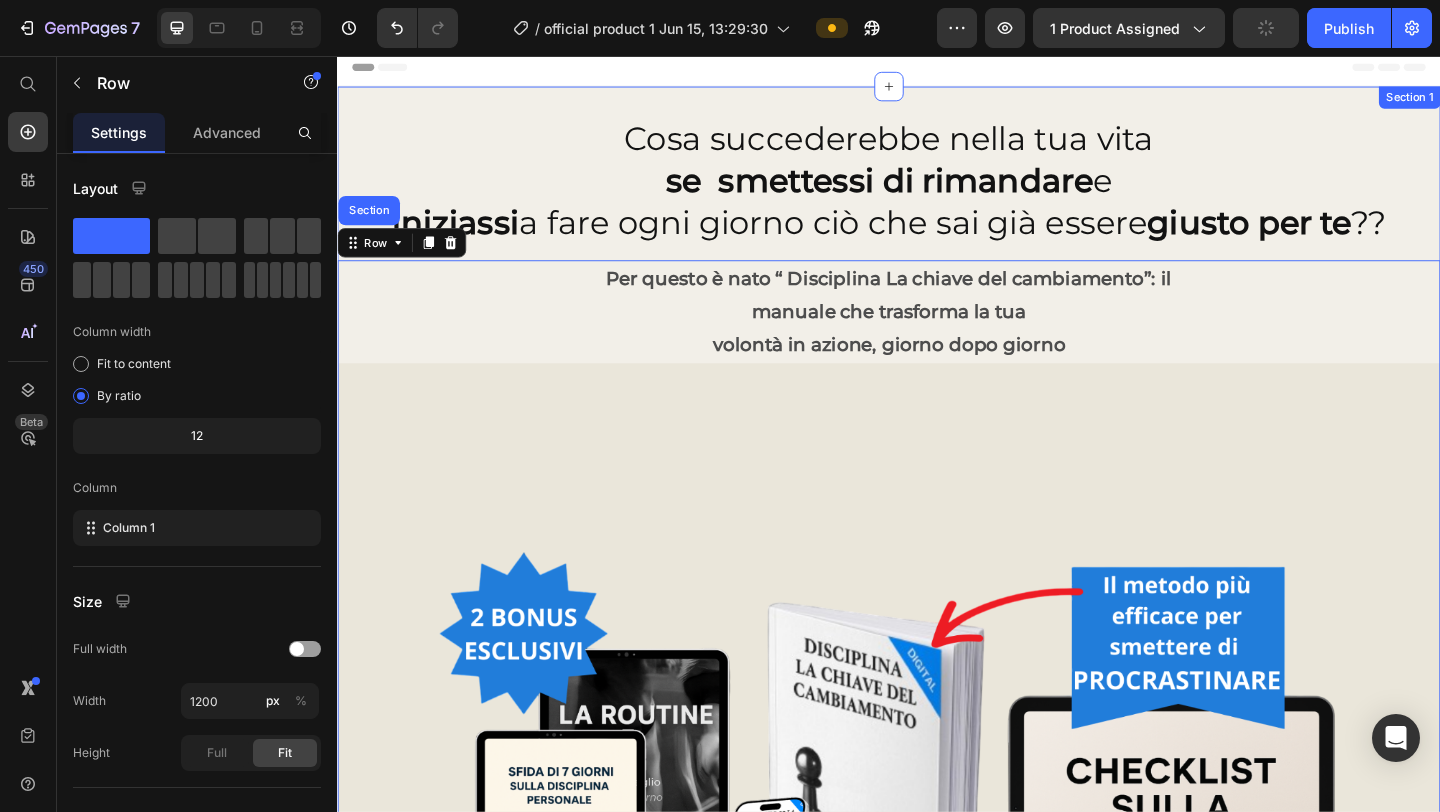 scroll, scrollTop: 12, scrollLeft: 0, axis: vertical 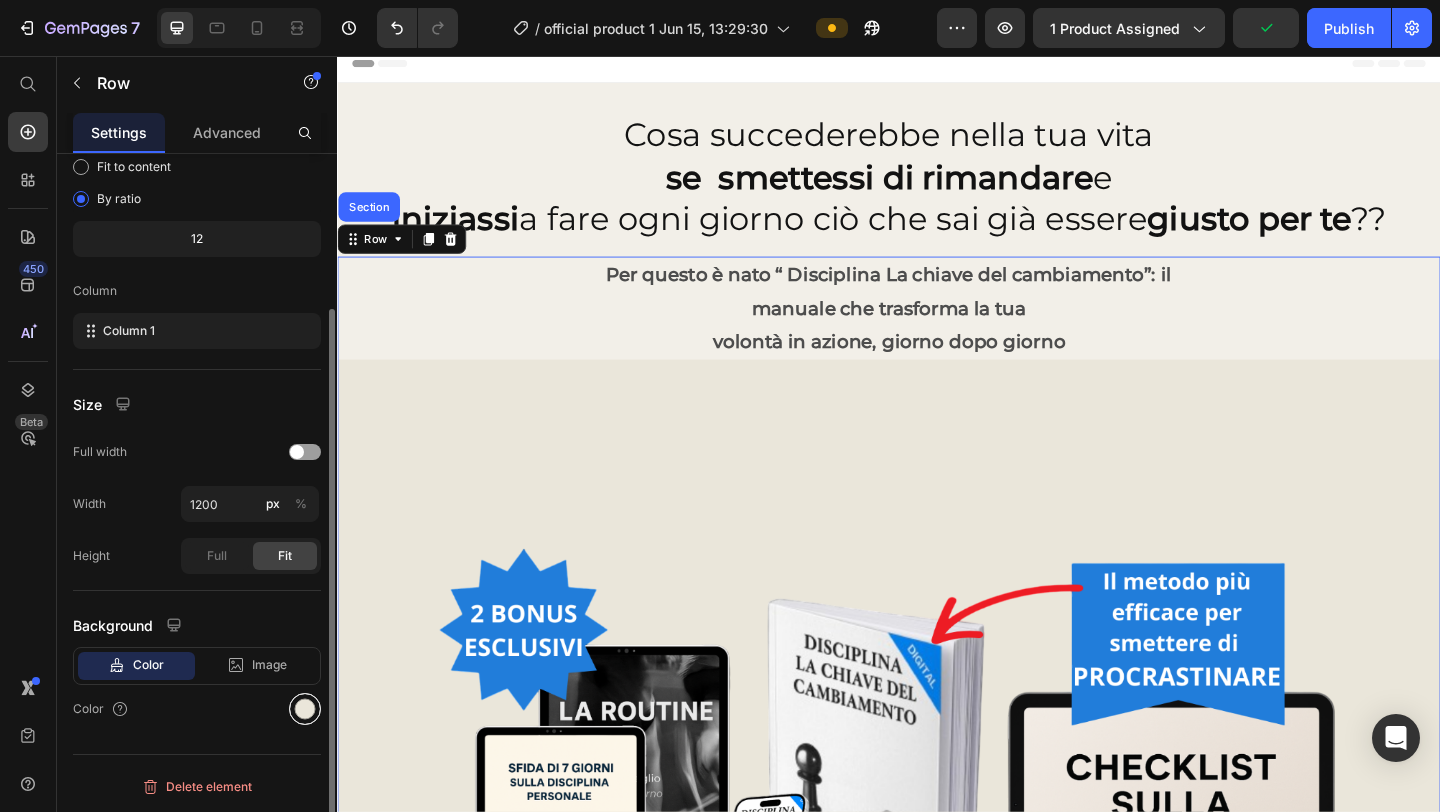 click at bounding box center (305, 709) 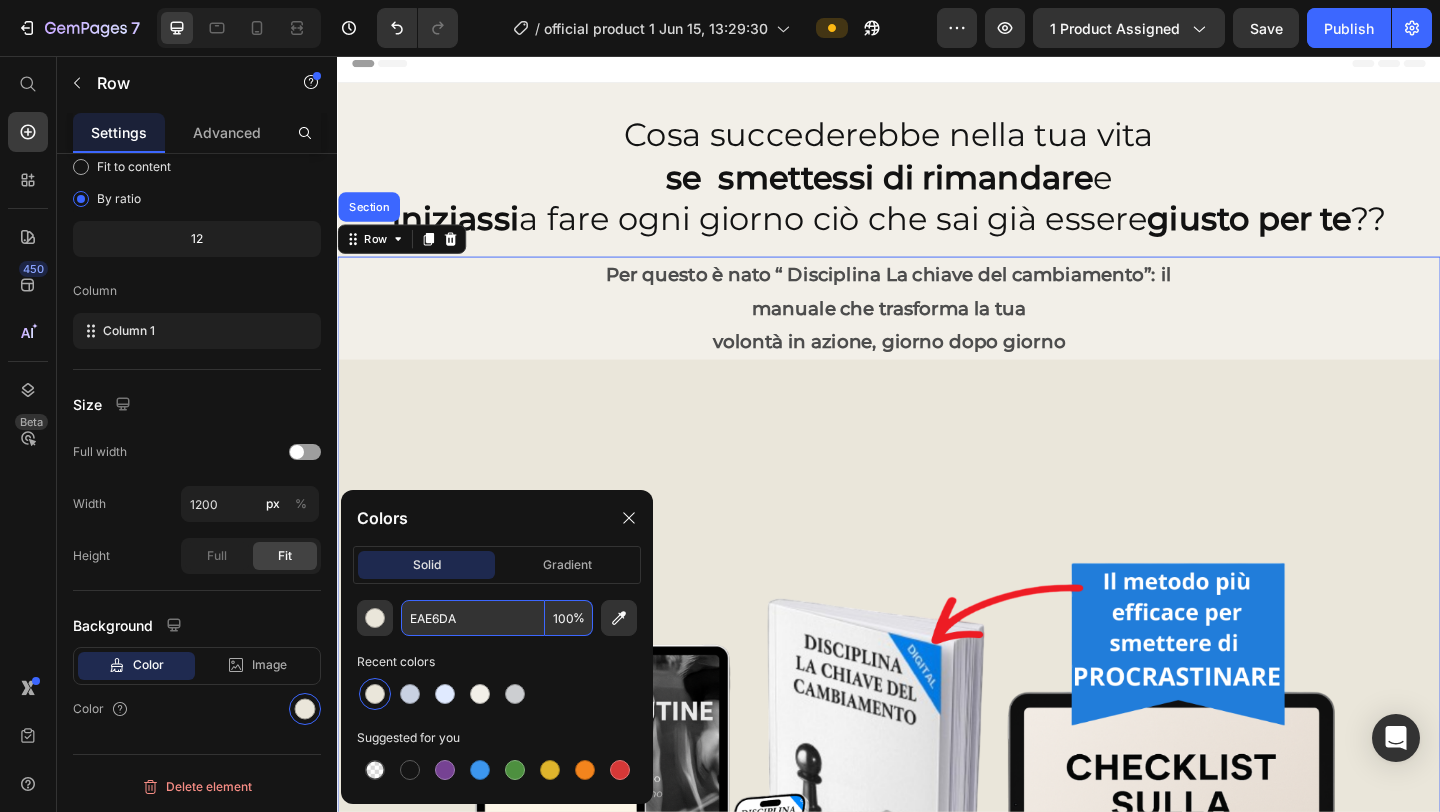 click on "EAE6DA" at bounding box center (473, 618) 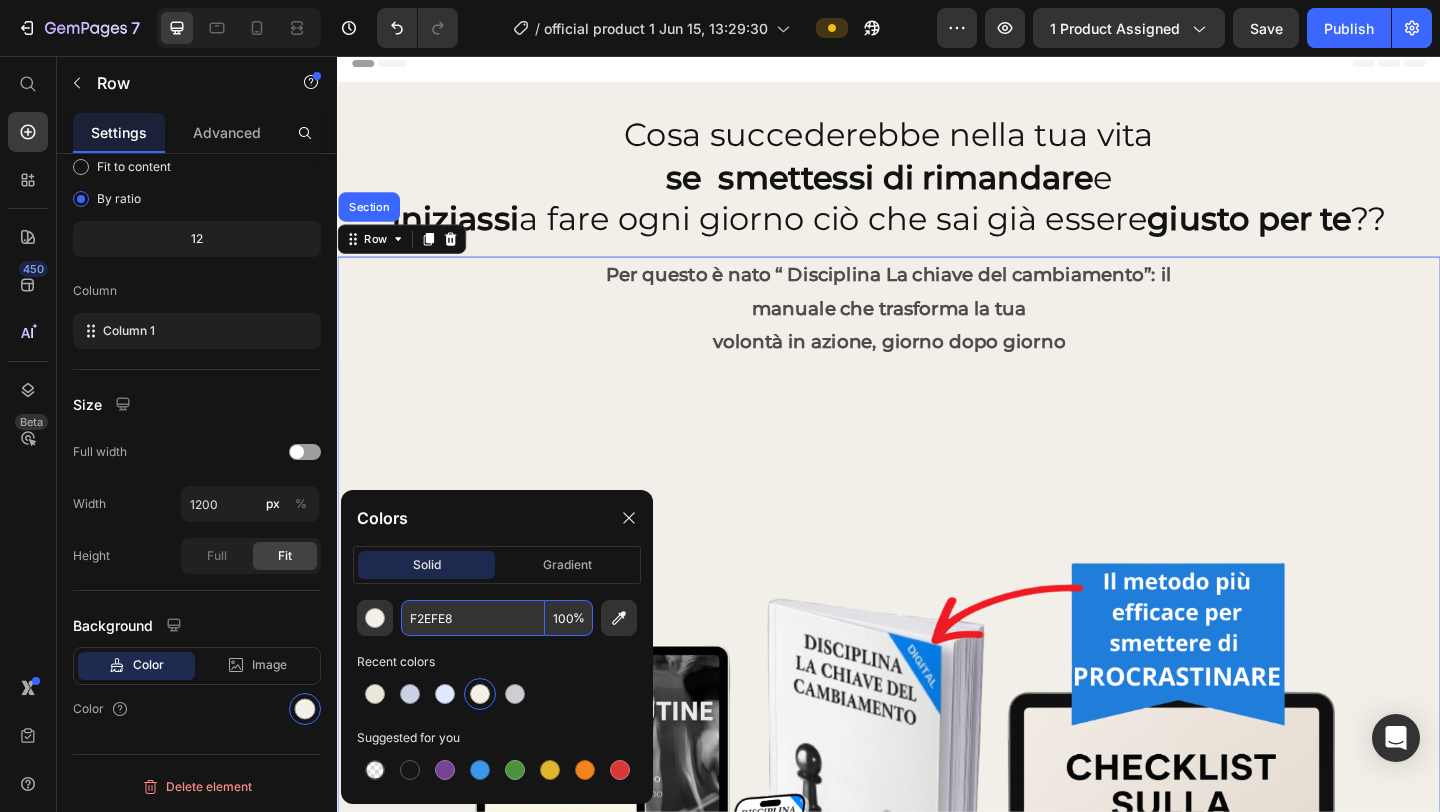 type on "F2EFE8" 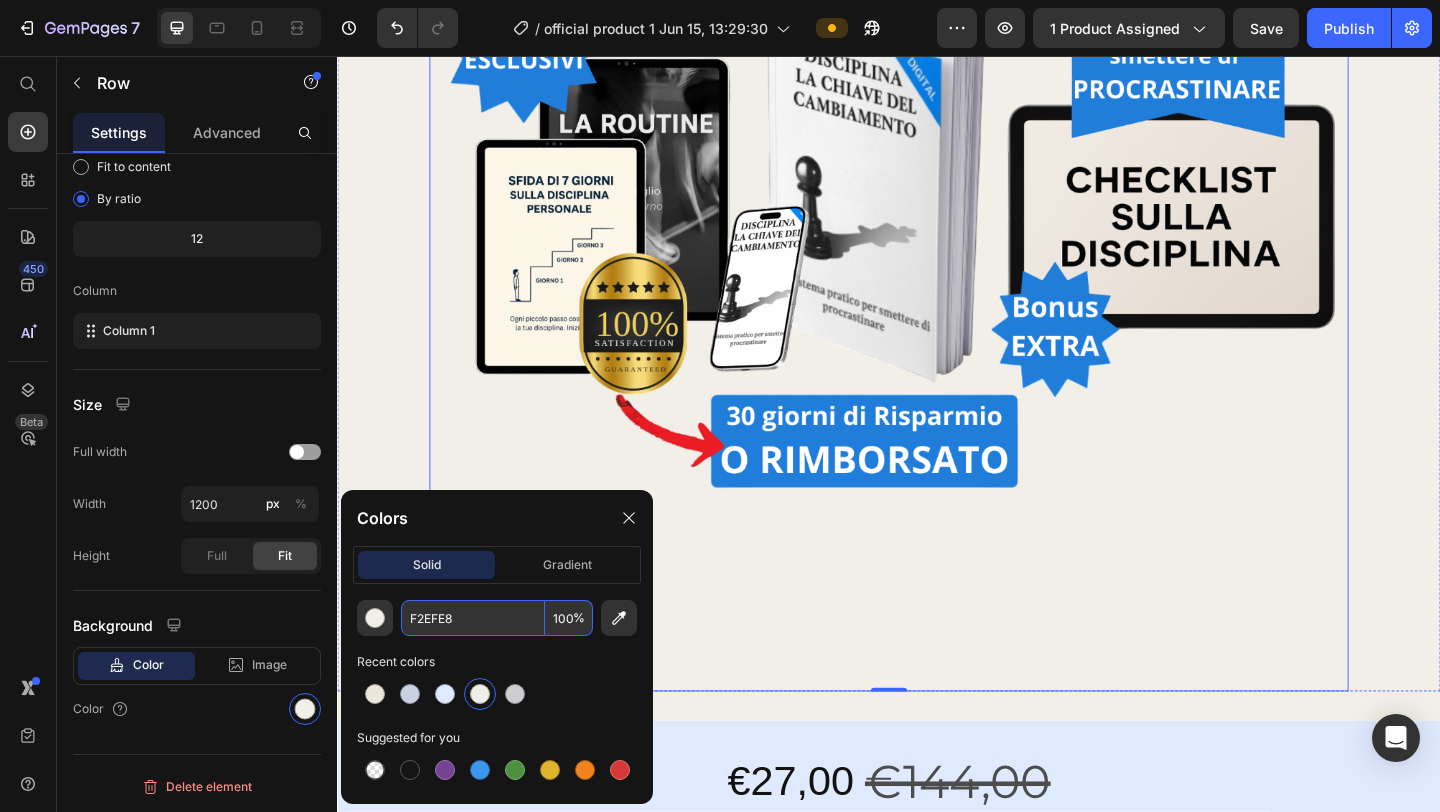 scroll, scrollTop: 966, scrollLeft: 0, axis: vertical 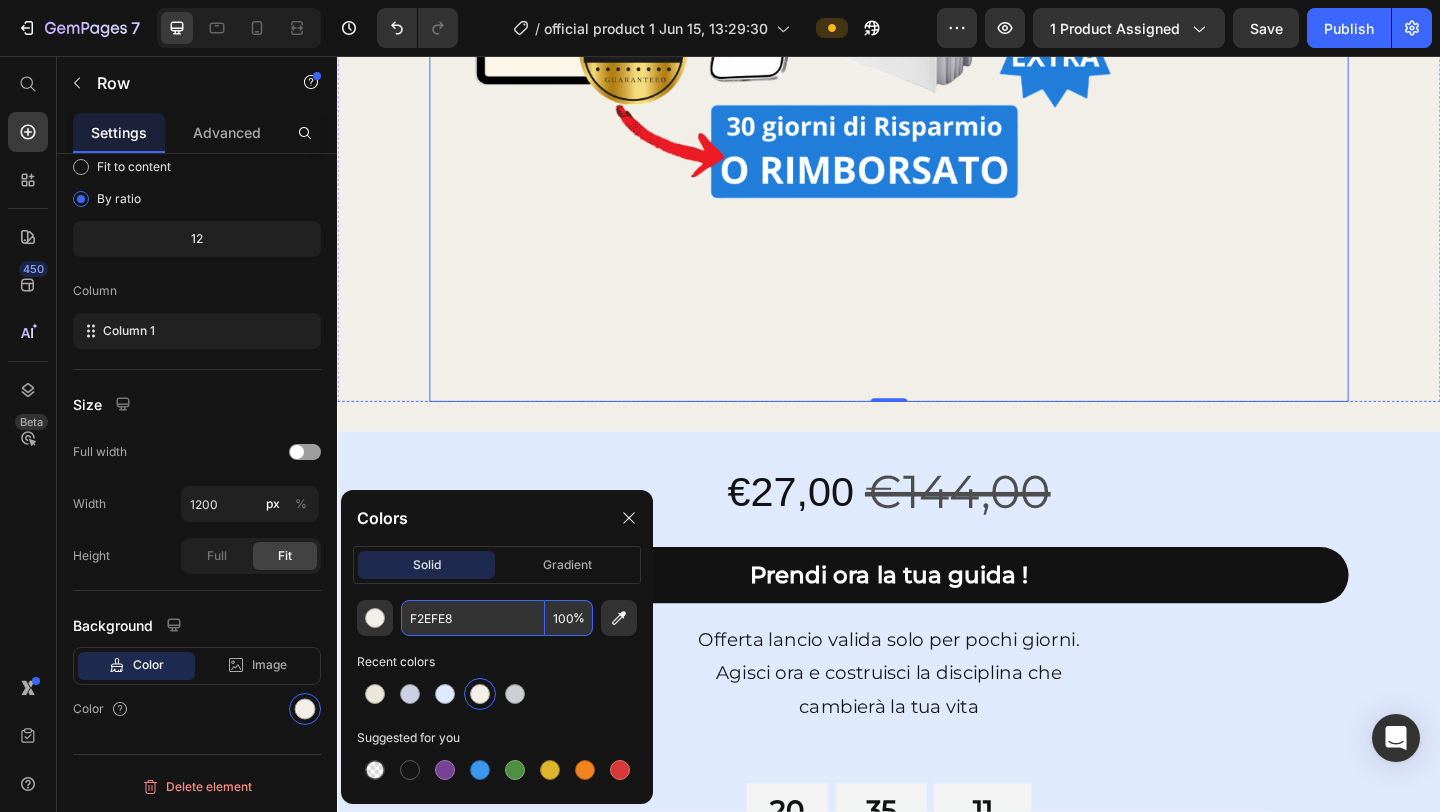 click at bounding box center [937, -68] 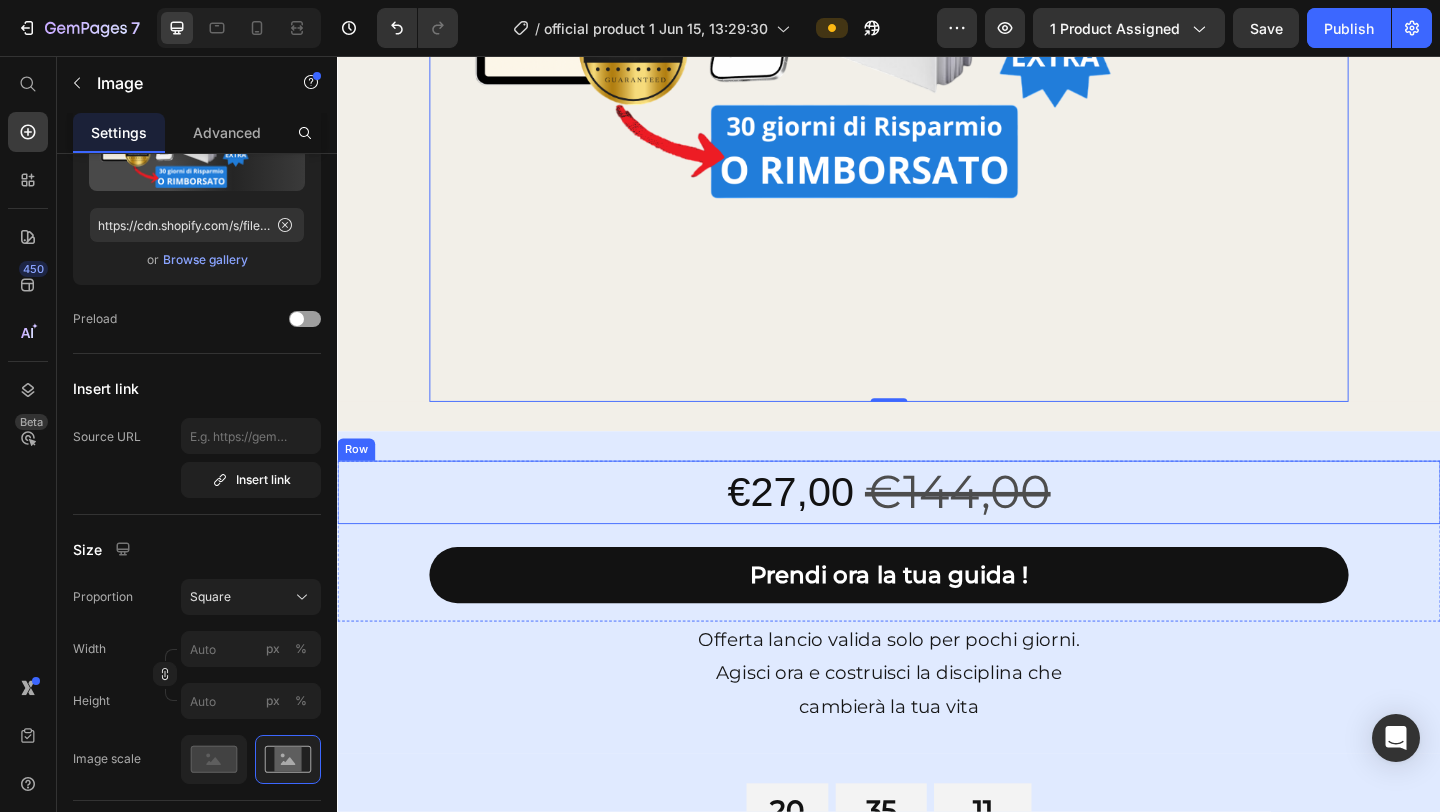 scroll, scrollTop: 1170, scrollLeft: 0, axis: vertical 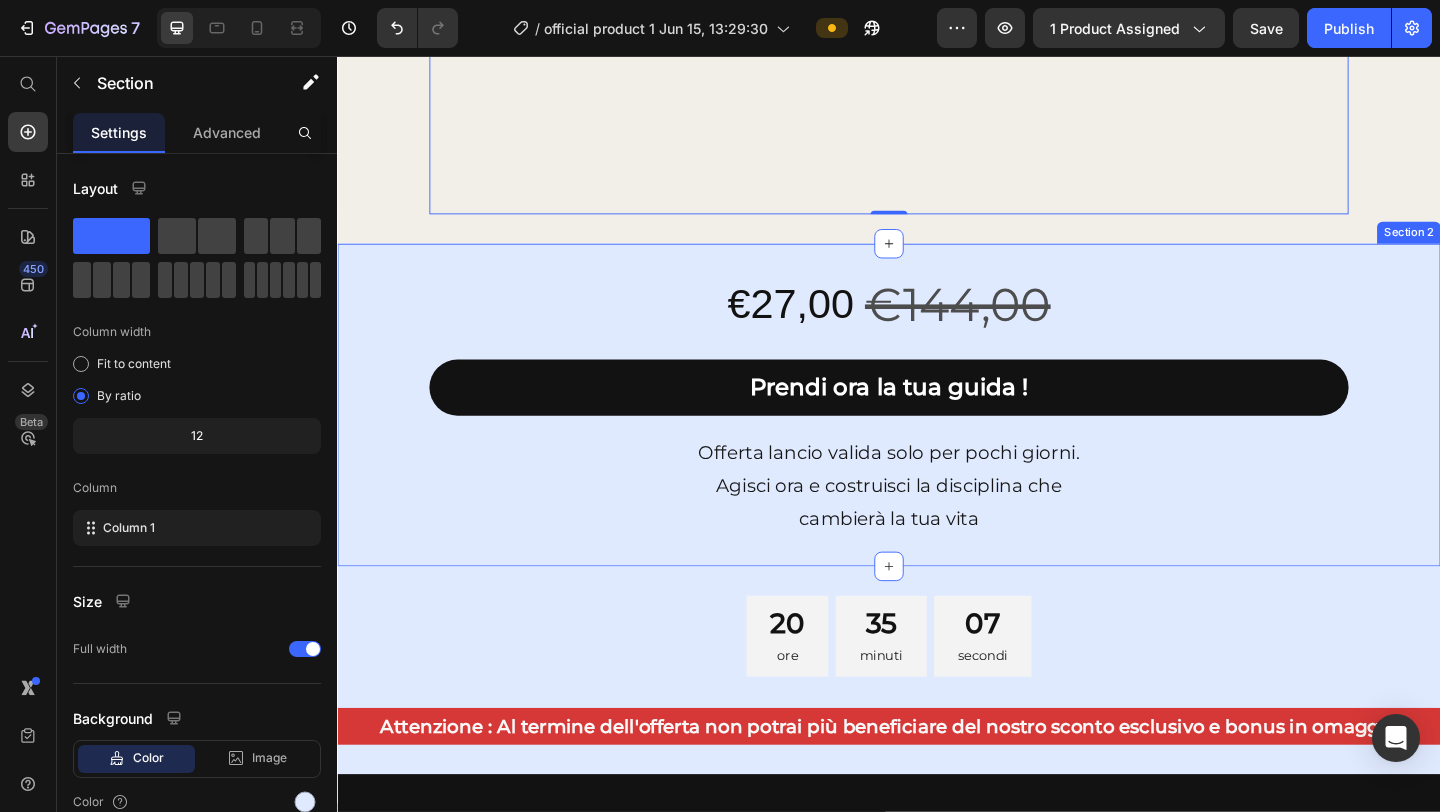 click on "€27,00 Product Price €144,00 Product Price Row Prendi ora la tua guida ! Add to Cart Product Row Offerta lancio valida solo per pochi giorni. Agisci ora e costruisci la disciplina che cambierà la tua vita  Text Block Row Section 2" at bounding box center (937, 435) 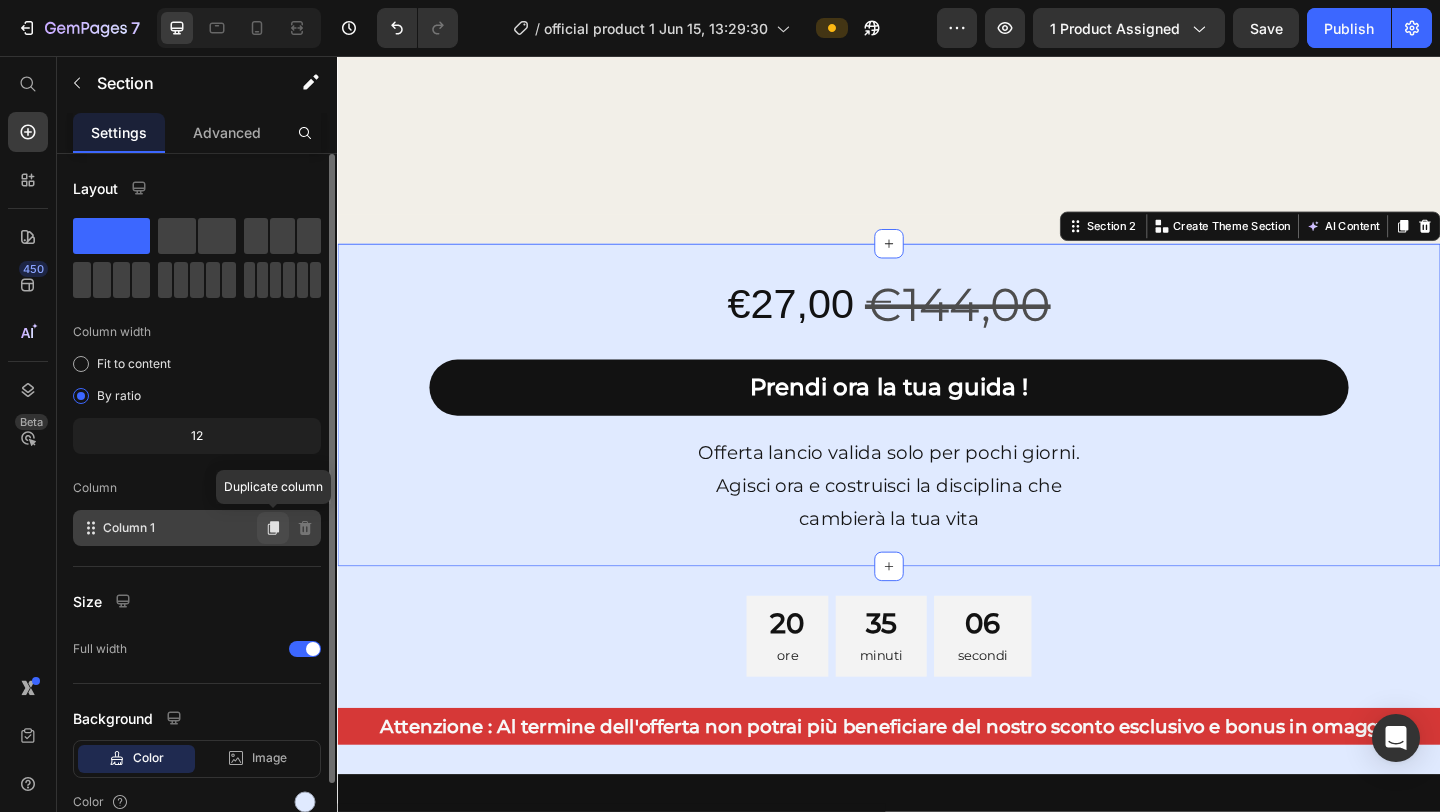 scroll, scrollTop: 93, scrollLeft: 0, axis: vertical 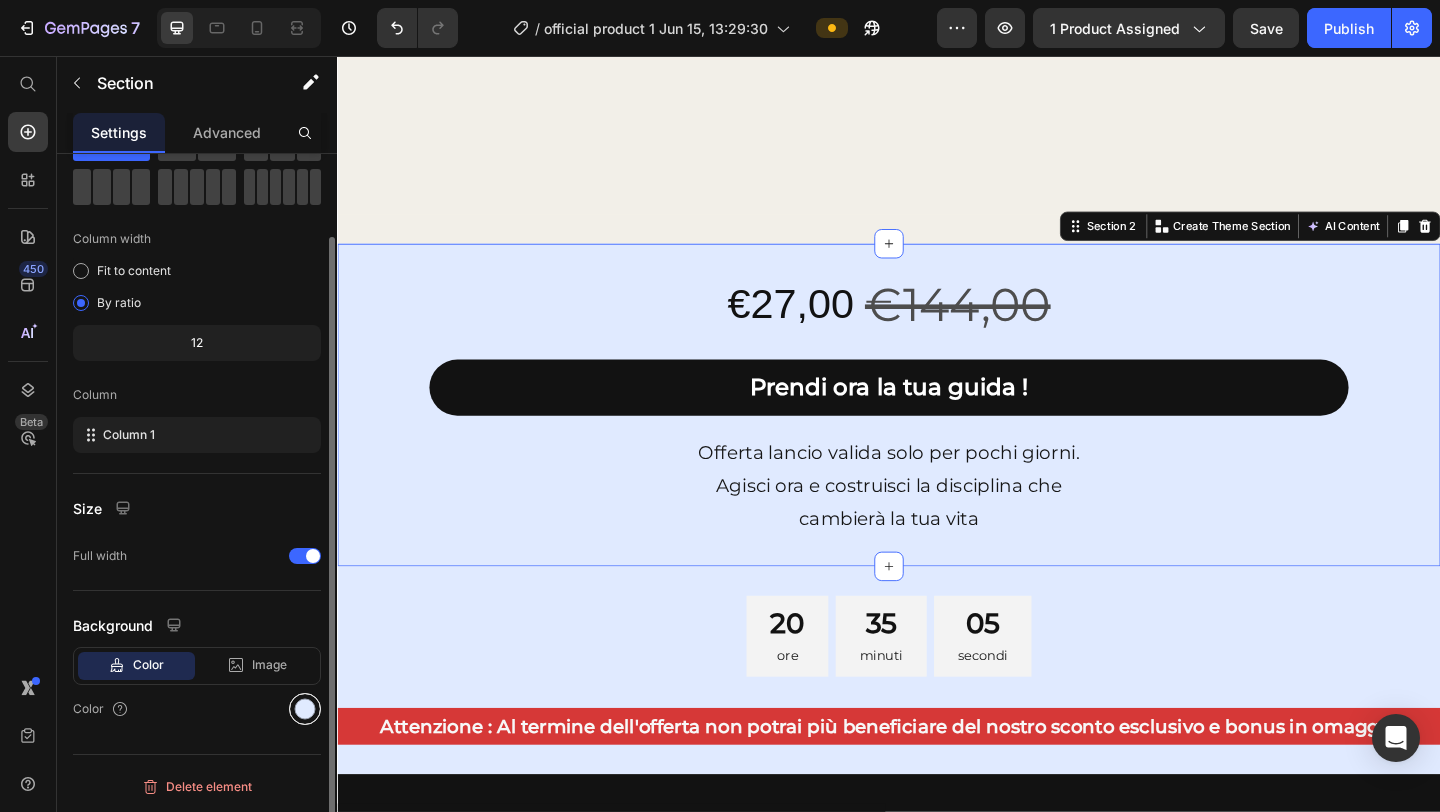 click at bounding box center [305, 709] 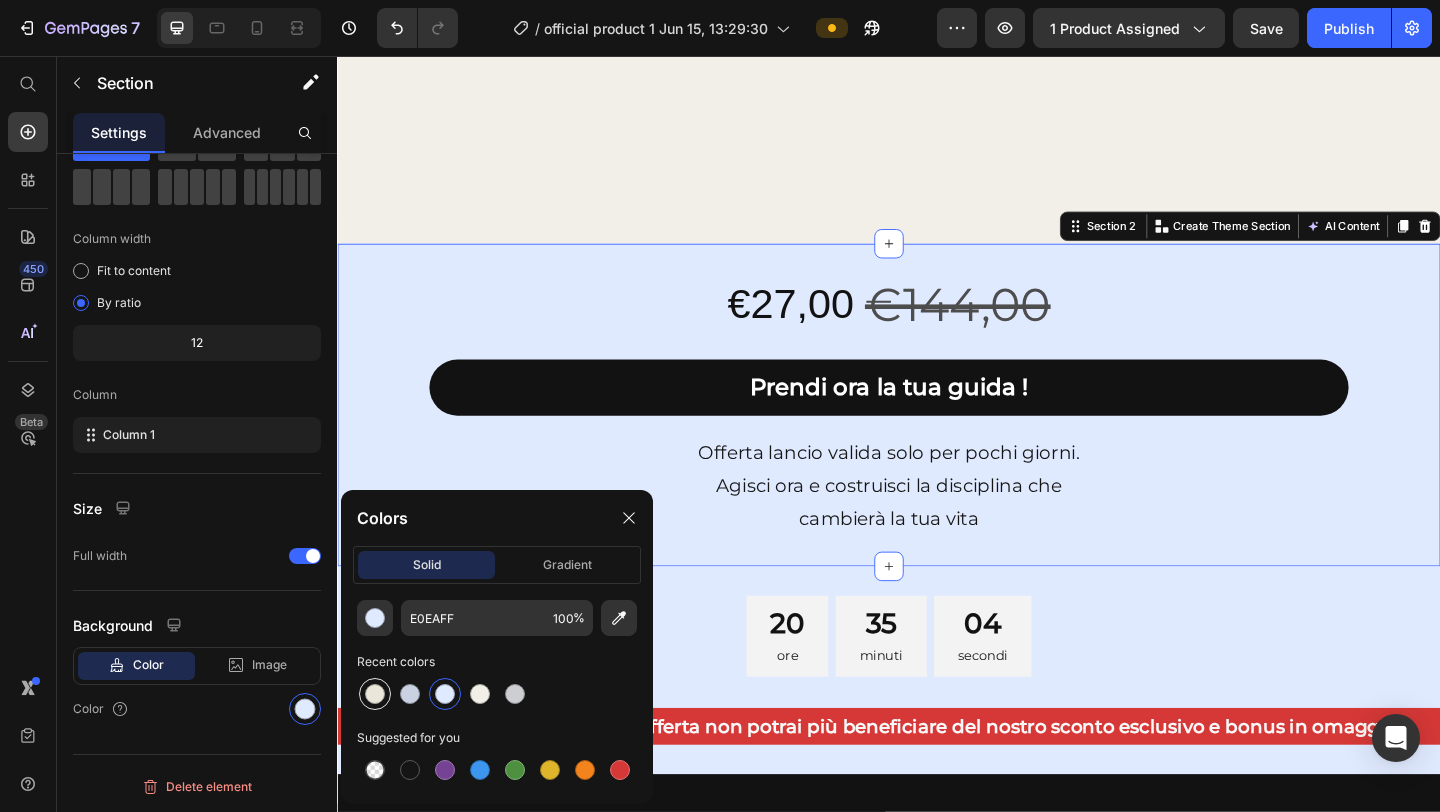 click at bounding box center [375, 694] 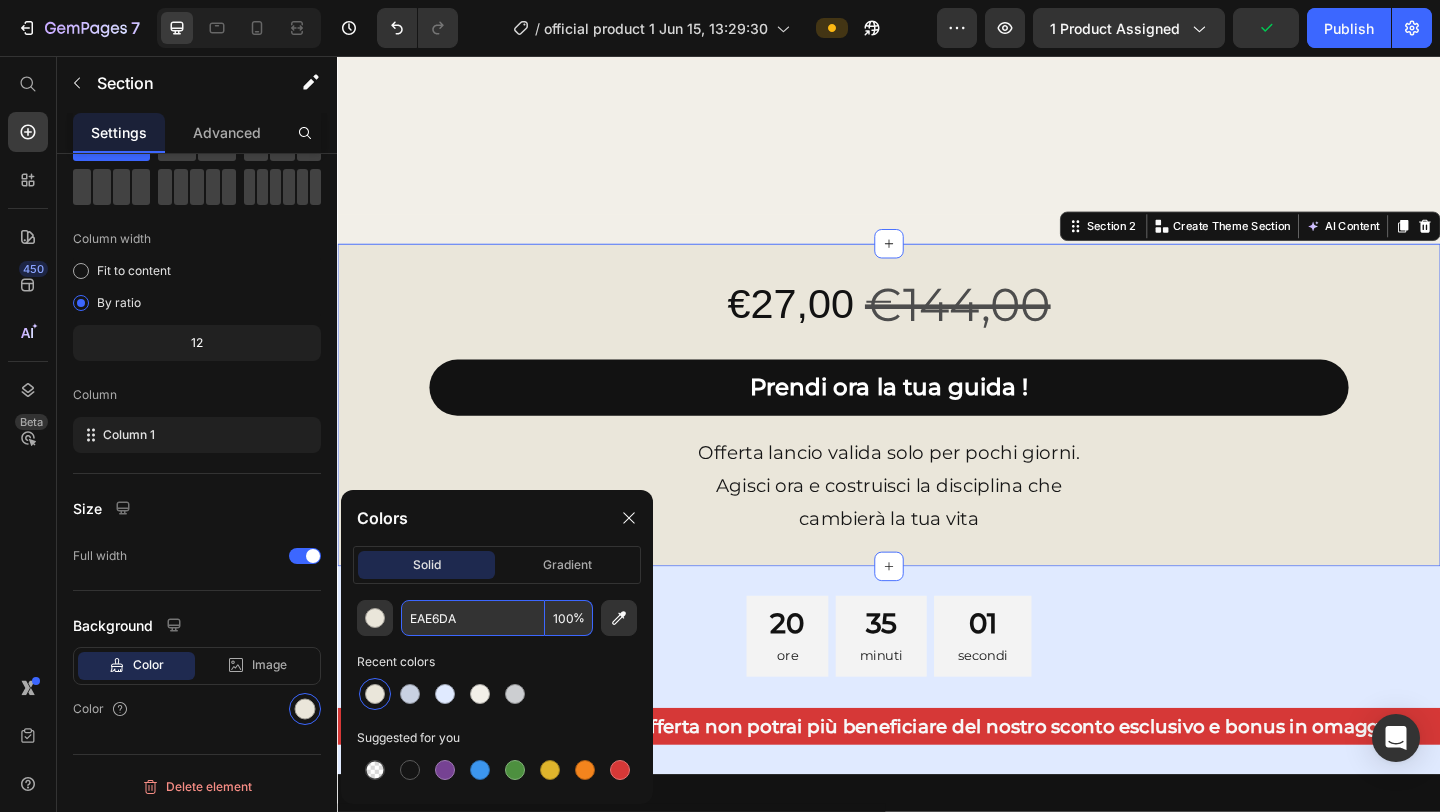 click on "EAE6DA" at bounding box center (473, 618) 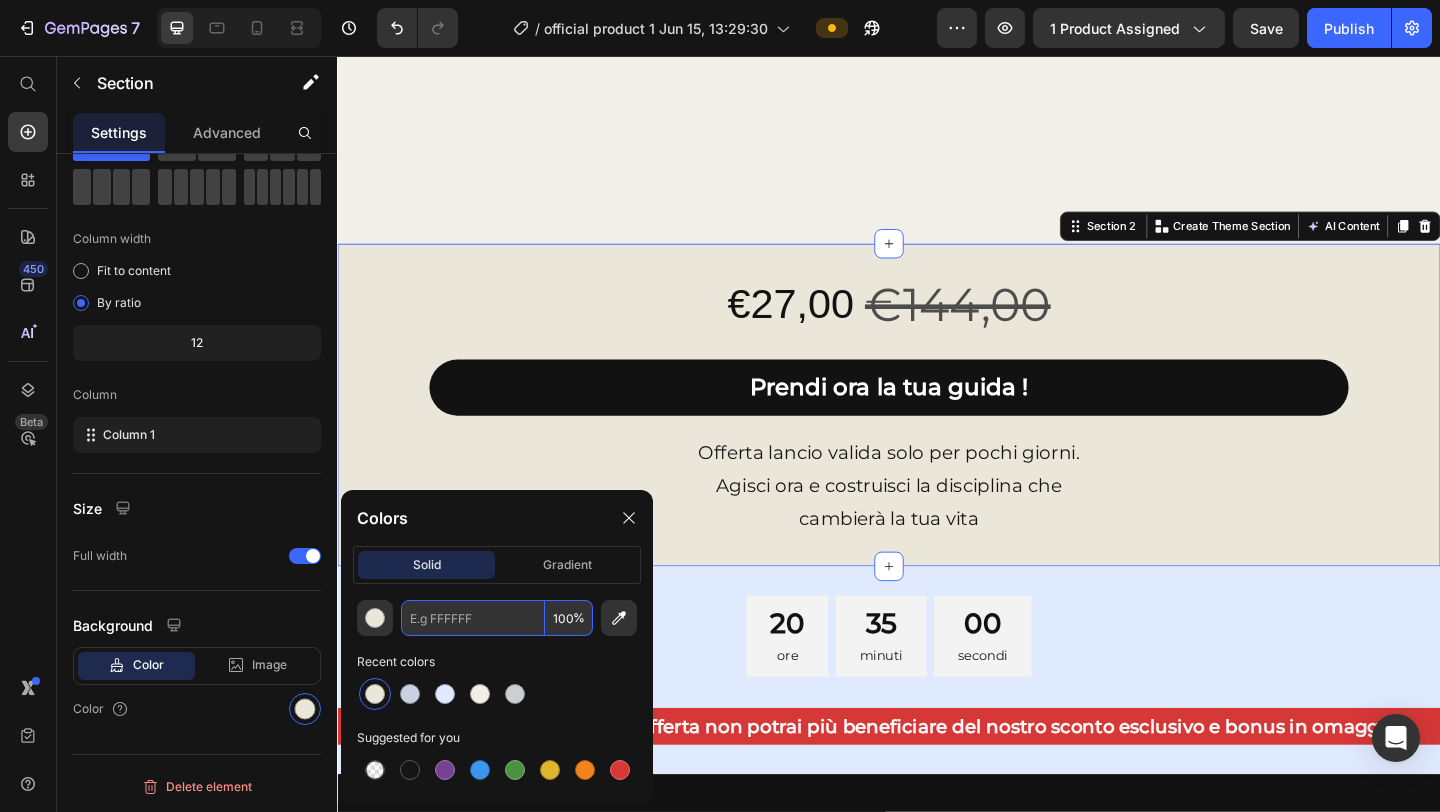 type on "v" 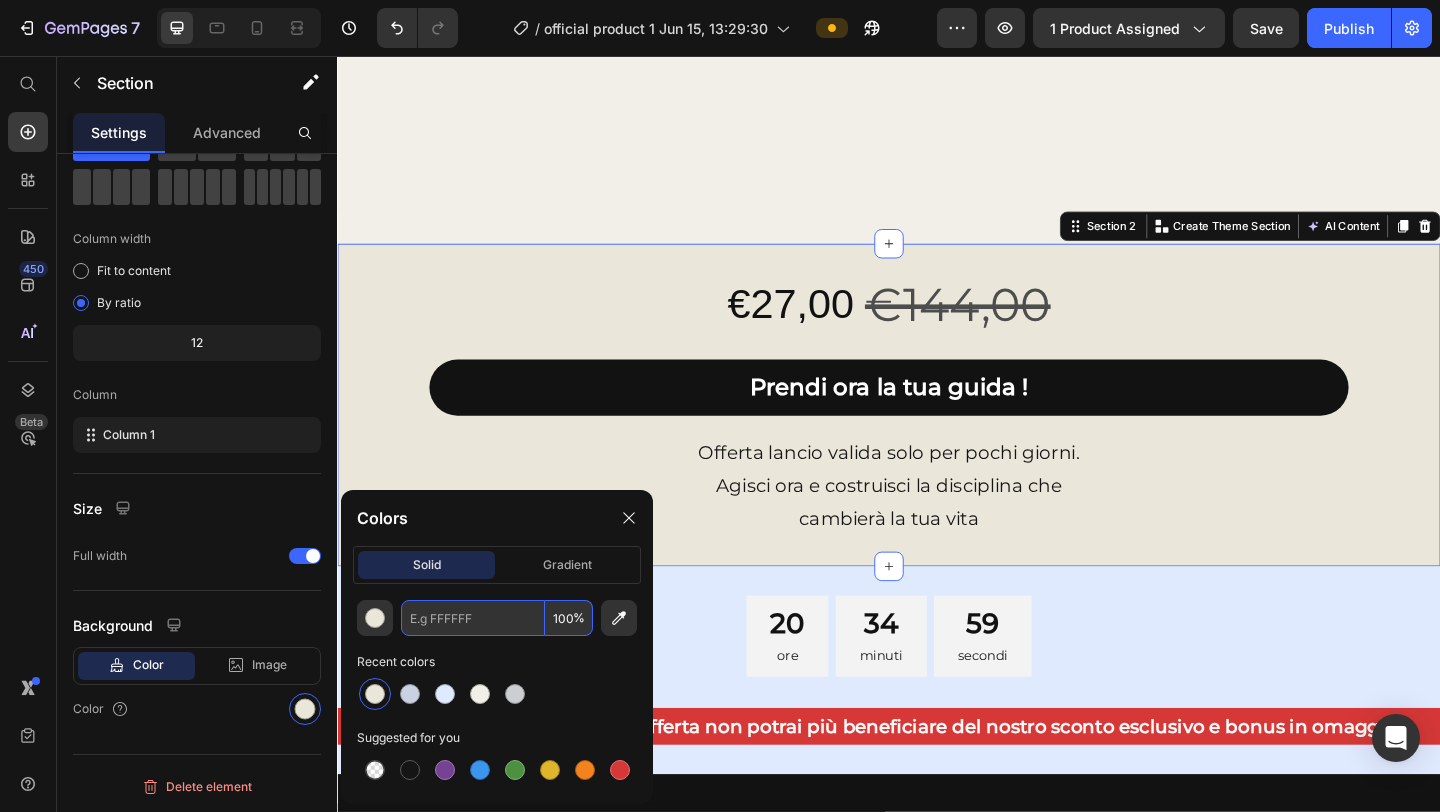 paste on "F2EFE8" 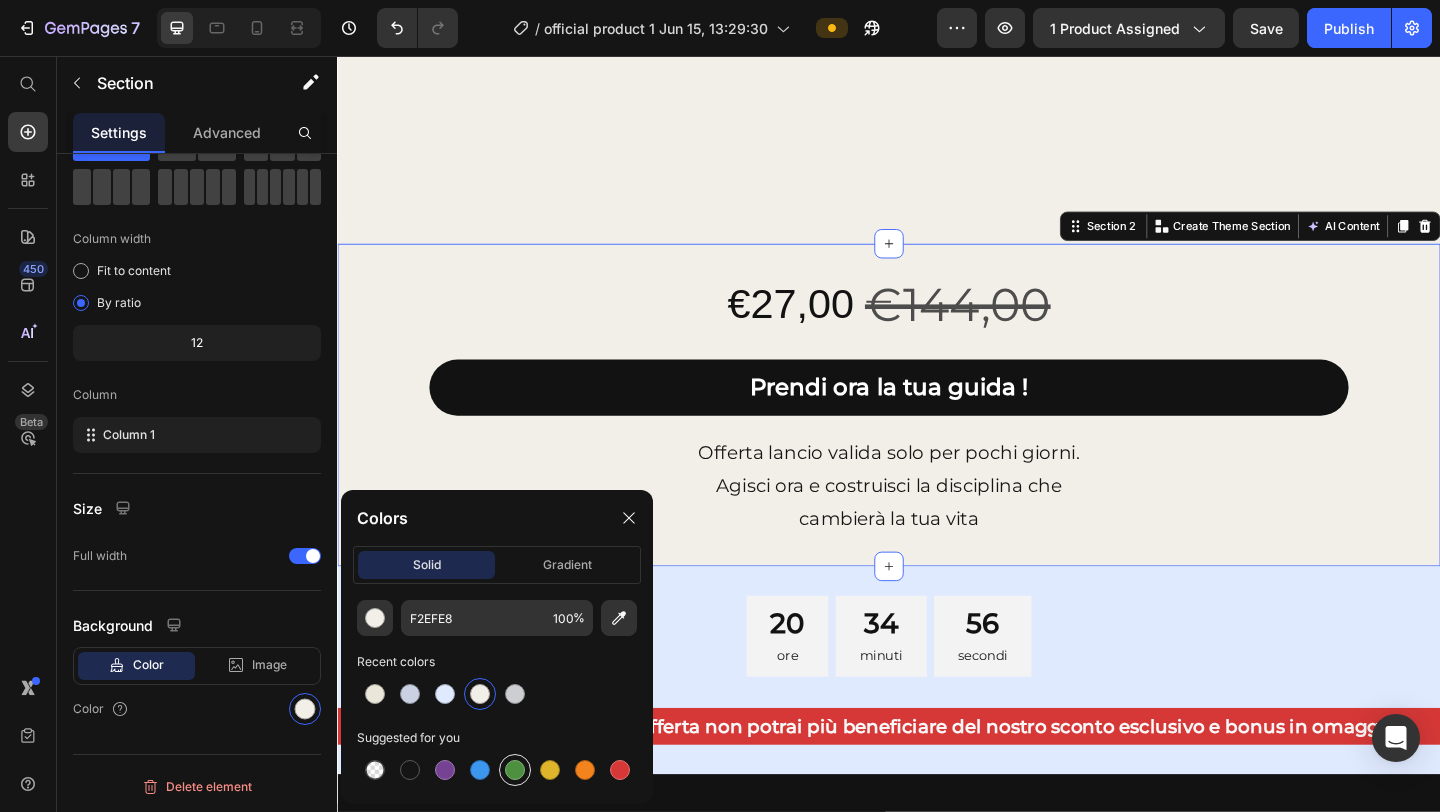click at bounding box center (515, 770) 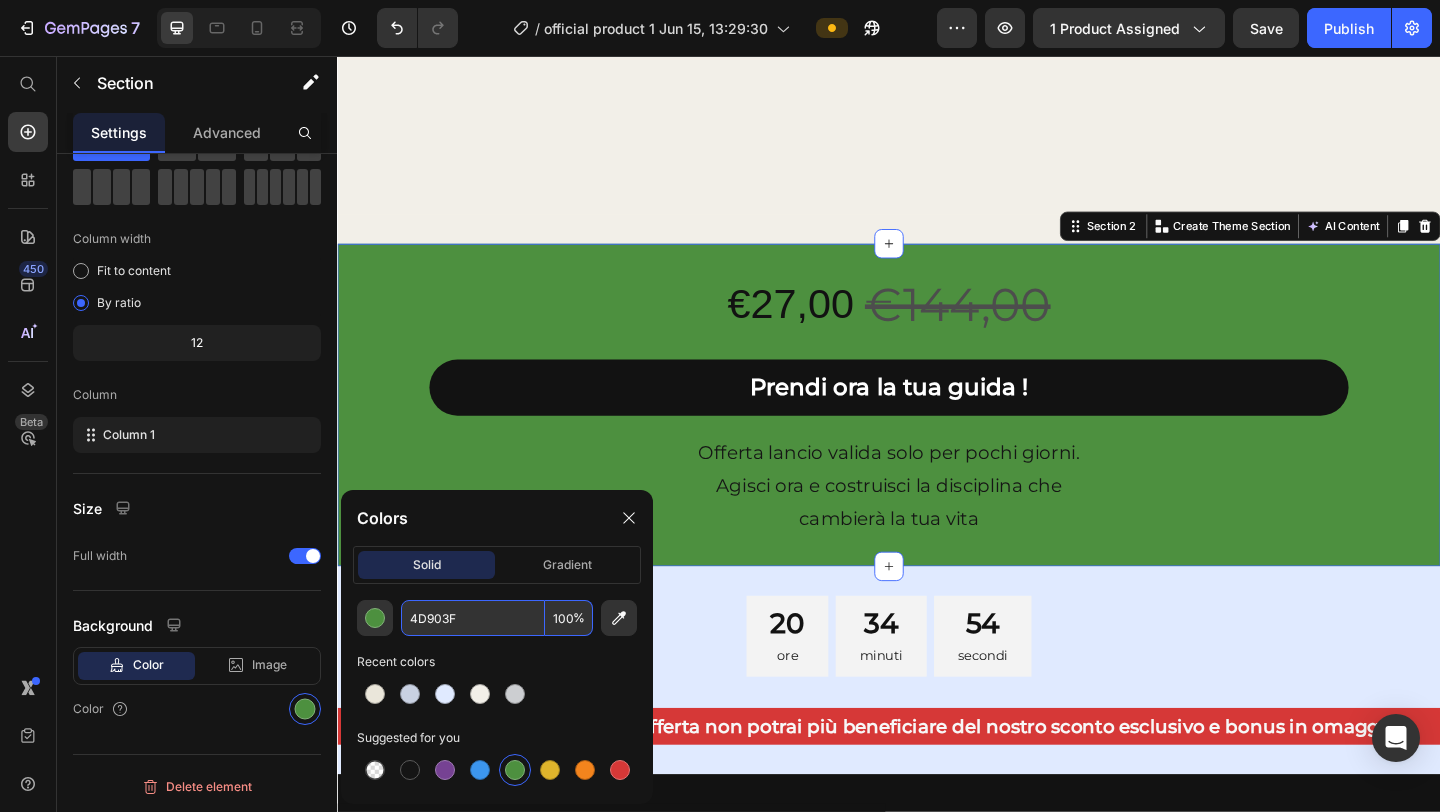 click on "4D903F" at bounding box center [473, 618] 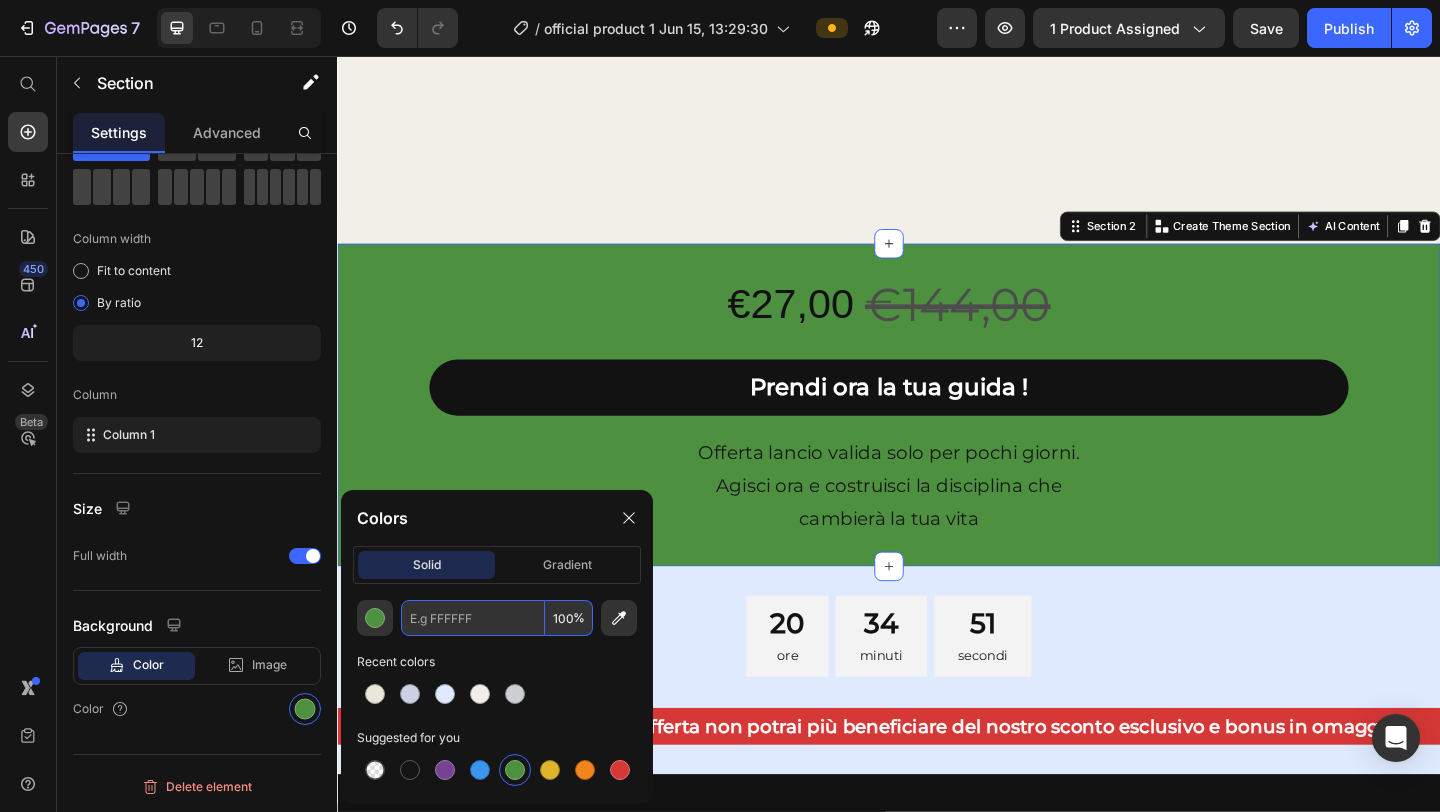 paste on "F2EFE8" 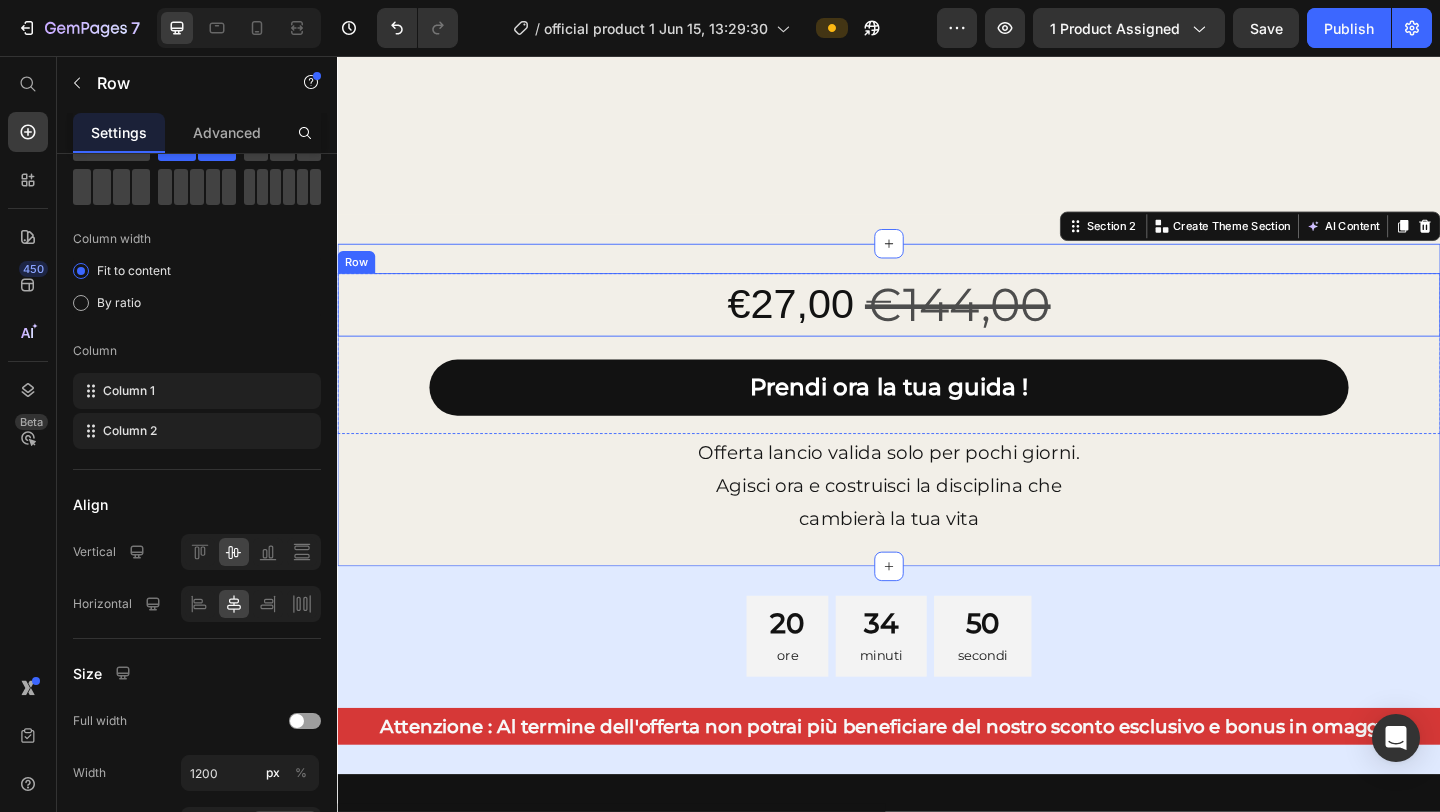 click on "€27,00 Product Price €144,00 Product Price Row" at bounding box center (937, 326) 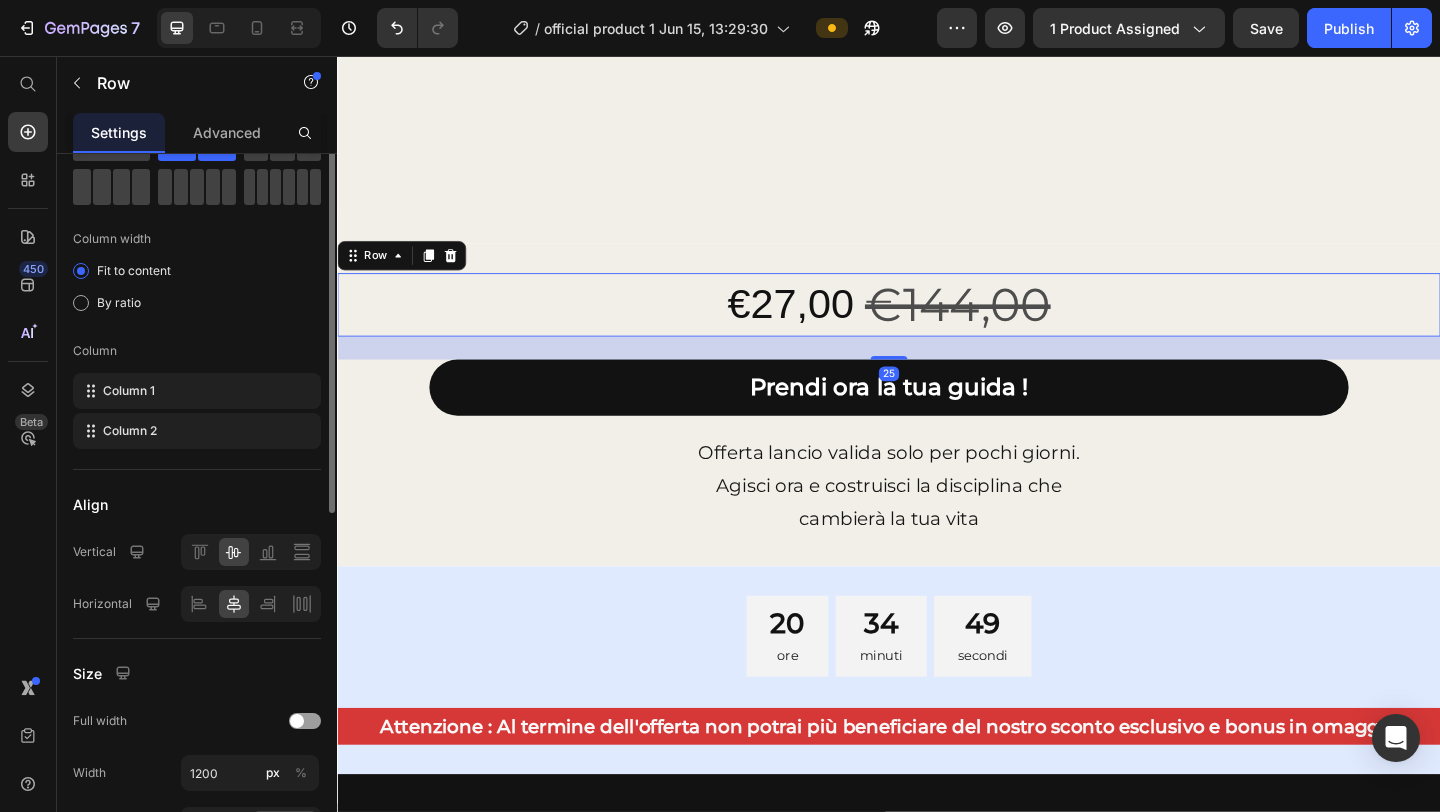 scroll, scrollTop: 0, scrollLeft: 0, axis: both 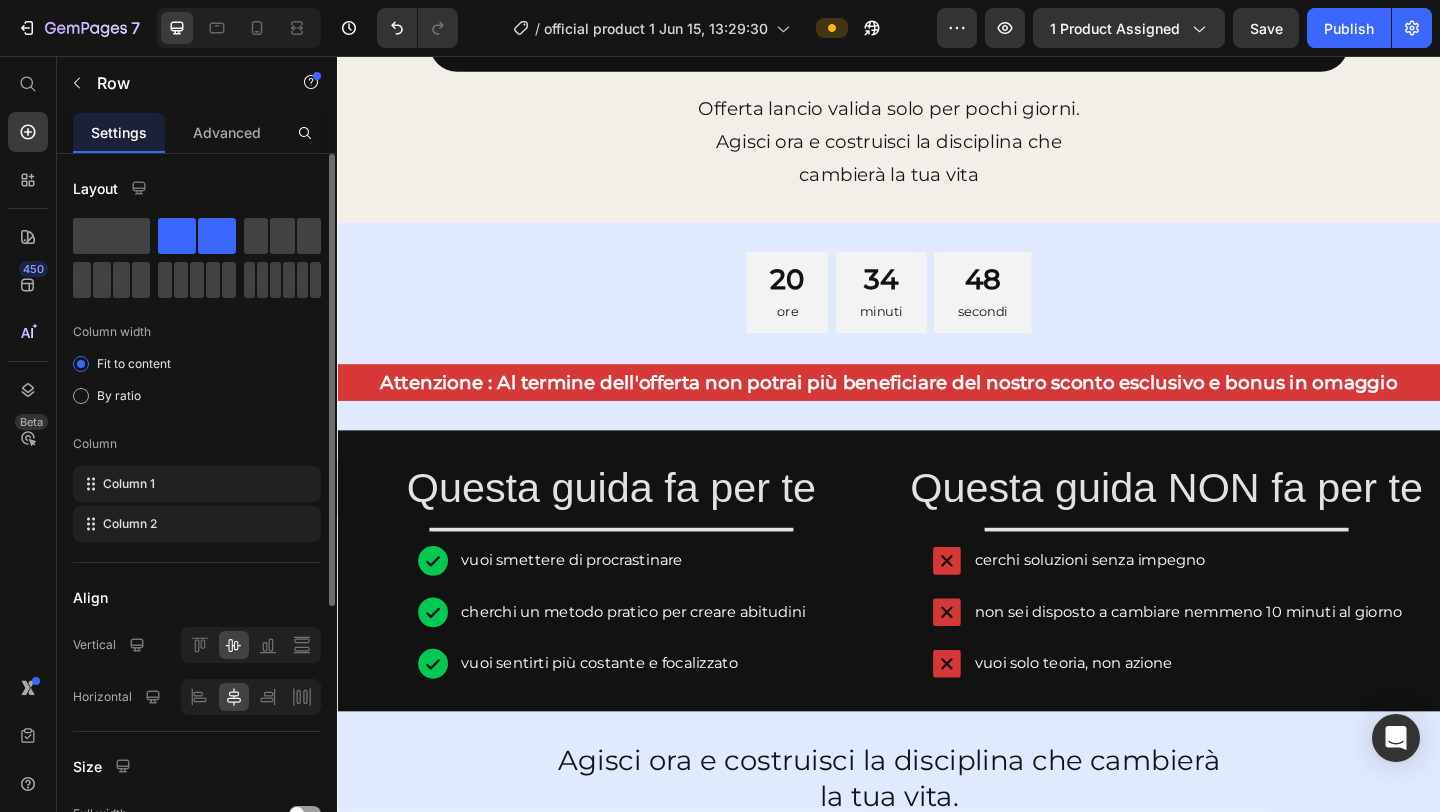 click on "20 ore 34 minuti 48 secondi" at bounding box center (937, 313) 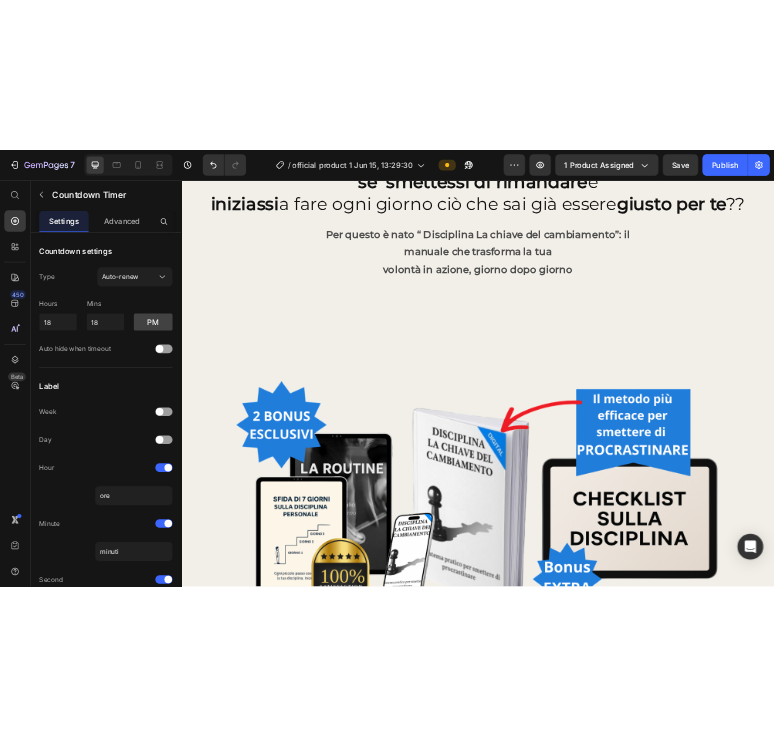 scroll, scrollTop: 0, scrollLeft: 0, axis: both 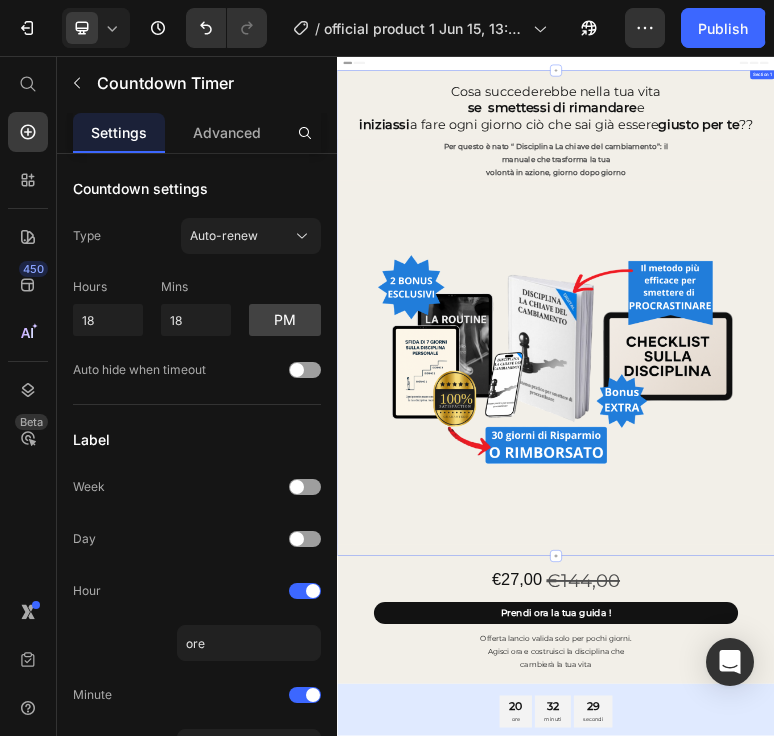 click on "Section 1" at bounding box center [1503, 109] 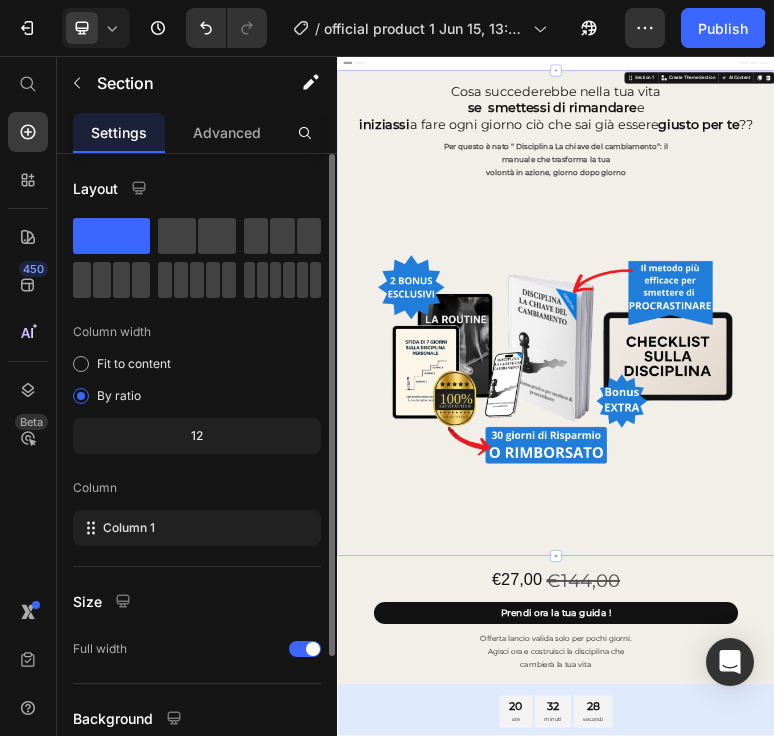 scroll, scrollTop: 169, scrollLeft: 0, axis: vertical 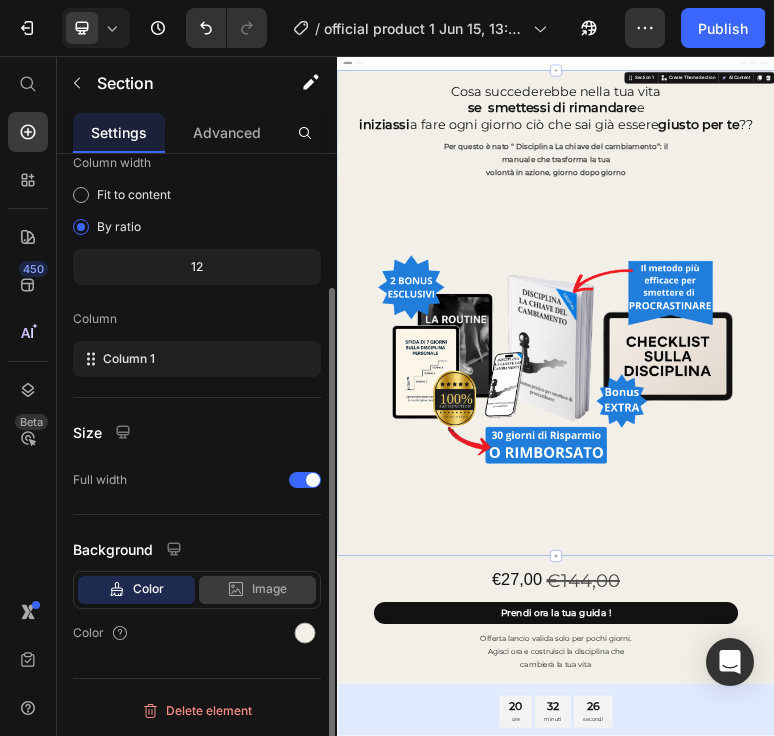 click on "Image" 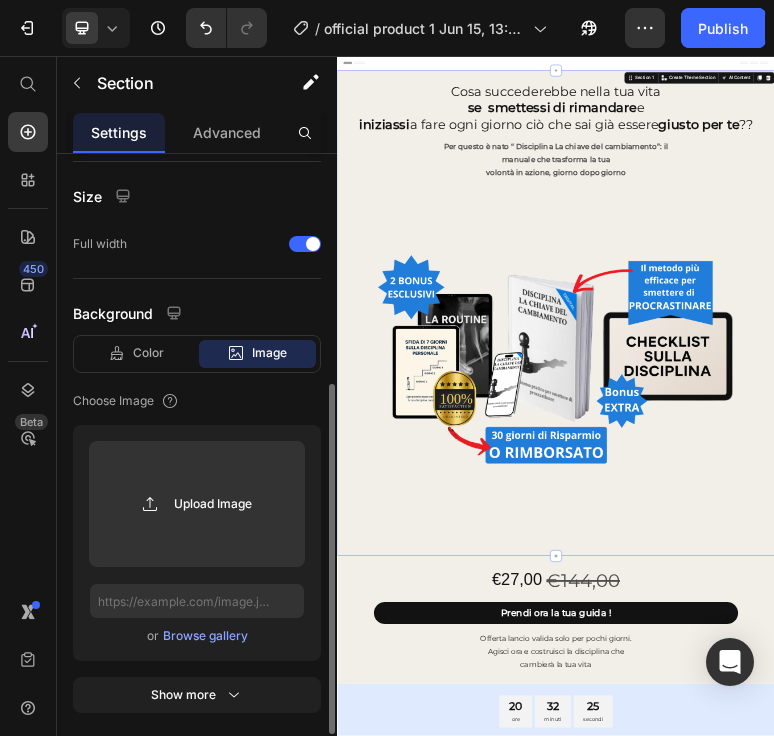 scroll, scrollTop: 410, scrollLeft: 0, axis: vertical 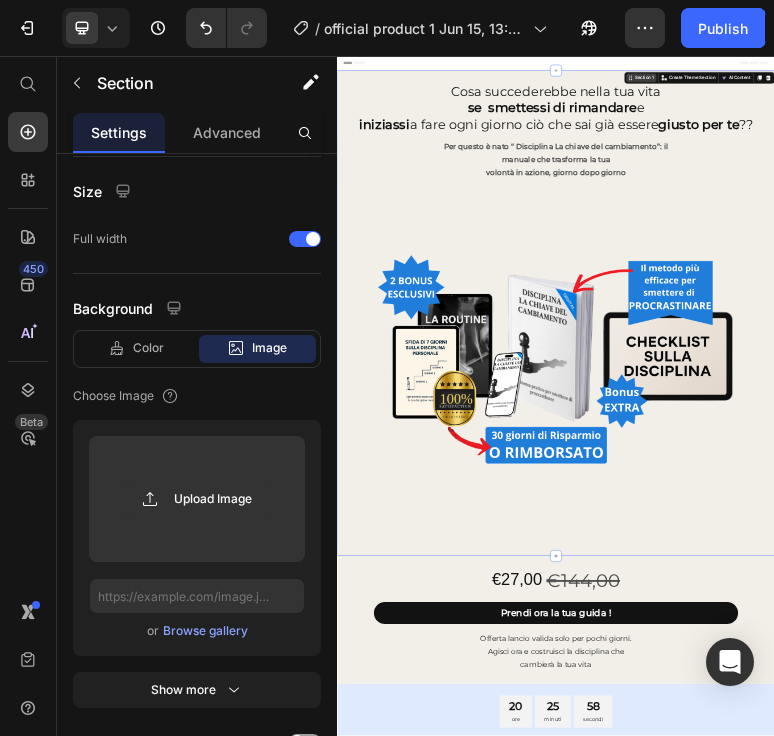 click on "Section 1" at bounding box center [1179, 117] 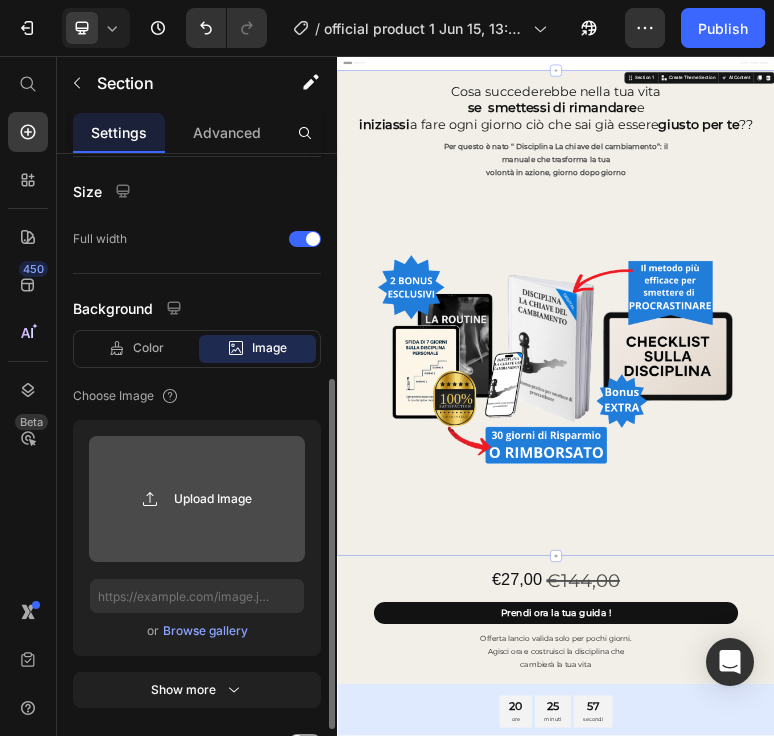 click 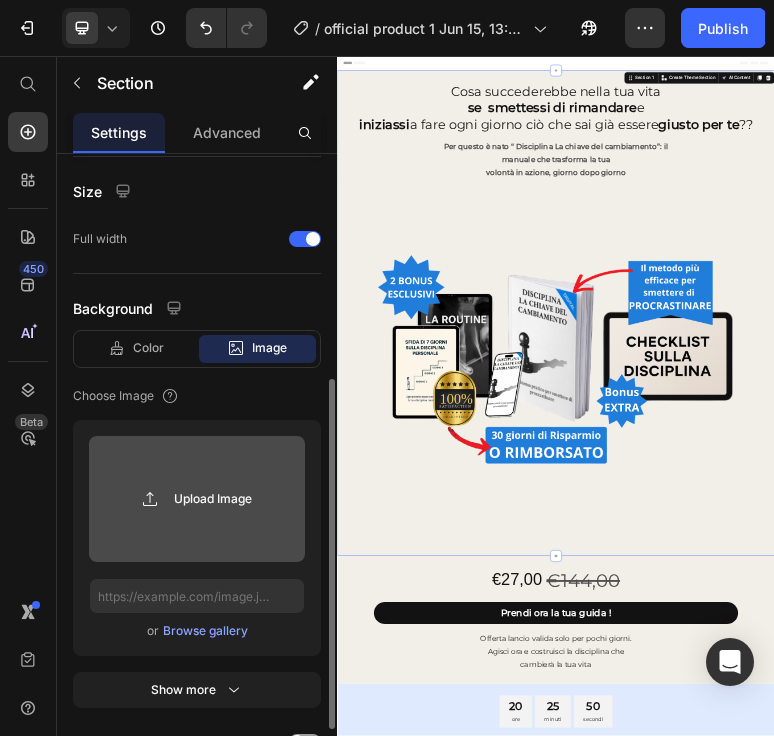 click 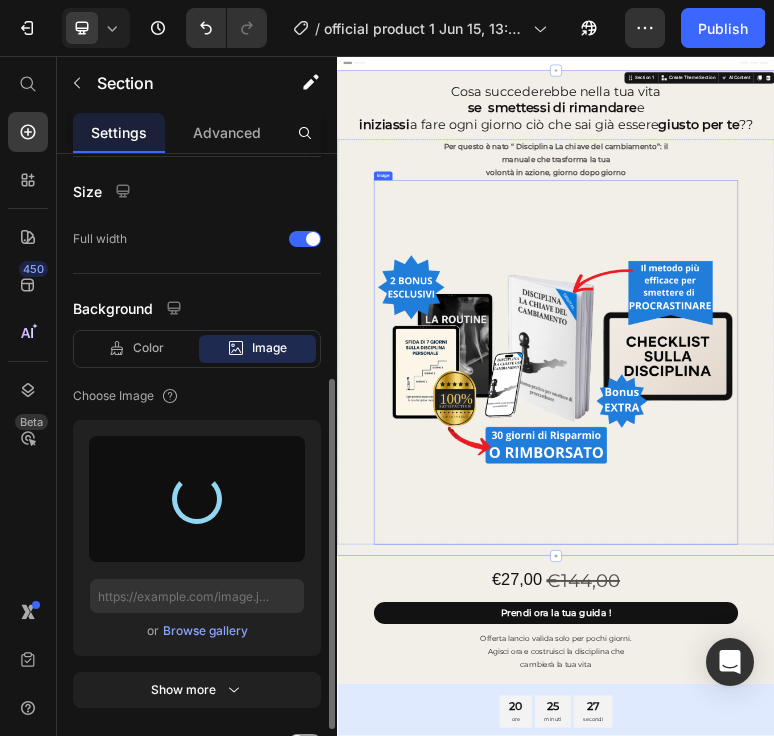 type on "https://cdn.shopify.com/s/files/1/0952/8636/2444/files/gempages_570901229882836192-36cec4a1-0be4-4ced-beb8-78f4e6b4d422.png" 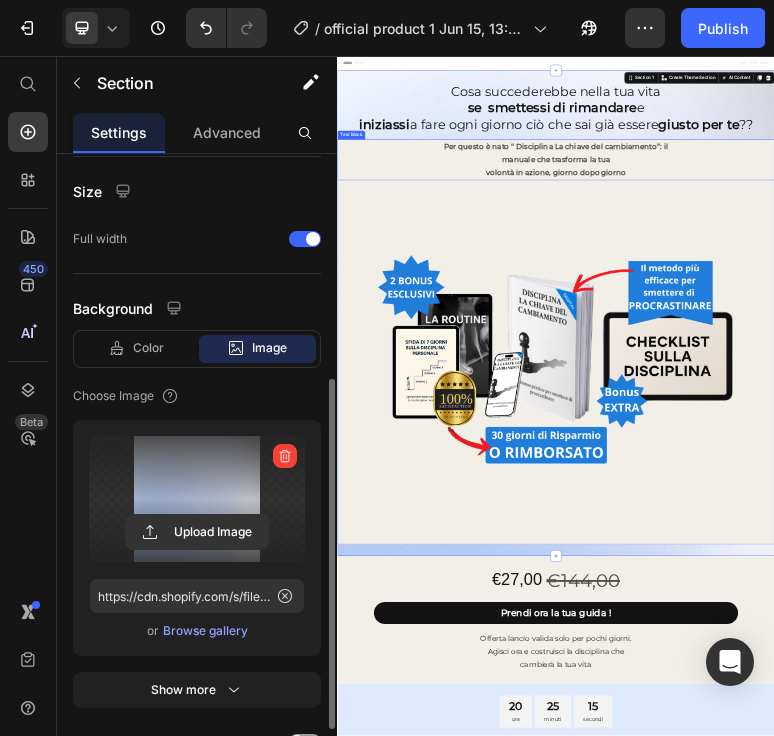 click on "Per questo è nato “ Disciplina La chiave del cambiamento”: il" at bounding box center (937, 306) 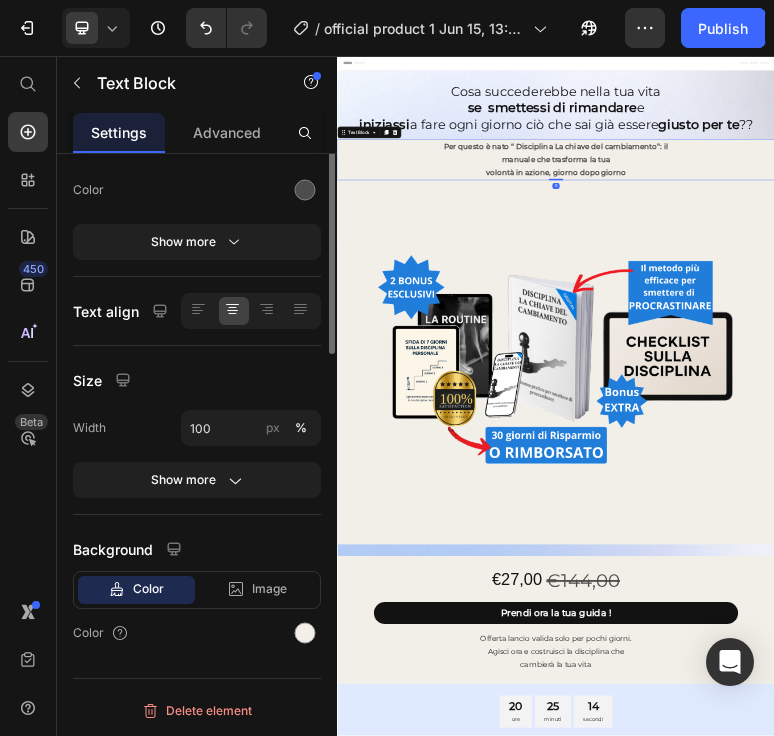 scroll, scrollTop: 0, scrollLeft: 0, axis: both 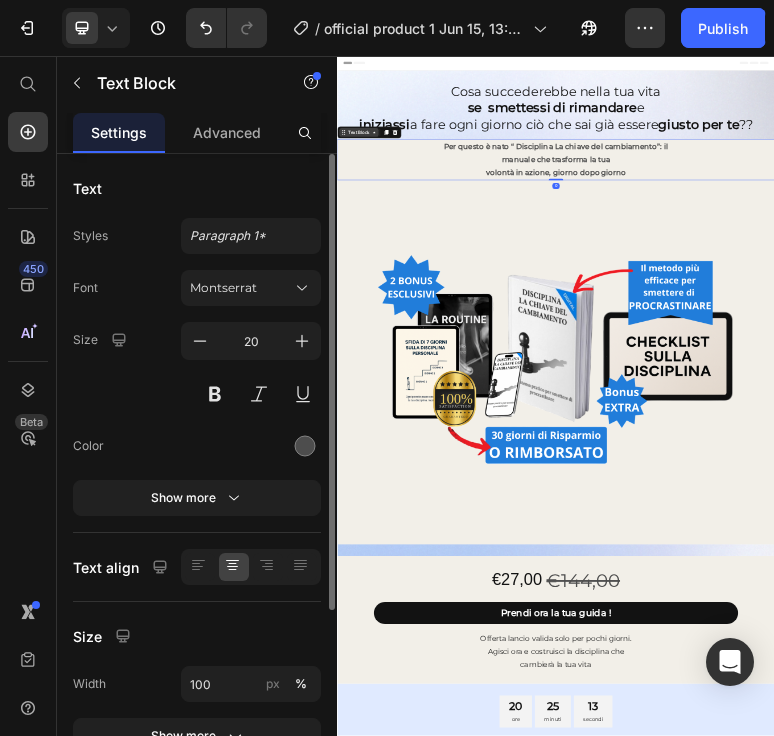 click on "Text Block" at bounding box center (396, 267) 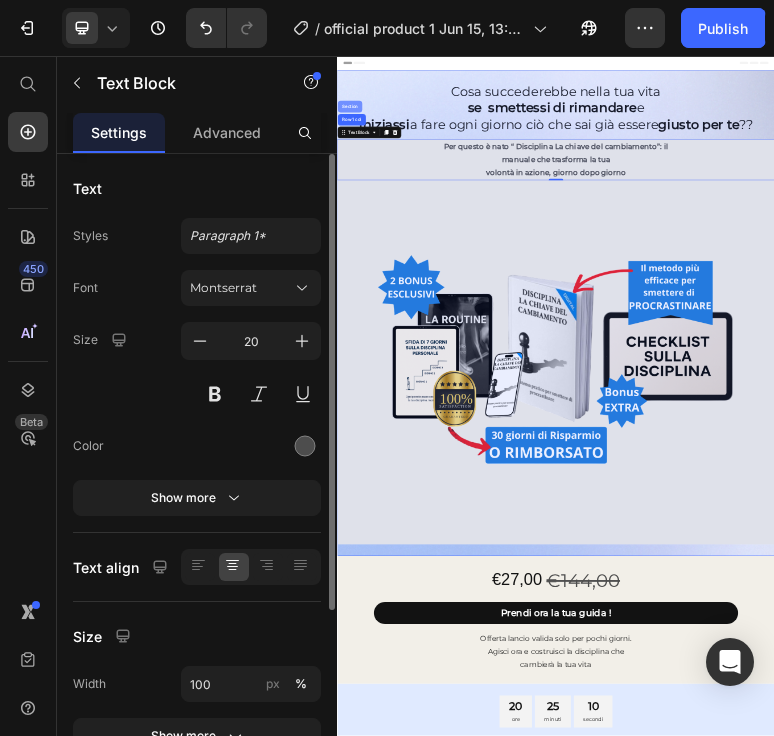 click on "Section" at bounding box center (371, 196) 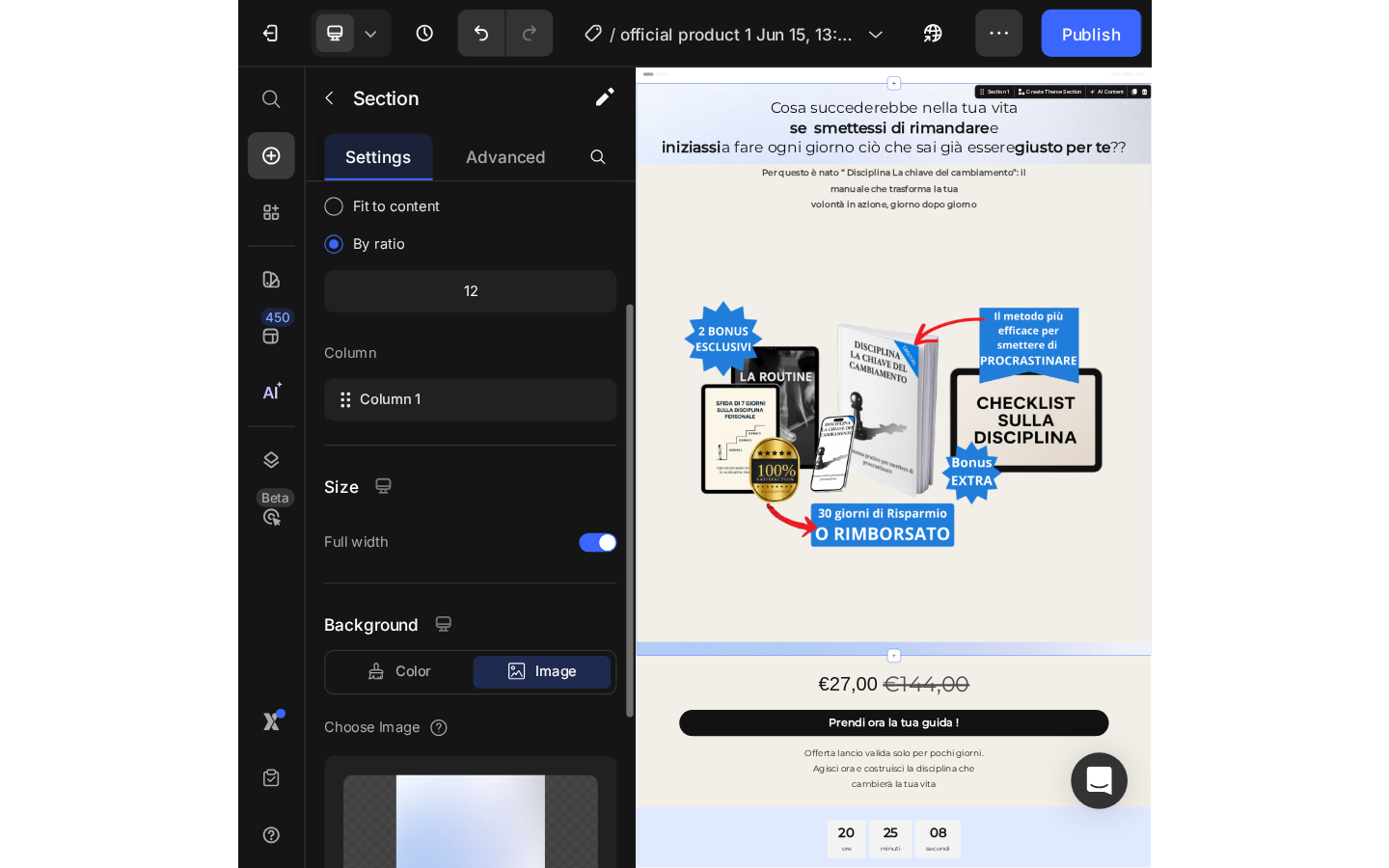 scroll, scrollTop: 506, scrollLeft: 0, axis: vertical 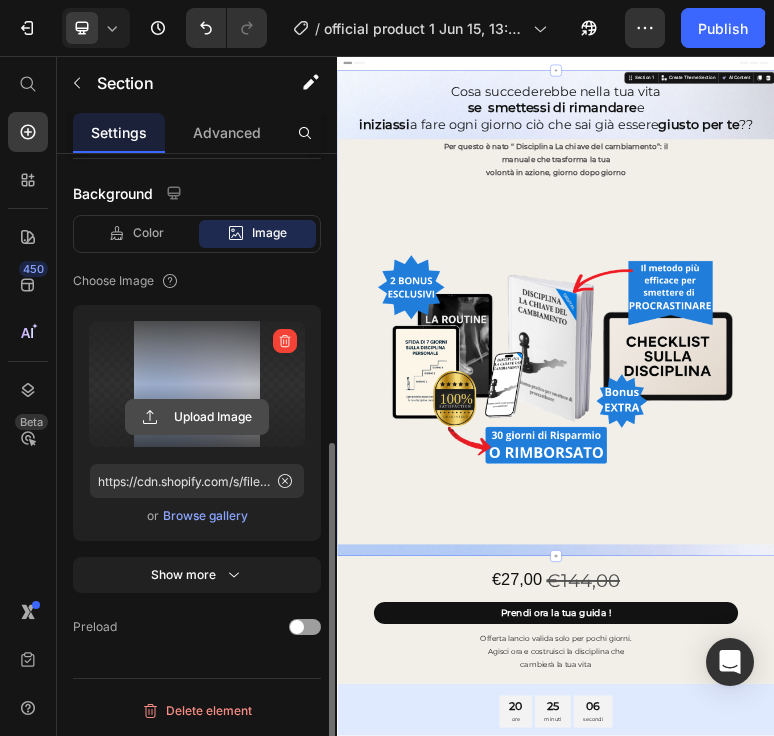 click 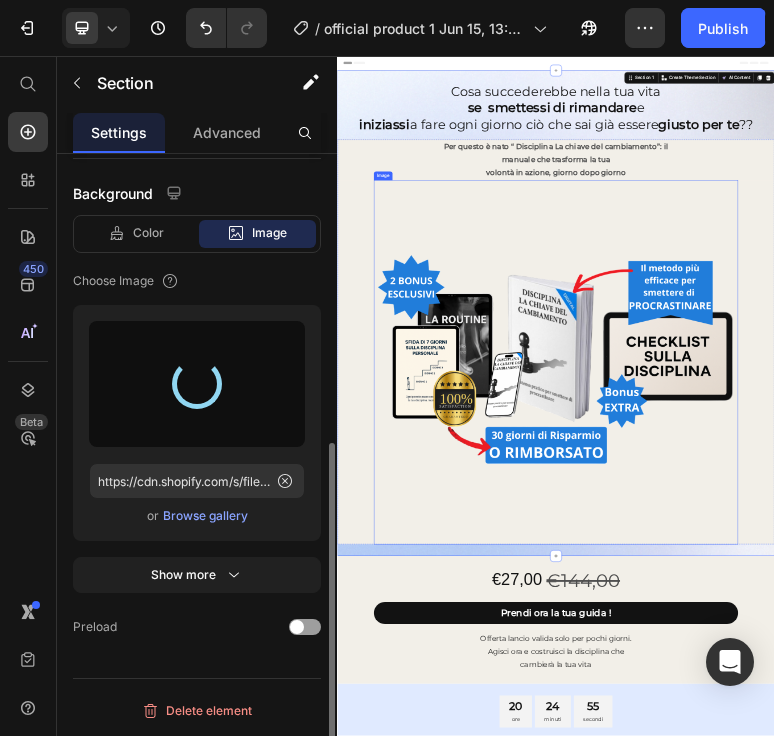 type on "https://cdn.shopify.com/s/files/1/0952/8636/2444/files/gempages_570901229882836192-cc3553ae-8240-4681-b26f-c6ba060a81a3.png" 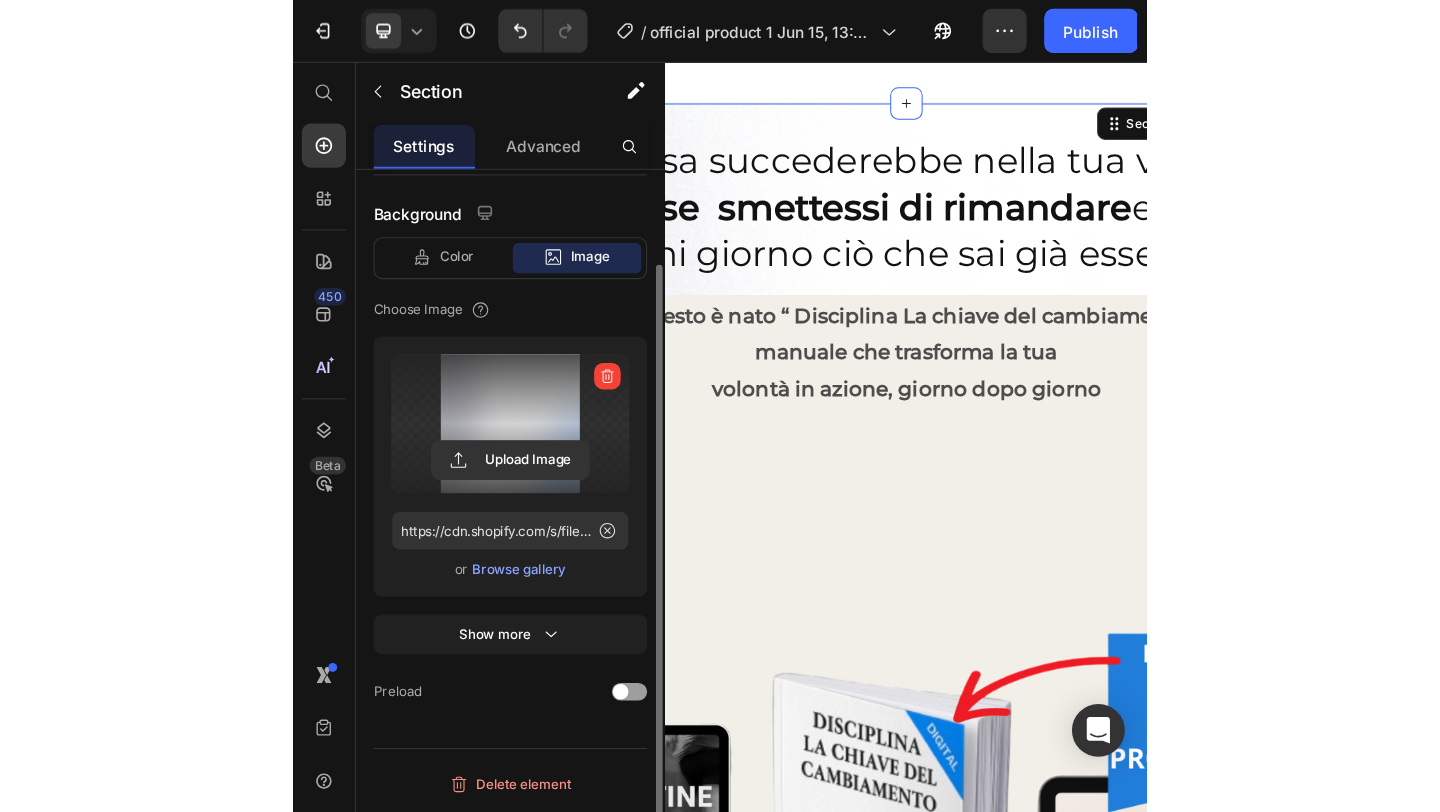 scroll, scrollTop: 361, scrollLeft: 0, axis: vertical 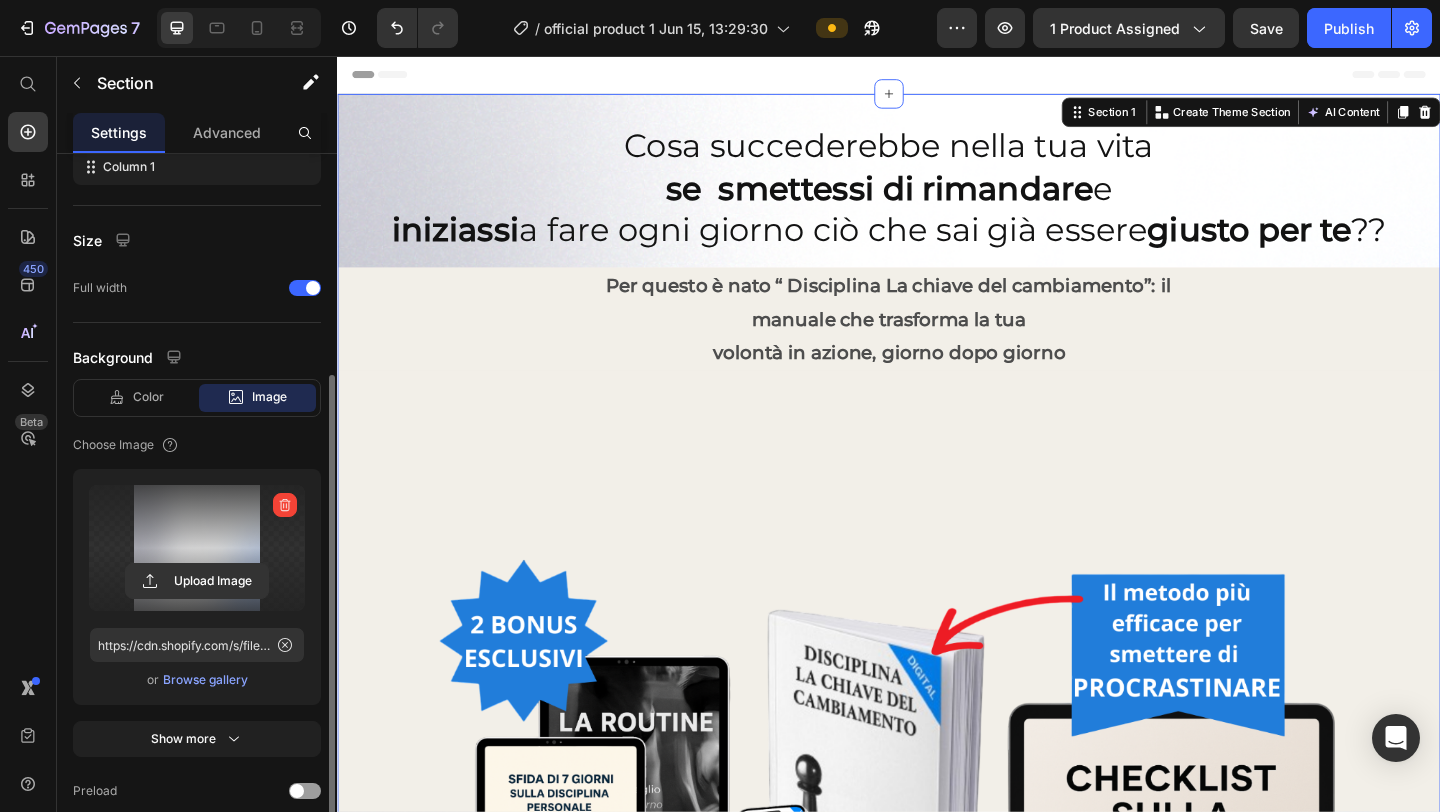 click on "Cosa succederebbe nella tua vita se  smettessi di rimandare  e iniziassi  a fare ogni giorno ciò che sai già essere  giusto per te ?? Heading Row Per questo è nato “ Disciplina La chiave del cambiamento”: il manuale che trasforma la tua volontà in azione, giorno dopo giorno Text Block Image Row Section 1   You can create reusable sections Create Theme Section AI Content Write with GemAI What would you like to describe here? Tone and Voice Persuasive Product Disciplina la chiave del cambiamento Show more Generate" at bounding box center (937, 763) 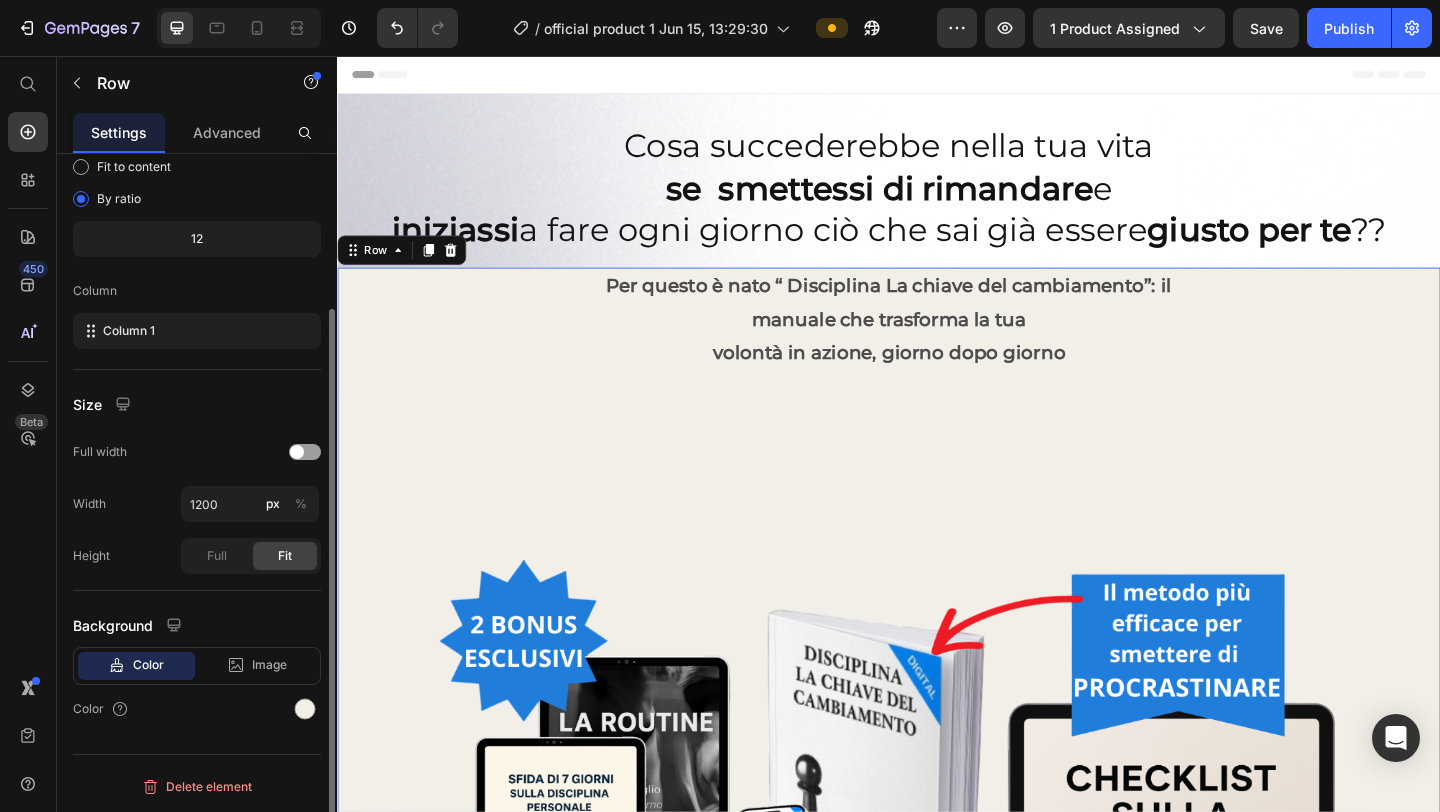 click on "Per questo è nato “ Disciplina La chiave del cambiamento”: il manuale che trasforma la tua volontà in azione, giorno dopo giorno Text Block Image" at bounding box center [937, 842] 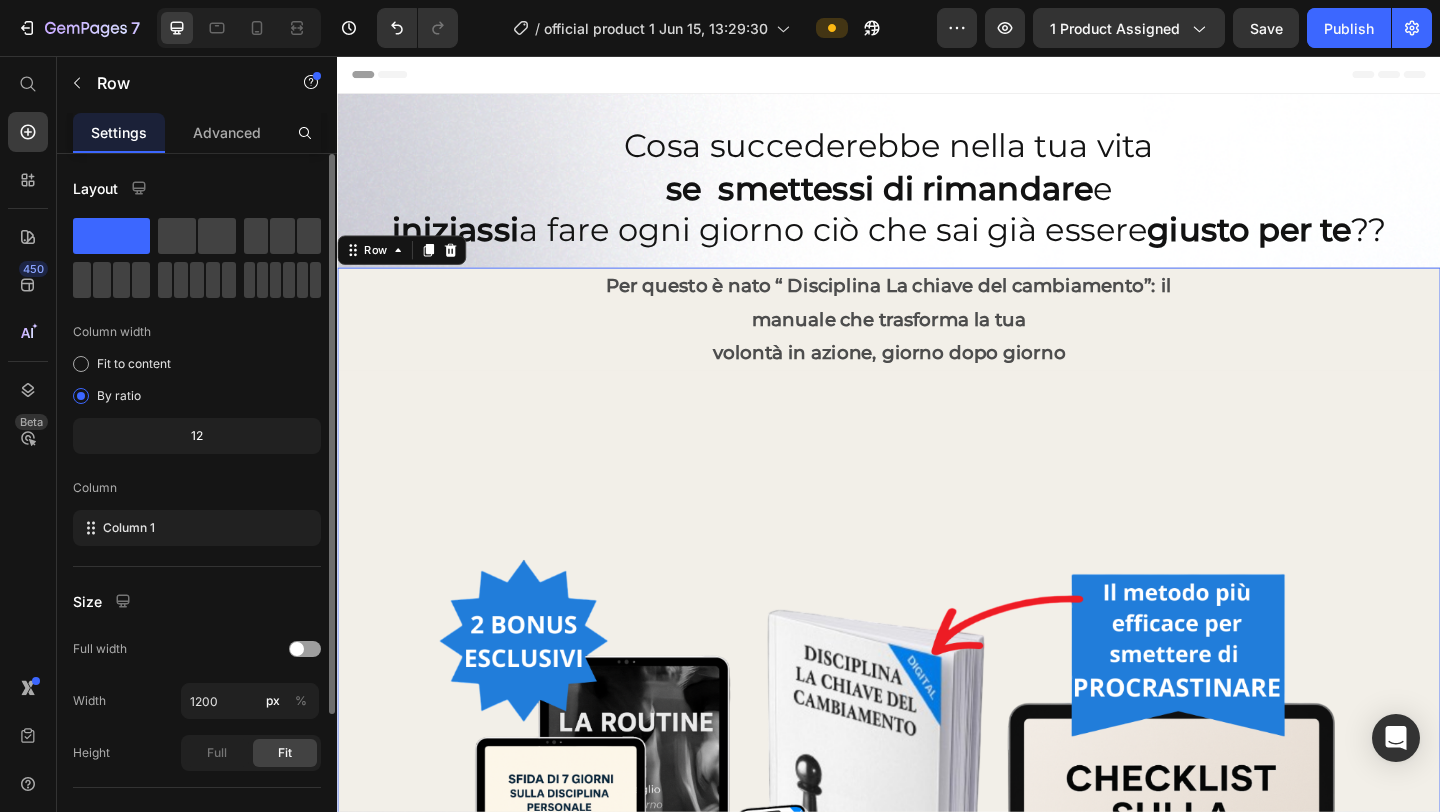 click at bounding box center (937, 898) 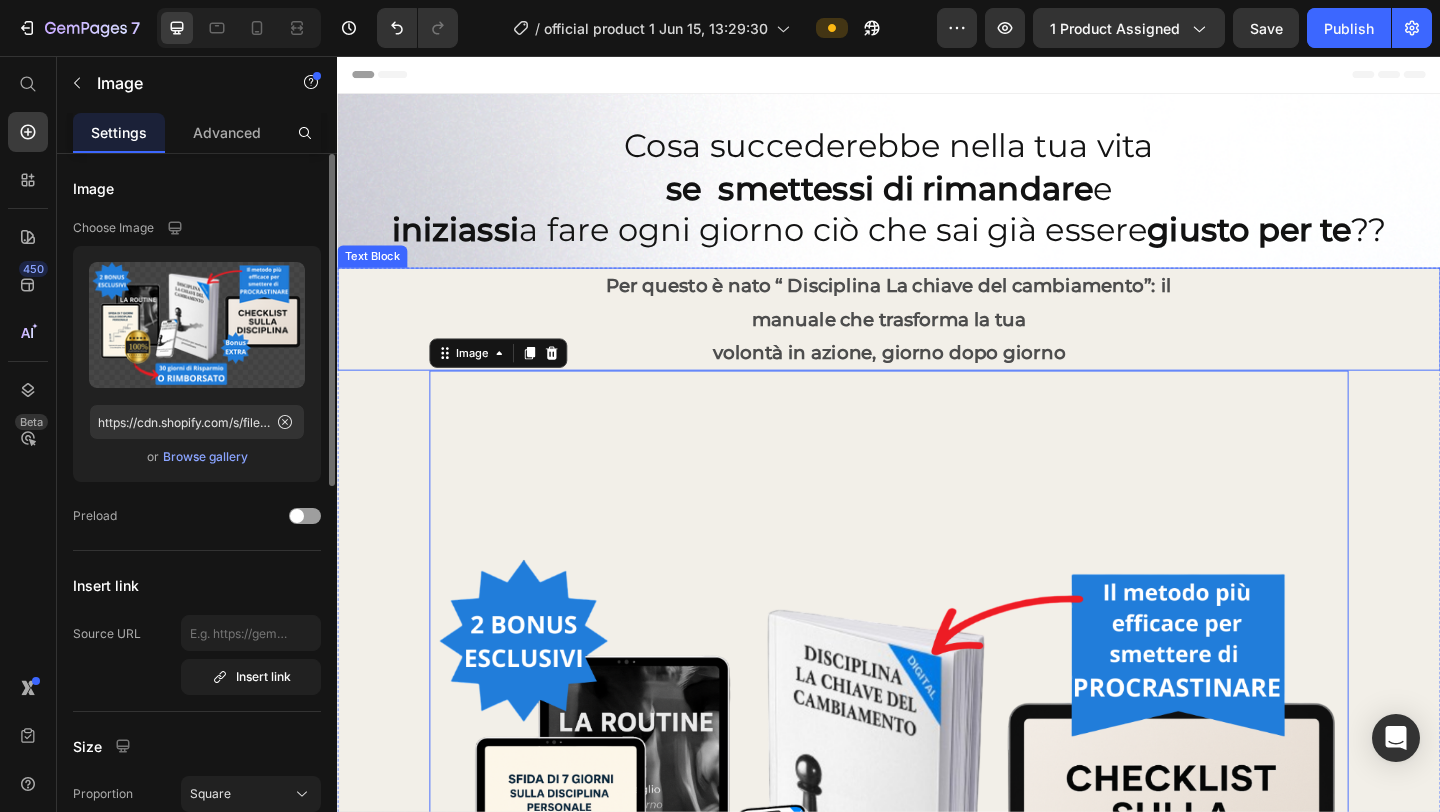 click on "Per questo è nato “ Disciplina La chiave del cambiamento”: il" at bounding box center [937, 306] 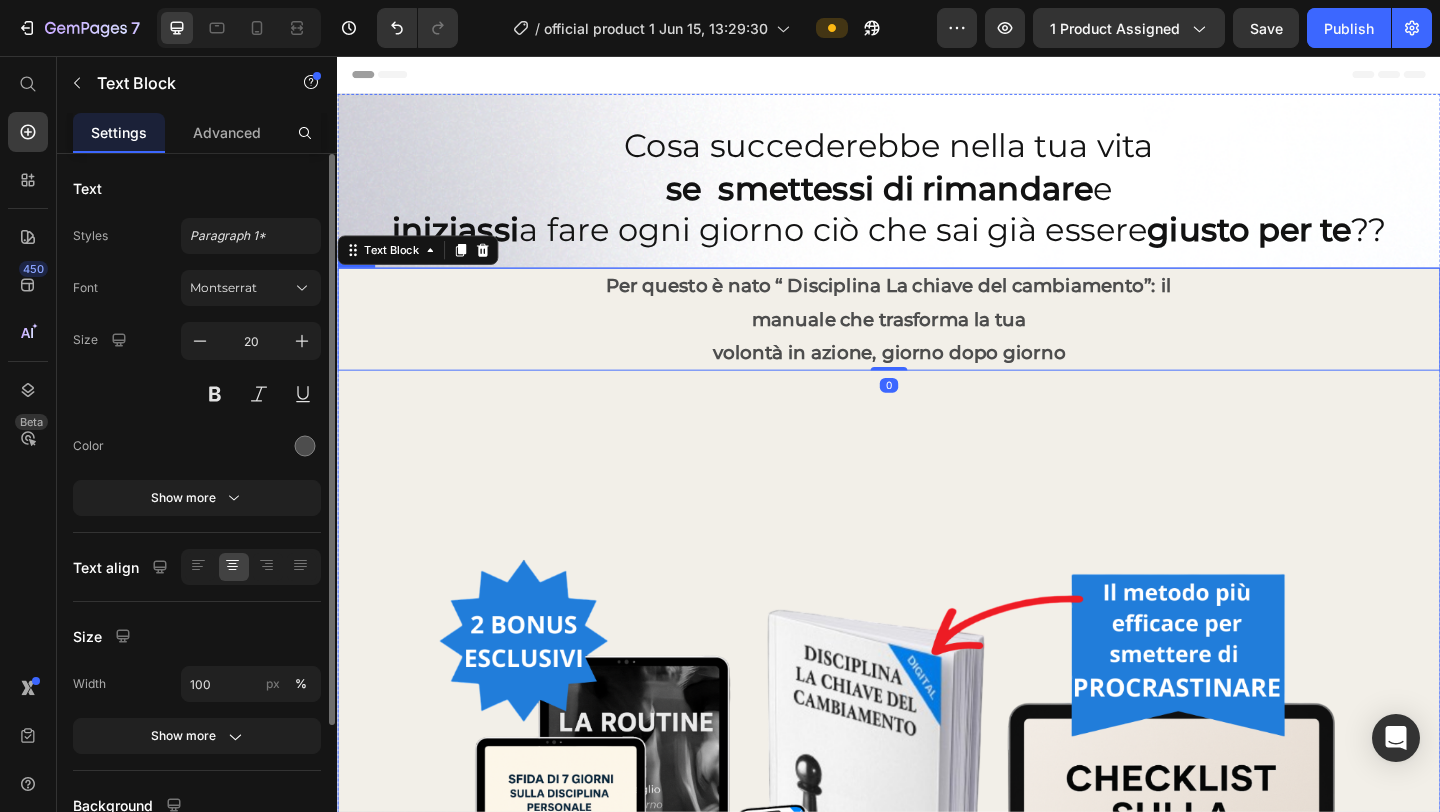 click on "Per questo è nato “ Disciplina La chiave del cambiamento”: il manuale che trasforma la tua volontà in azione, giorno dopo giorno Text Block   0 Image" at bounding box center [937, 842] 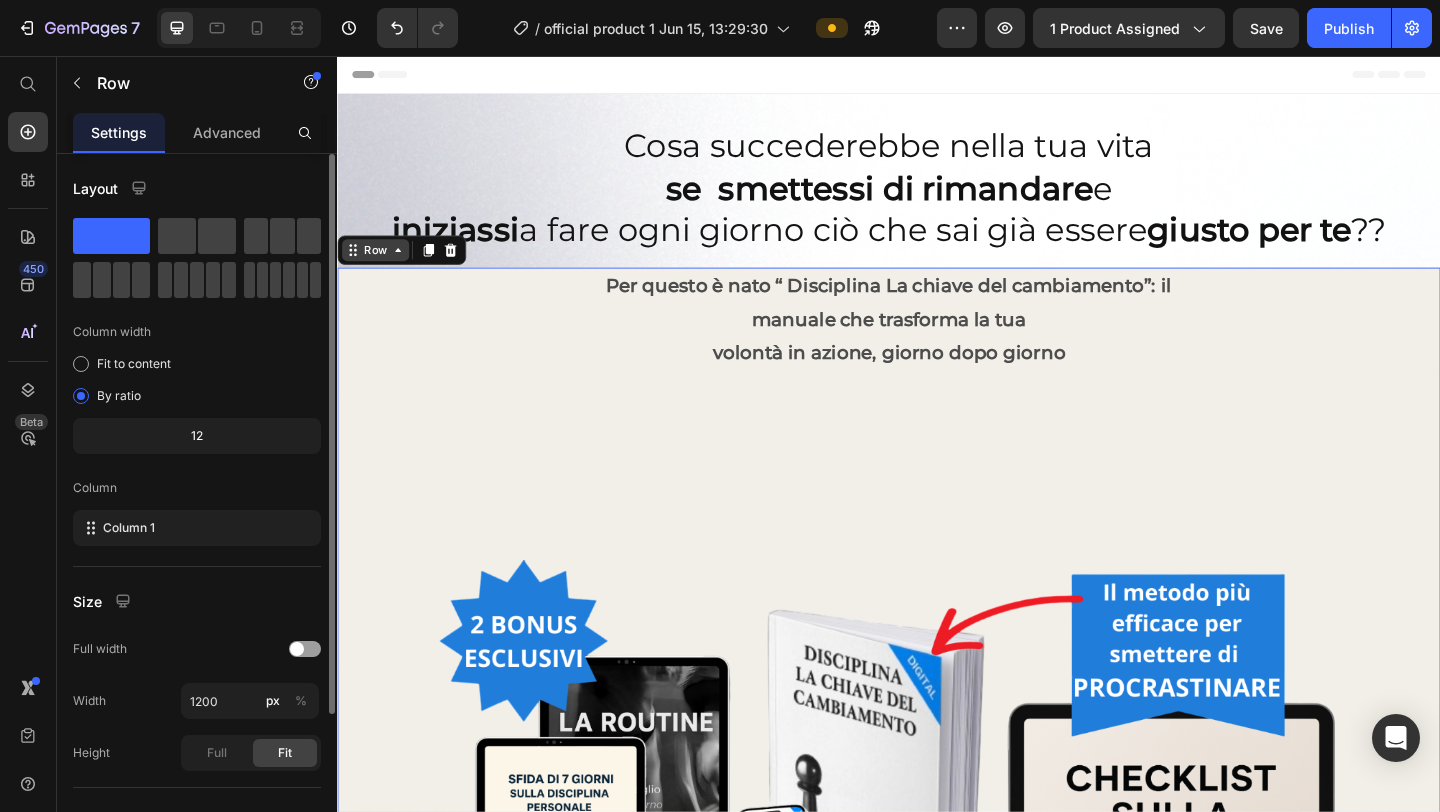 click on "Row" at bounding box center (378, 267) 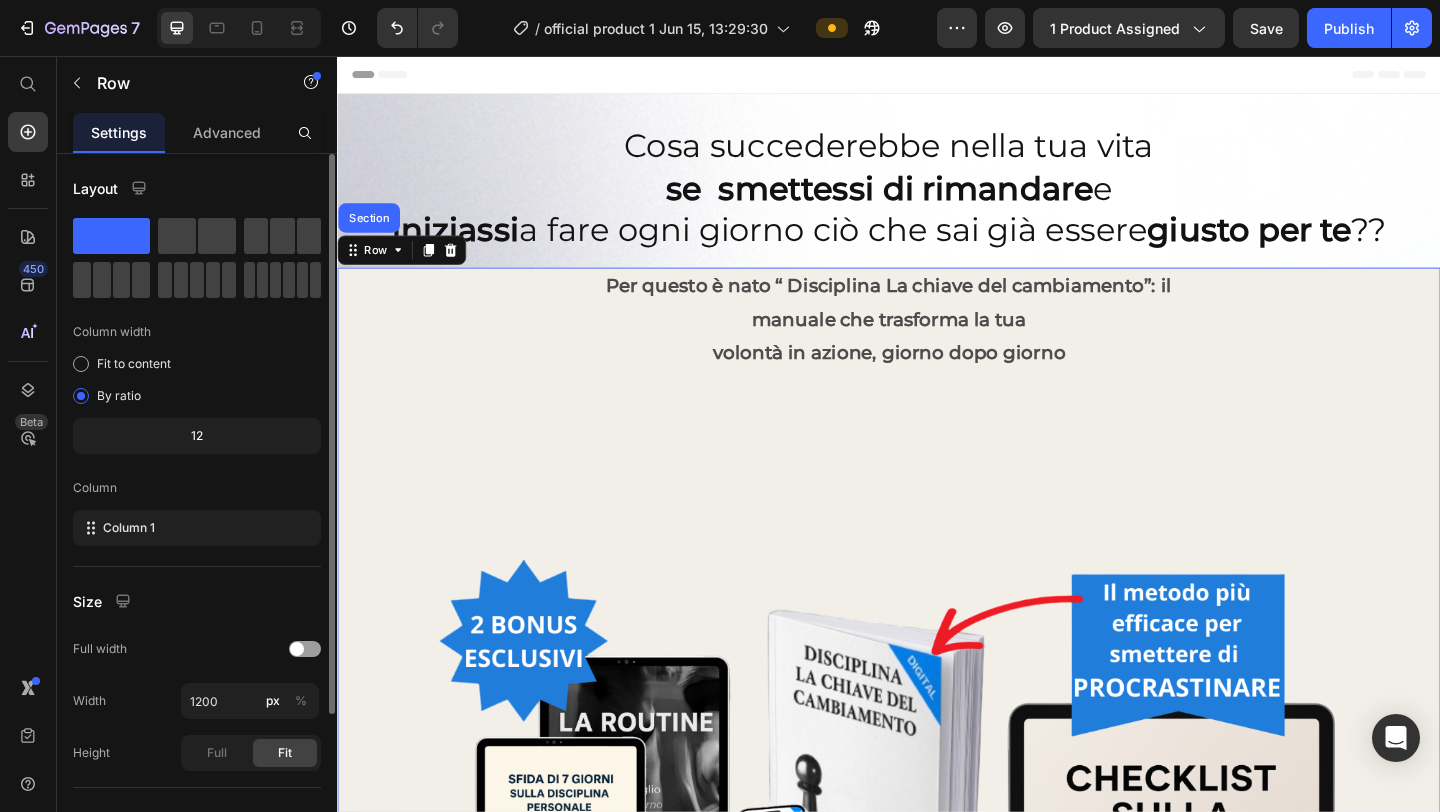 scroll, scrollTop: 197, scrollLeft: 0, axis: vertical 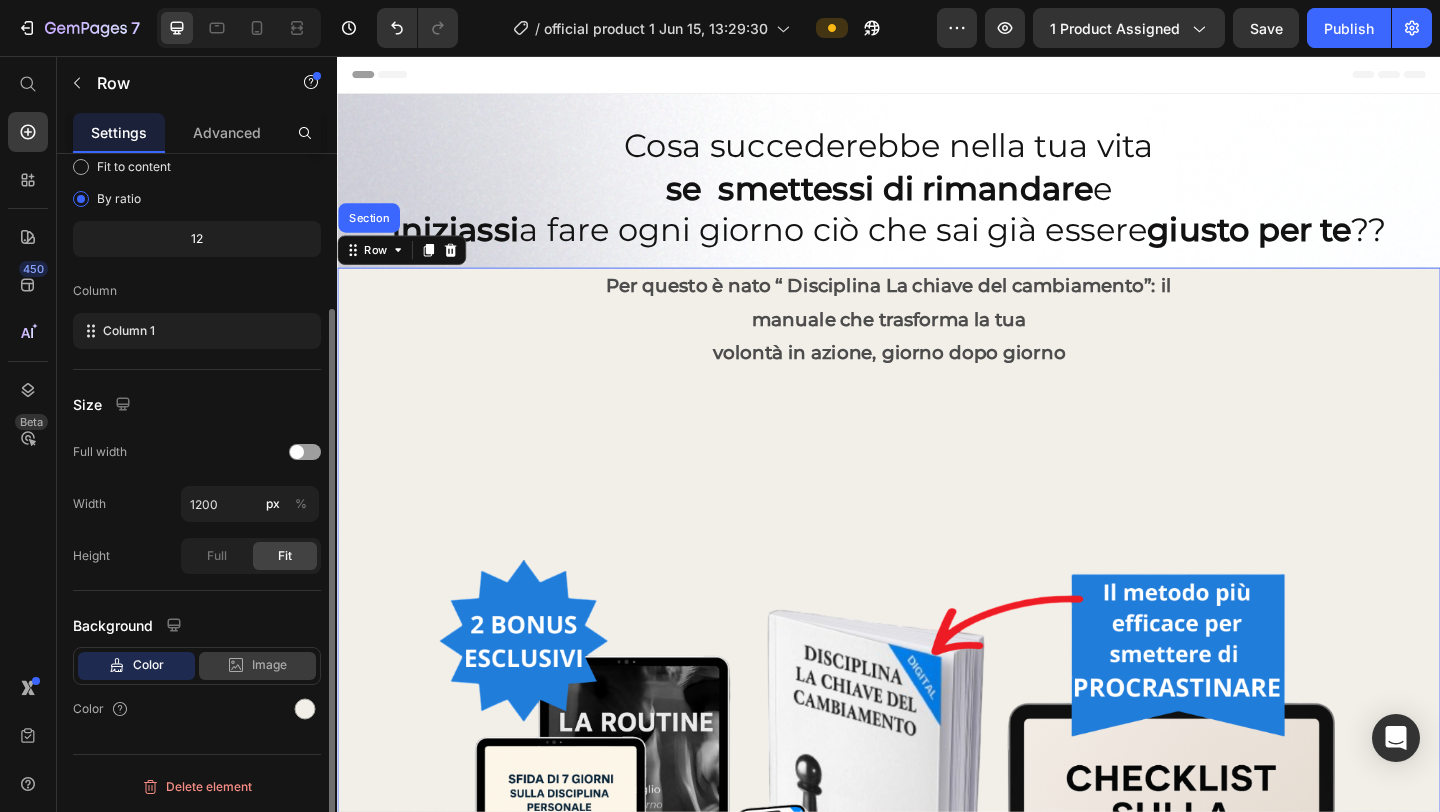 click on "Image" 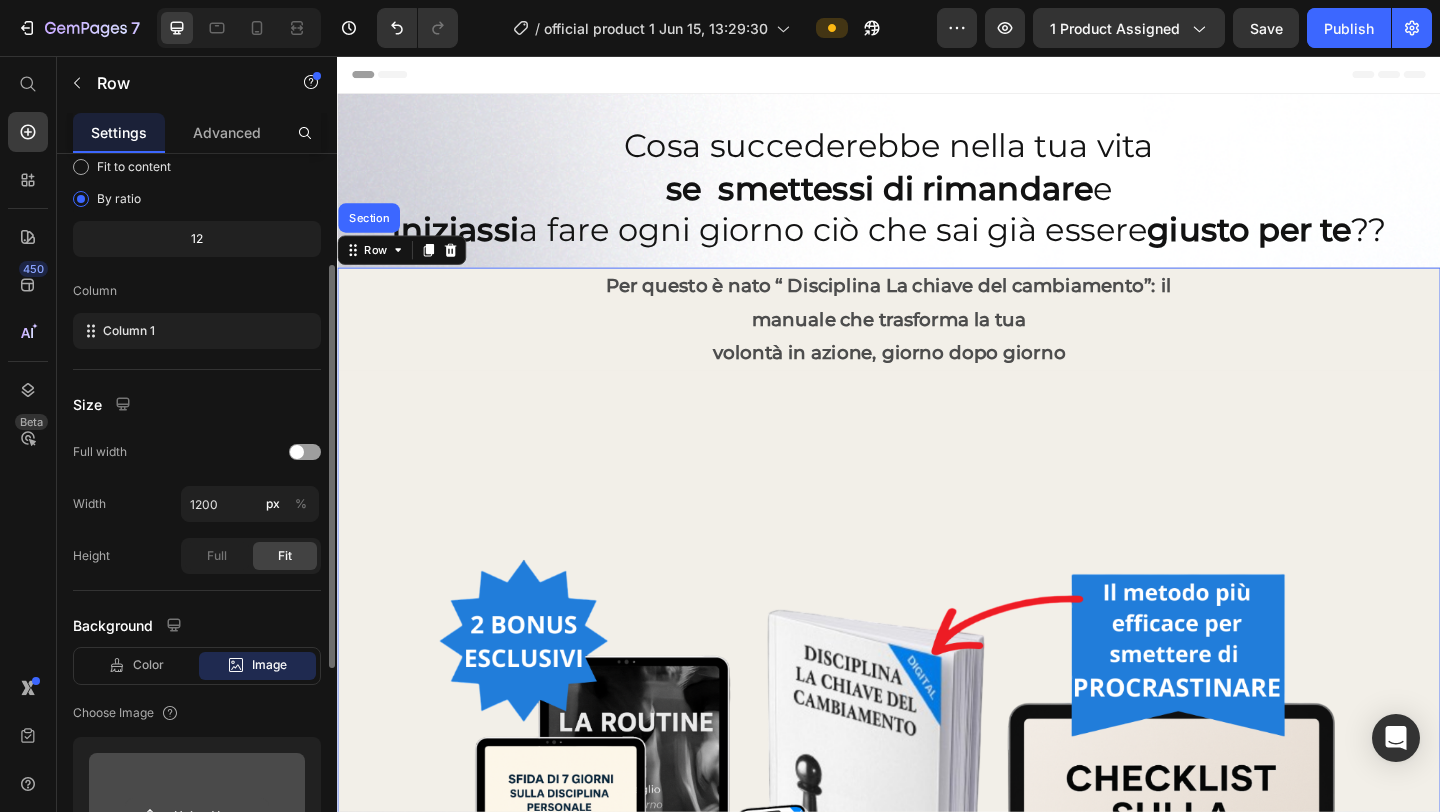 click 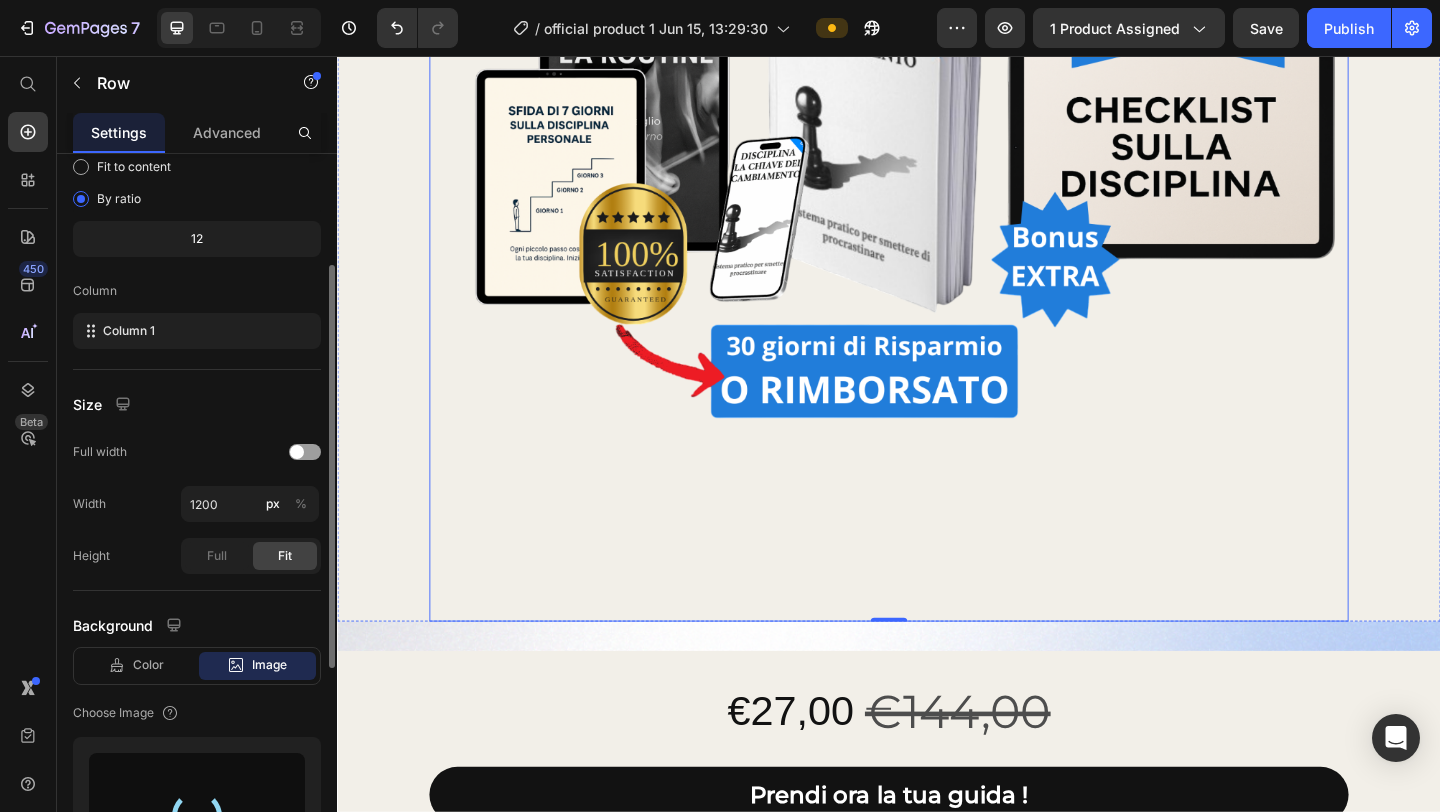 scroll, scrollTop: 917, scrollLeft: 0, axis: vertical 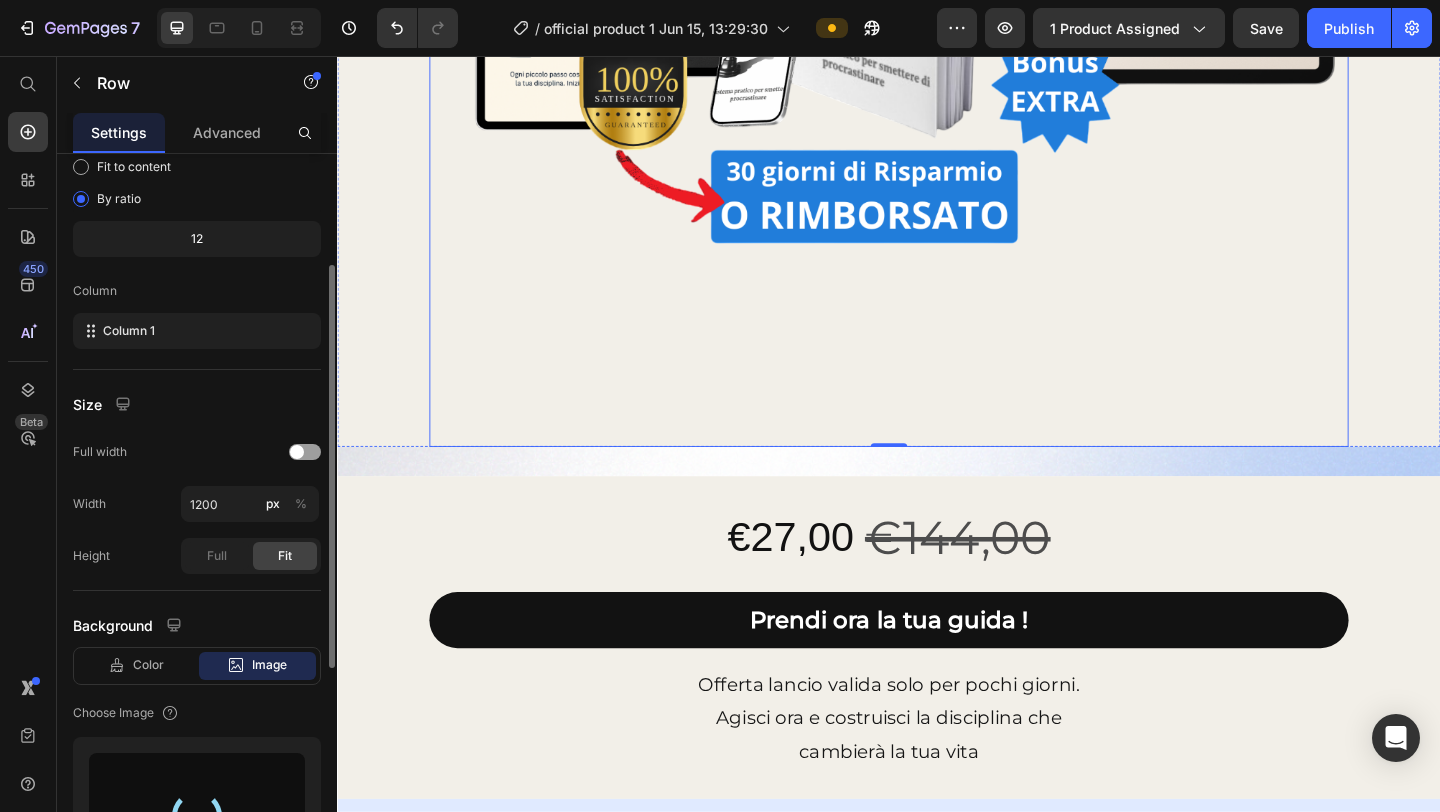type on "https://cdn.shopify.com/s/files/1/0952/8636/2444/files/gempages_570901229882836192-cc3553ae-8240-4681-b26f-c6ba060a81a3.png" 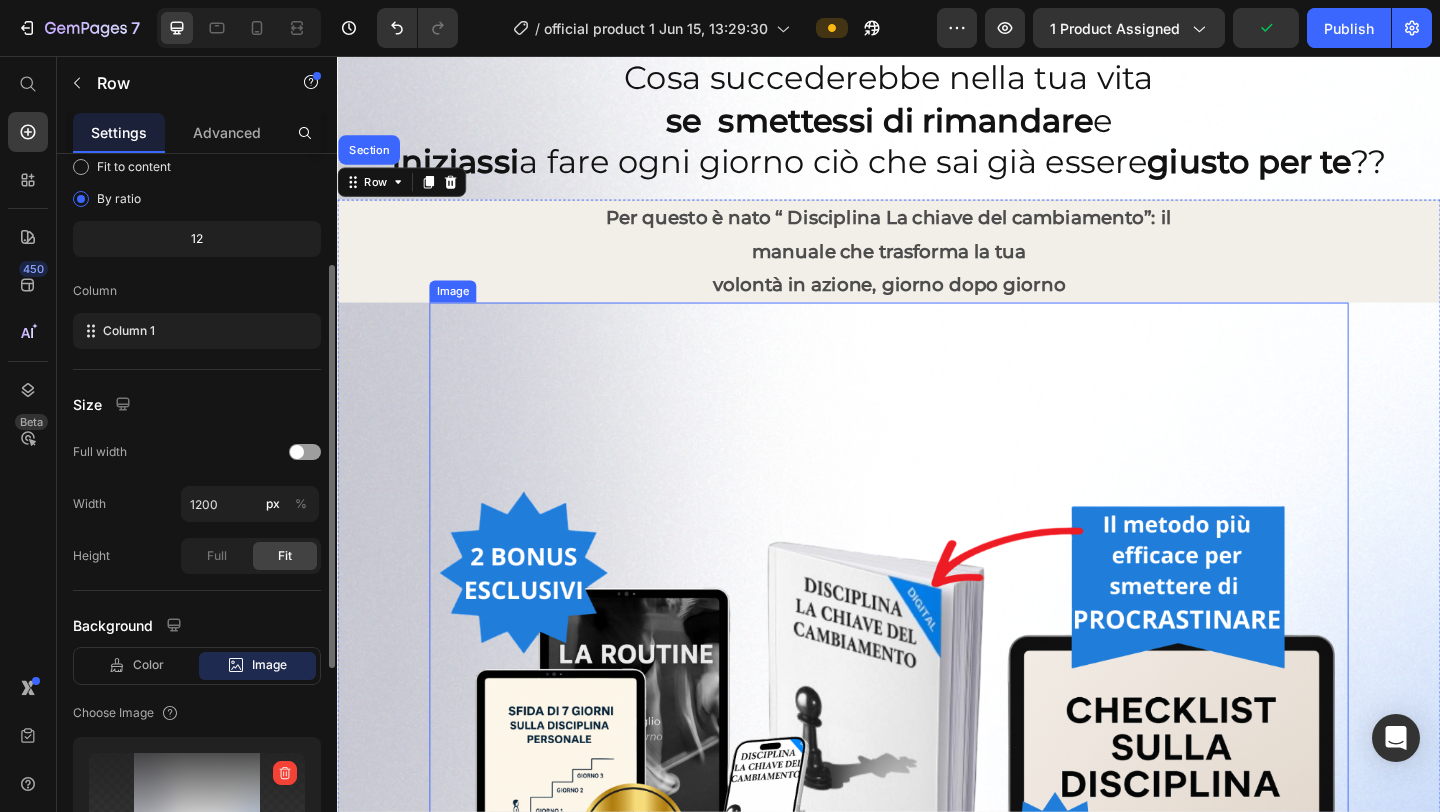 scroll, scrollTop: 0, scrollLeft: 0, axis: both 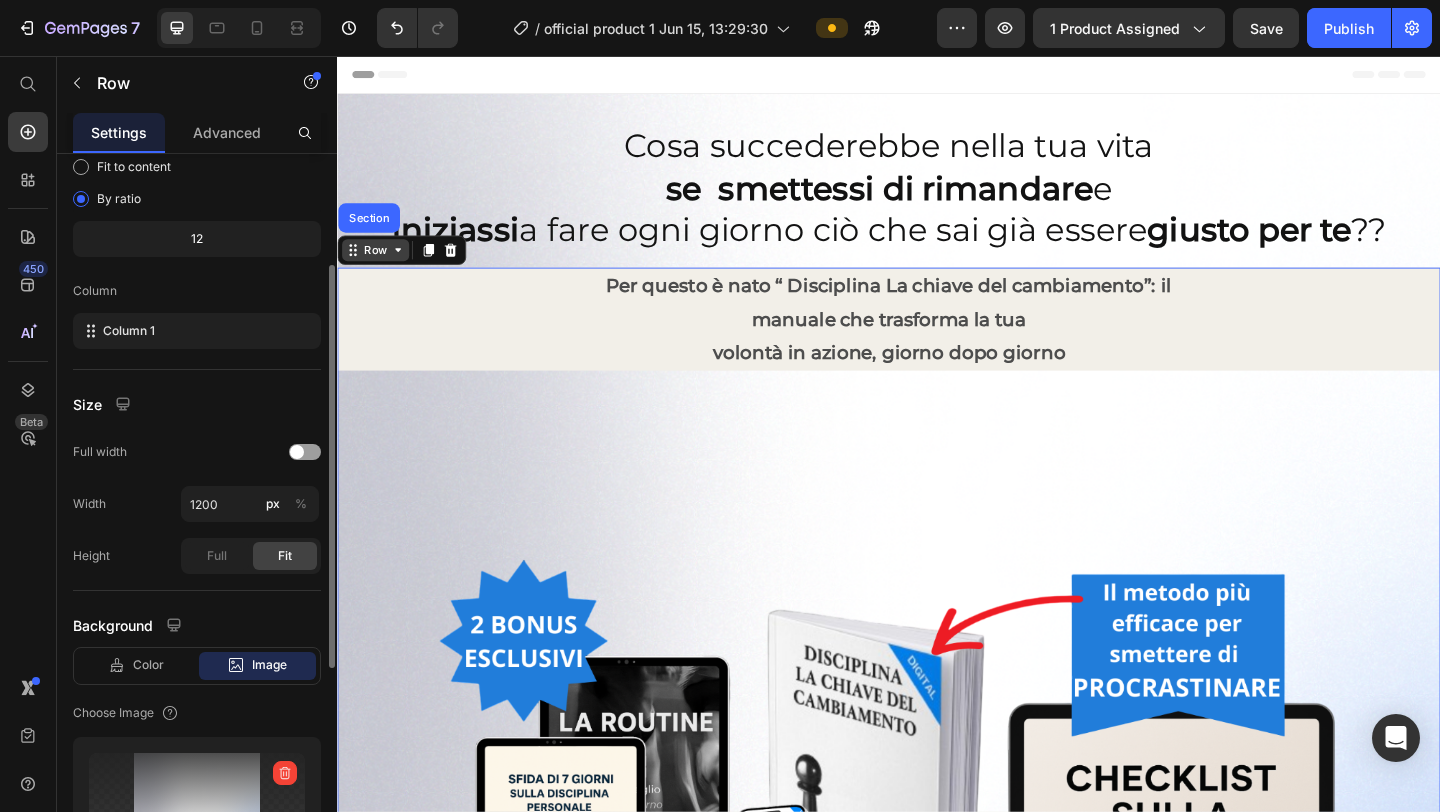 click on "Row" at bounding box center (378, 267) 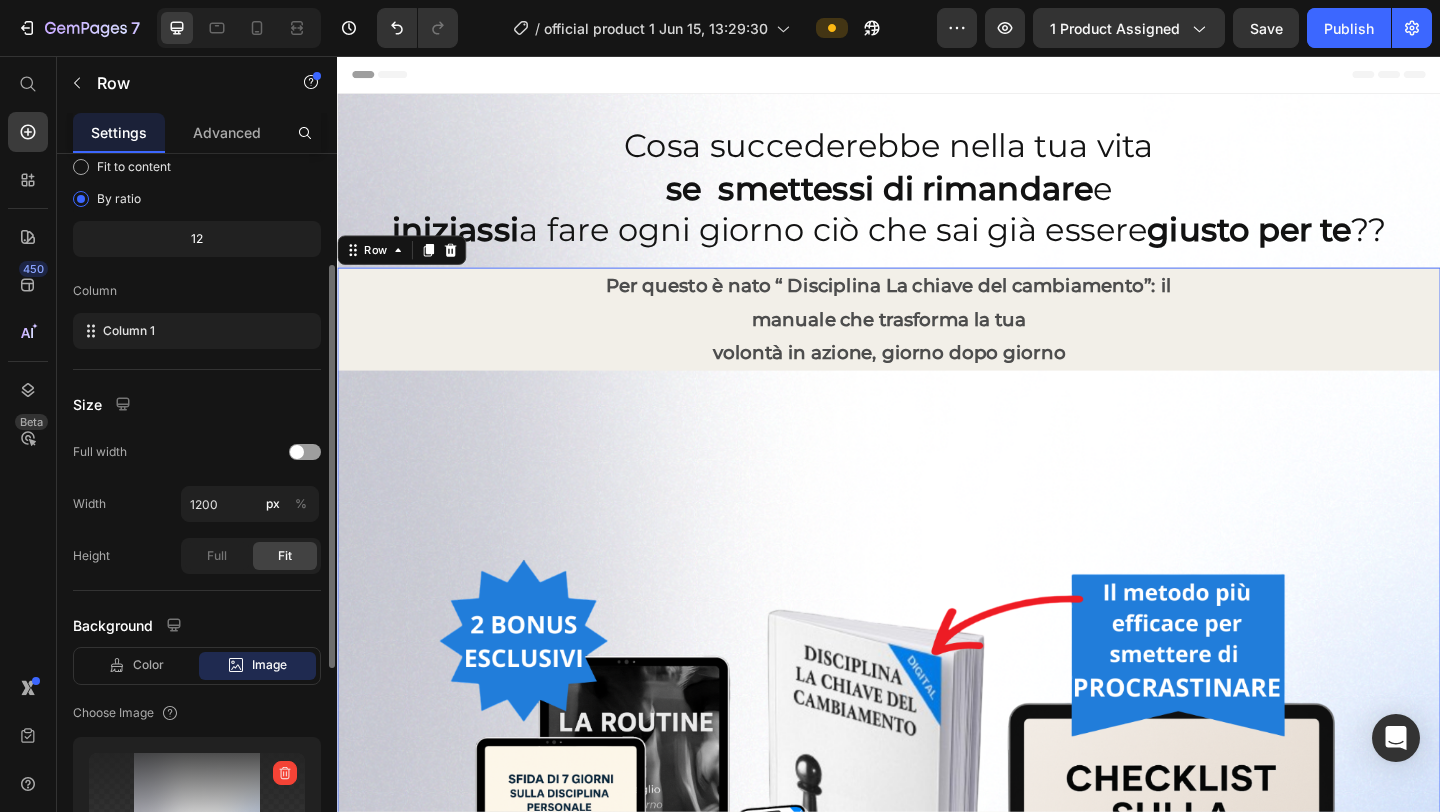 click on "Row" at bounding box center [407, 267] 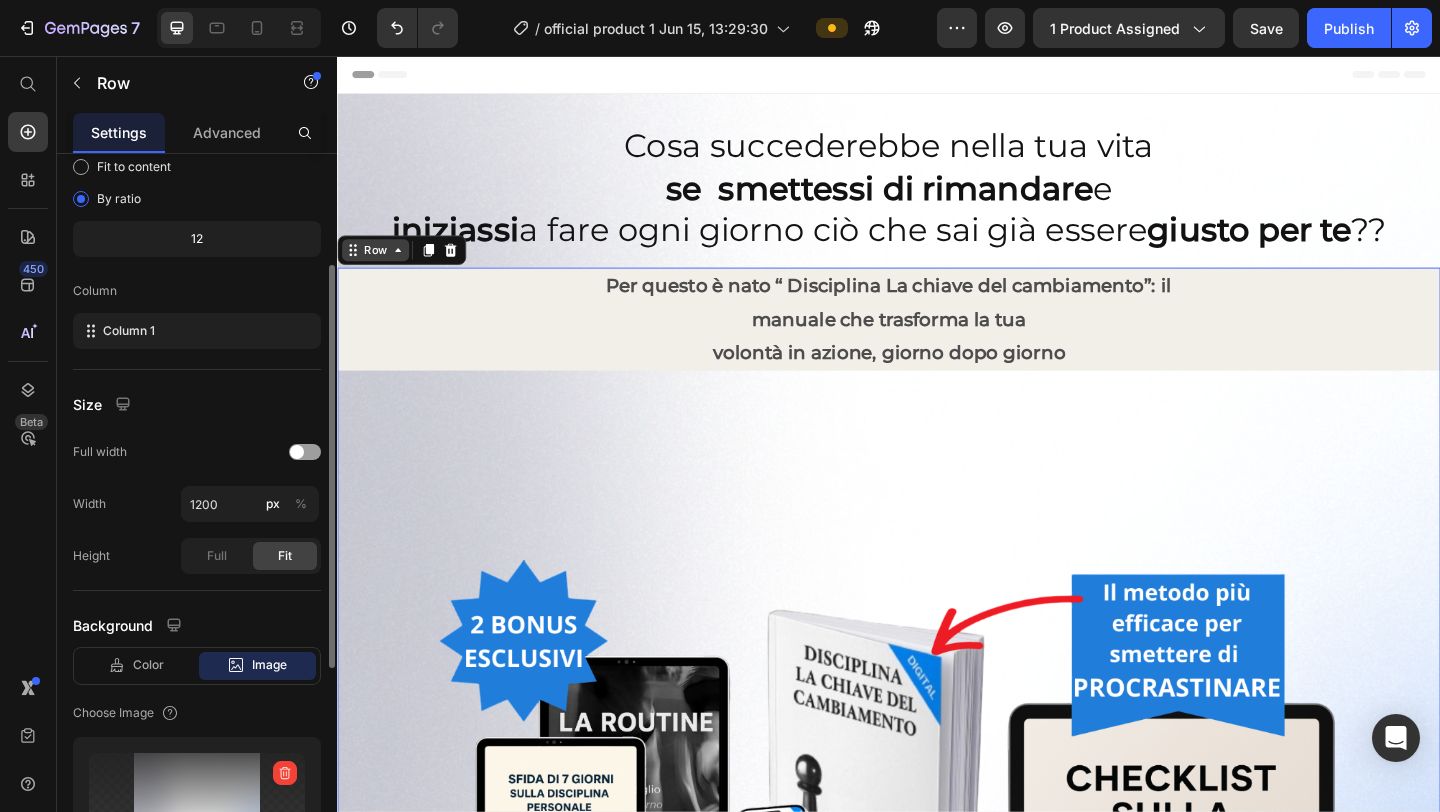 click 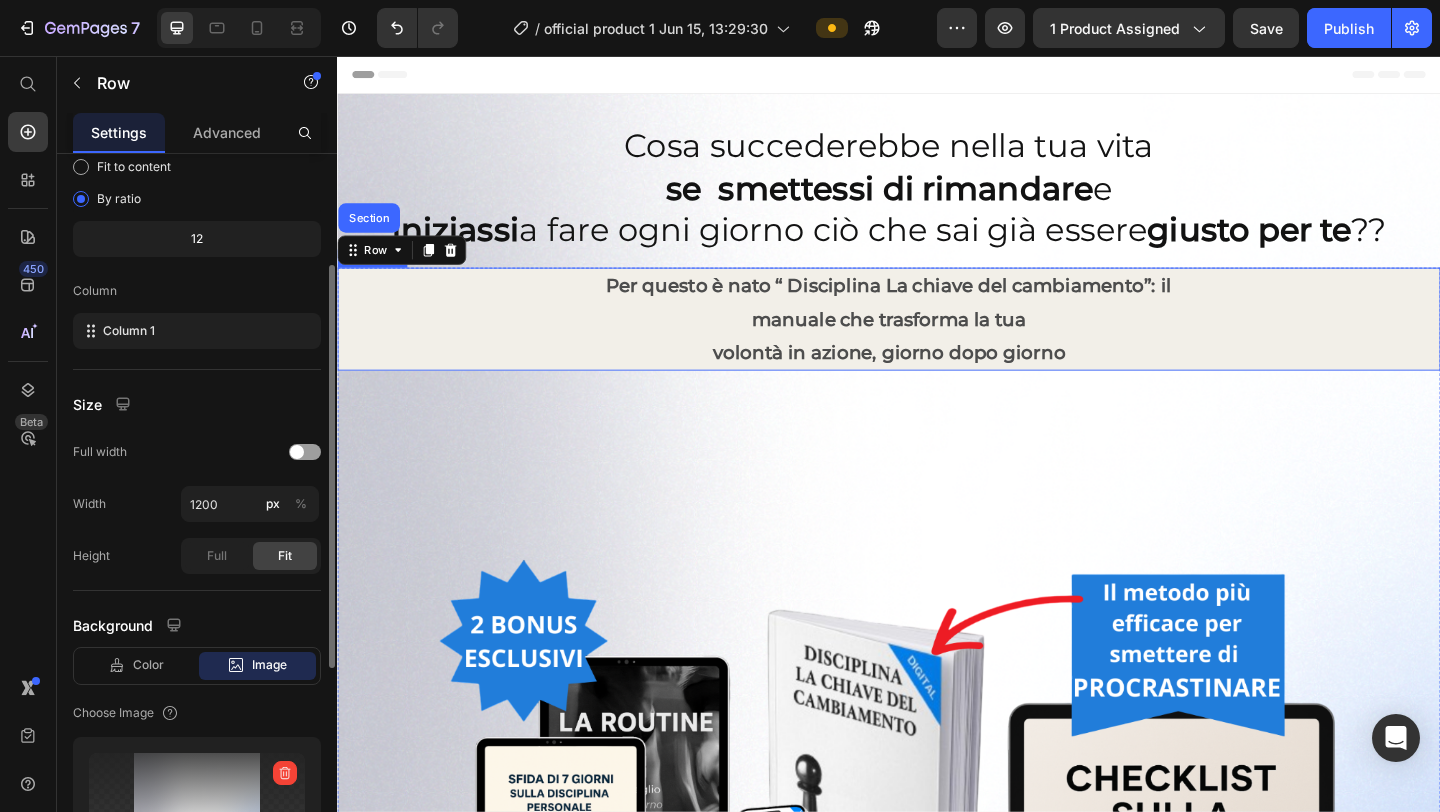 click on "Per questo è nato “ Disciplina La chiave del cambiamento”: il" at bounding box center (937, 306) 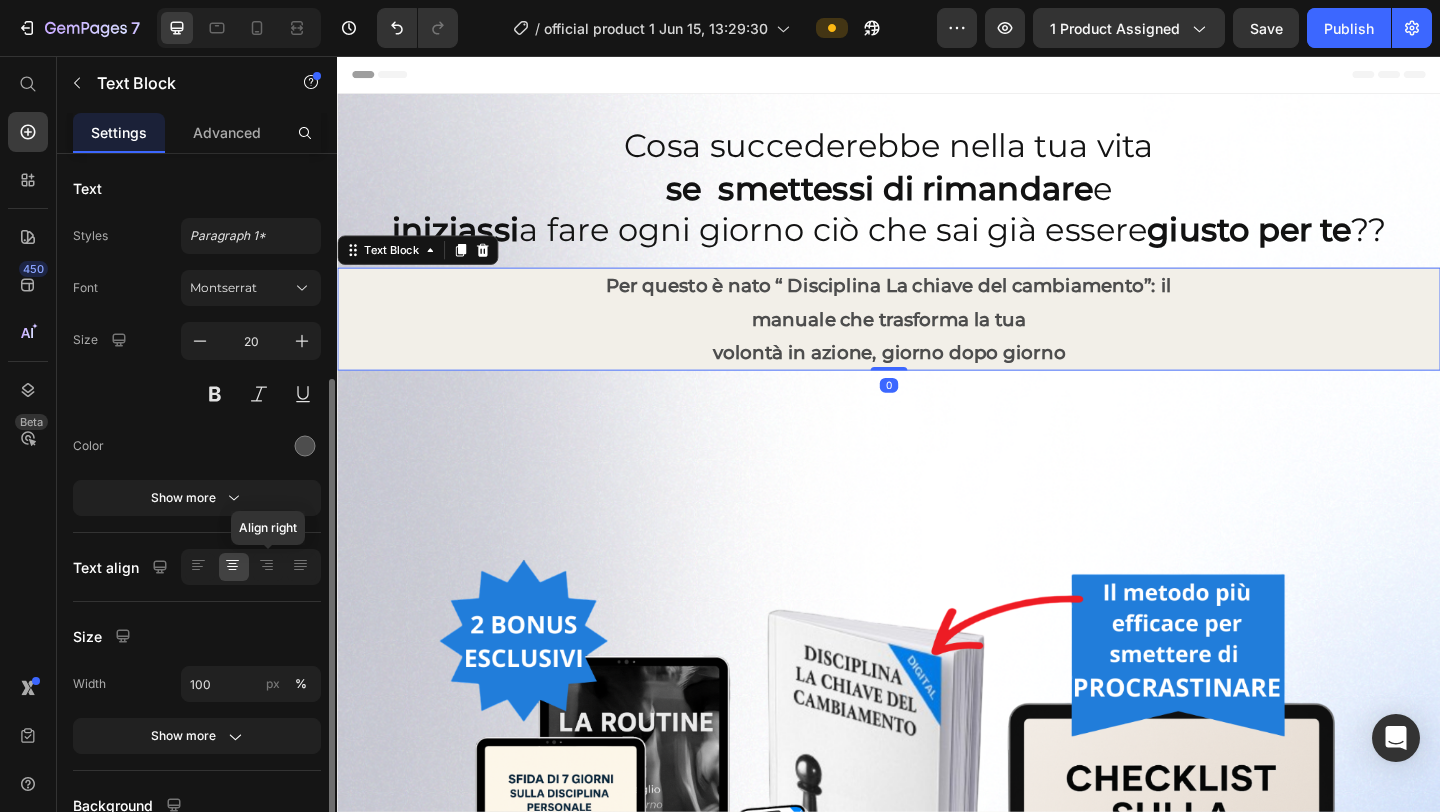 scroll, scrollTop: 180, scrollLeft: 0, axis: vertical 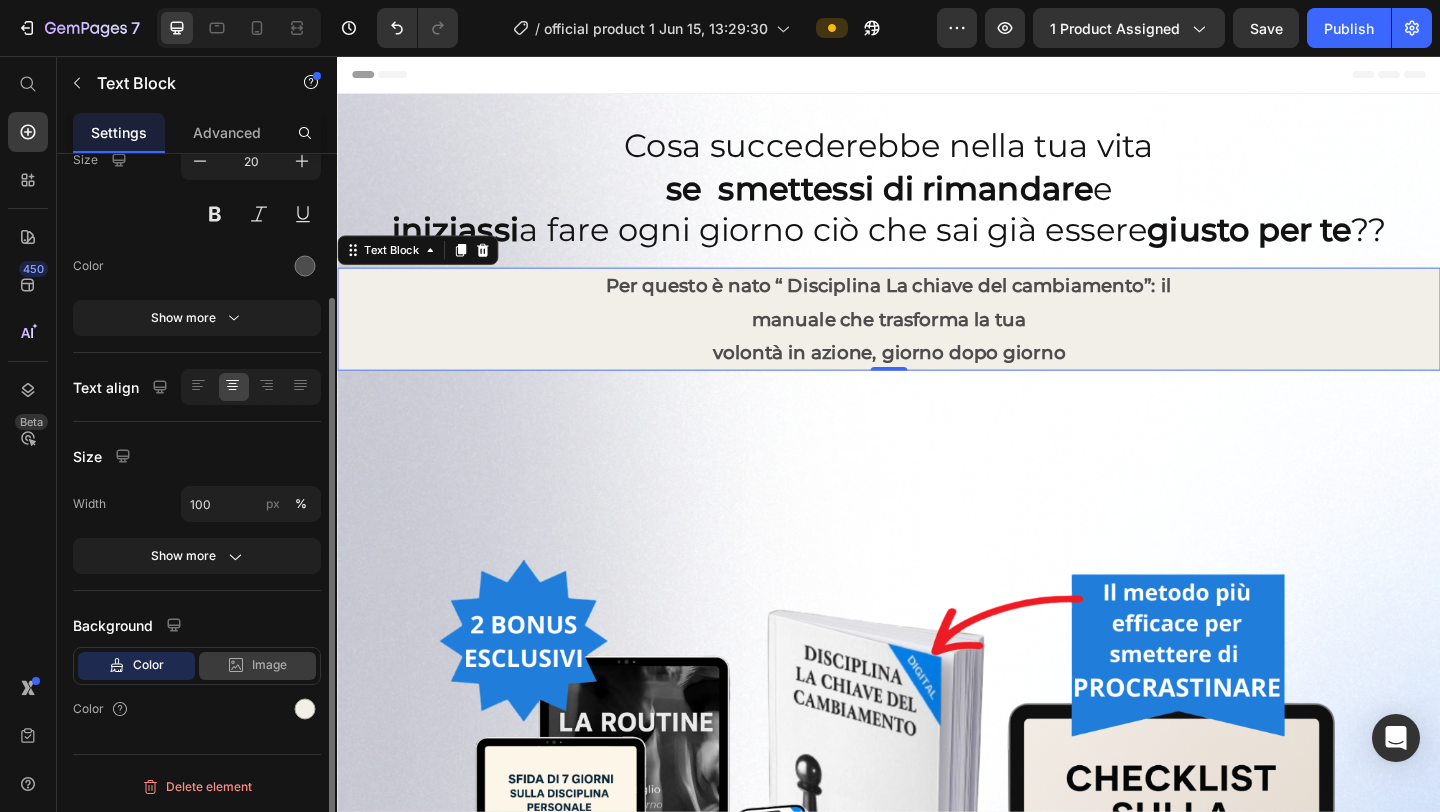 click on "Image" at bounding box center (269, 665) 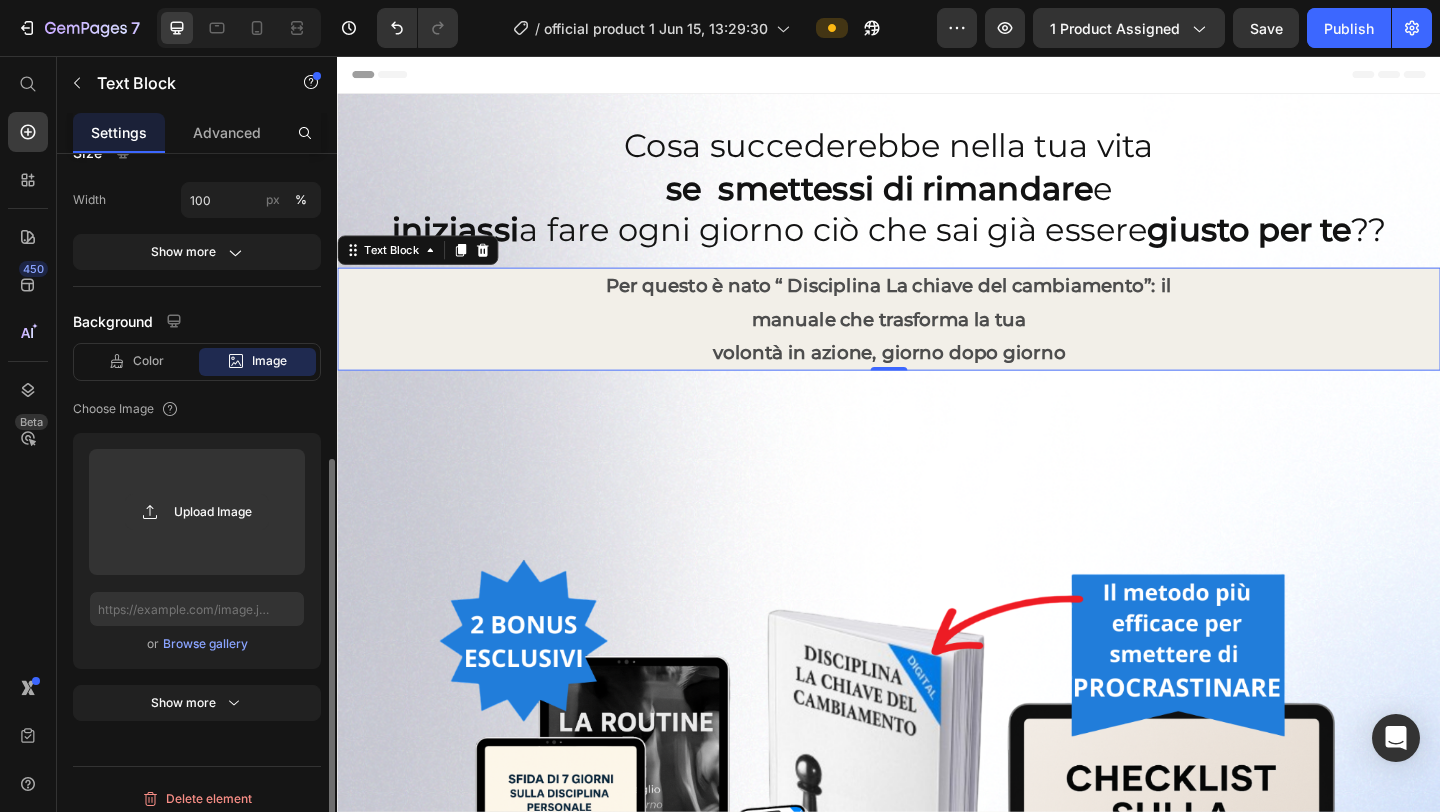 scroll, scrollTop: 496, scrollLeft: 0, axis: vertical 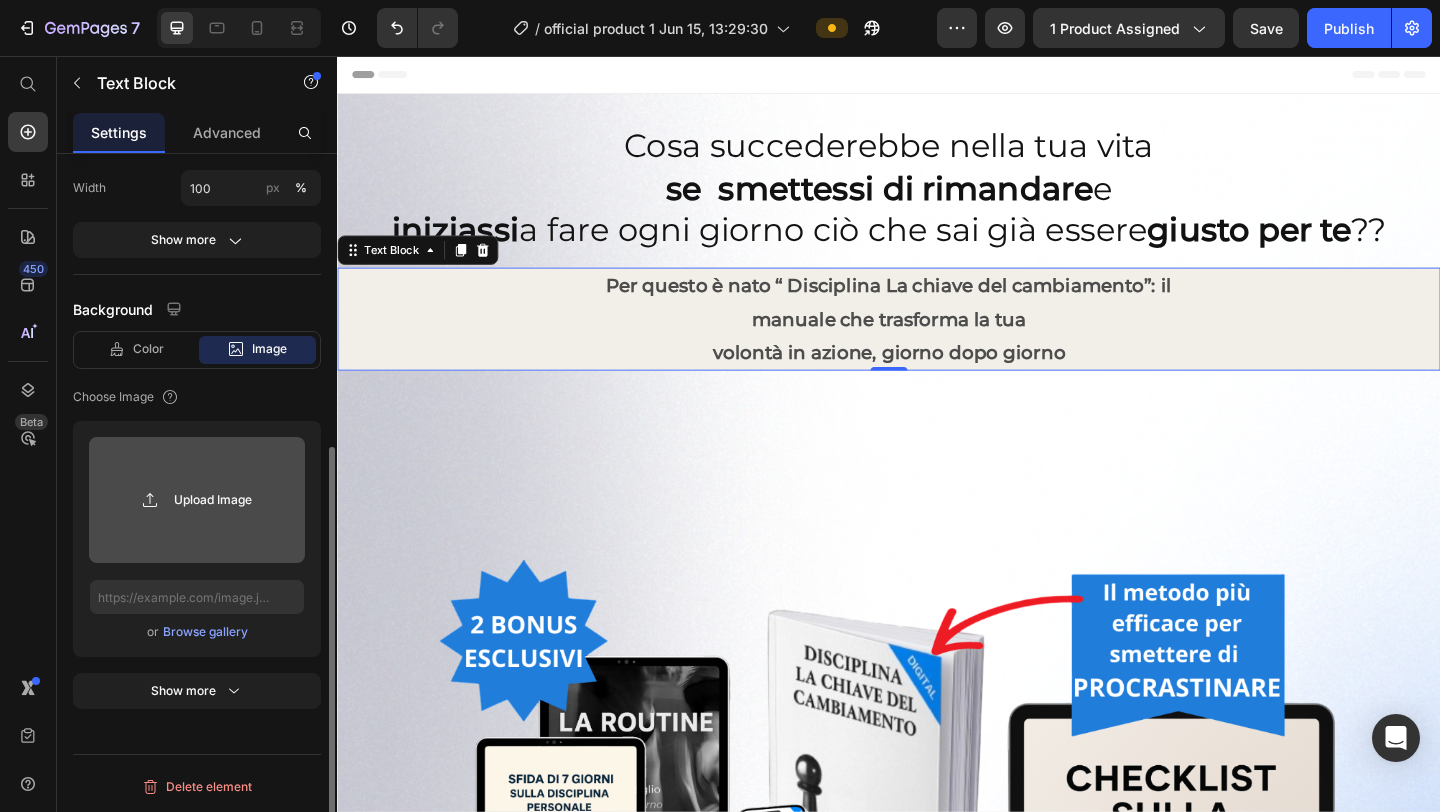 click 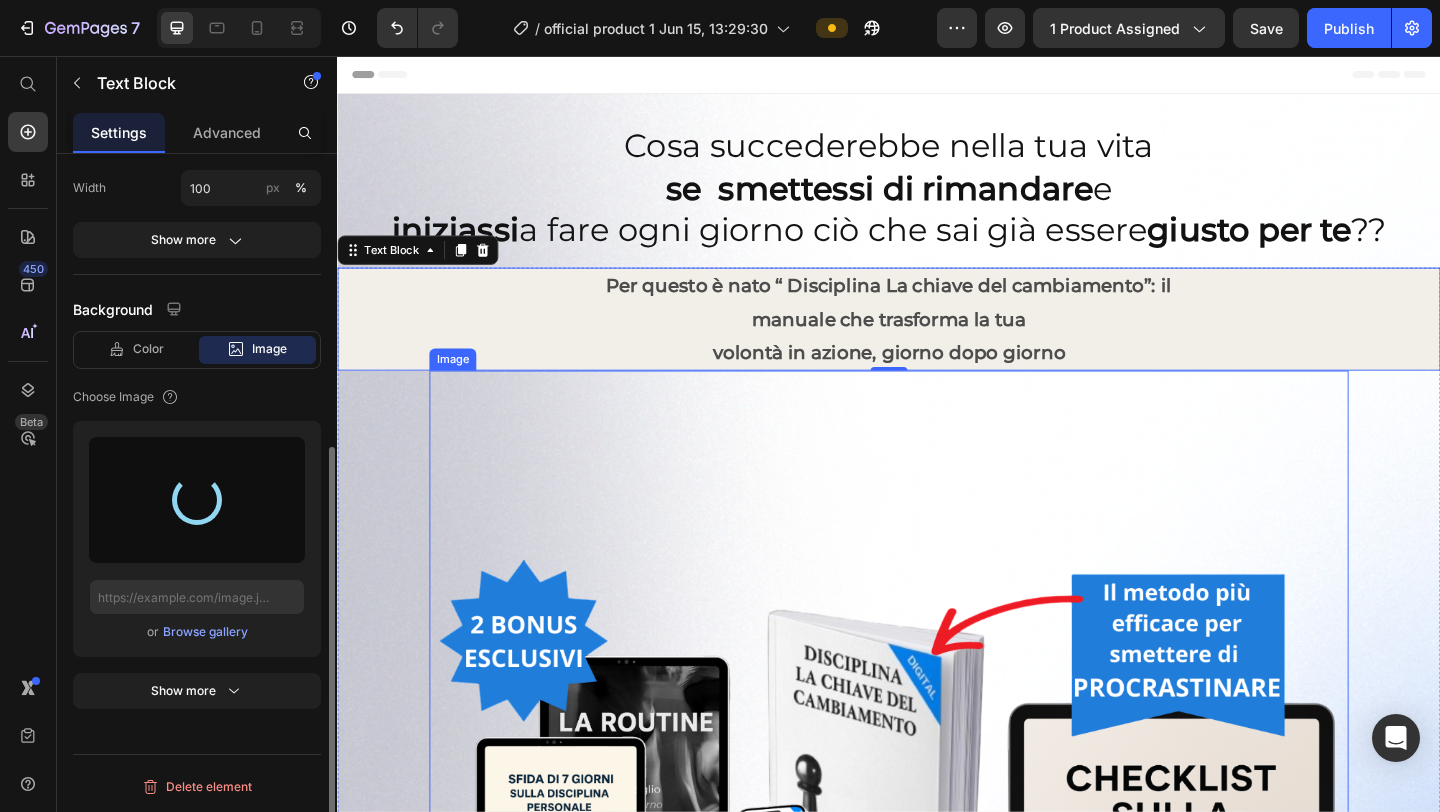 type on "https://cdn.shopify.com/s/files/1/0952/8636/2444/files/gempages_570901229882836192-cc3553ae-8240-4681-b26f-c6ba060a81a3.png" 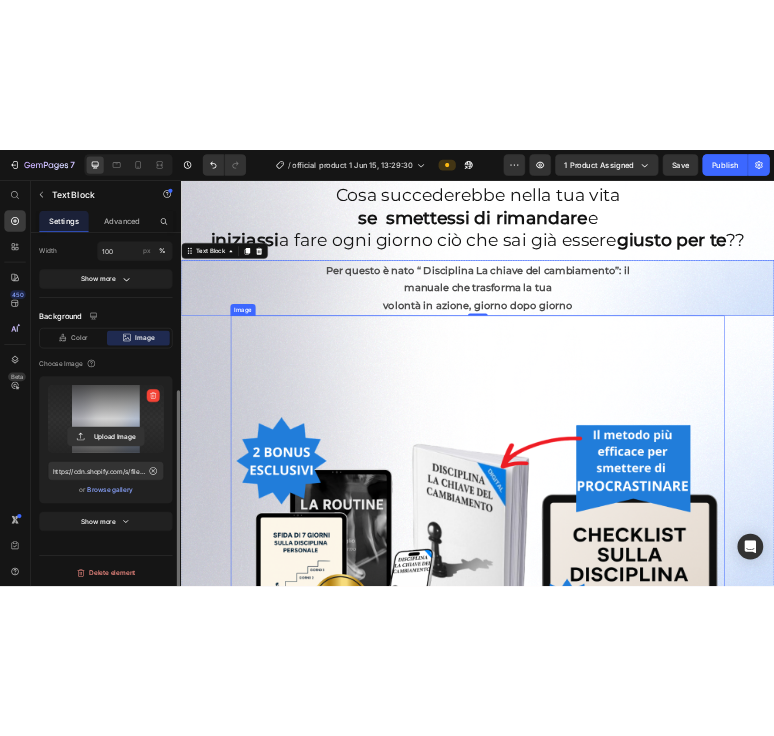 scroll, scrollTop: 0, scrollLeft: 0, axis: both 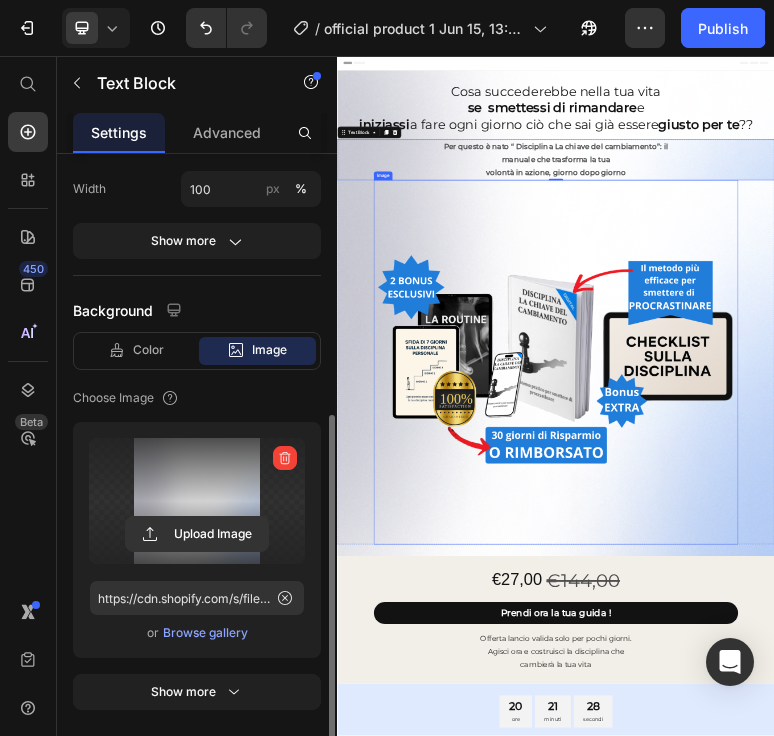 click at bounding box center [937, 898] 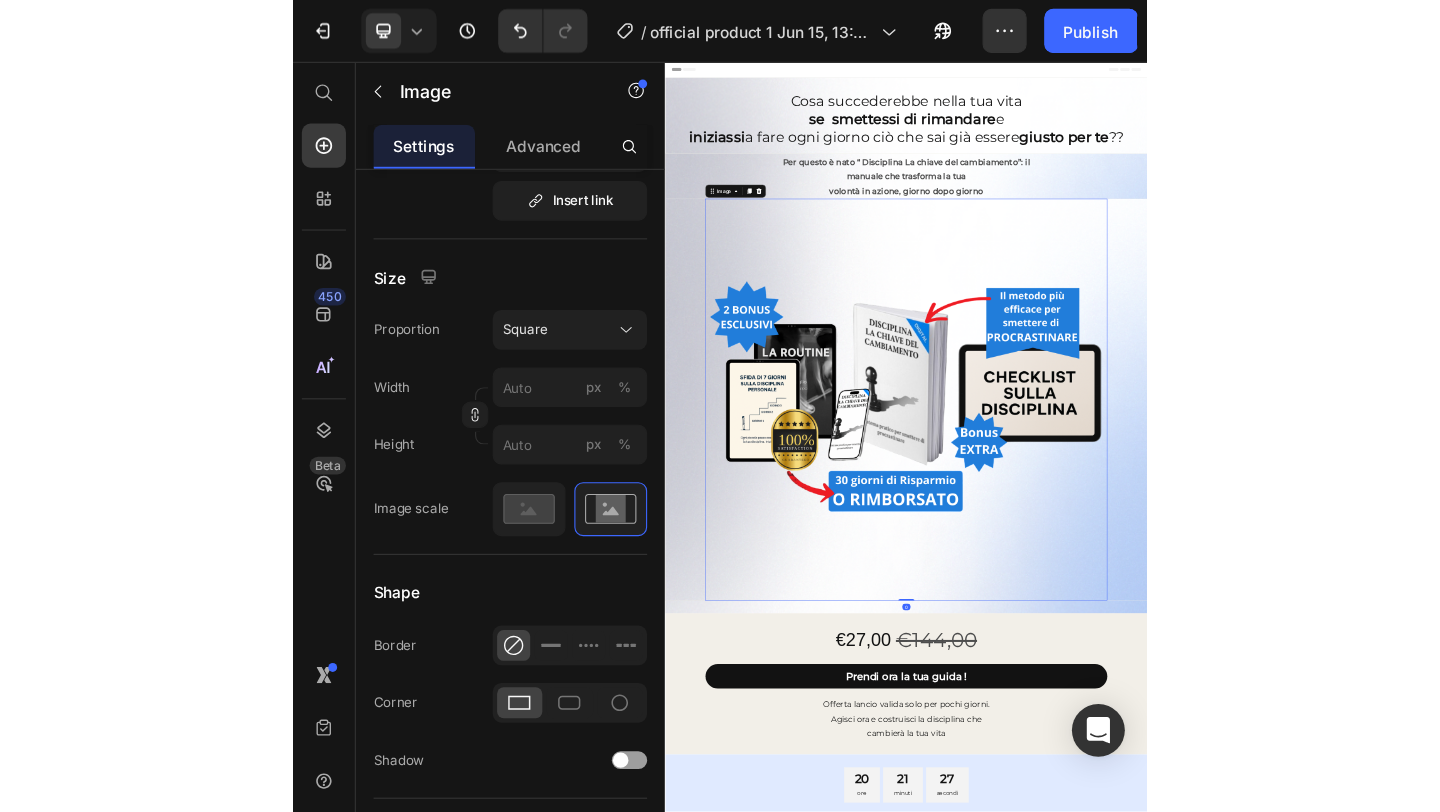 scroll, scrollTop: 0, scrollLeft: 0, axis: both 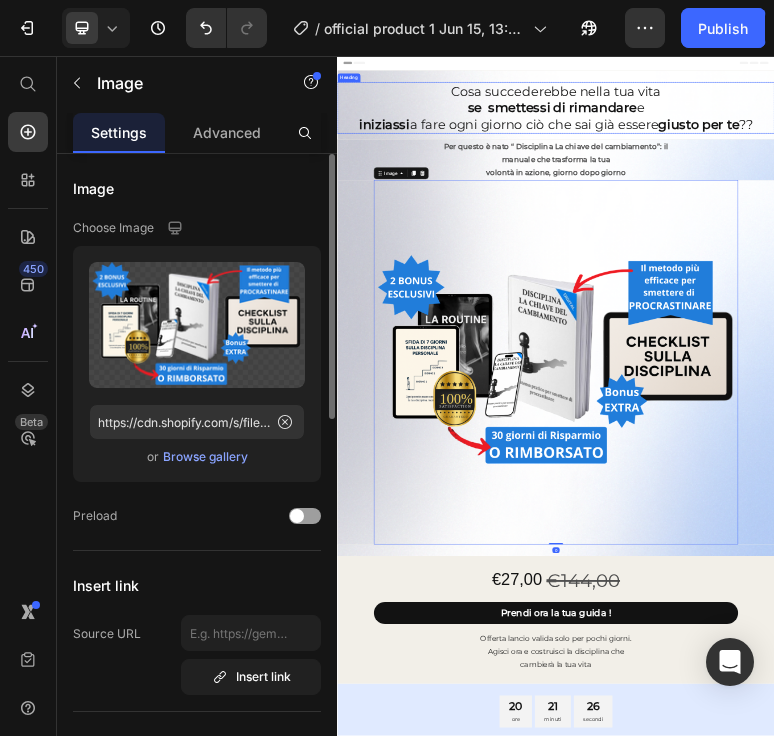 click on "Cosa succederebbe nella tua vita se  smettessi di rimandare  e iniziassi  a fare ogni giorno ciò che sai già essere  giusto per te ??" at bounding box center (937, 199) 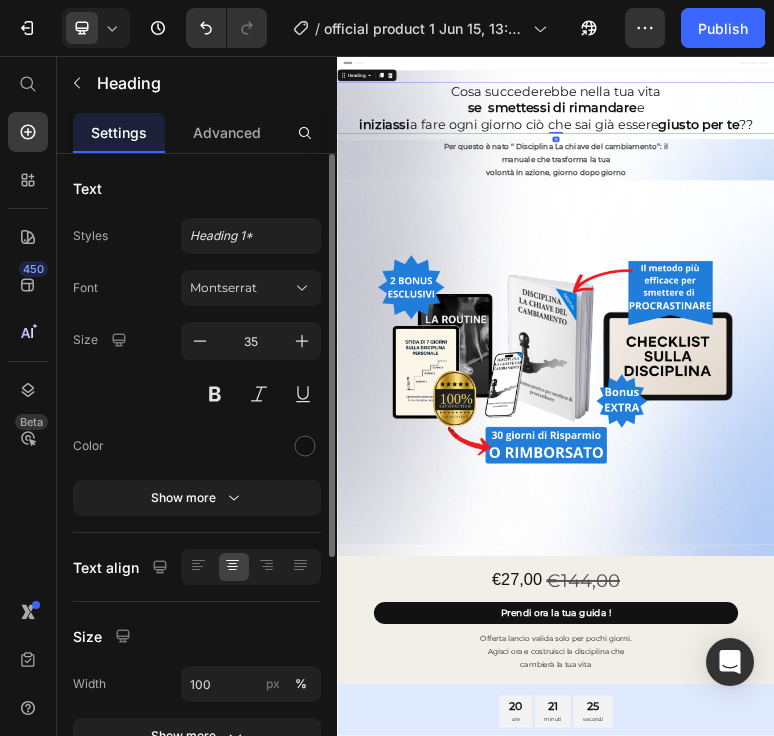 click on "Cosa succederebbe nella tua vita se  smettessi di rimandare  e iniziassi  a fare ogni giorno ciò che sai già essere  giusto per te ??" at bounding box center [937, 199] 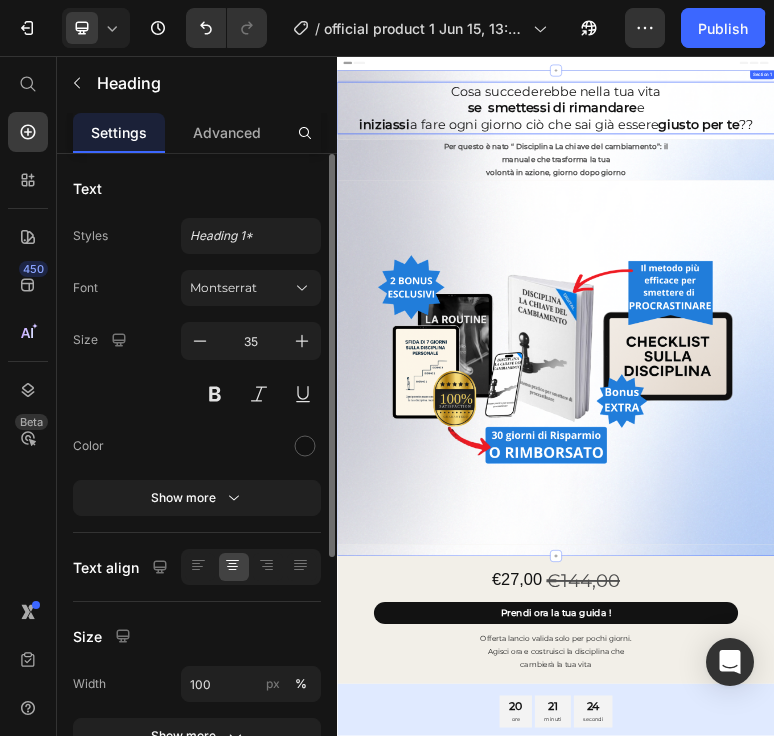 click on "Cosa succederebbe nella tua vita se  smettessi di rimandare  e iniziassi  a fare ogni giorno ciò che sai già essere  giusto per te ?? Heading   0 Row Per questo è nato “ Disciplina La chiave del cambiamento”: il manuale che trasforma la tua volontà in azione, giorno dopo giorno Text Block Image Row Section 1" at bounding box center (937, 763) 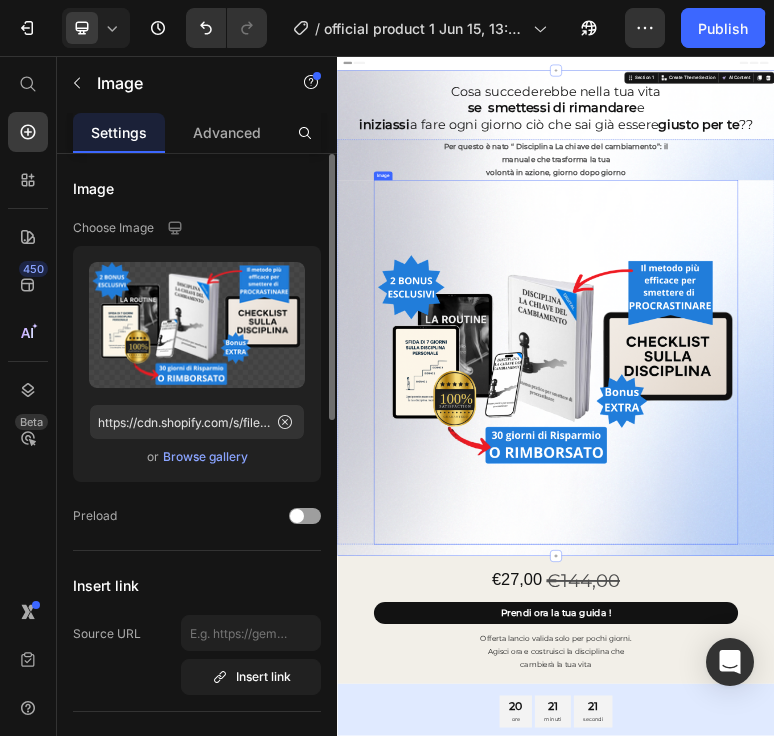 click at bounding box center [937, 898] 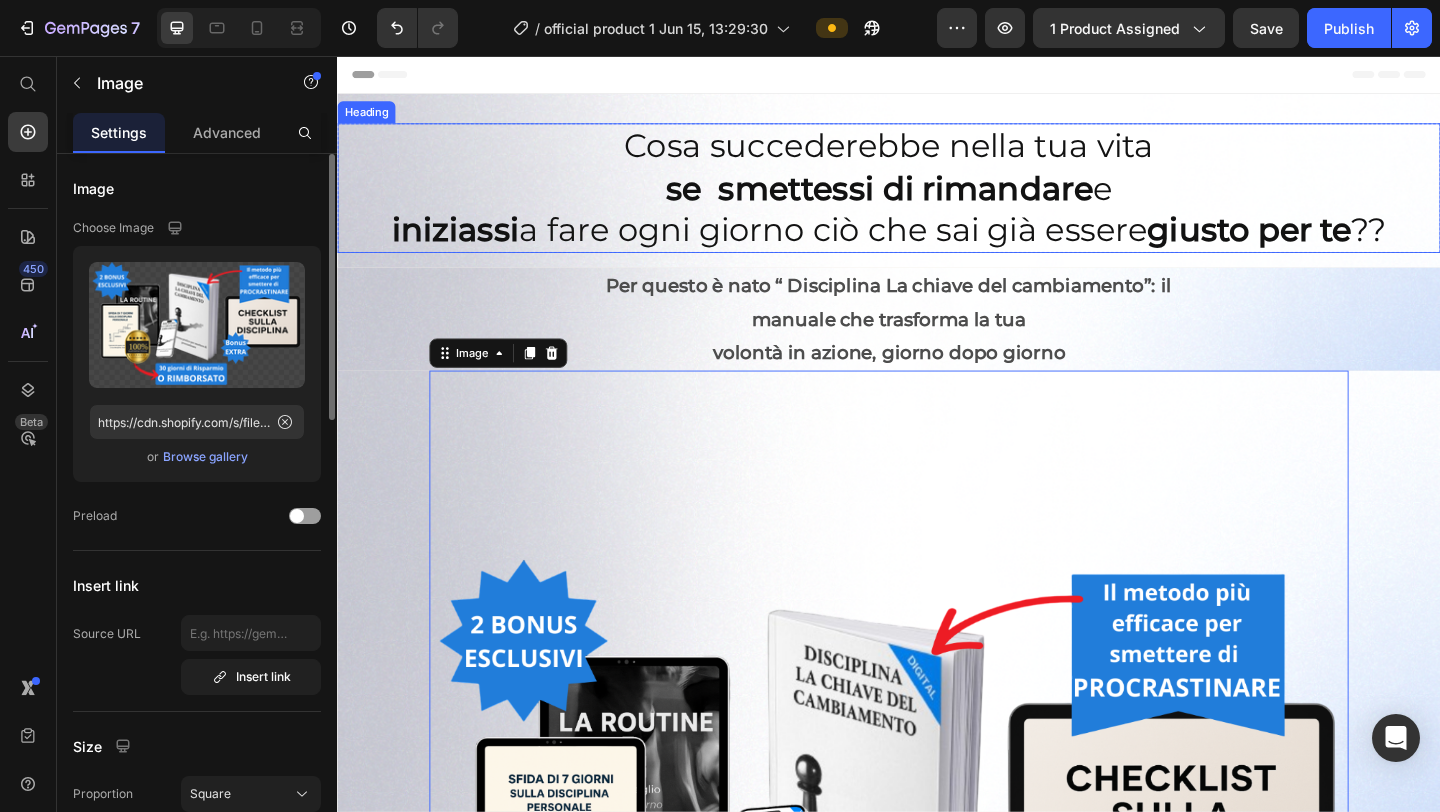 click on "Cosa succederebbe nella tua vita se  smettessi di rimandare  e iniziassi  a fare ogni giorno ciò che sai già essere  giusto per te ??" at bounding box center (937, 199) 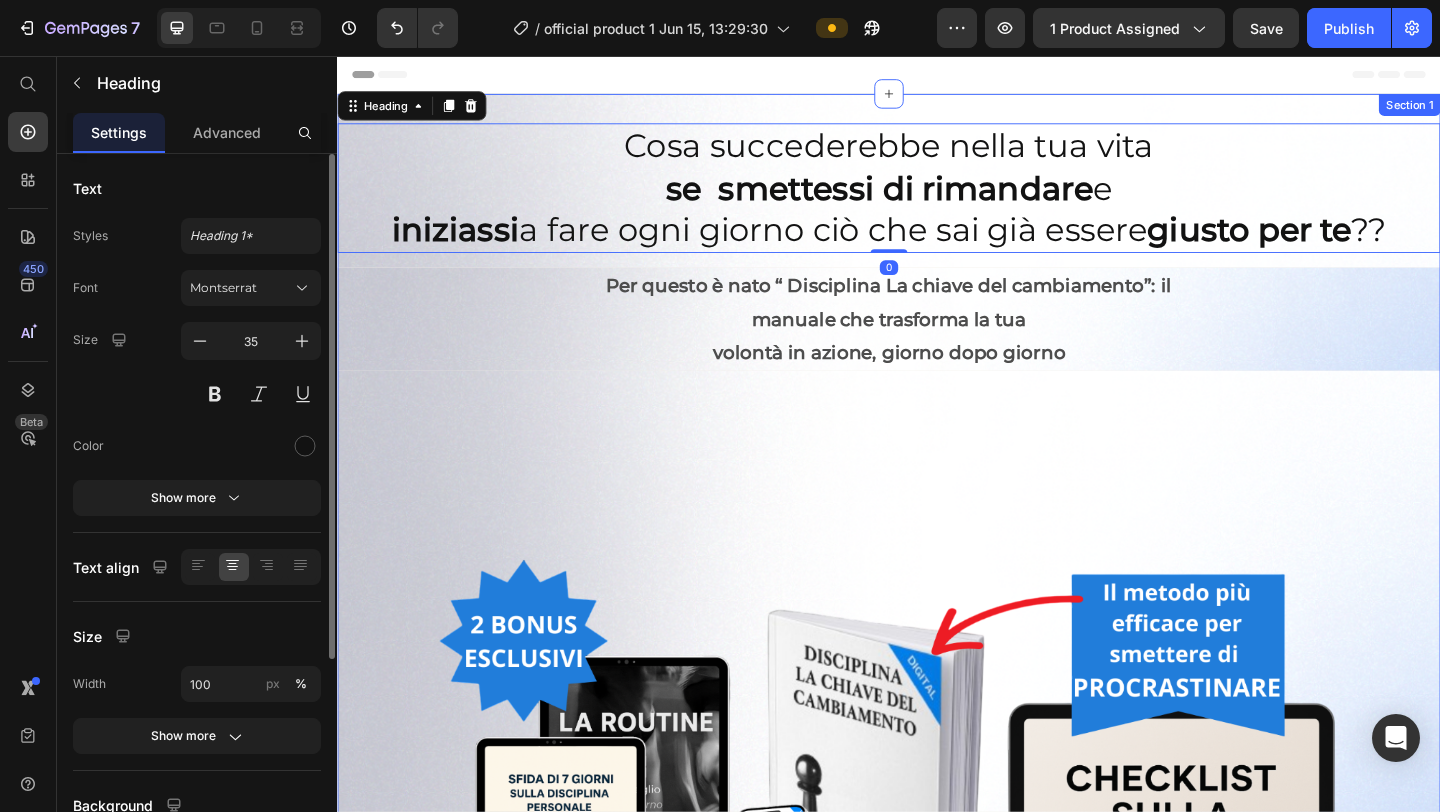 click on "Section 1" at bounding box center (1503, 109) 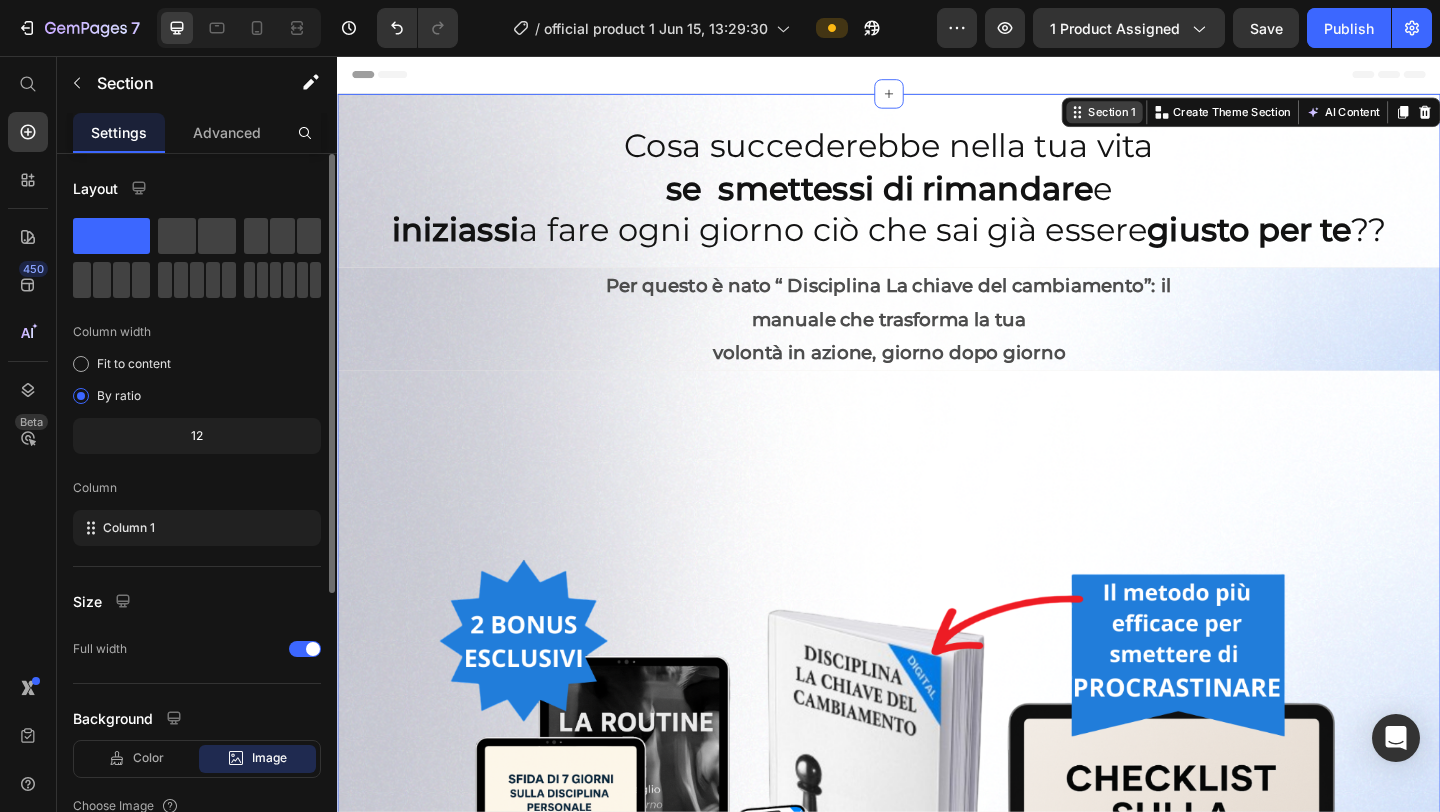 click on "Section 1" at bounding box center [1179, 117] 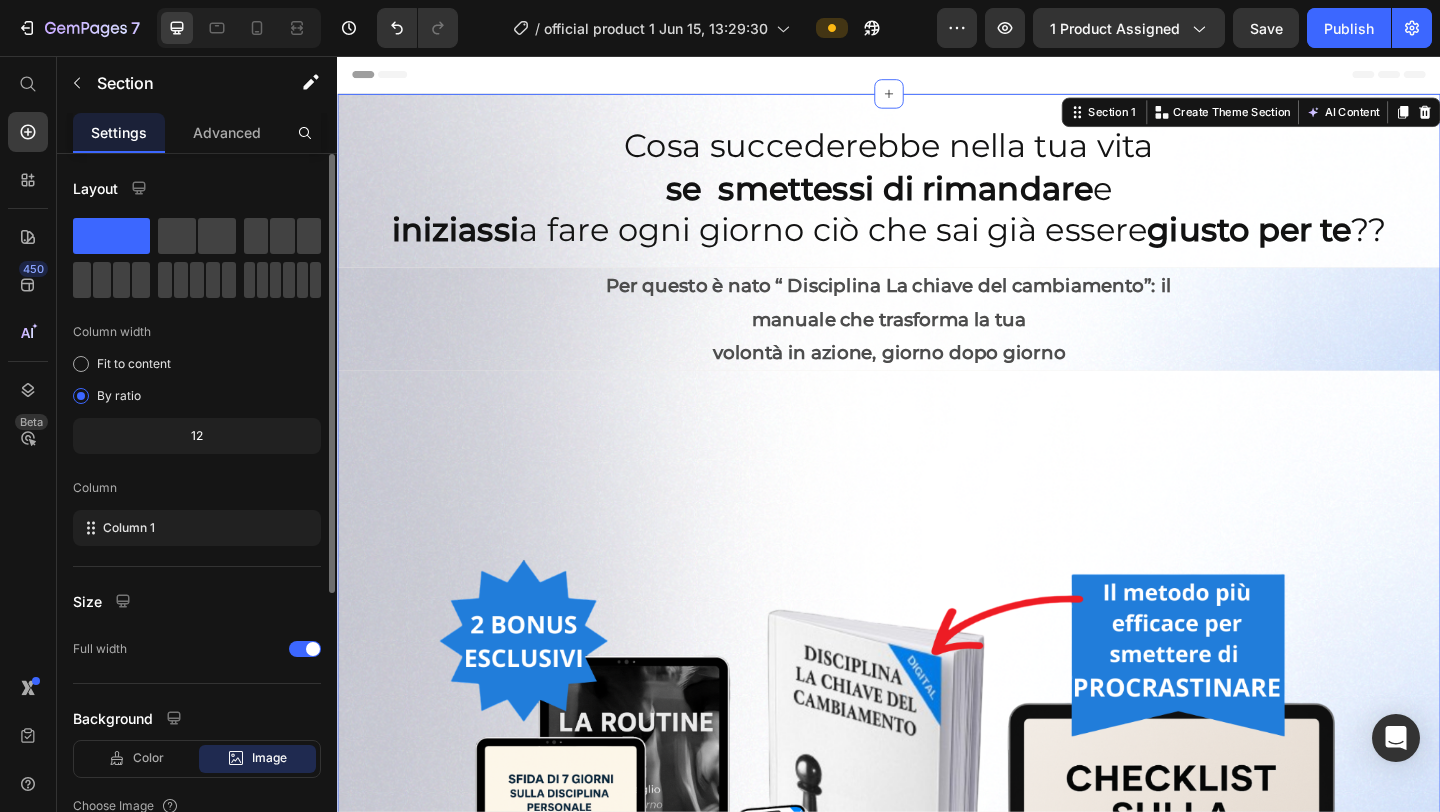 click on "Cosa succederebbe nella tua vita se  smettessi di rimandare  e iniziassi  a fare ogni giorno ciò che sai già essere  giusto per te ?? Heading Row Per questo è nato “ Disciplina La chiave del cambiamento”: il manuale che trasforma la tua volontà in azione, giorno dopo giorno Text Block Image Row Section 1   You can create reusable sections Create Theme Section AI Content Write with GemAI What would you like to describe here? Tone and Voice Persuasive Product Disciplina la chiave del cambiamento Show more Generate" at bounding box center (937, 763) 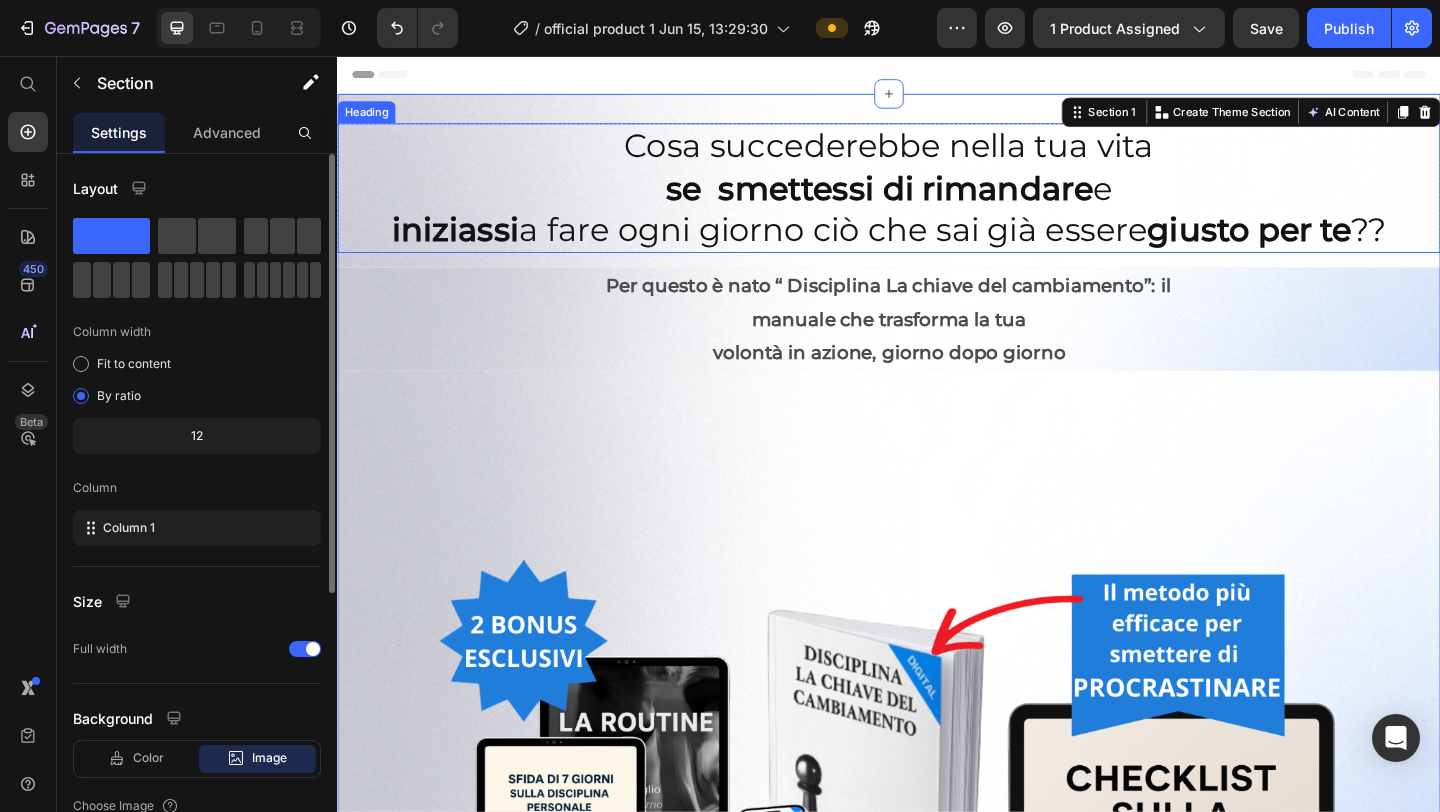 click on "Cosa succederebbe nella tua vita se  smettessi di rimandare  e iniziassi  a fare ogni giorno ciò che sai già essere  giusto per te ??" at bounding box center (937, 199) 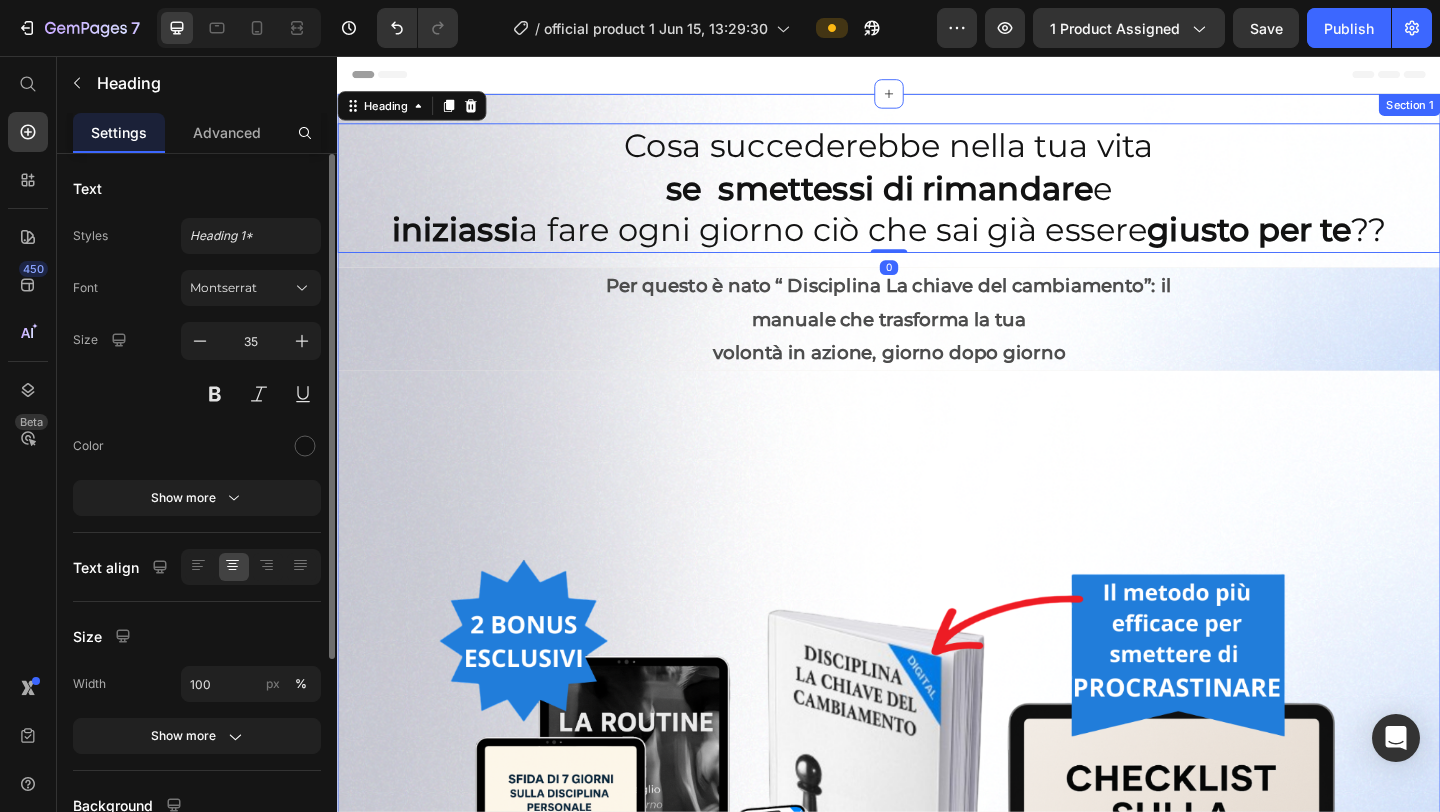 click on "Section 1" at bounding box center [1503, 109] 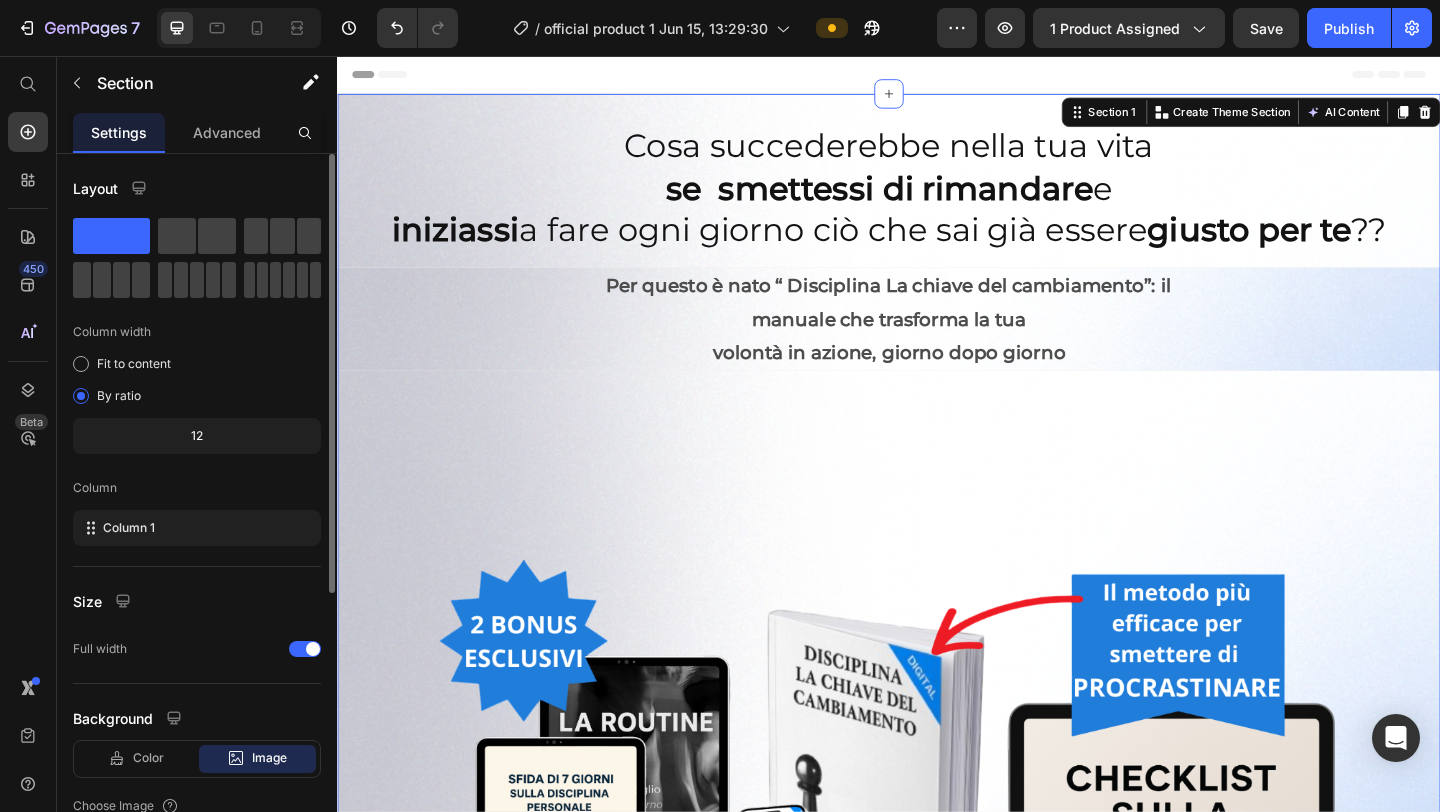 click on "Cosa succederebbe nella tua vita se  smettessi di rimandare  e iniziassi  a fare ogni giorno ciò che sai già essere  giusto per te ?? Heading Row Per questo è nato “ Disciplina La chiave del cambiamento”: il manuale che trasforma la tua volontà in azione, giorno dopo giorno Text Block Image Row Section 1   You can create reusable sections Create Theme Section AI Content Write with GemAI What would you like to describe here? Tone and Voice Persuasive Product Disciplina la chiave del cambiamento Show more Generate" at bounding box center [937, 763] 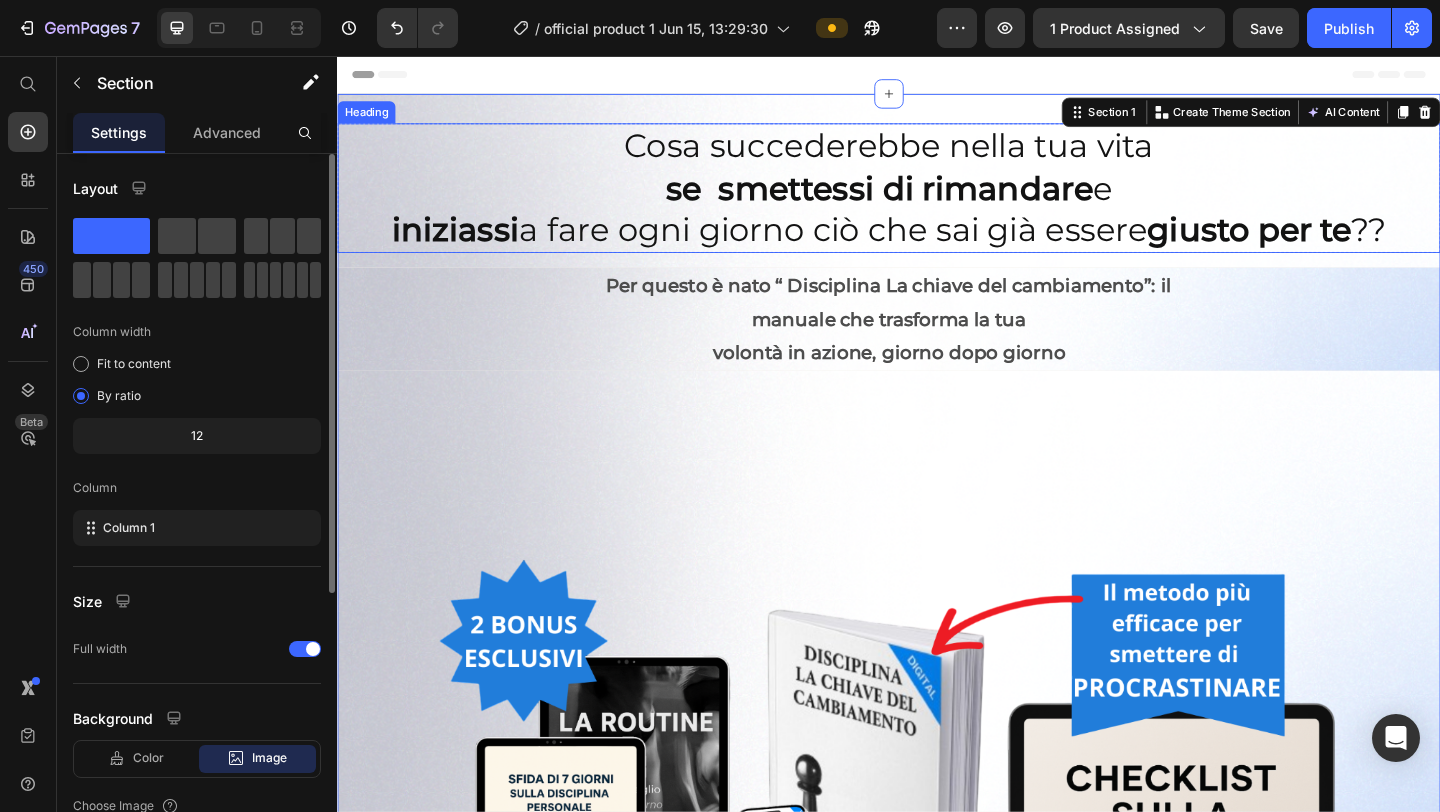 click on "Cosa succederebbe nella tua vita se  smettessi di rimandare  e iniziassi  a fare ogni giorno ciò che sai già essere  giusto per te ??" at bounding box center [937, 199] 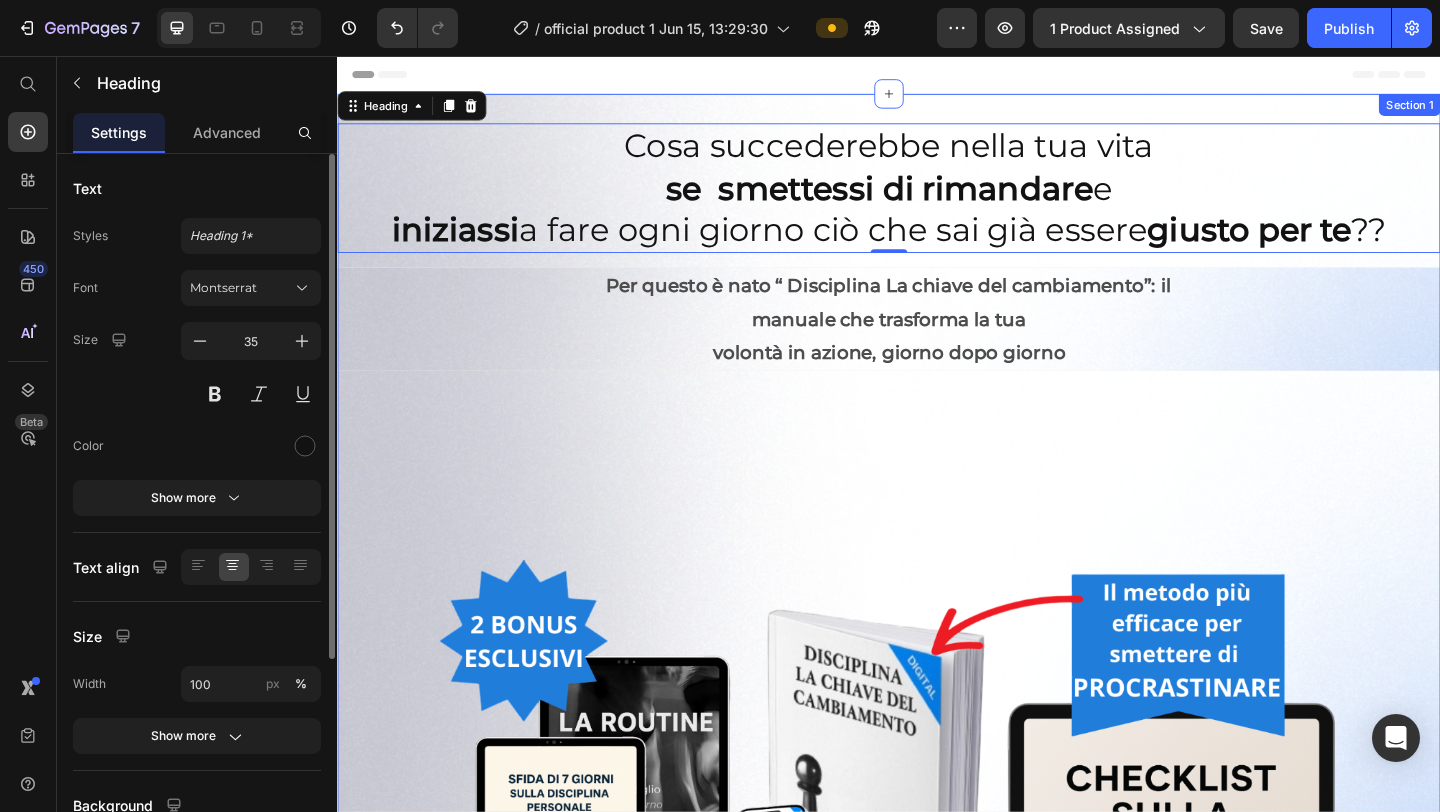 click on "Section 1" at bounding box center (1503, 109) 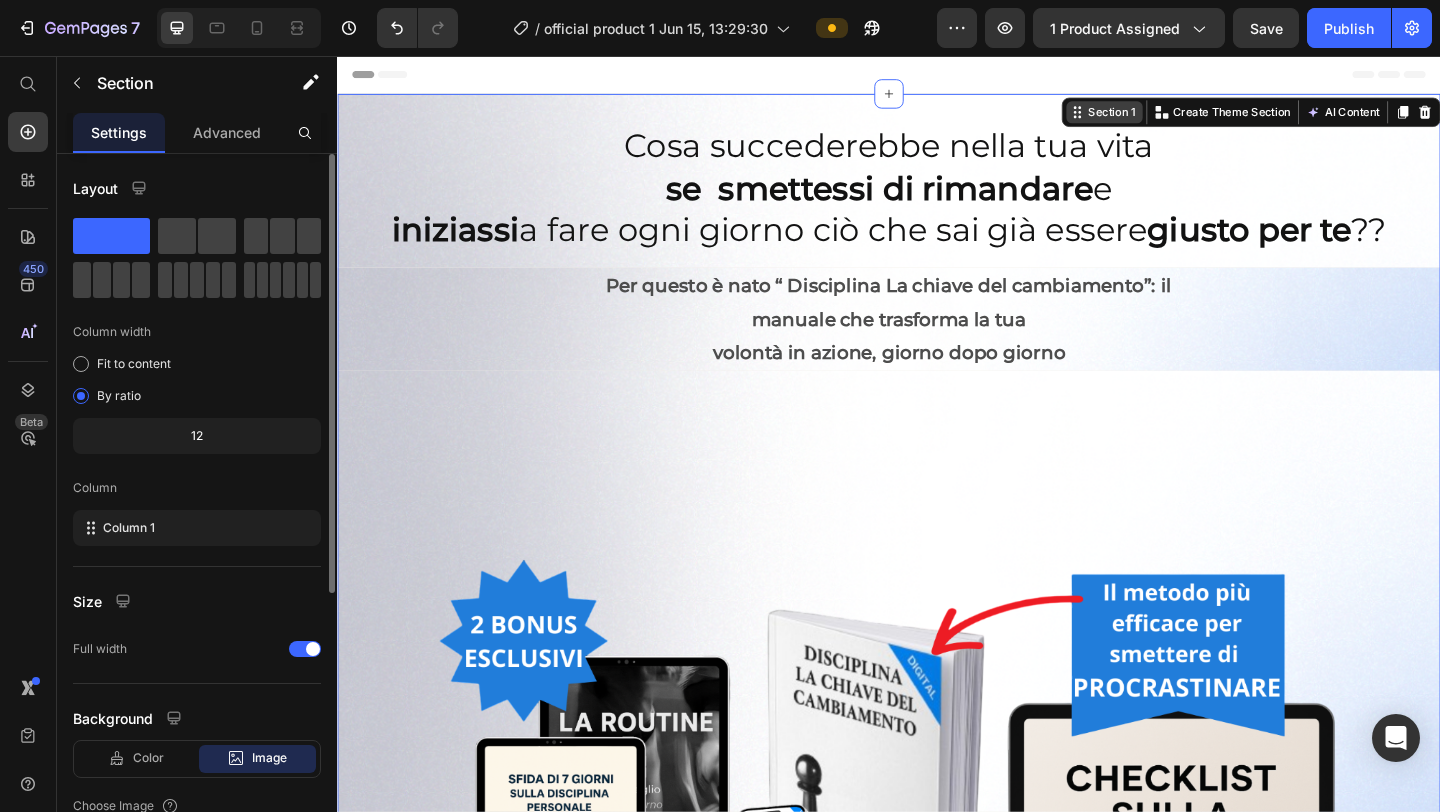 click on "Section 1" at bounding box center [1179, 117] 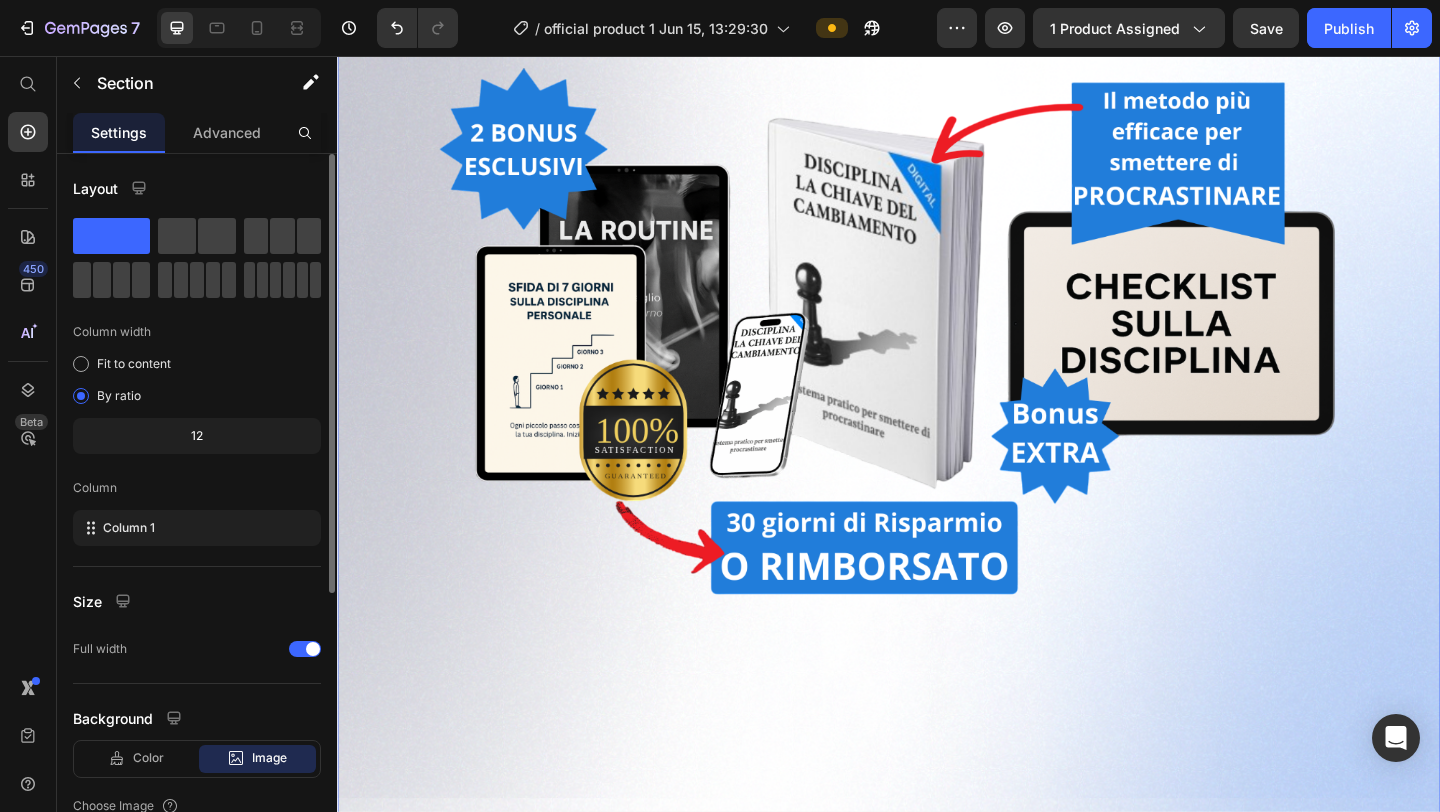 click on "Cosa succederebbe nella tua vita se  smettessi di rimandare  e iniziassi  a fare ogni giorno ciò che sai già essere  giusto per te ?? Heading Row Per questo è nato “ Disciplina La chiave del cambiamento”: il manuale che trasforma la tua volontà in azione, giorno dopo giorno Text Block Image Row Section 1   You can create reusable sections Create Theme Section AI Content Write with GemAI What would you like to describe here? Tone and Voice Persuasive Product Disciplina la chiave del cambiamento Show more Generate" at bounding box center (937, 228) 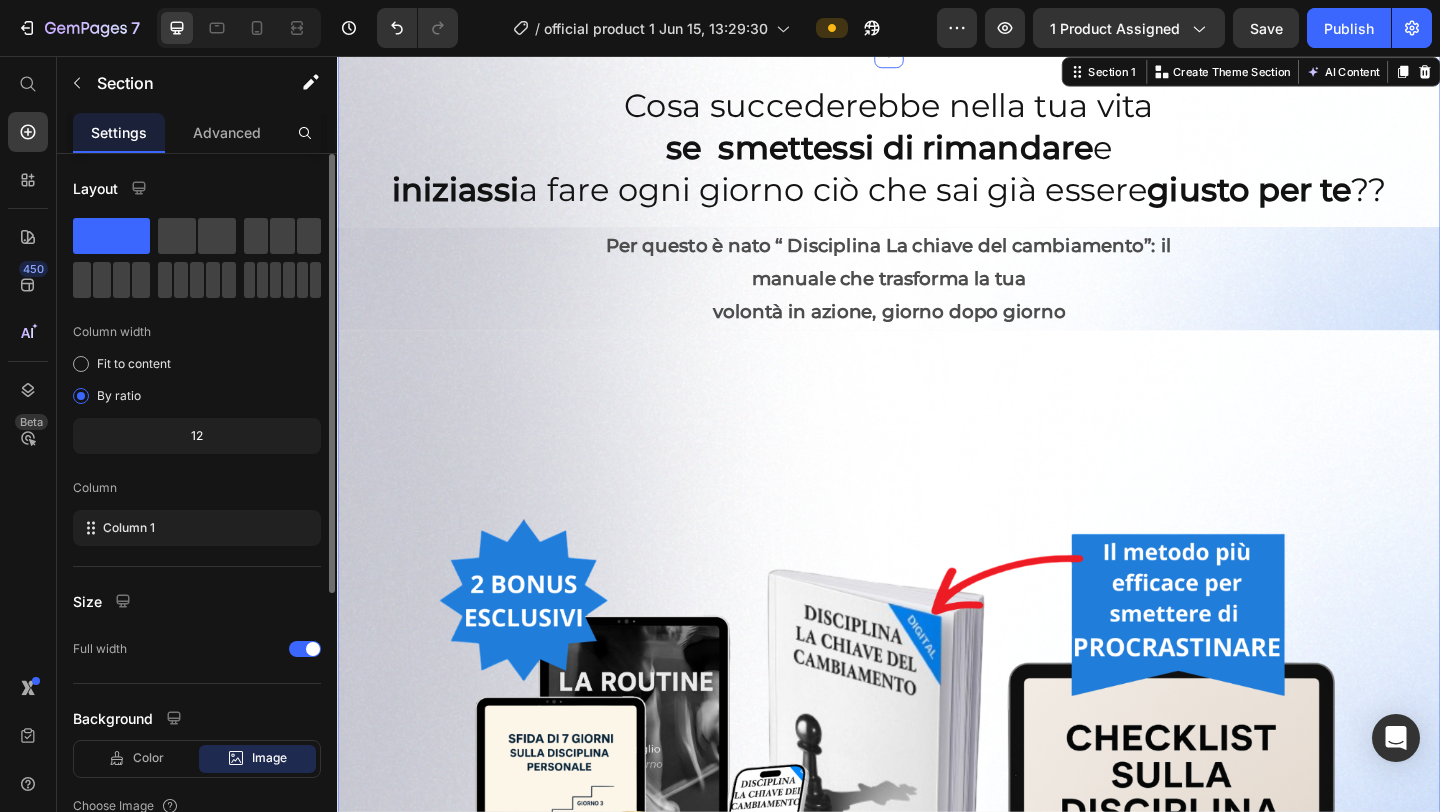 scroll, scrollTop: 0, scrollLeft: 0, axis: both 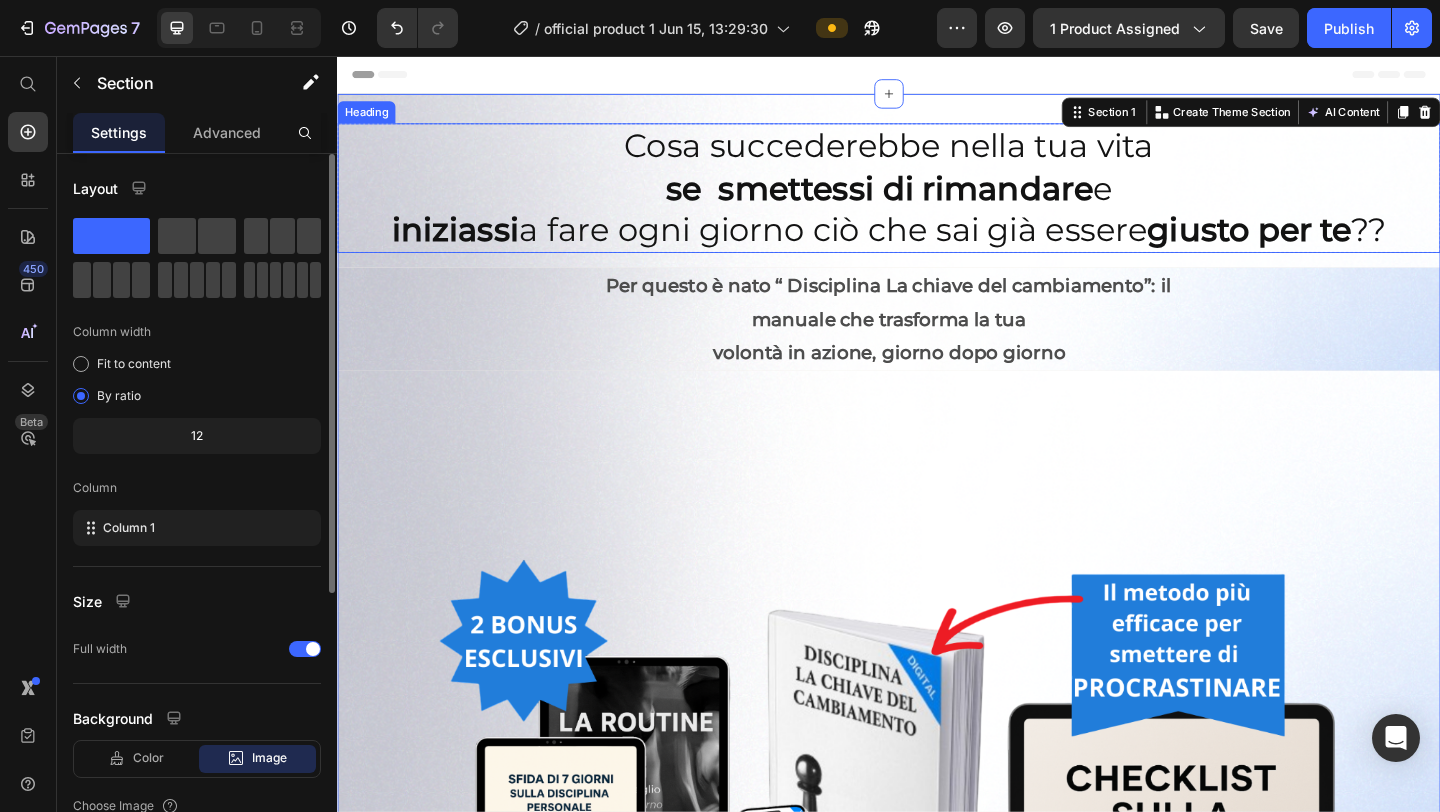 click on "Cosa succederebbe nella tua vita se  smettessi di rimandare  e iniziassi  a fare ogni giorno ciò che sai già essere  giusto per te ??" at bounding box center (937, 199) 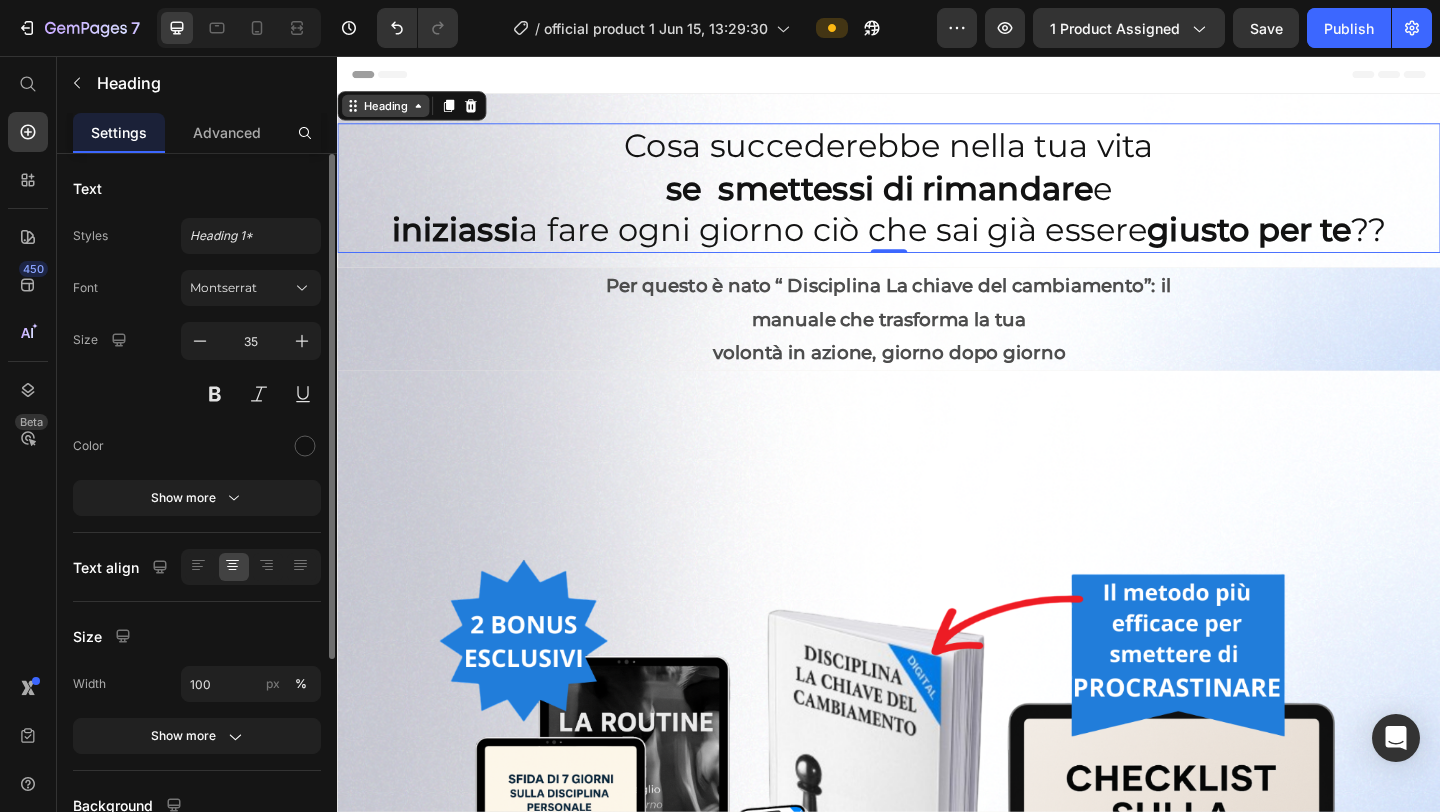 click on "Heading" at bounding box center (389, 110) 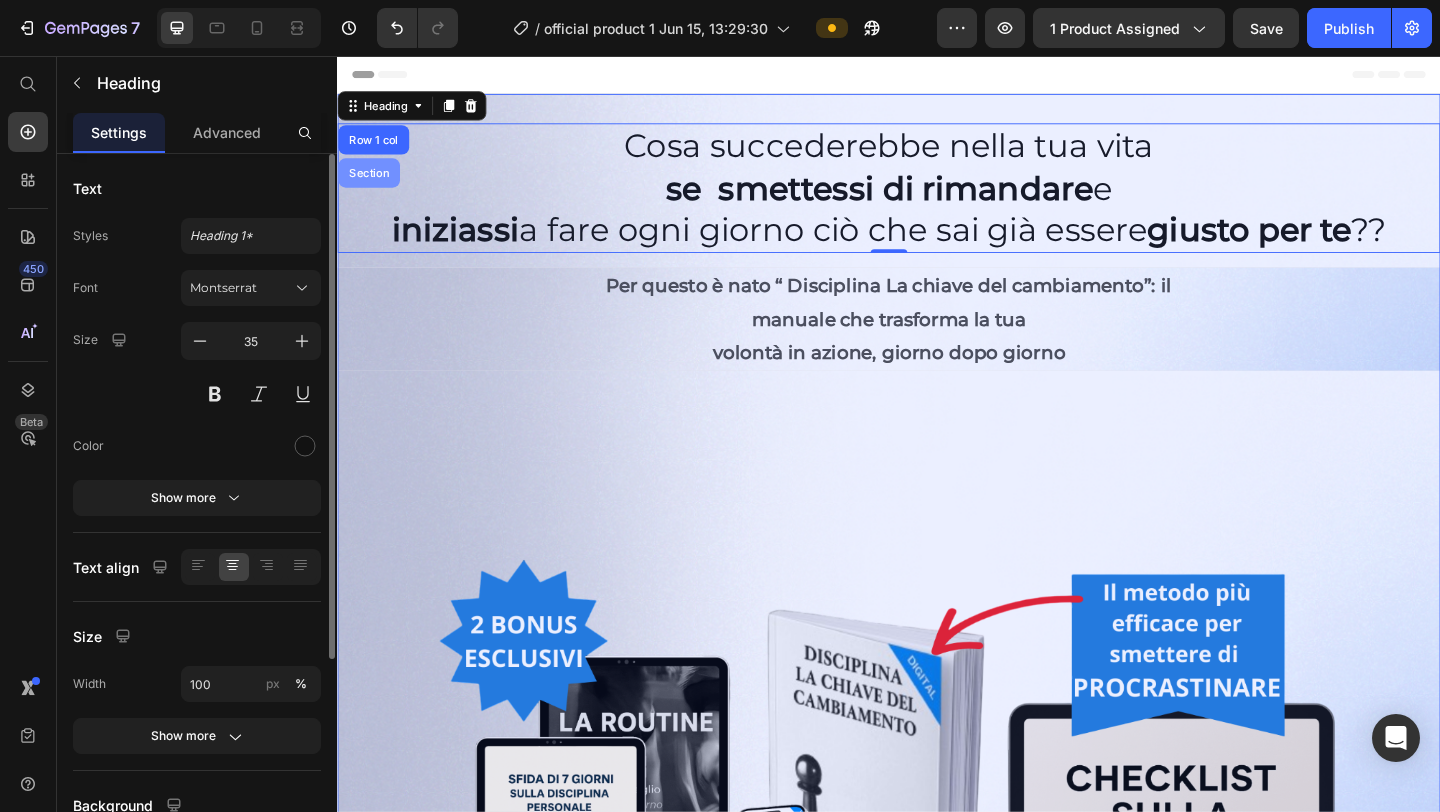 click on "Section" at bounding box center (371, 183) 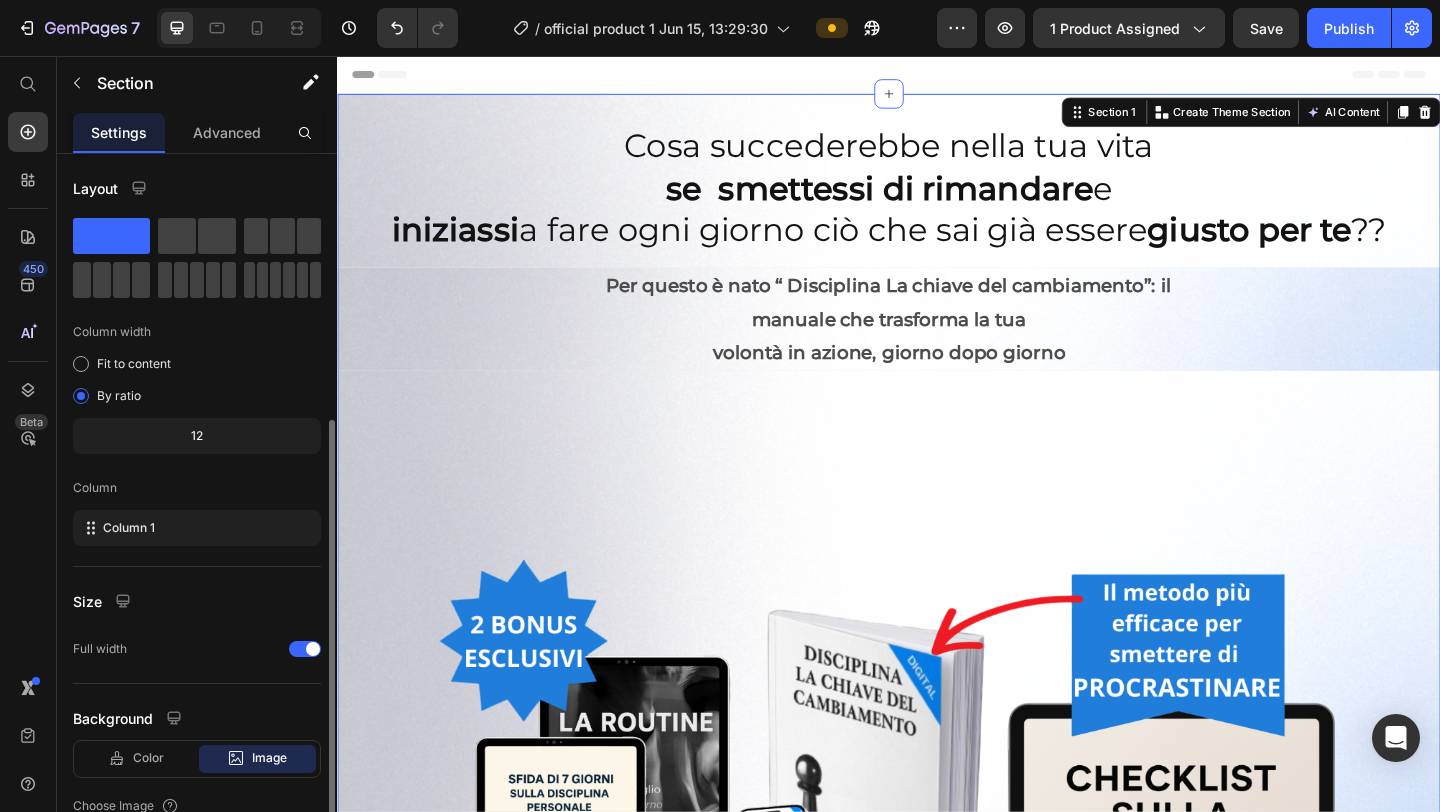 scroll, scrollTop: 449, scrollLeft: 0, axis: vertical 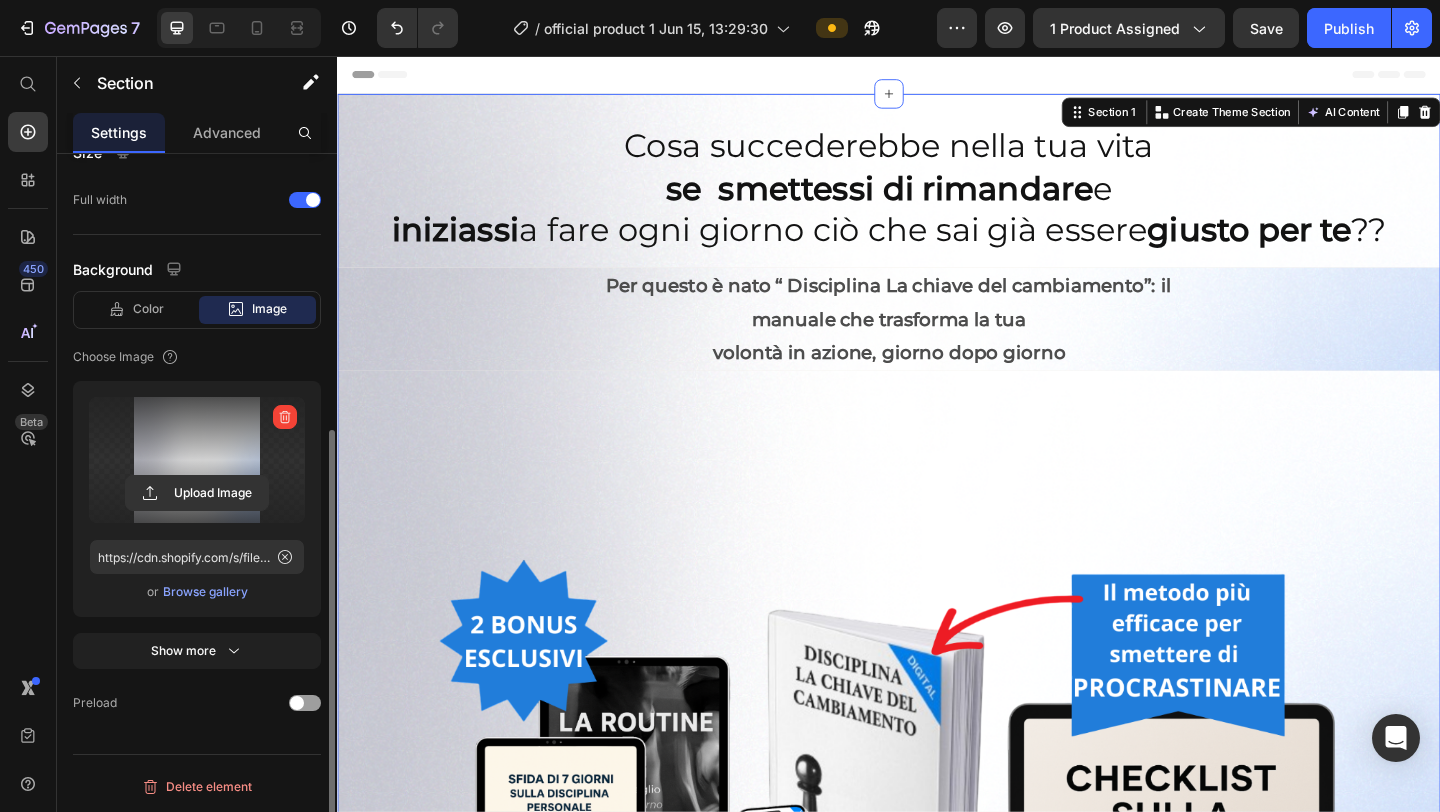 click at bounding box center (197, 460) 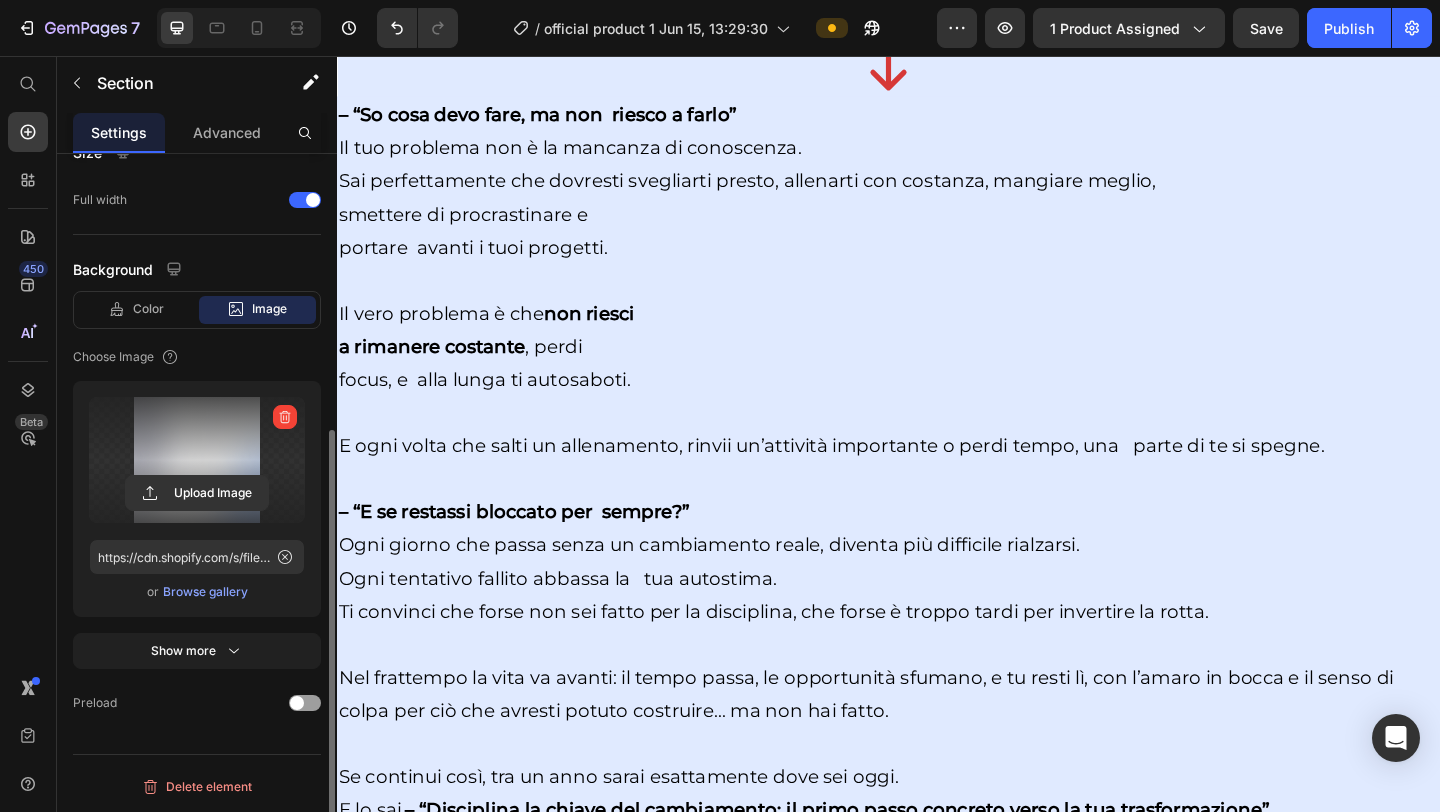 scroll, scrollTop: 1783, scrollLeft: 0, axis: vertical 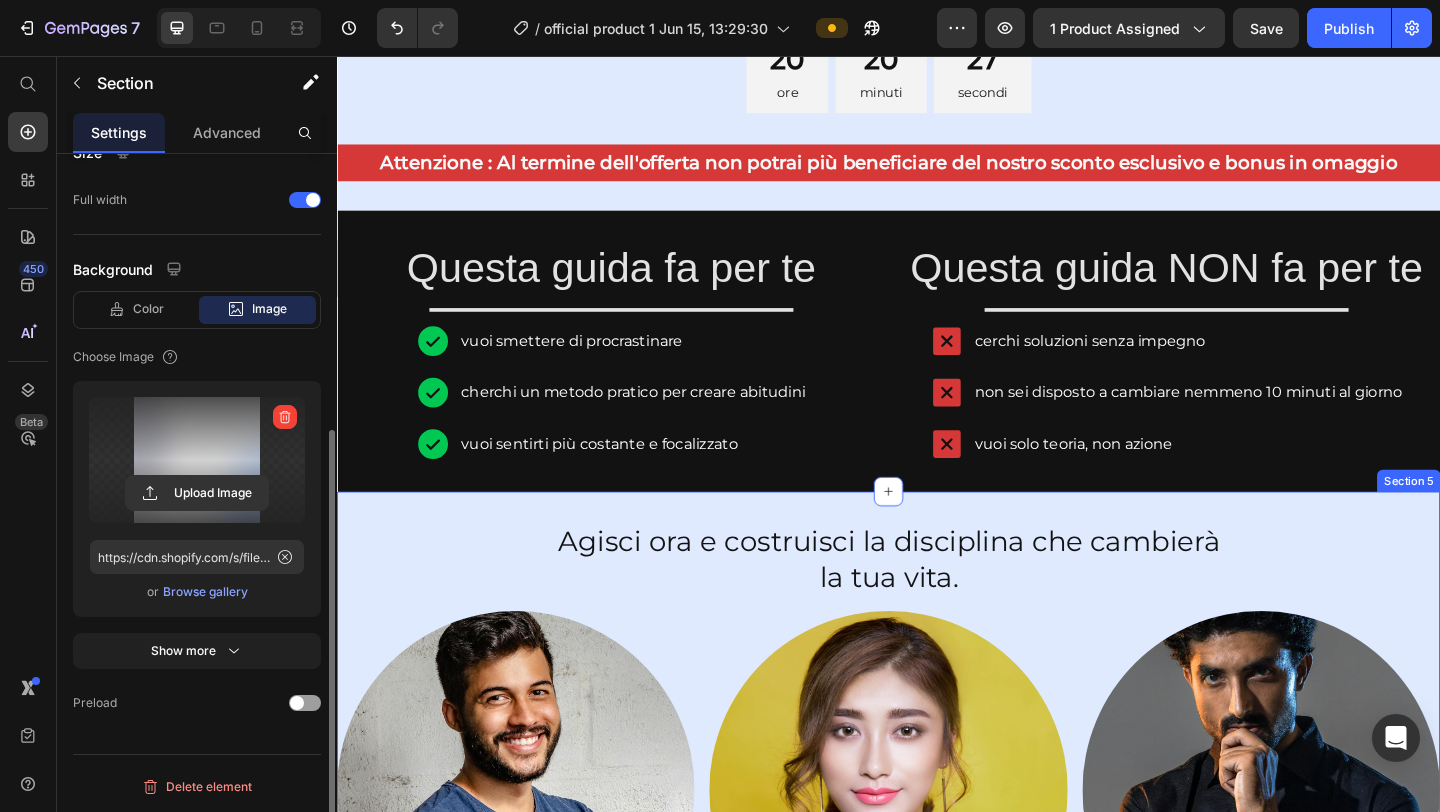click on "Section 5" at bounding box center (1502, 518) 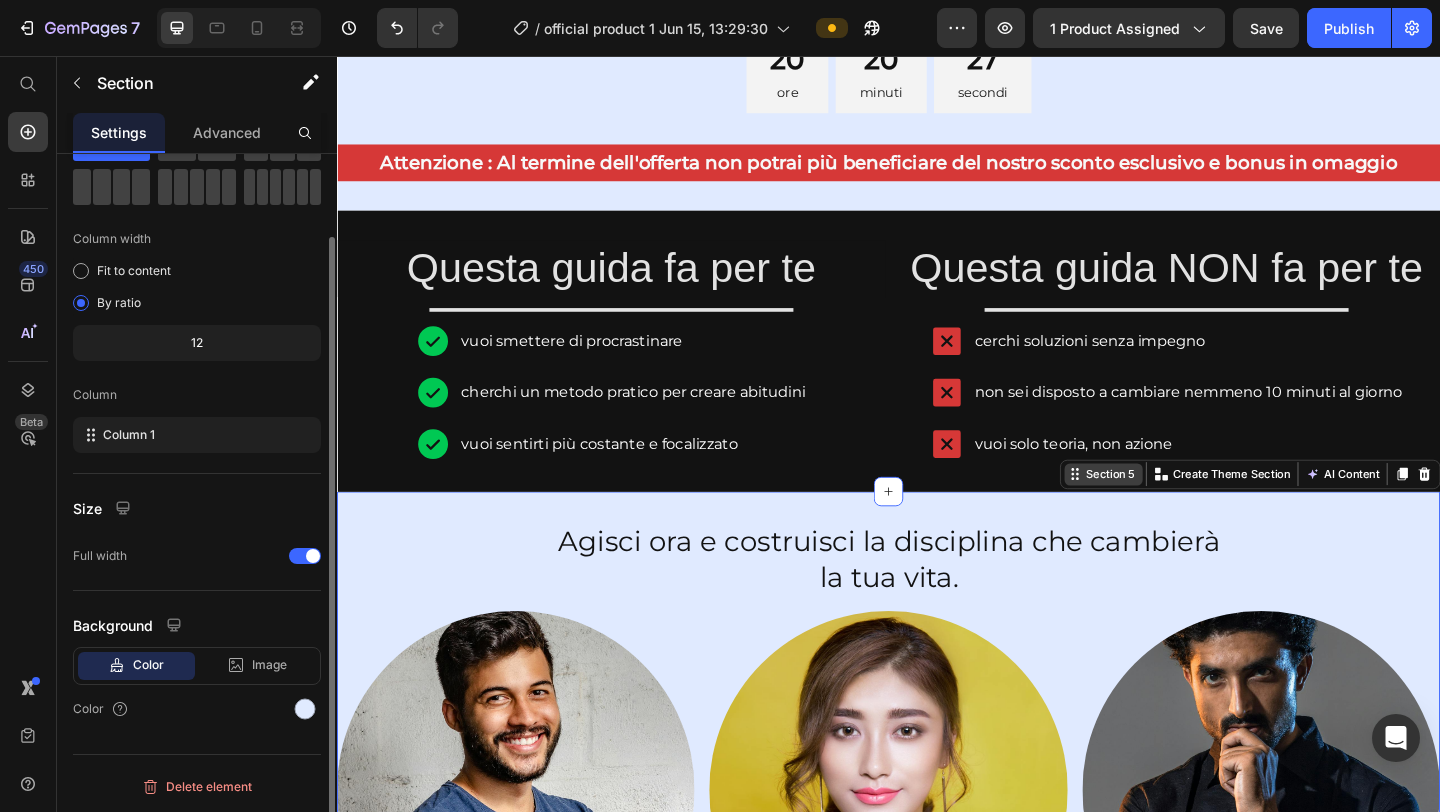 scroll, scrollTop: 93, scrollLeft: 0, axis: vertical 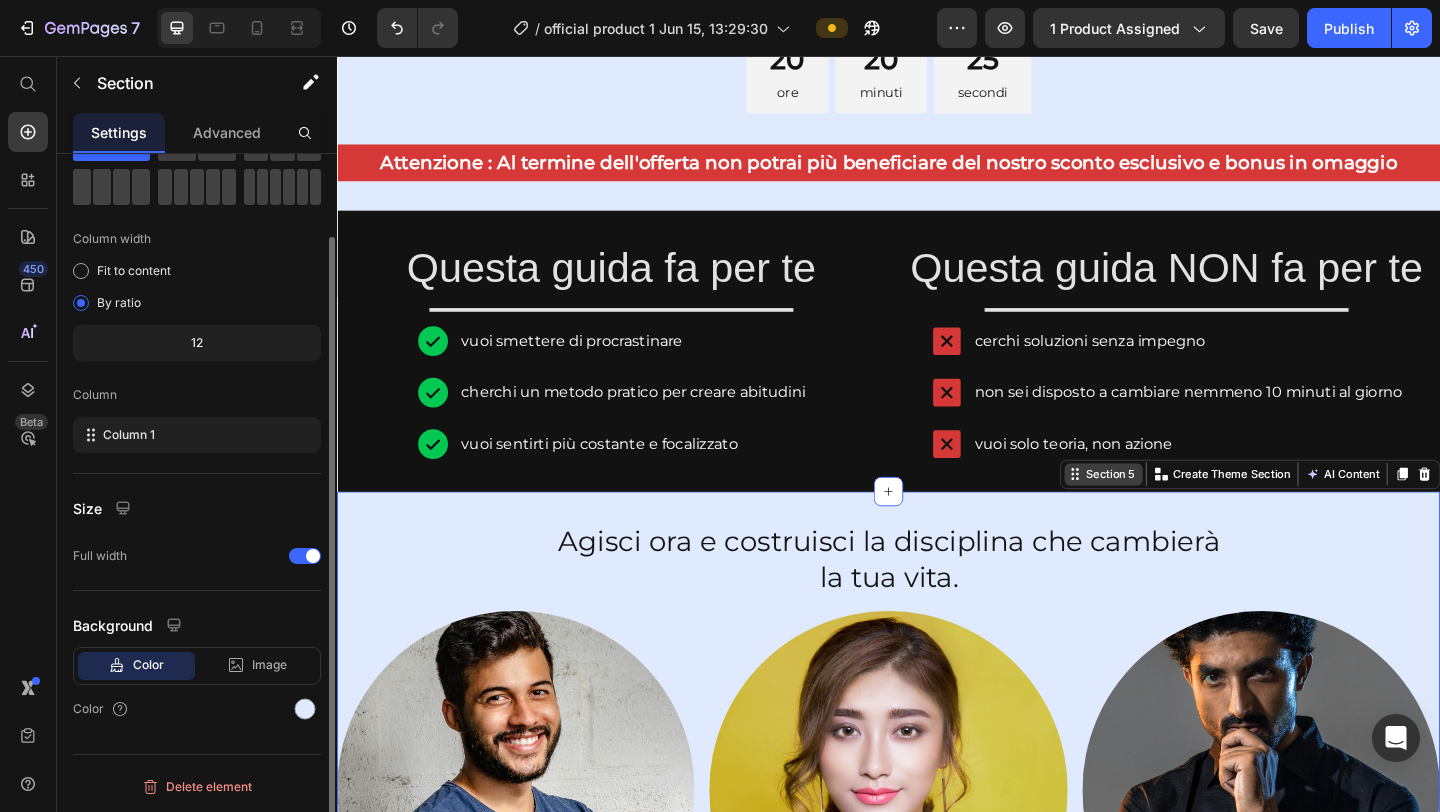 click on "Section 5" at bounding box center (1170, 511) 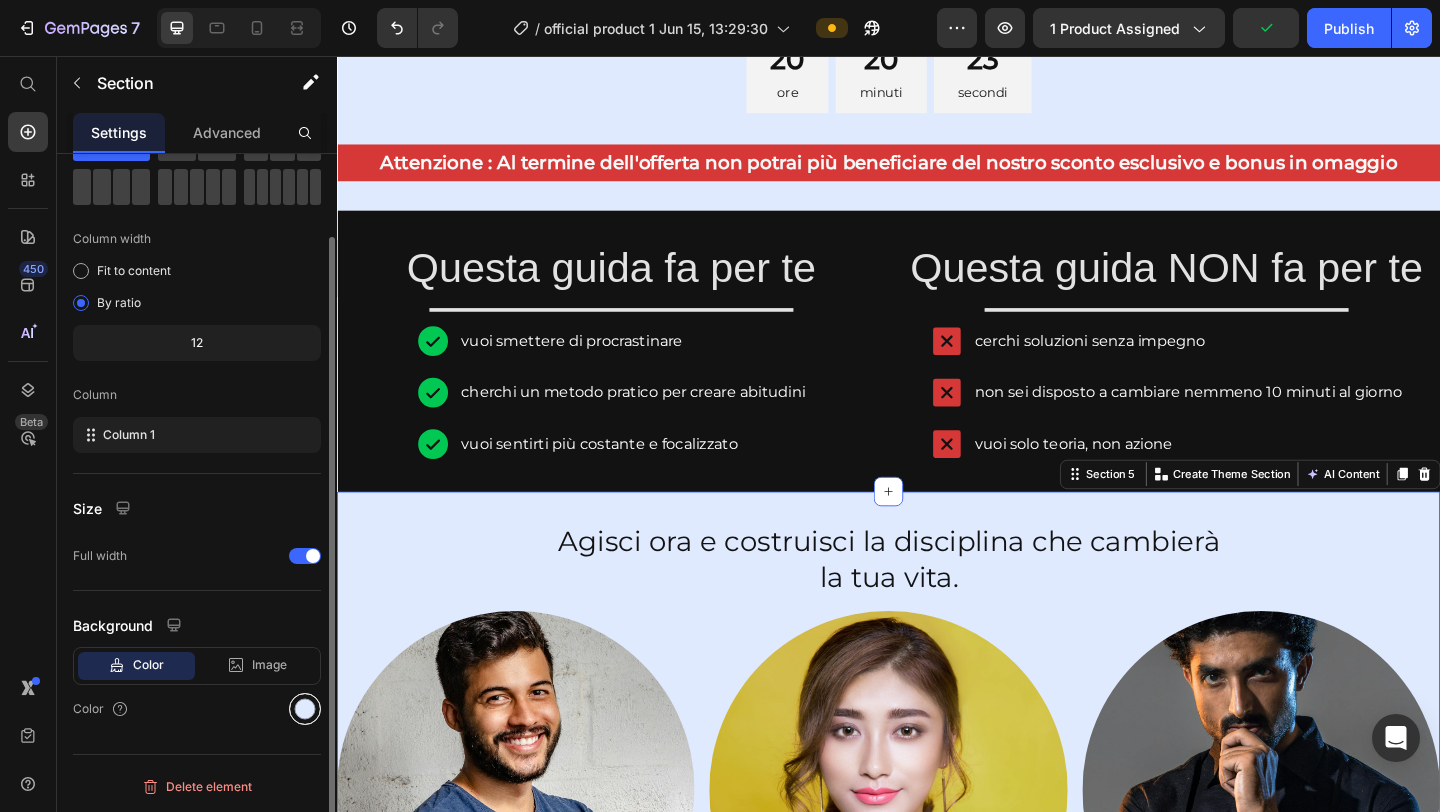 click at bounding box center [305, 709] 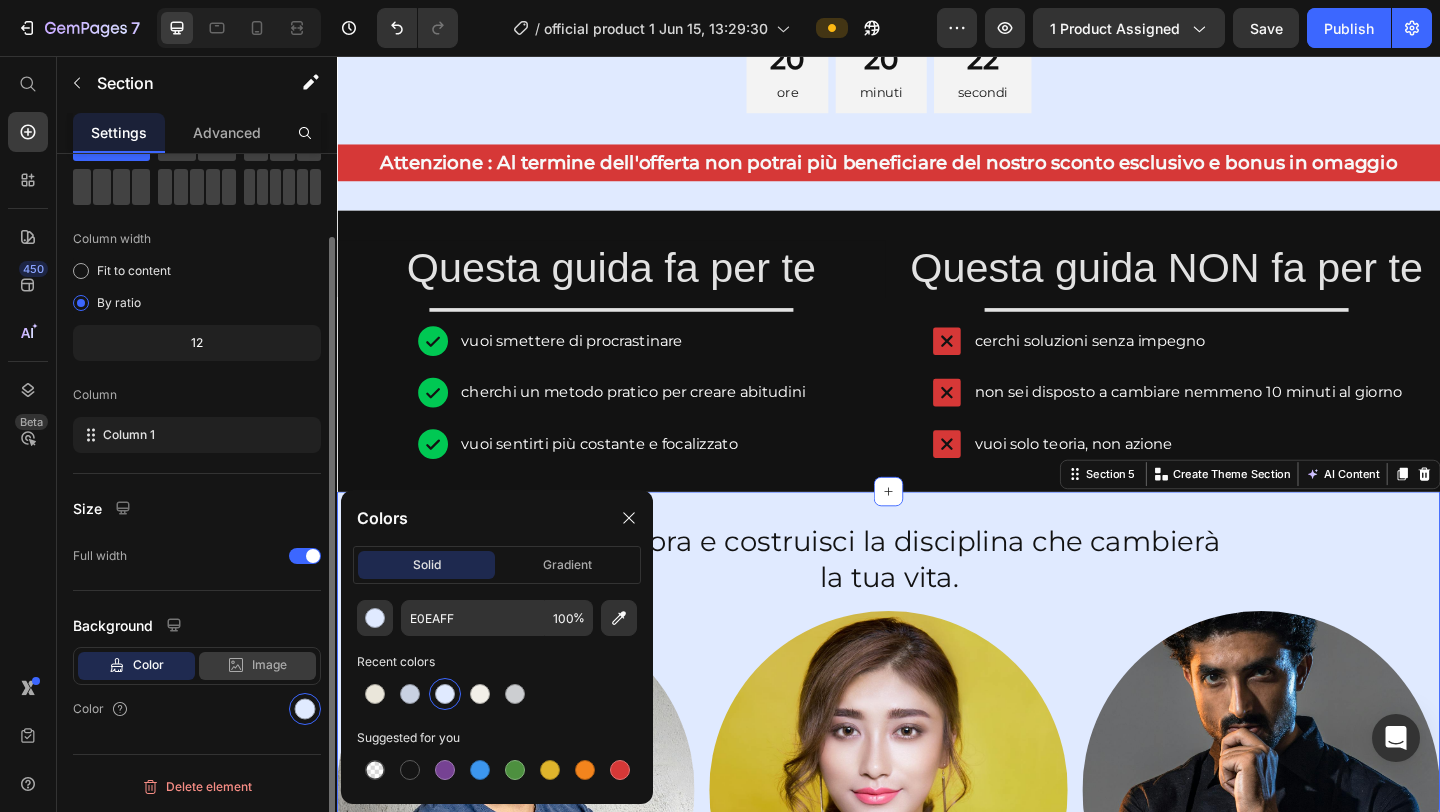 click 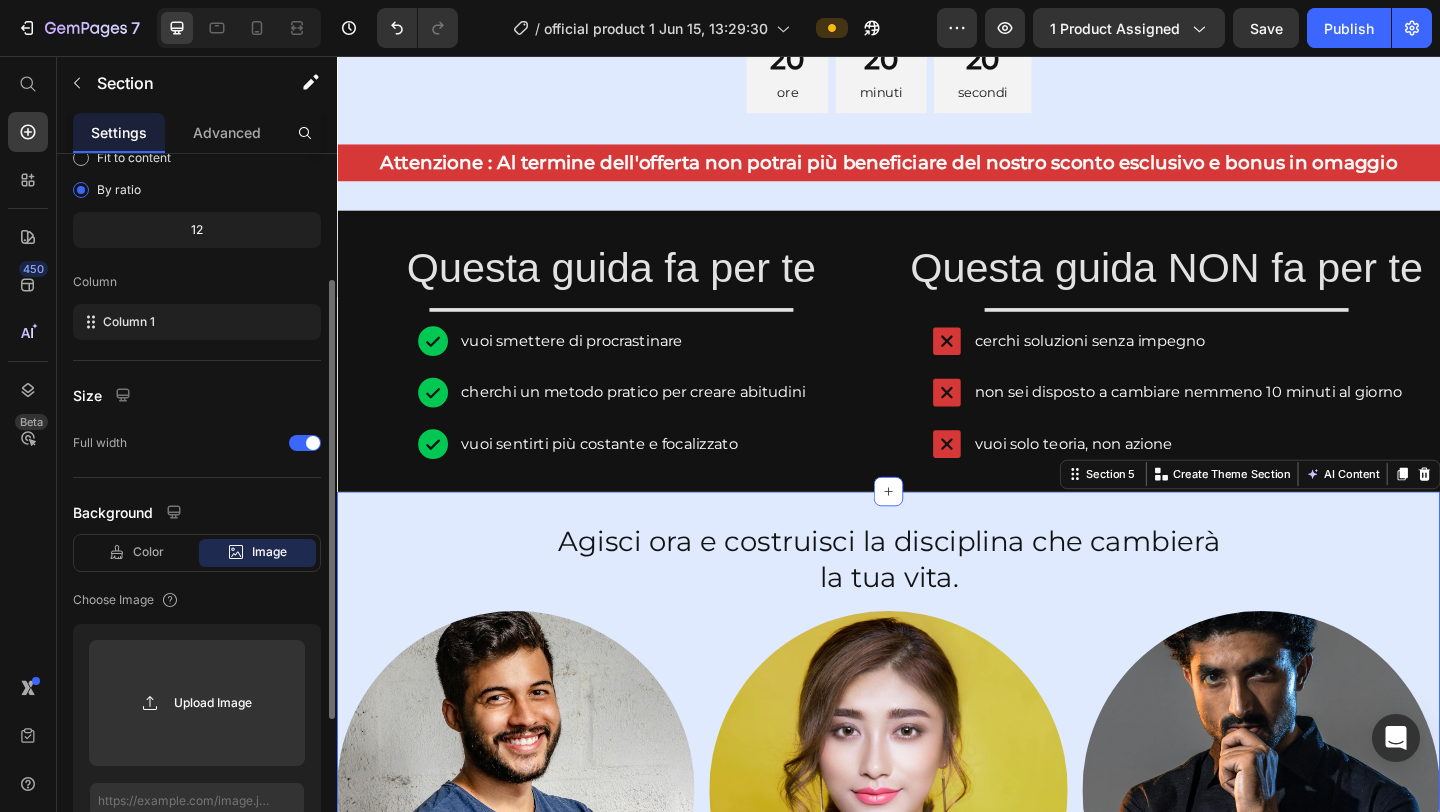 scroll, scrollTop: 421, scrollLeft: 0, axis: vertical 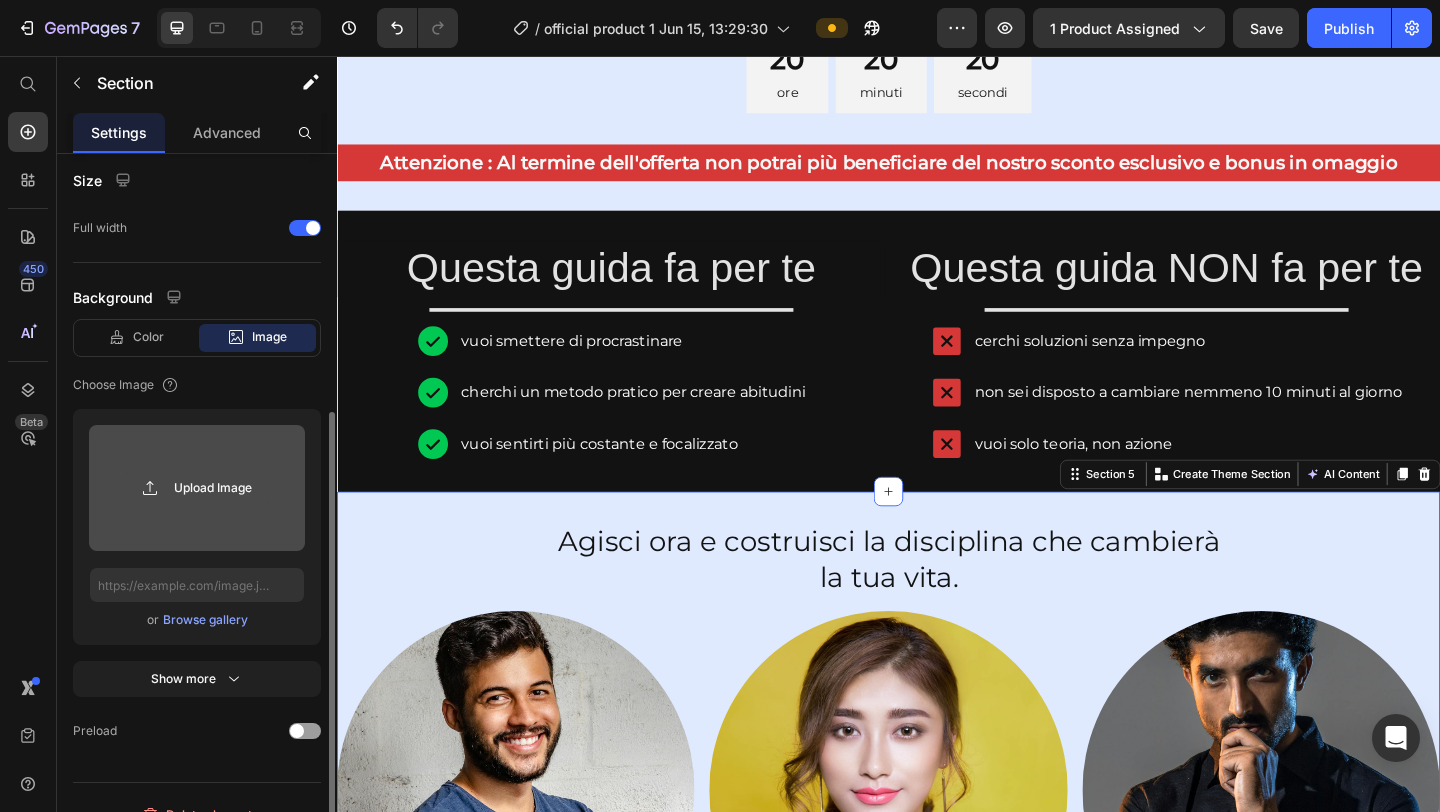 click 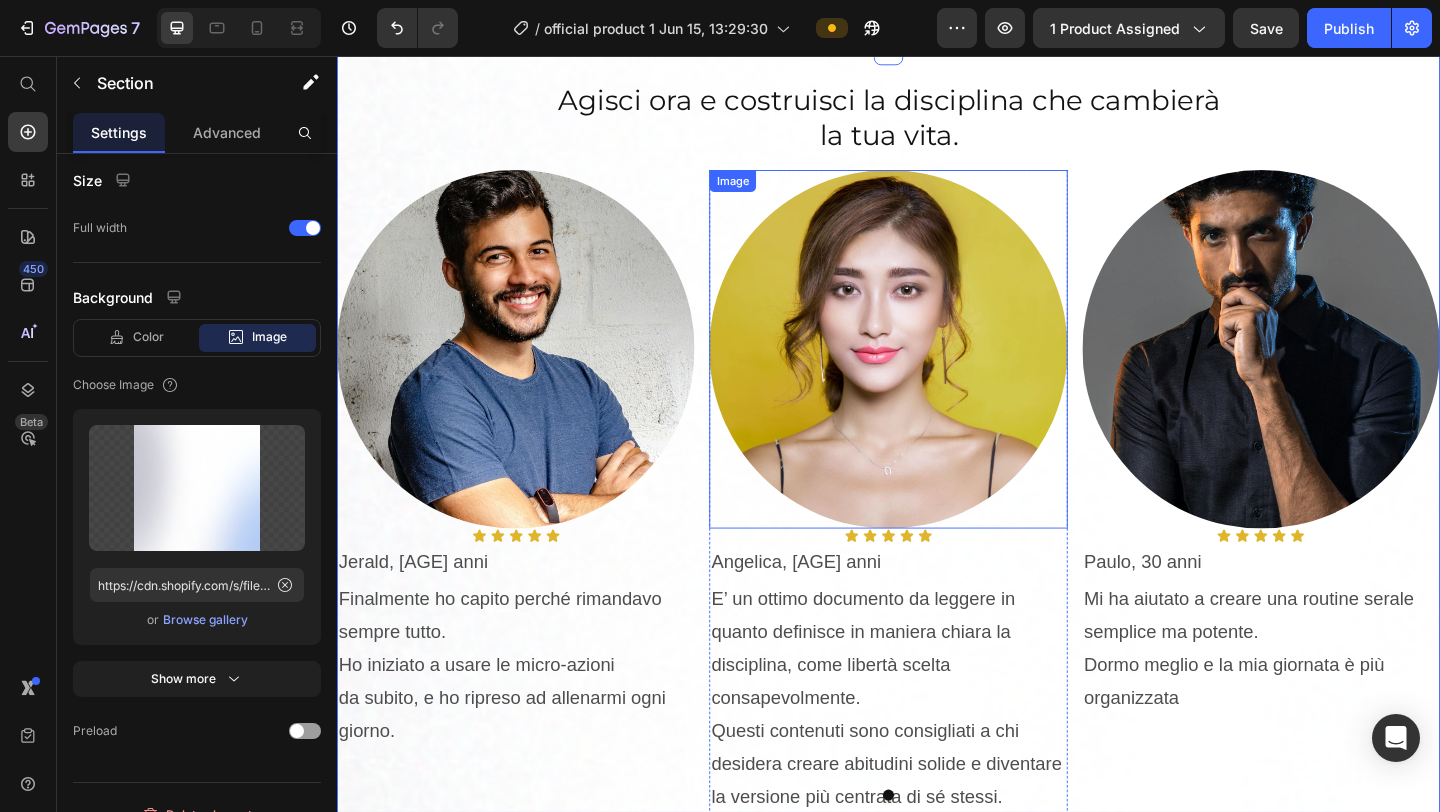 scroll, scrollTop: 2264, scrollLeft: 0, axis: vertical 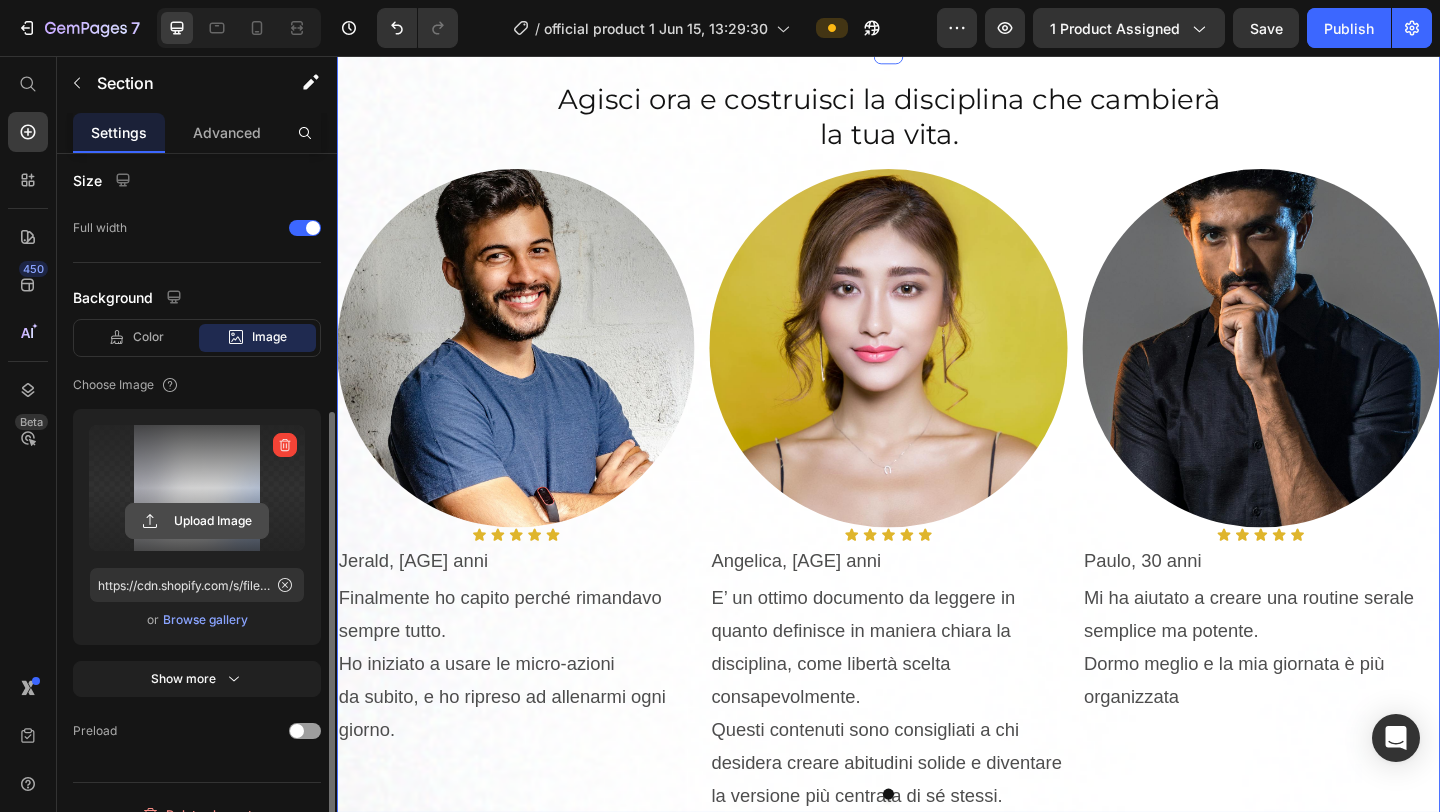 click 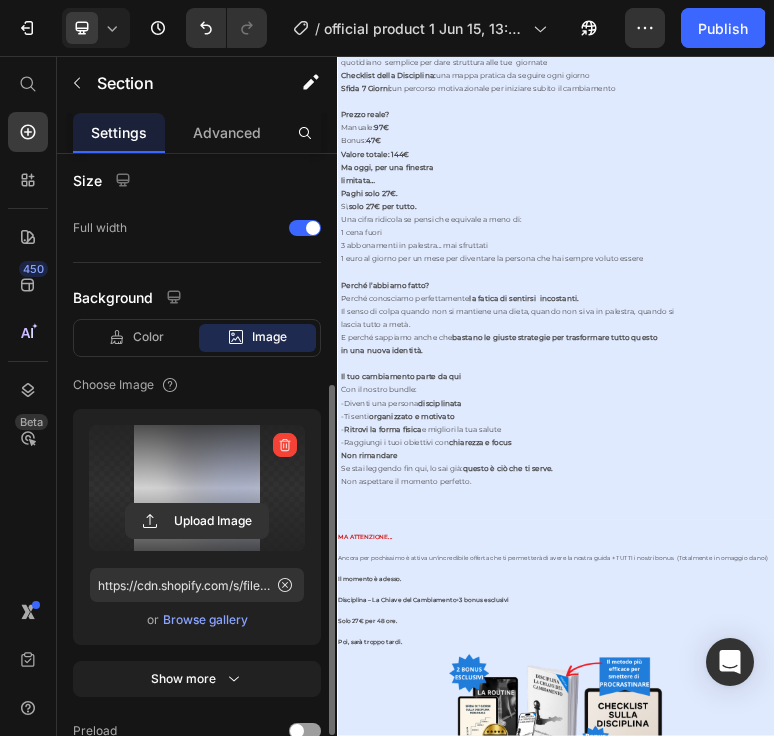 scroll, scrollTop: 9800, scrollLeft: 0, axis: vertical 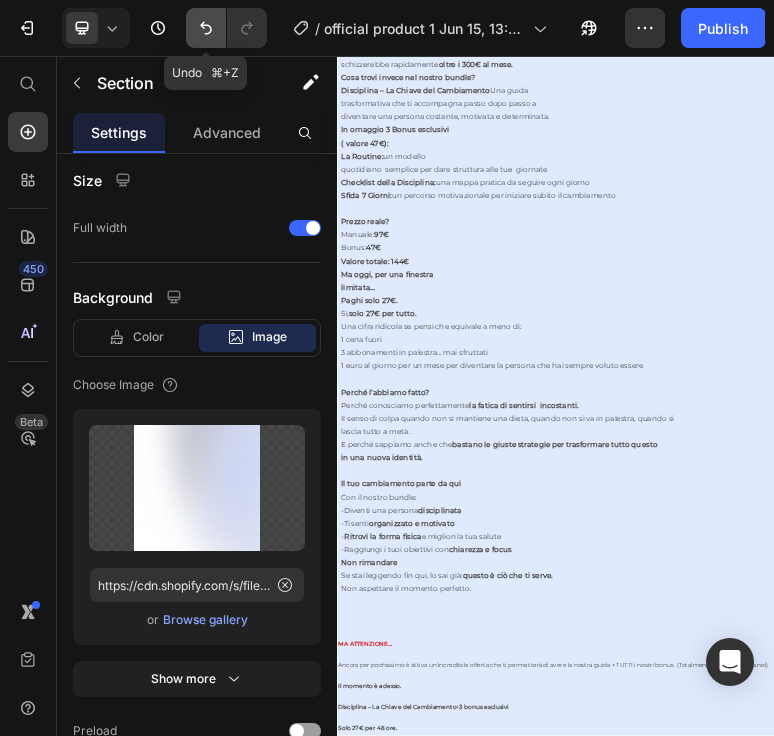 click 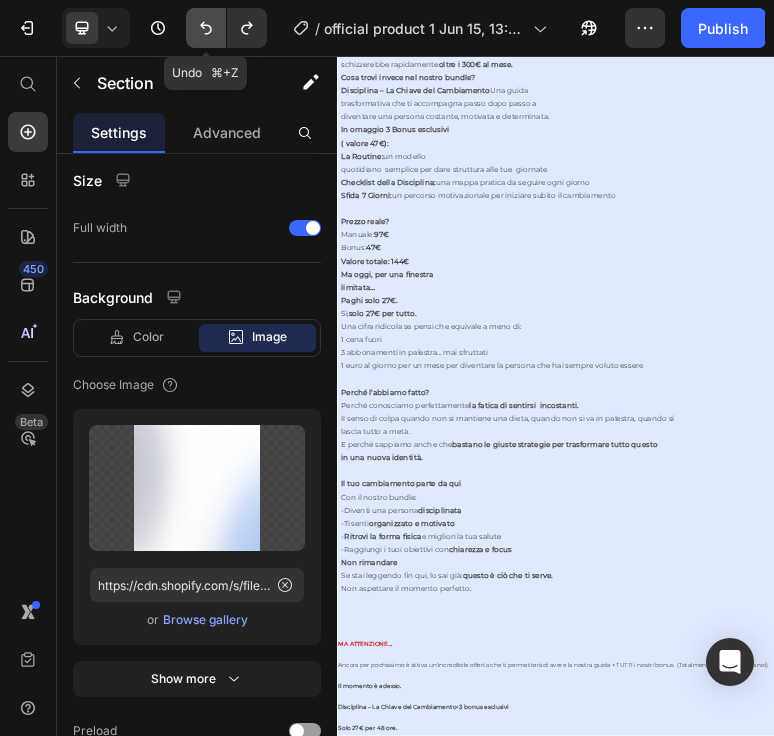 click 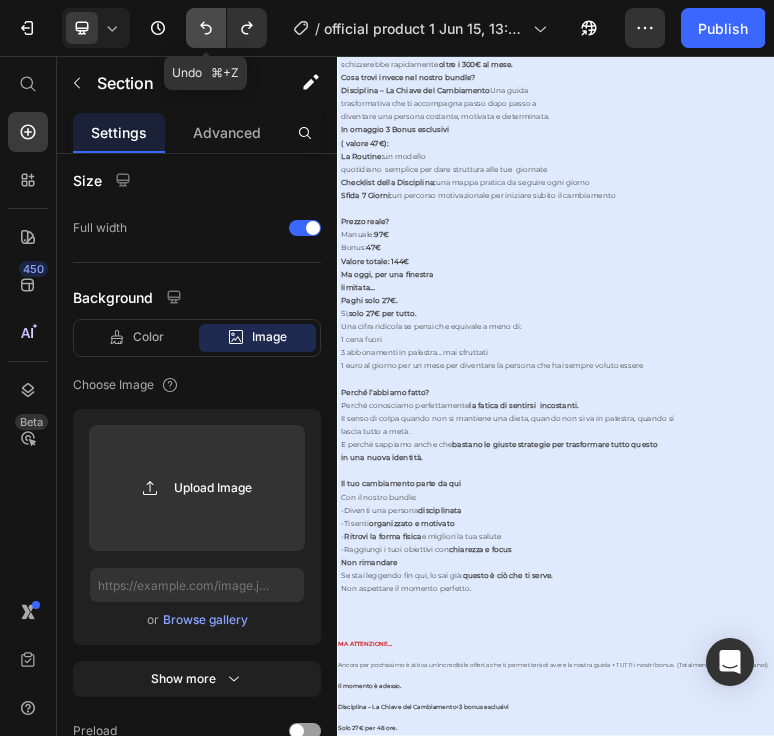 click 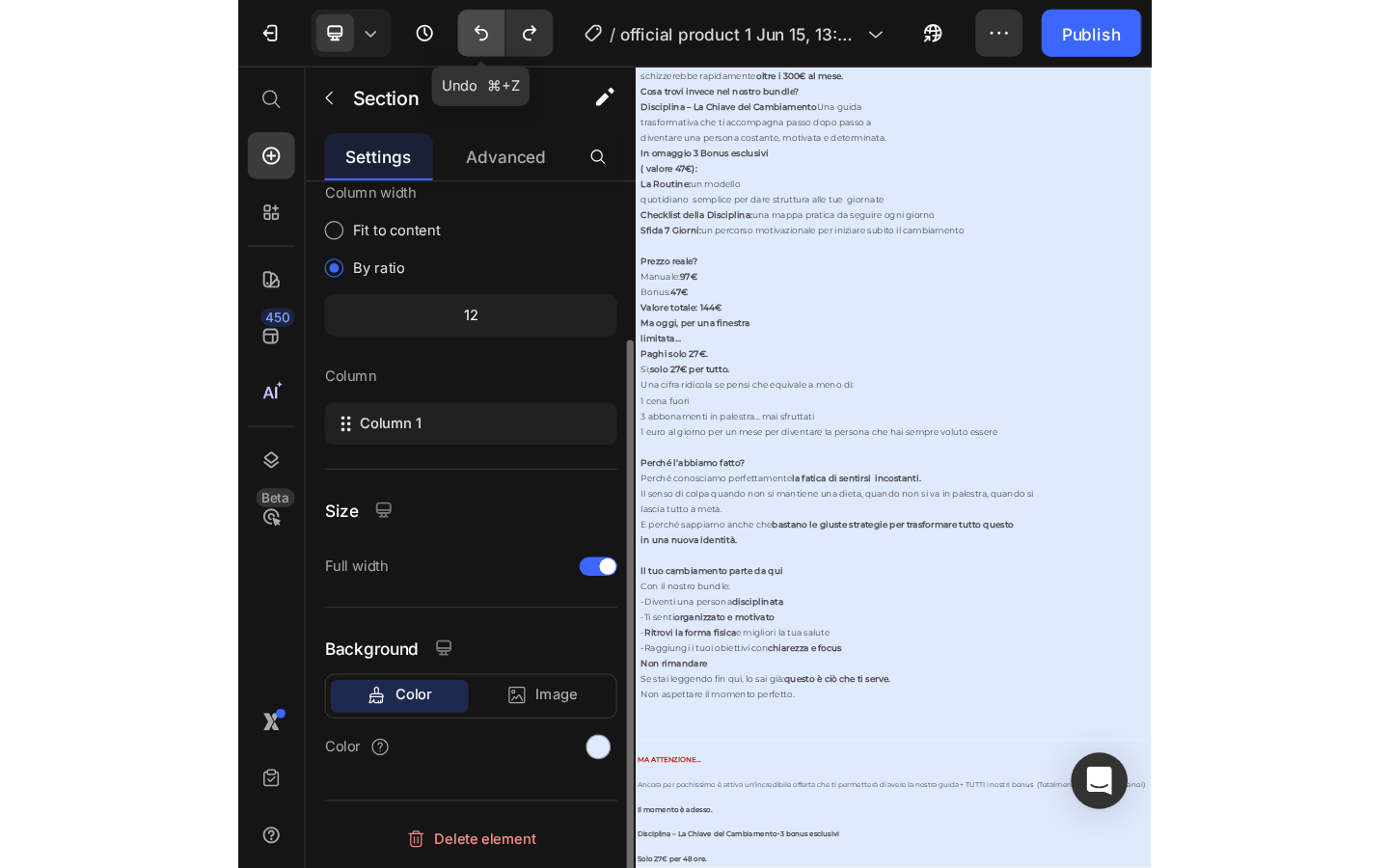 scroll, scrollTop: 163, scrollLeft: 0, axis: vertical 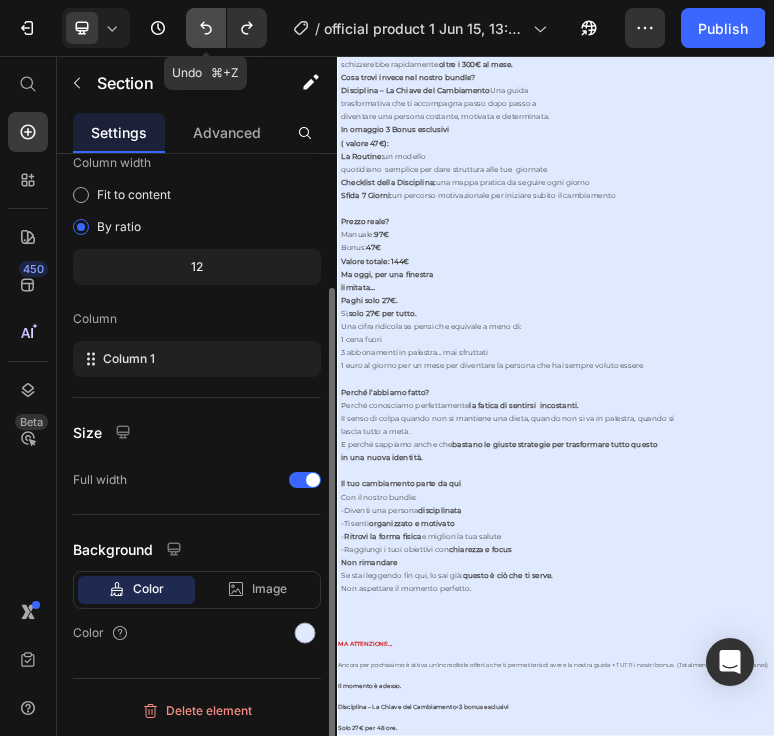 click 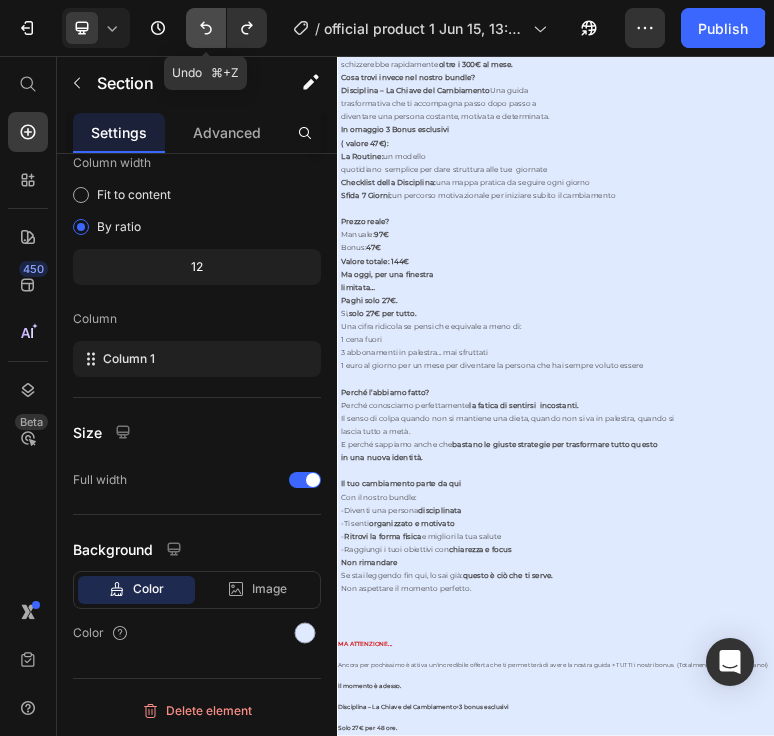 click 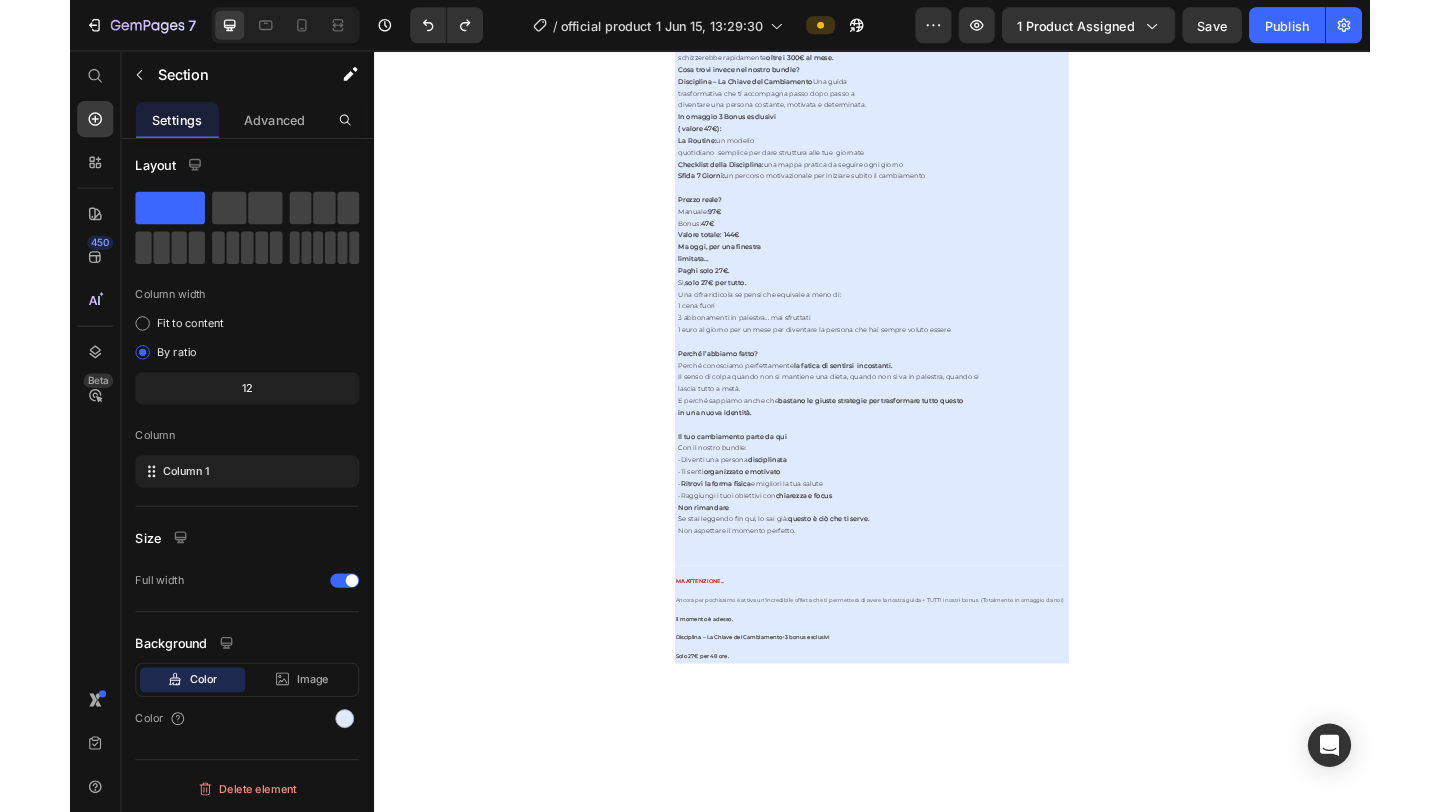 scroll, scrollTop: 5, scrollLeft: 0, axis: vertical 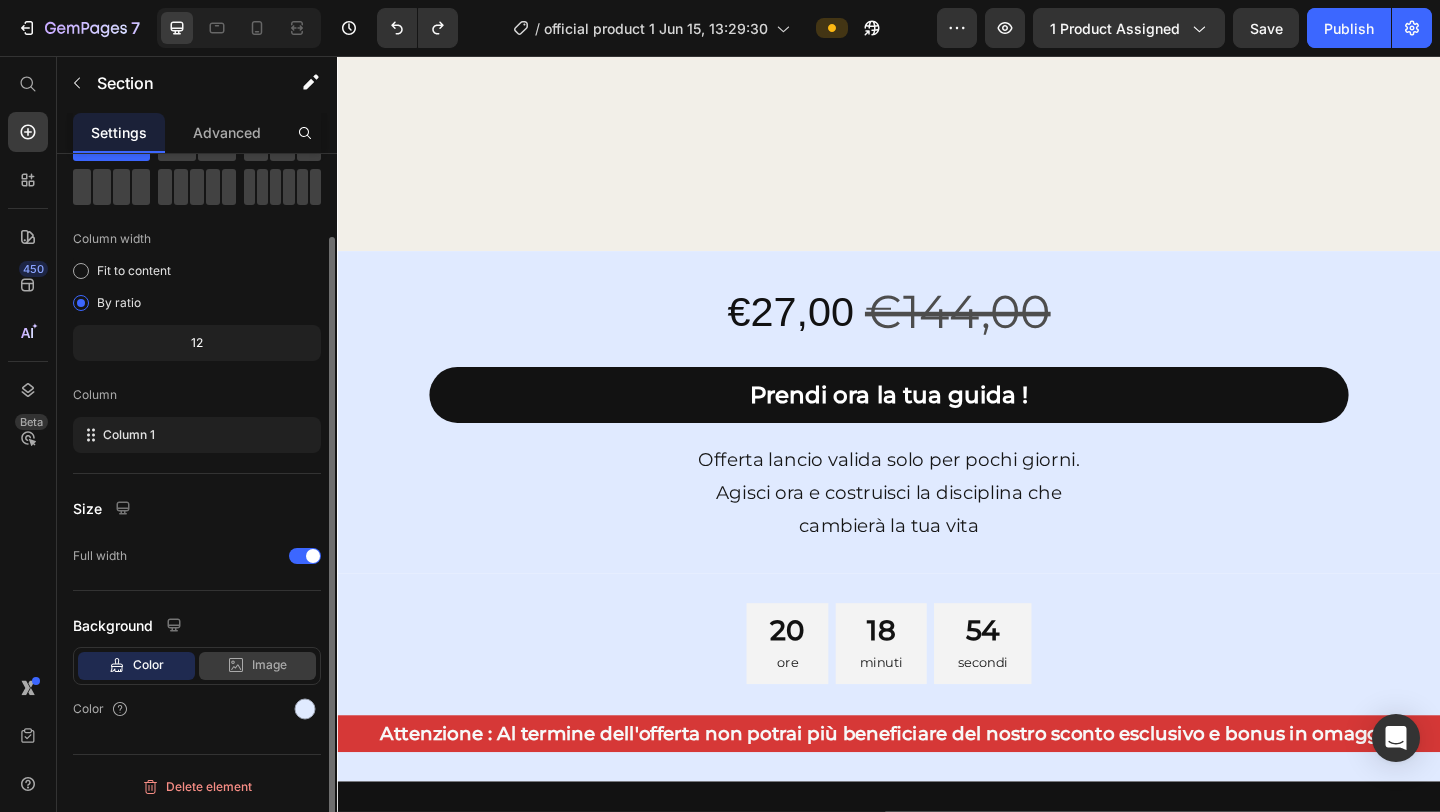 click on "Image" 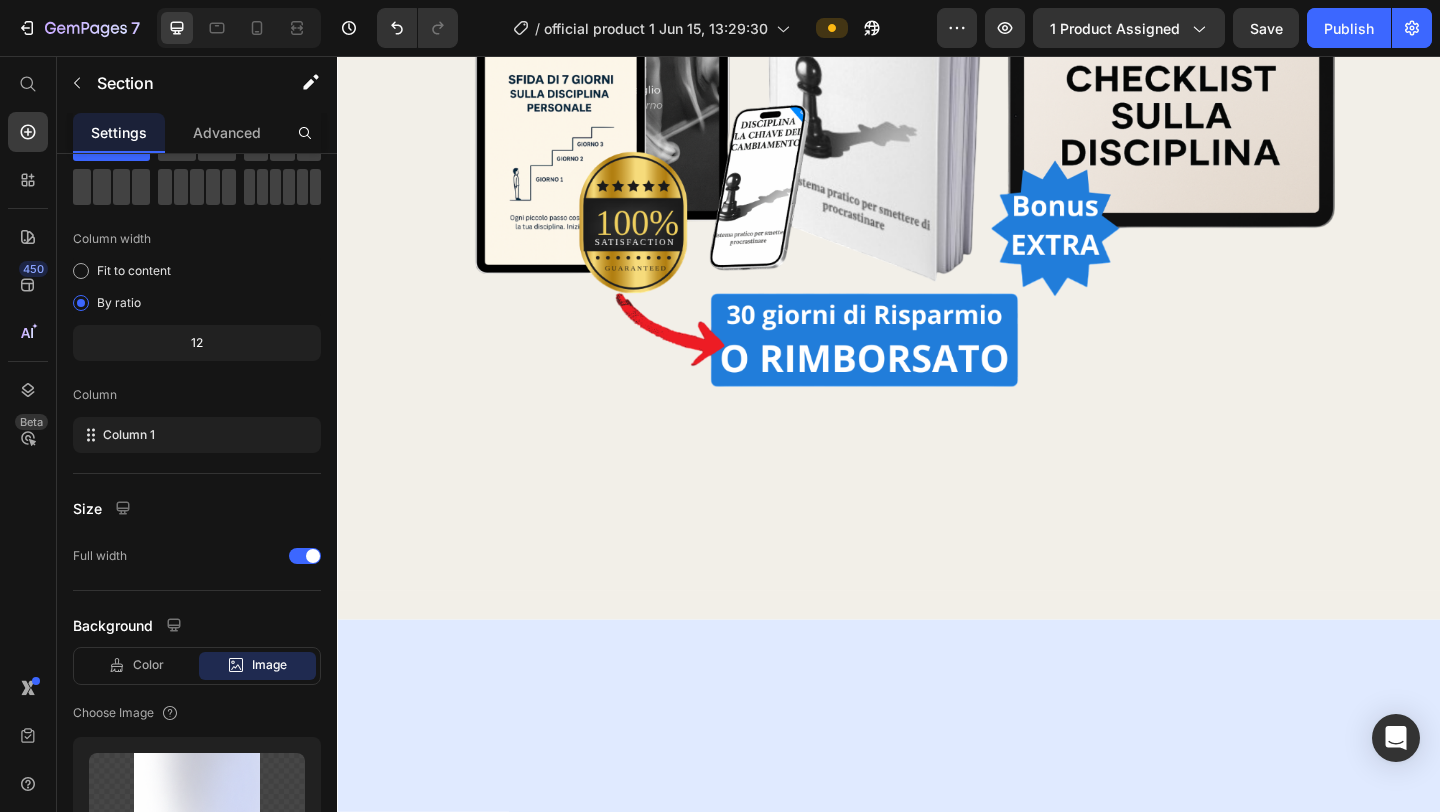 scroll, scrollTop: 0, scrollLeft: 0, axis: both 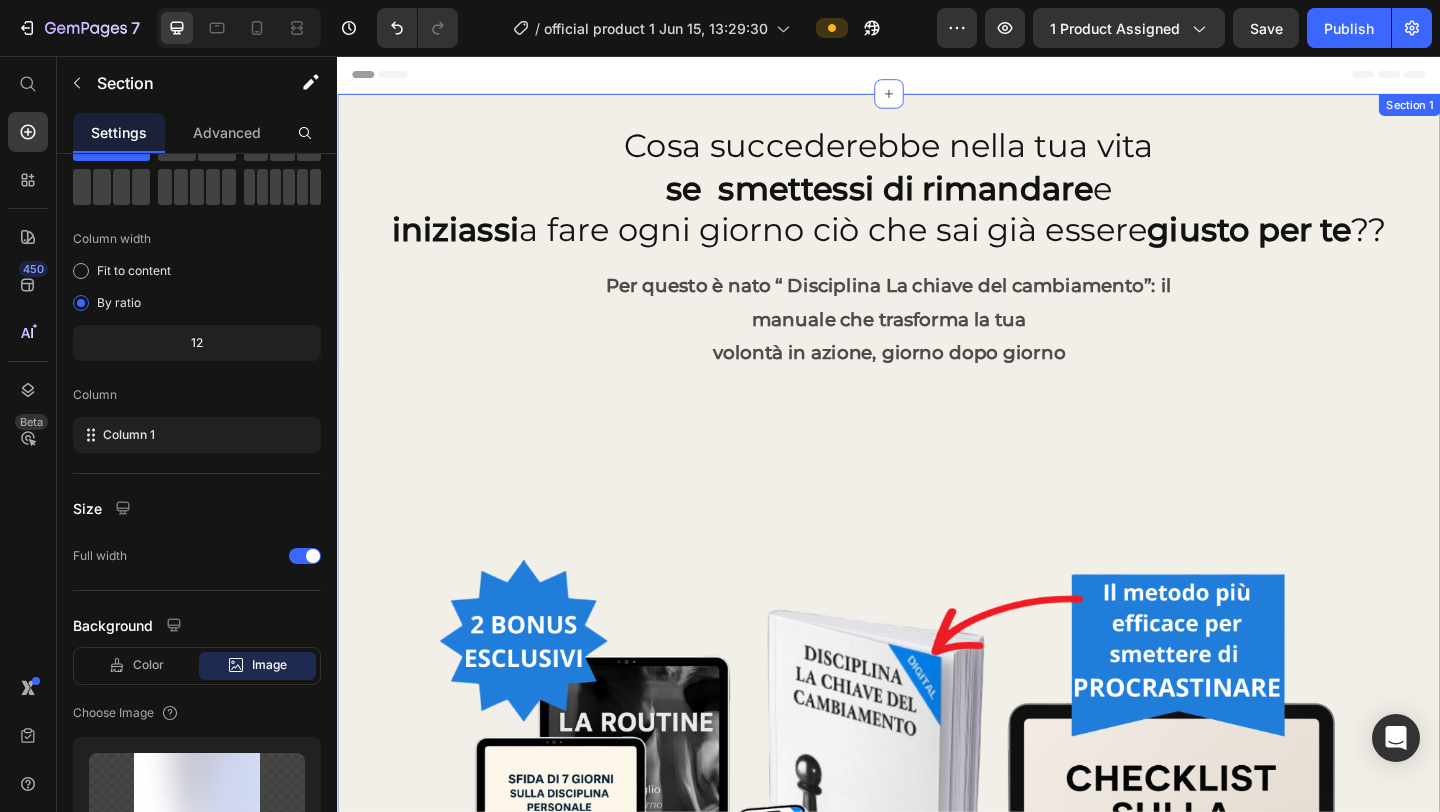 click on "Section 1" at bounding box center [1503, 109] 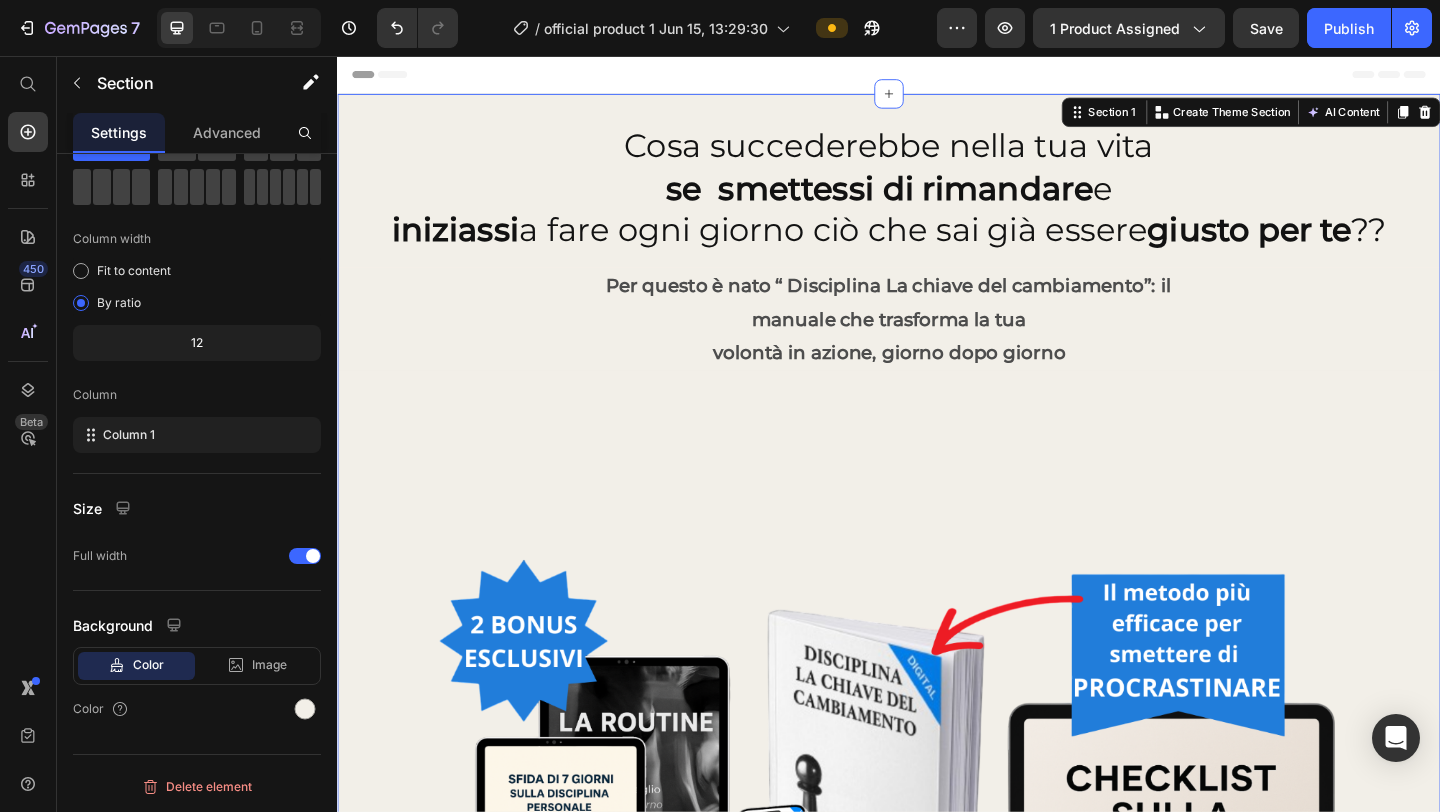 click on "Cosa succederebbe nella tua vita se  smettessi di rimandare  e iniziassi  a fare ogni giorno ciò che sai già essere  giusto per te ?? Heading Row Per questo è nato “ Disciplina La chiave del cambiamento”: il manuale che trasforma la tua volontà in azione, giorno dopo giorno Text Block Image Row Section 1   You can create reusable sections Create Theme Section AI Content Write with GemAI What would you like to describe here? Tone and Voice Persuasive Product Disciplina la chiave del cambiamento Show more Generate" at bounding box center [937, 763] 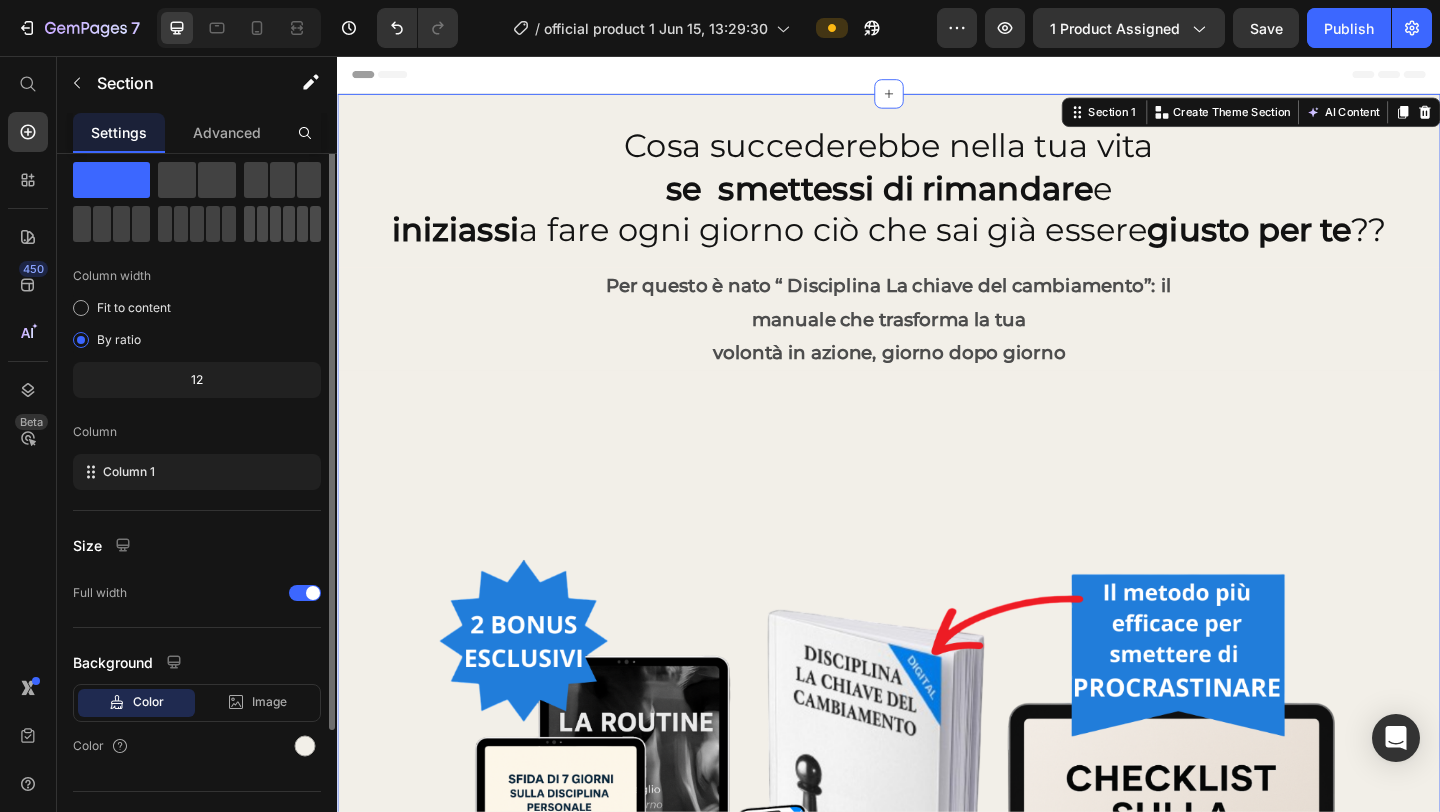 scroll, scrollTop: 0, scrollLeft: 0, axis: both 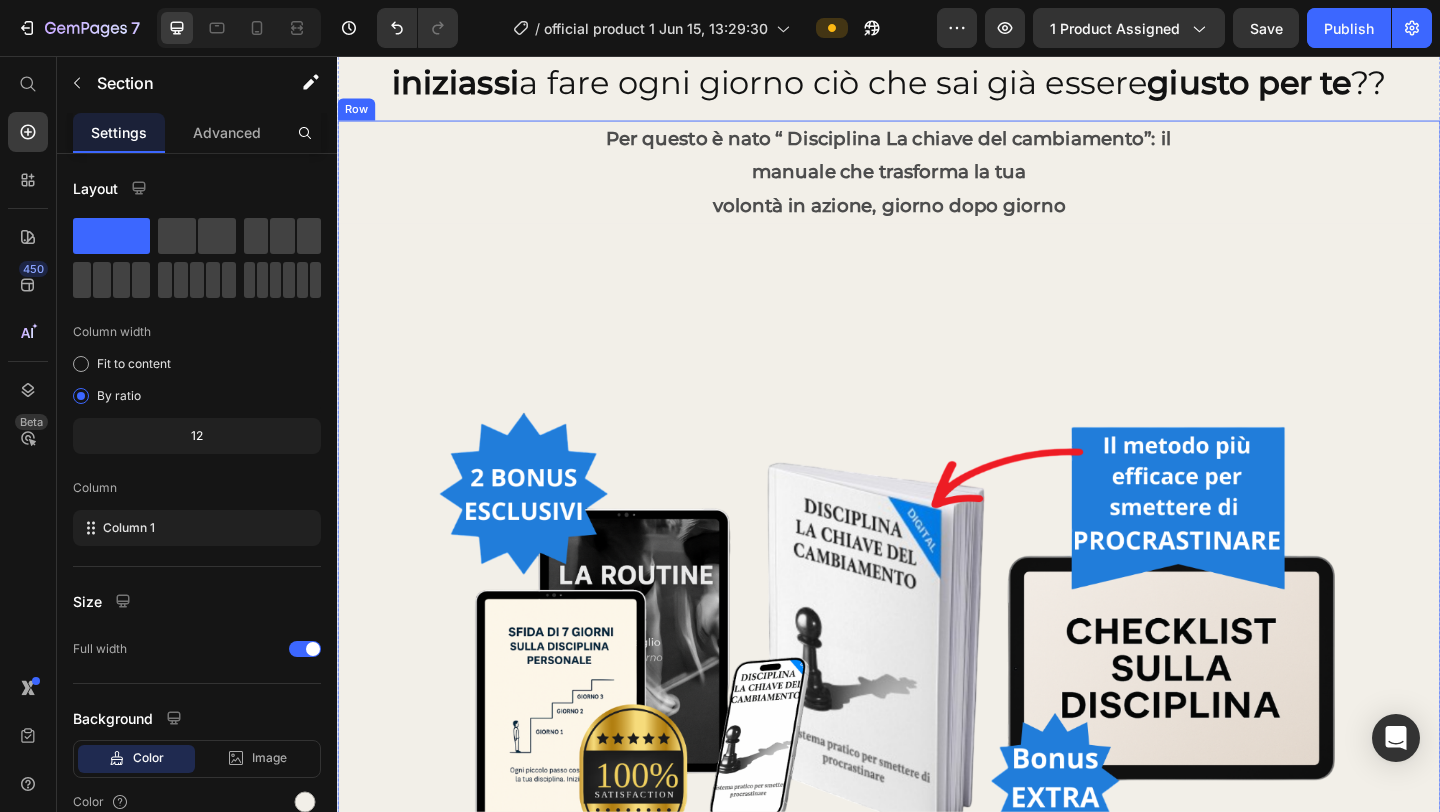 click on "Per questo è nato “ Disciplina La chiave del cambiamento”: il manuale che trasforma la tua volontà in azione, giorno dopo giorno Text Block Image" at bounding box center (937, 682) 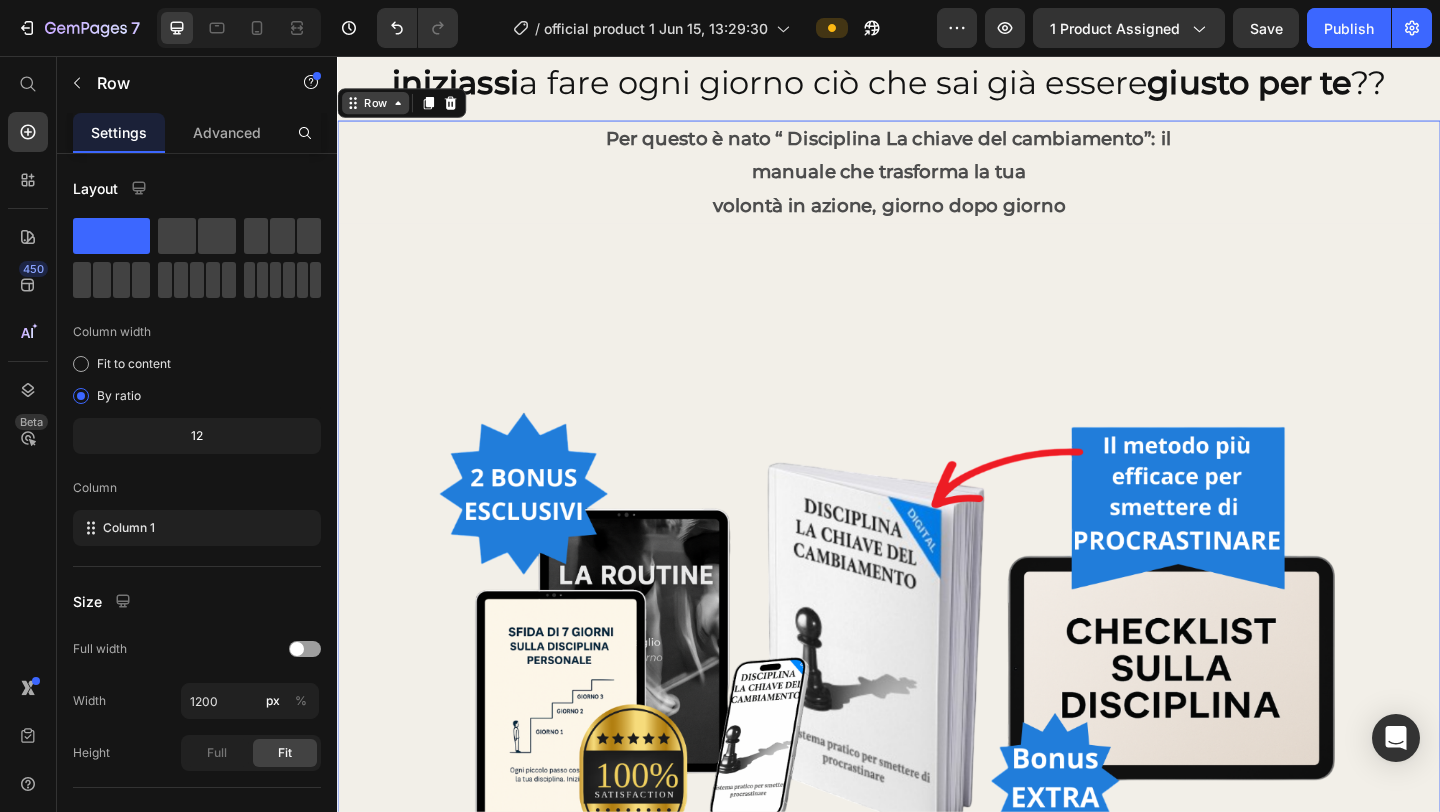 click 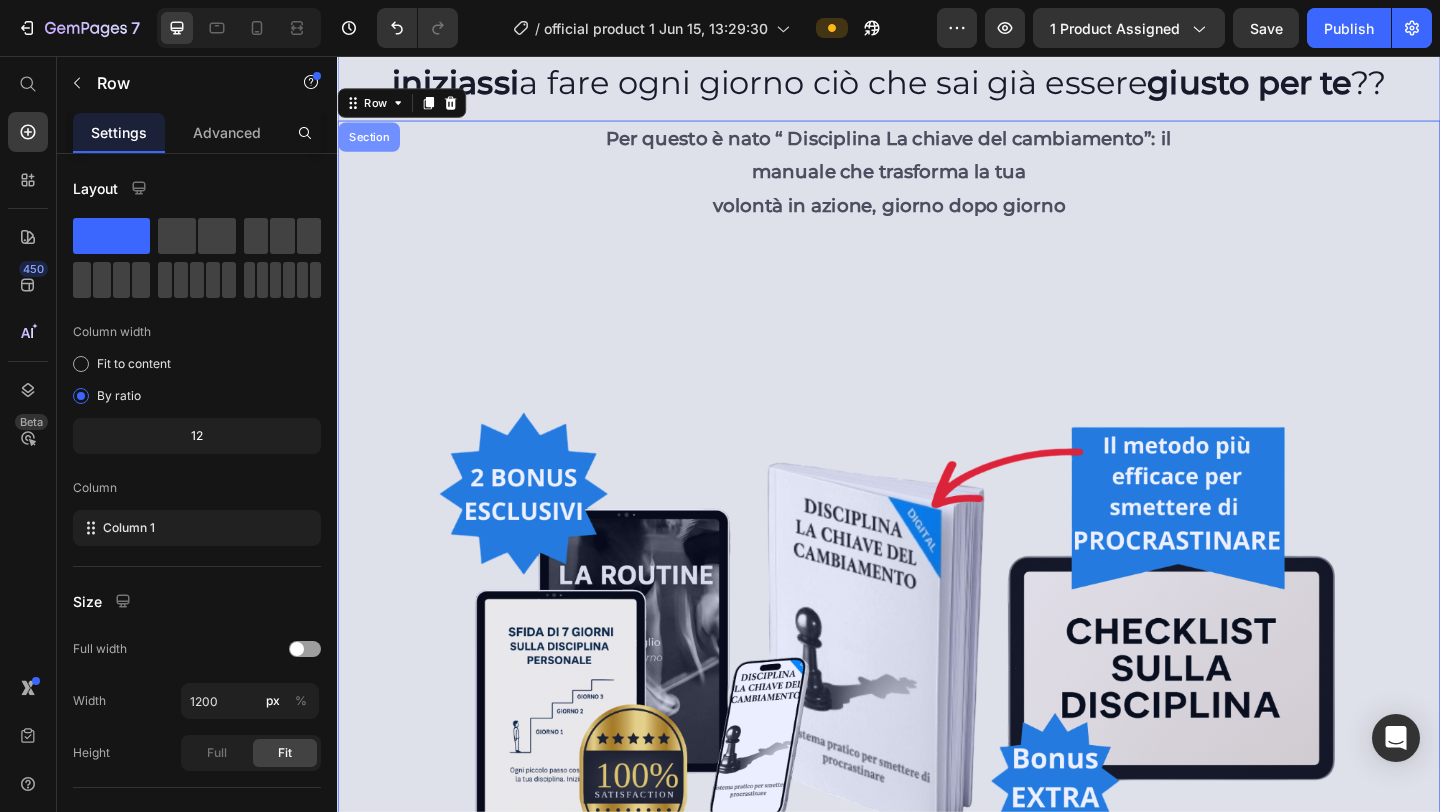click on "Section" at bounding box center (371, 144) 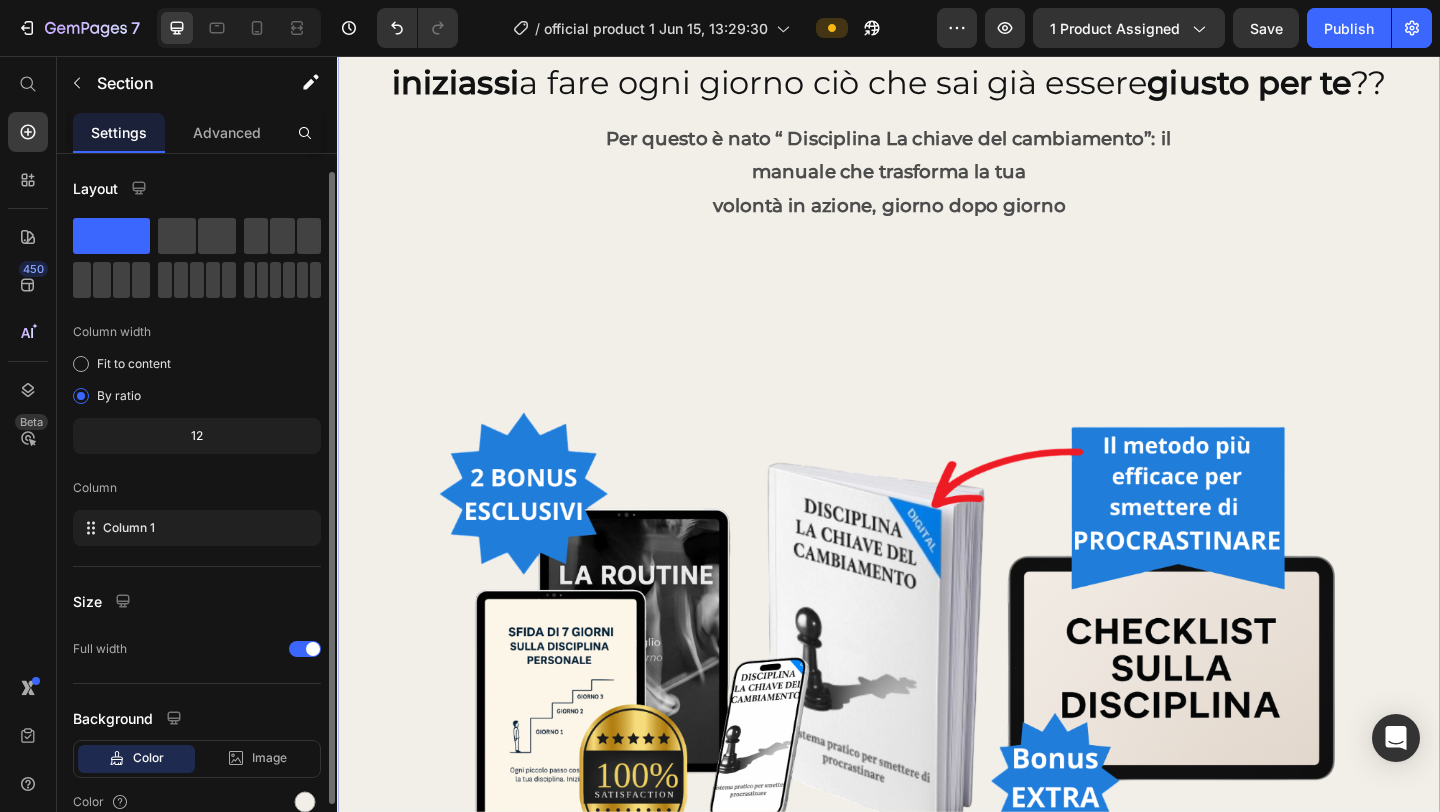 scroll, scrollTop: 93, scrollLeft: 0, axis: vertical 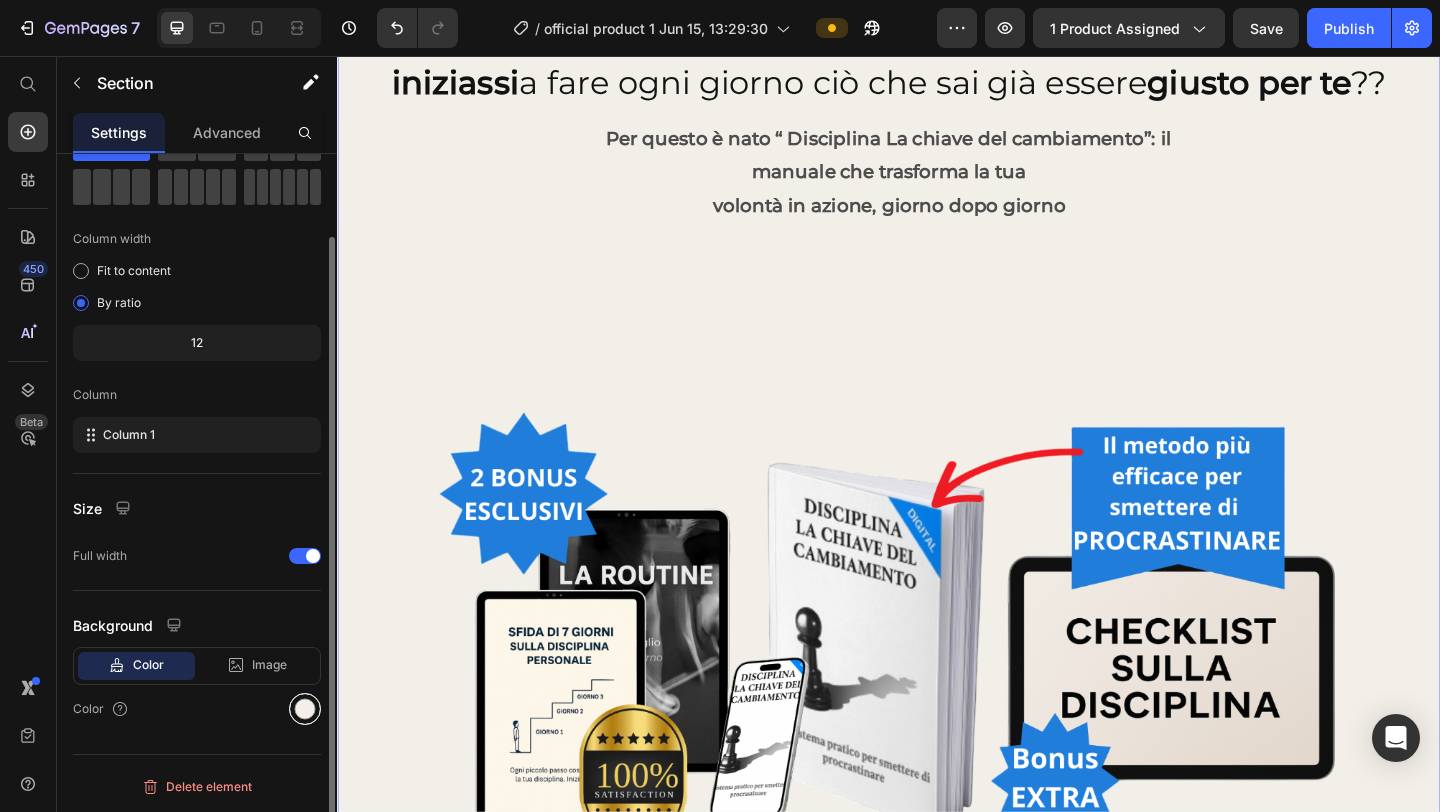 click at bounding box center (305, 709) 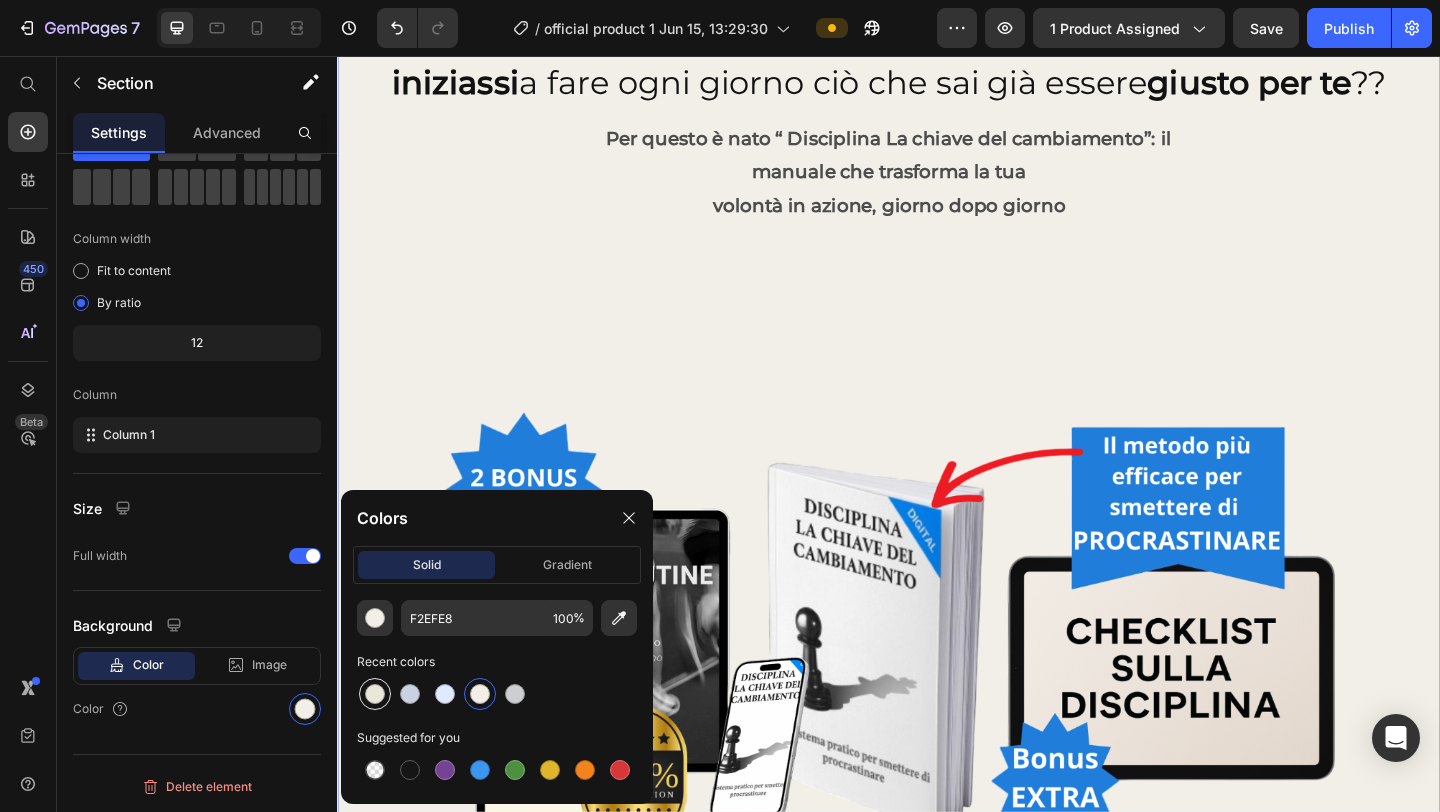 click at bounding box center (375, 694) 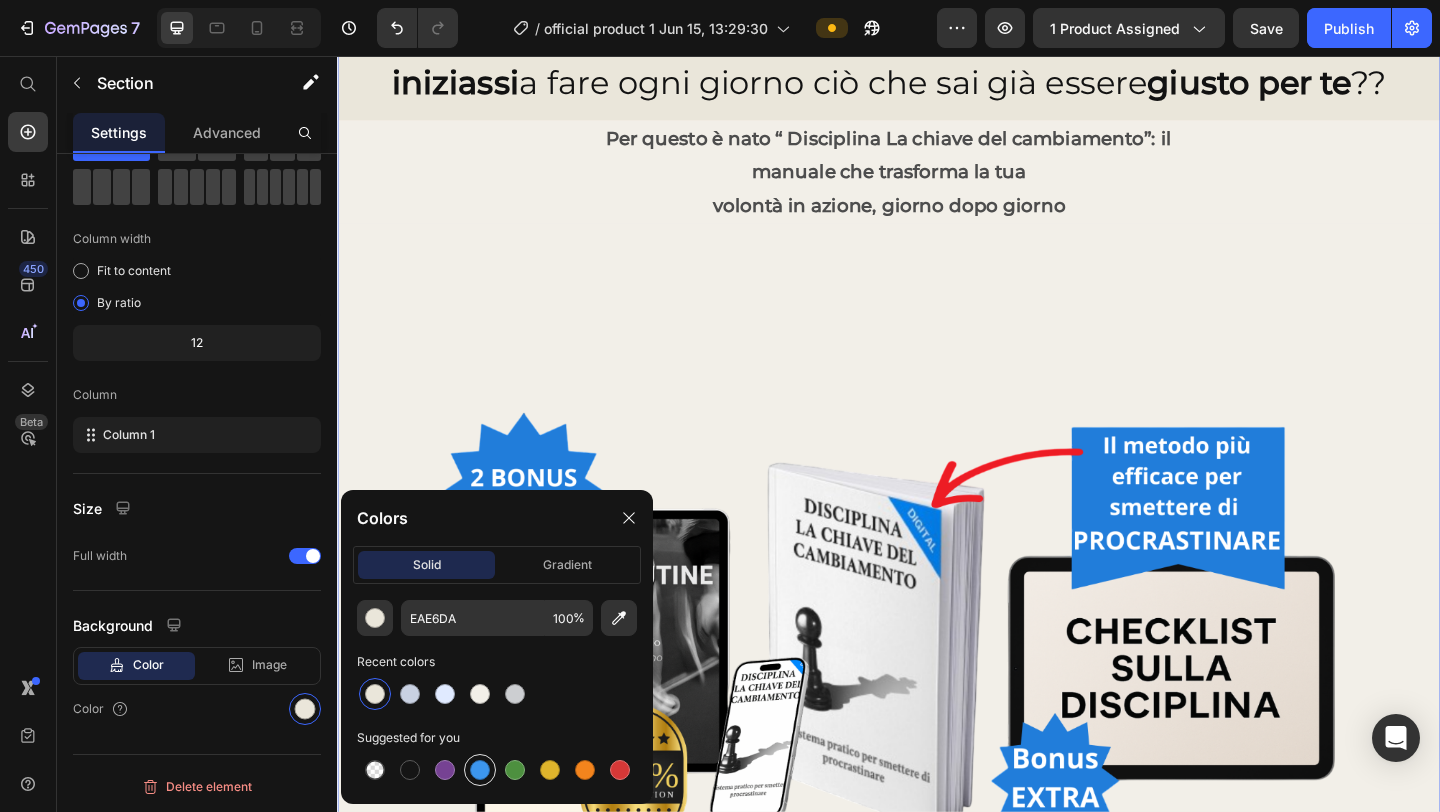 click at bounding box center [480, 770] 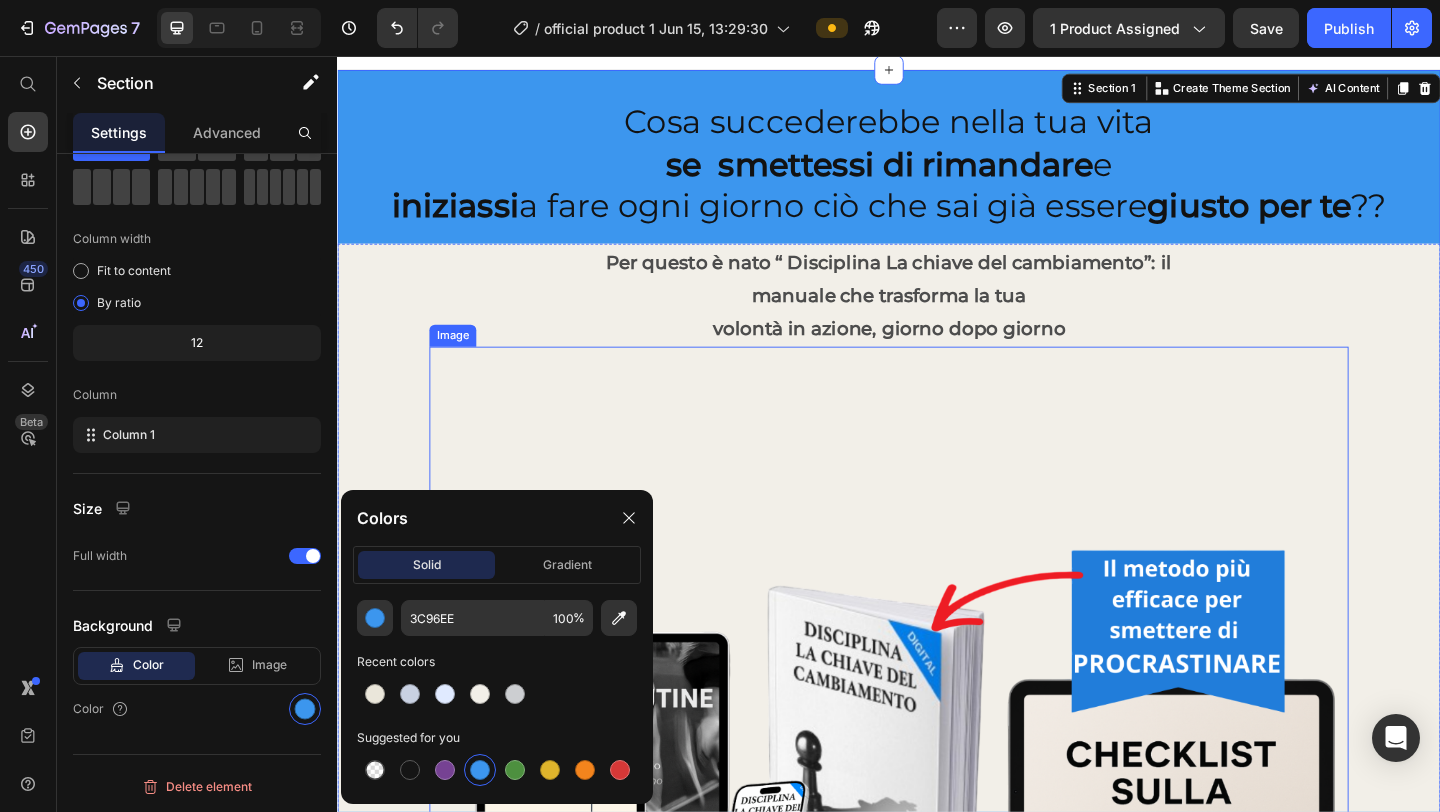 scroll, scrollTop: 0, scrollLeft: 0, axis: both 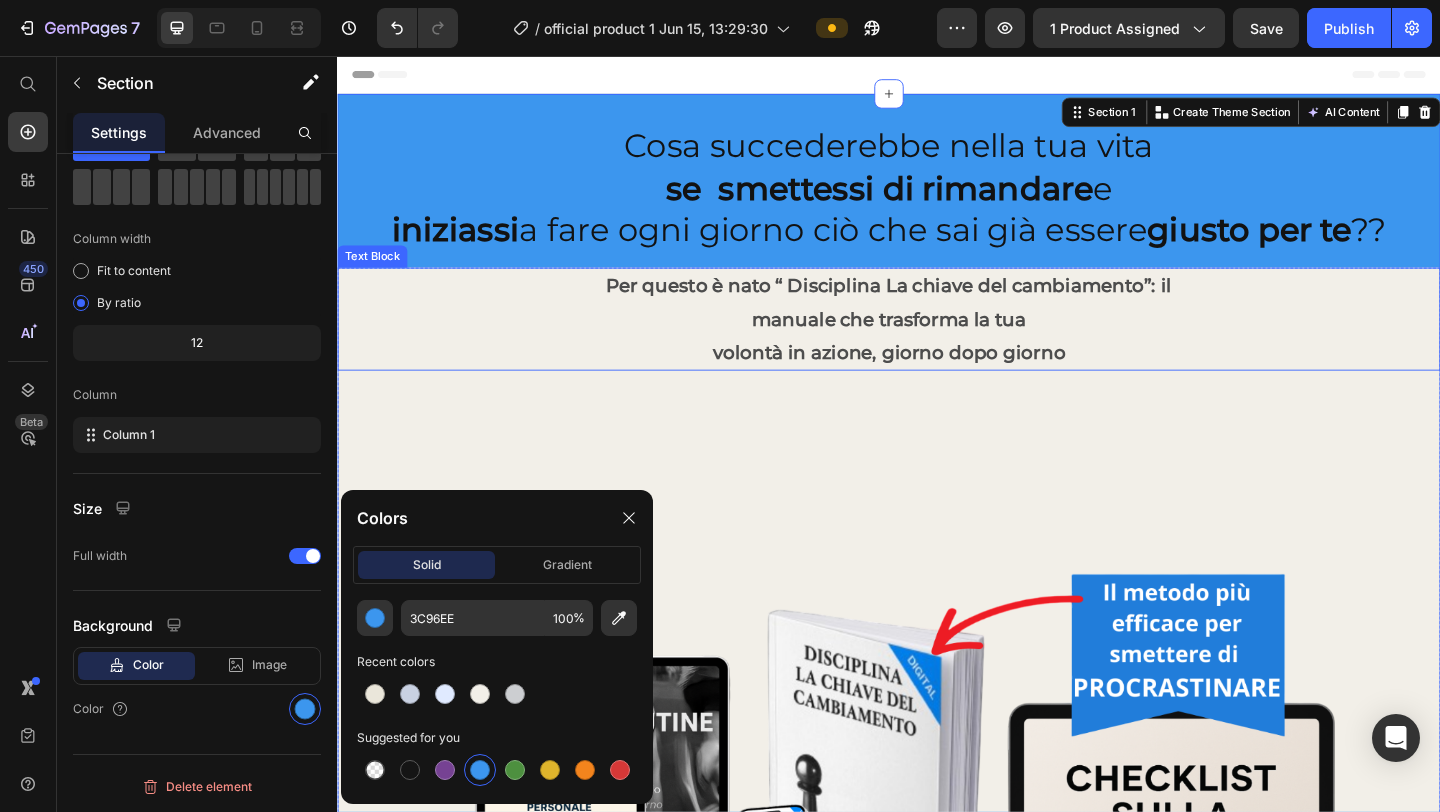 click on "Text Block" at bounding box center (375, 274) 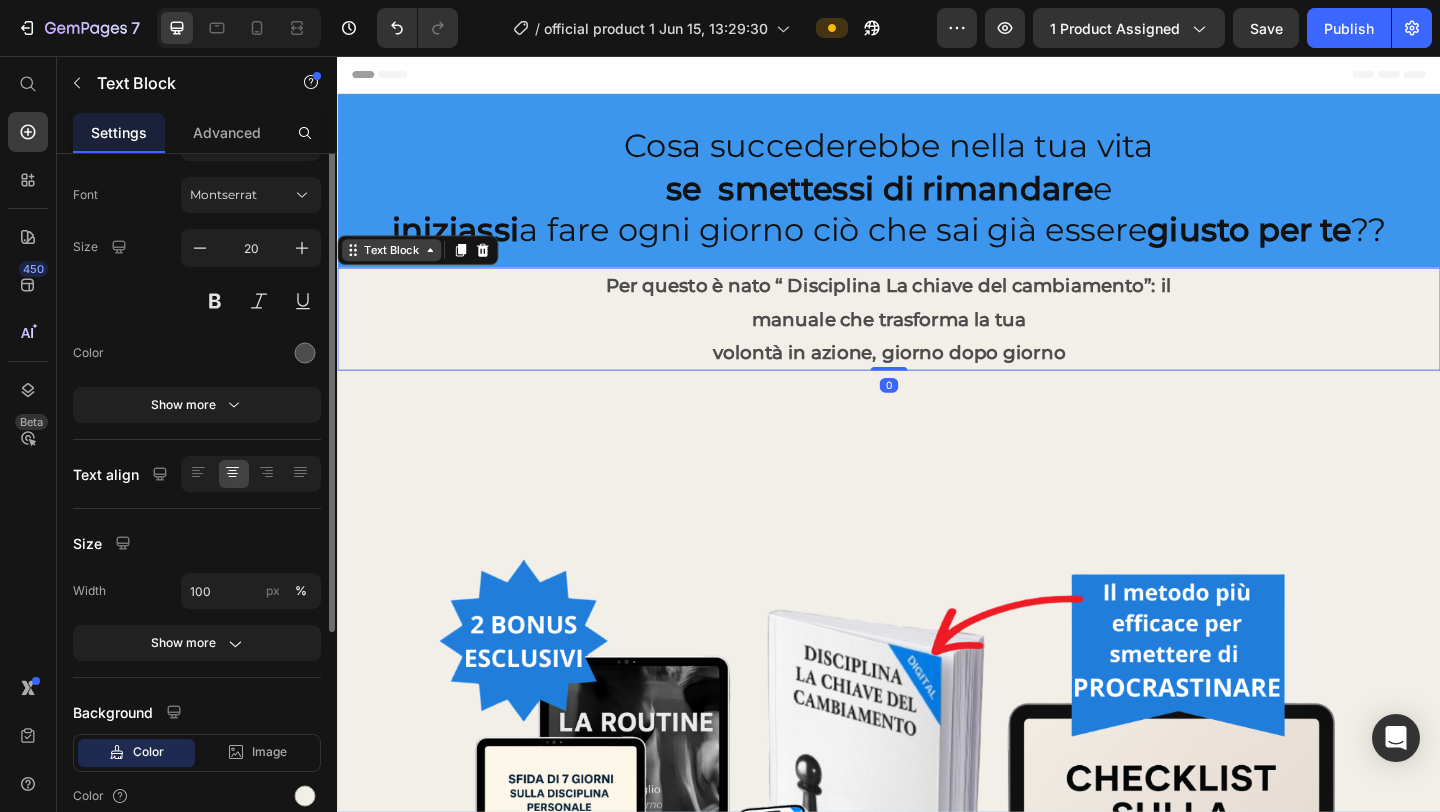 scroll, scrollTop: 0, scrollLeft: 0, axis: both 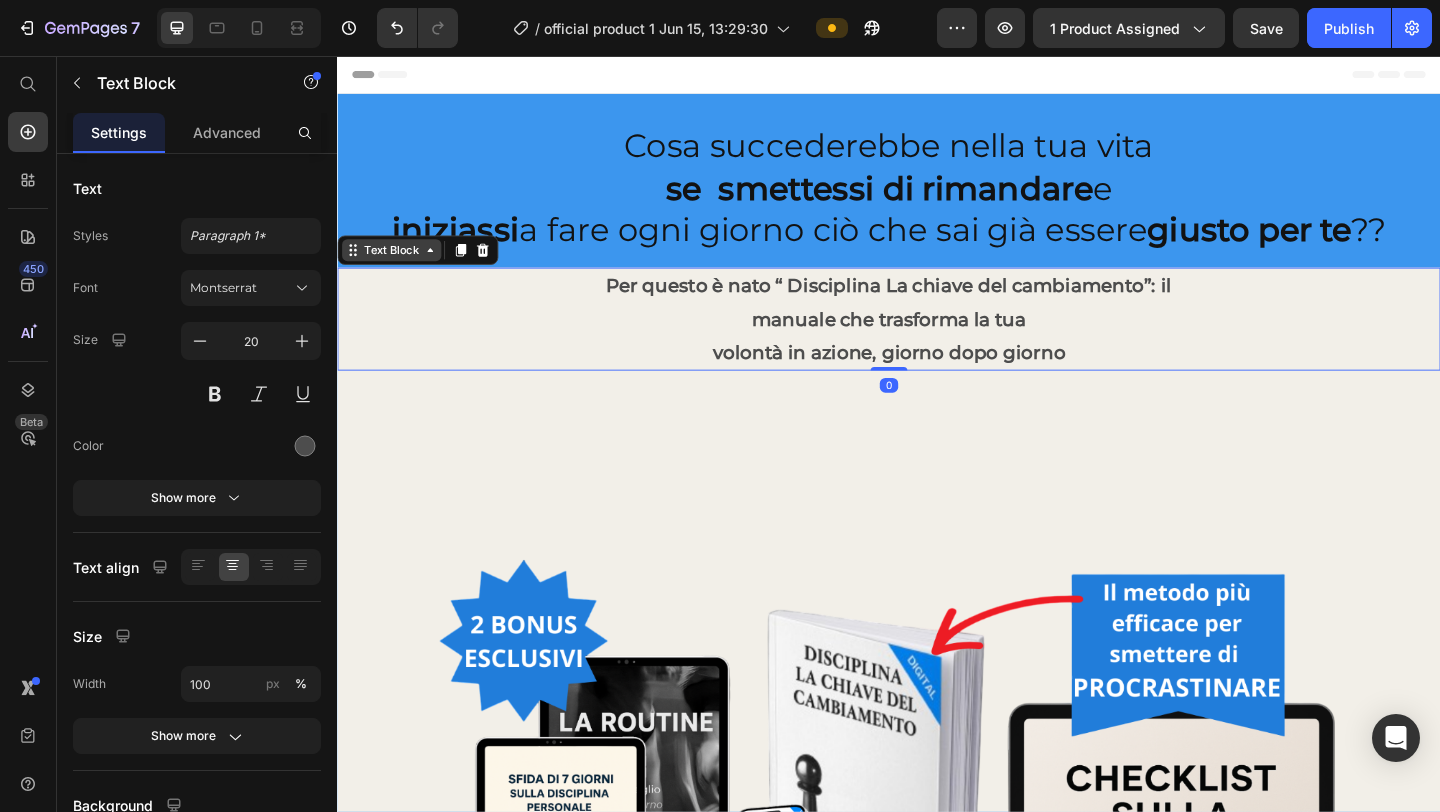 click on "Text Block" at bounding box center [396, 267] 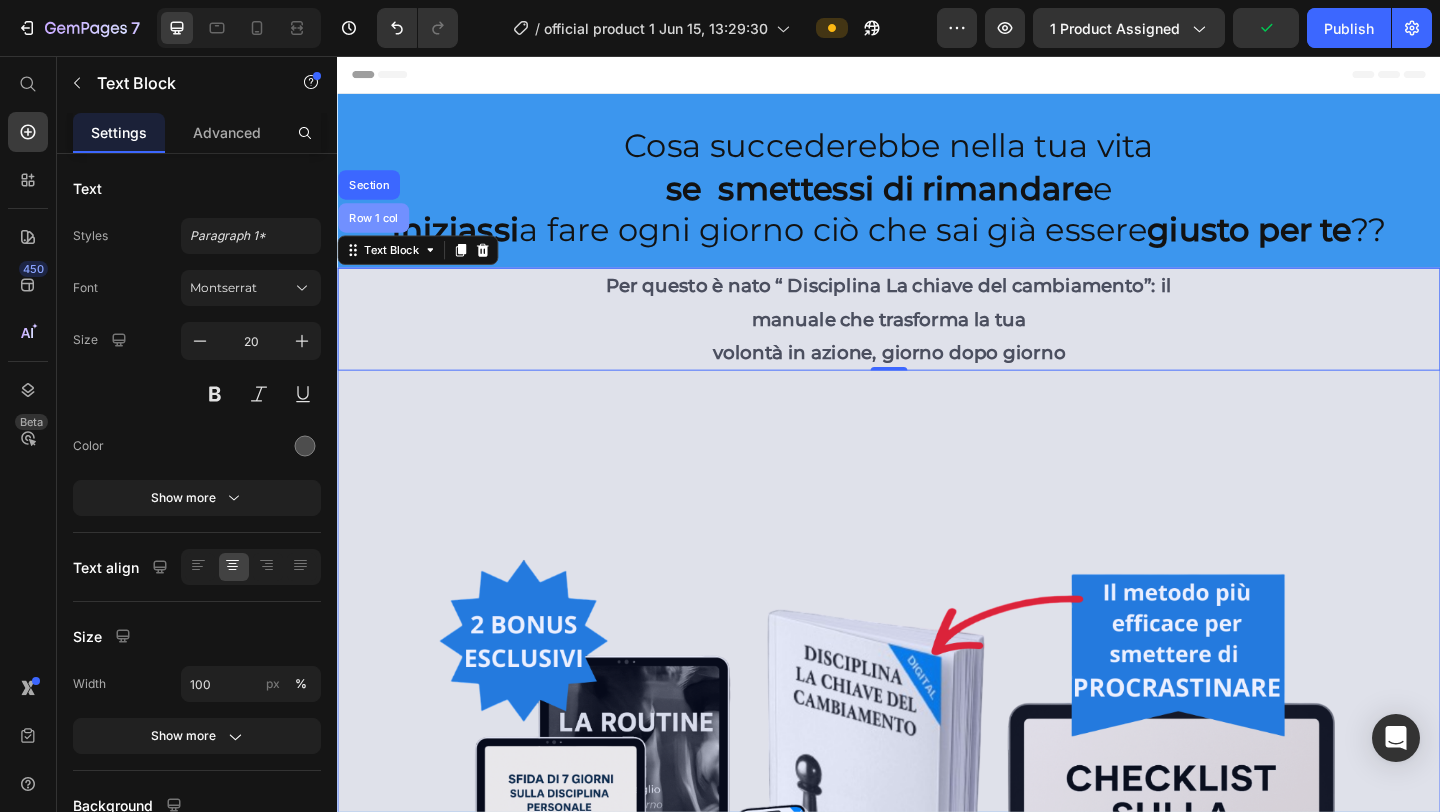 click on "Row 1 col" at bounding box center [376, 232] 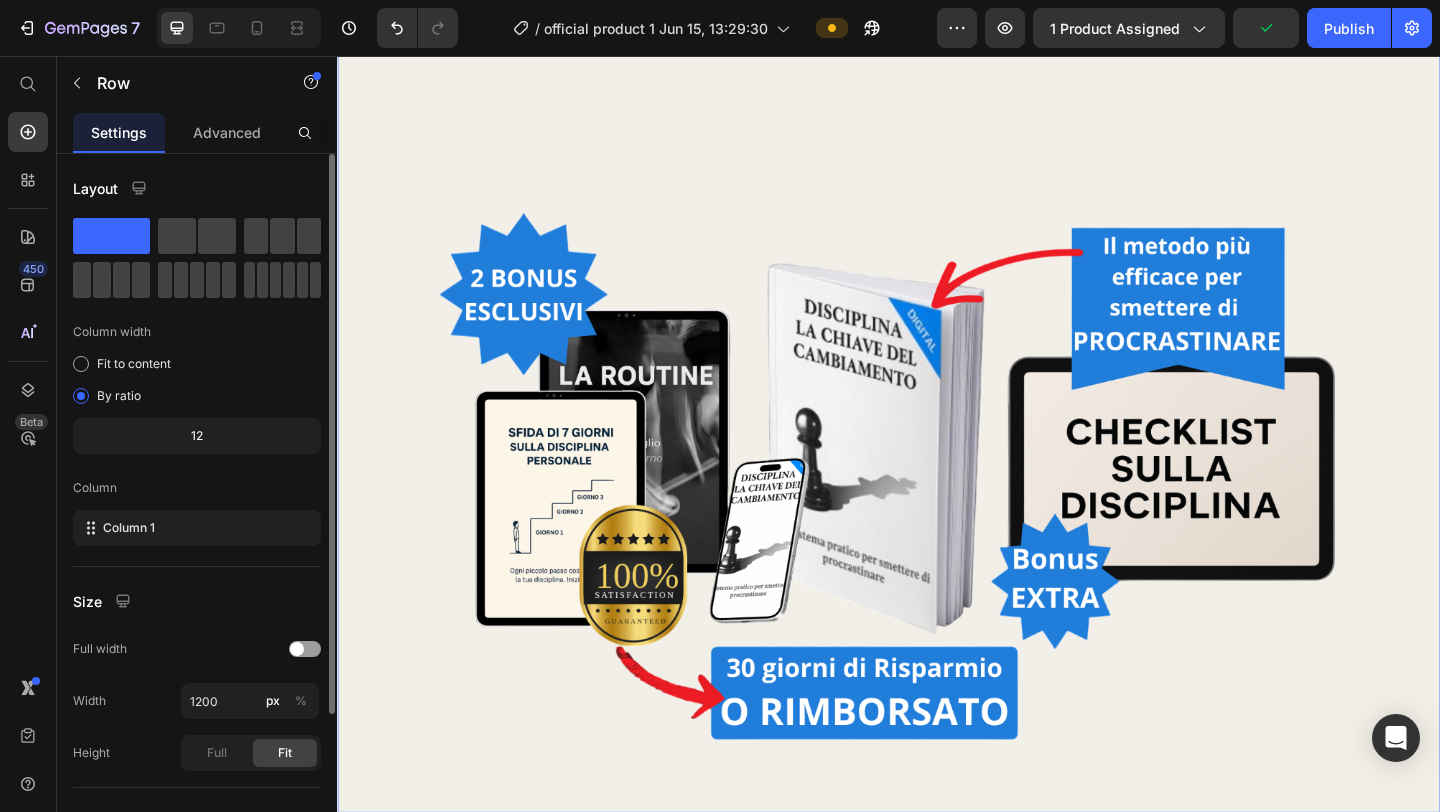 scroll, scrollTop: 456, scrollLeft: 0, axis: vertical 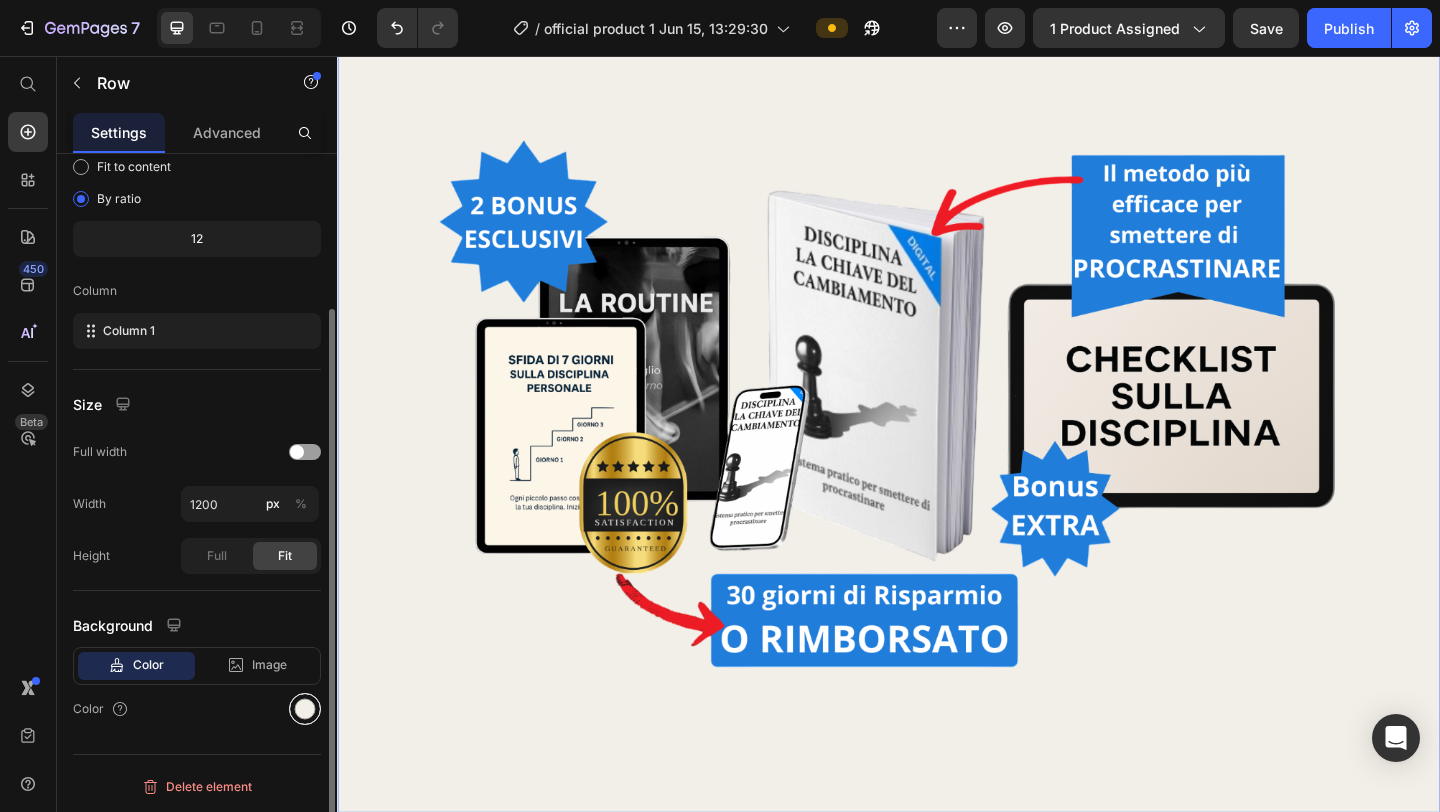 click at bounding box center (305, 709) 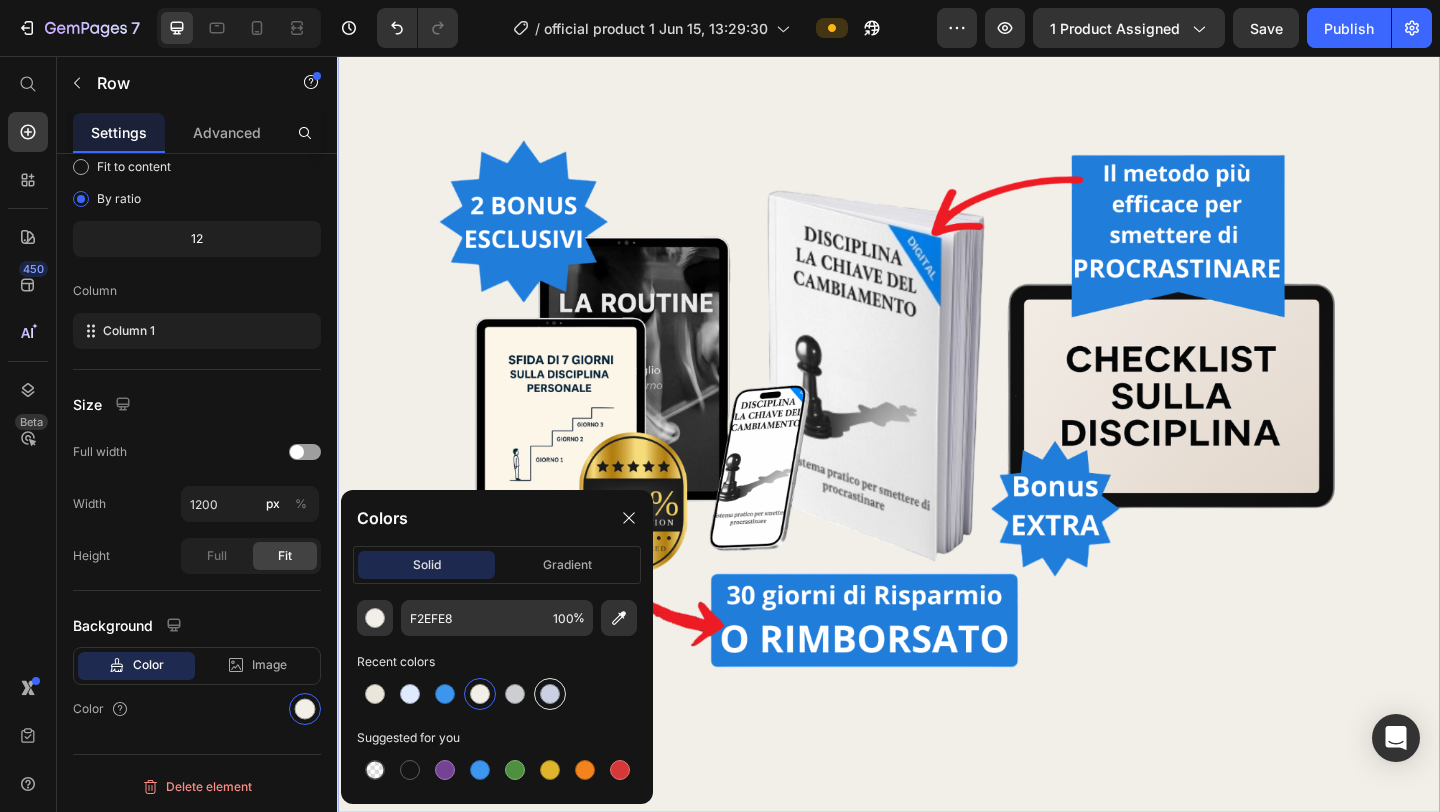 click at bounding box center [550, 694] 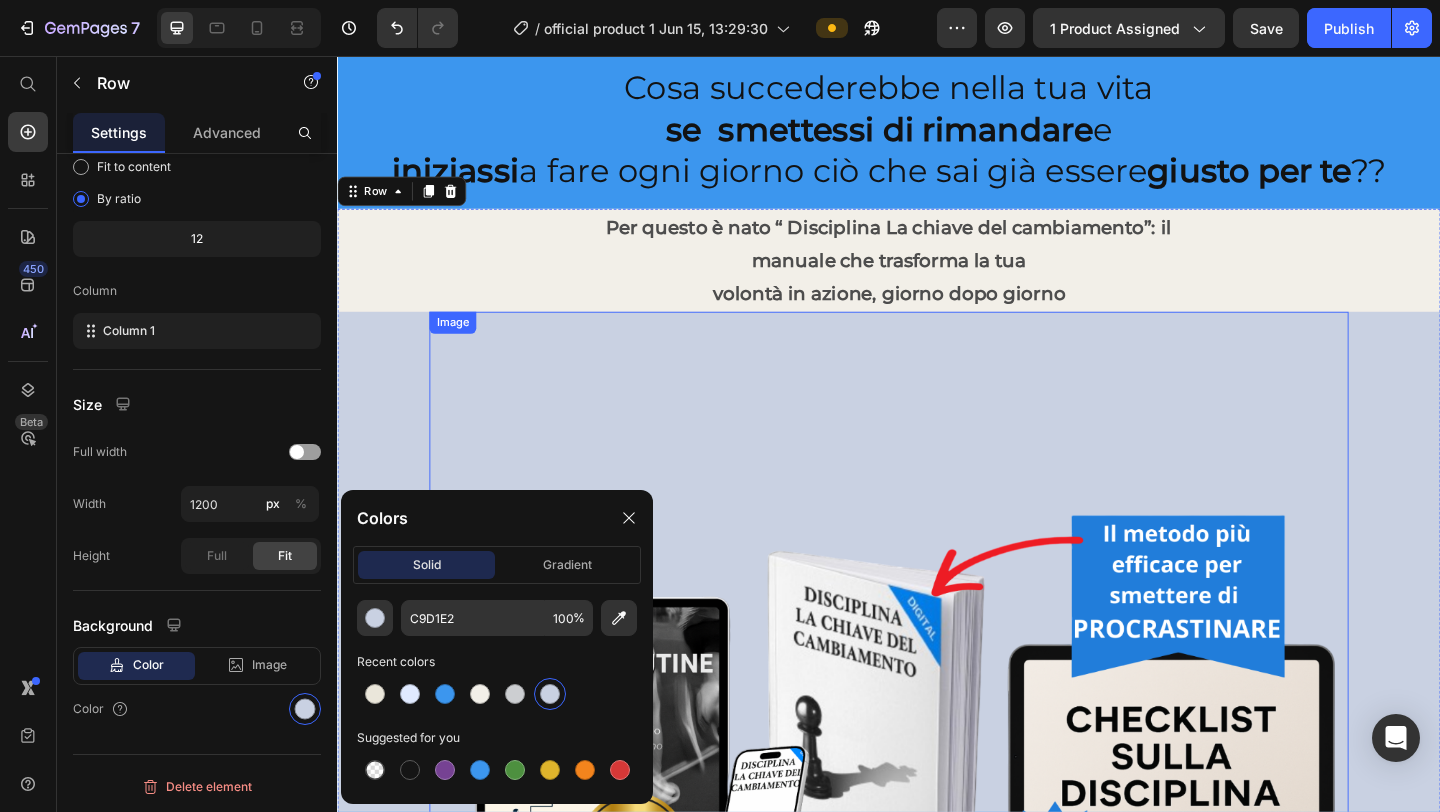 scroll, scrollTop: 45, scrollLeft: 0, axis: vertical 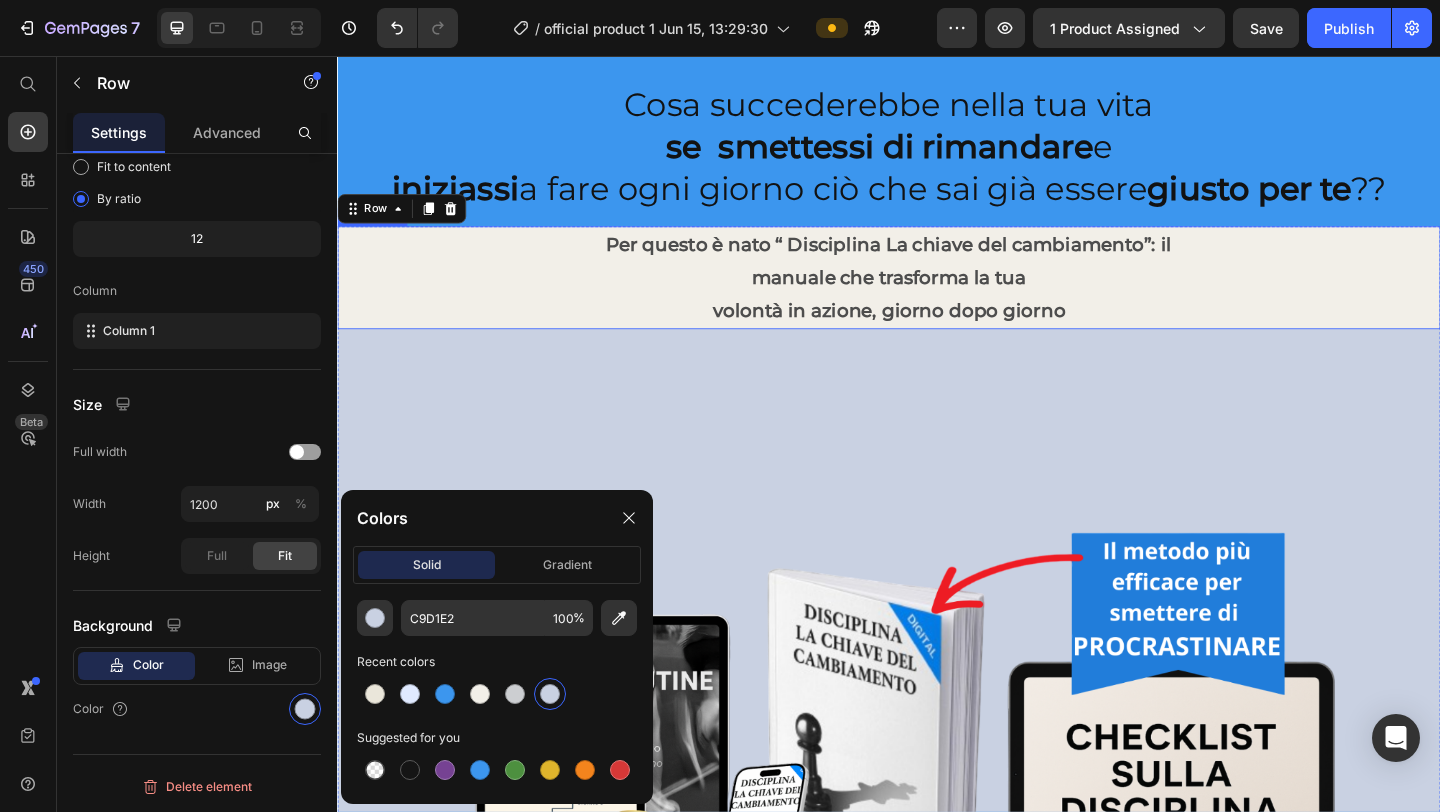 click on "manuale che trasforma la tua" at bounding box center (937, 297) 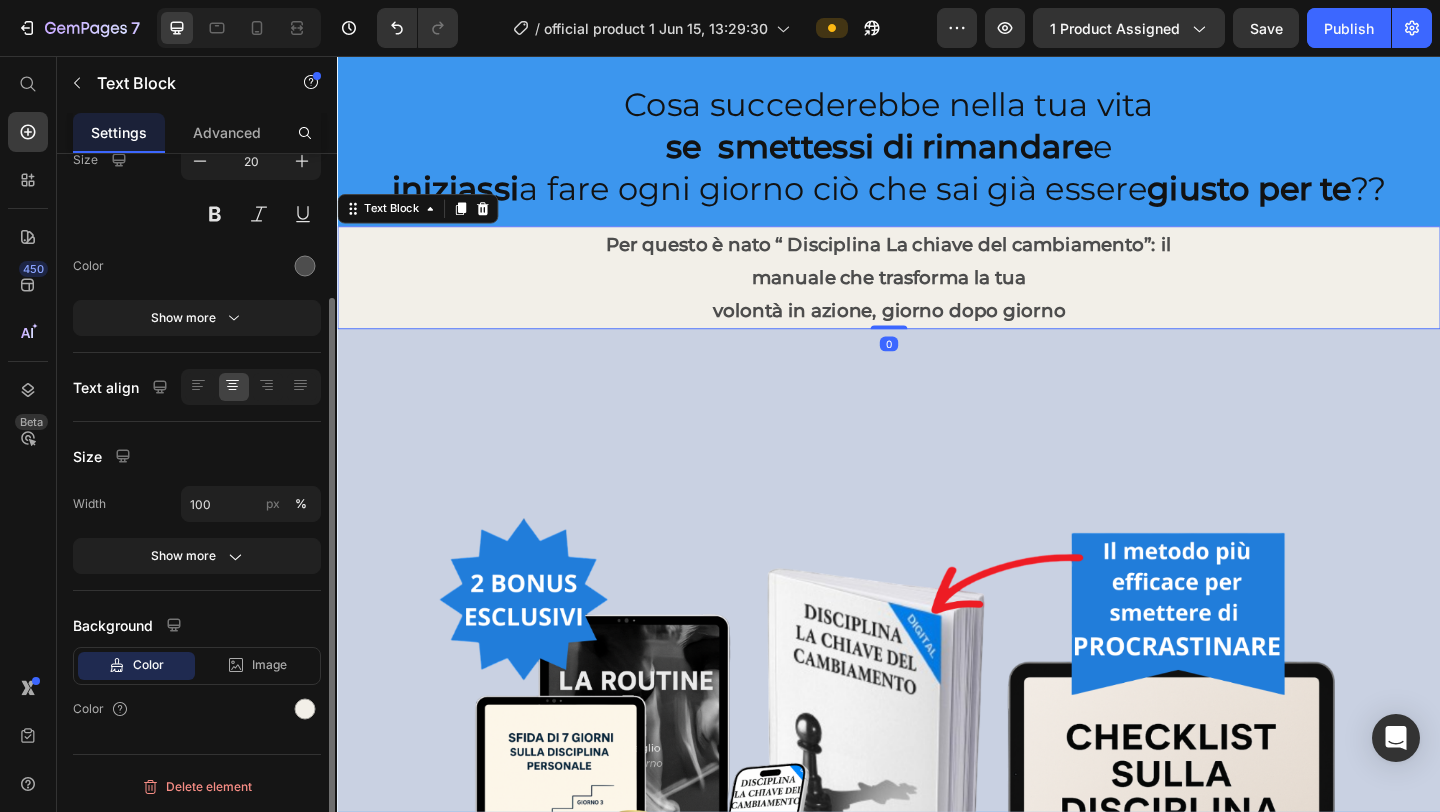 scroll, scrollTop: 0, scrollLeft: 0, axis: both 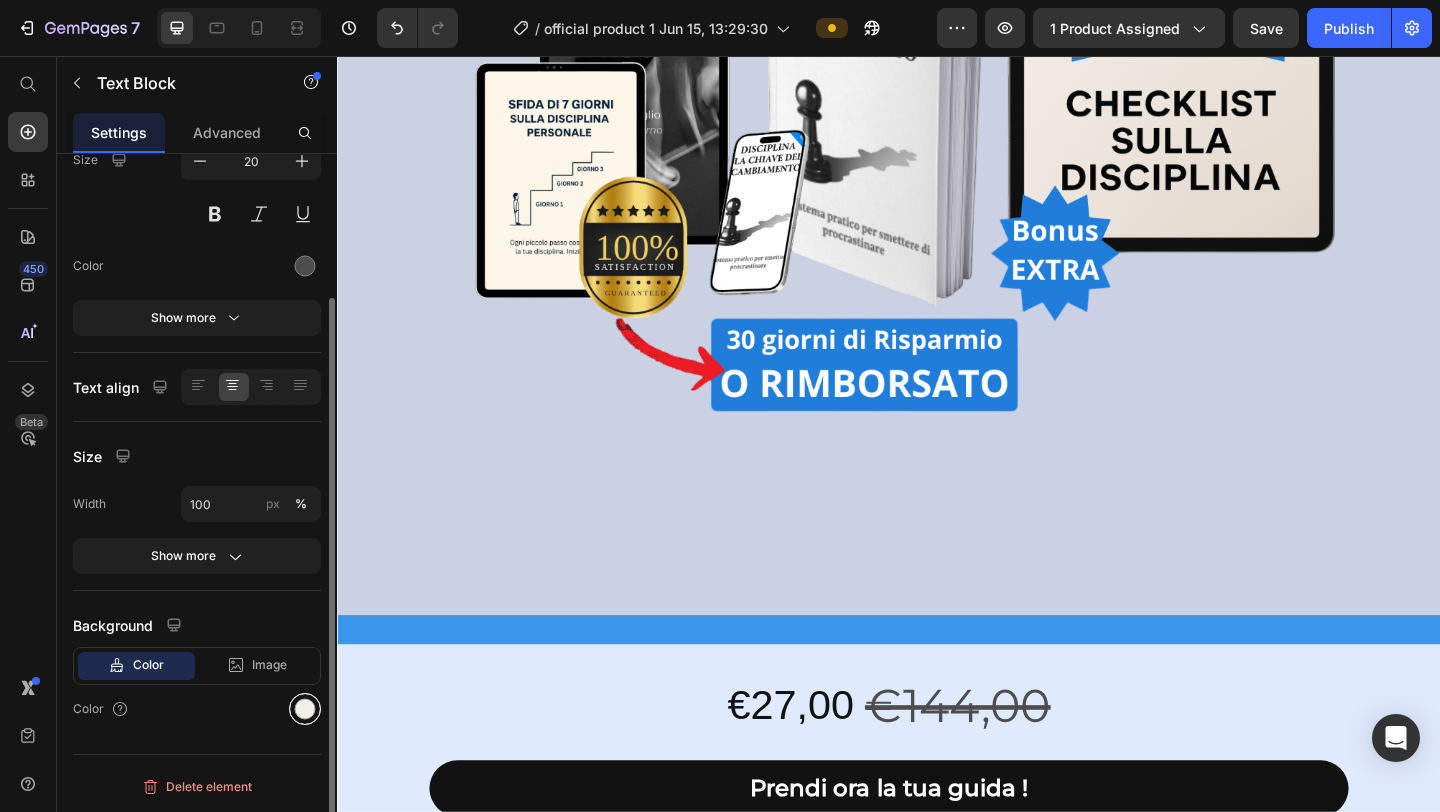 click at bounding box center (305, 709) 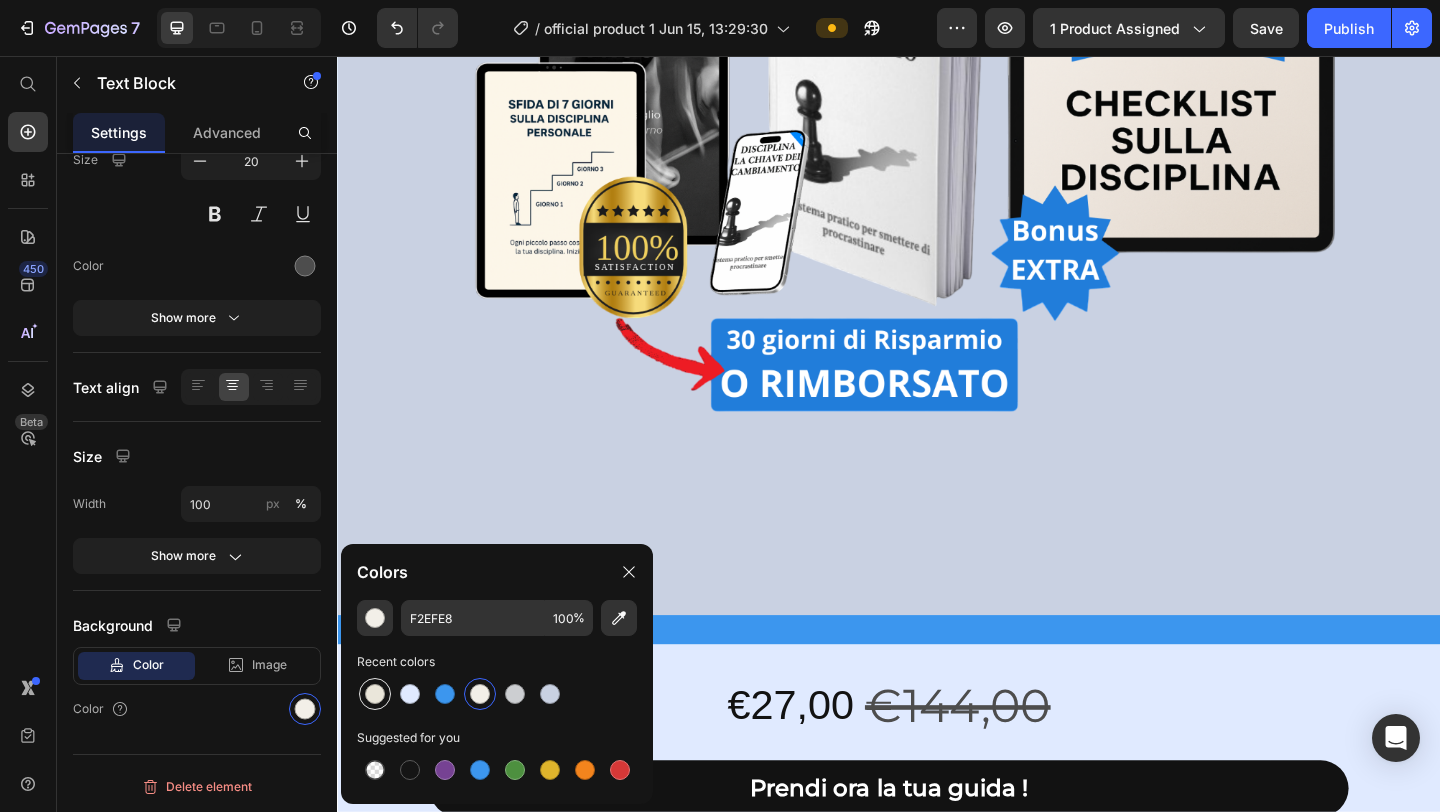 click at bounding box center [375, 694] 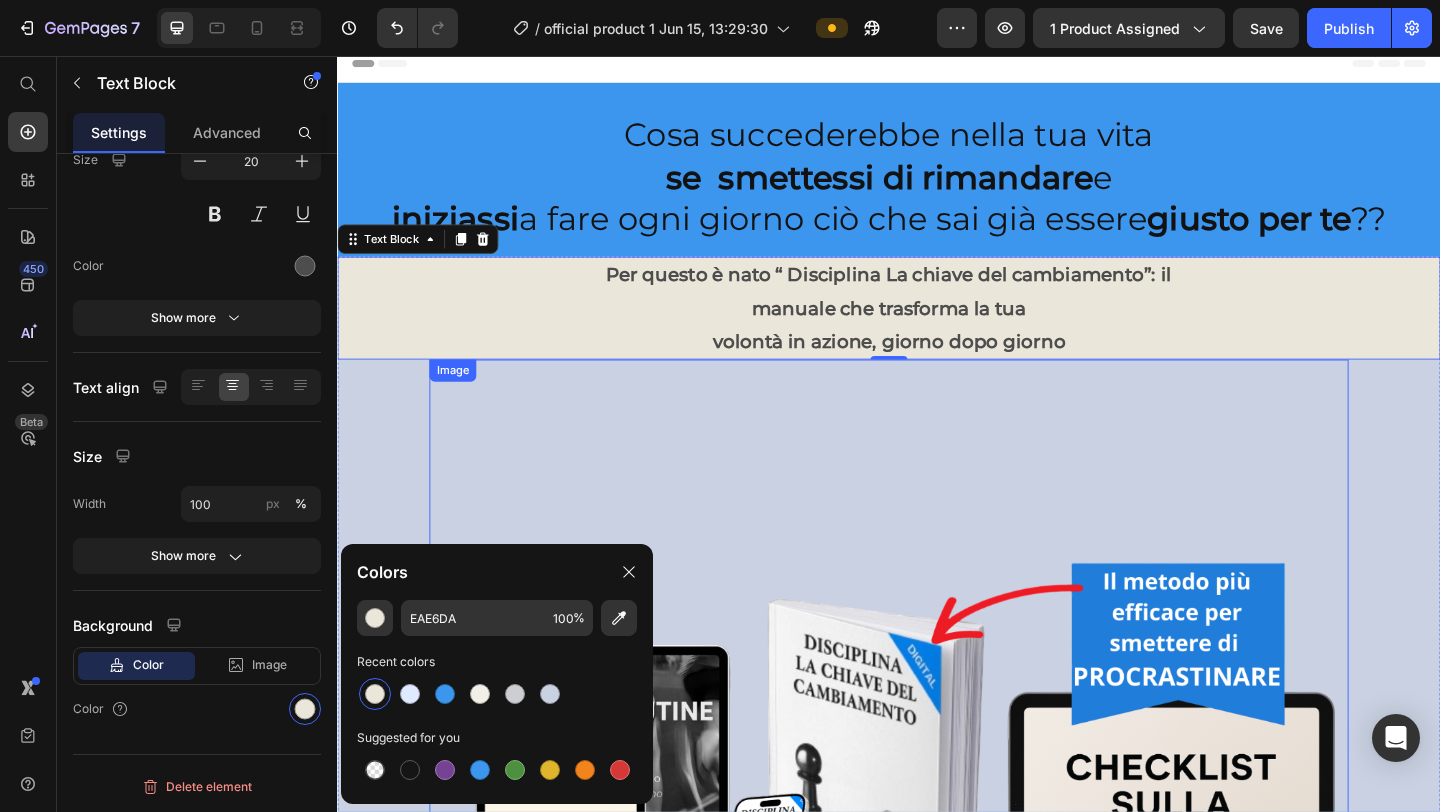 scroll, scrollTop: 0, scrollLeft: 0, axis: both 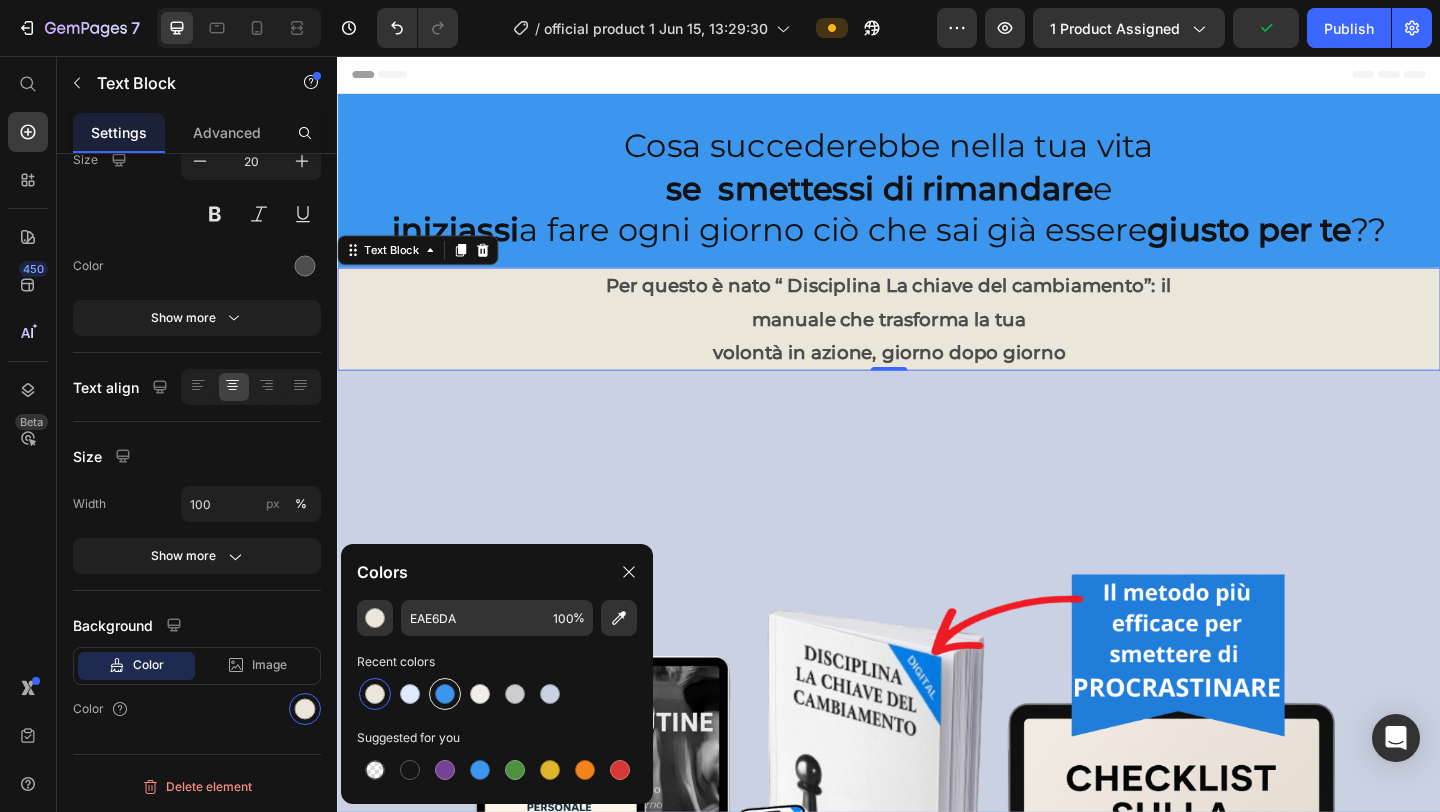 click at bounding box center [445, 694] 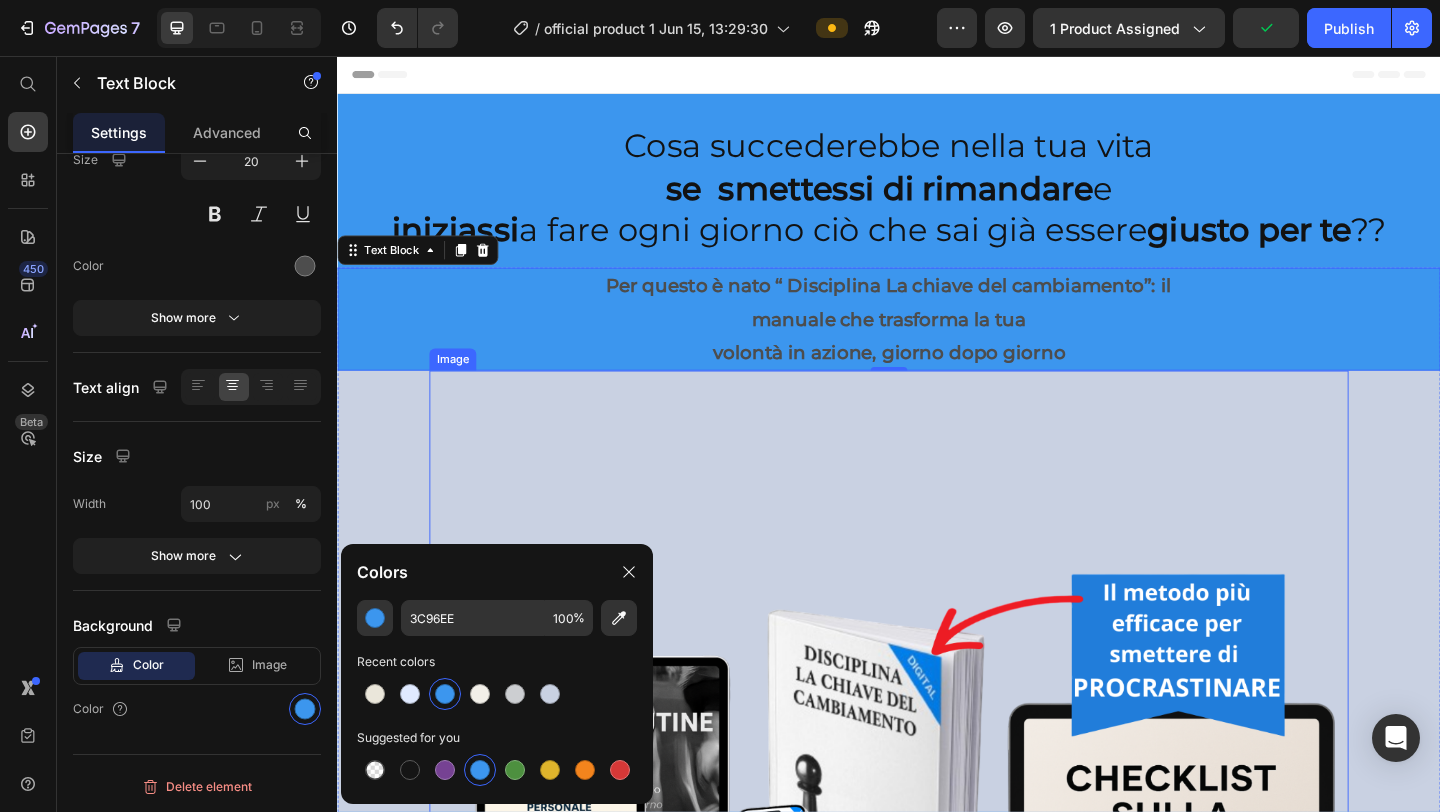 click at bounding box center [937, 898] 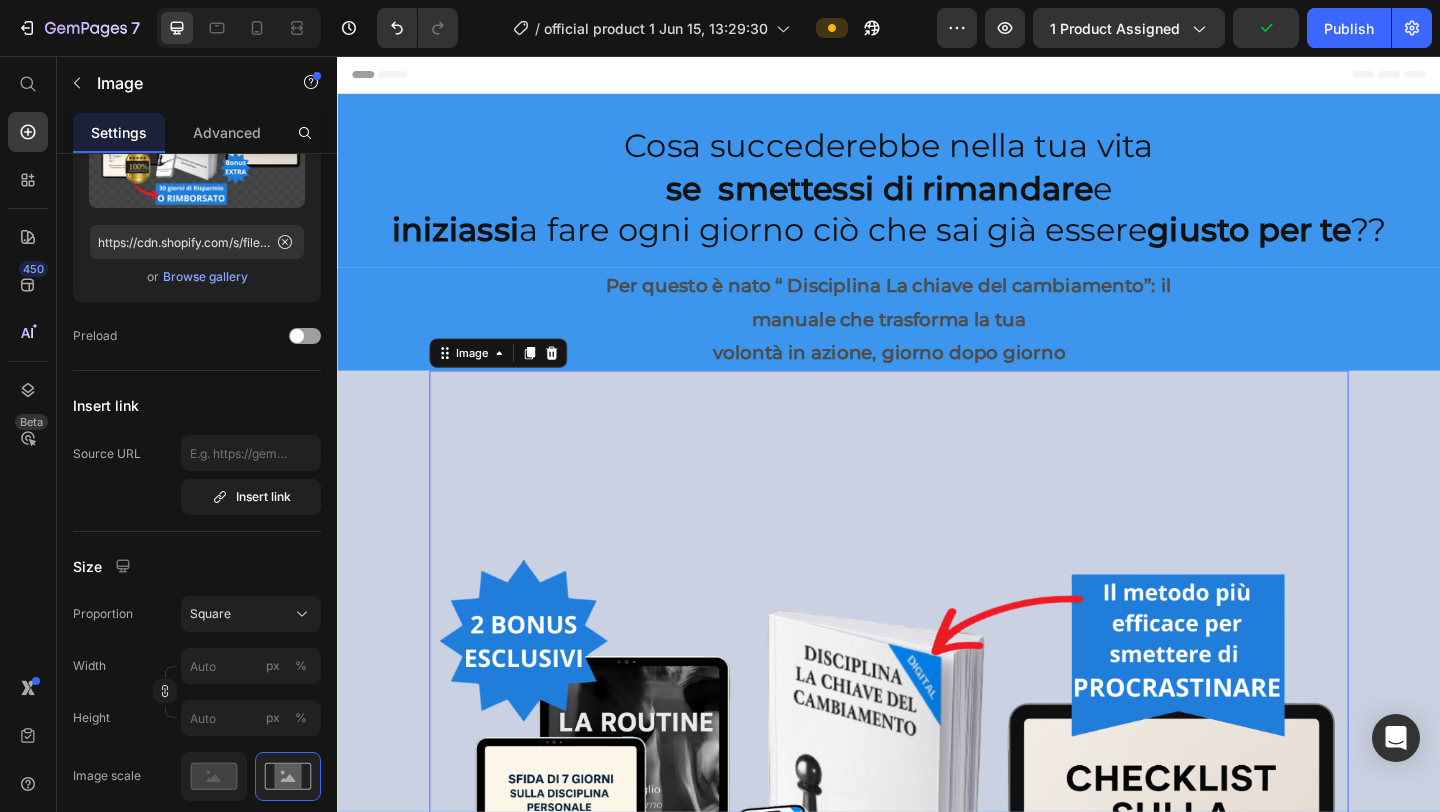 scroll, scrollTop: 0, scrollLeft: 0, axis: both 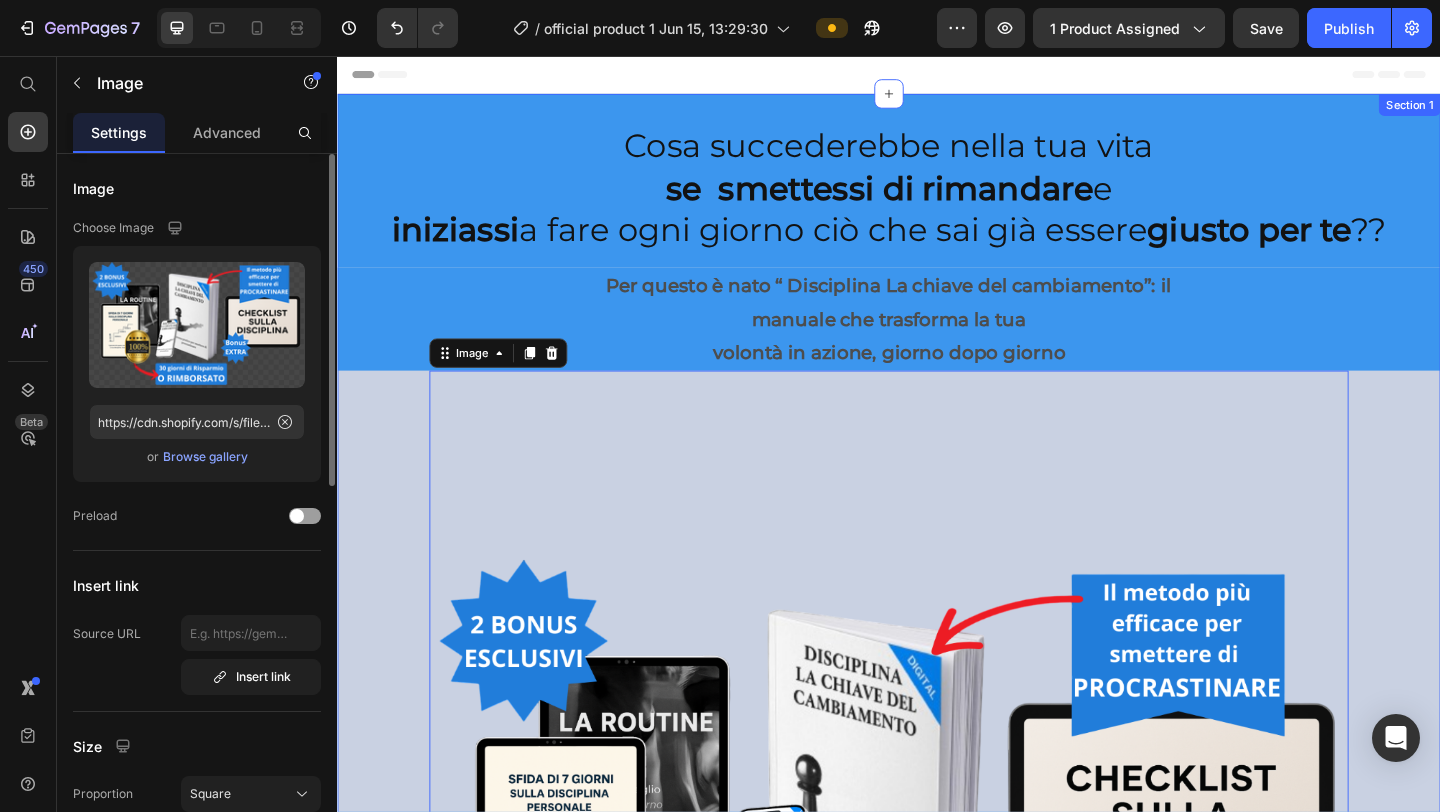 click on "Cosa succederebbe nella tua vita se  smettessi di rimandare  e iniziassi  a fare ogni giorno ciò che sai già essere  giusto per te ?? Heading Row Per questo è nato “ Disciplina La chiave del cambiamento”: il manuale che trasforma la tua volontà in azione, giorno dopo giorno Text Block Image   0 Row Section 1" at bounding box center [937, 763] 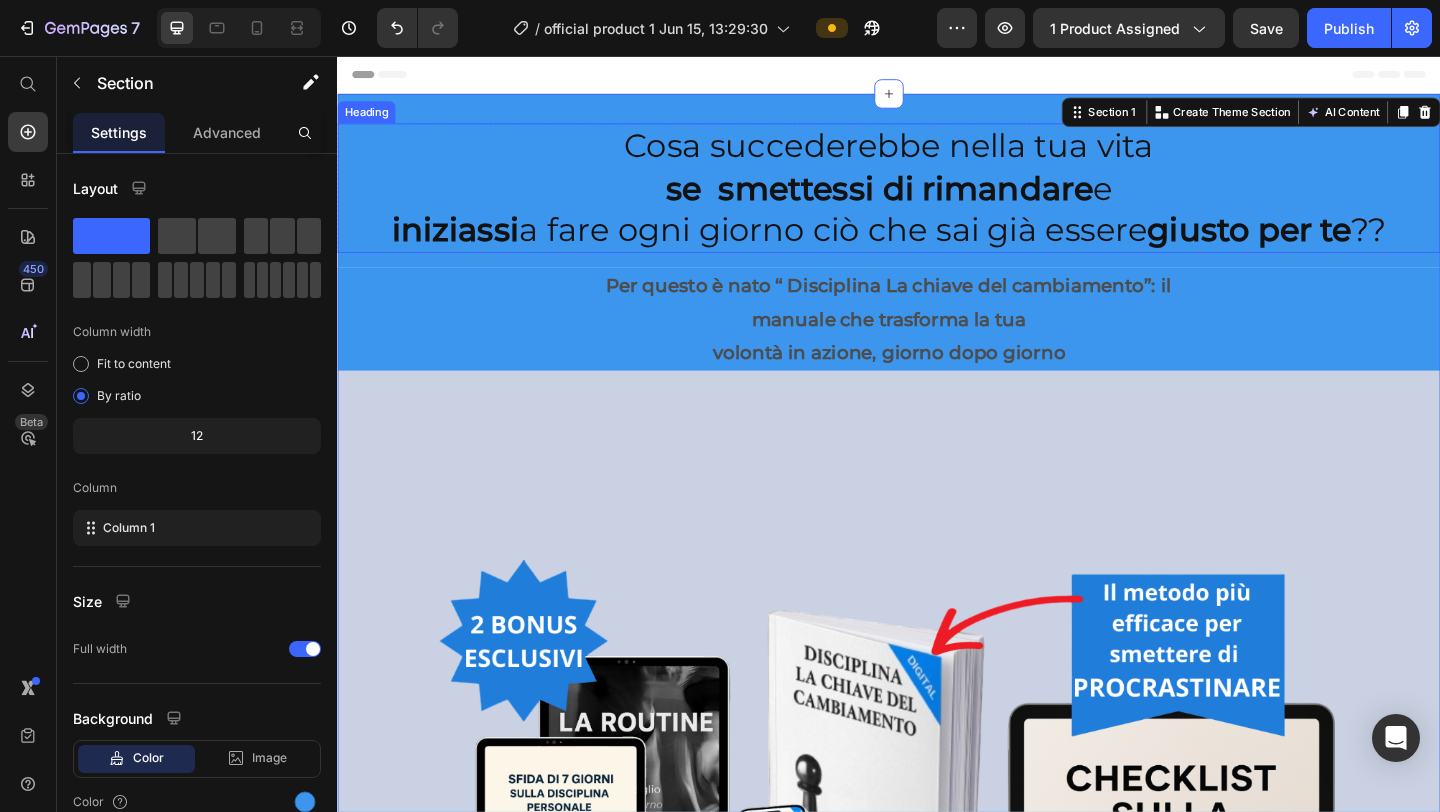 click on "Cosa succederebbe nella tua vita se  smettessi di rimandare  e iniziassi  a fare ogni giorno ciò che sai già essere  giusto per te ??" at bounding box center [937, 199] 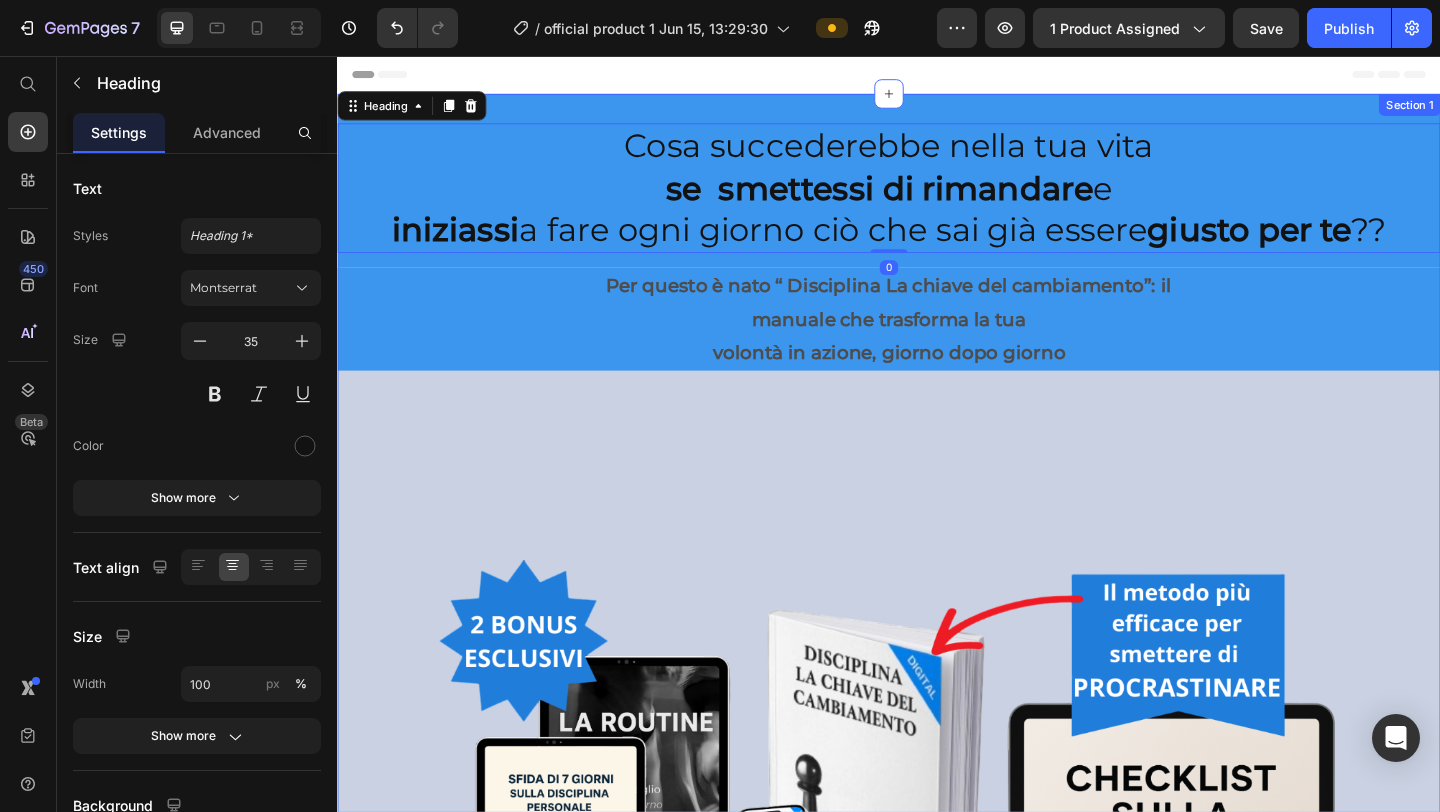 click on "Cosa succederebbe nella tua vita se  smettessi di rimandare  e iniziassi  a fare ogni giorno ciò che sai già essere  giusto per te ?? Heading   0 Row Per questo è nato “ Disciplina La chiave del cambiamento”: il manuale che trasforma la tua volontà in azione, giorno dopo giorno Text Block Image Row Section 1" at bounding box center (937, 763) 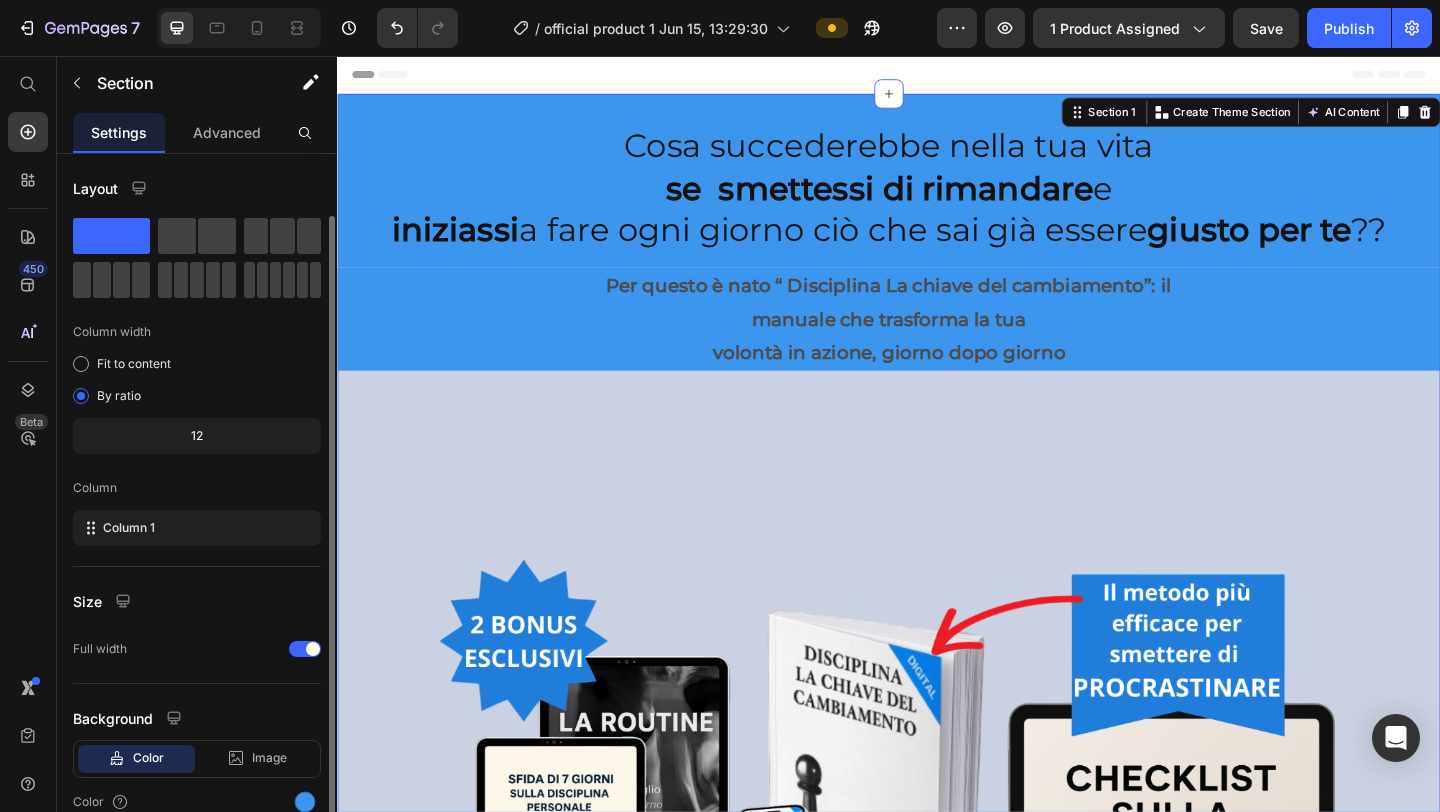 scroll, scrollTop: 93, scrollLeft: 0, axis: vertical 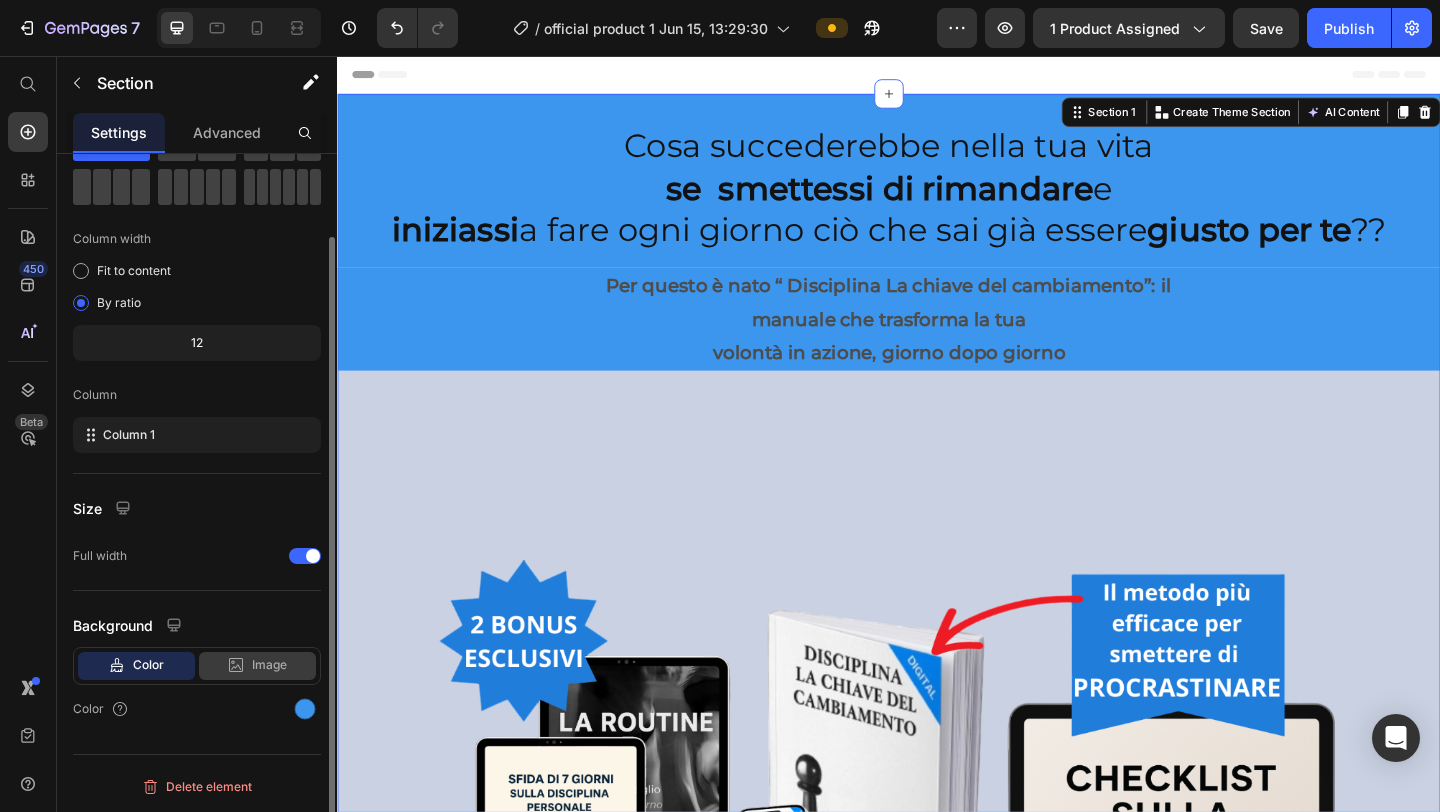 click on "Image" 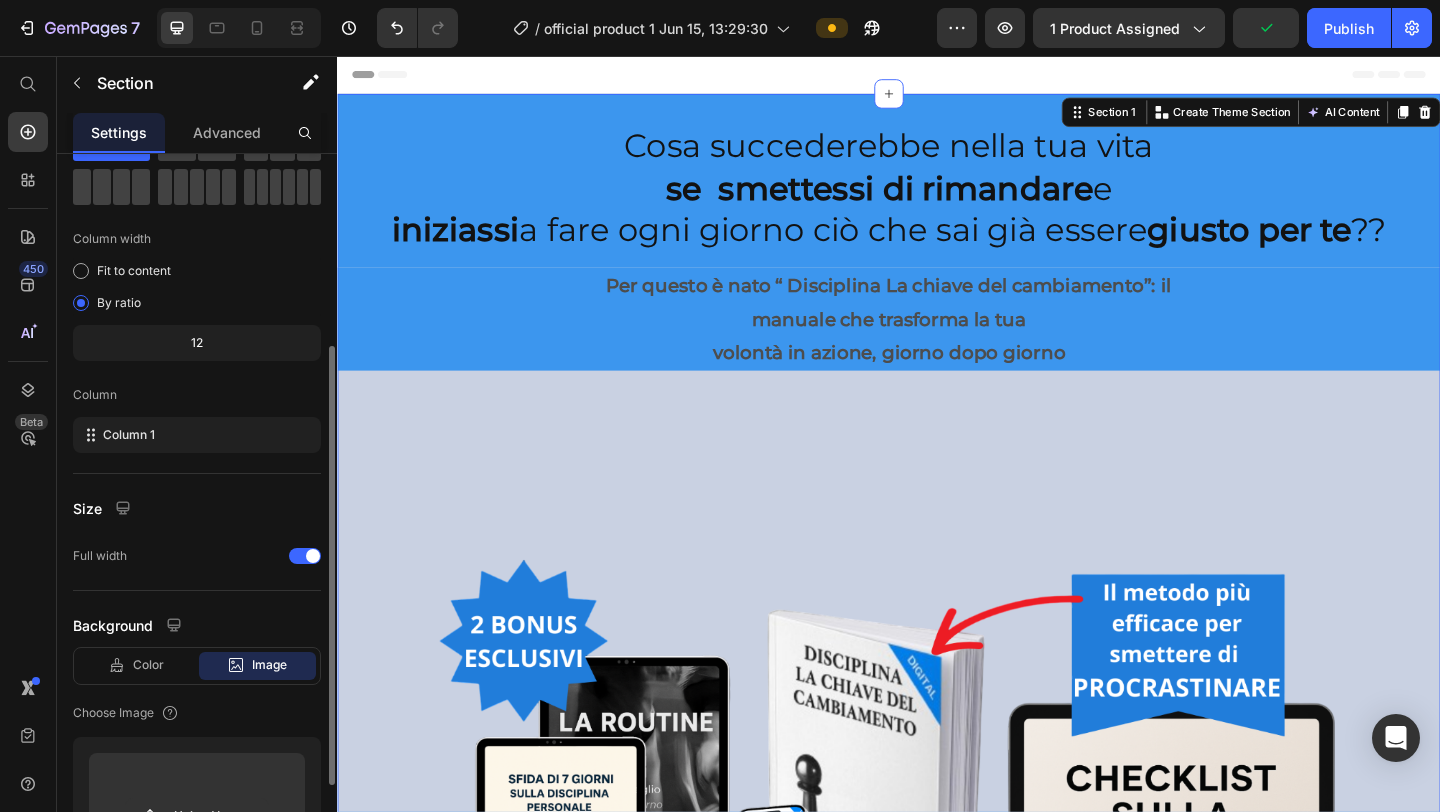 scroll, scrollTop: 177, scrollLeft: 0, axis: vertical 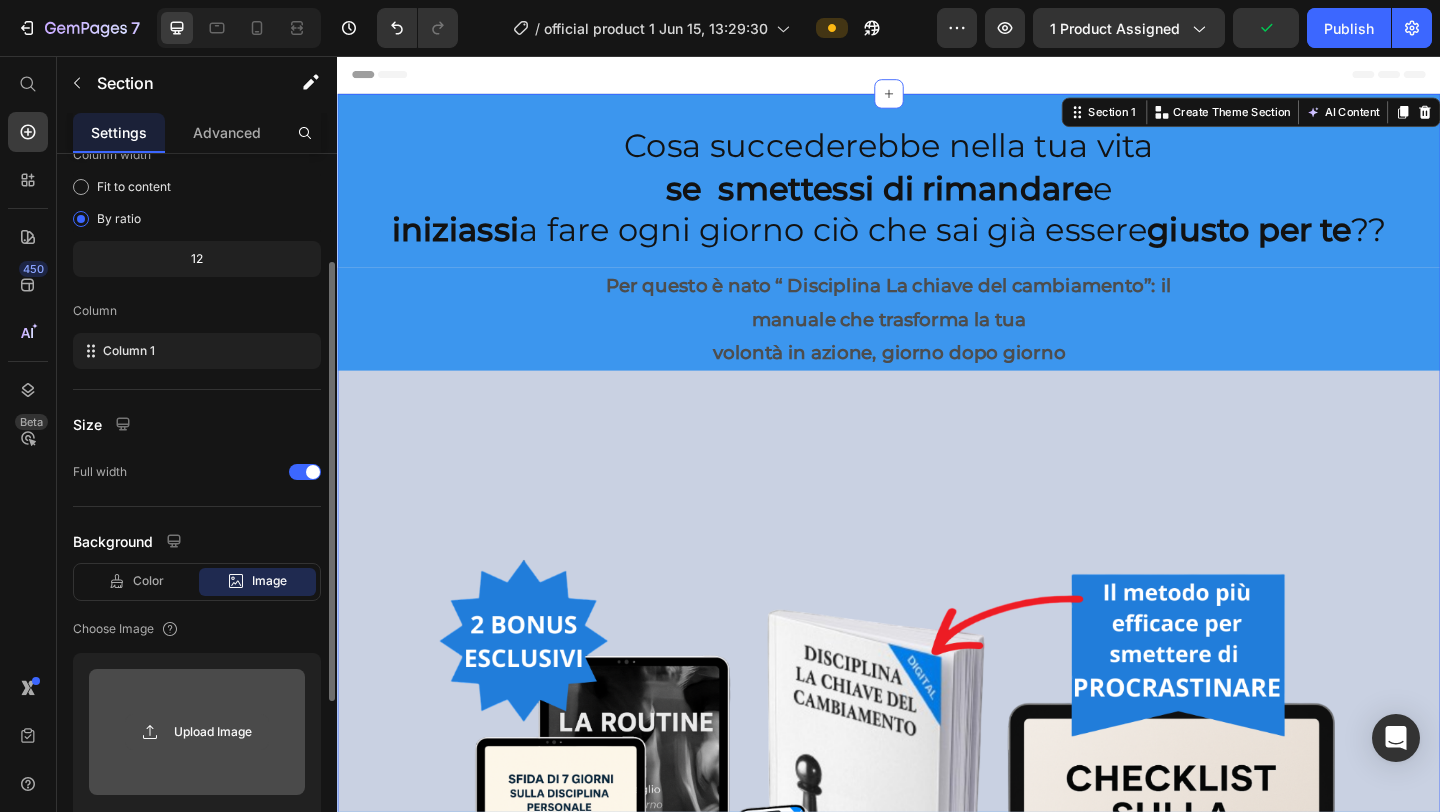 click 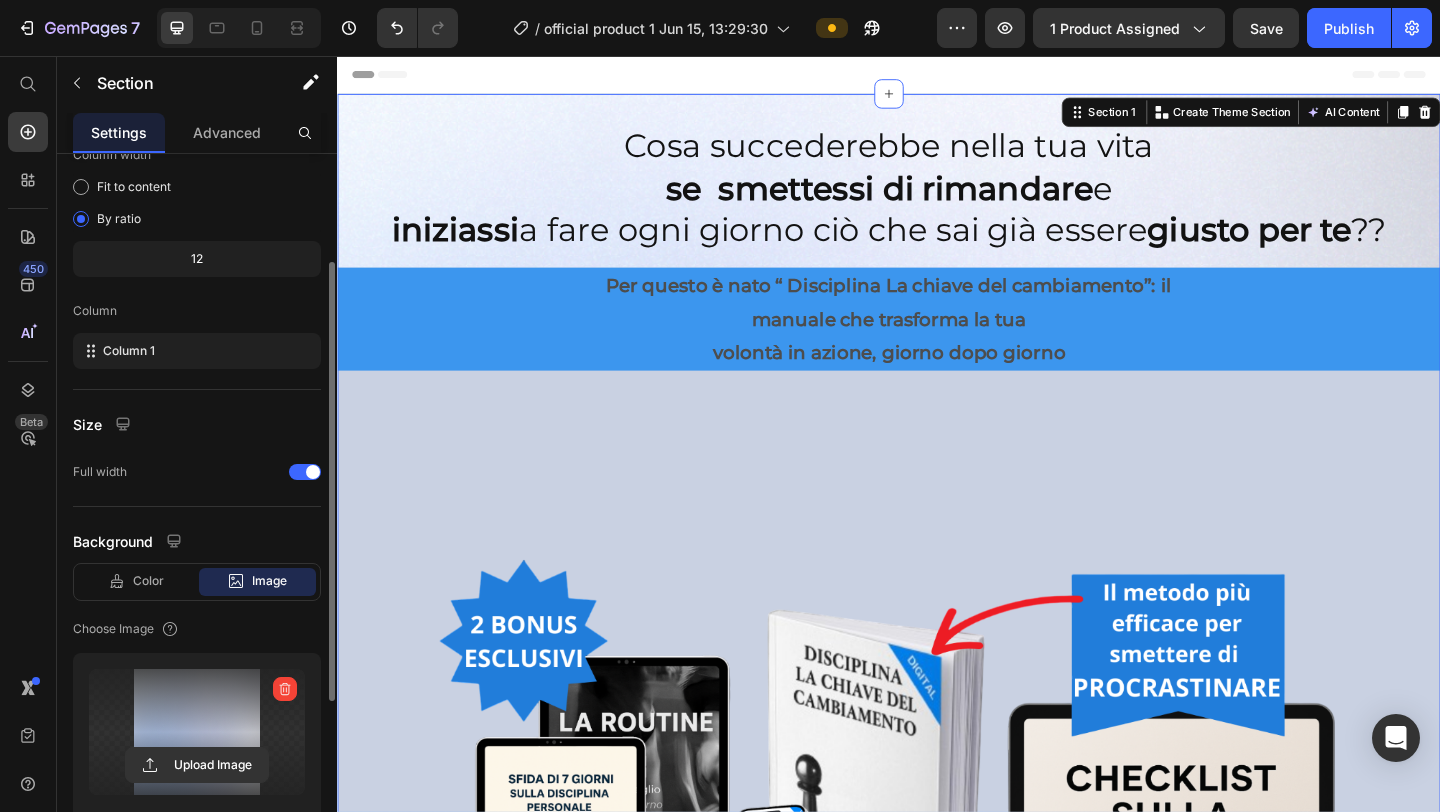 click at bounding box center (197, 732) 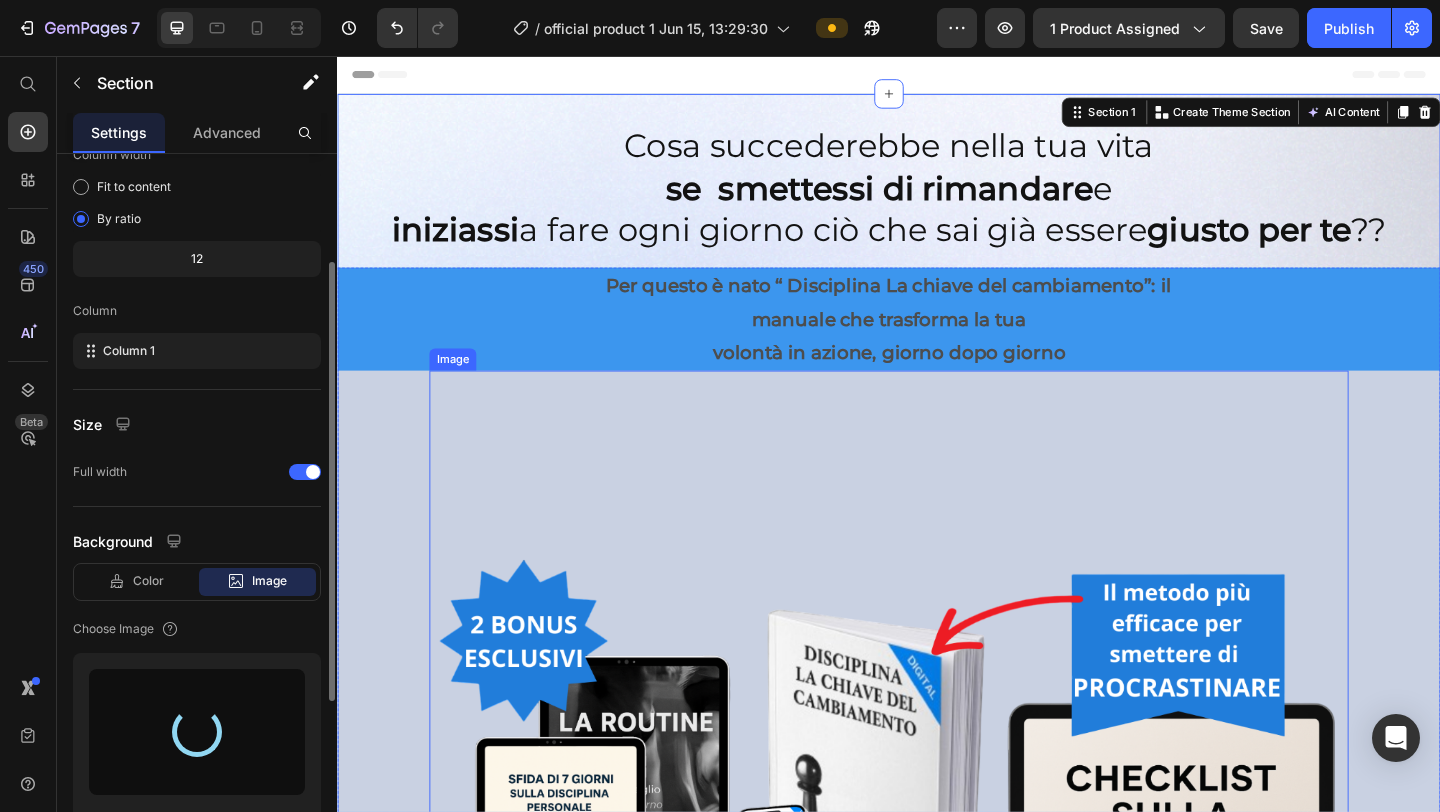 type on "https://cdn.shopify.com/s/files/1/0952/8636/2444/files/gempages_570901229882836192-130f2e47-08b1-42ad-a15c-028447dad669.png" 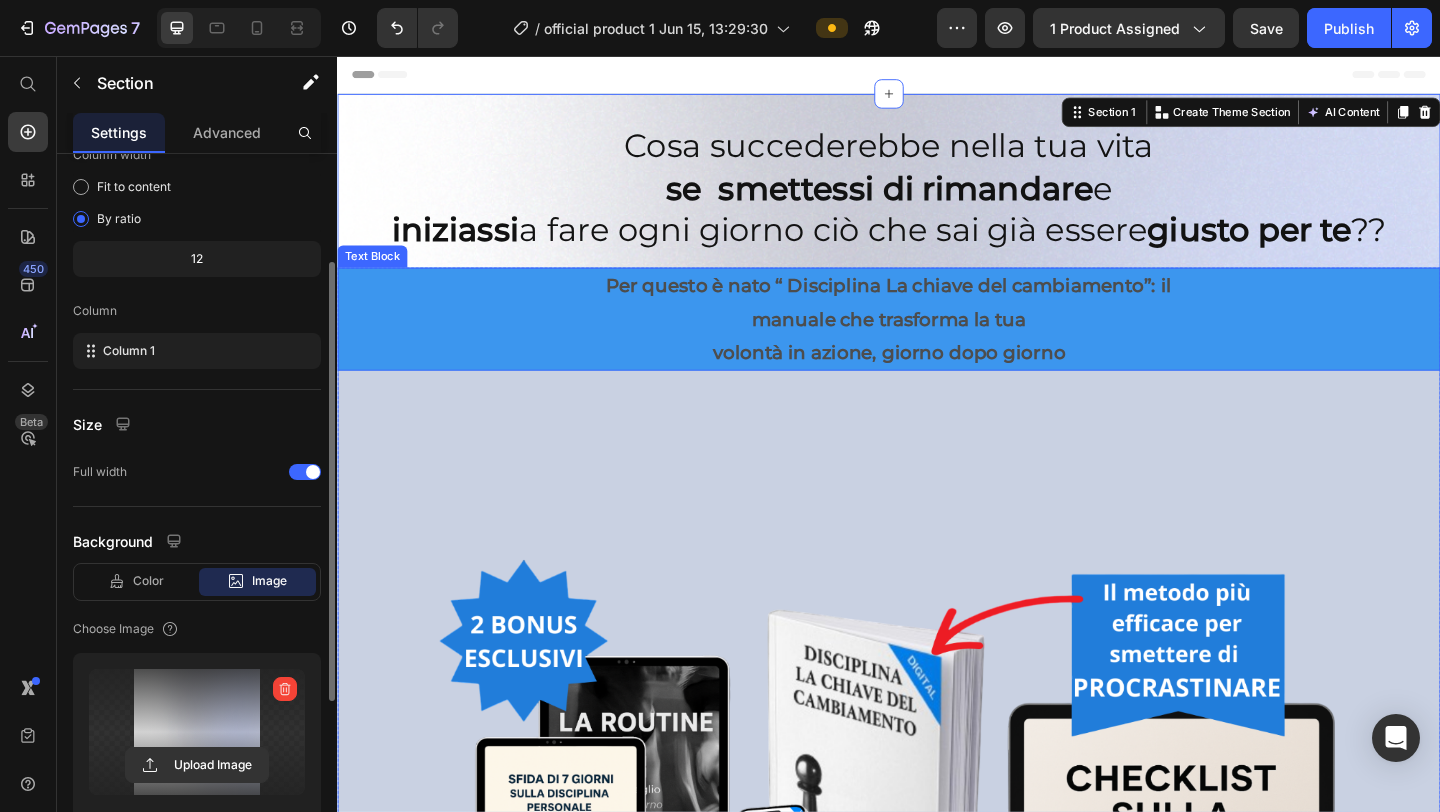 click on "volontà in azione, giorno dopo giorno" at bounding box center (937, 378) 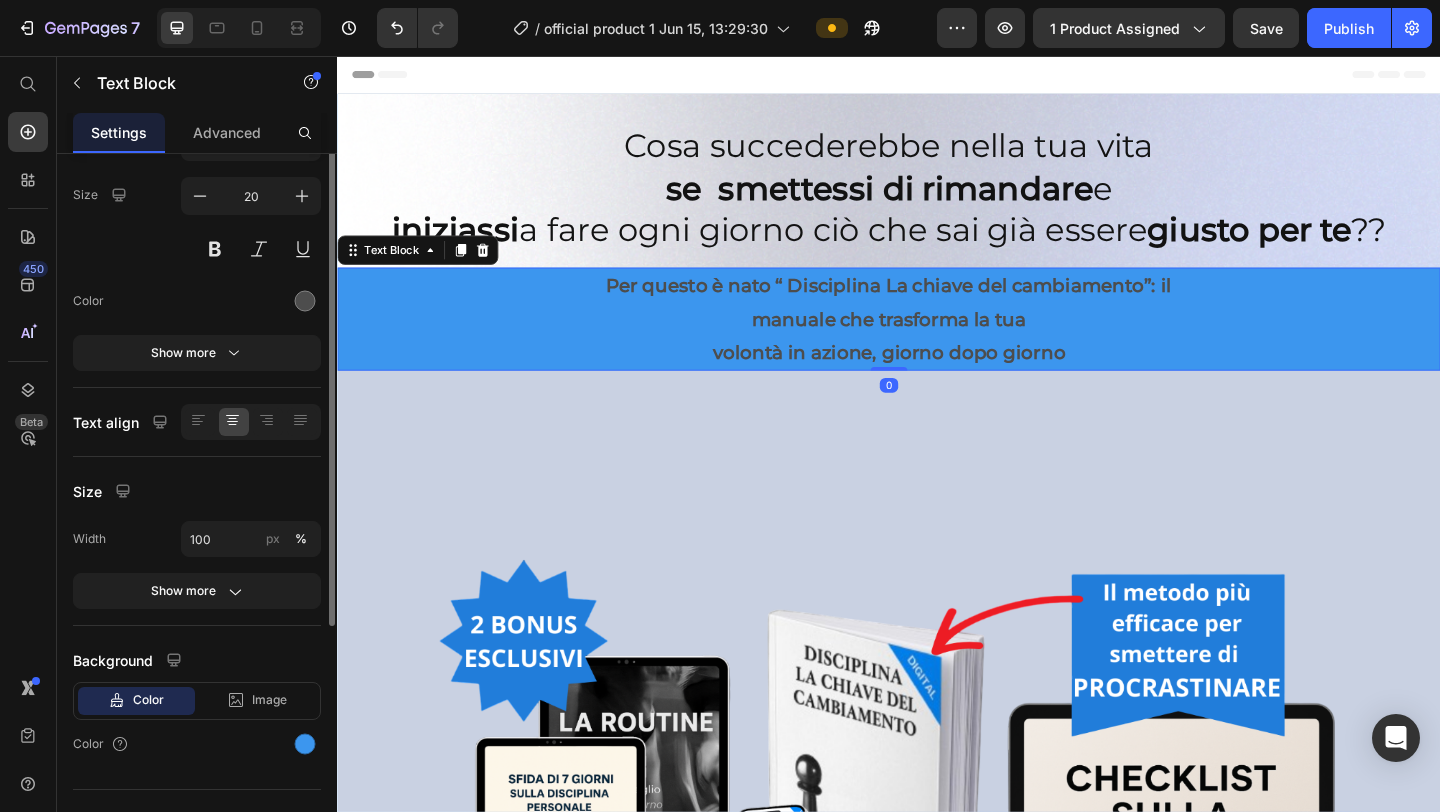 scroll, scrollTop: 180, scrollLeft: 0, axis: vertical 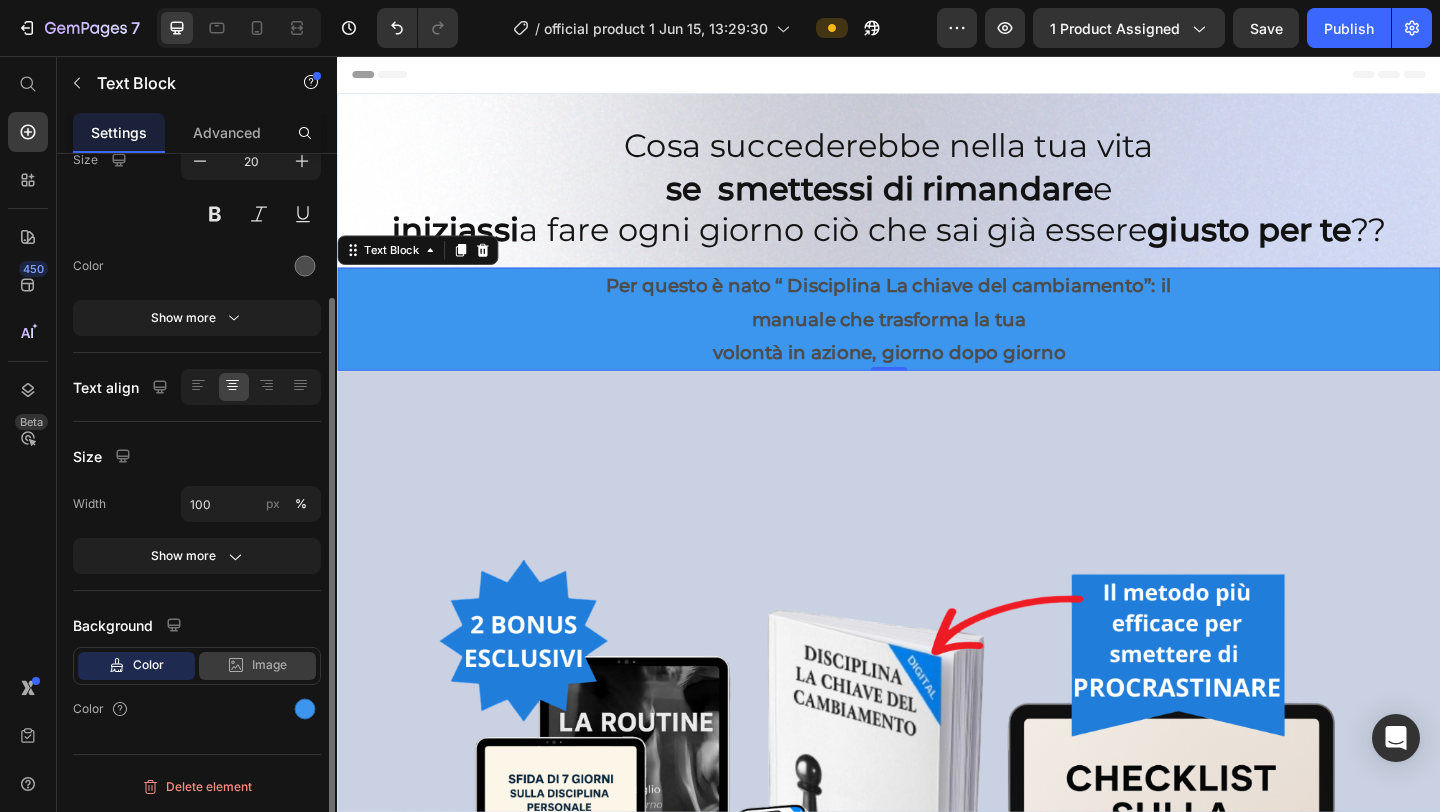 click on "Image" at bounding box center [269, 665] 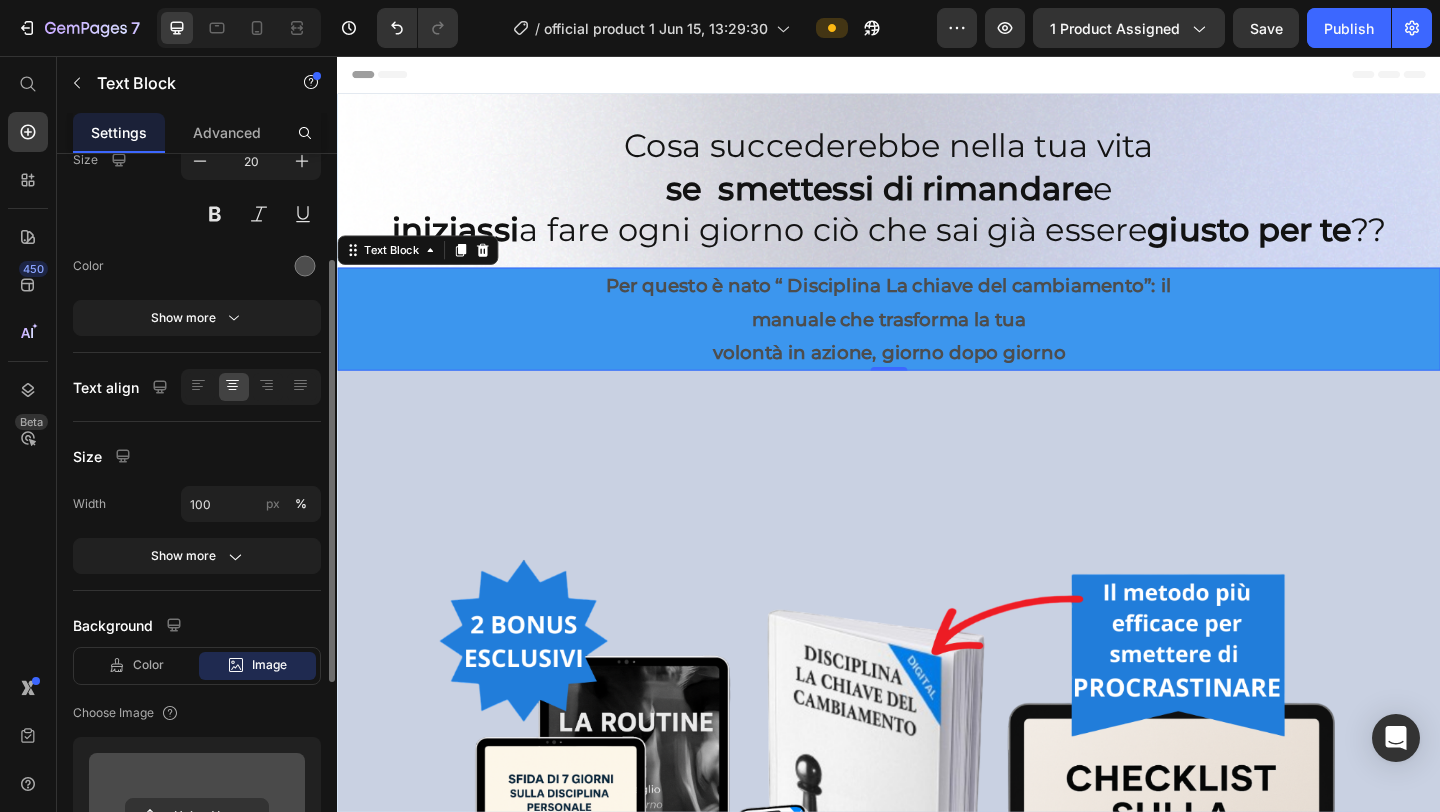 click at bounding box center (197, 816) 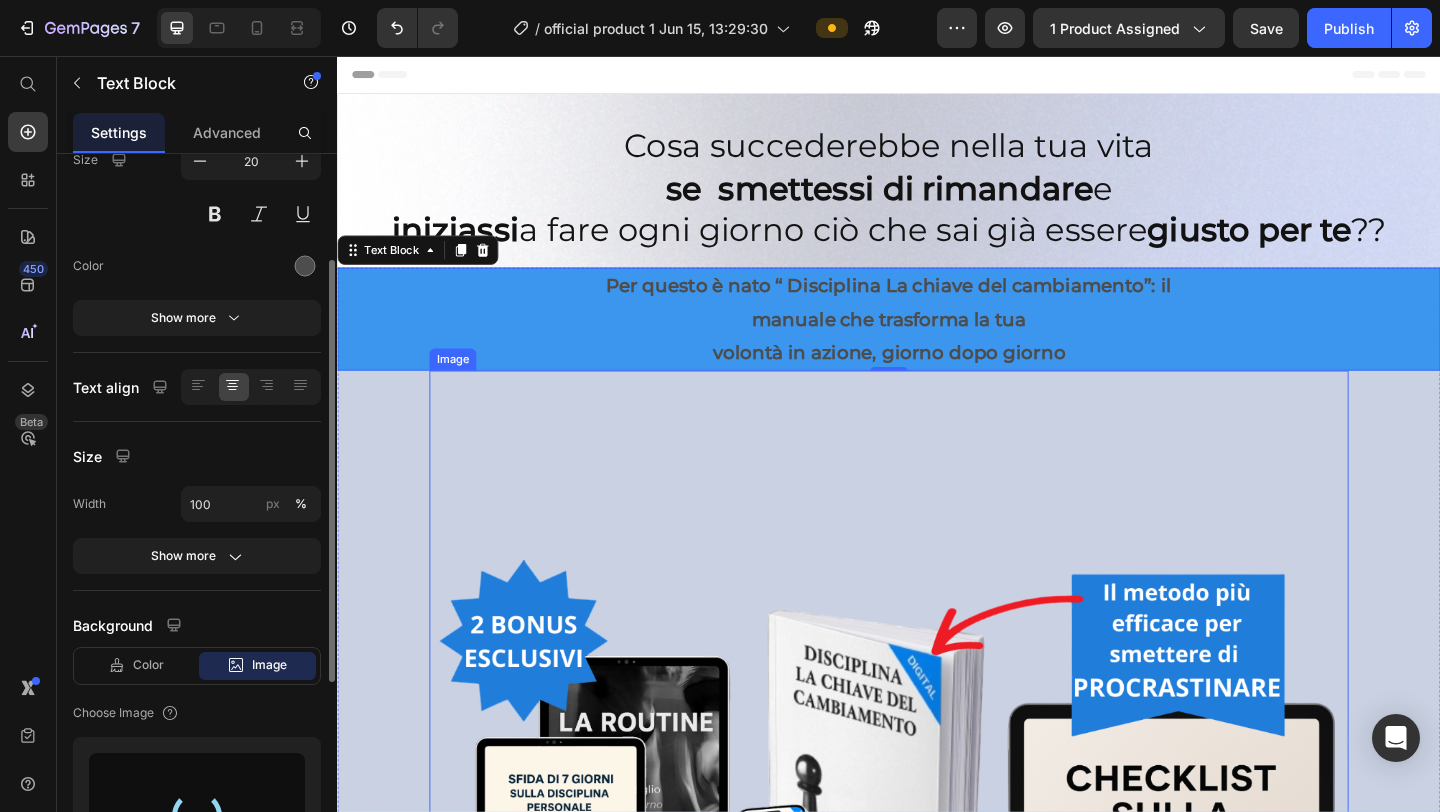 type on "https://cdn.shopify.com/s/files/1/0952/8636/2444/files/gempages_570901229882836192-130f2e47-08b1-42ad-a15c-028447dad669.png" 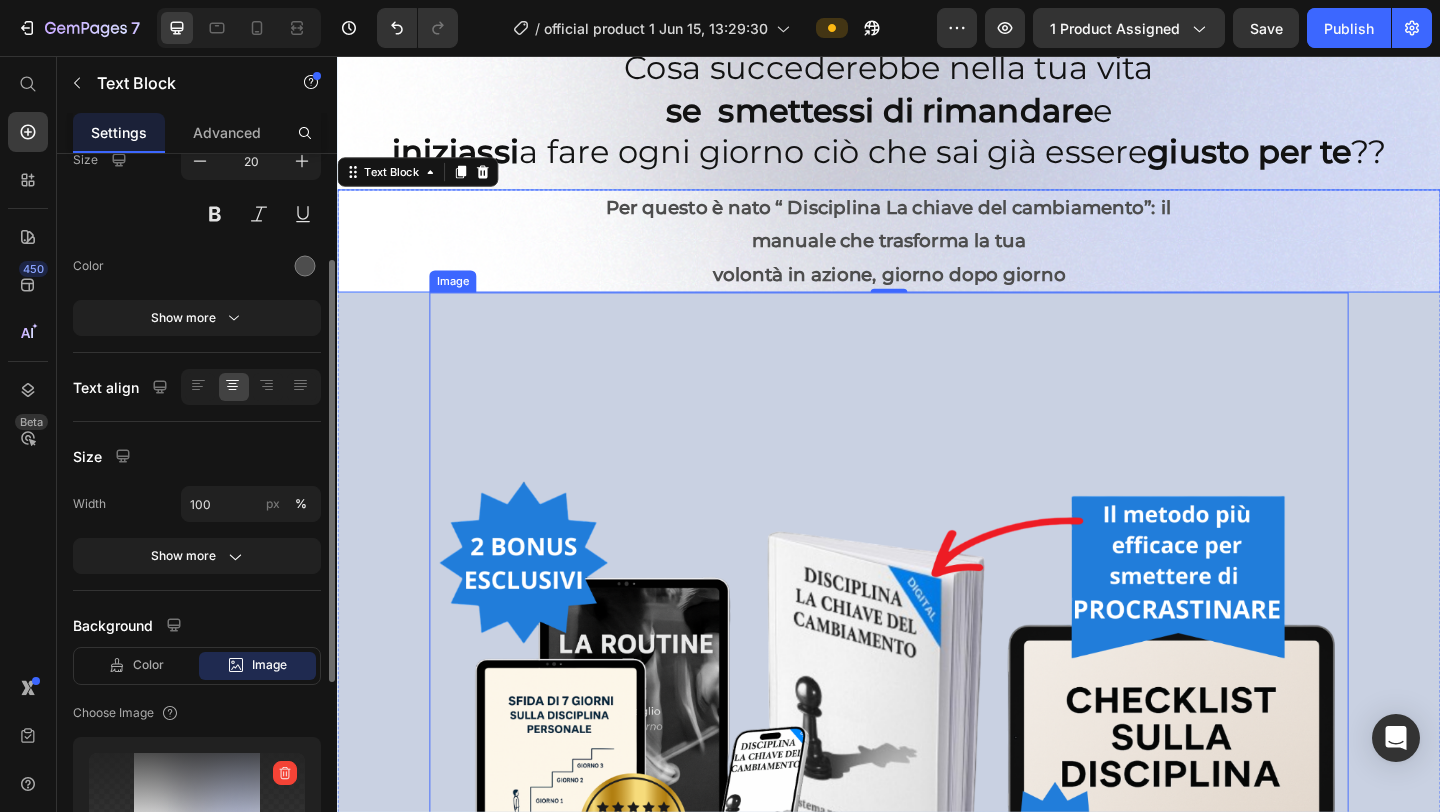 scroll, scrollTop: 147, scrollLeft: 0, axis: vertical 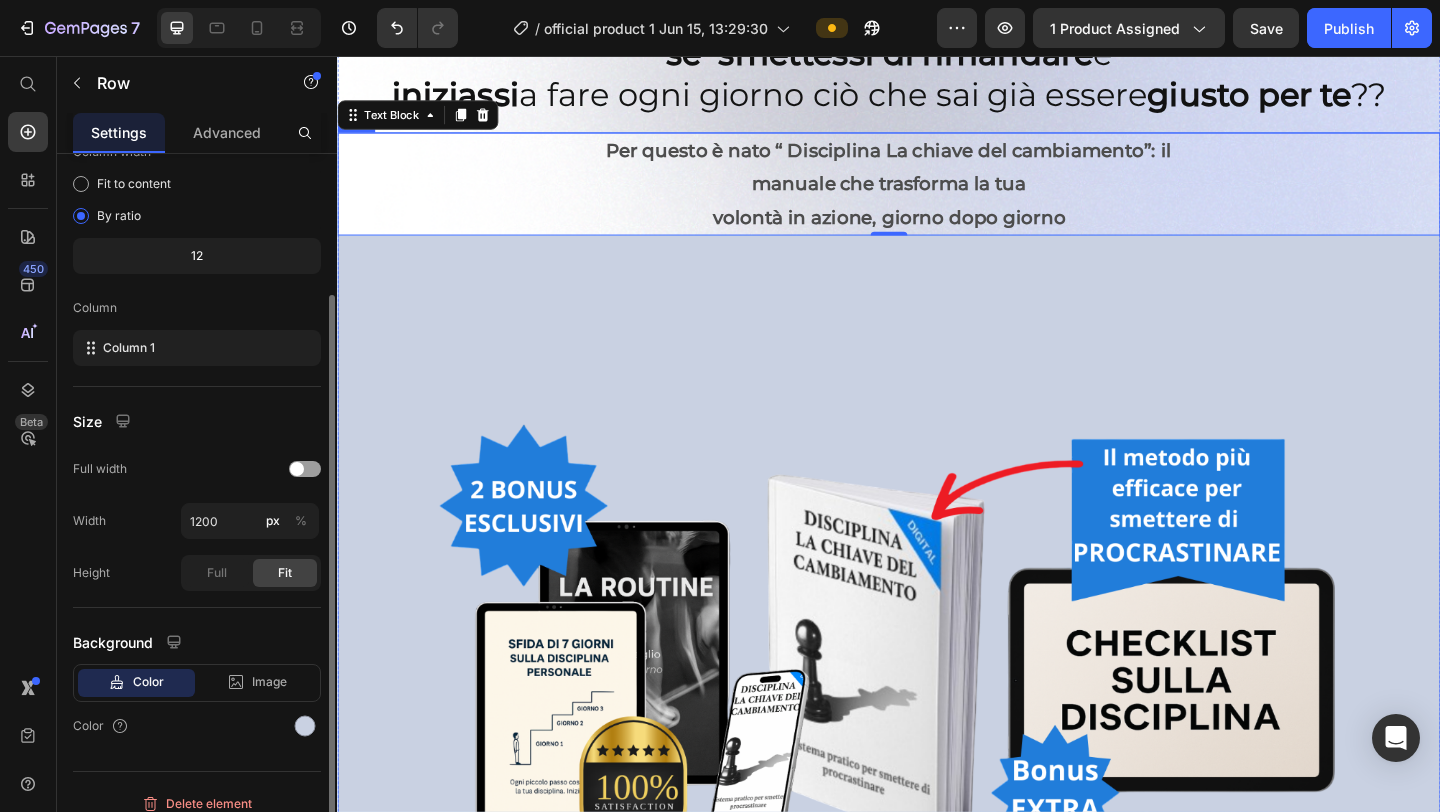 click on "Per questo è nato “ Disciplina La chiave del cambiamento”: il manuale che trasforma la tua volontà in azione, giorno dopo giorno Text Block   0 Image" at bounding box center (937, 695) 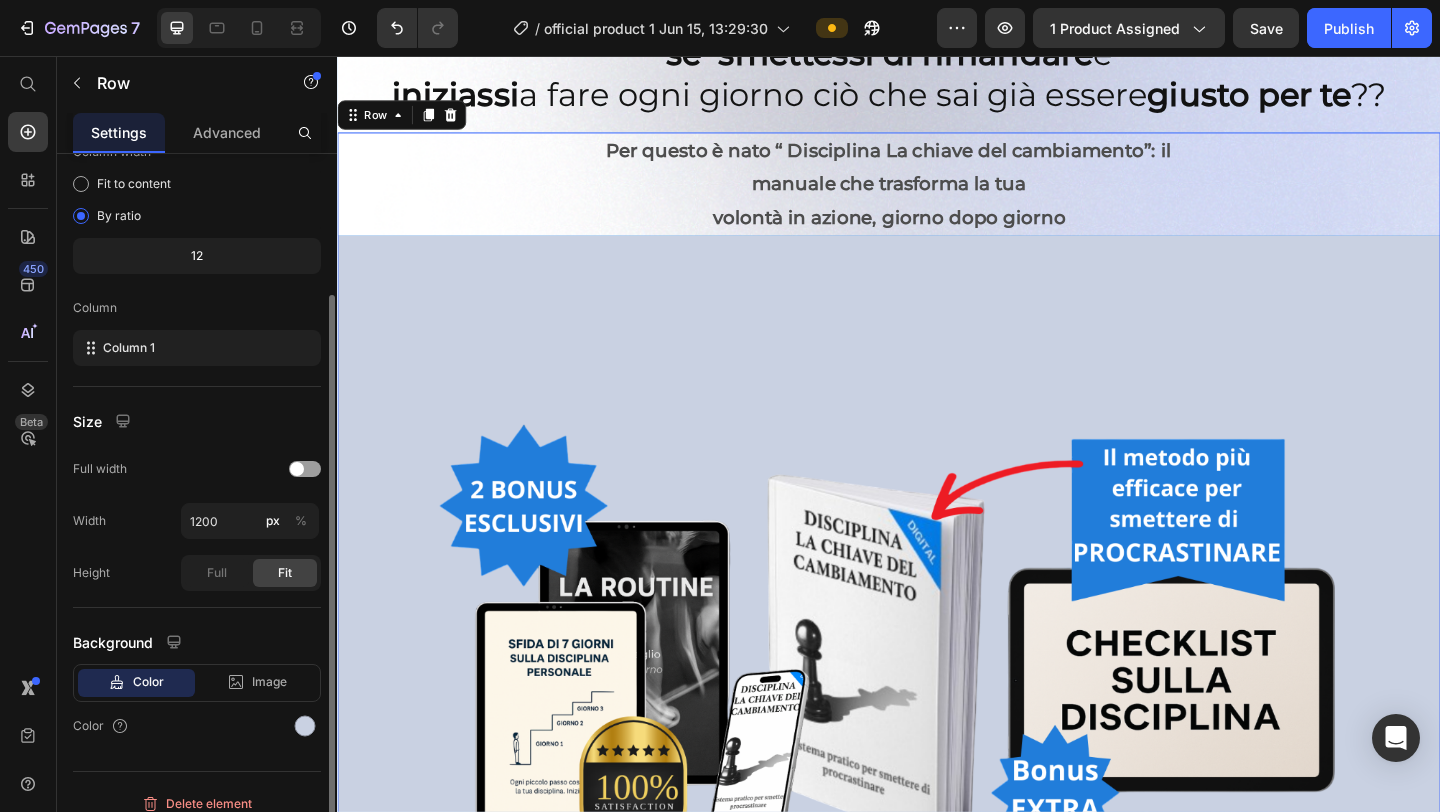 scroll, scrollTop: 0, scrollLeft: 0, axis: both 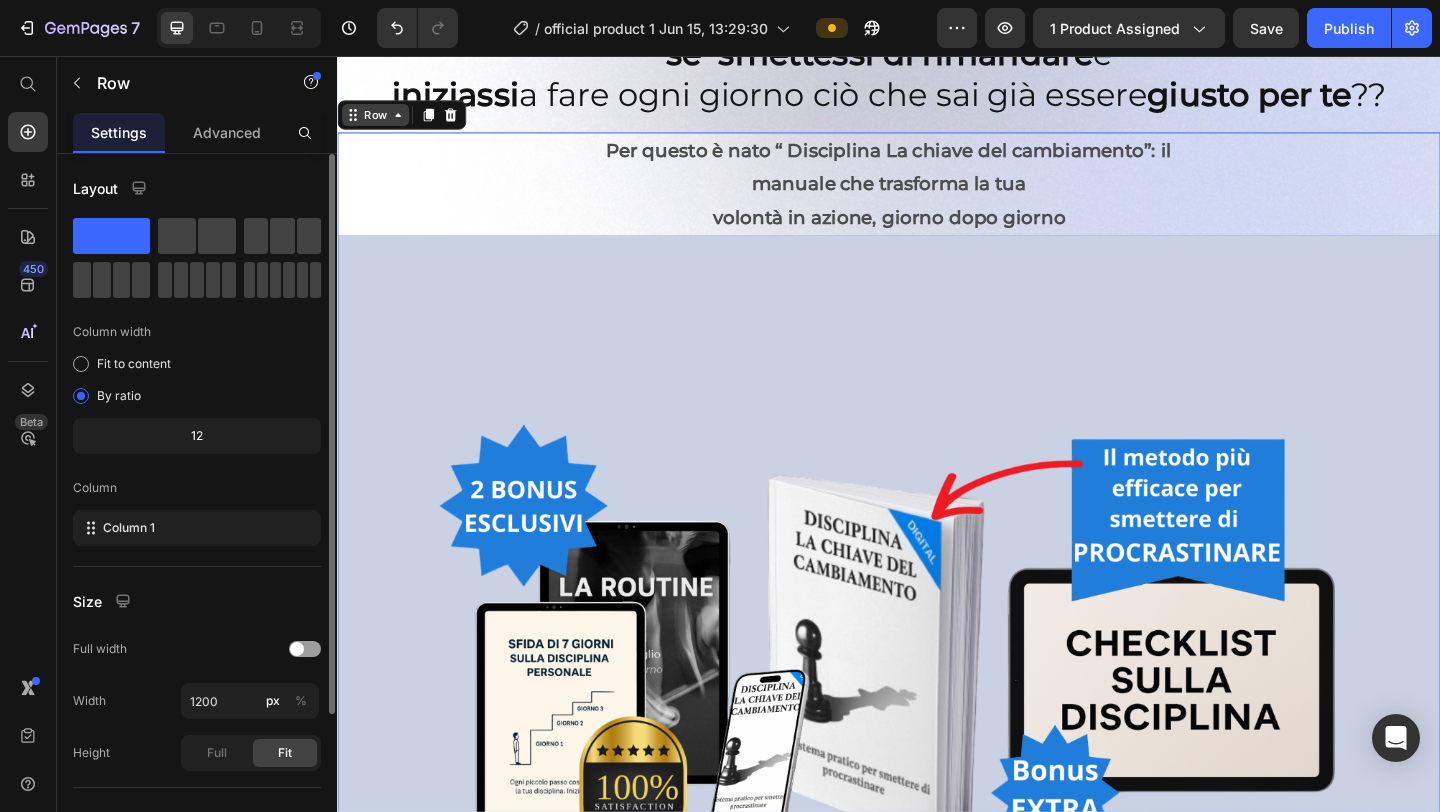 click on "Row" at bounding box center [378, 120] 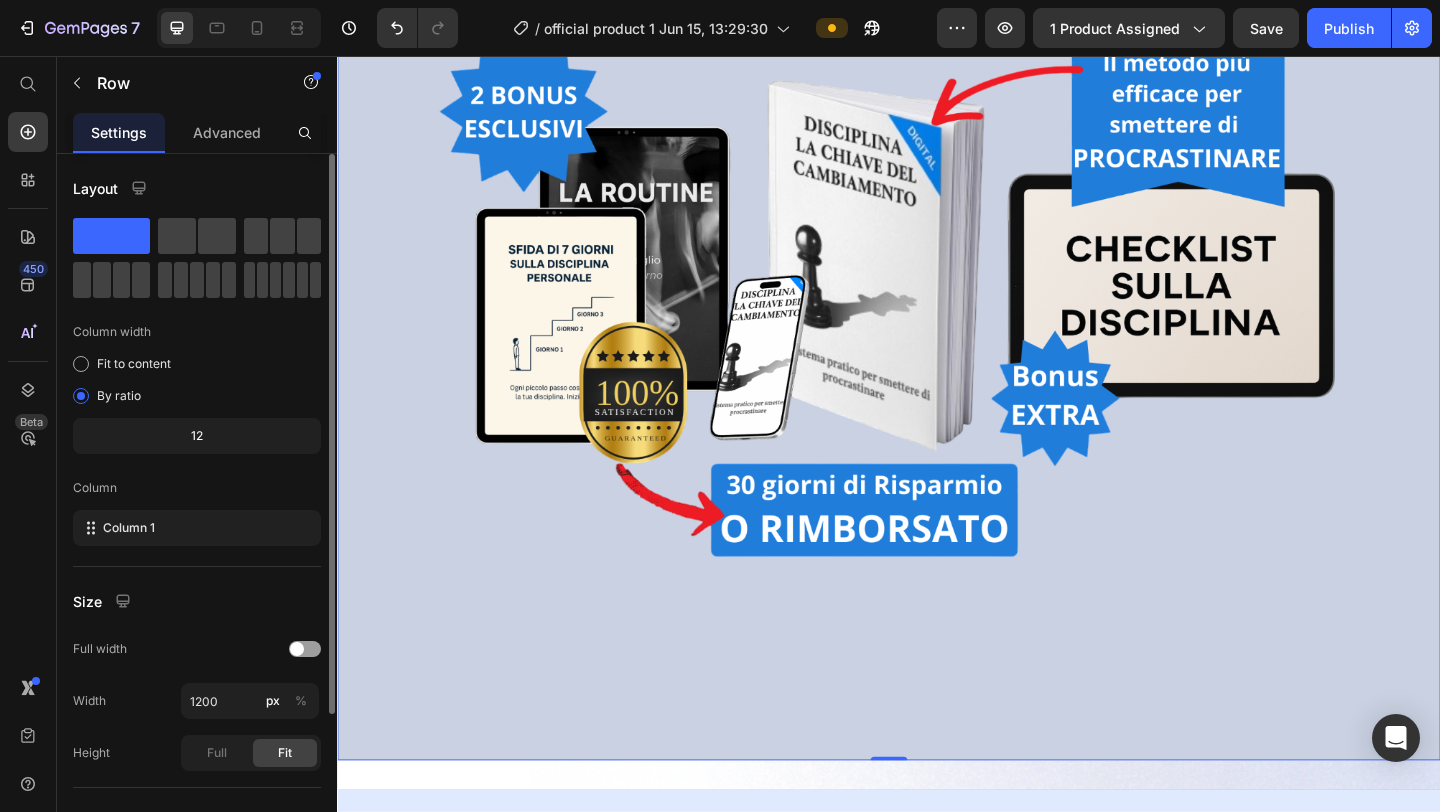 click on "Per questo è nato “ Disciplina La chiave del cambiamento”: il manuale che trasforma la tua volontà in azione, giorno dopo giorno Text Block Image" at bounding box center (937, 266) 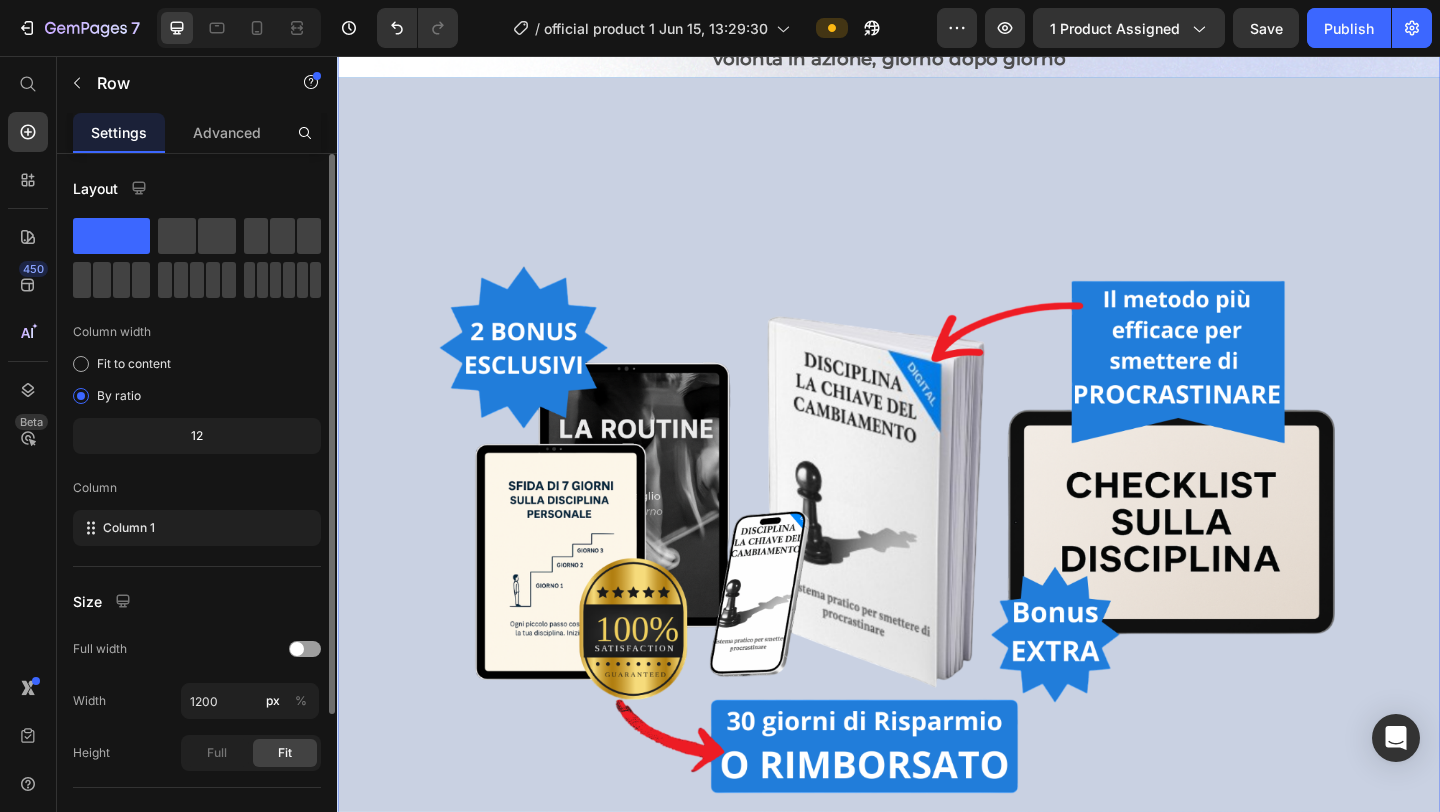 scroll, scrollTop: 260, scrollLeft: 0, axis: vertical 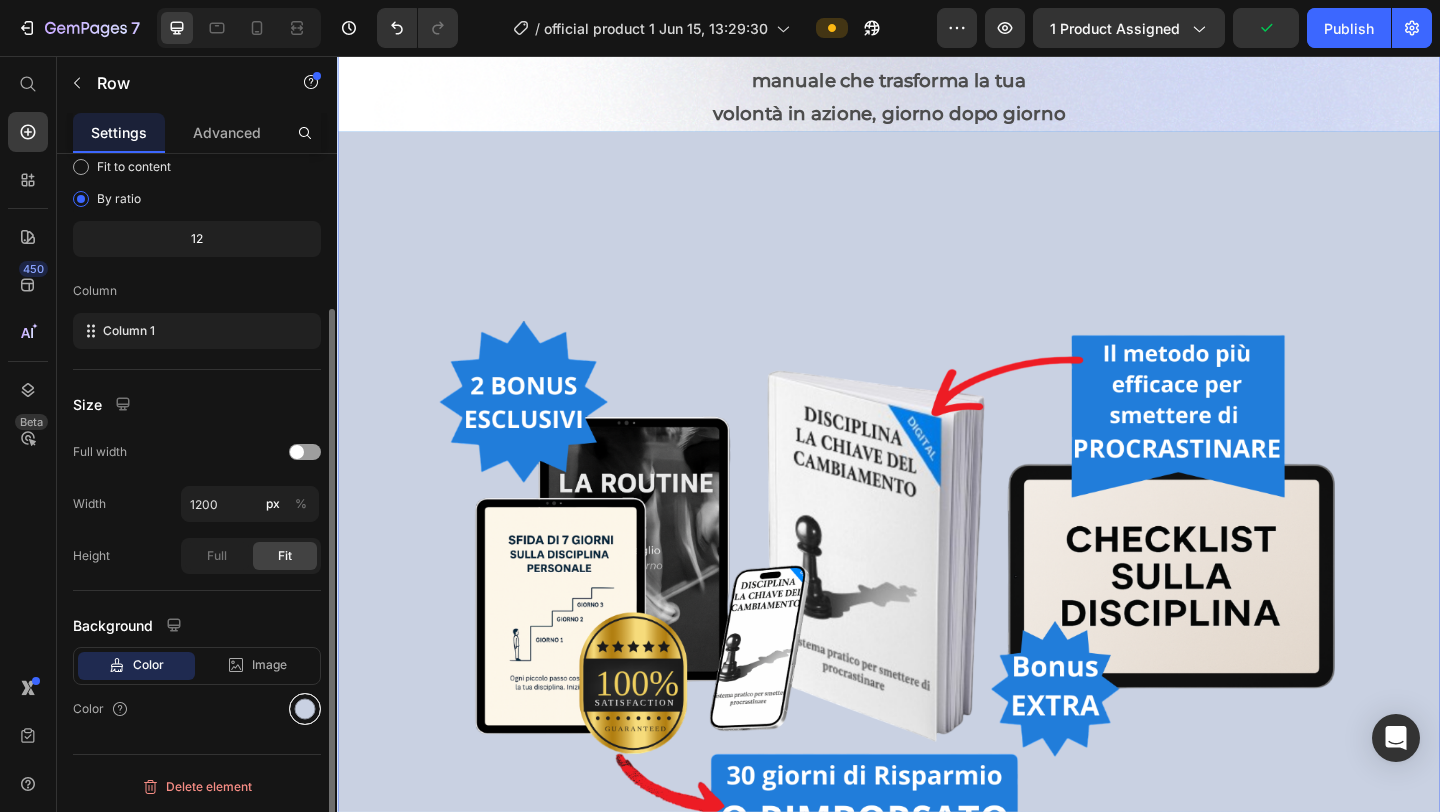 click at bounding box center [305, 709] 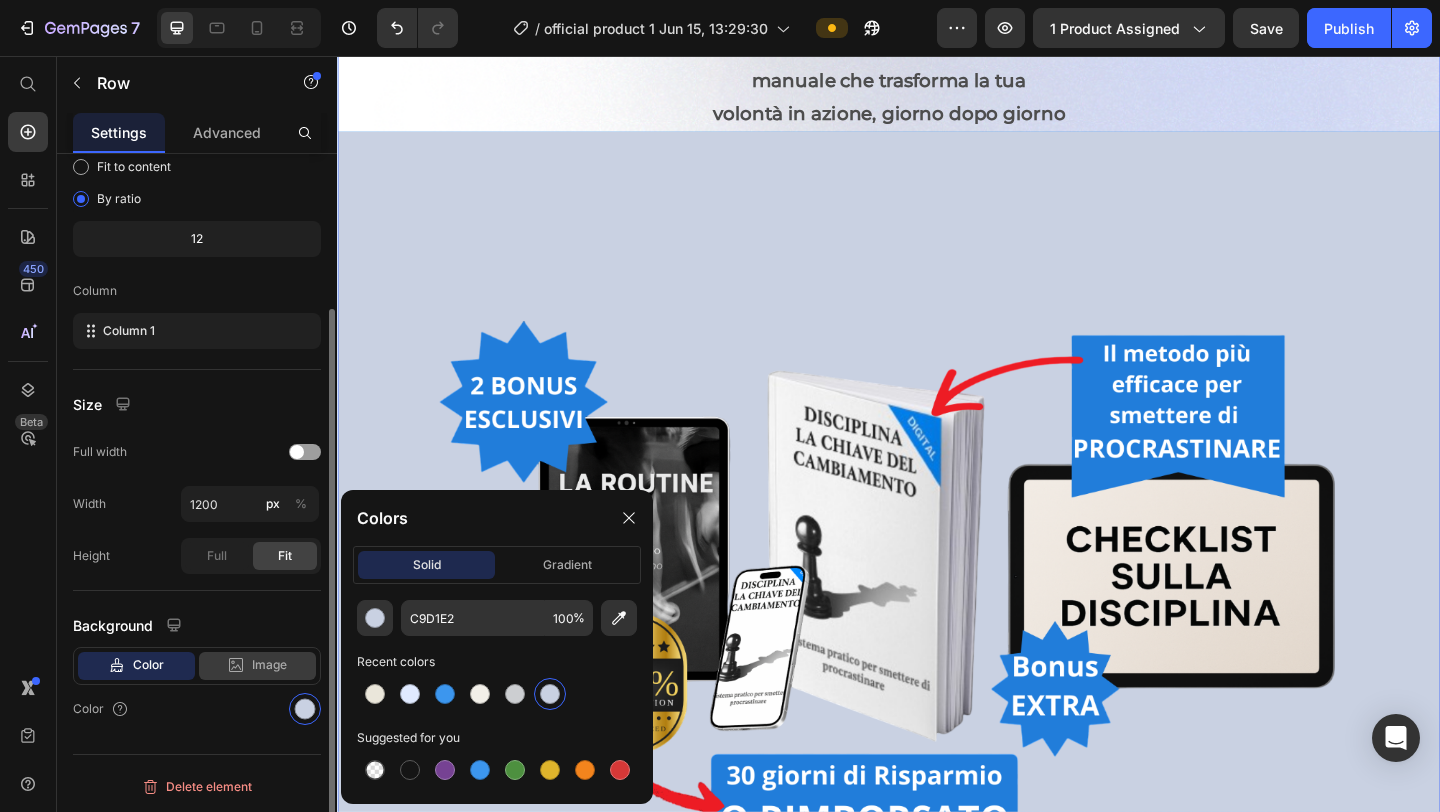 click on "Image" 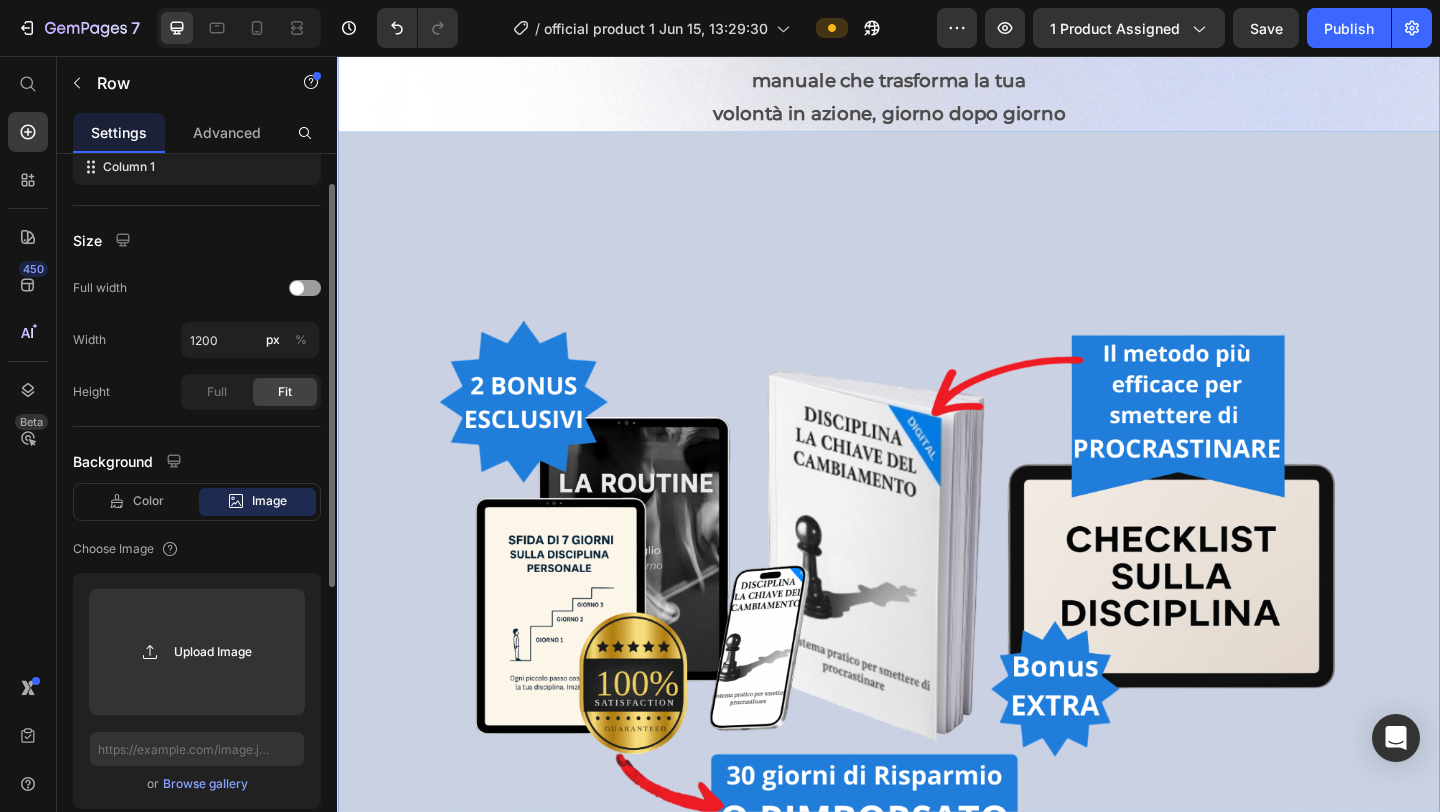 scroll, scrollTop: 476, scrollLeft: 0, axis: vertical 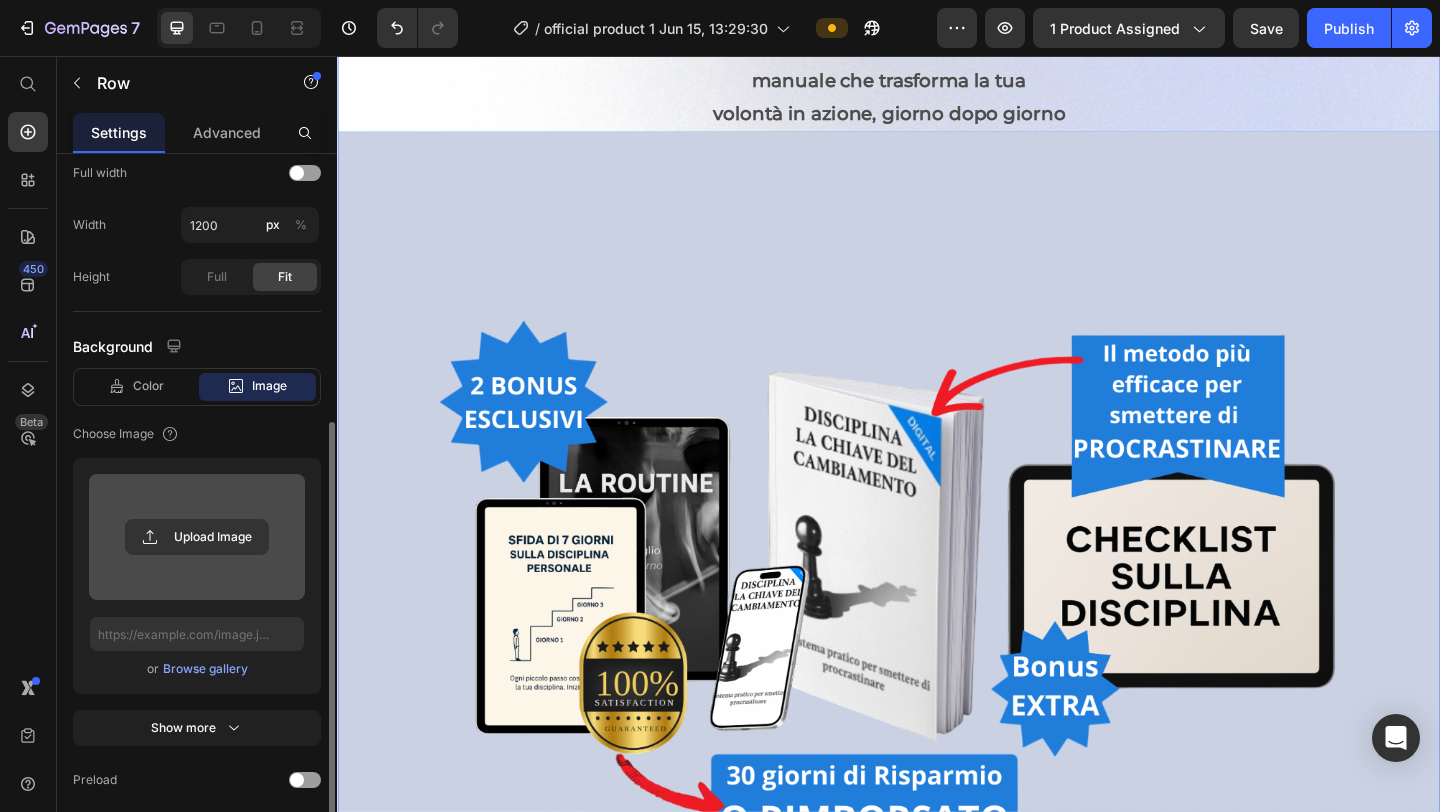click at bounding box center [197, 537] 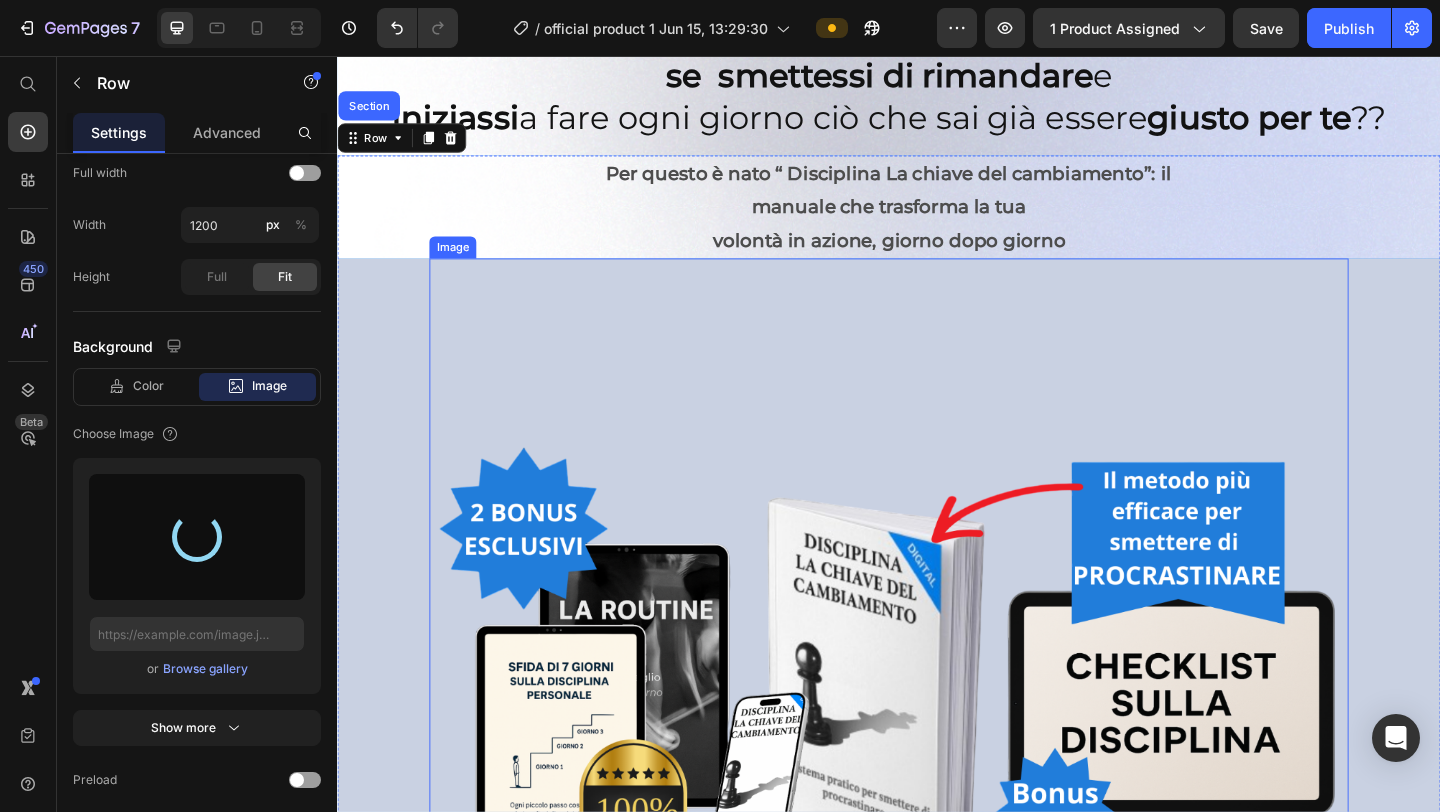 scroll, scrollTop: 103, scrollLeft: 0, axis: vertical 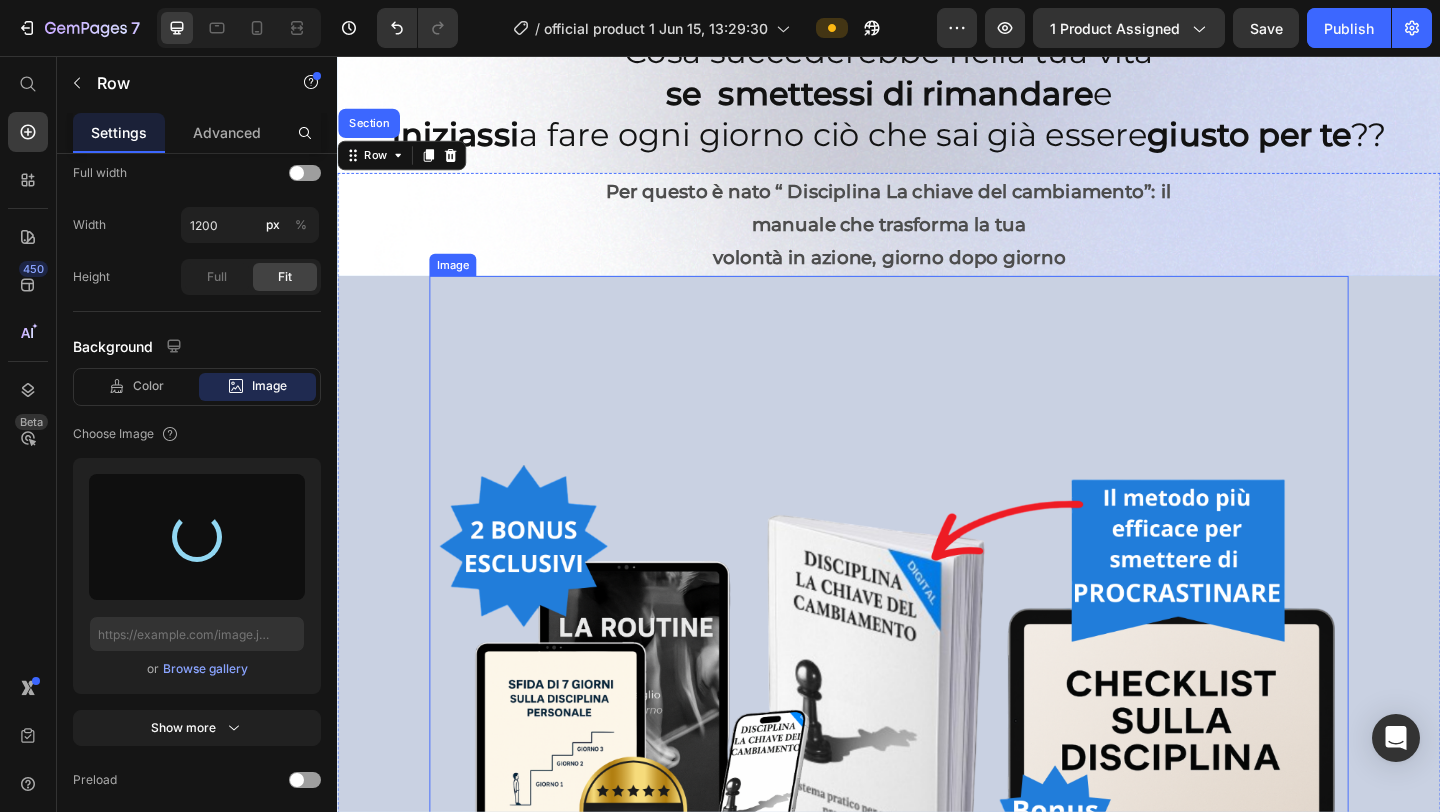 type on "https://cdn.shopify.com/s/files/1/0952/8636/2444/files/gempages_570901229882836192-130f2e47-08b1-42ad-a15c-028447dad669.png" 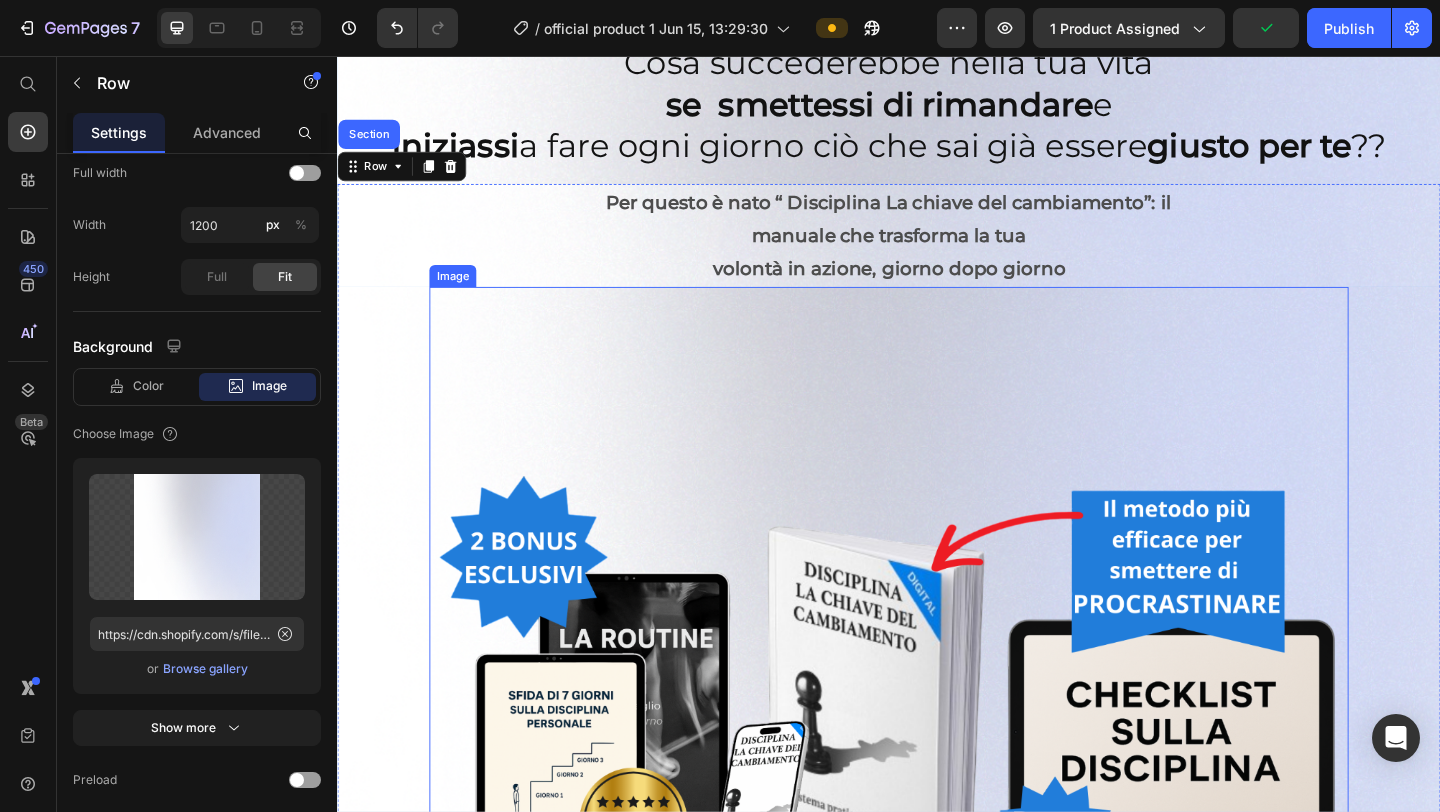 scroll, scrollTop: 90, scrollLeft: 0, axis: vertical 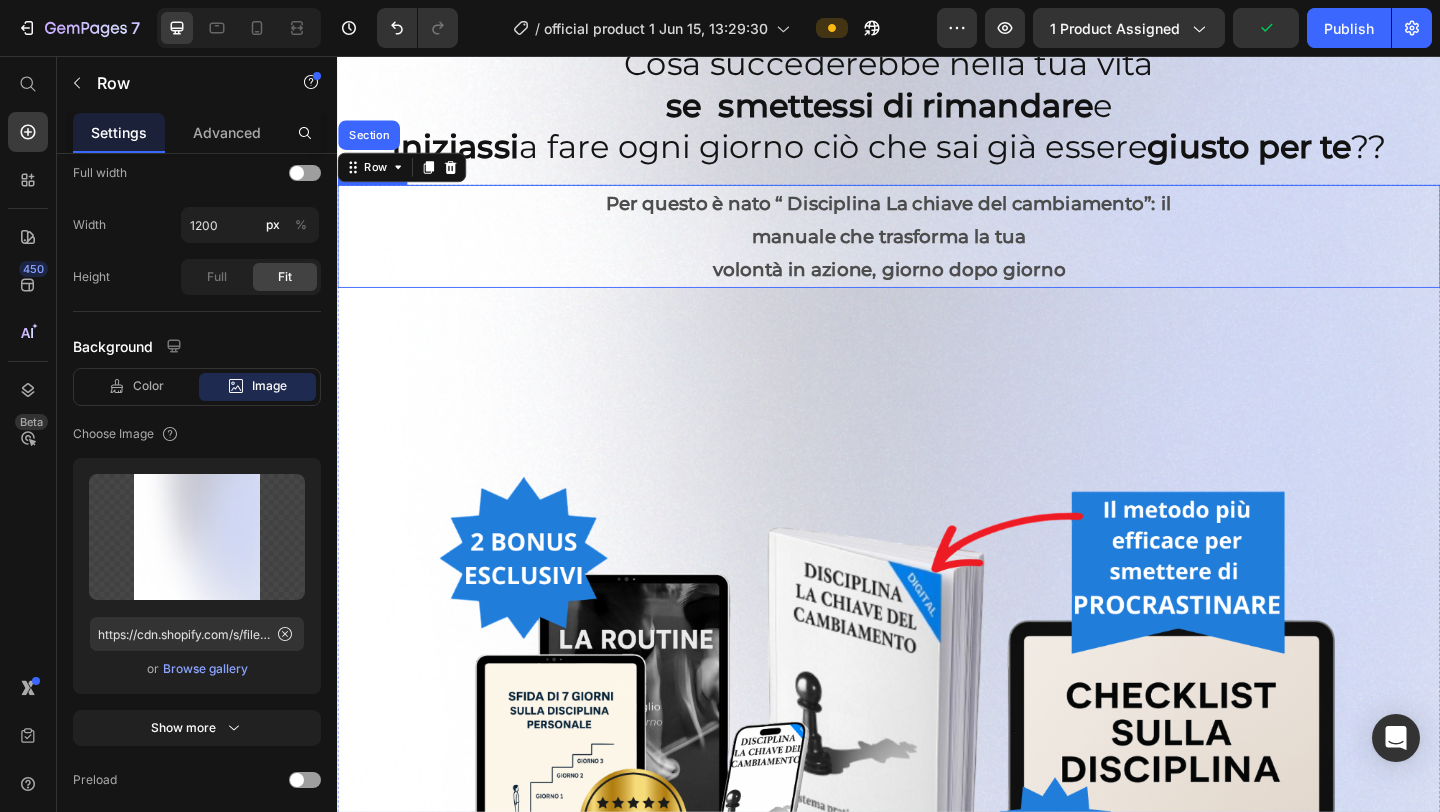 click on "volontà in azione, giorno dopo giorno" at bounding box center [937, 288] 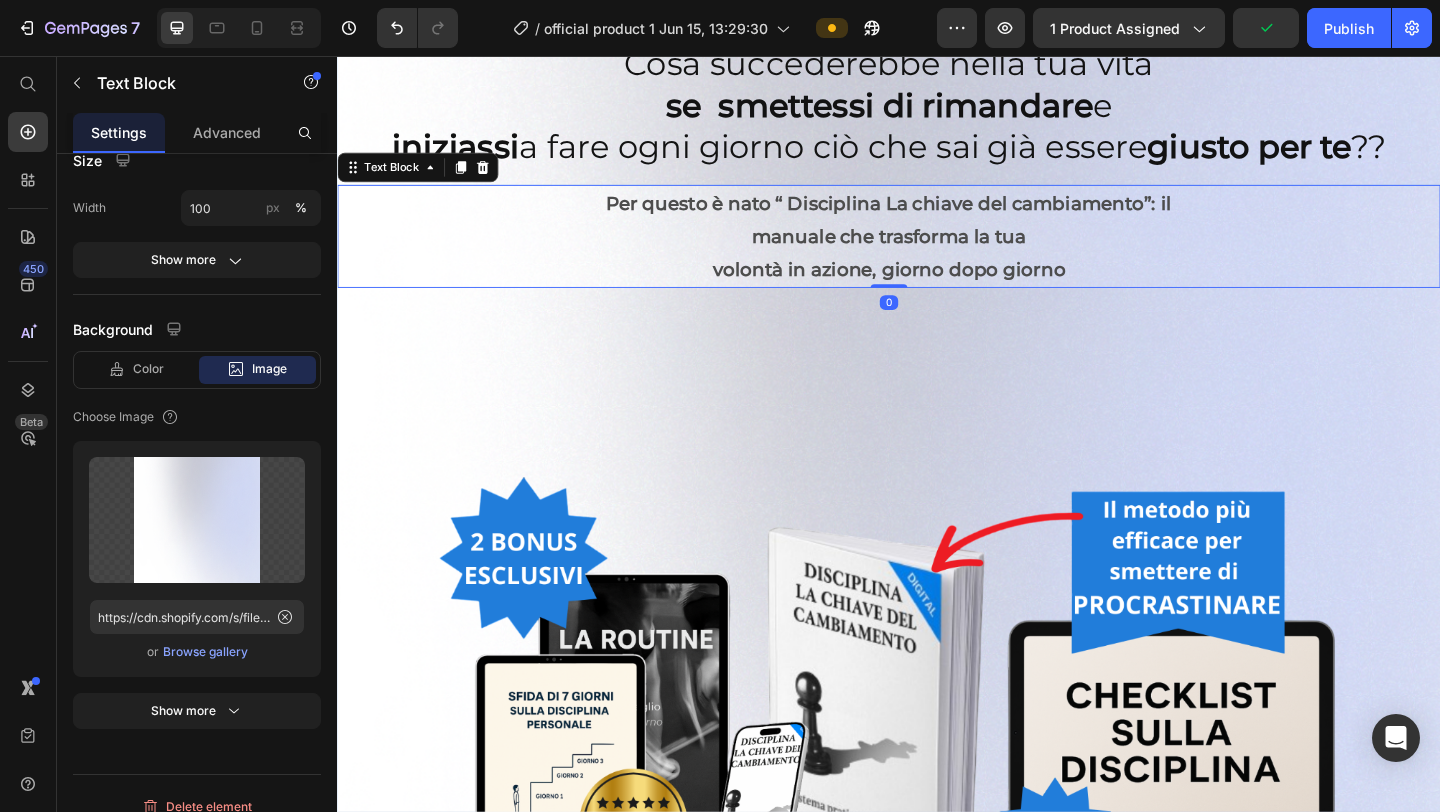 scroll, scrollTop: 0, scrollLeft: 0, axis: both 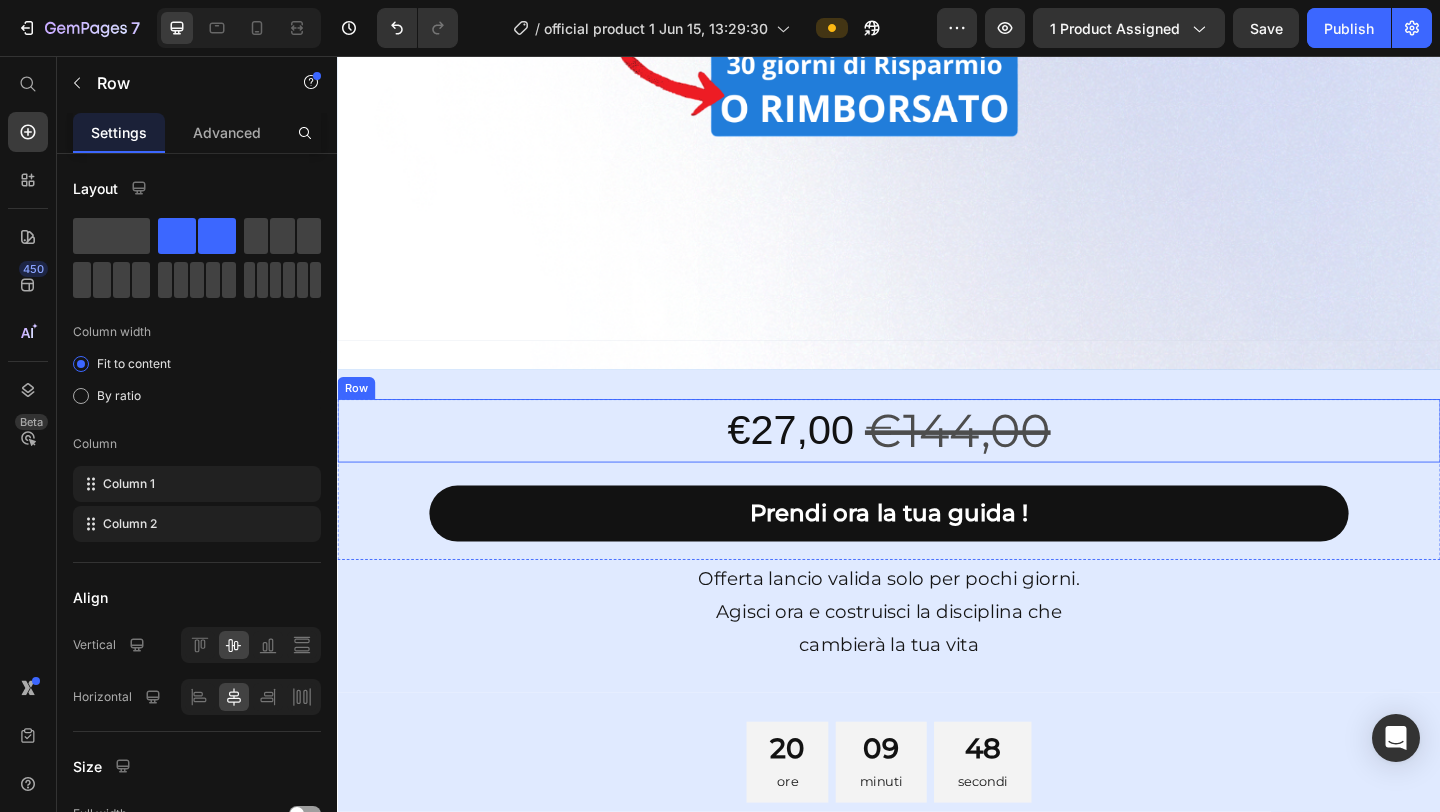 click on "€27,00 Product Price €144,00 Product Price Row" at bounding box center [937, 463] 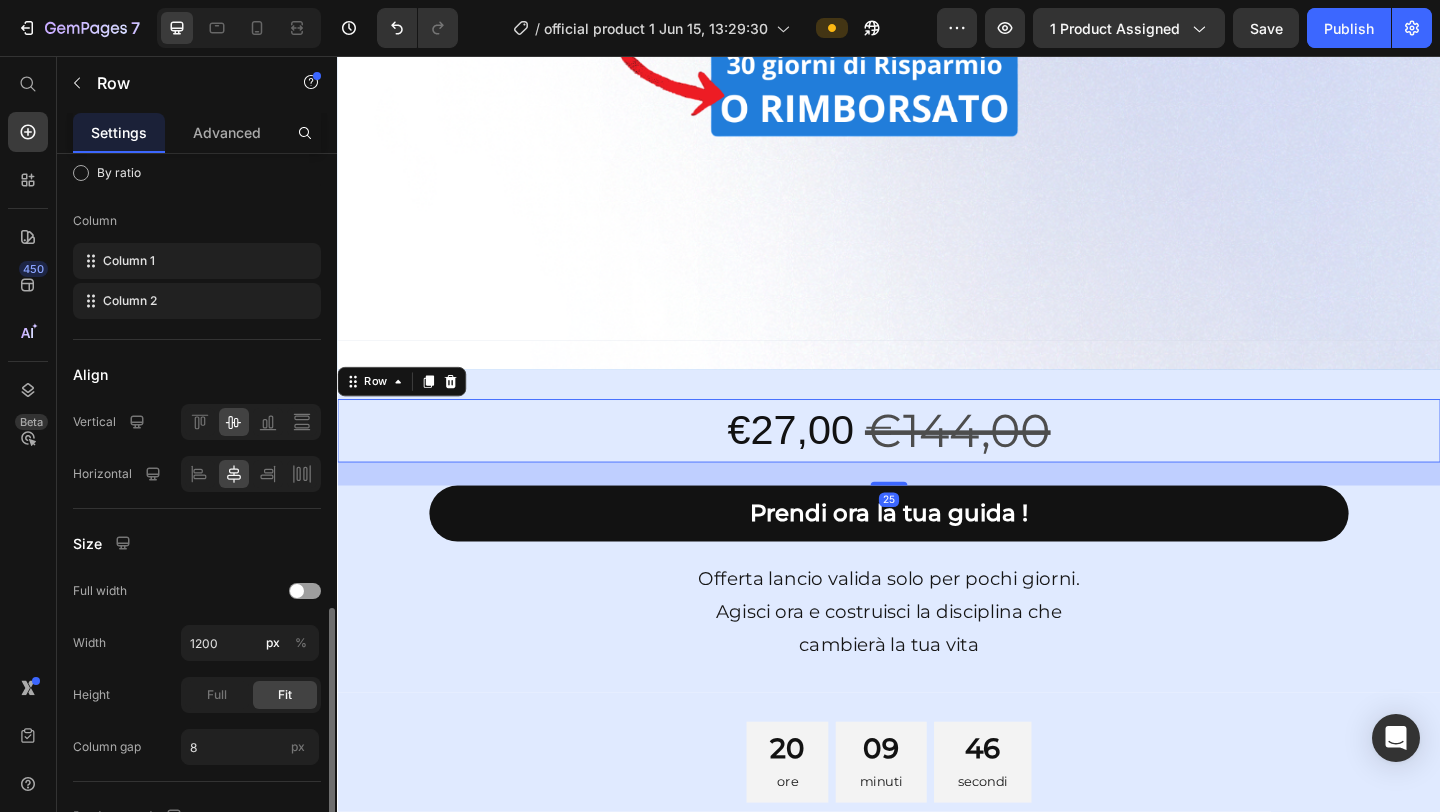 scroll, scrollTop: 414, scrollLeft: 0, axis: vertical 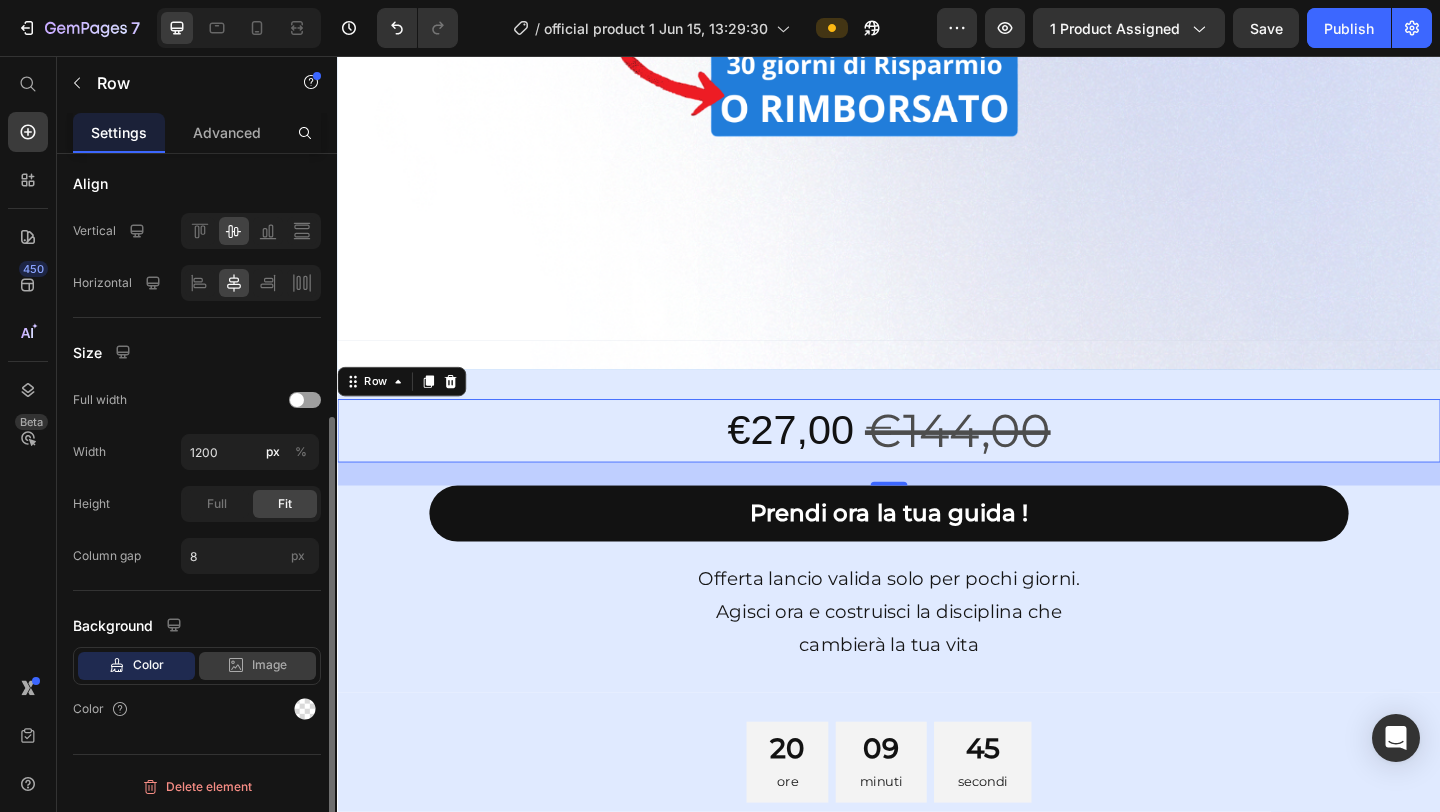 click on "Image" at bounding box center [269, 665] 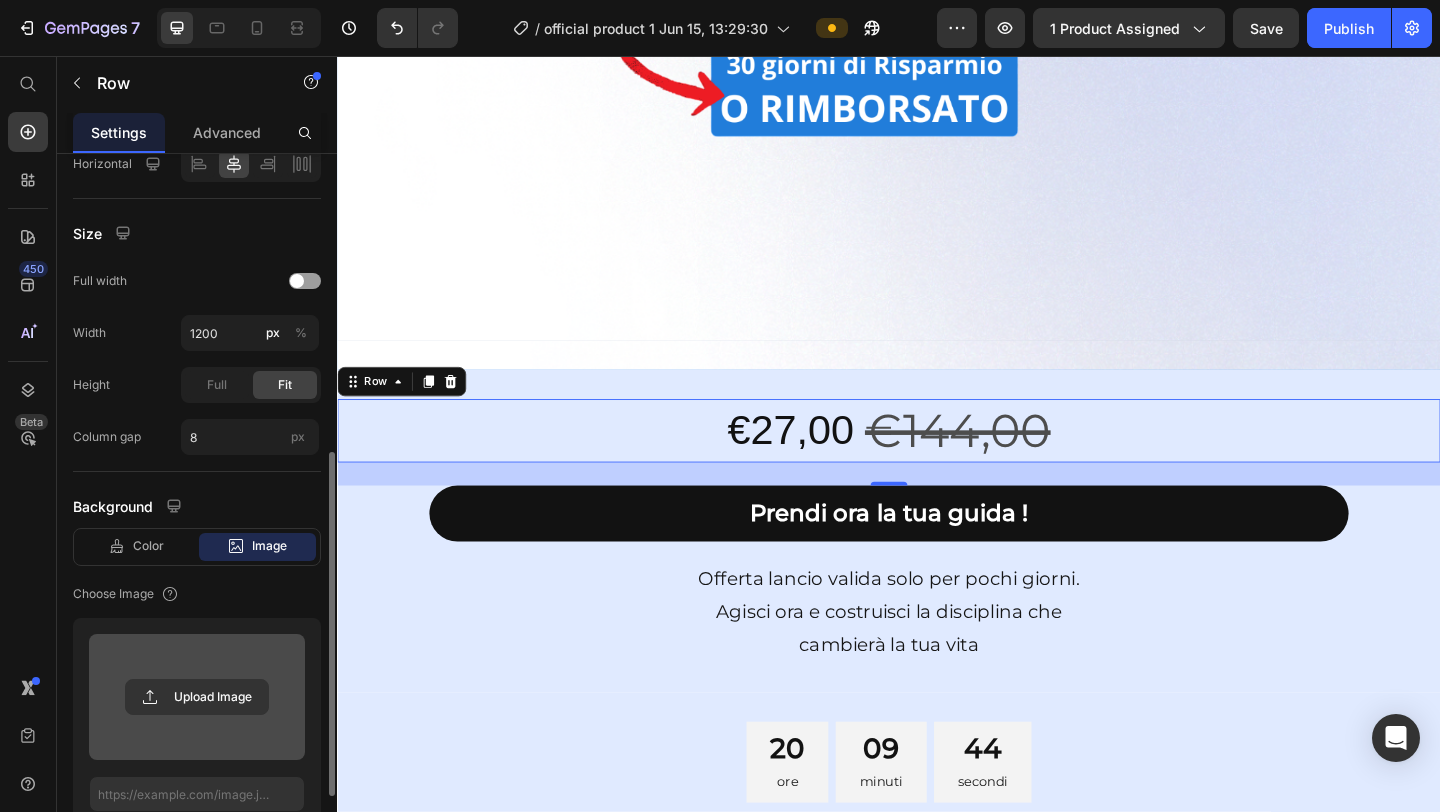 scroll, scrollTop: 759, scrollLeft: 0, axis: vertical 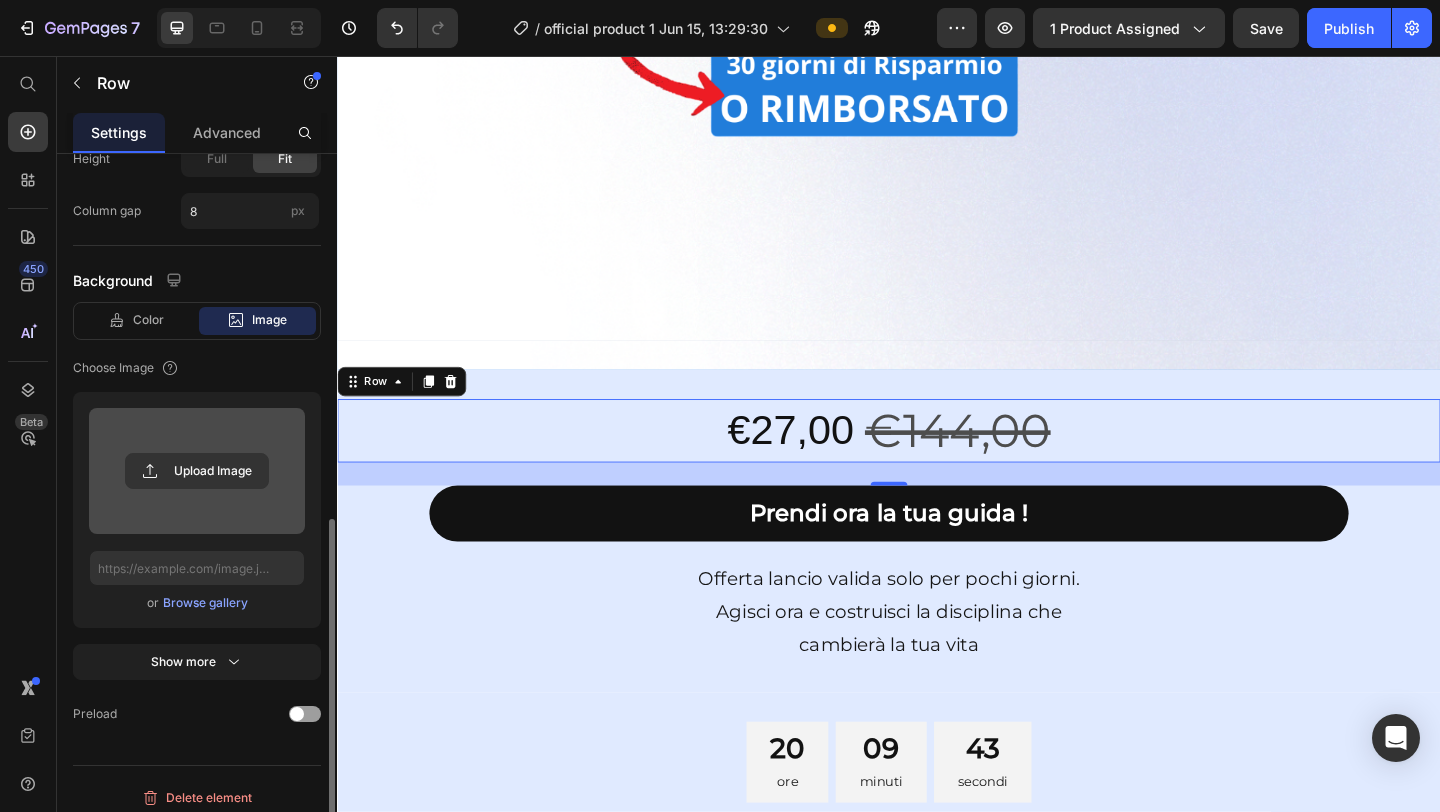 click at bounding box center [197, 471] 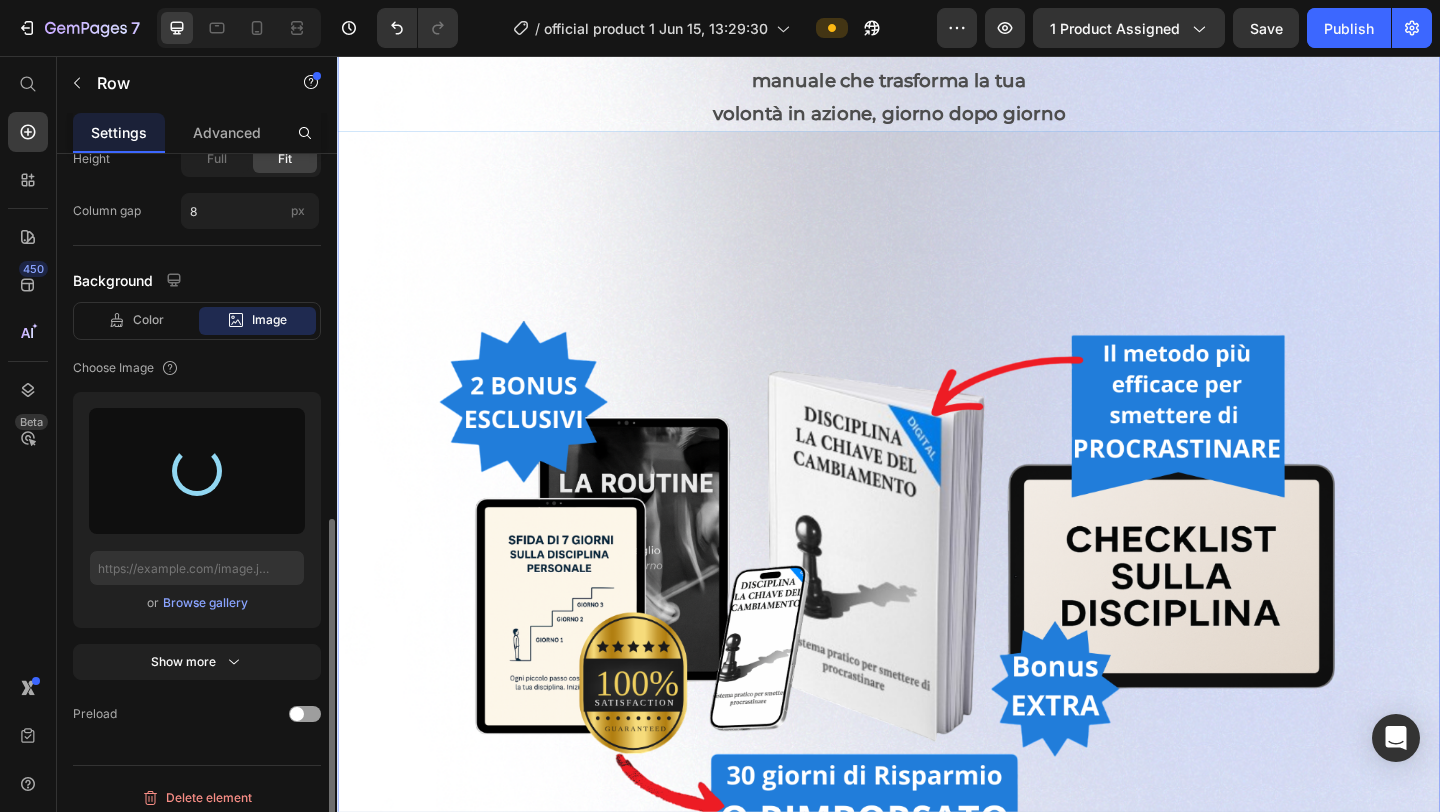 scroll, scrollTop: 0, scrollLeft: 0, axis: both 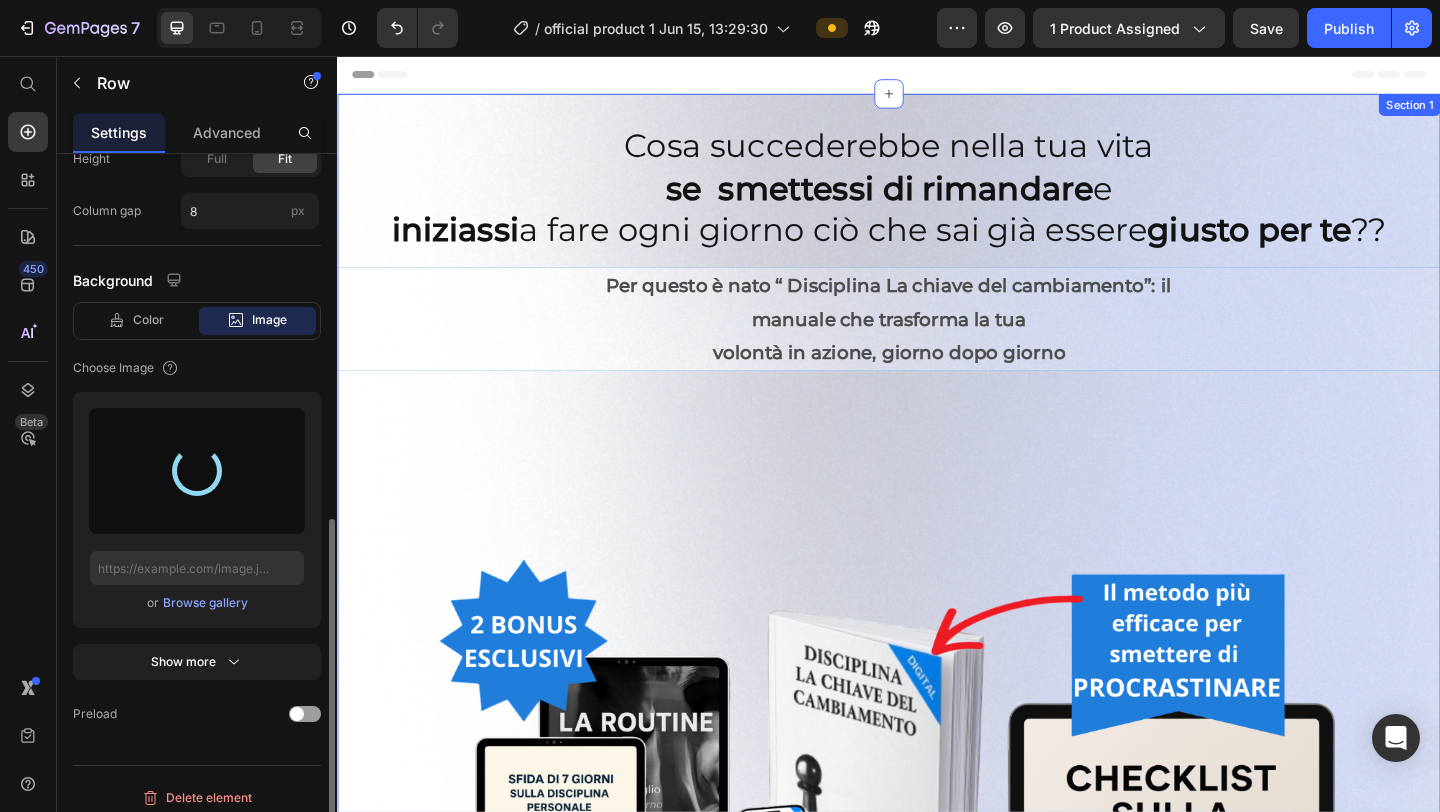 type on "https://cdn.shopify.com/s/files/1/0952/8636/2444/files/gempages_570901229882836192-130f2e47-08b1-42ad-a15c-028447dad669.png" 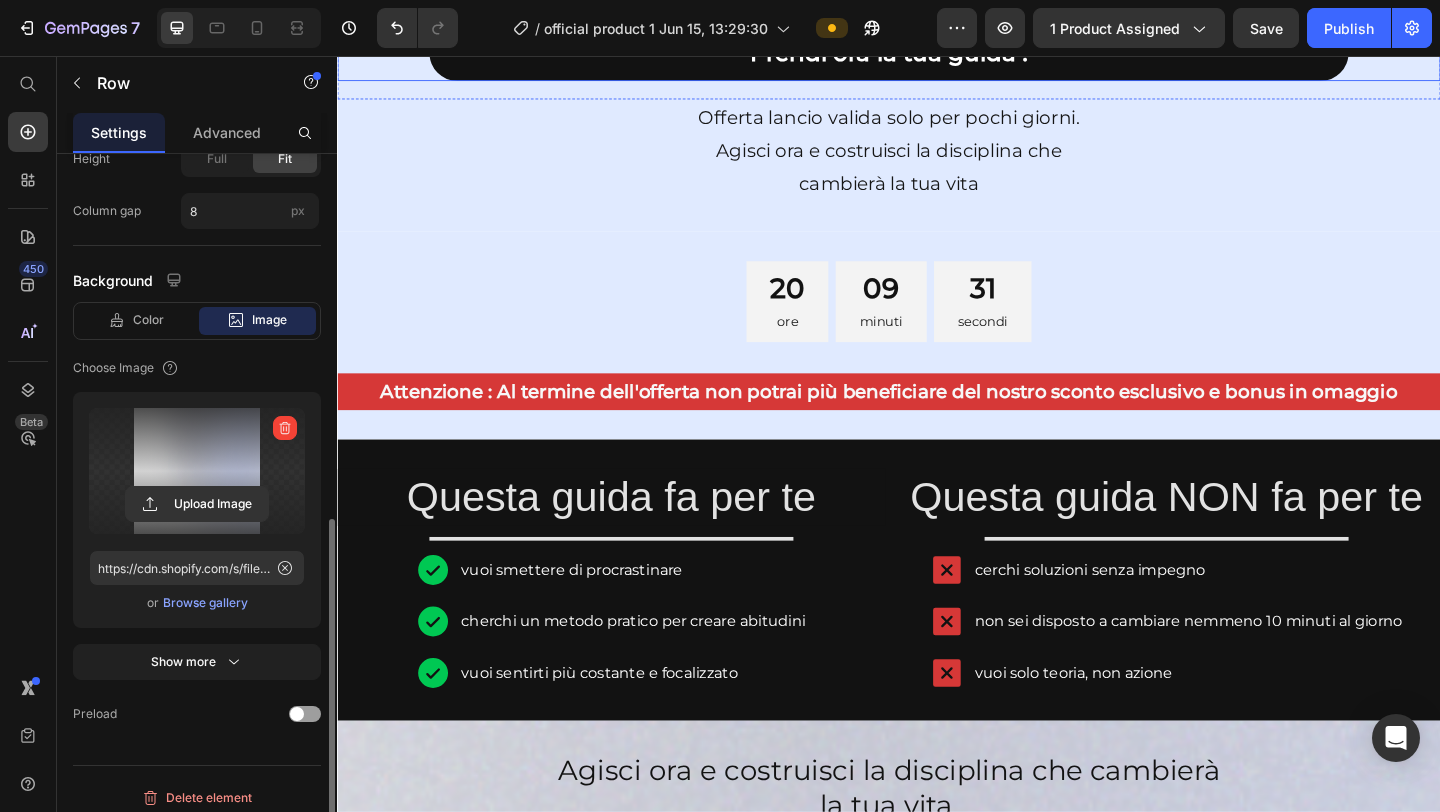 scroll, scrollTop: 1191, scrollLeft: 0, axis: vertical 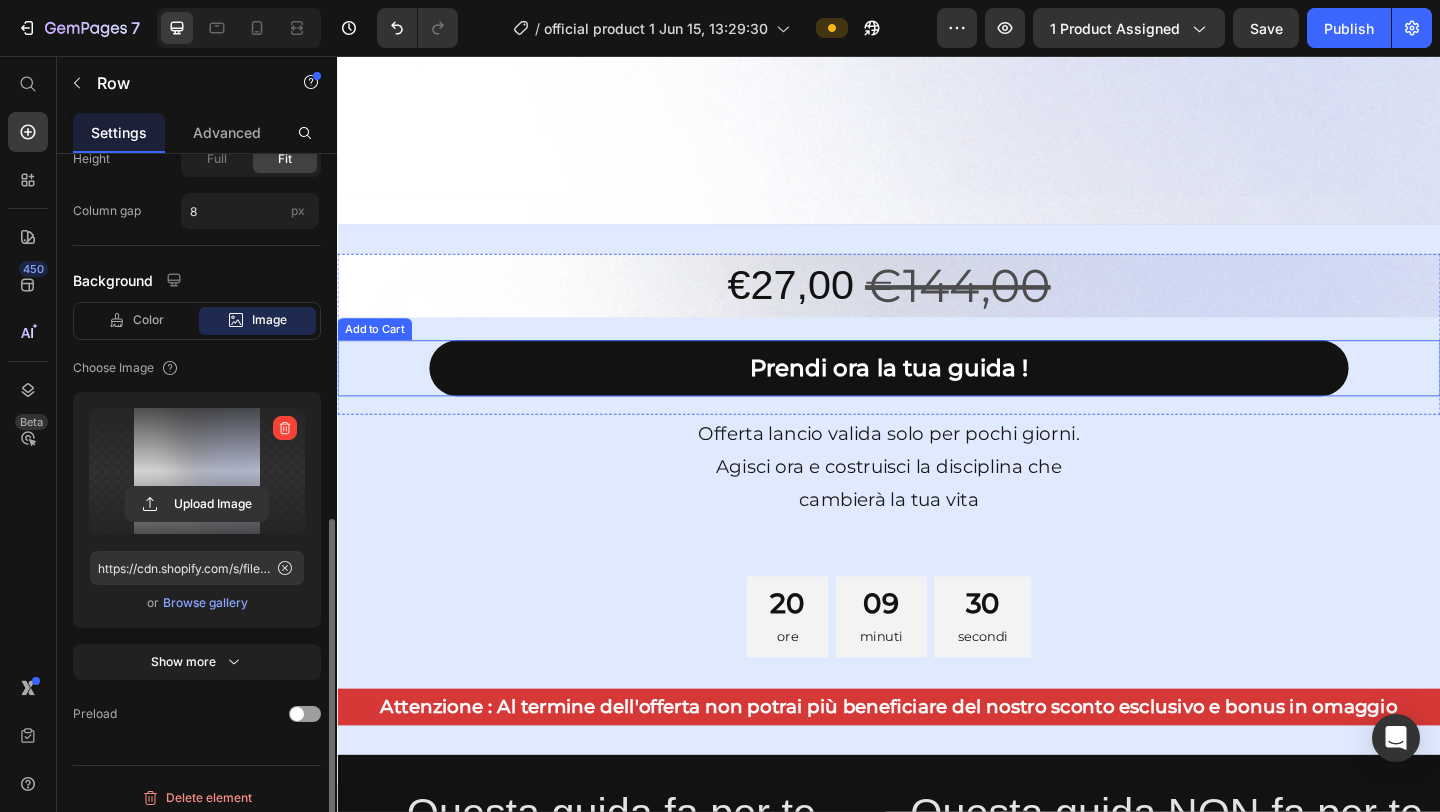 click on "Prendi ora la tua guida ! Add to Cart" at bounding box center [937, 395] 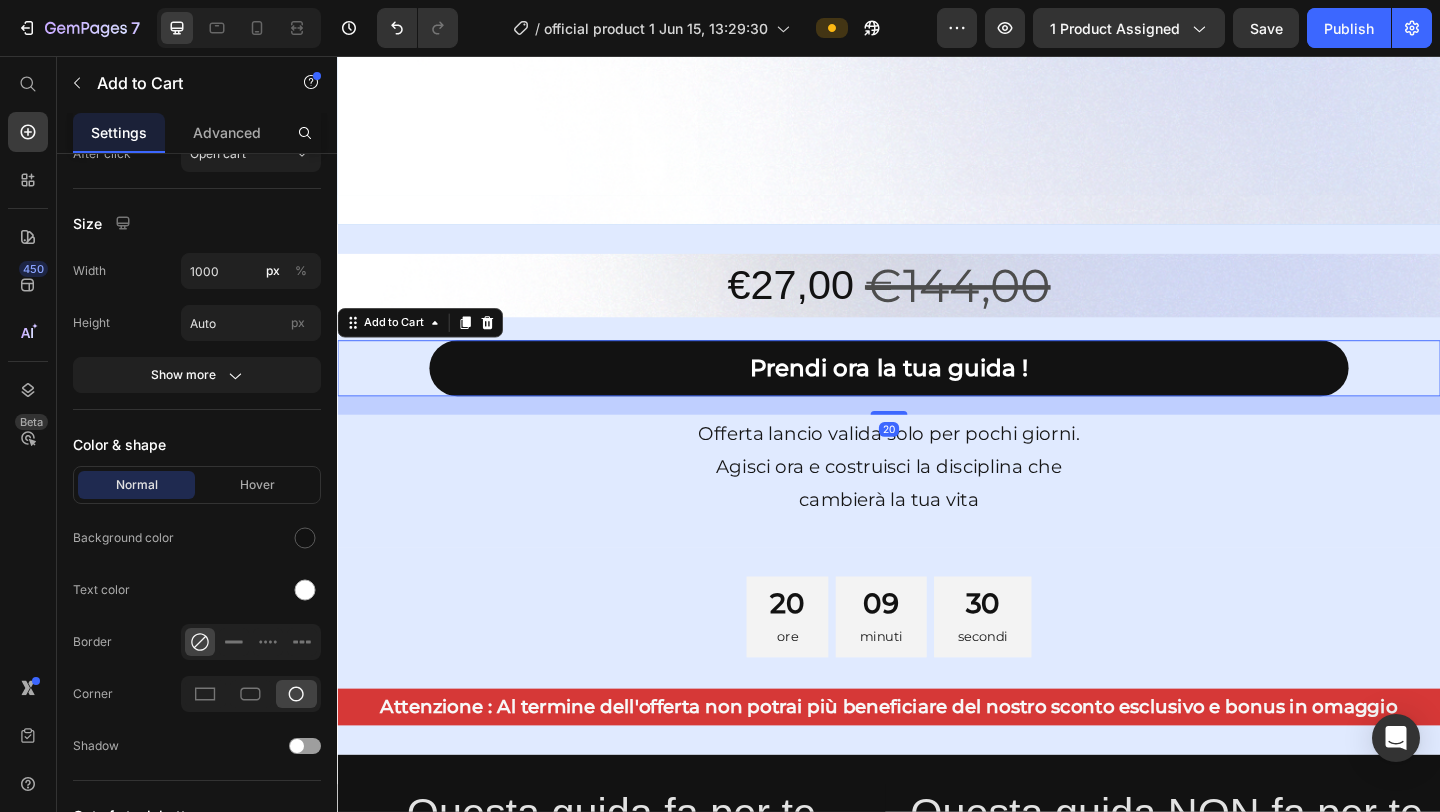 scroll, scrollTop: 0, scrollLeft: 0, axis: both 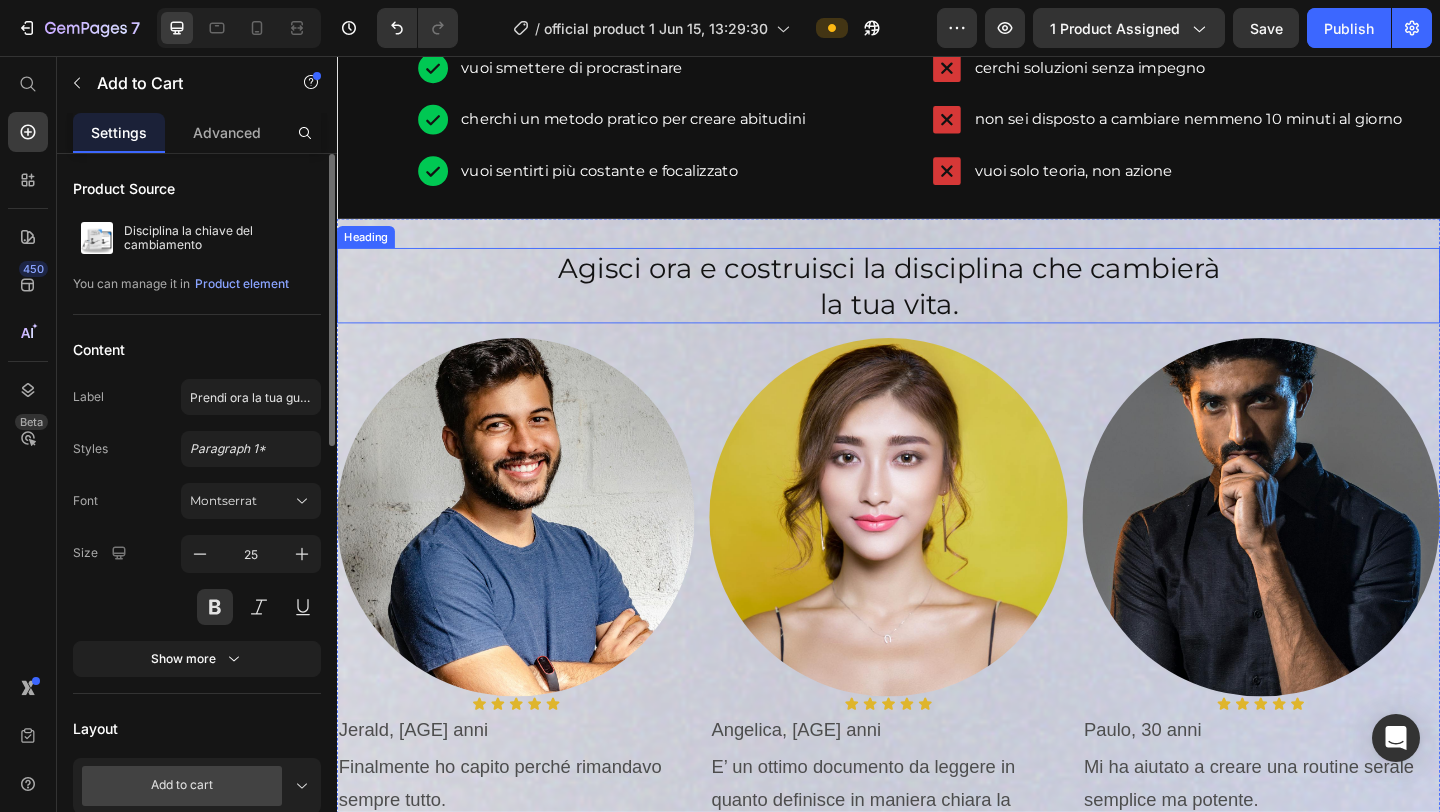 click on "Heading" at bounding box center [368, 253] 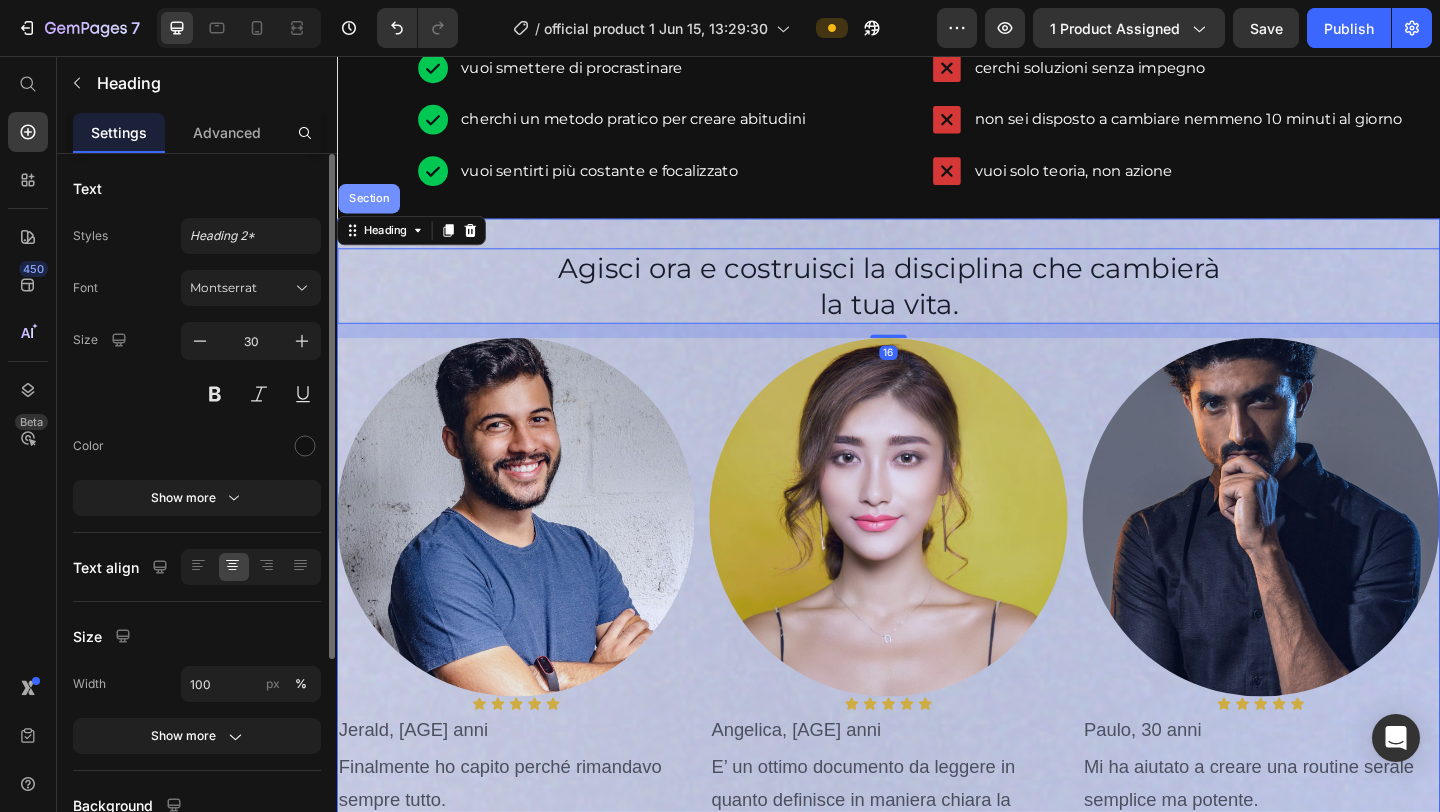 click on "Section" at bounding box center [371, 211] 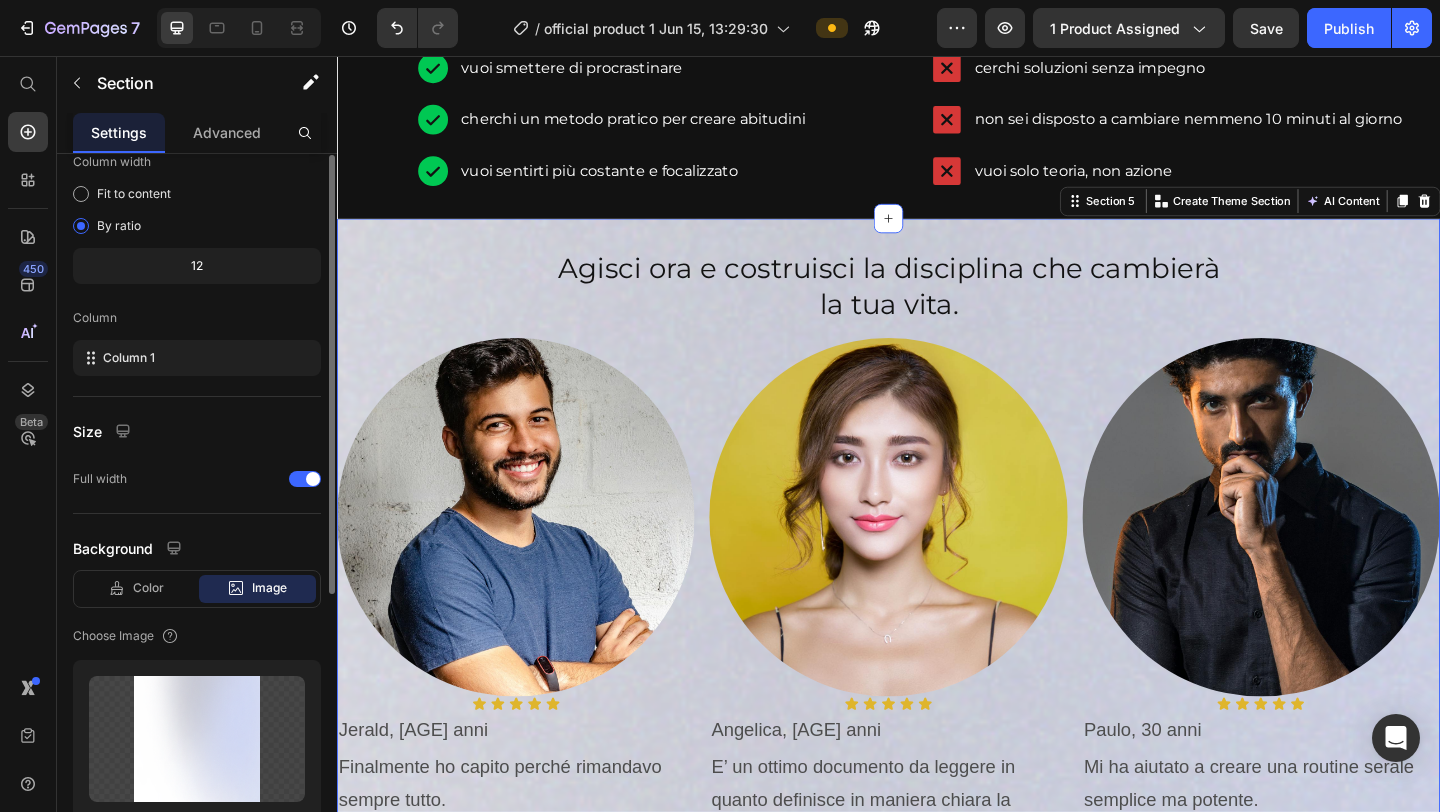 scroll, scrollTop: 449, scrollLeft: 0, axis: vertical 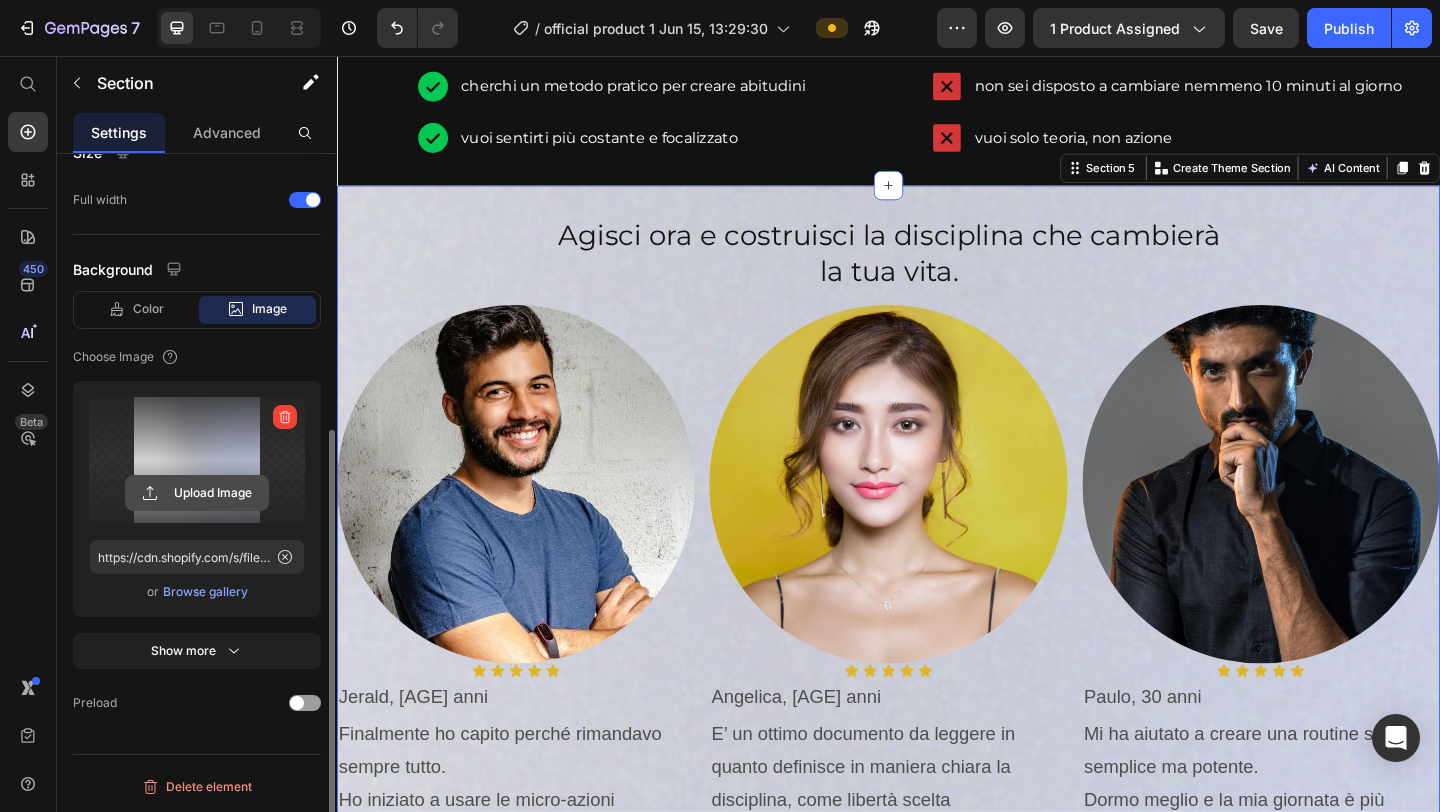 click 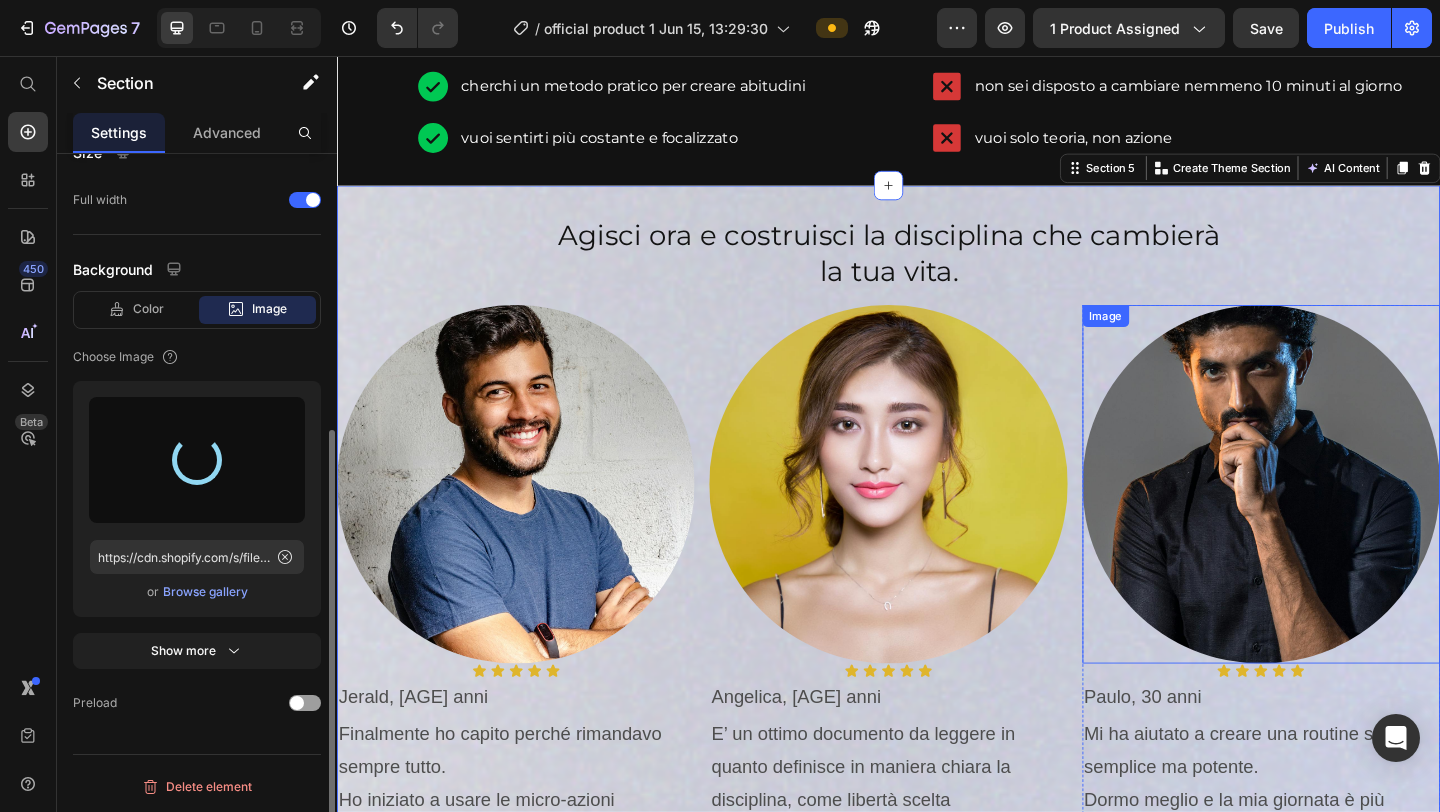 type on "https://cdn.shopify.com/s/files/1/0952/8636/2444/files/gempages_570901229882836192-cc3553ae-8240-4681-b26f-c6ba060a81a3.png" 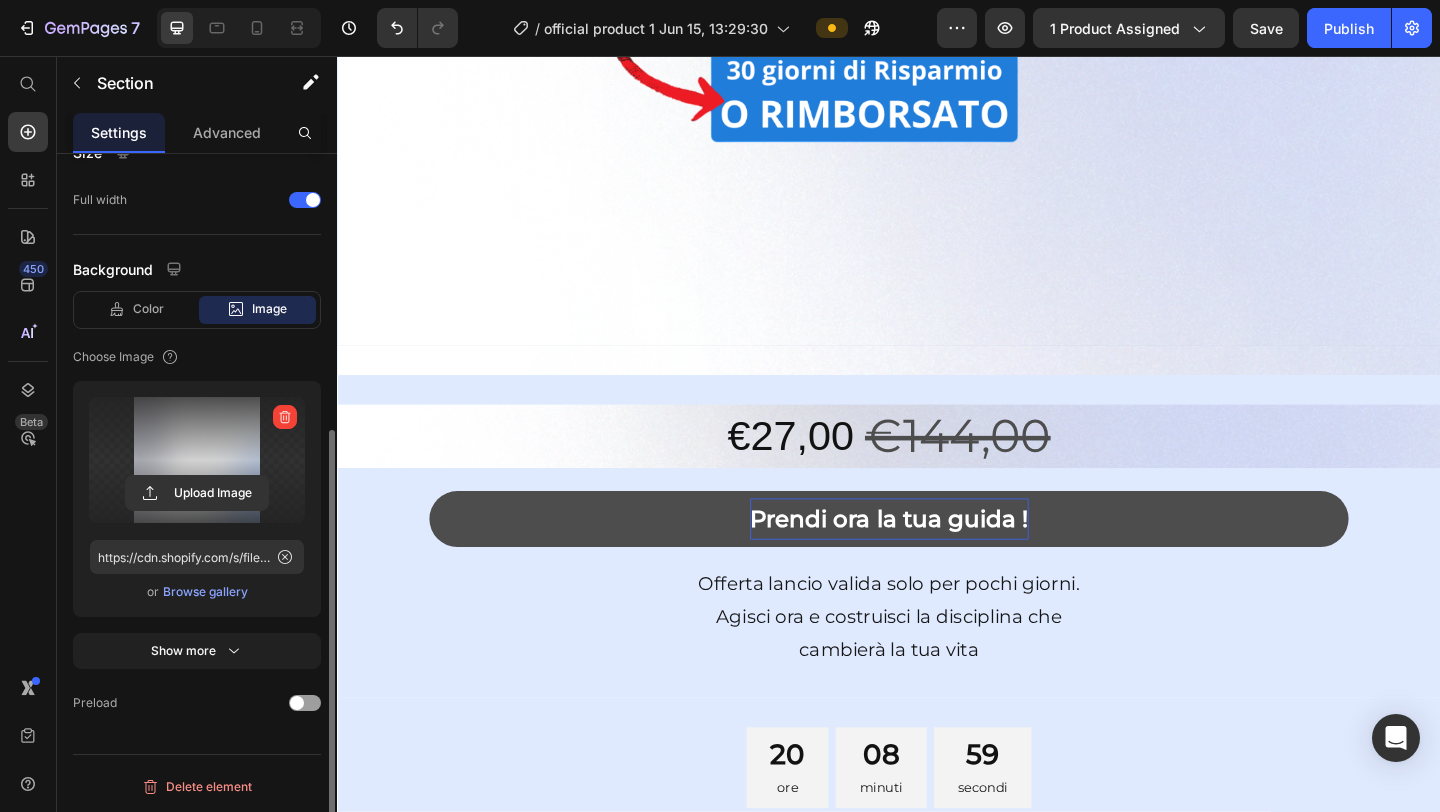 scroll, scrollTop: 1080, scrollLeft: 0, axis: vertical 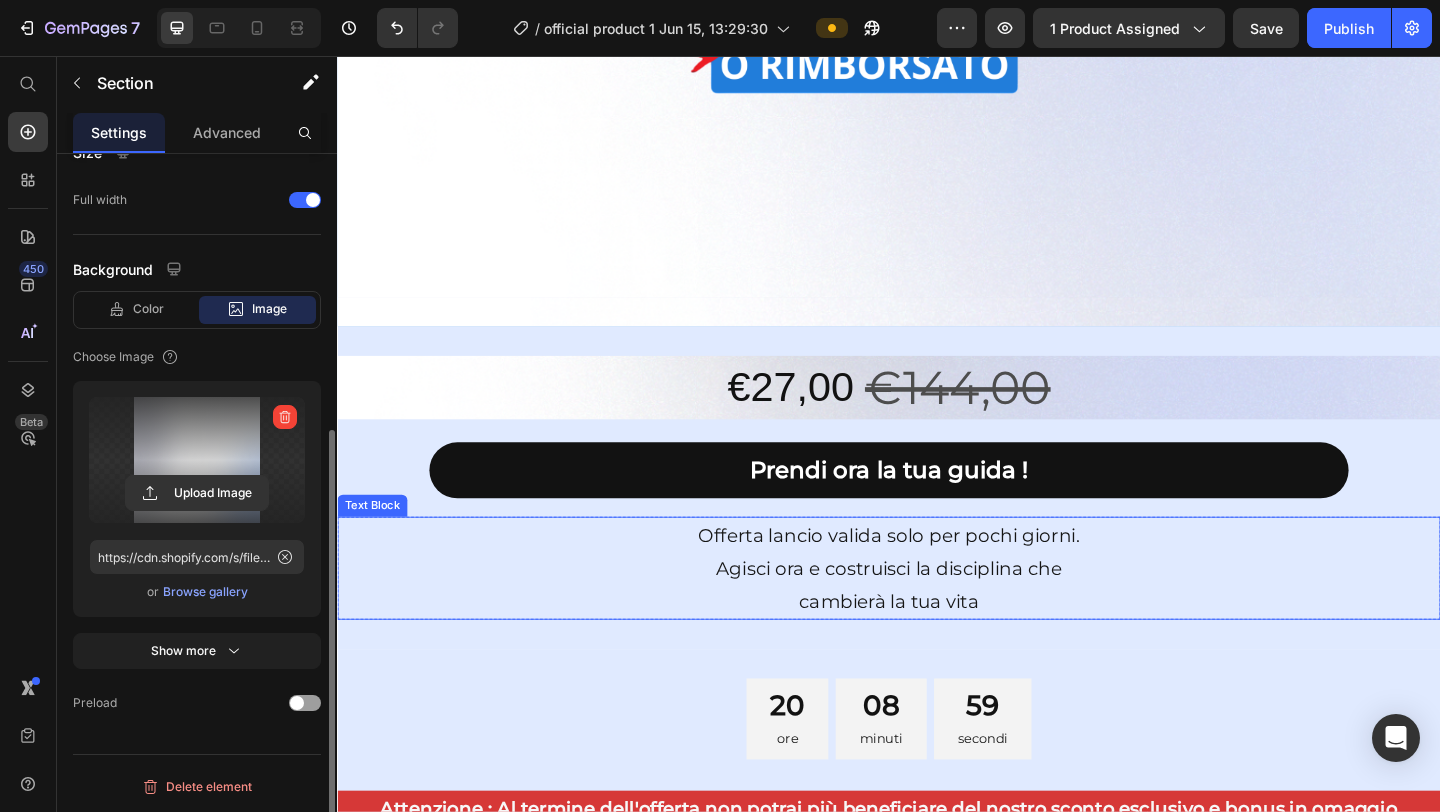click on "Agisci ora e costruisci la disciplina che" at bounding box center [937, 613] 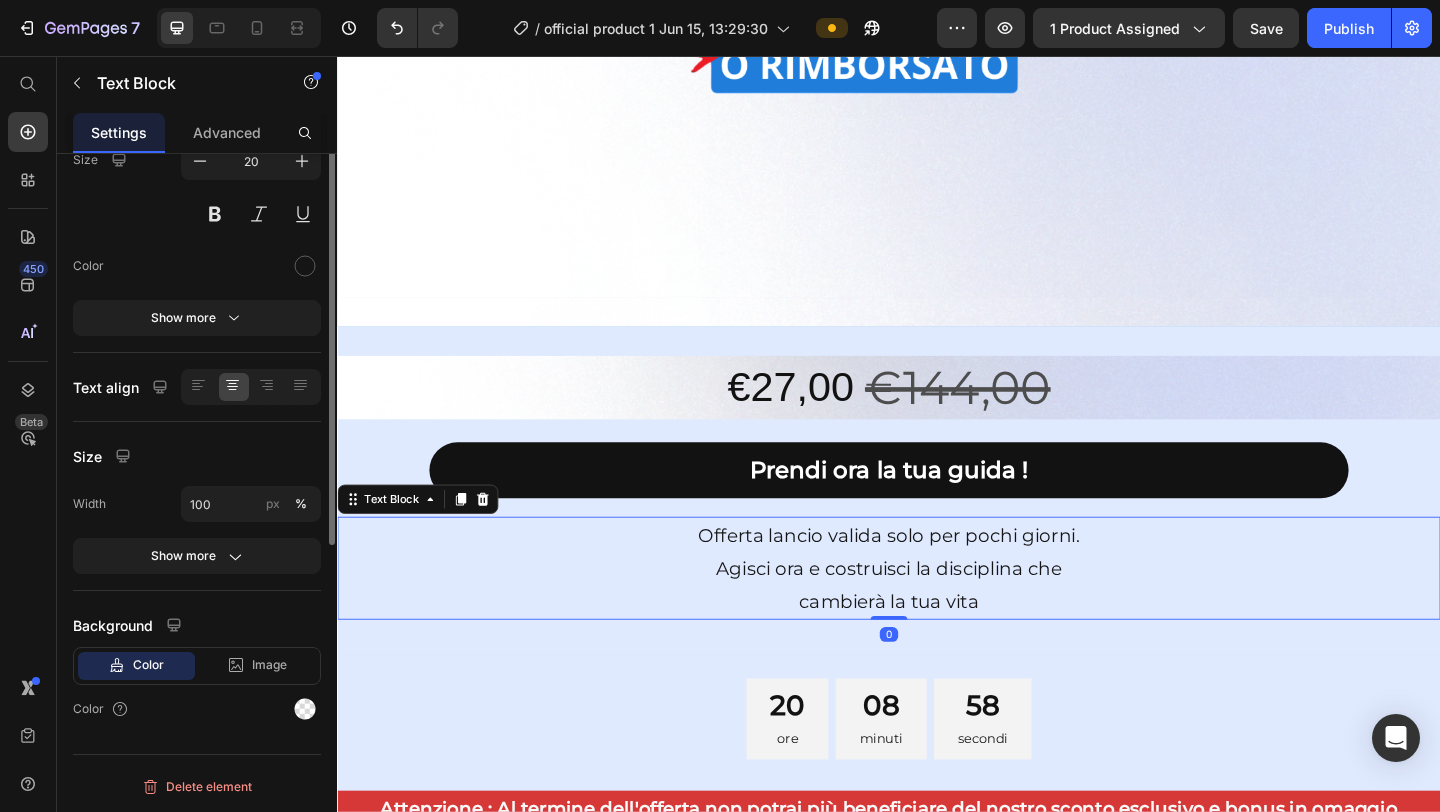 scroll, scrollTop: 0, scrollLeft: 0, axis: both 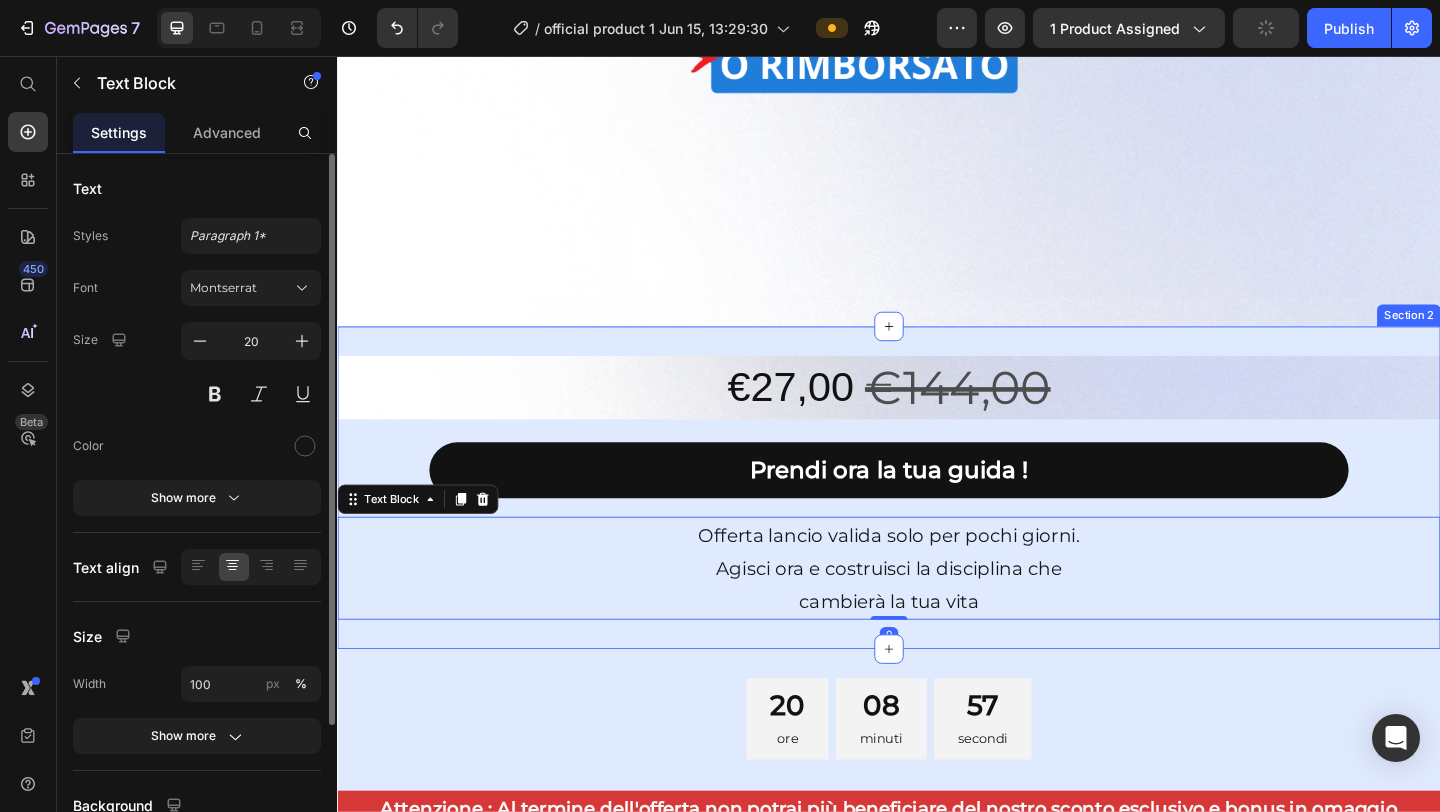 click on "€27,00 Product Price €144,00 Product Price Row Prendi ora la tua guida ! Add to Cart Product Row Offerta lancio valida solo per pochi giorni. Agisci ora e costruisci la disciplina che cambierà la tua vita  Text Block   0 Row Section 2" at bounding box center [937, 525] 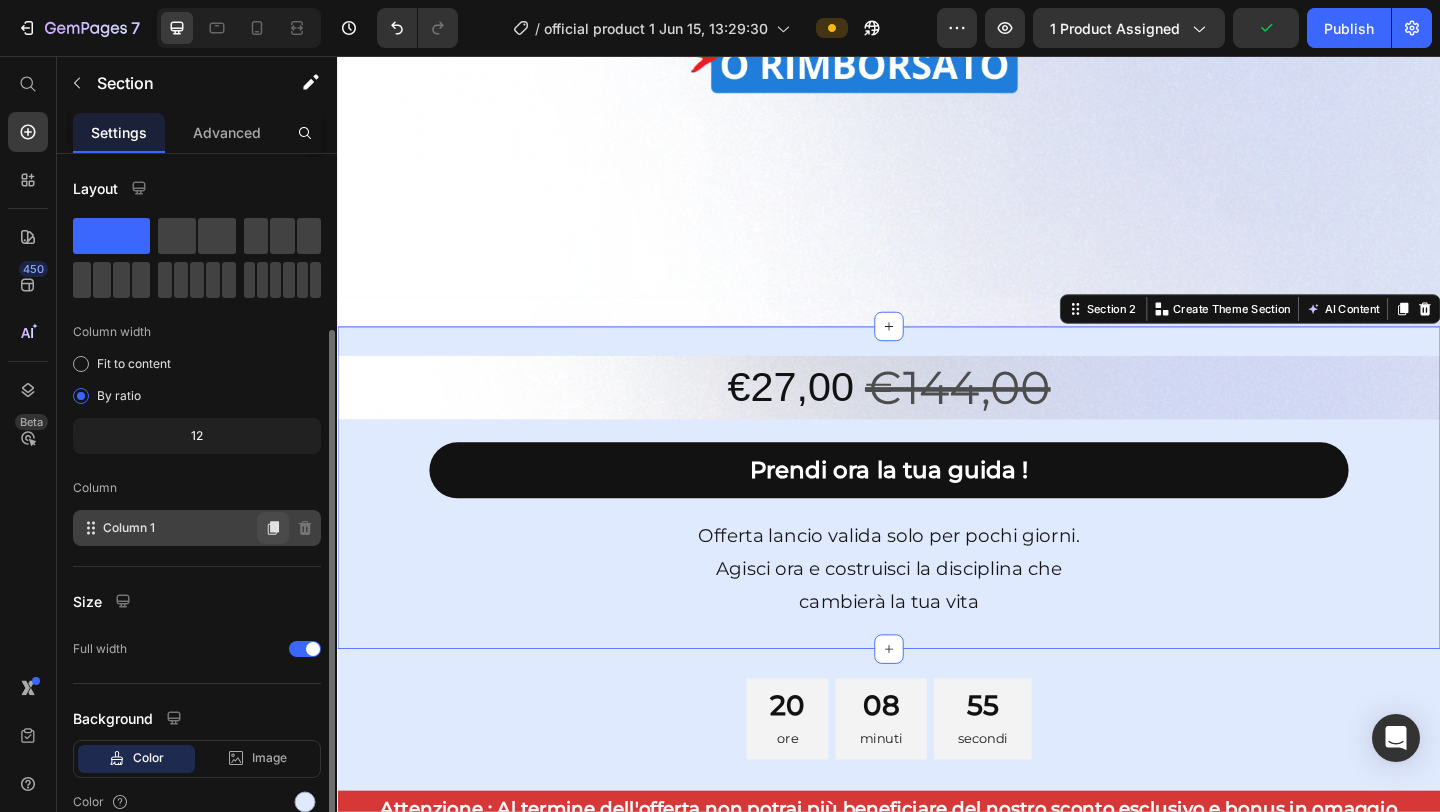 scroll, scrollTop: 93, scrollLeft: 0, axis: vertical 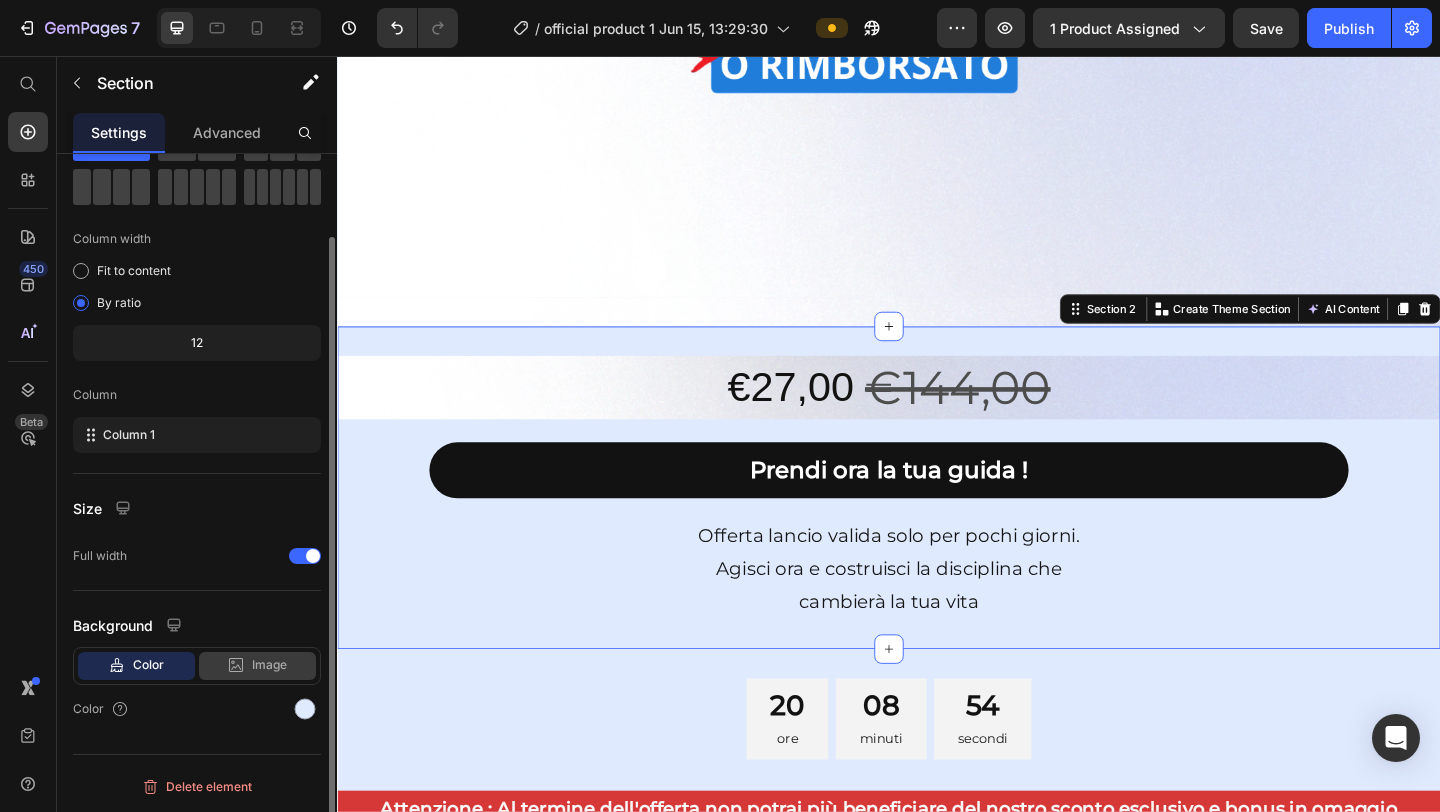 click on "Image" 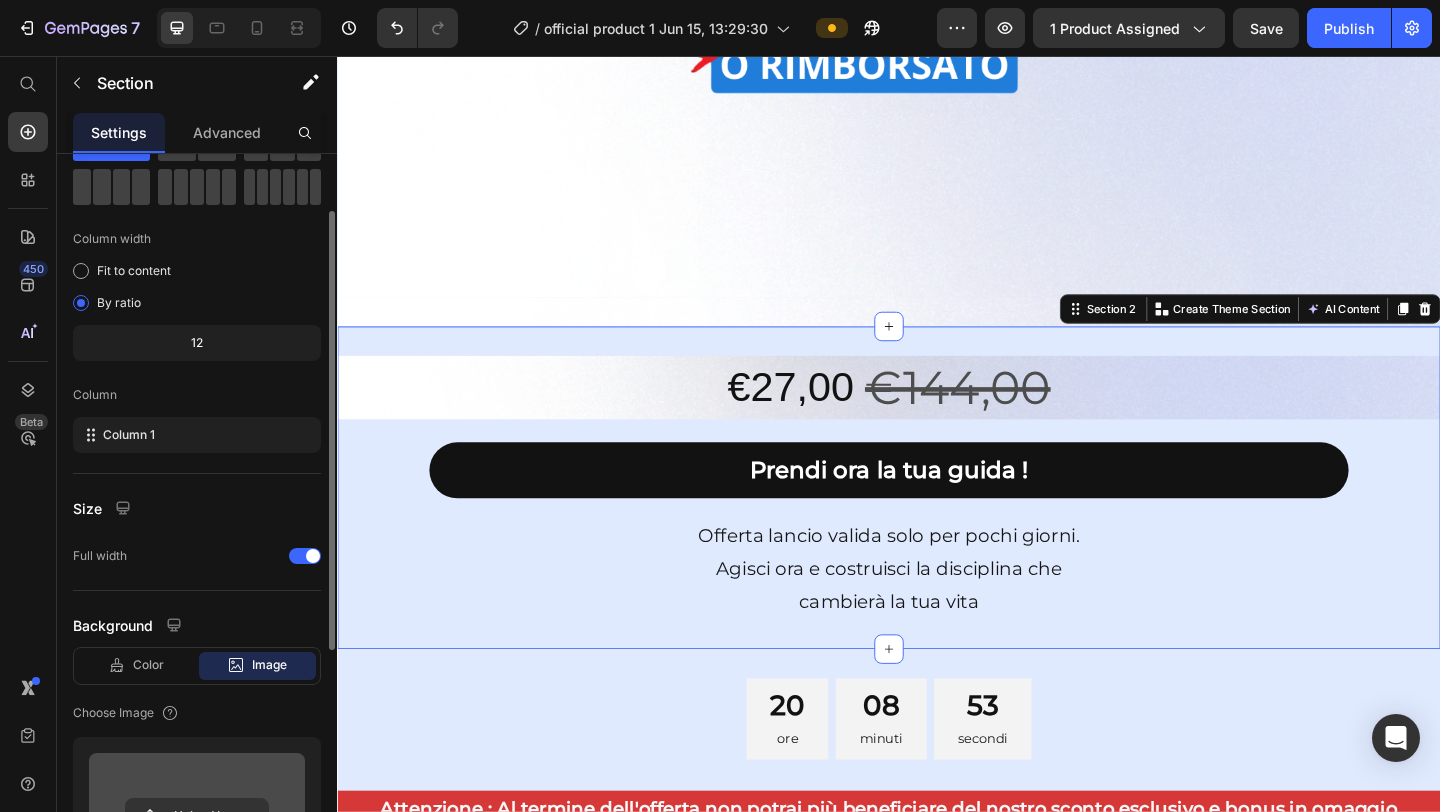 click at bounding box center [197, 816] 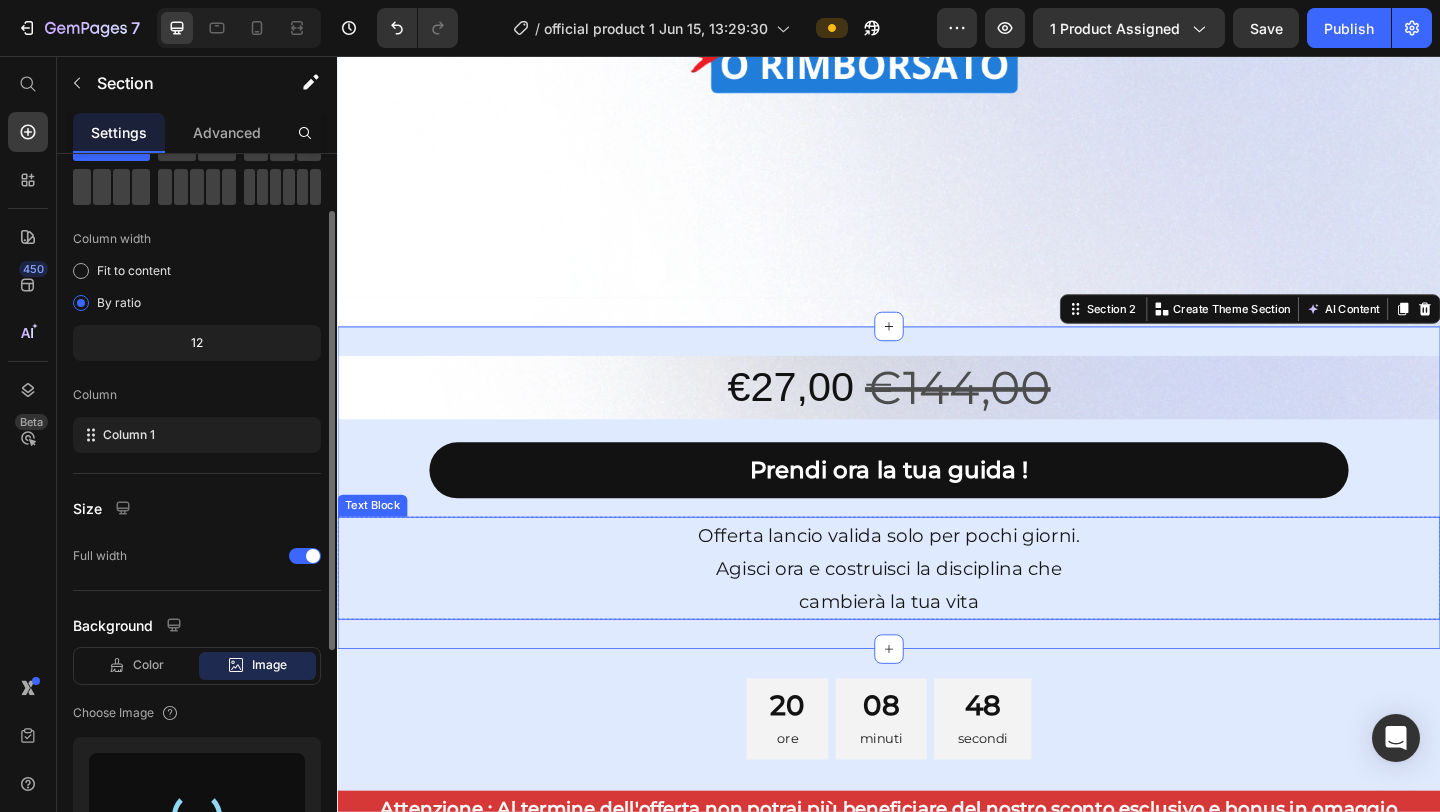 type on "https://cdn.shopify.com/s/files/1/0952/8636/2444/files/gempages_570901229882836192-130f2e47-08b1-42ad-a15c-028447dad669.png" 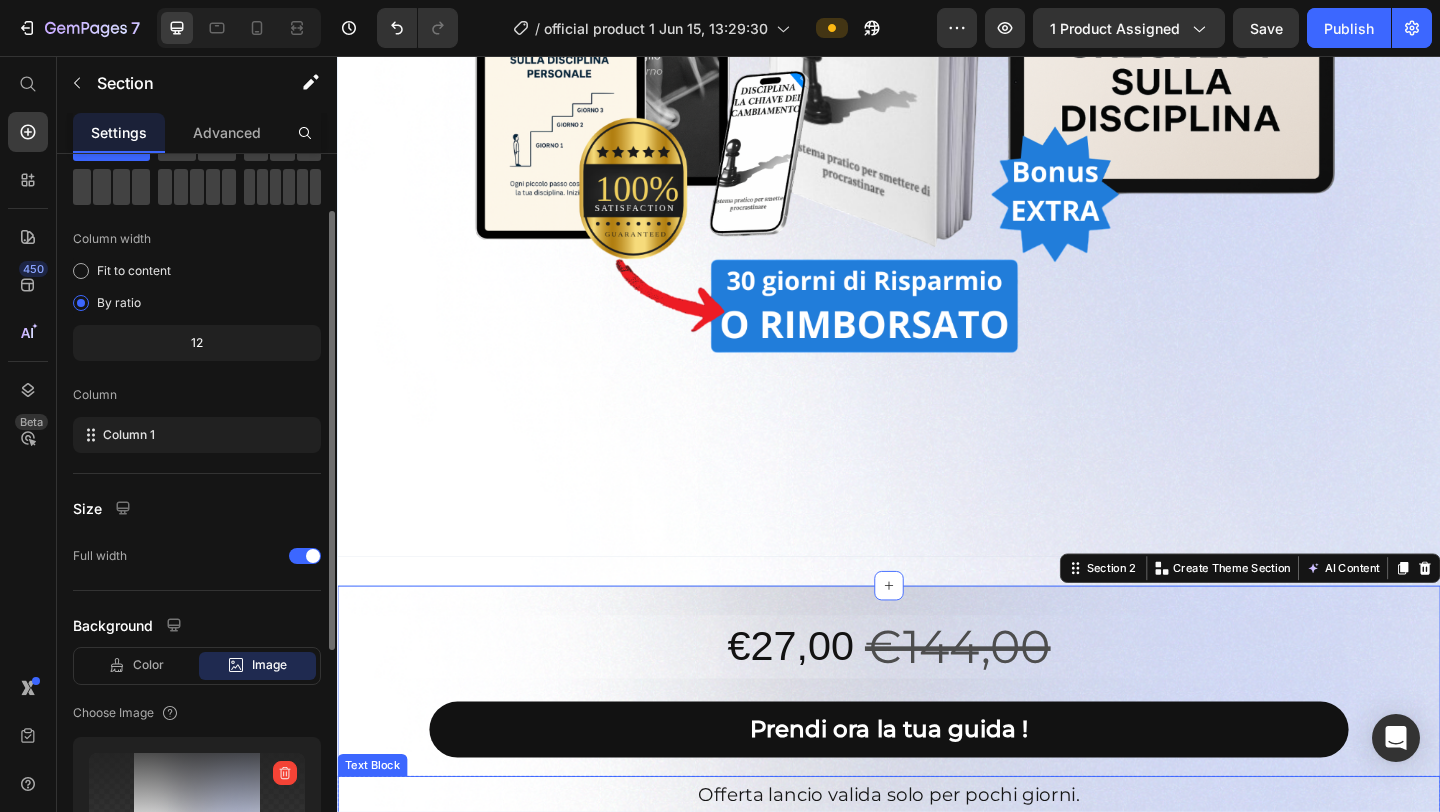 scroll, scrollTop: 799, scrollLeft: 0, axis: vertical 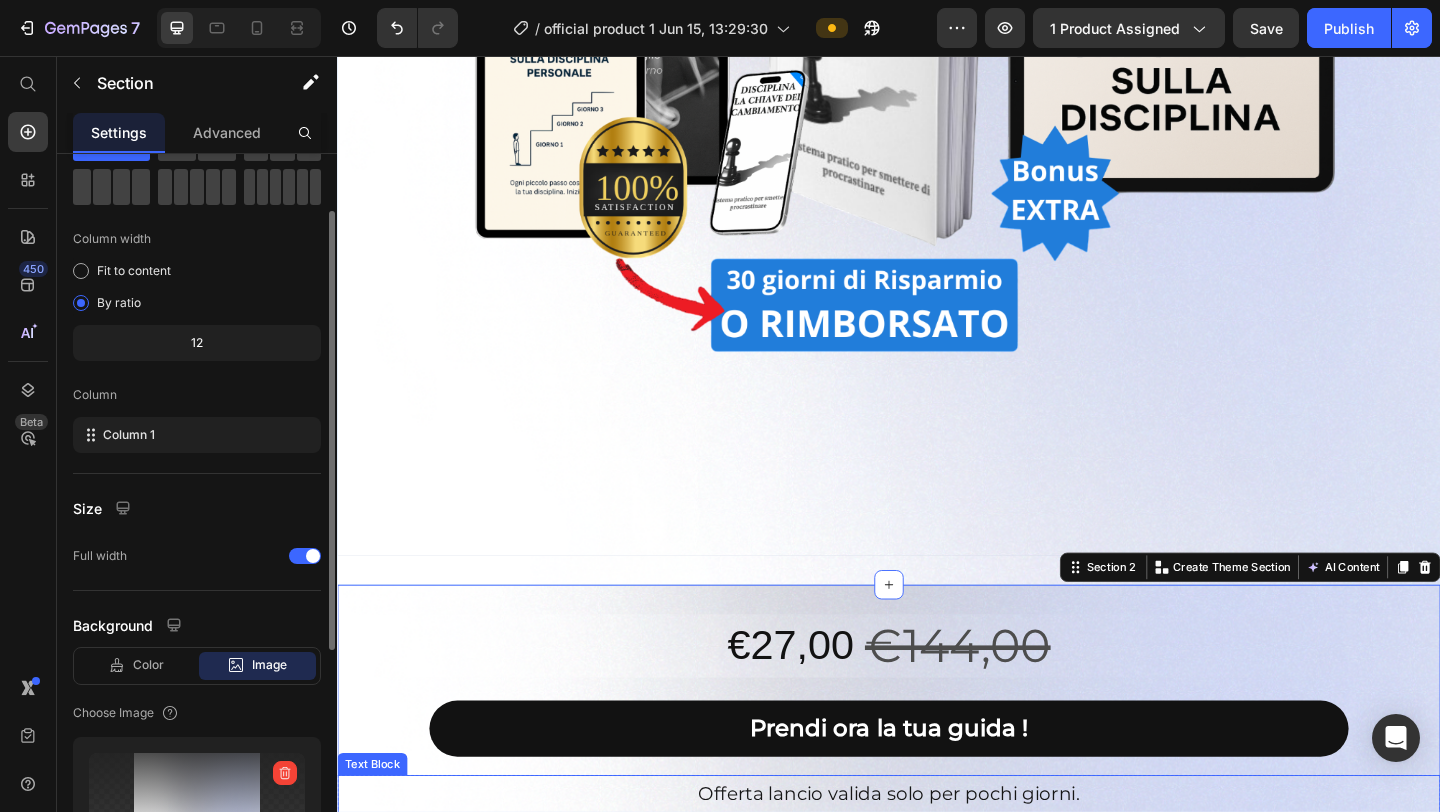click on "Offerta lancio valida solo per pochi giorni." at bounding box center (937, 858) 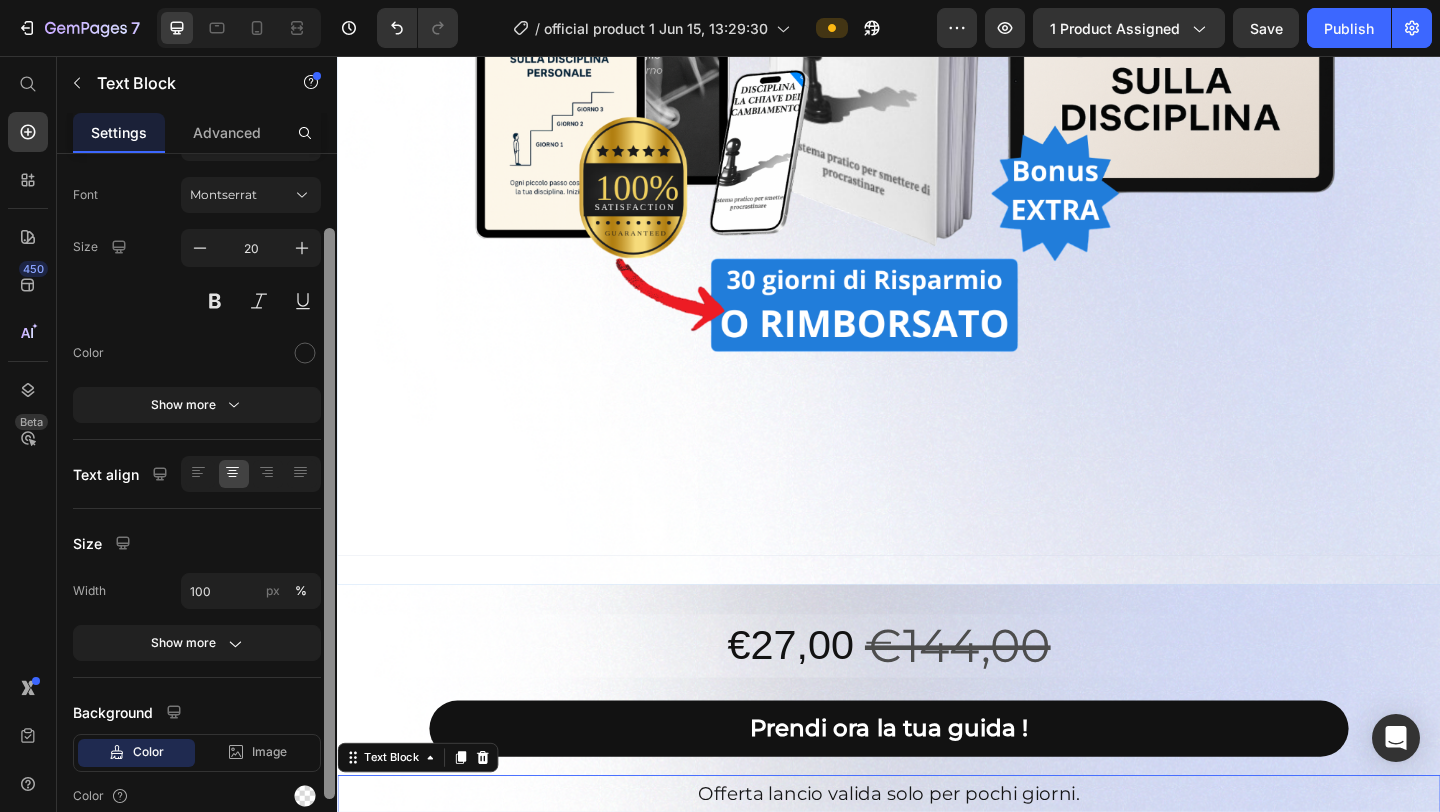 scroll, scrollTop: 1365, scrollLeft: 0, axis: vertical 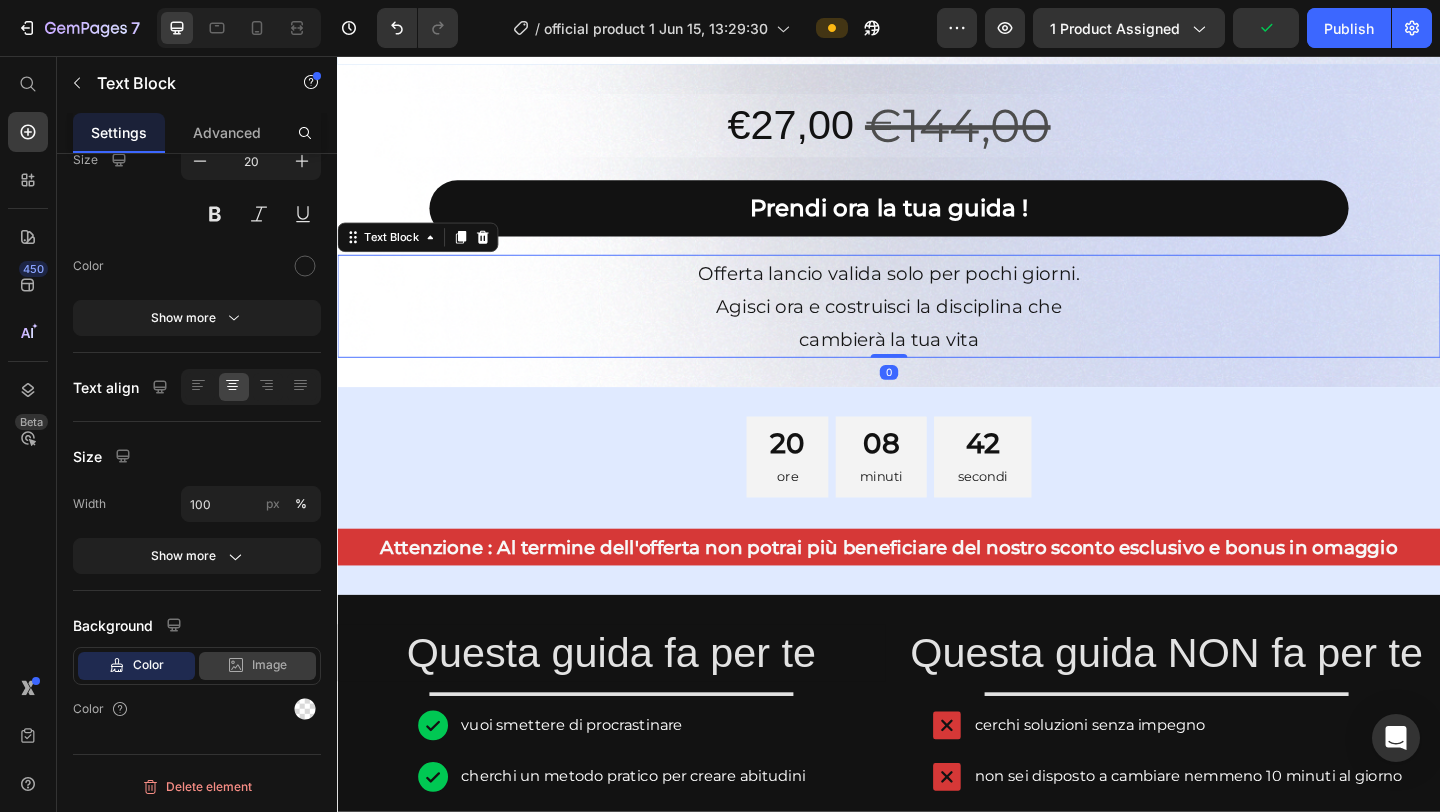 click on "Image" 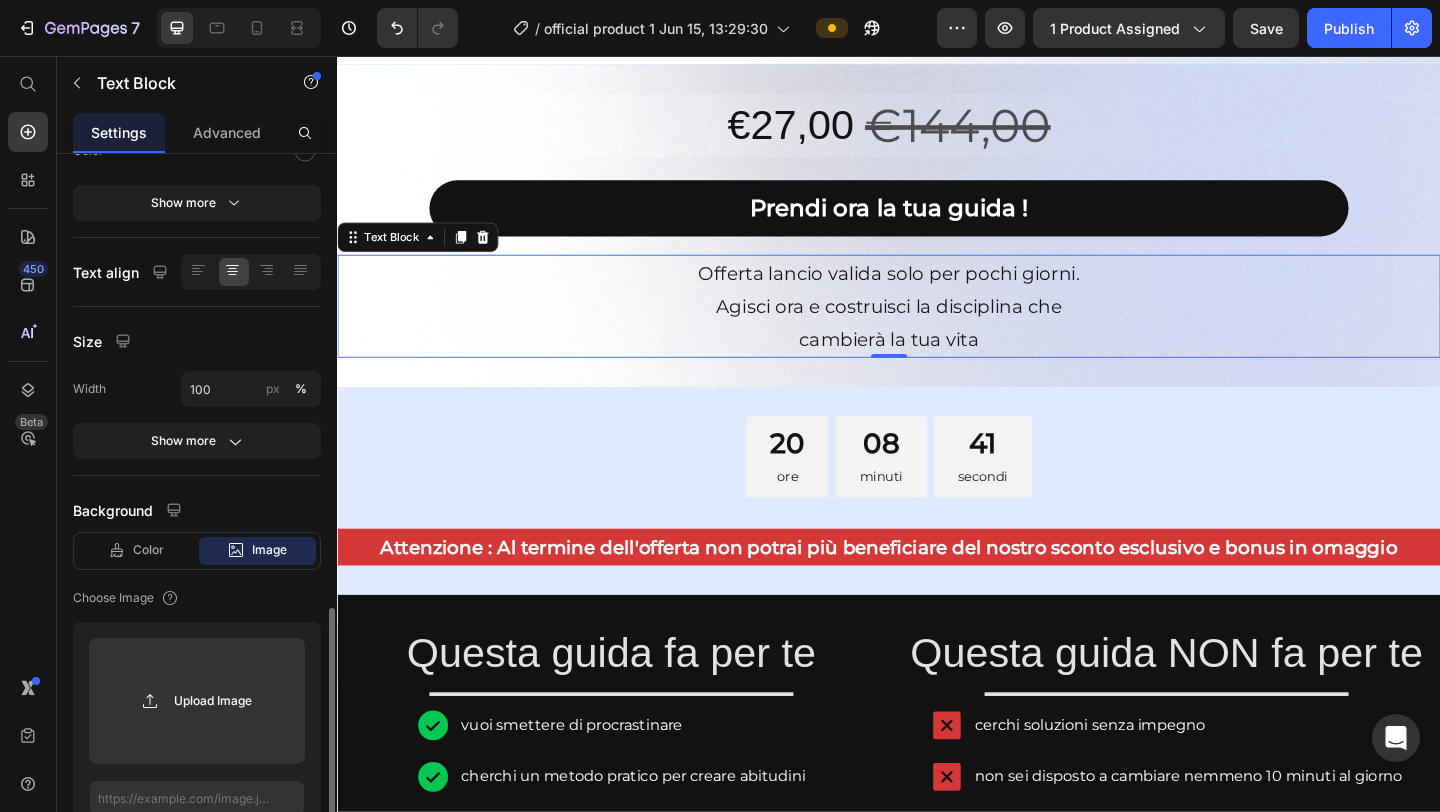 scroll, scrollTop: 471, scrollLeft: 0, axis: vertical 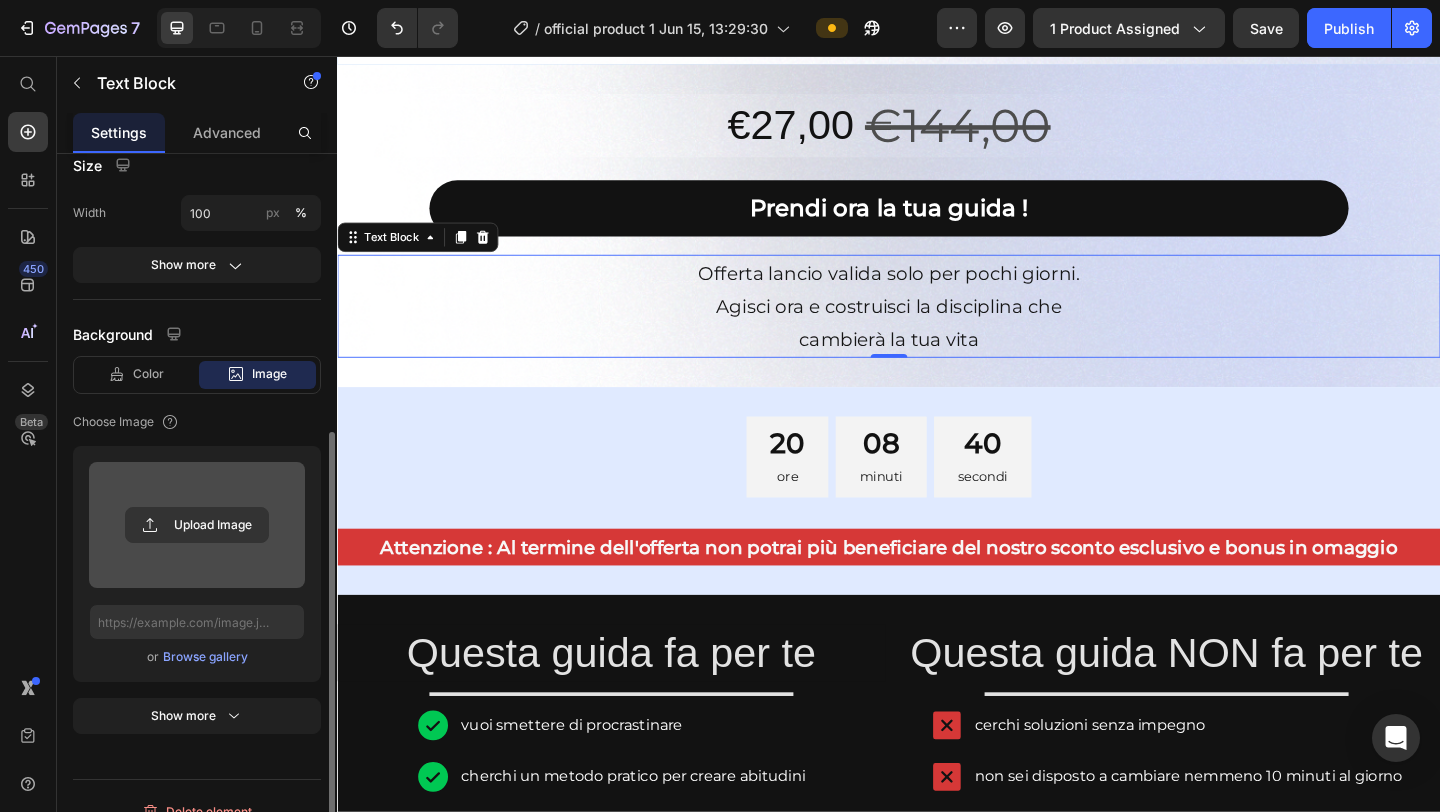 click at bounding box center [197, 525] 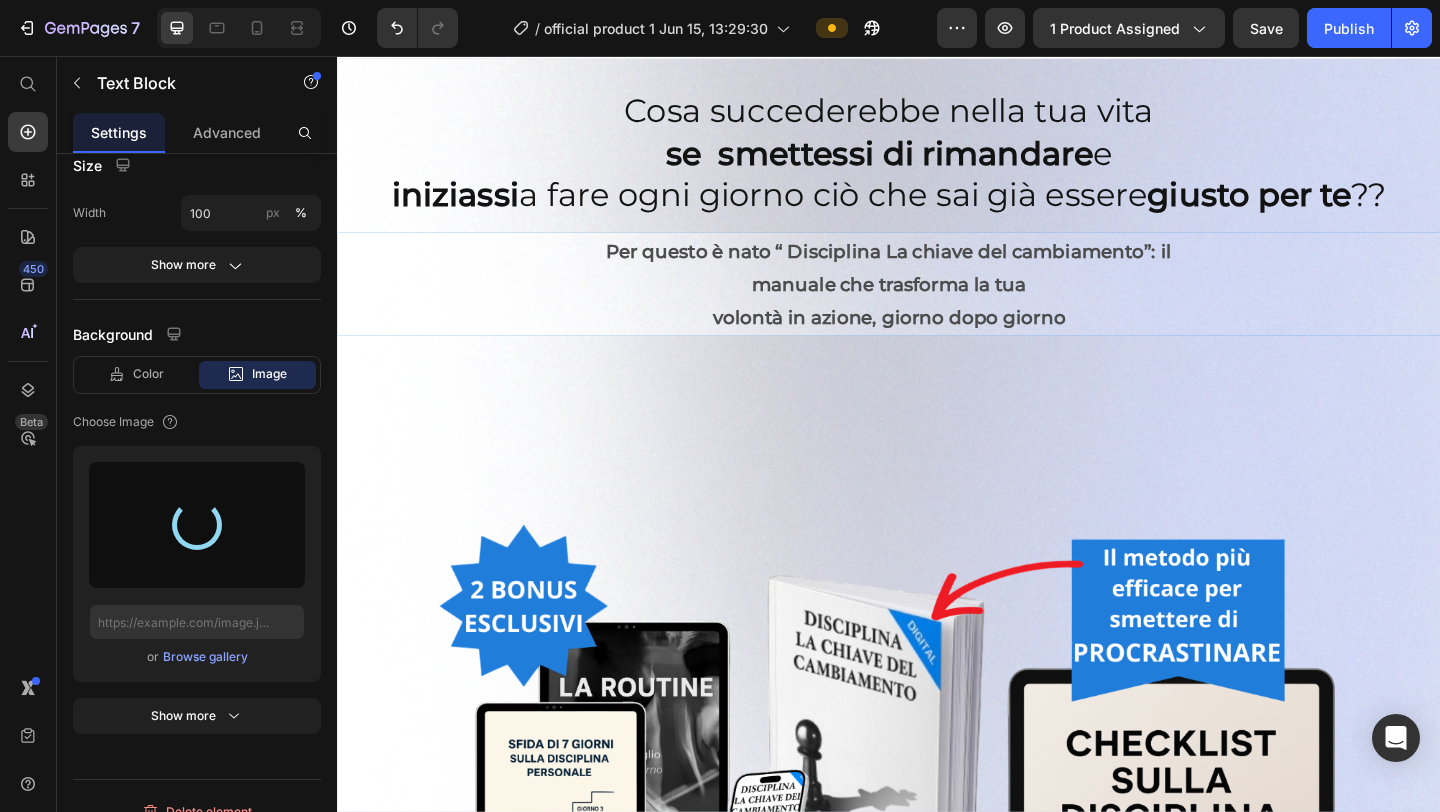 scroll, scrollTop: 41, scrollLeft: 0, axis: vertical 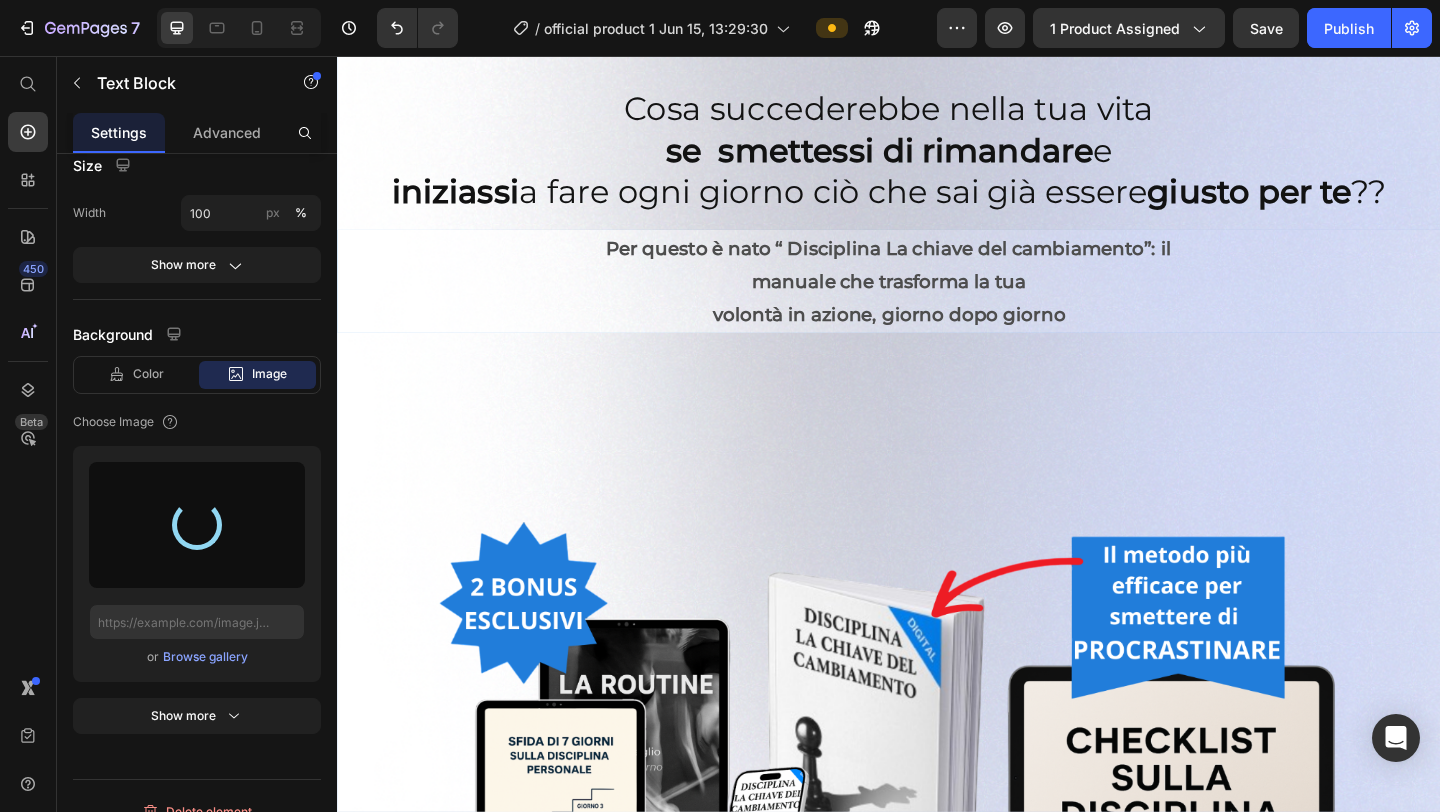 type on "https://cdn.shopify.com/s/files/1/0952/8636/2444/files/gempages_570901229882836192-130f2e47-08b1-42ad-a15c-028447dad669.png" 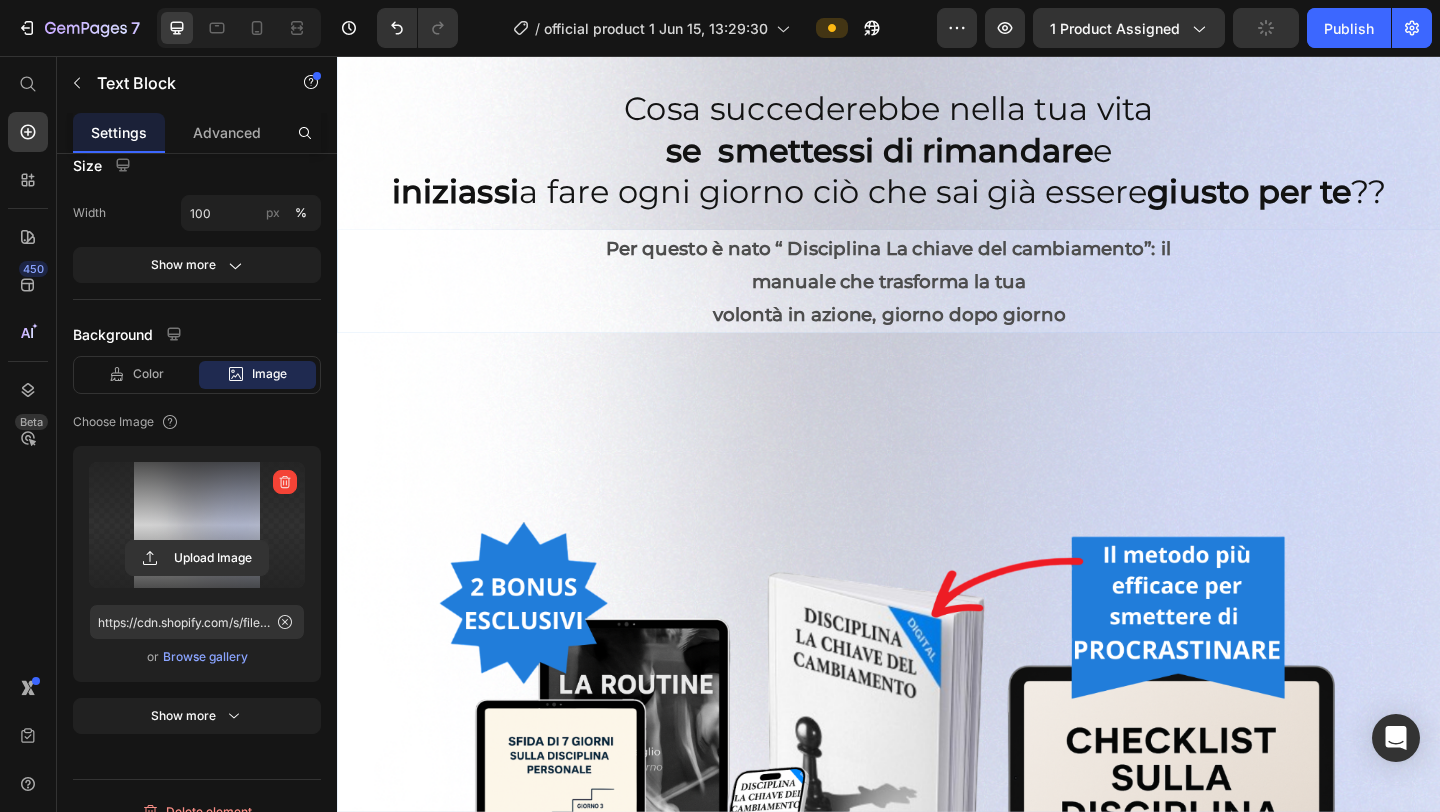 scroll, scrollTop: 100, scrollLeft: 0, axis: vertical 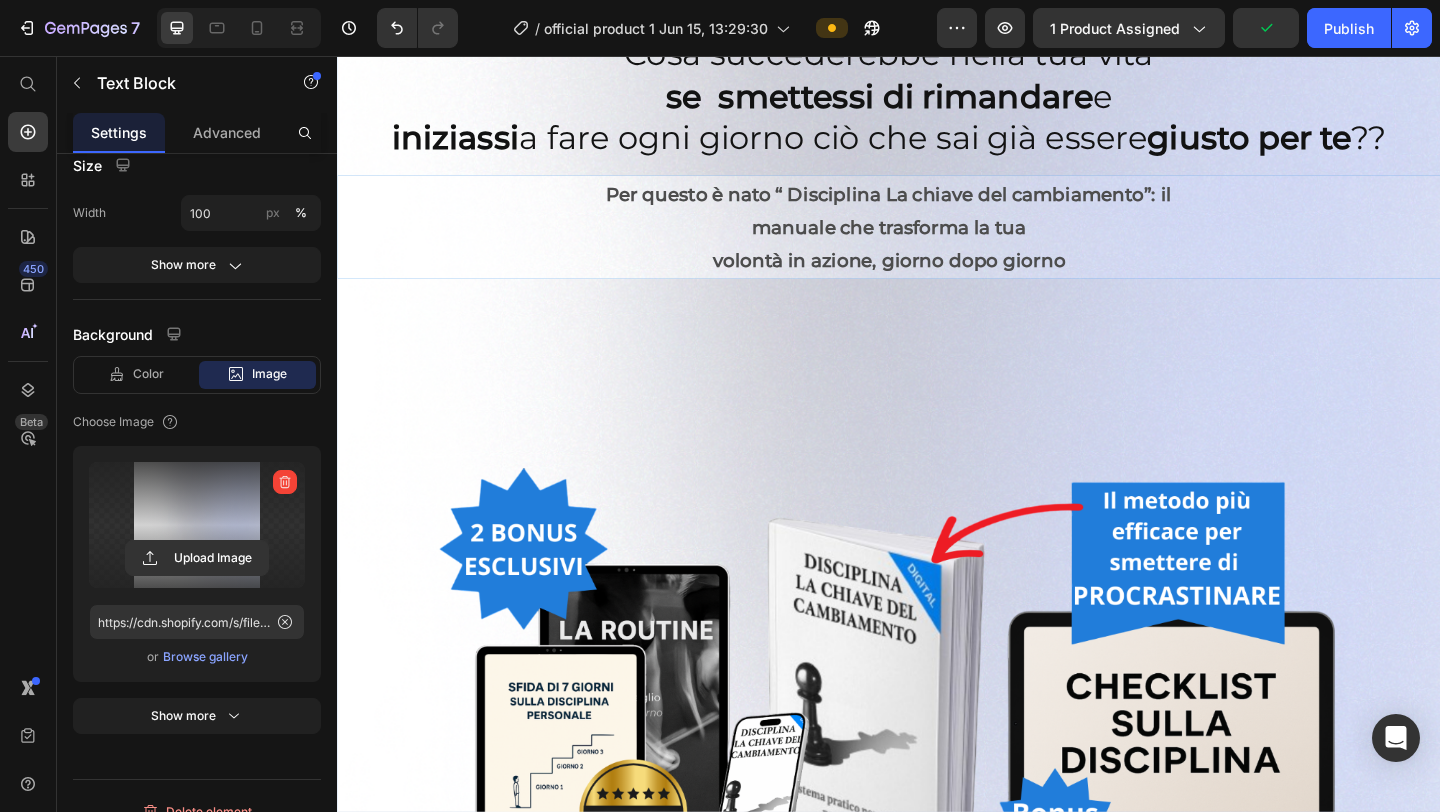 click at bounding box center [937, 798] 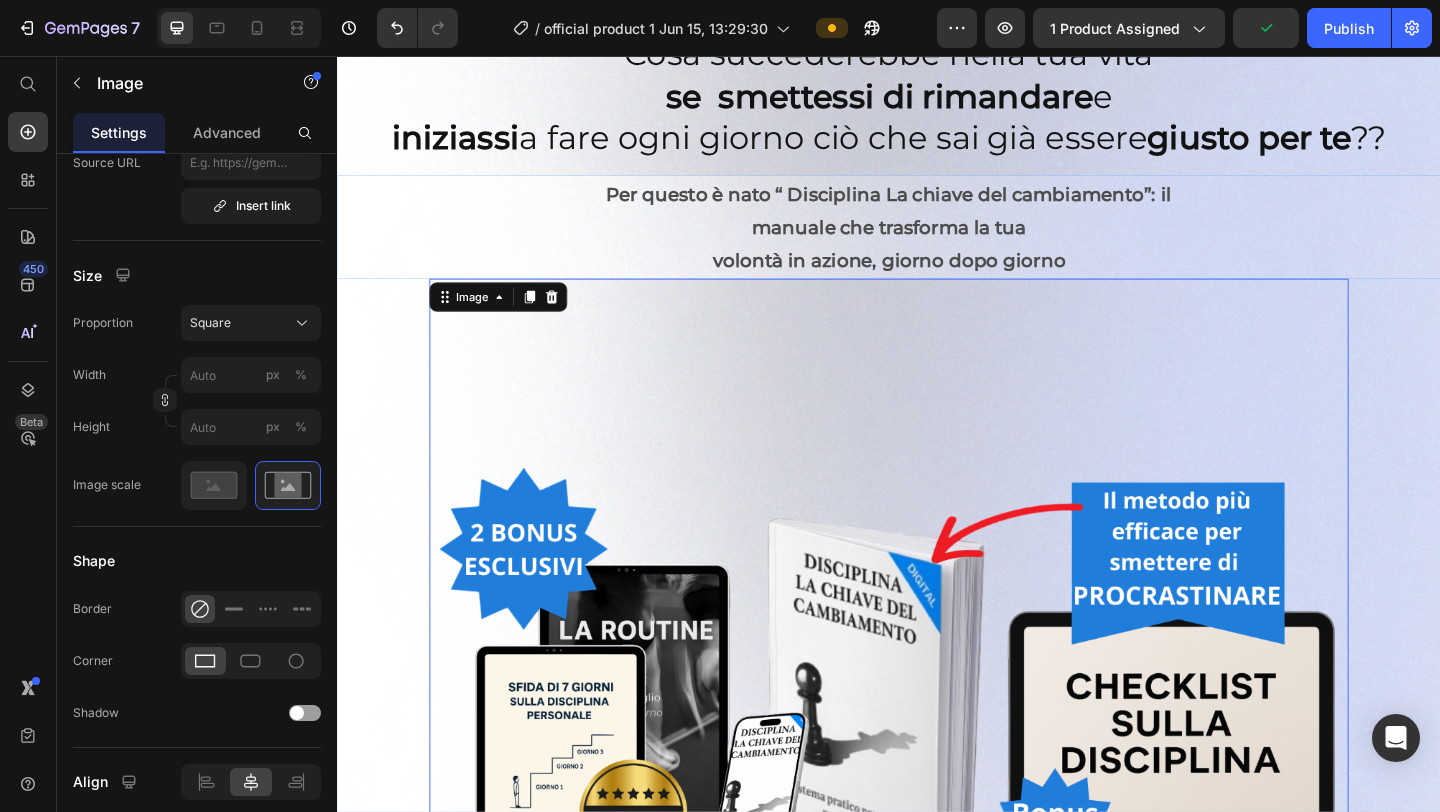 scroll, scrollTop: 1105, scrollLeft: 0, axis: vertical 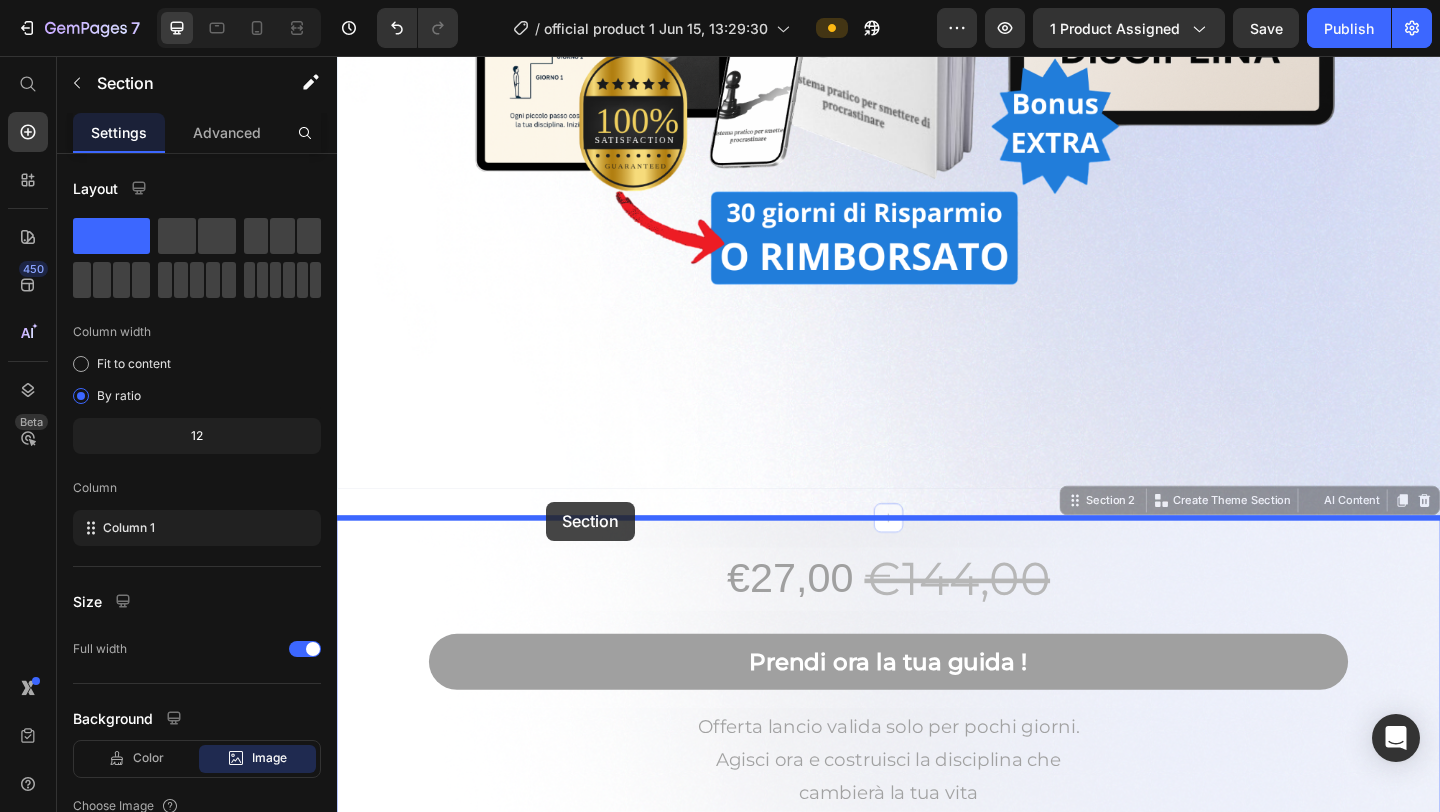 drag, startPoint x: 540, startPoint y: 573, endPoint x: 564, endPoint y: 541, distance: 40 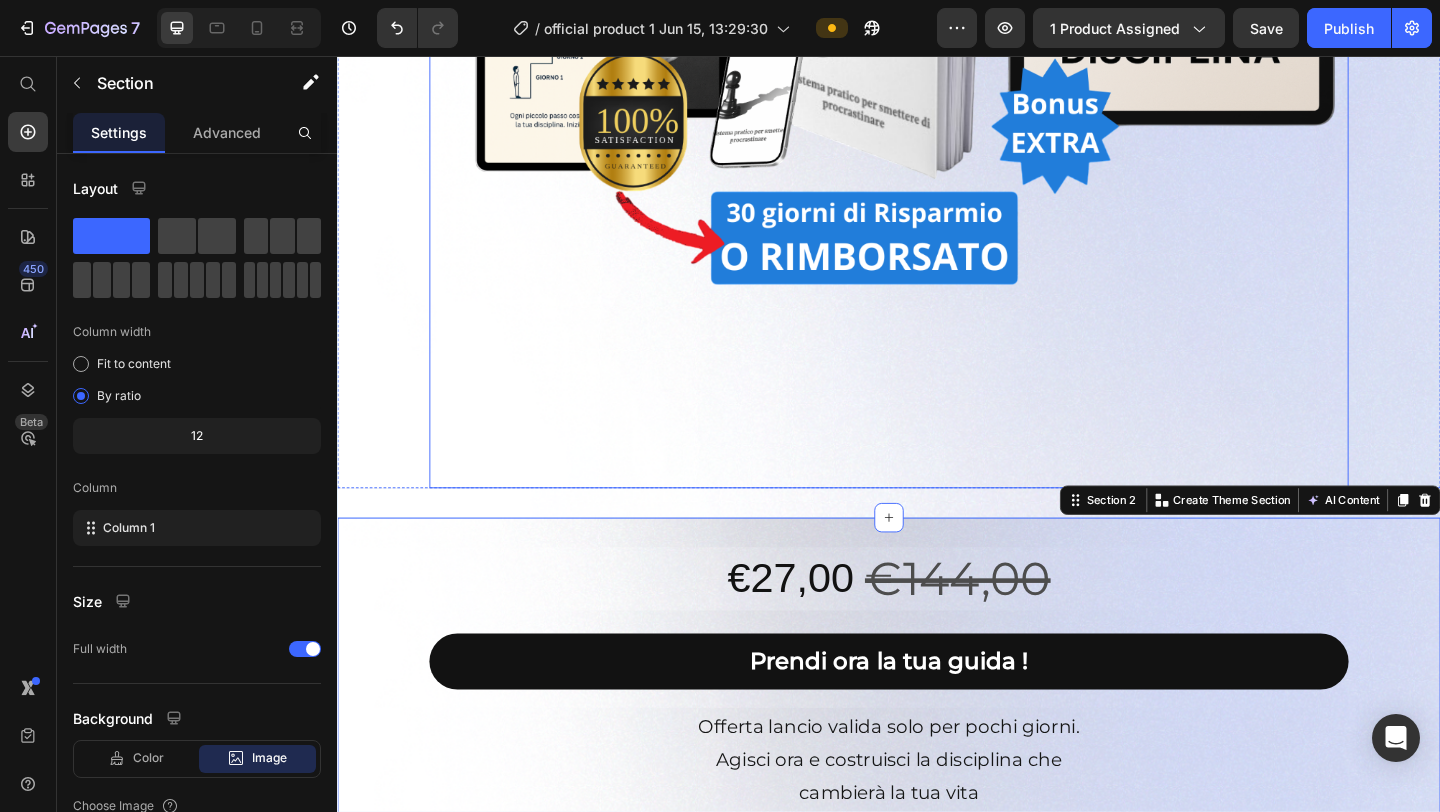 drag, startPoint x: 943, startPoint y: 557, endPoint x: 933, endPoint y: 519, distance: 39.293766 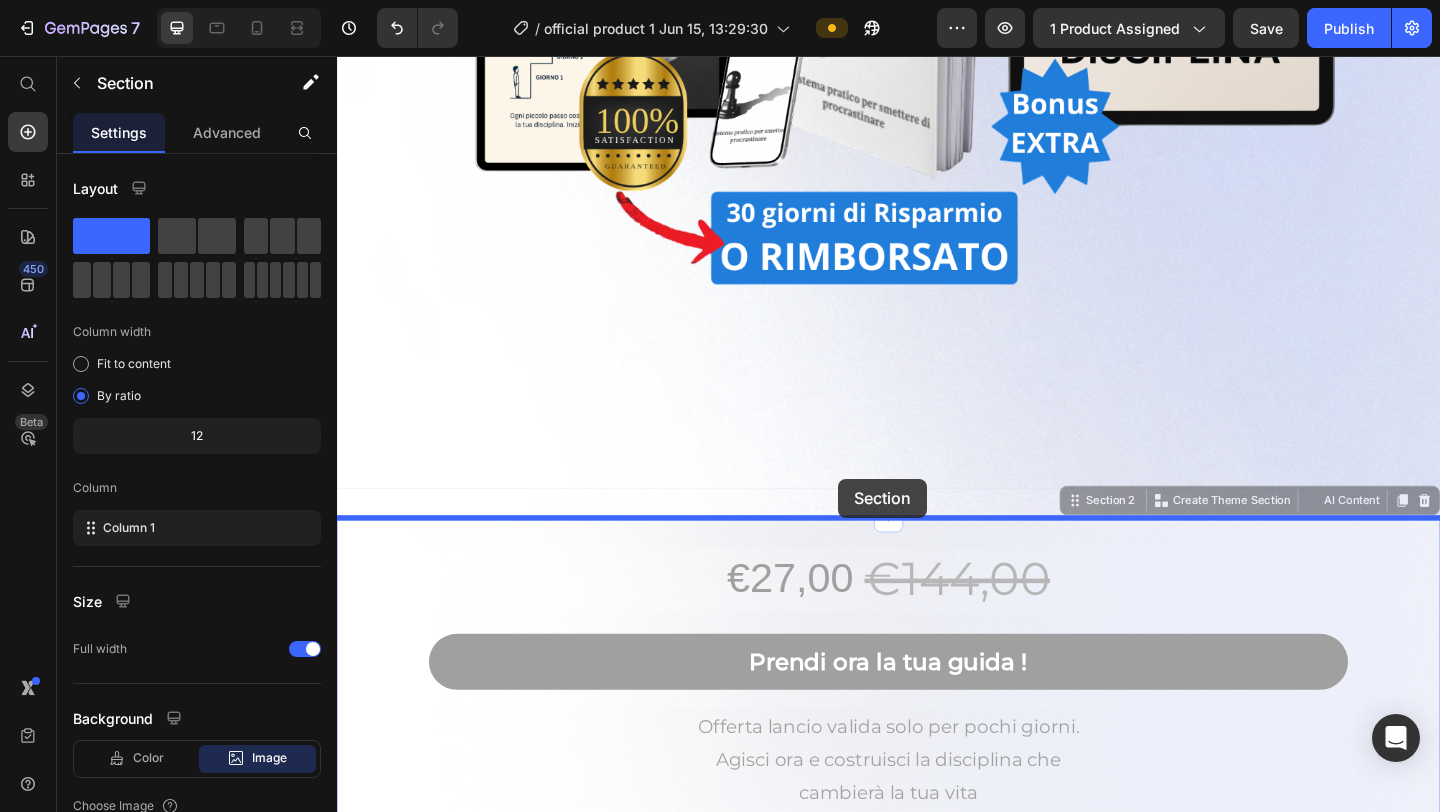 drag, startPoint x: 865, startPoint y: 567, endPoint x: 882, endPoint y: 516, distance: 53.75872 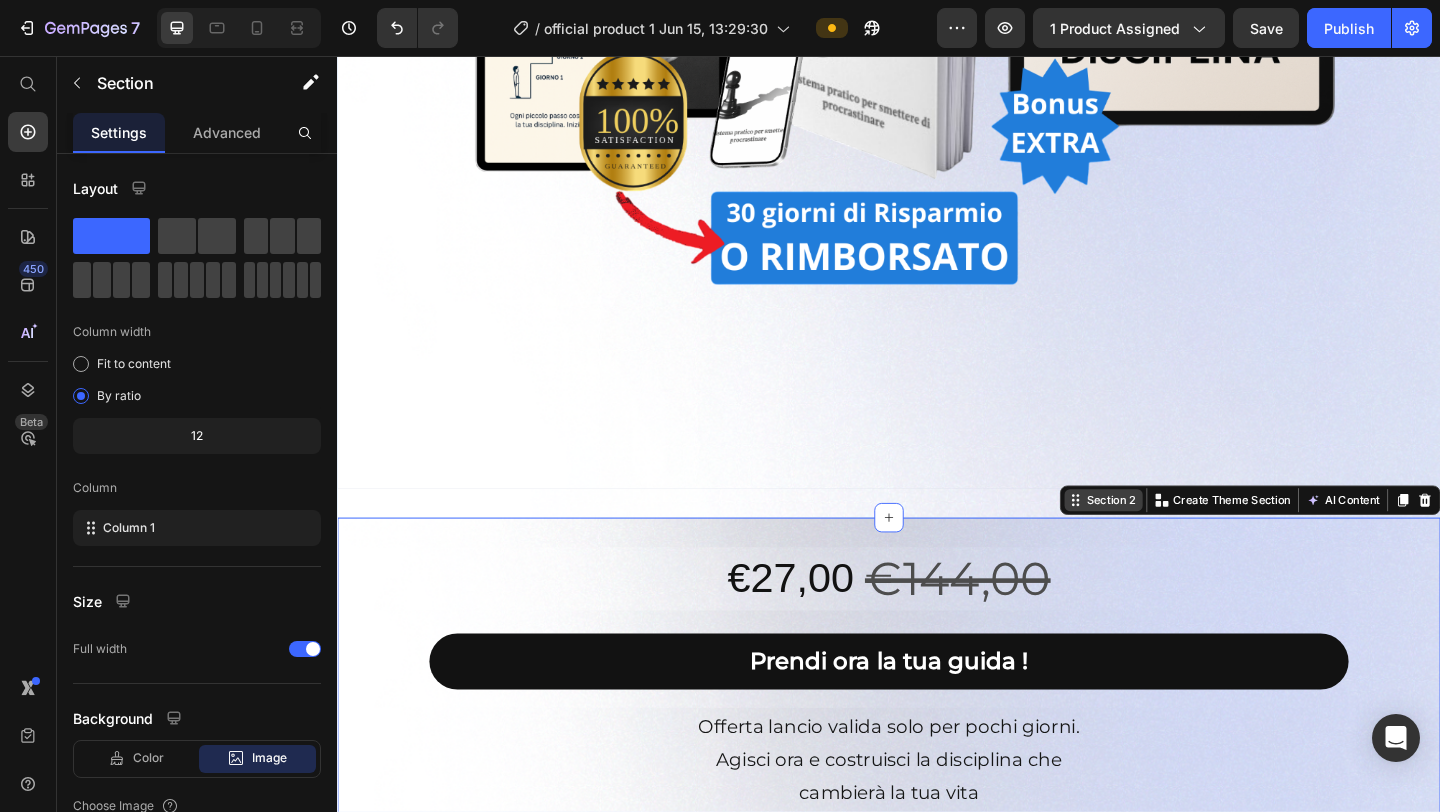 click on "Section 2" at bounding box center (1178, 539) 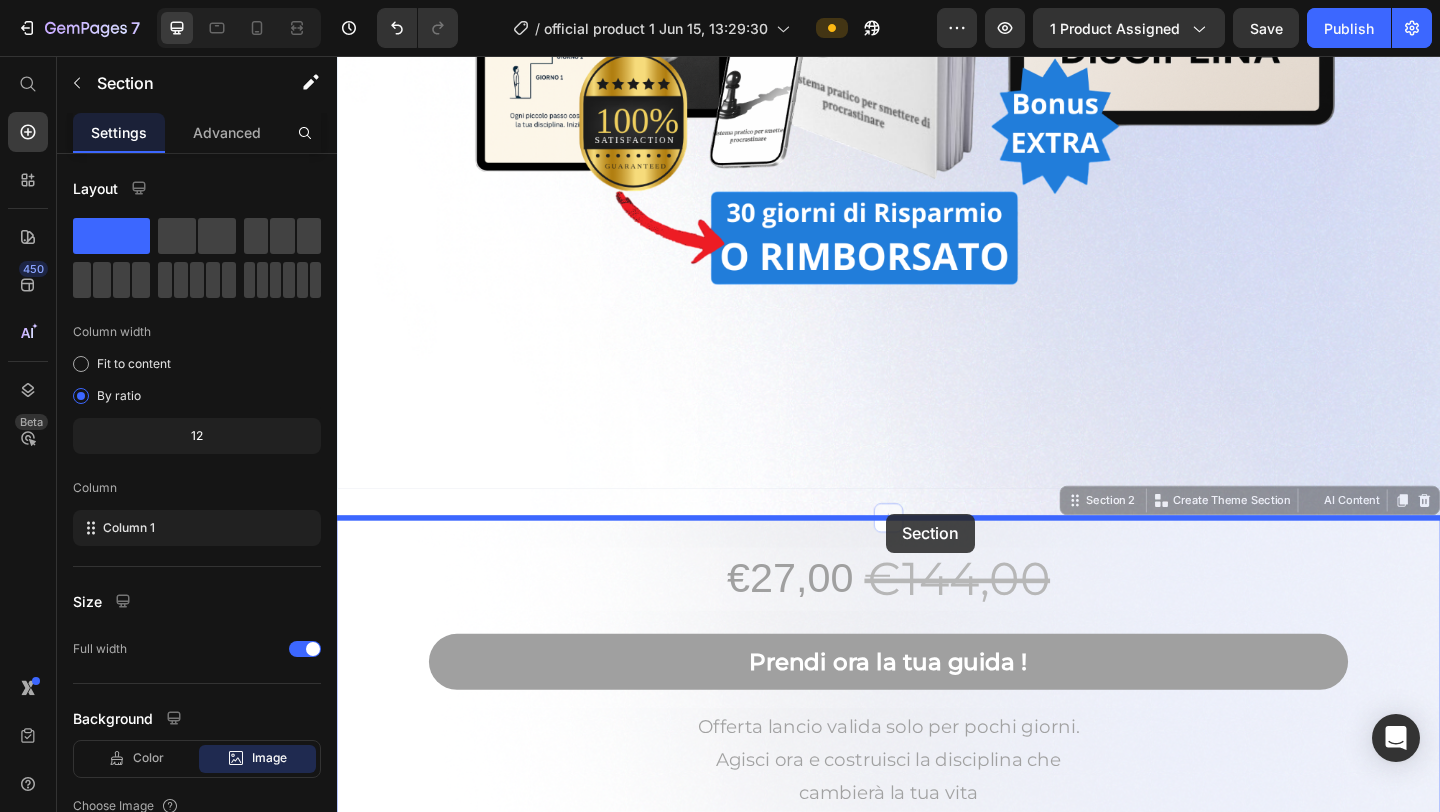 drag, startPoint x: 1150, startPoint y: 546, endPoint x: 934, endPoint y: 554, distance: 216.1481 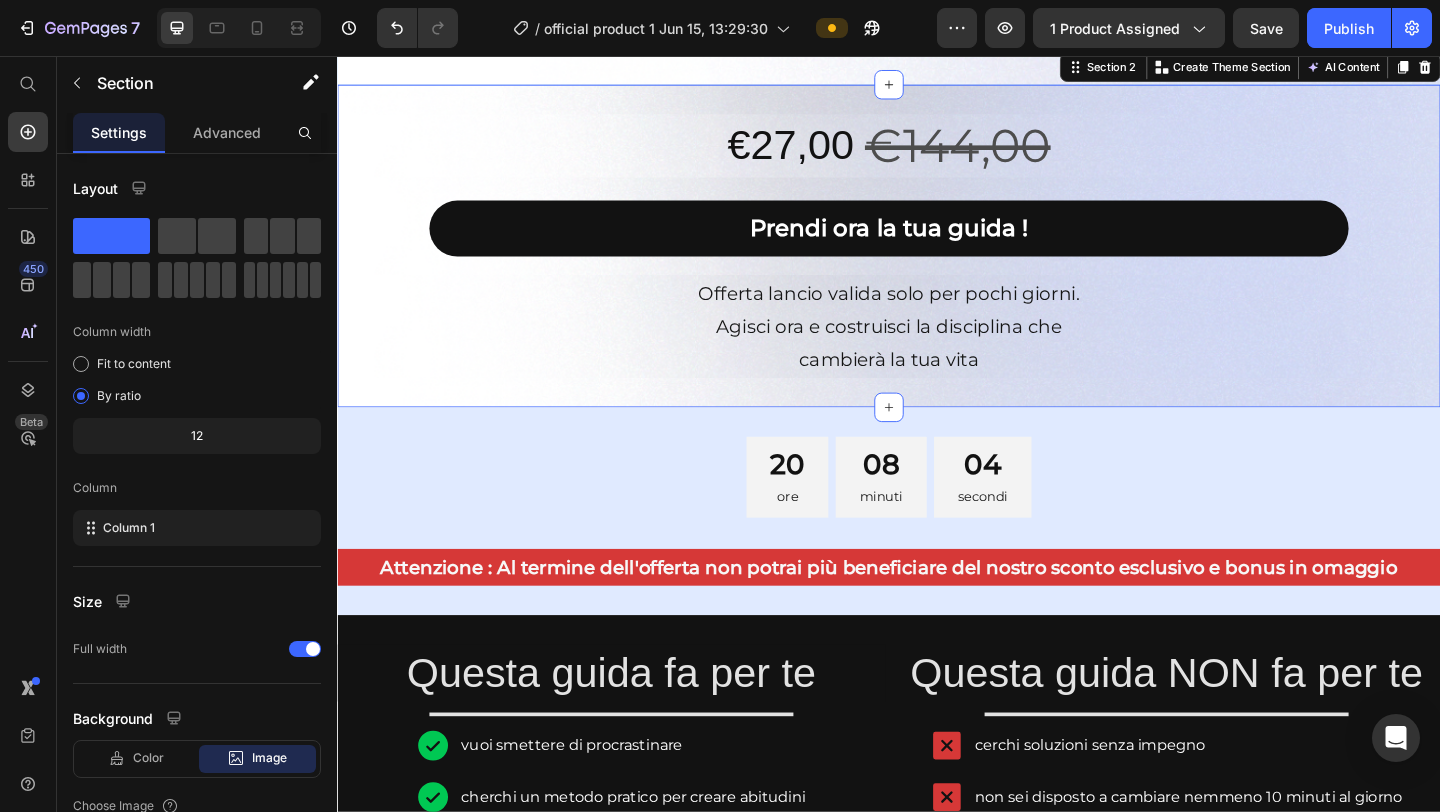 scroll, scrollTop: 1353, scrollLeft: 0, axis: vertical 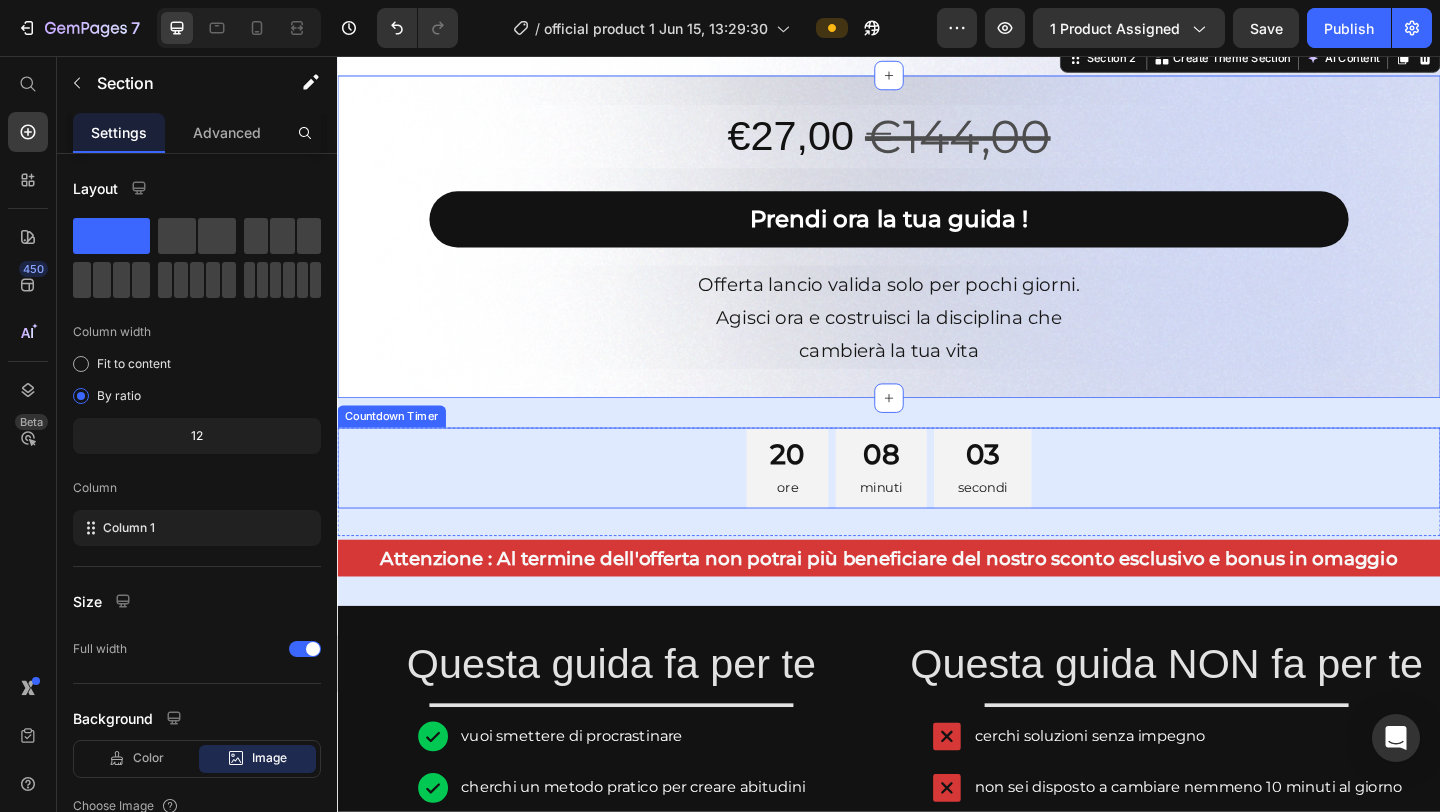 click on "20 ore 08 minuti 03 secondi" at bounding box center [937, 504] 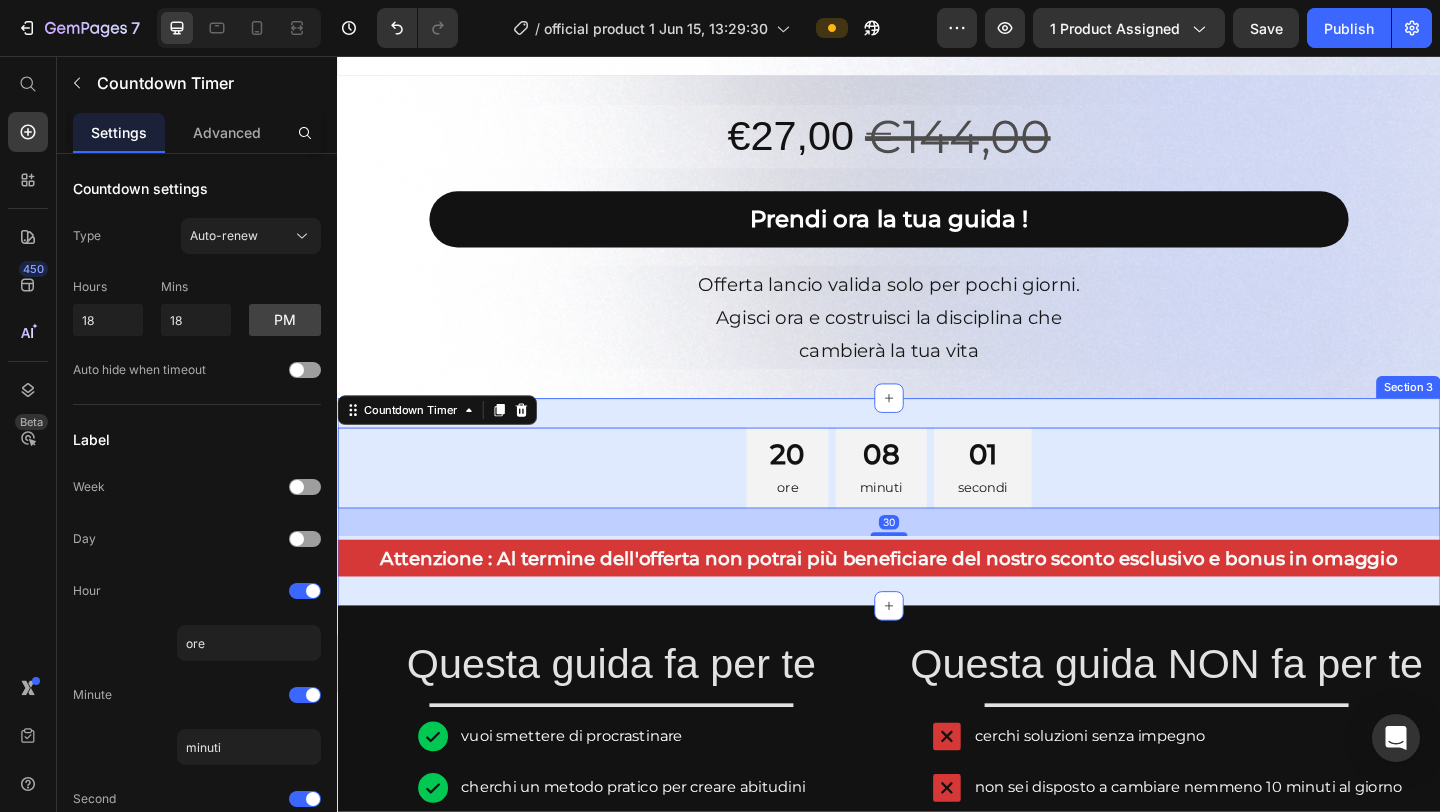 click on "20 ore 08 minuti 01 secondi Countdown Timer   30 Row Text Block Attenzione : Al termine dell'offerta non potrai più beneficiare del nostro sconto esclusivo e bonus in omaggio Text Block Row Row Section 3" at bounding box center [937, 541] 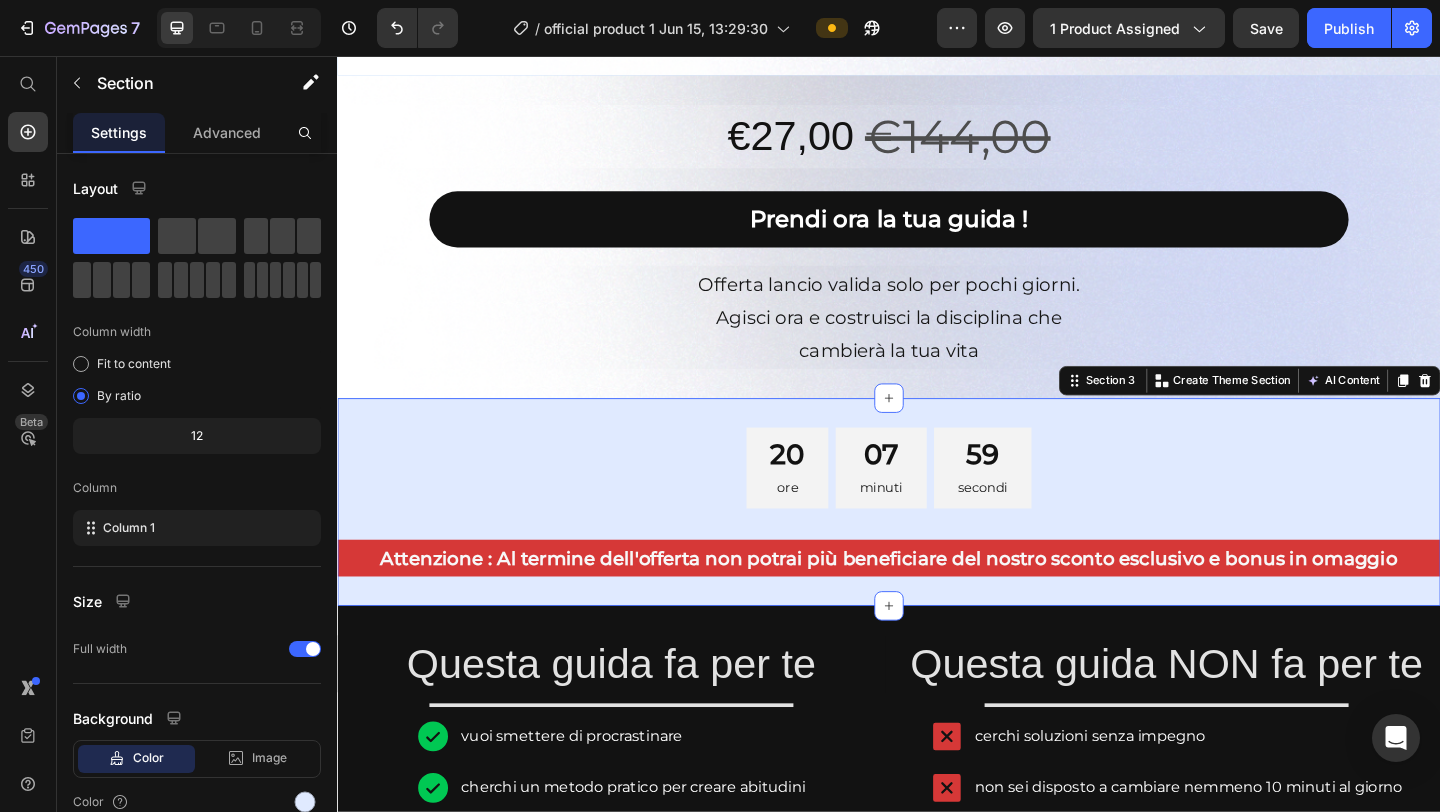 scroll, scrollTop: 93, scrollLeft: 0, axis: vertical 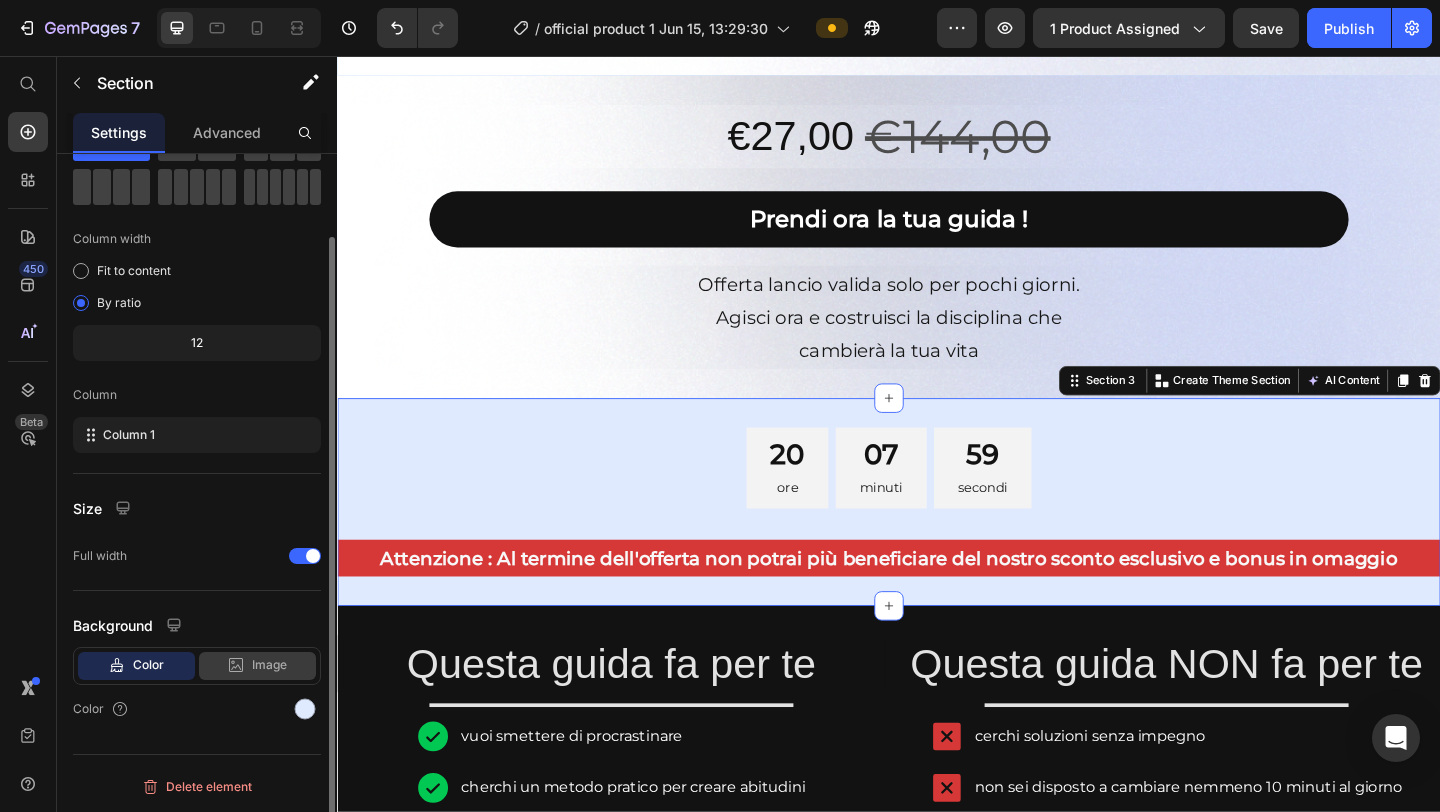 click on "Image" at bounding box center [269, 665] 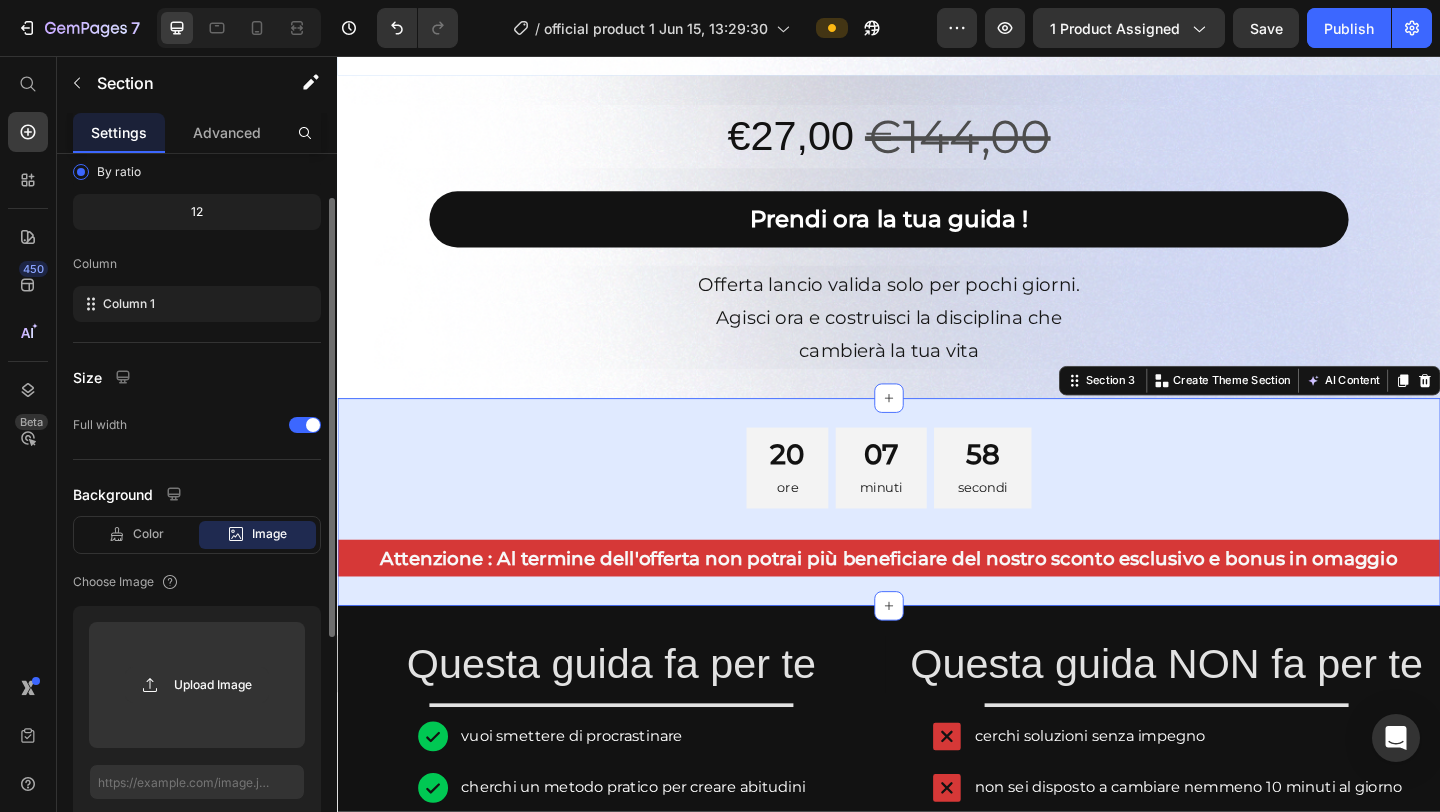 scroll, scrollTop: 449, scrollLeft: 0, axis: vertical 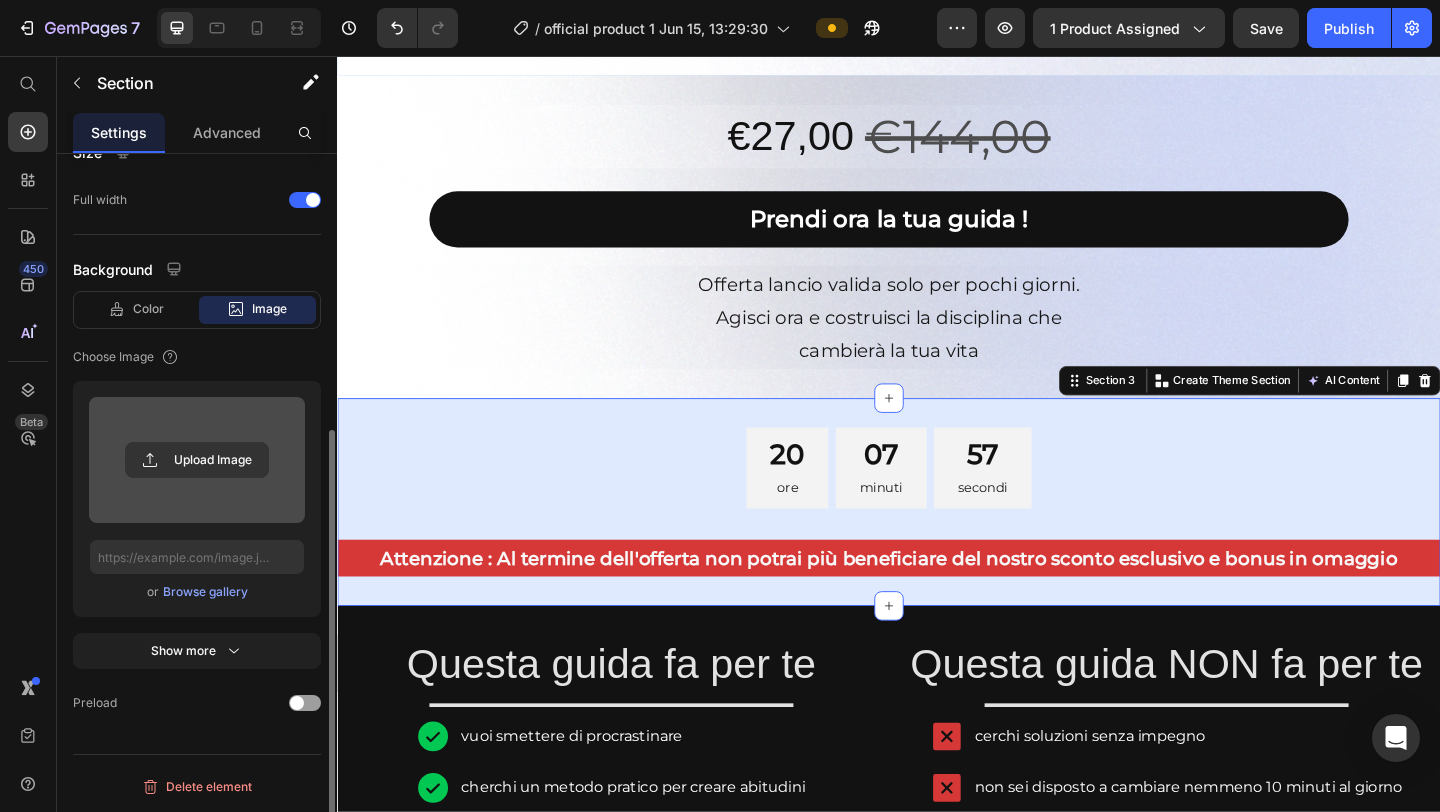 click at bounding box center (197, 460) 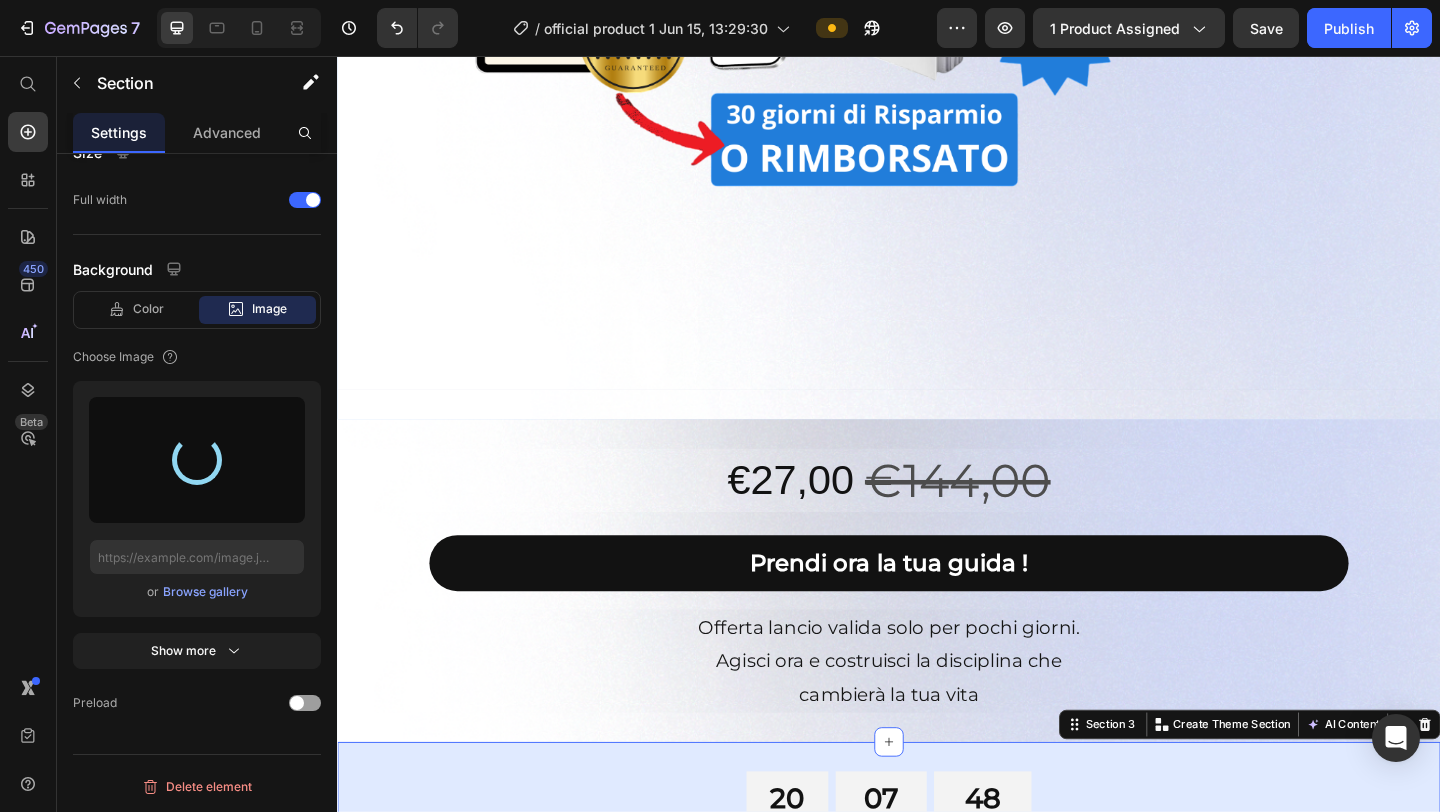 scroll, scrollTop: 977, scrollLeft: 0, axis: vertical 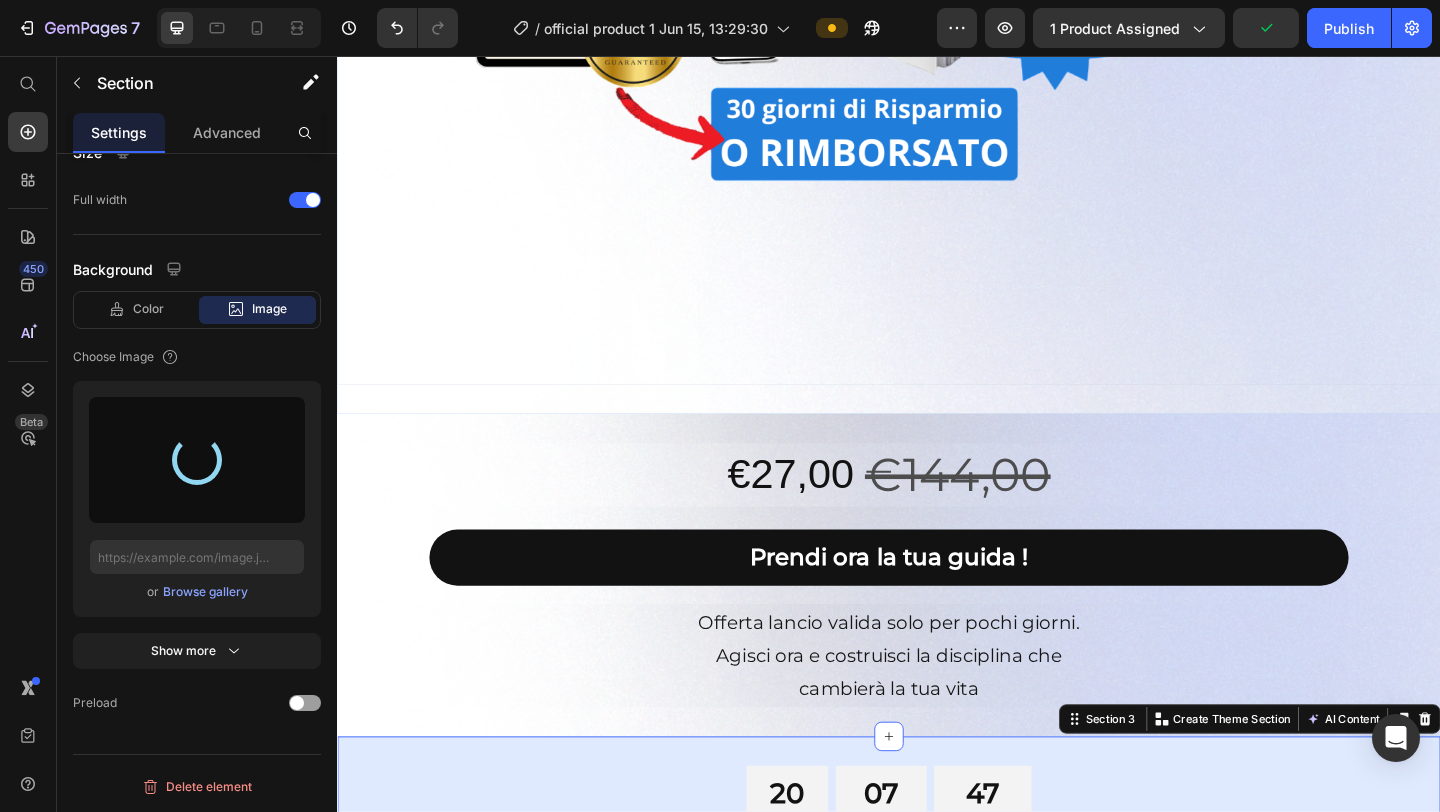 type on "https://cdn.shopify.com/s/files/1/0952/8636/2444/files/gempages_570901229882836192-130f2e47-08b1-42ad-a15c-028447dad669.png" 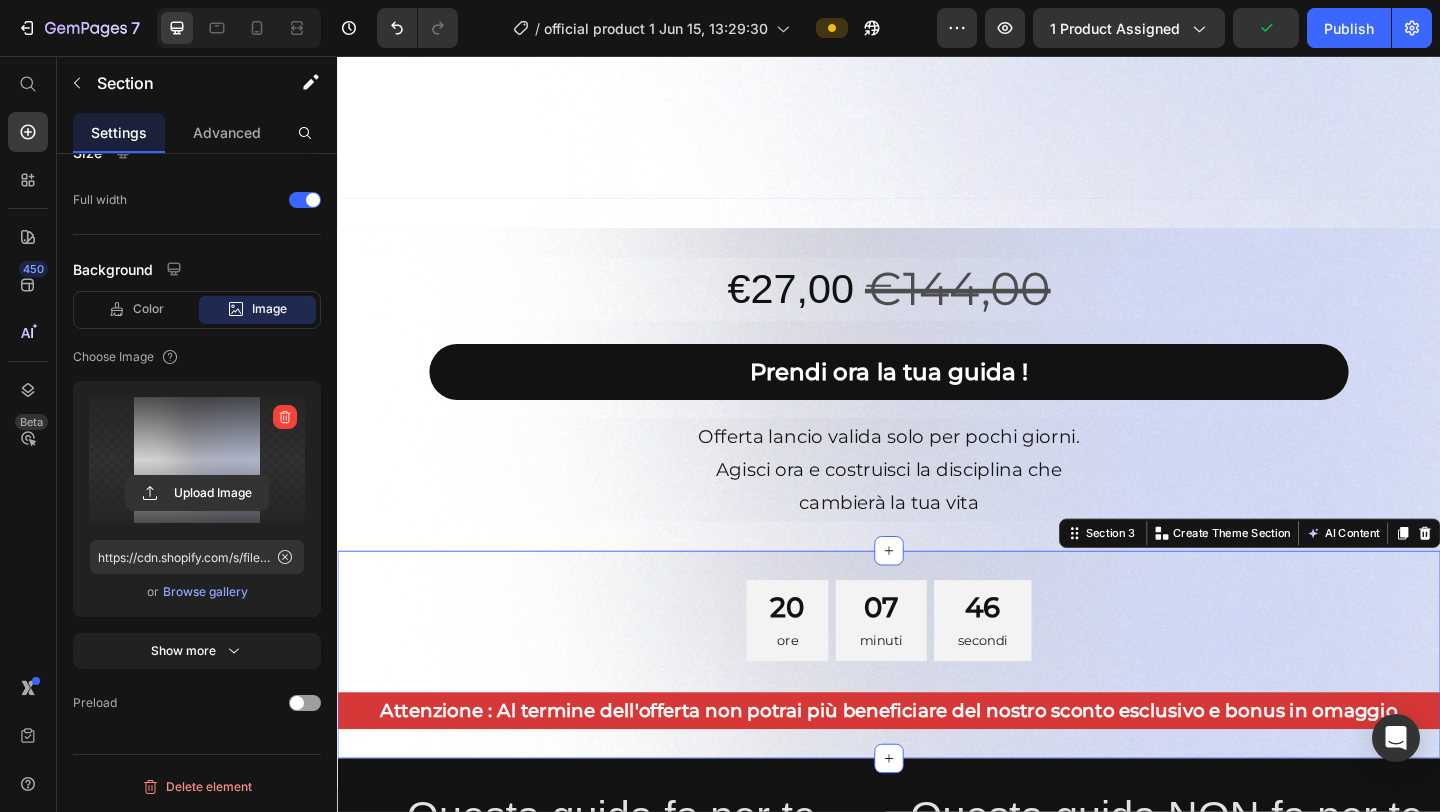 scroll, scrollTop: 1411, scrollLeft: 0, axis: vertical 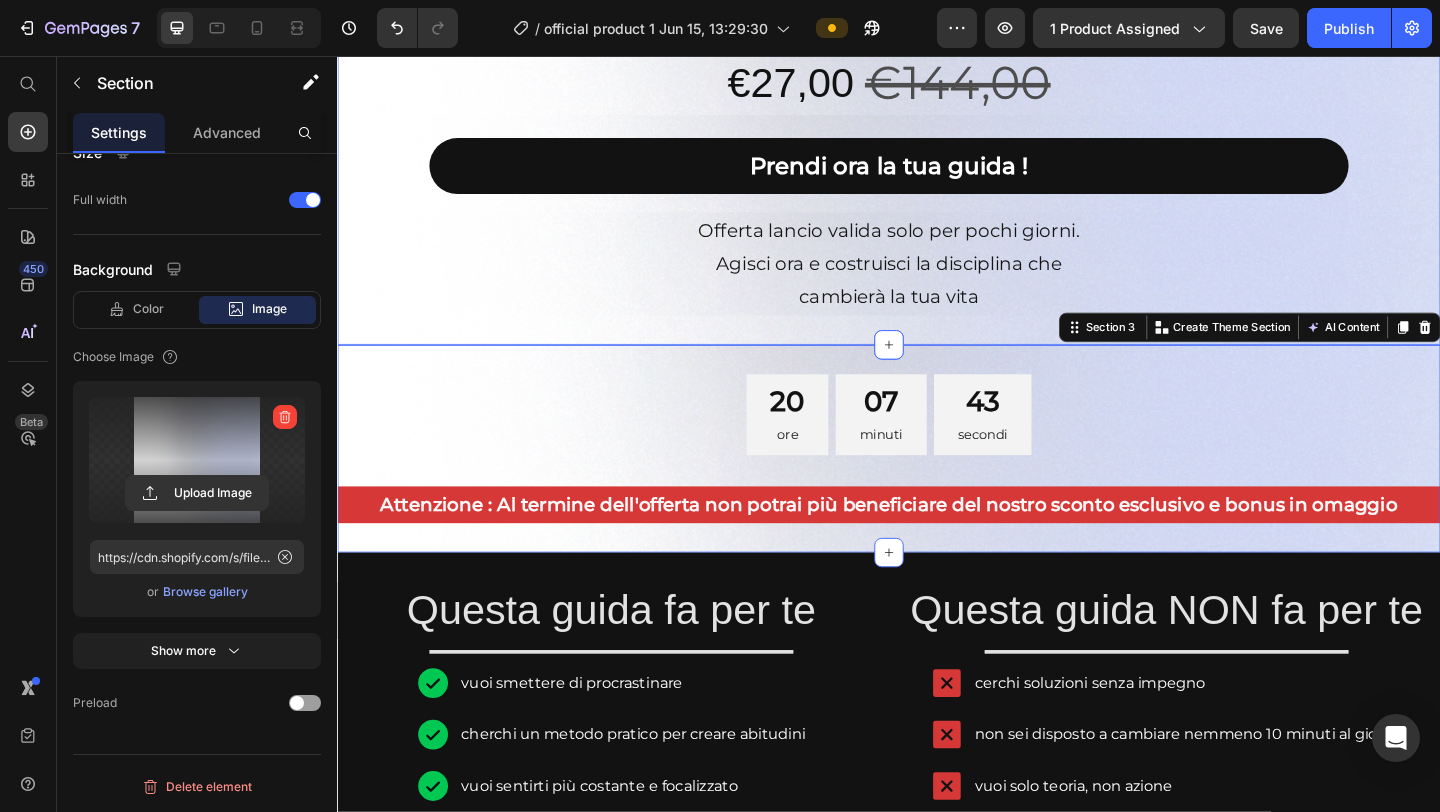 click on "€27,00 Product Price €144,00 Product Price Row Prendi ora la tua guida ! Add to Cart Product Row Offerta lancio valida solo per pochi giorni. Agisci ora e costruisci la disciplina che cambierà la tua vita  Text Block Row Section 2" at bounding box center (937, 194) 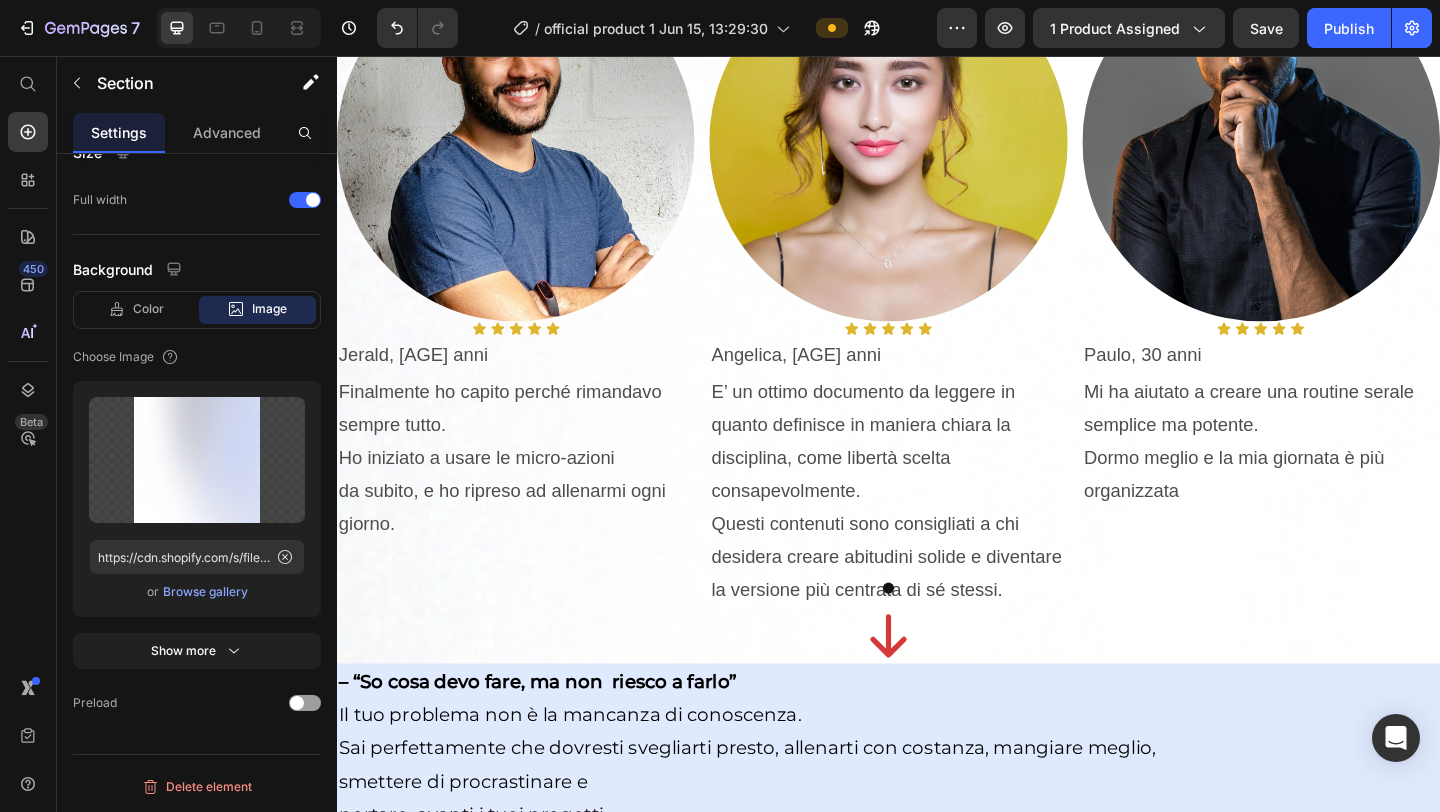 scroll, scrollTop: 2704, scrollLeft: 0, axis: vertical 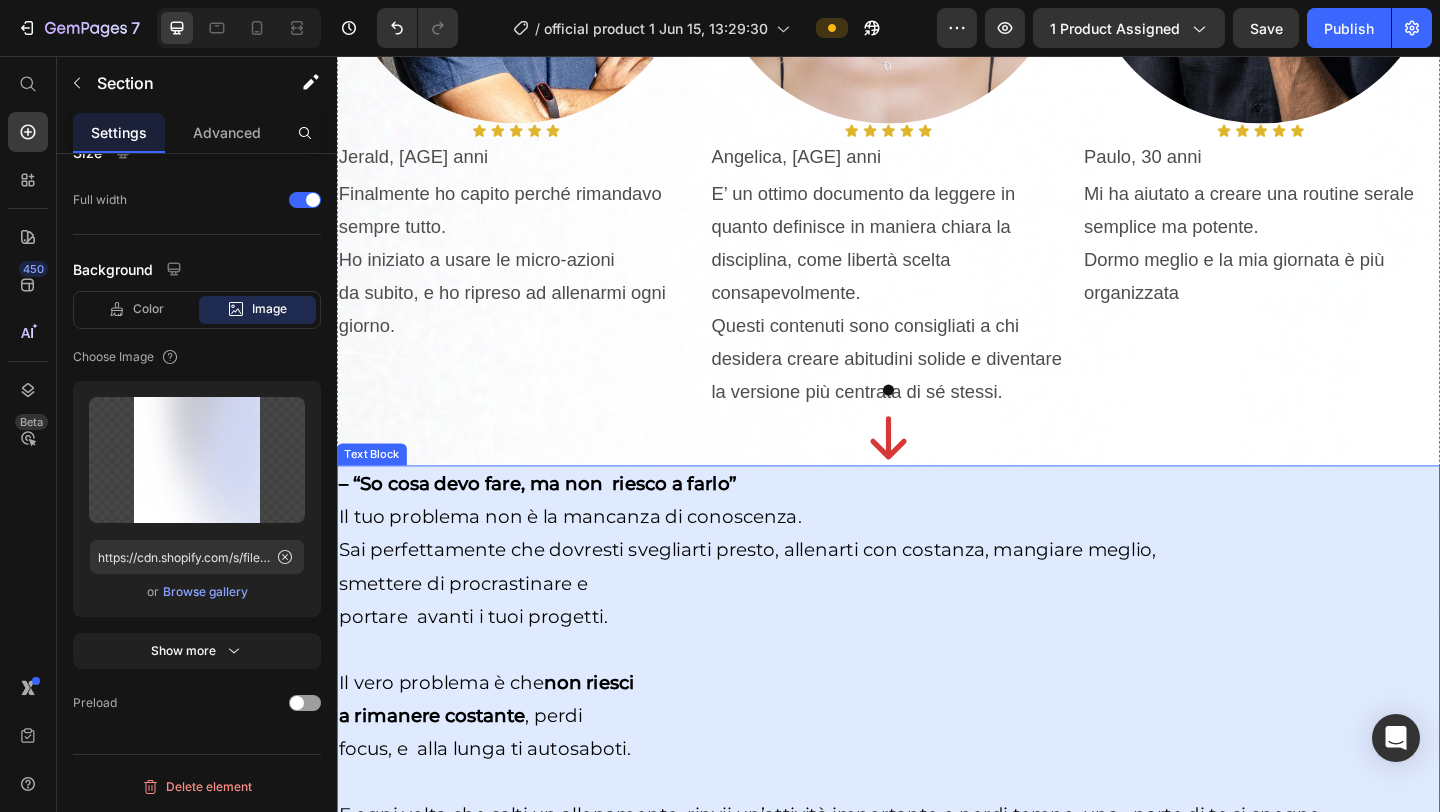 click on "Il tuo problema non è la mancanza di conoscenza." at bounding box center (937, 557) 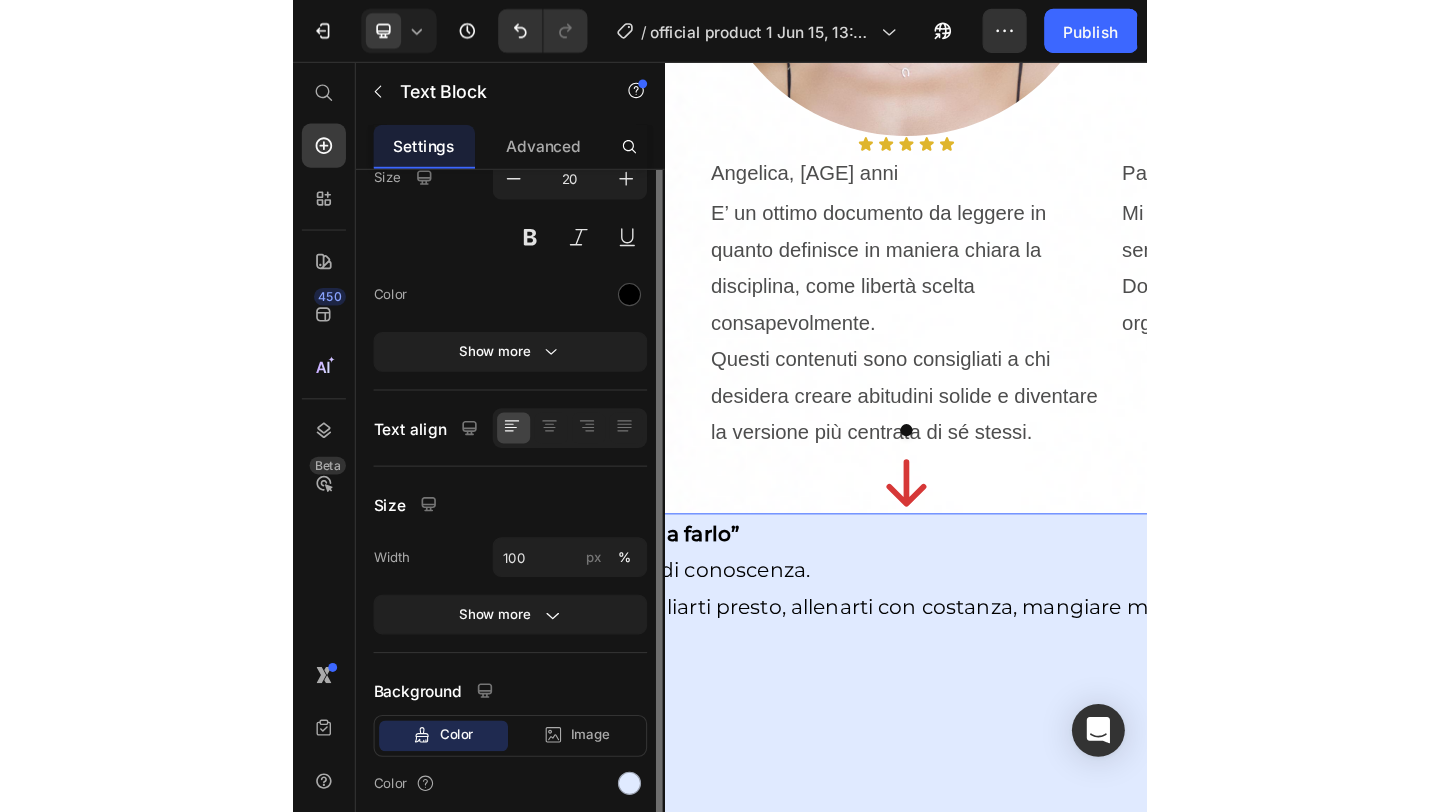 scroll, scrollTop: 92, scrollLeft: 0, axis: vertical 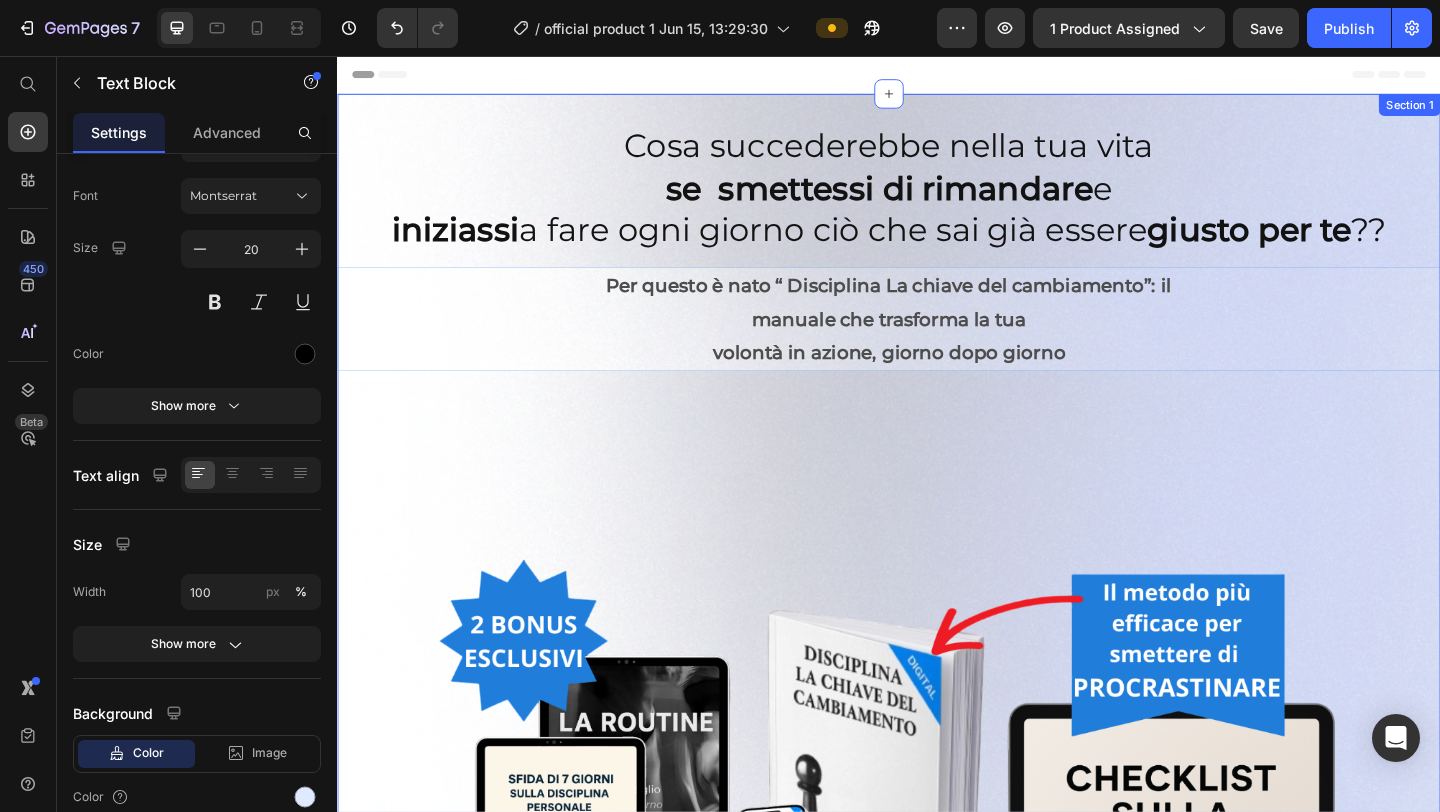 click on "Cosa succederebbe nella tua vita se  smettessi di rimandare  e iniziassi  a fare ogni giorno ciò che sai già essere  giusto per te ?? Heading Row Per questo è nato “ Disciplina La chiave del cambiamento”: il manuale che trasforma la tua volontà in azione, giorno dopo giorno Text Block Image Row Section 1" at bounding box center [937, 763] 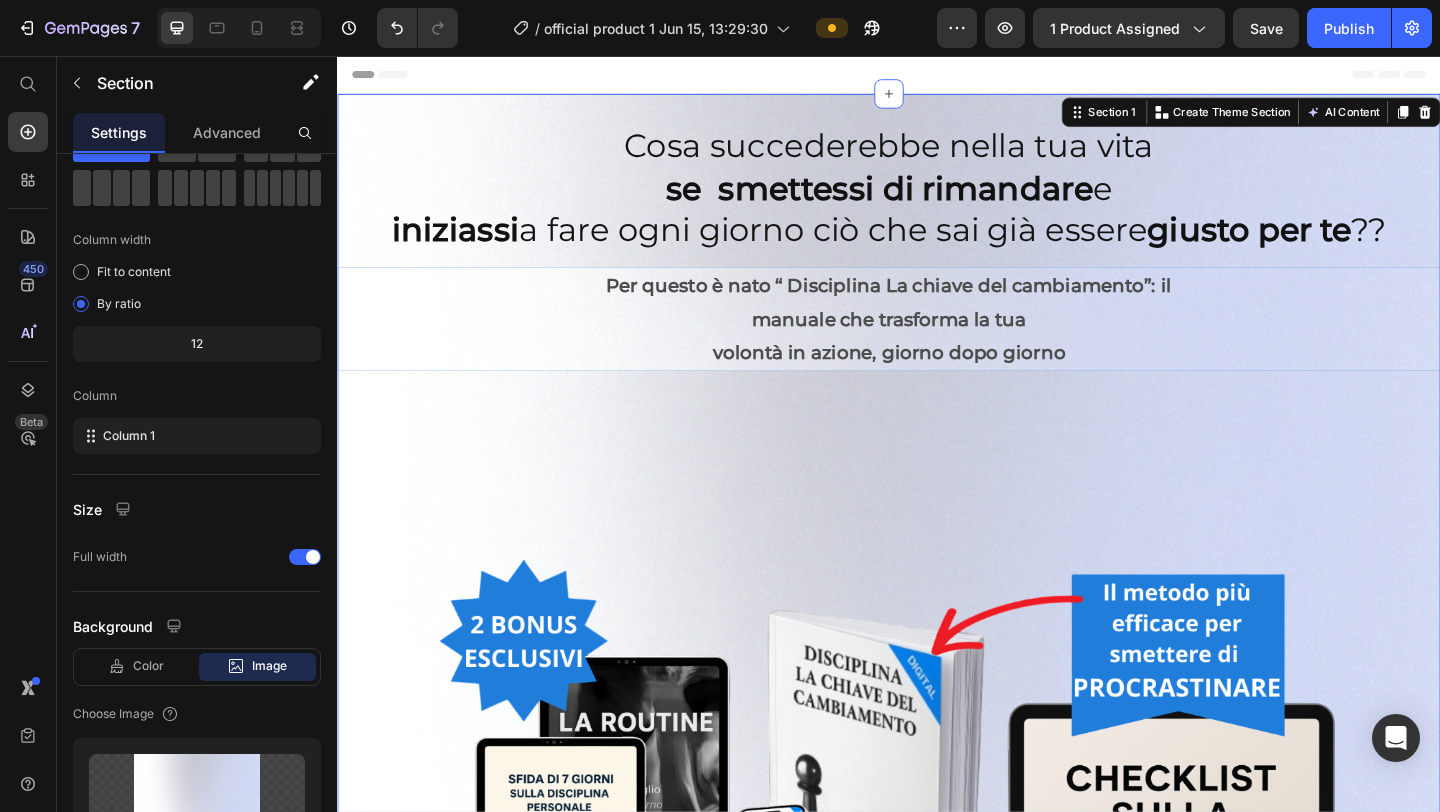 scroll, scrollTop: 0, scrollLeft: 0, axis: both 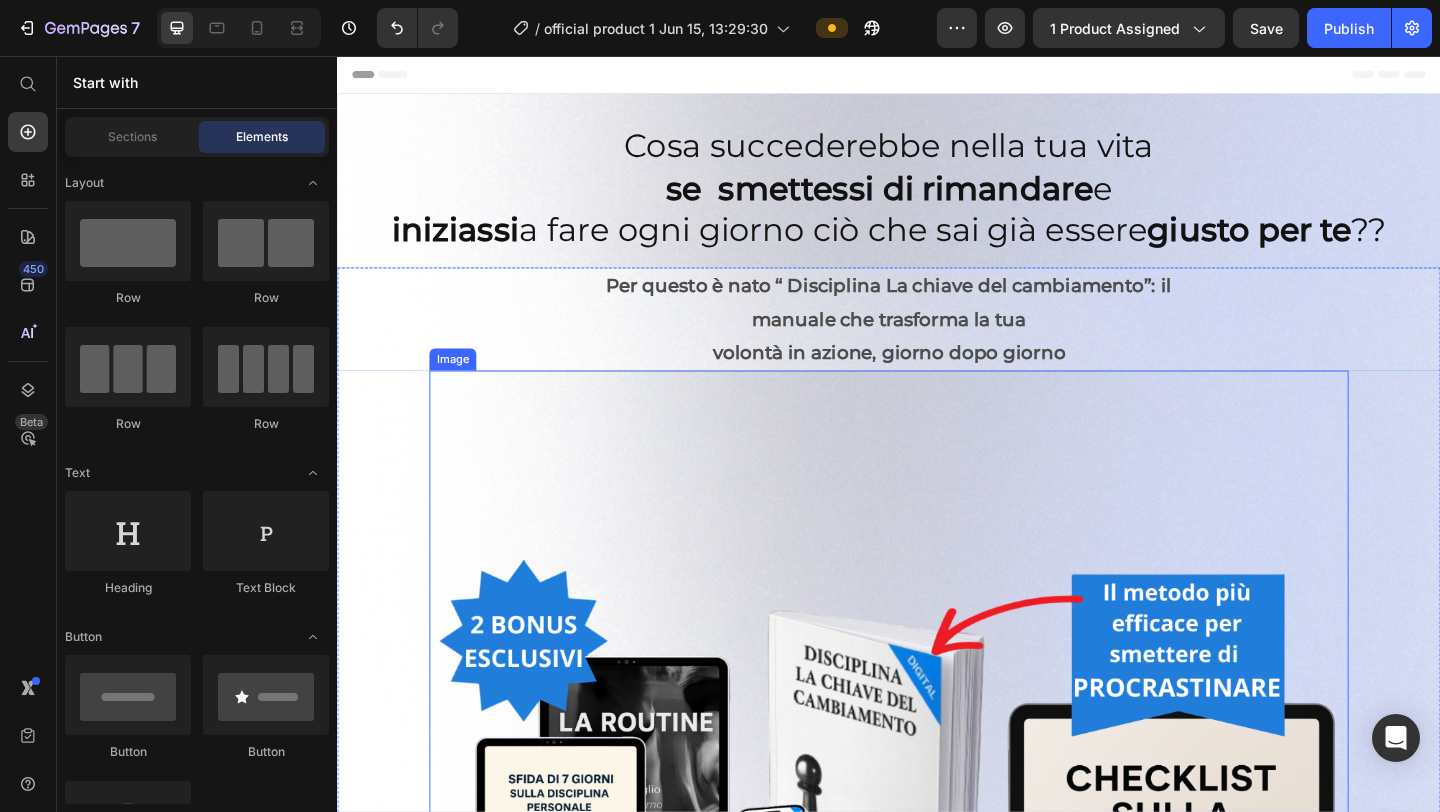 drag, startPoint x: 348, startPoint y: 91, endPoint x: 818, endPoint y: 559, distance: 663.26764 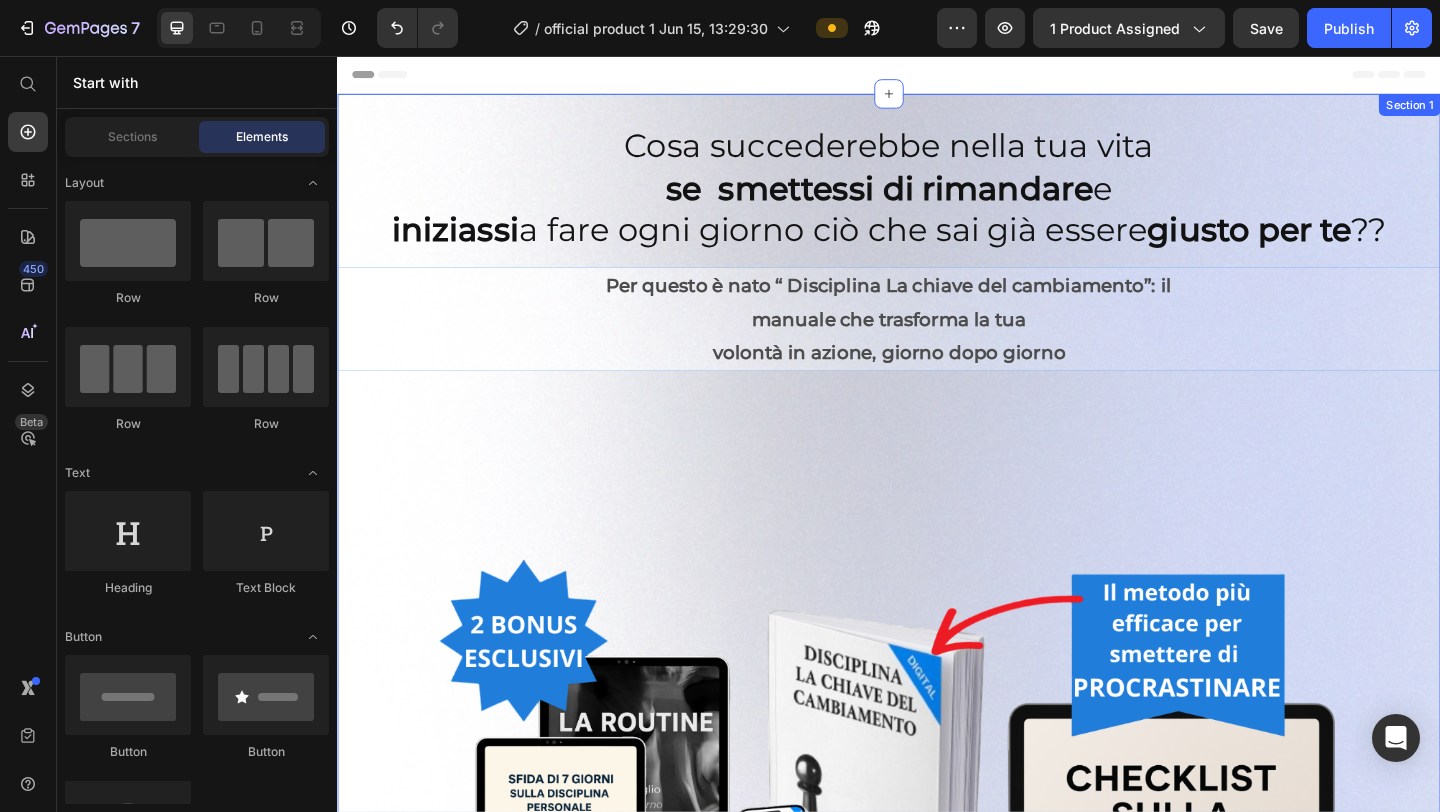 click on "Section 1" at bounding box center (1503, 109) 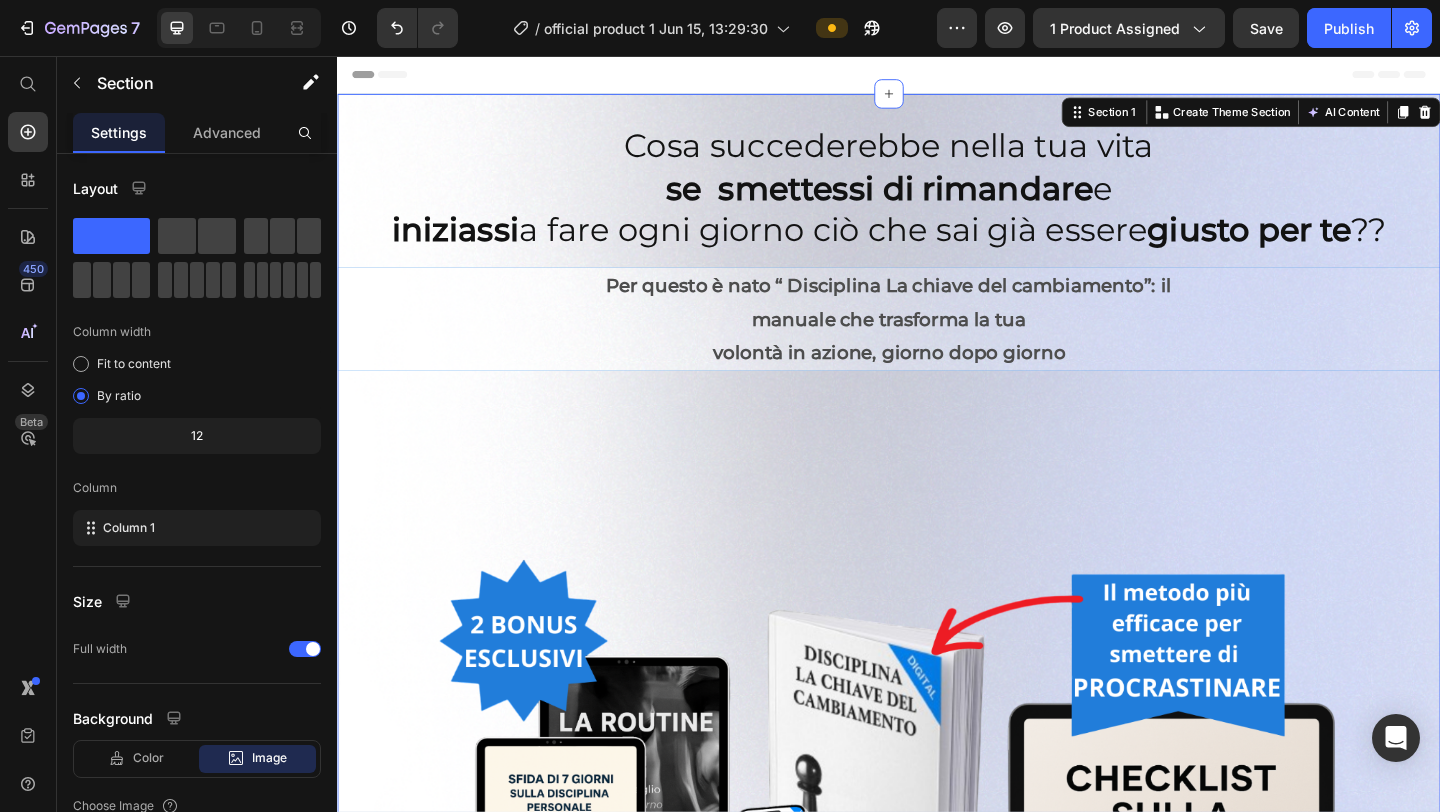 click on "Cosa succederebbe nella tua vita se  smettessi di rimandare  e iniziassi  a fare ogni giorno ciò che sai già essere  giusto per te ?? Heading Row Per questo è nato “ Disciplina La chiave del cambiamento”: il manuale che trasforma la tua volontà in azione, giorno dopo giorno Text Block Image Row Section 1   You can create reusable sections Create Theme Section AI Content Write with GemAI What would you like to describe here? Tone and Voice Persuasive Product Disciplina la chiave del cambiamento Show more Generate" at bounding box center (937, 763) 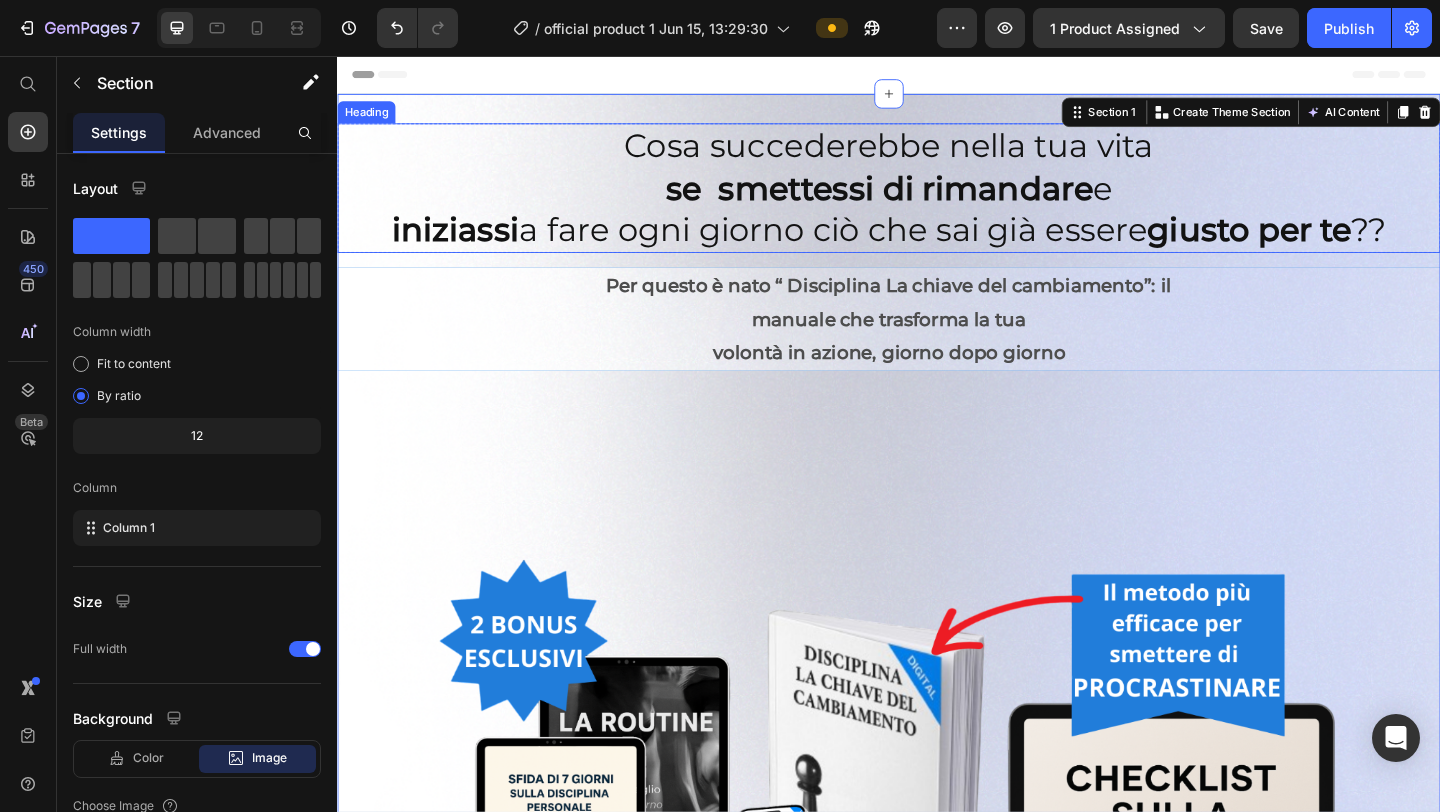 click on "Heading" at bounding box center (368, 117) 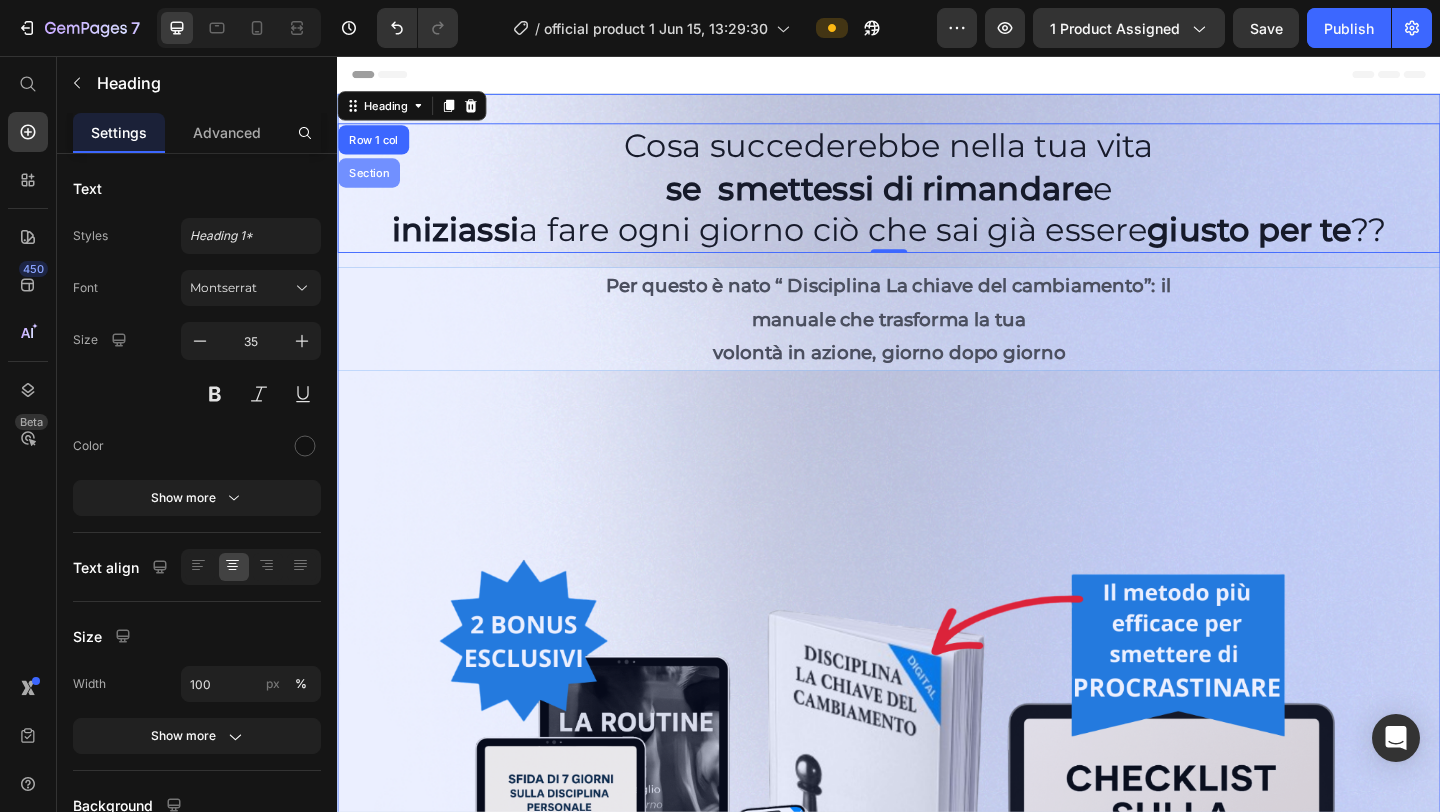 click on "Section" at bounding box center (371, 183) 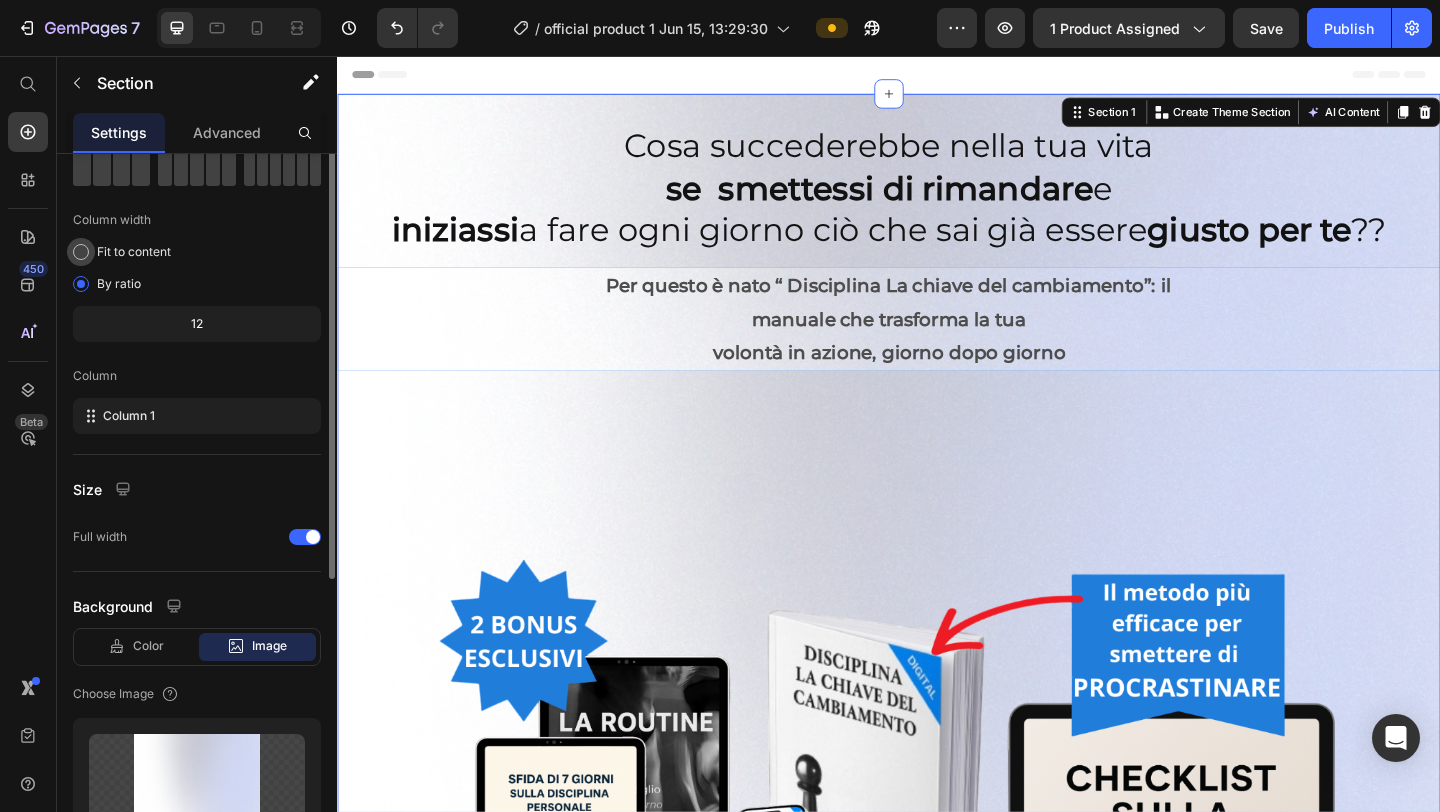 scroll, scrollTop: 411, scrollLeft: 0, axis: vertical 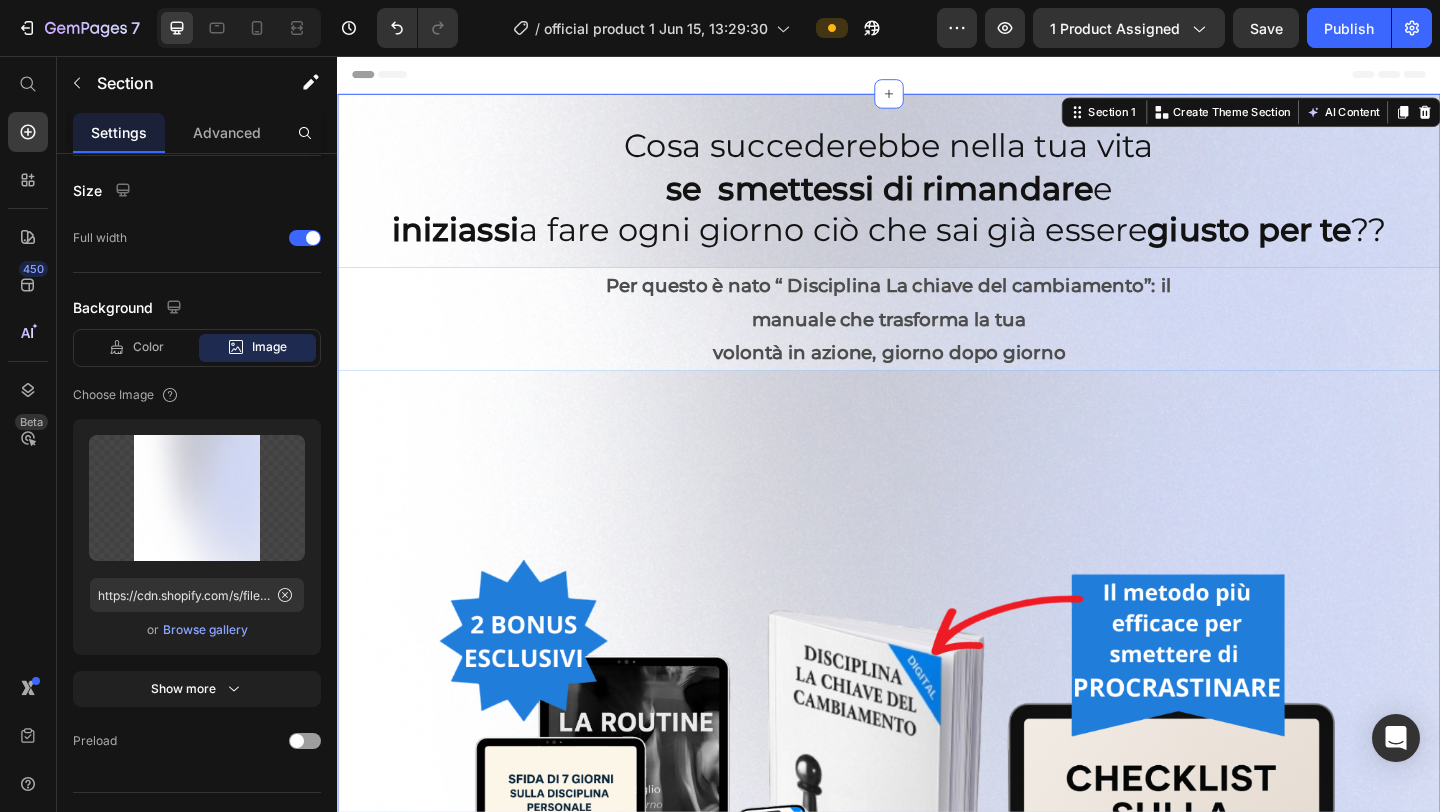 click on "Image" at bounding box center [269, 347] 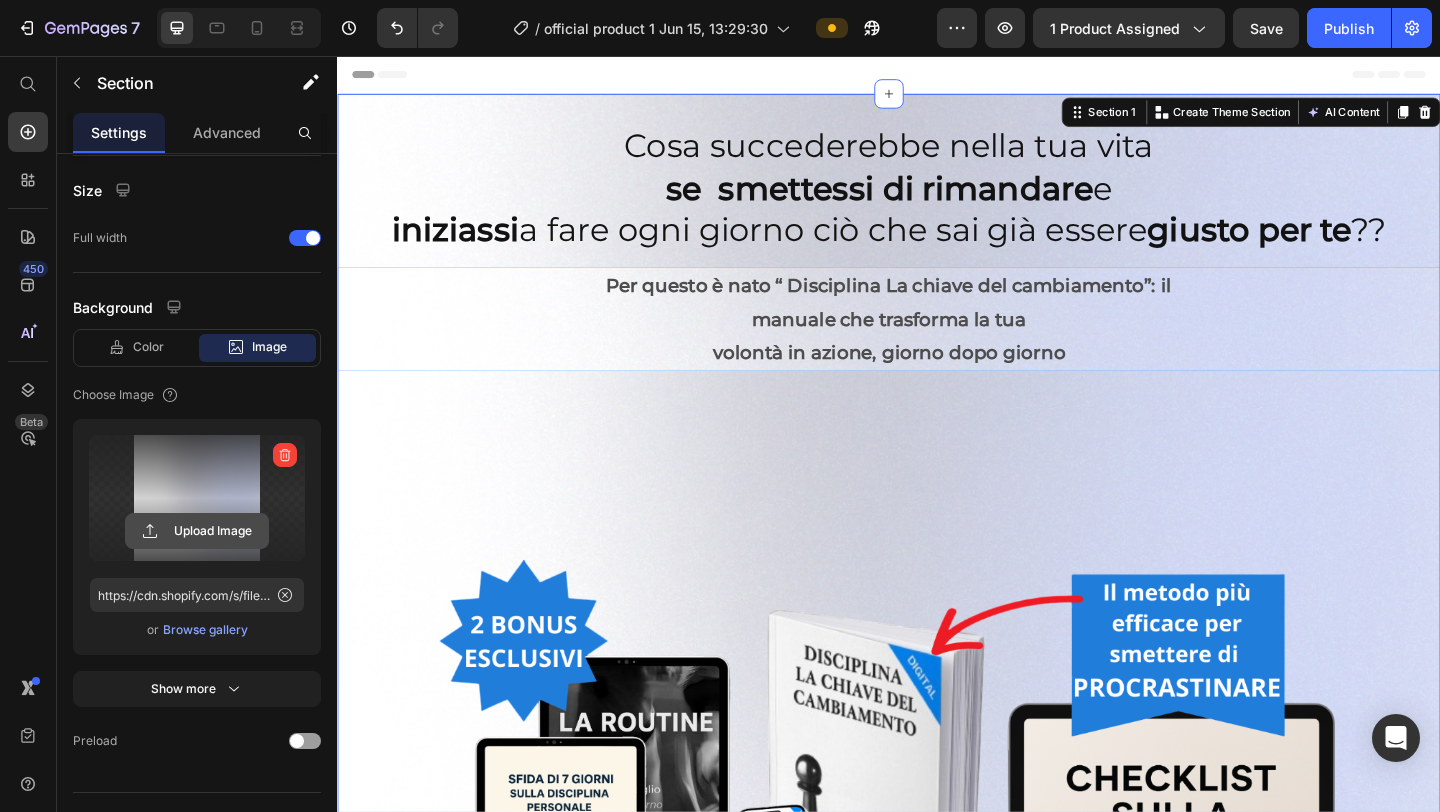 click 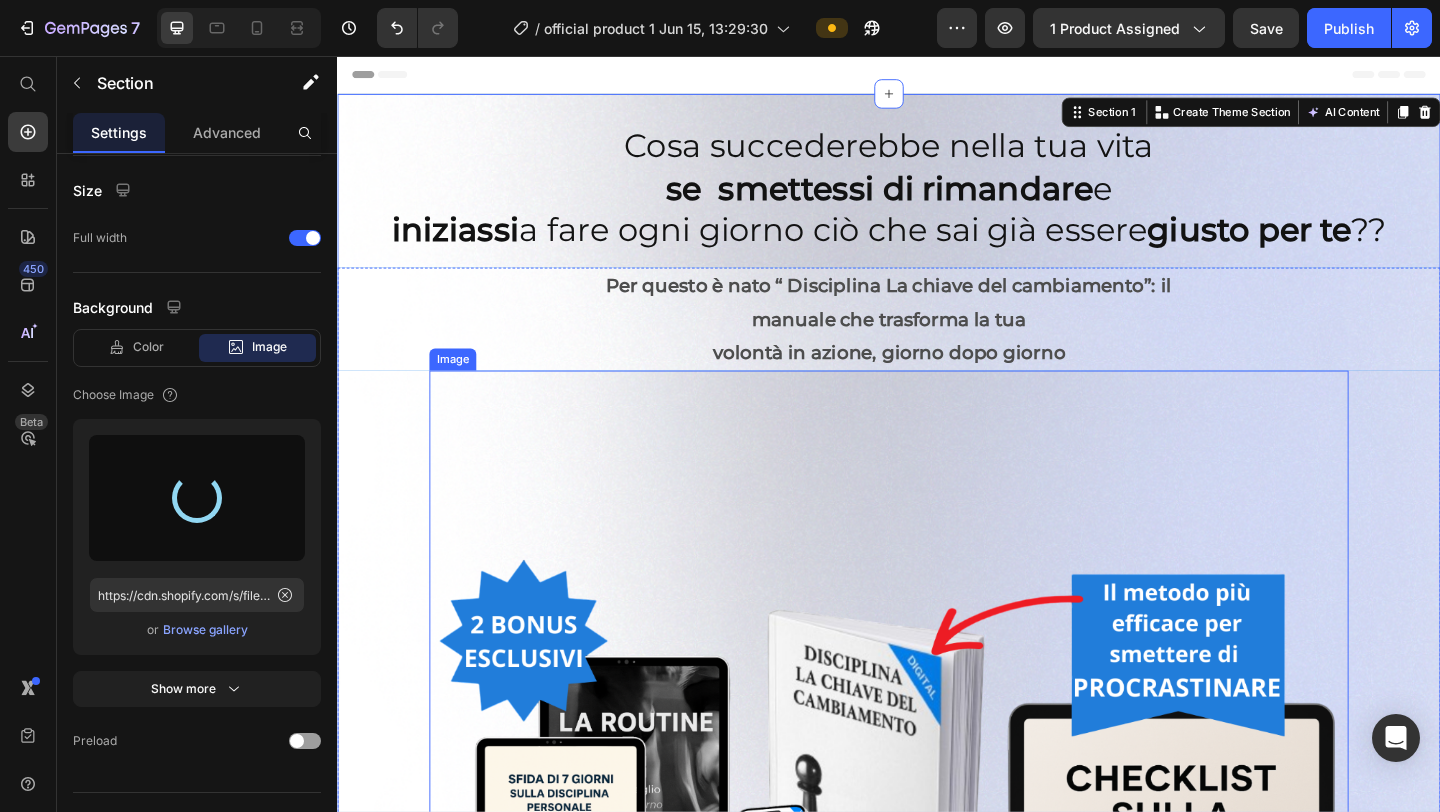 type on "https://cdn.shopify.com/s/files/1/0952/8636/2444/files/gempages_570901229882836192-4cc32c34-2c94-4775-8ac6-c49054e04182.png" 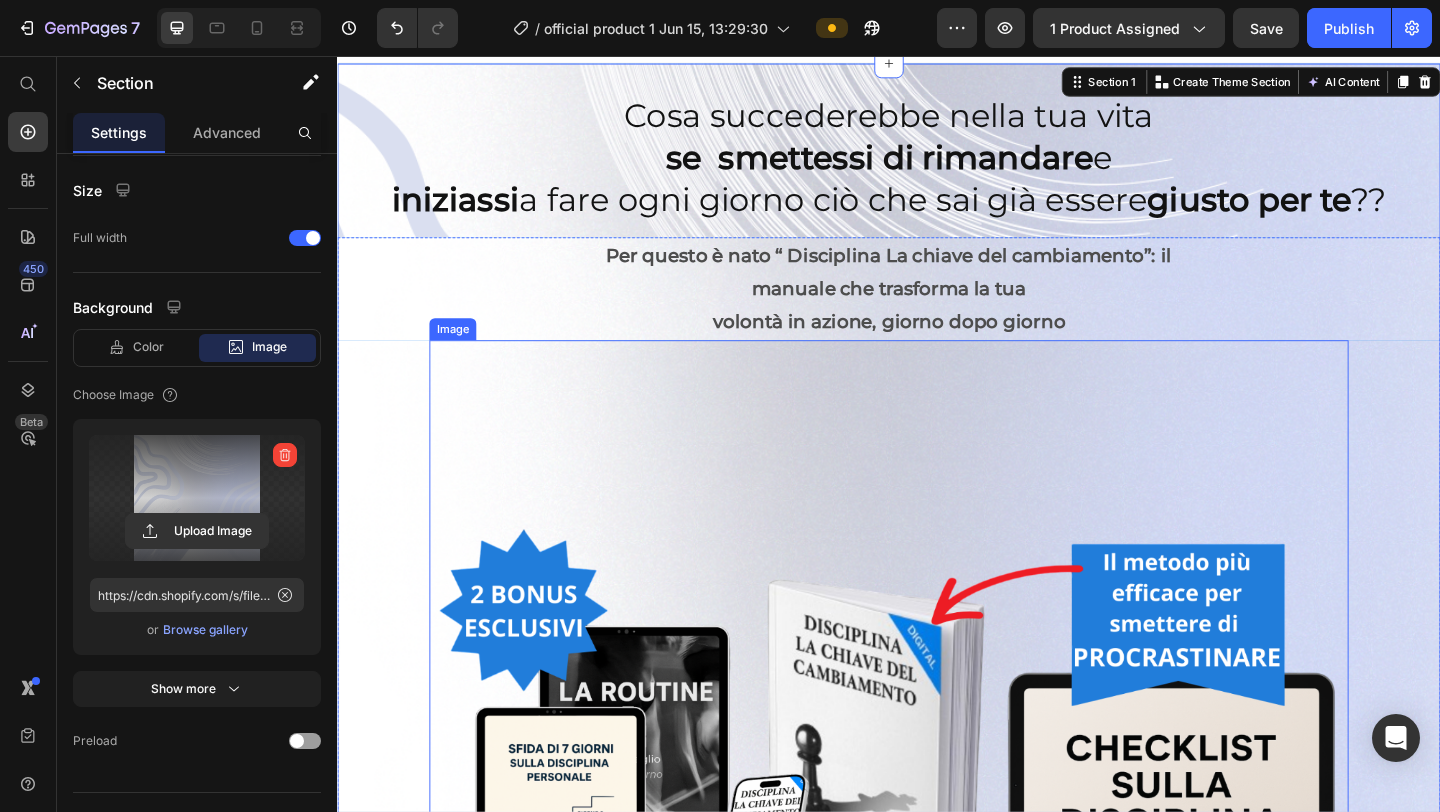 scroll, scrollTop: 0, scrollLeft: 0, axis: both 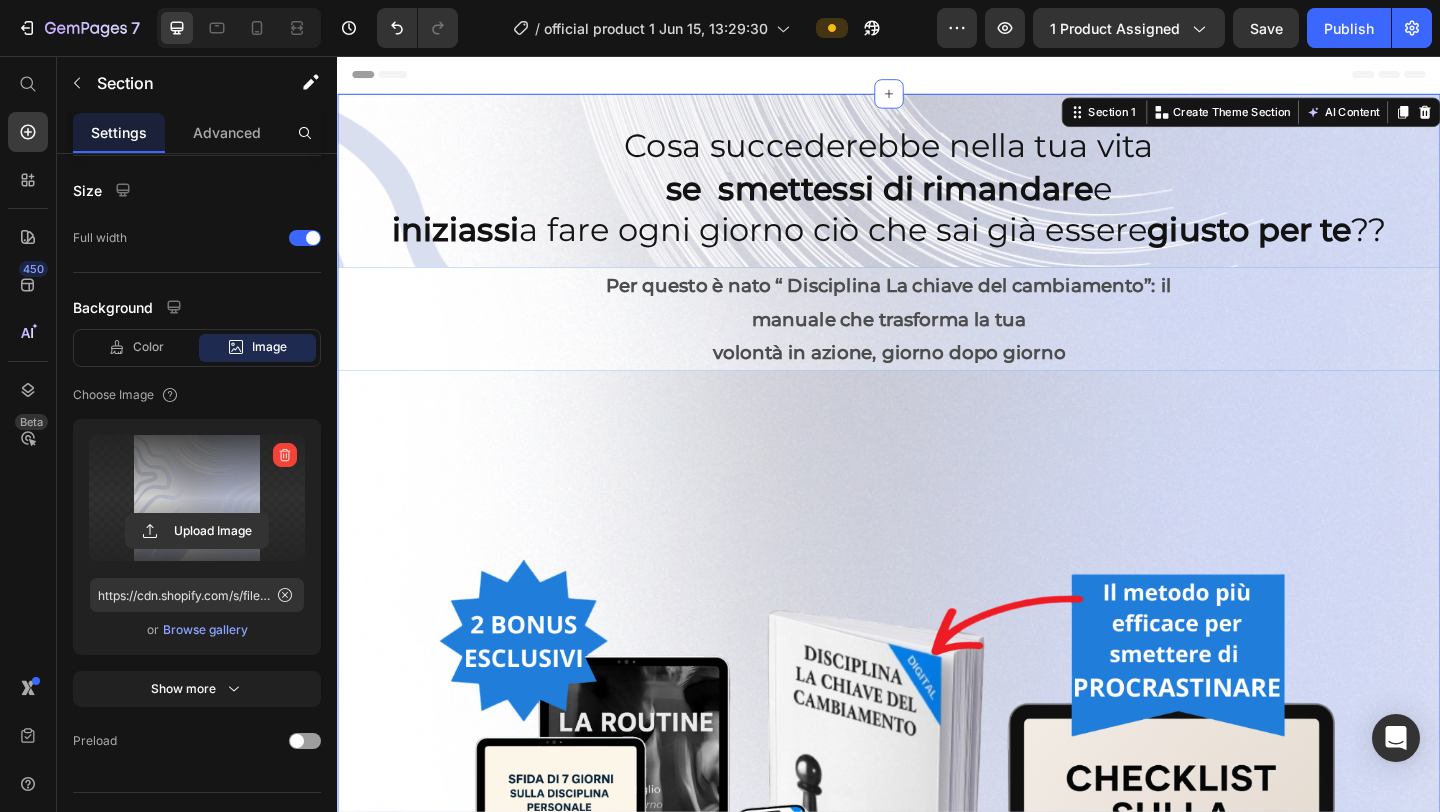 click on "Cosa succederebbe nella tua vita se  smettessi di rimandare  e iniziassi  a fare ogni giorno ciò che sai già essere  giusto per te ?? Heading Row Per questo è nato “ Disciplina La chiave del cambiamento”: il manuale che trasforma la tua volontà in azione, giorno dopo giorno Text Block Image Row Section 1   You can create reusable sections Create Theme Section AI Content Write with GemAI What would you like to describe here? Tone and Voice Persuasive Product Disciplina la chiave del cambiamento Show more Generate" at bounding box center [937, 763] 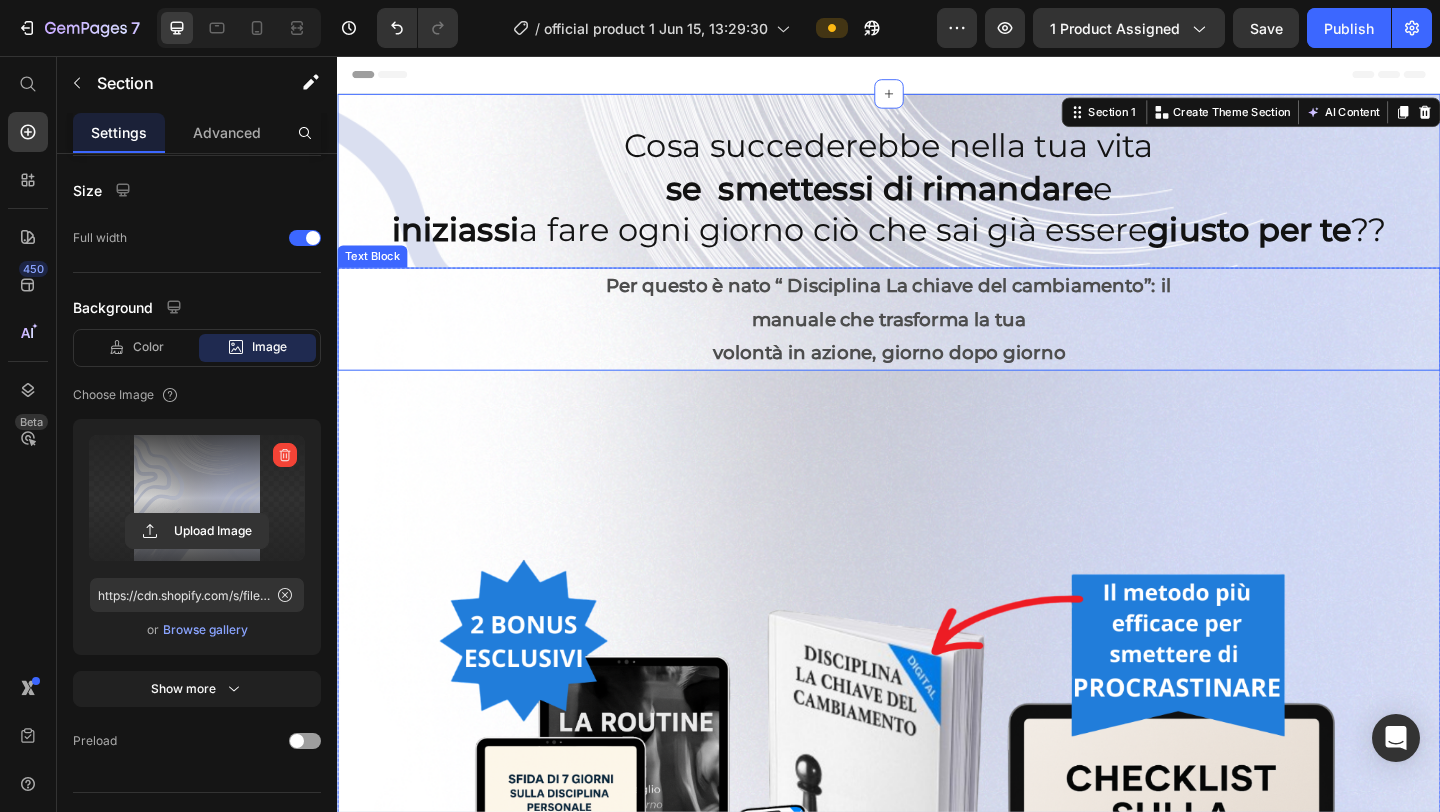 click on "Text Block" at bounding box center (375, 274) 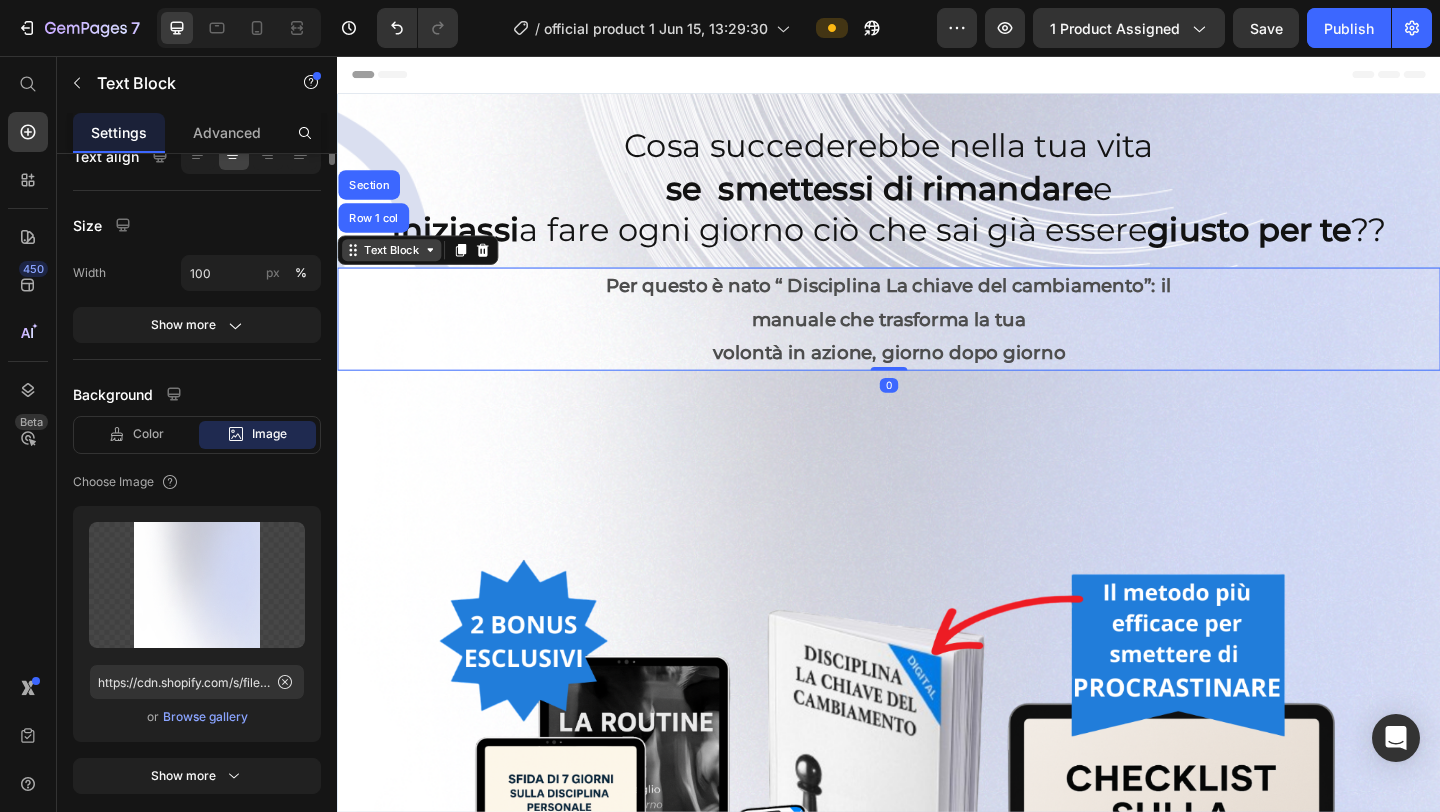 scroll, scrollTop: 0, scrollLeft: 0, axis: both 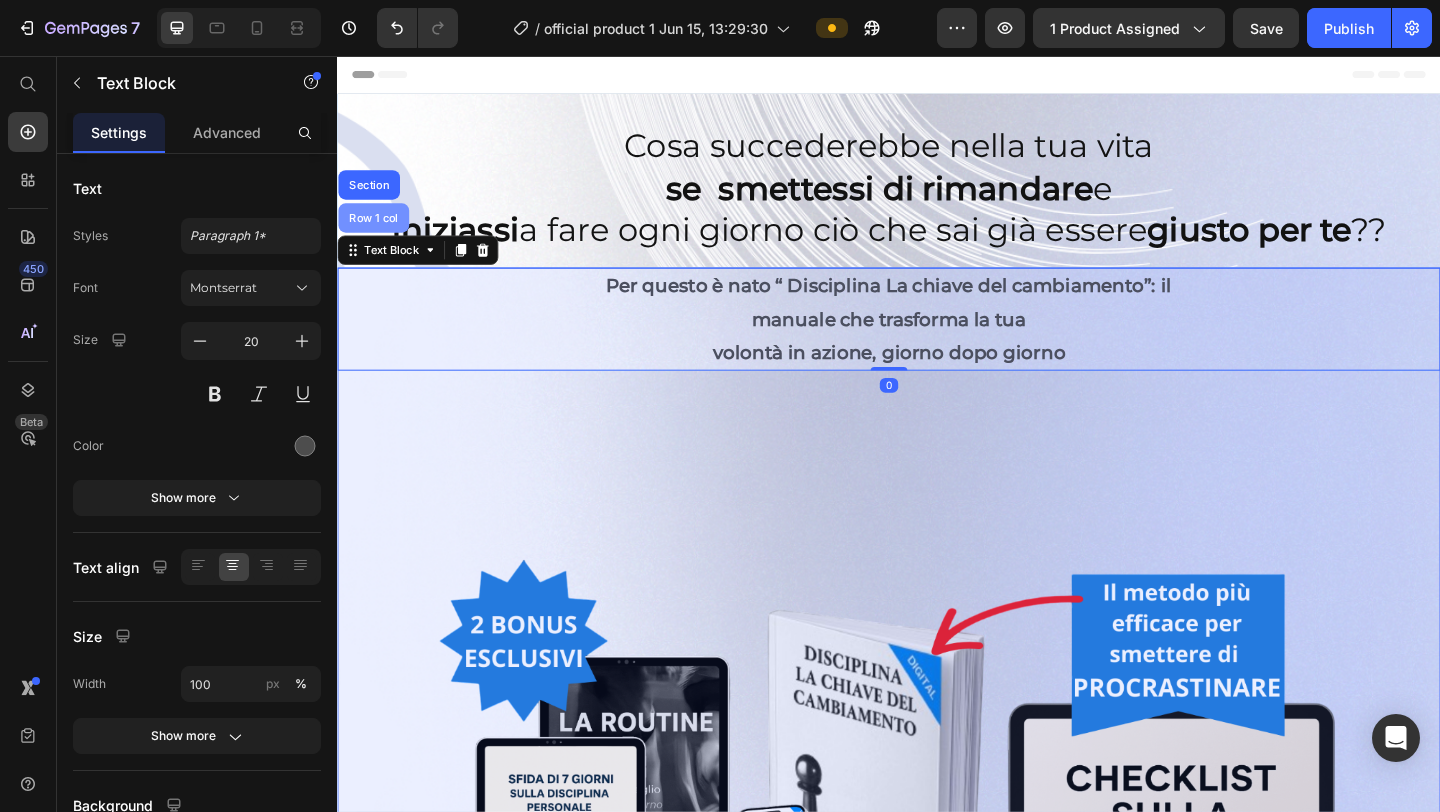 click on "Row 1 col" at bounding box center [376, 232] 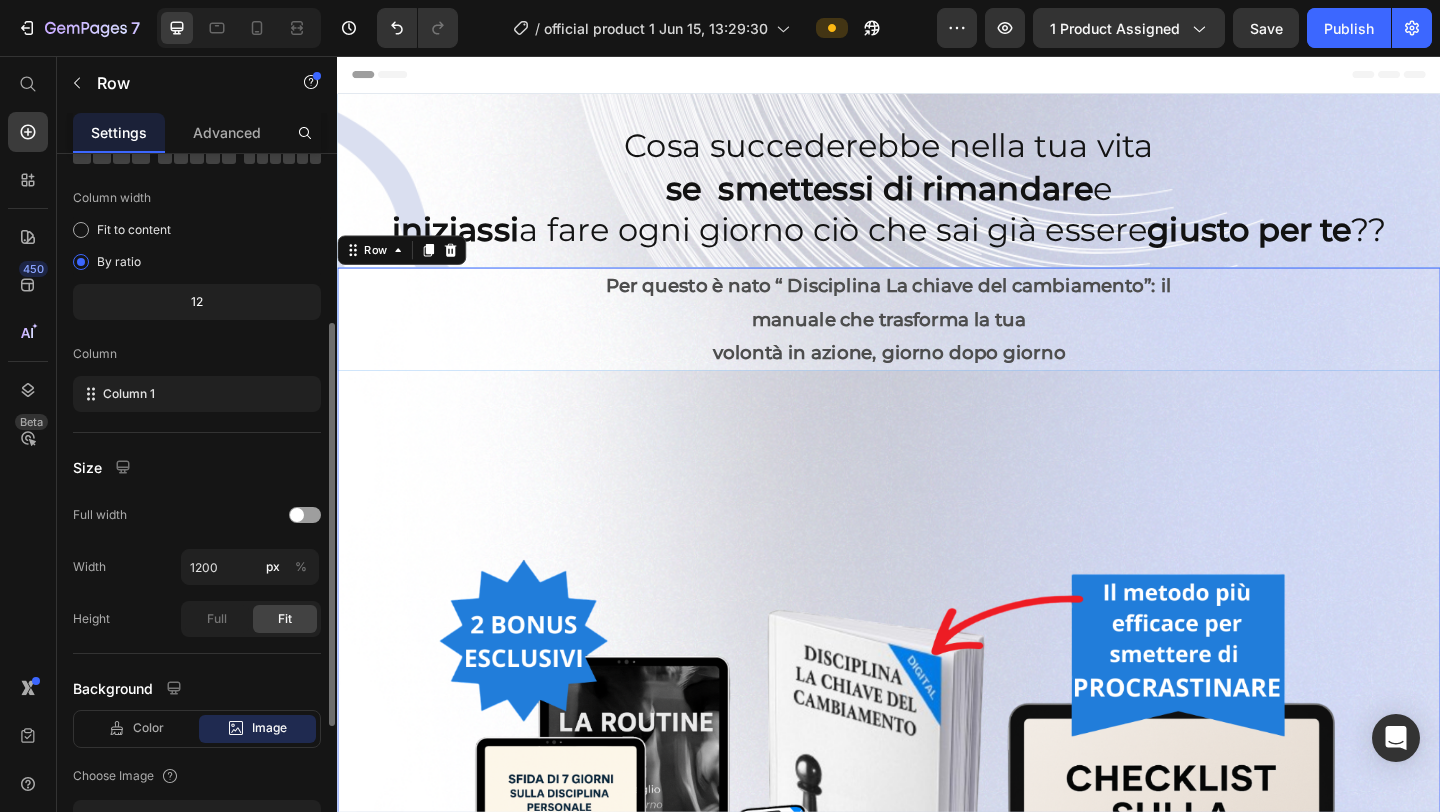 scroll, scrollTop: 553, scrollLeft: 0, axis: vertical 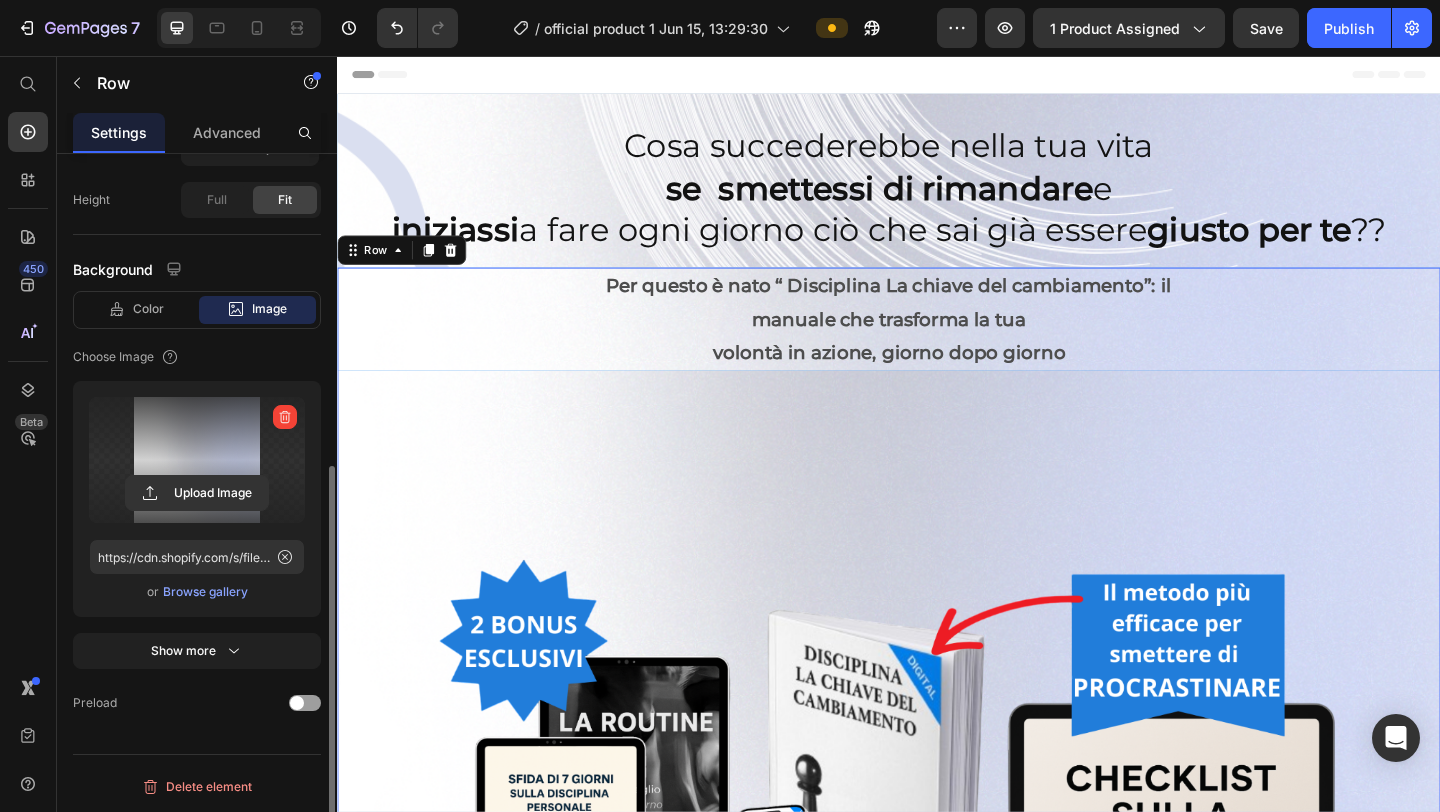 click at bounding box center (197, 460) 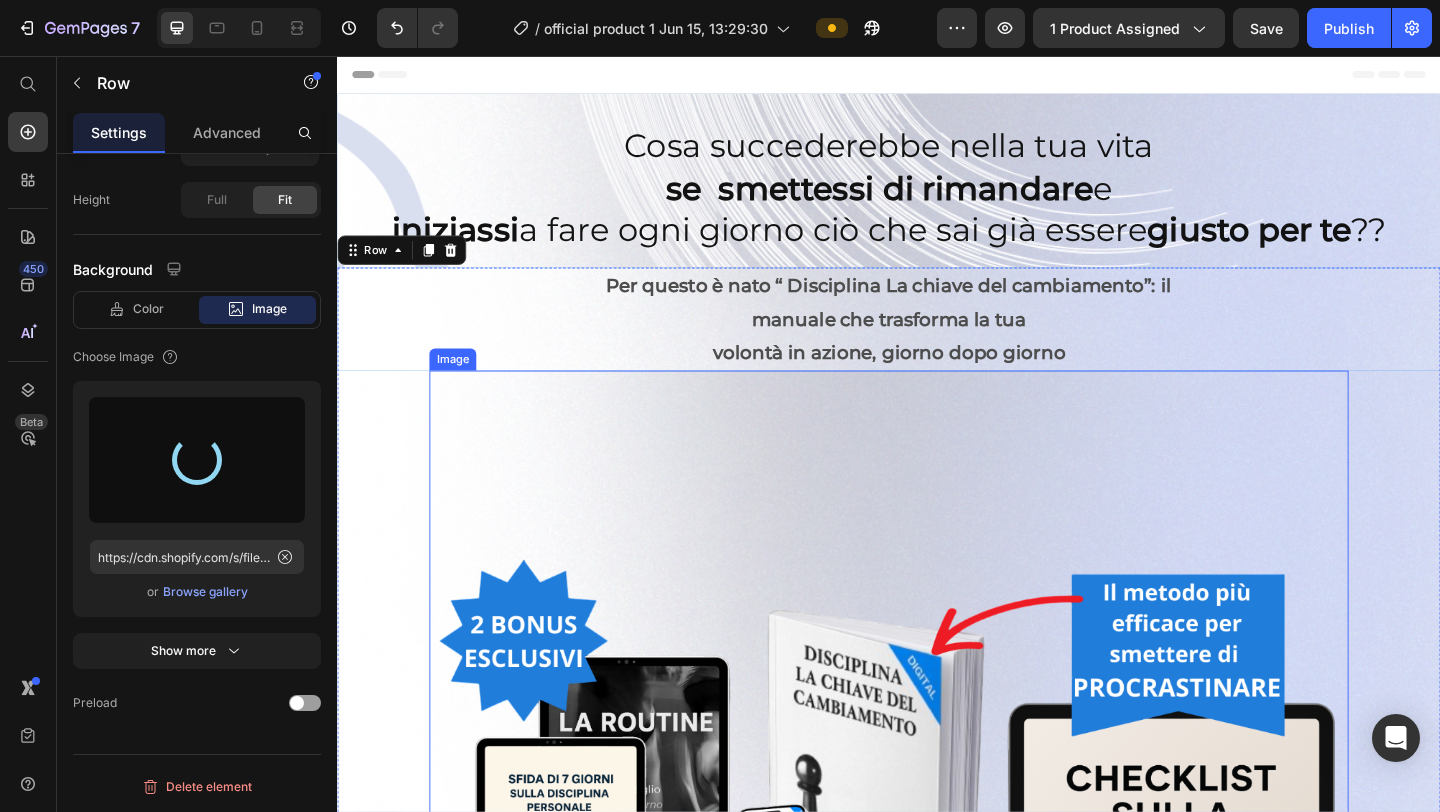 type on "https://cdn.shopify.com/s/files/1/0952/8636/2444/files/gempages_570901229882836192-4cc32c34-2c94-4775-8ac6-c49054e04182.png" 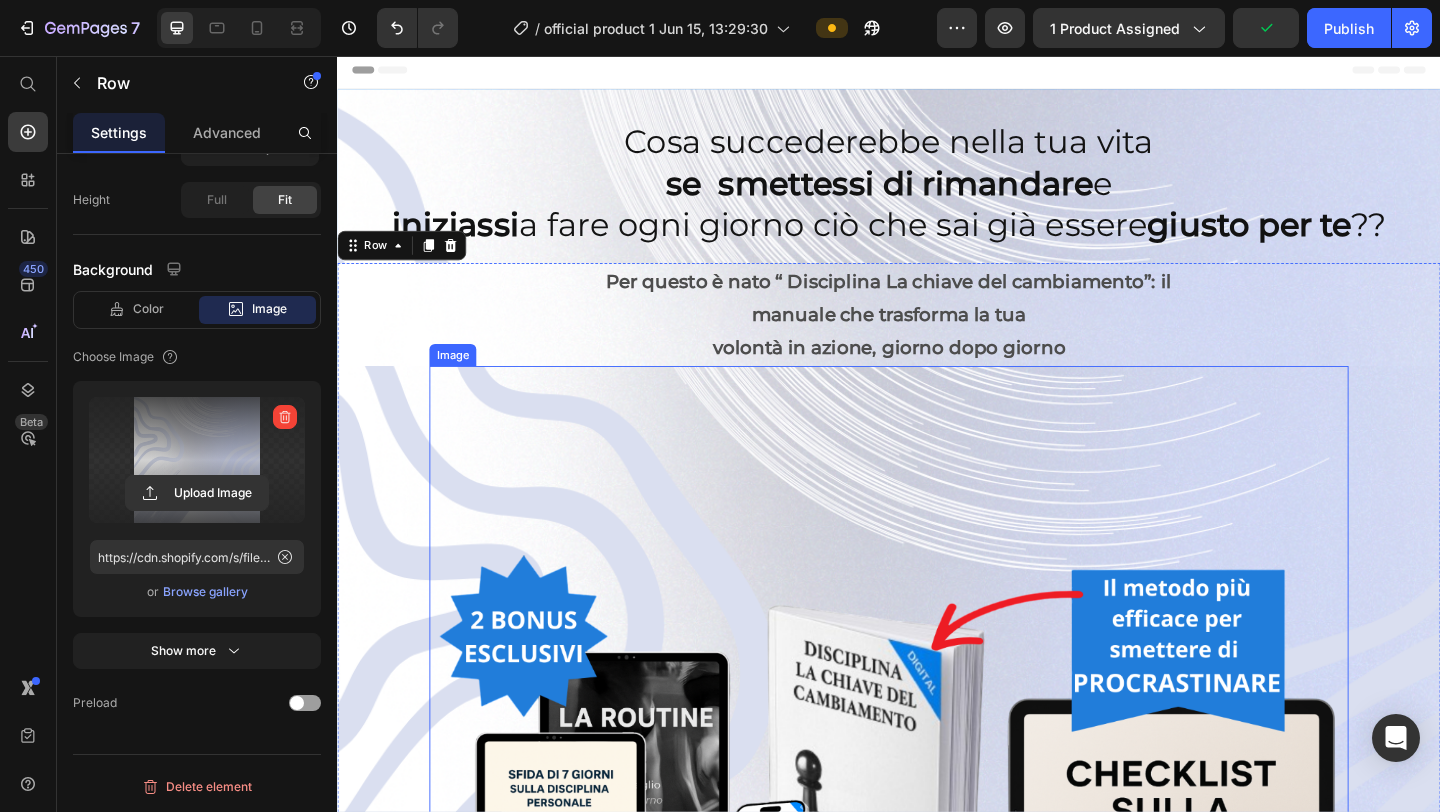 scroll, scrollTop: 0, scrollLeft: 0, axis: both 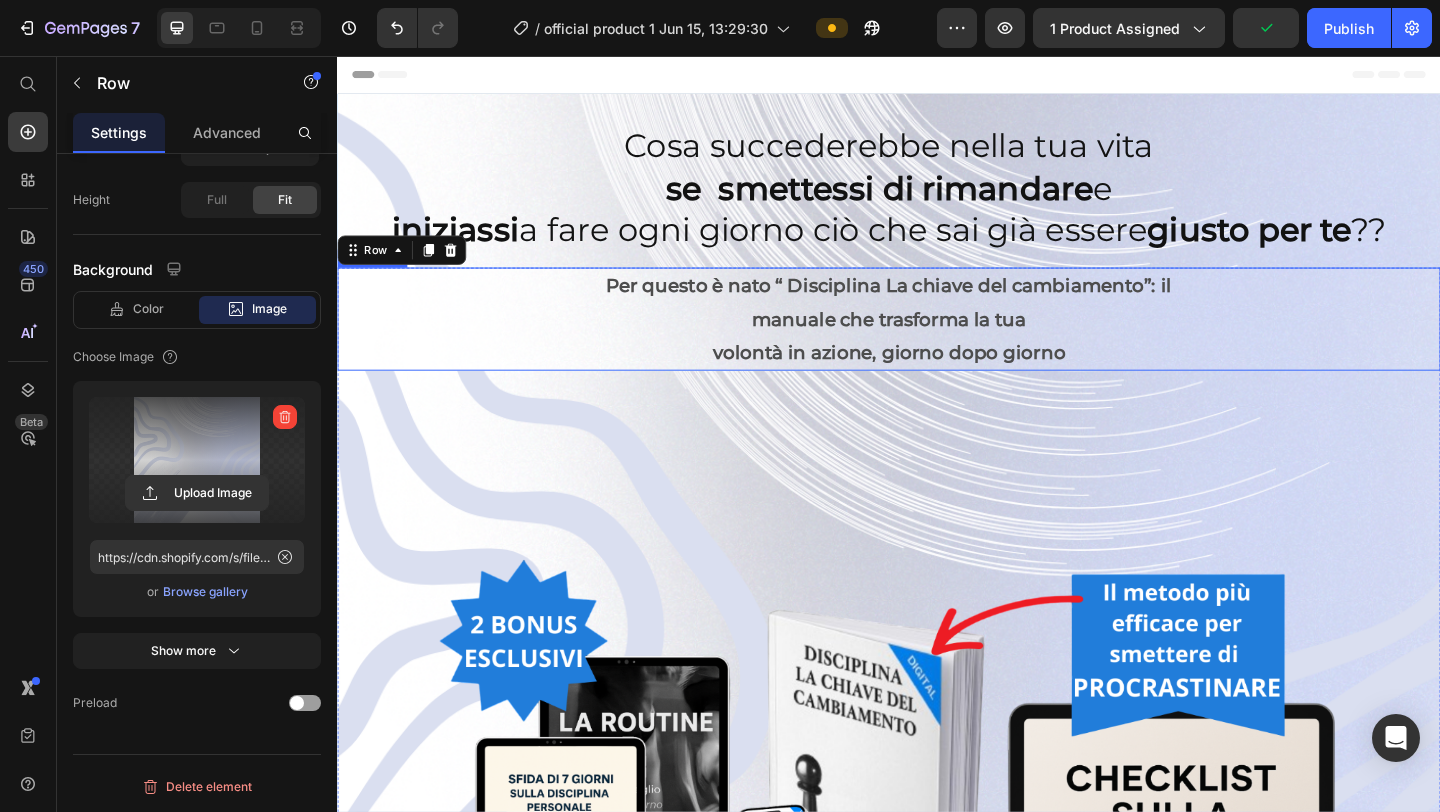 click on "manuale che trasforma la tua" at bounding box center [937, 342] 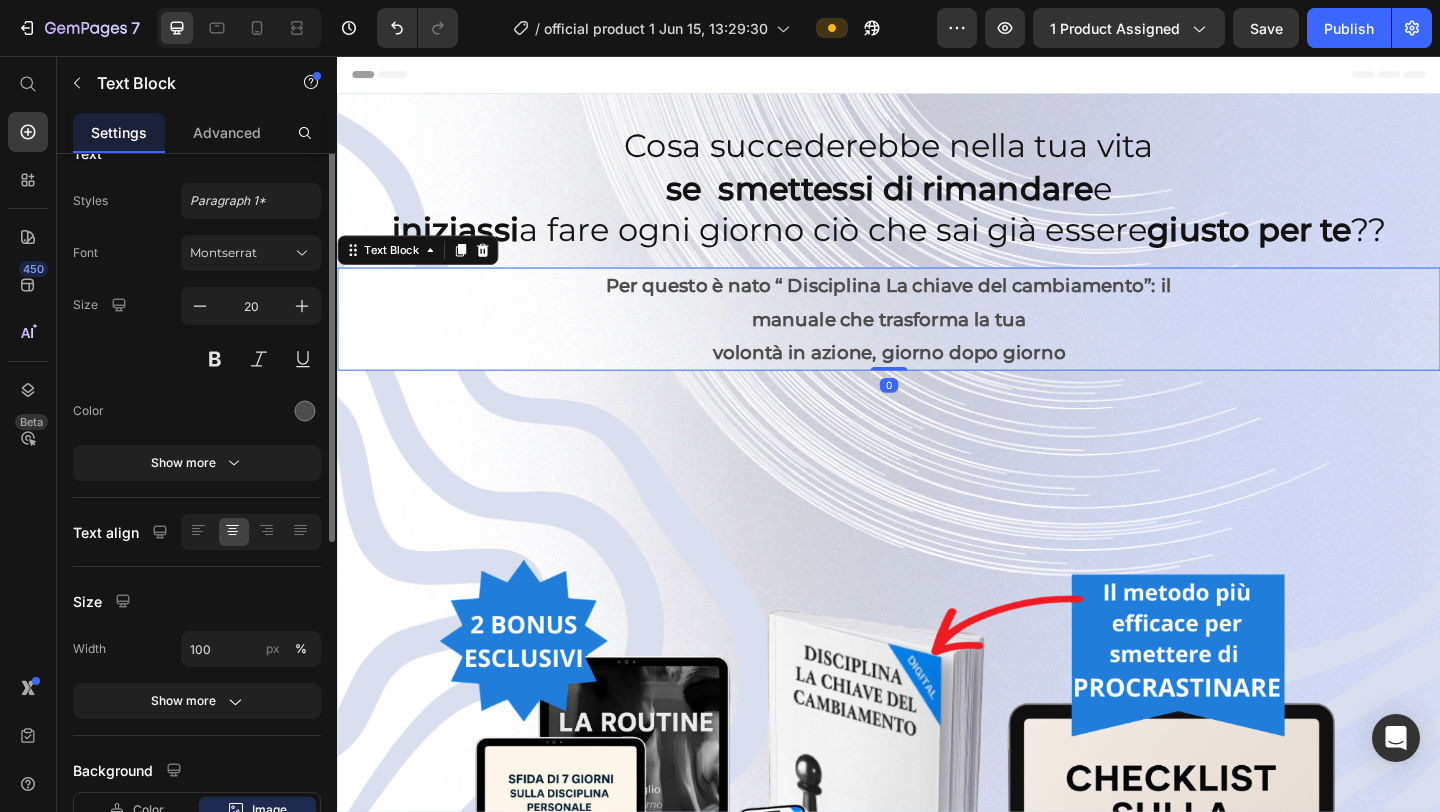 scroll, scrollTop: 371, scrollLeft: 0, axis: vertical 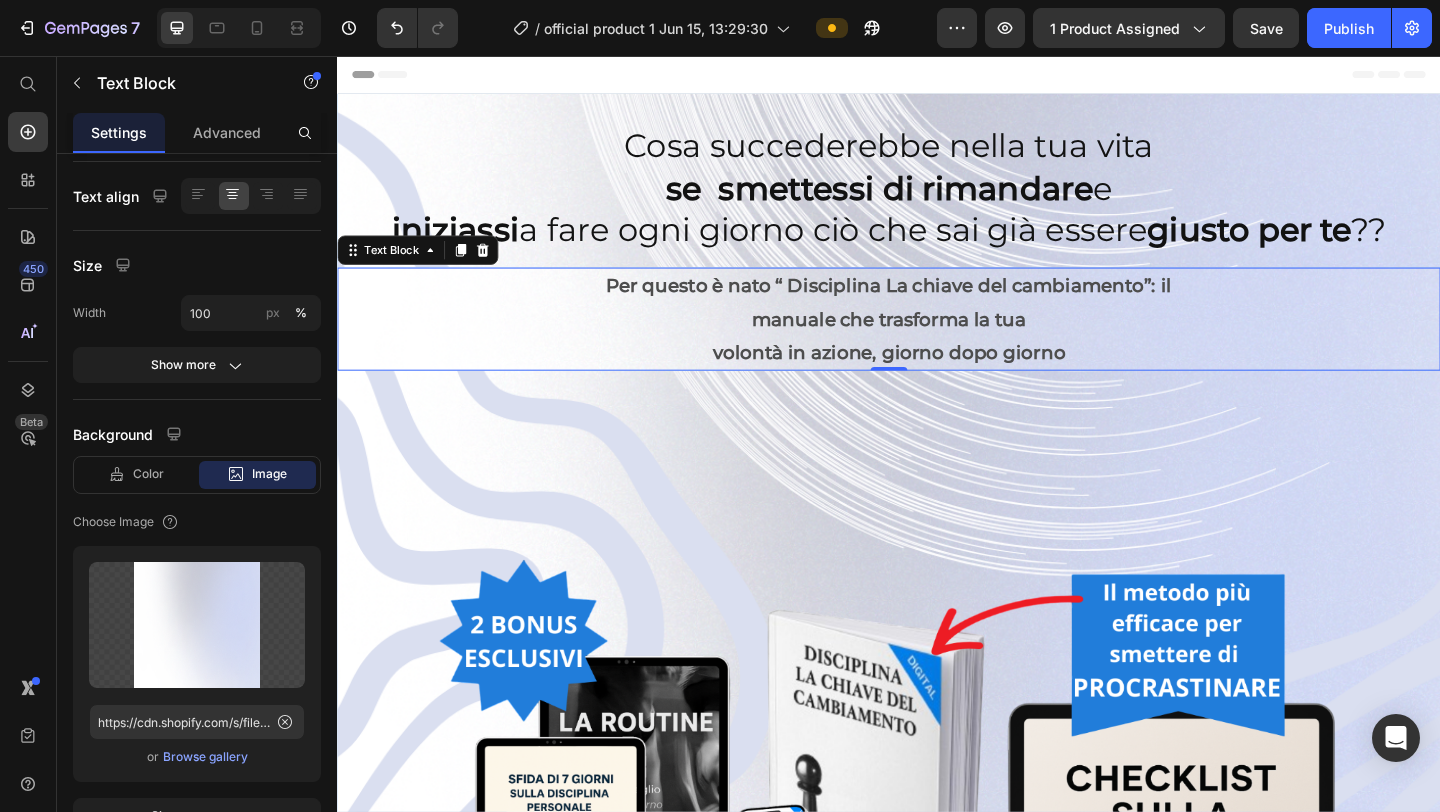 click on "manuale che trasforma la tua" at bounding box center [937, 342] 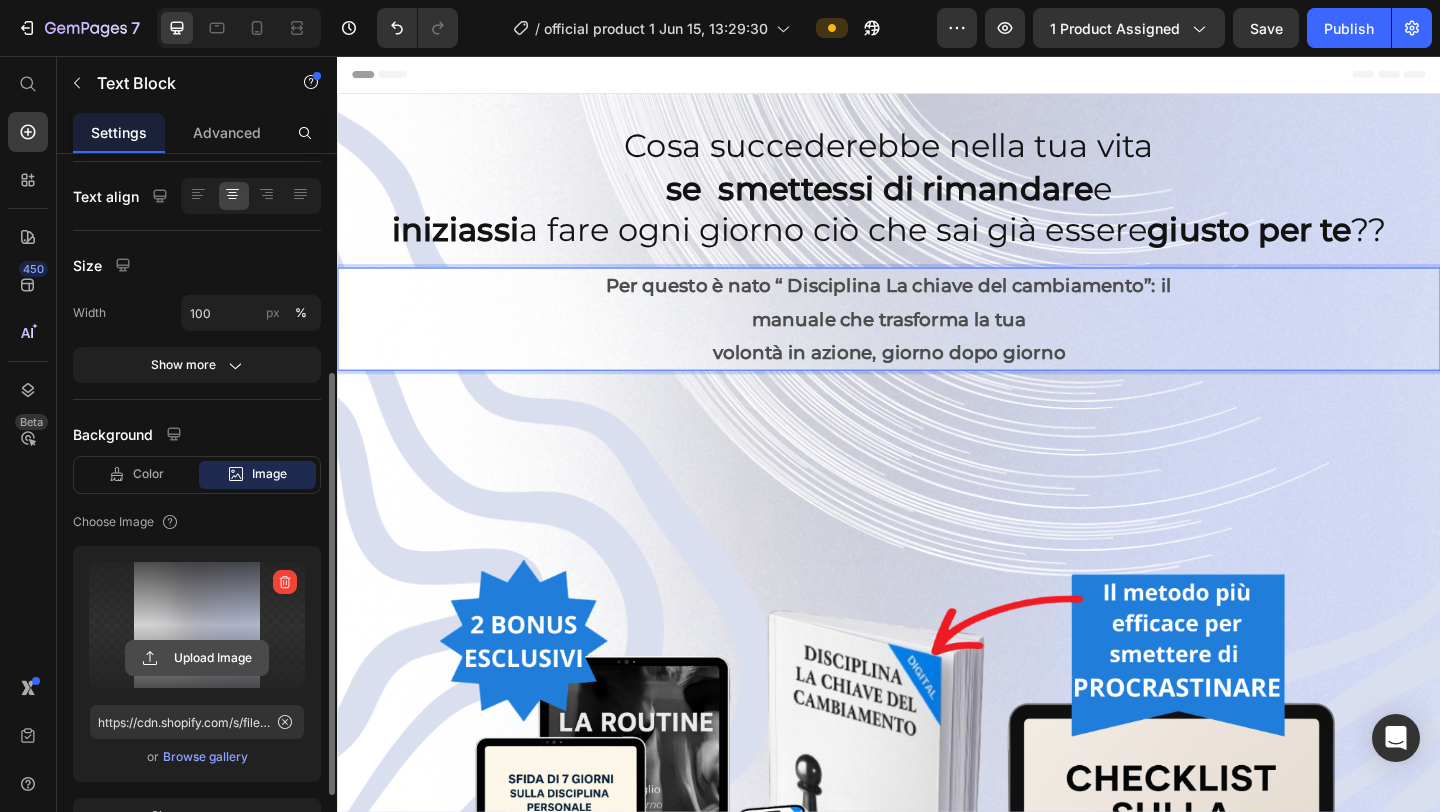 click 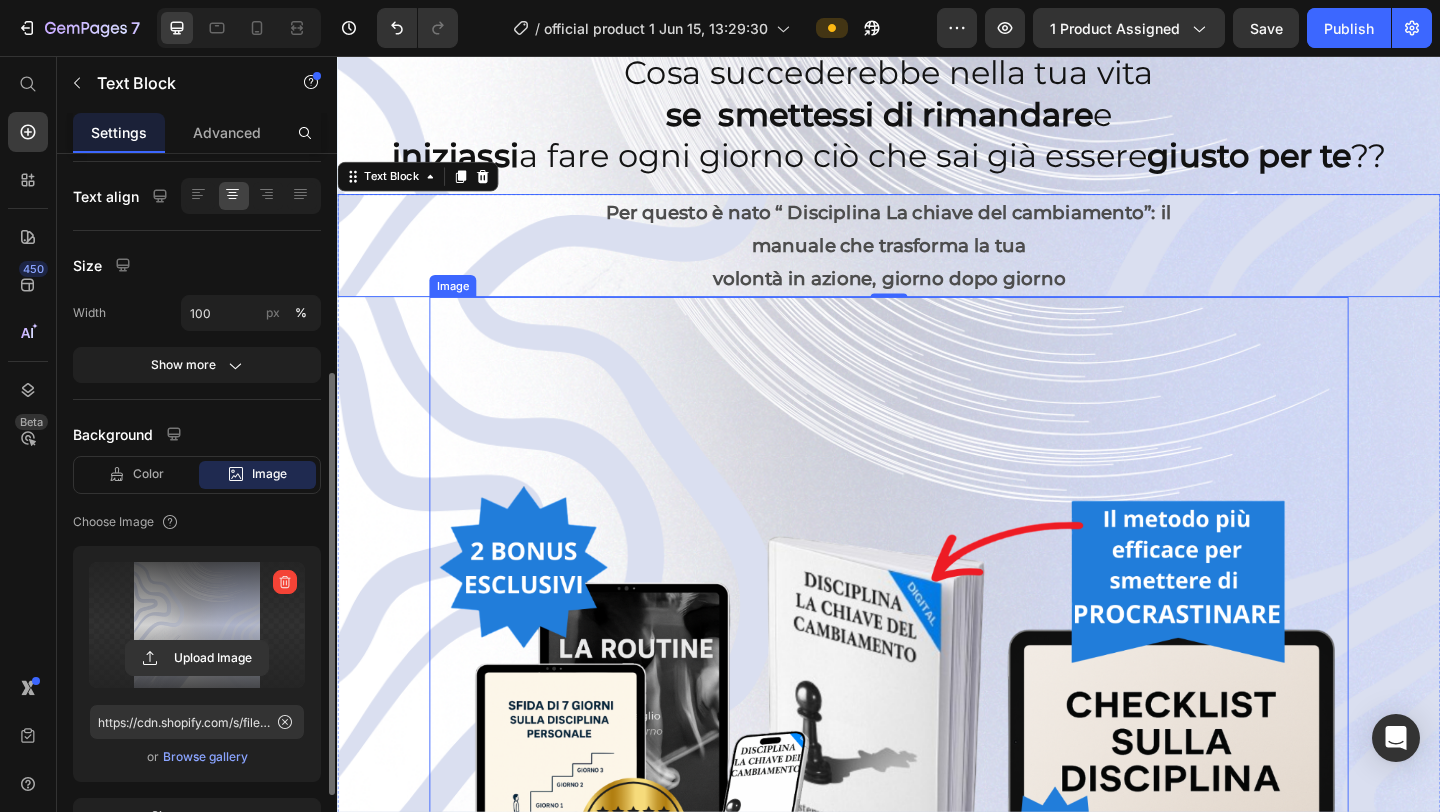 scroll, scrollTop: 0, scrollLeft: 0, axis: both 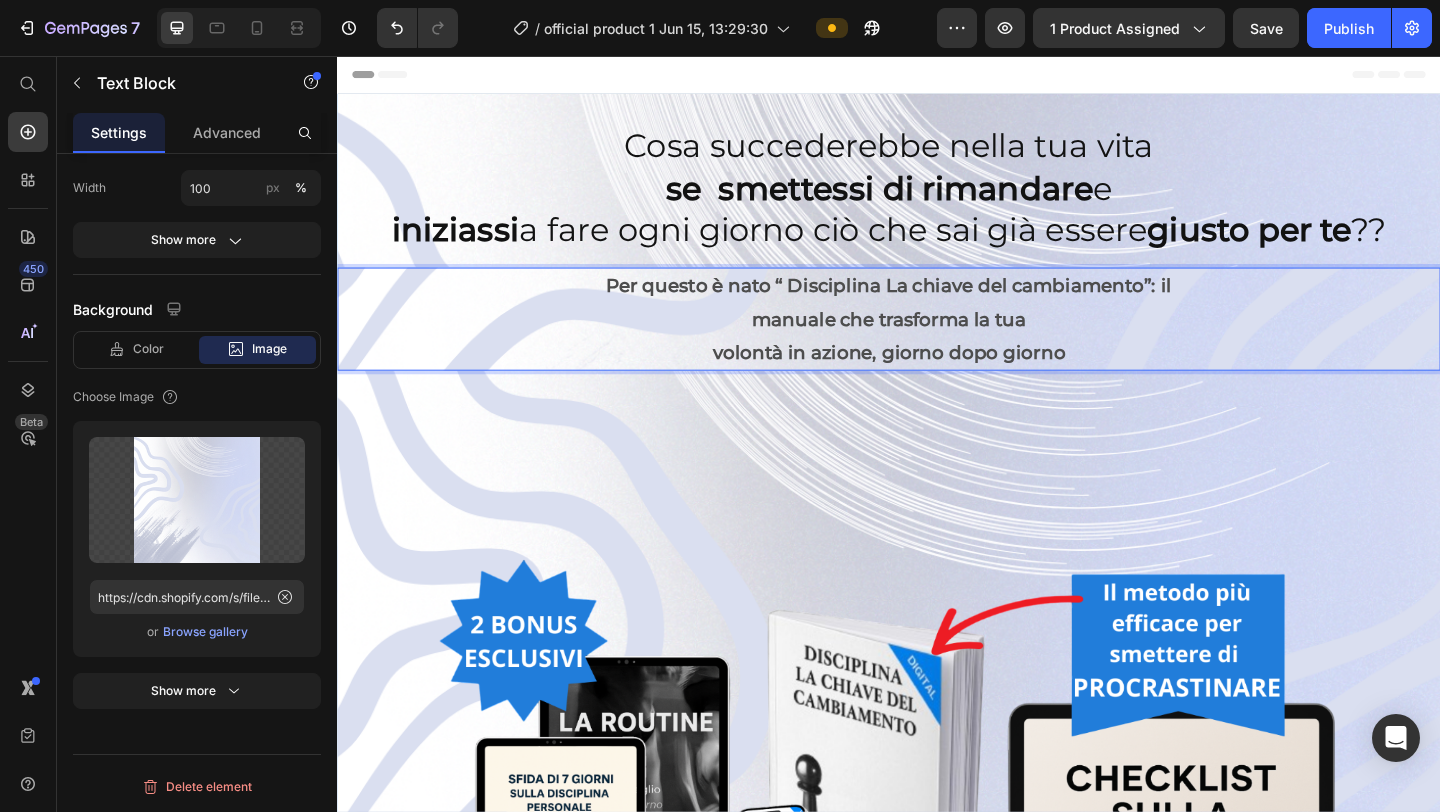click on "manuale che trasforma la tua" at bounding box center [937, 342] 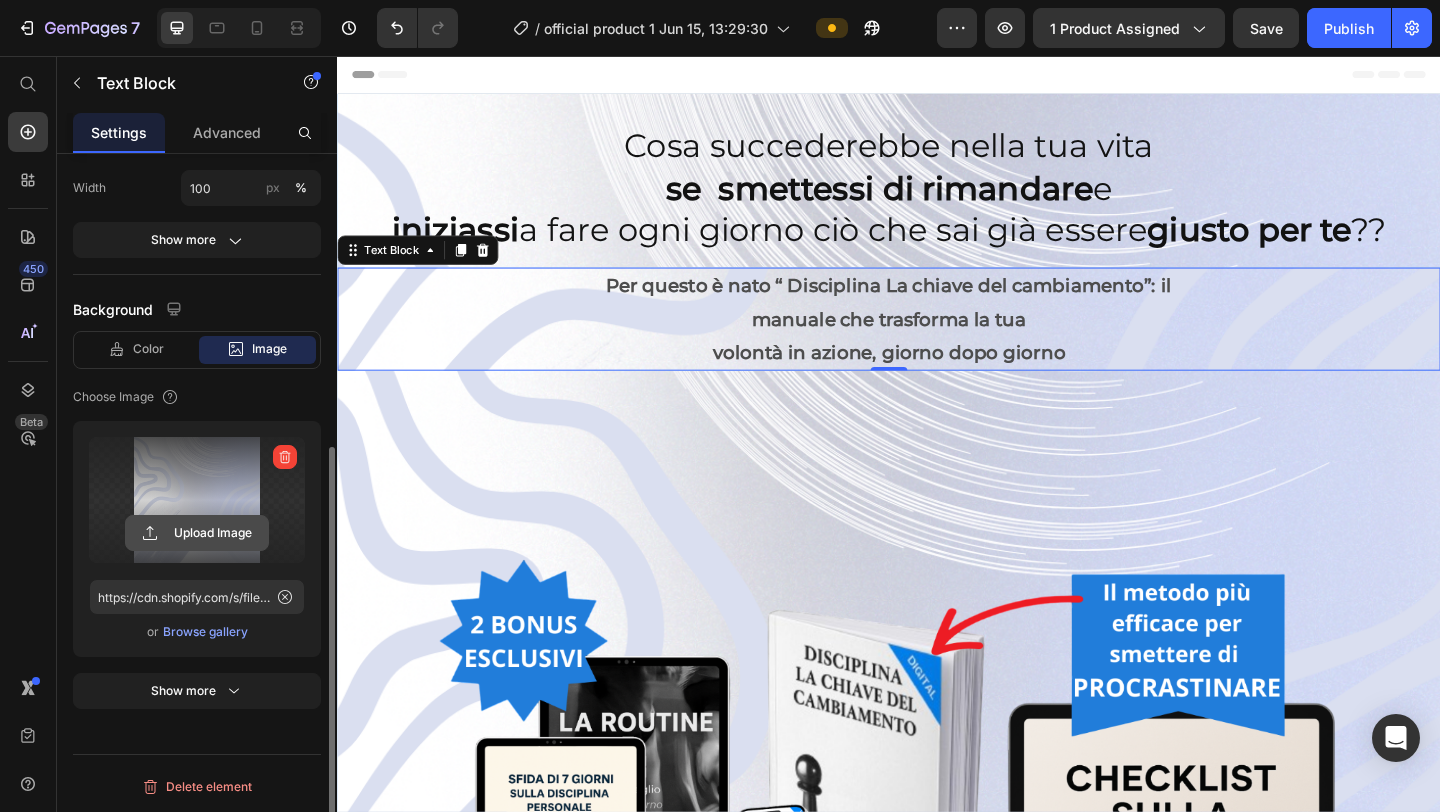 click 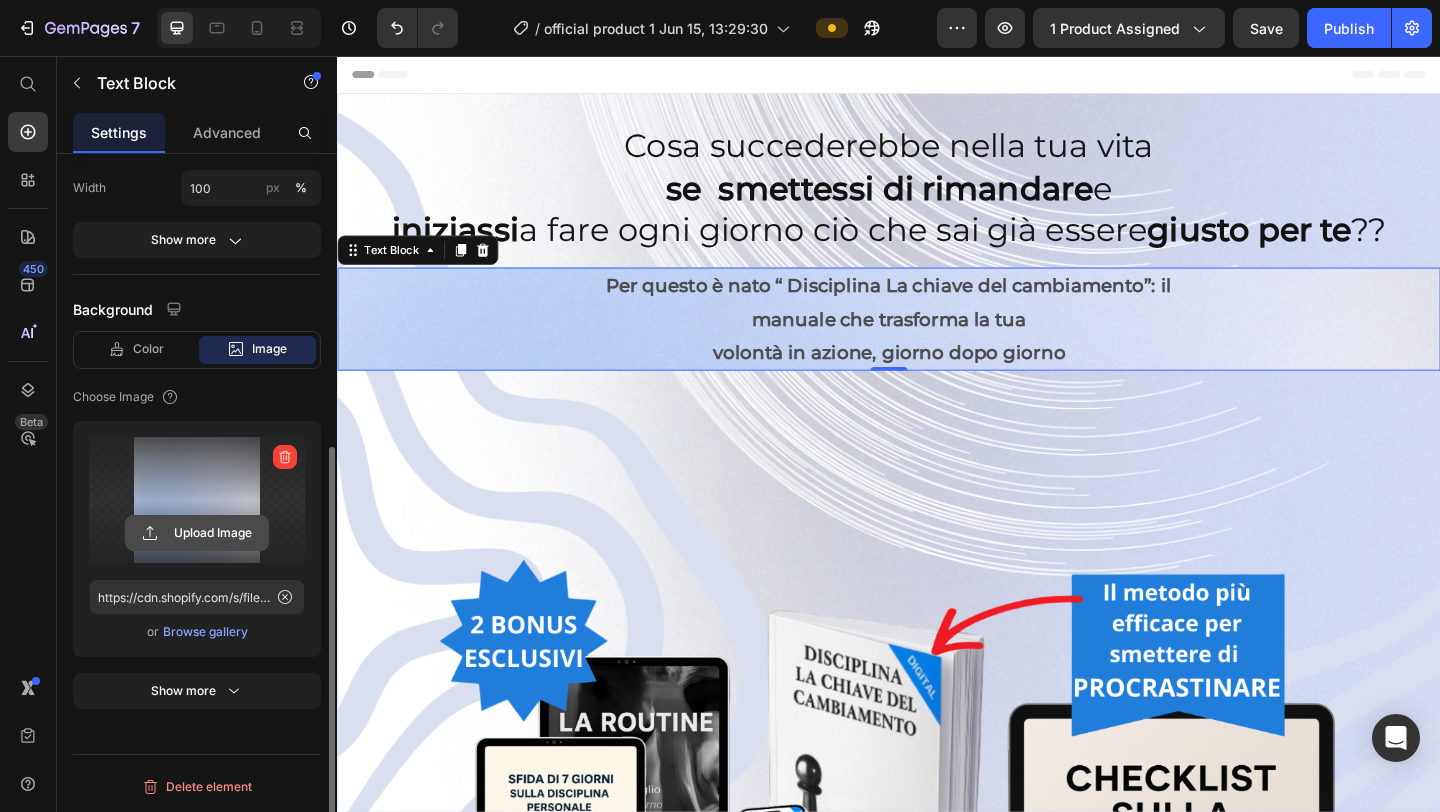 click 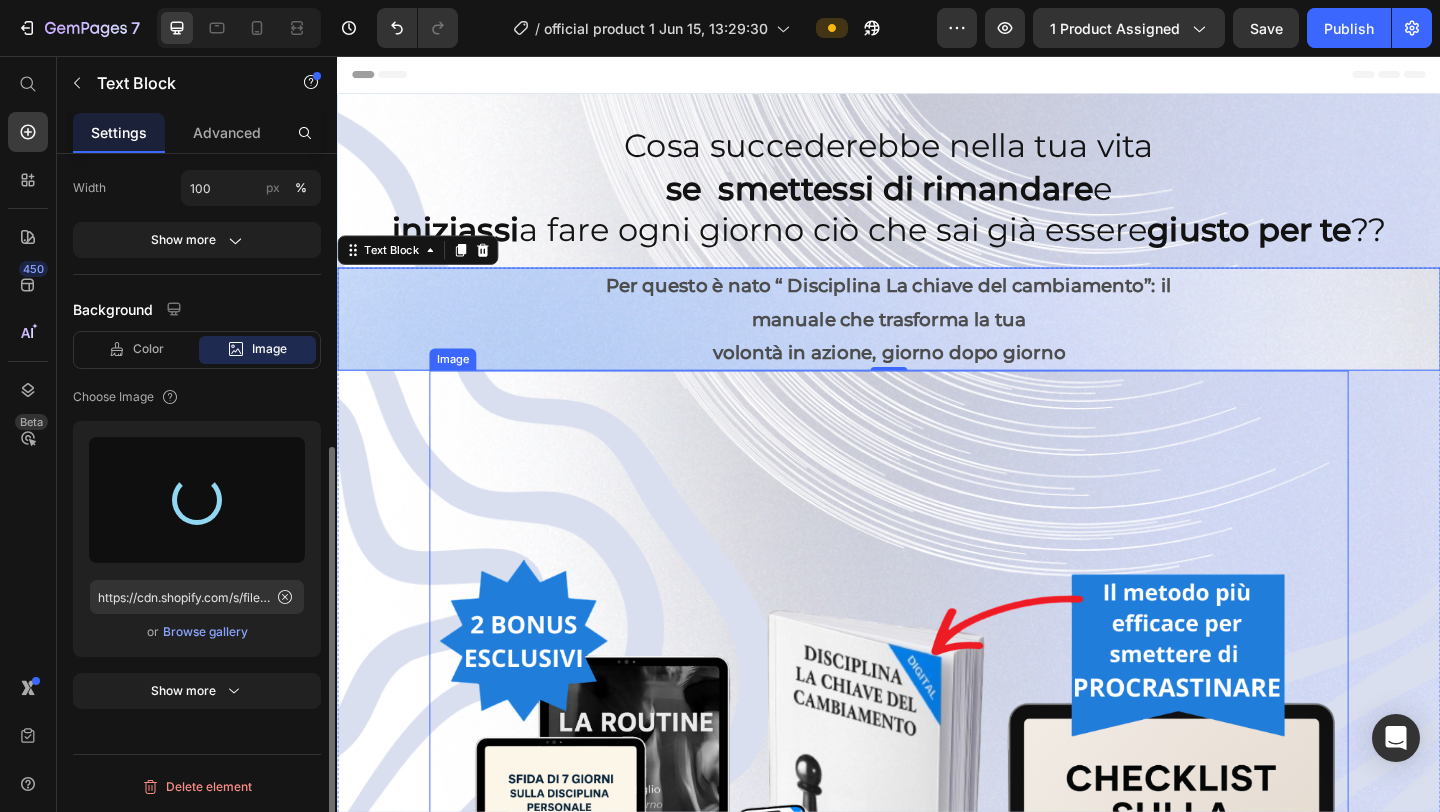 type on "https://cdn.shopify.com/s/files/1/0952/8636/2444/files/gempages_570901229882836192-130f2e47-08b1-42ad-a15c-028447dad669.png" 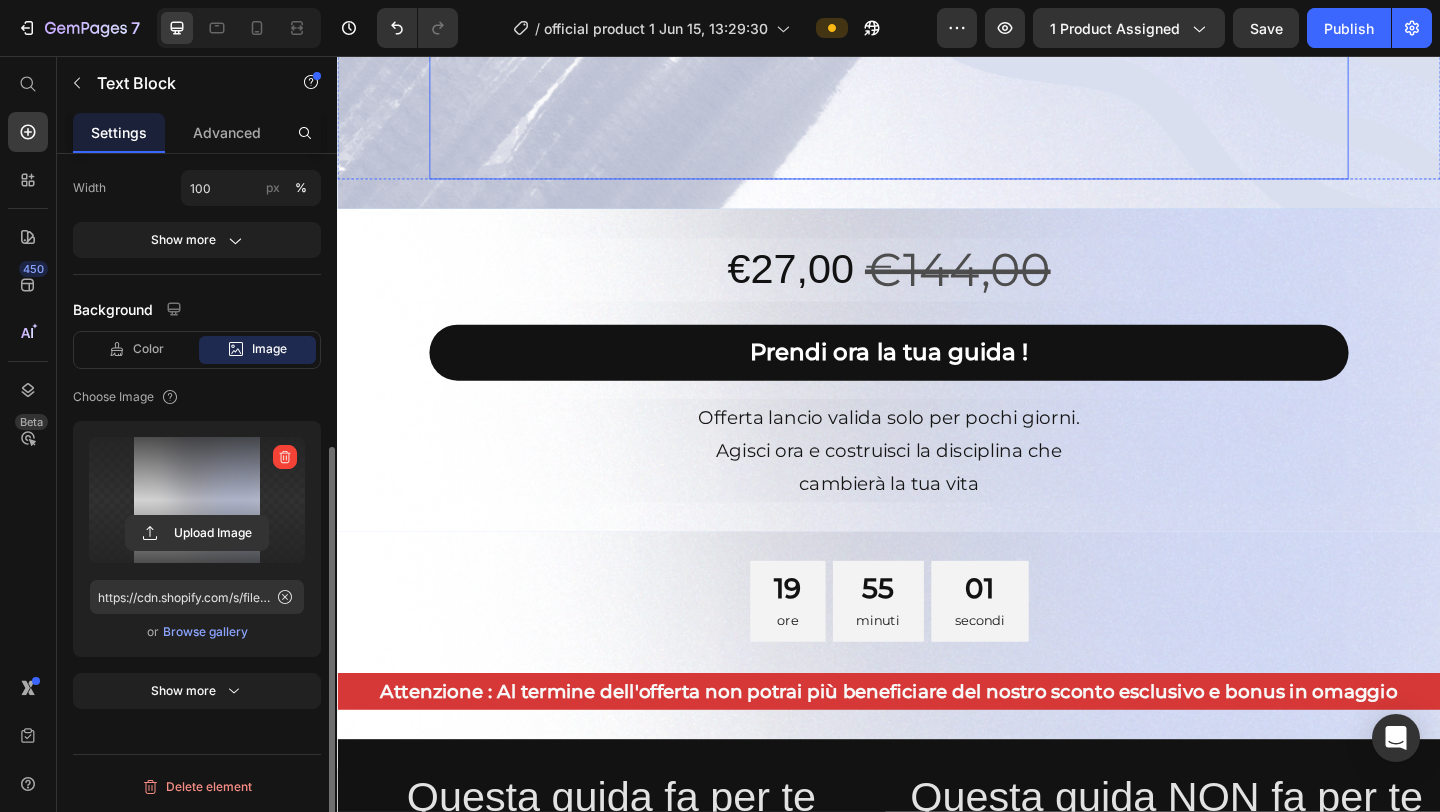 scroll, scrollTop: 1219, scrollLeft: 0, axis: vertical 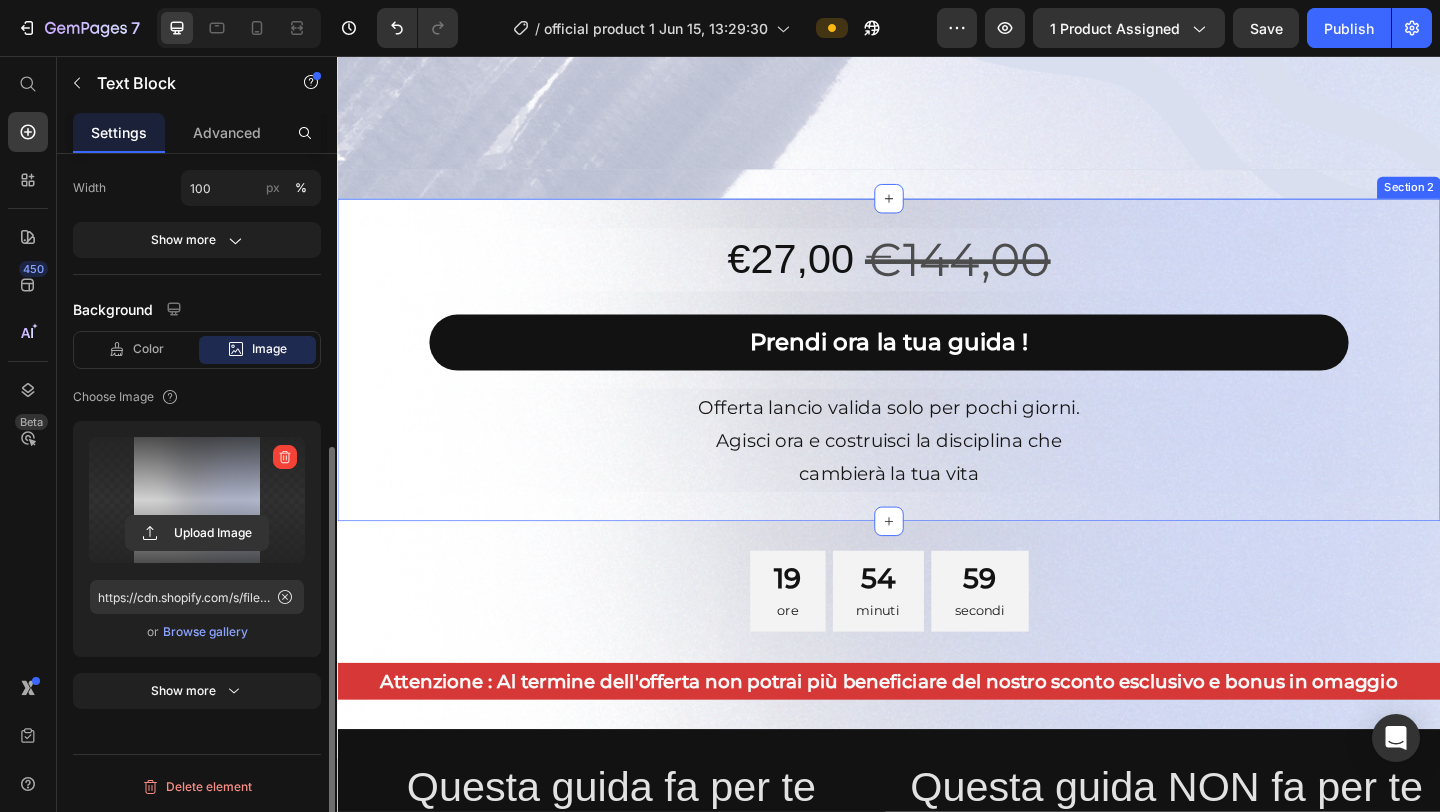 click on "Section 2" at bounding box center (1502, 199) 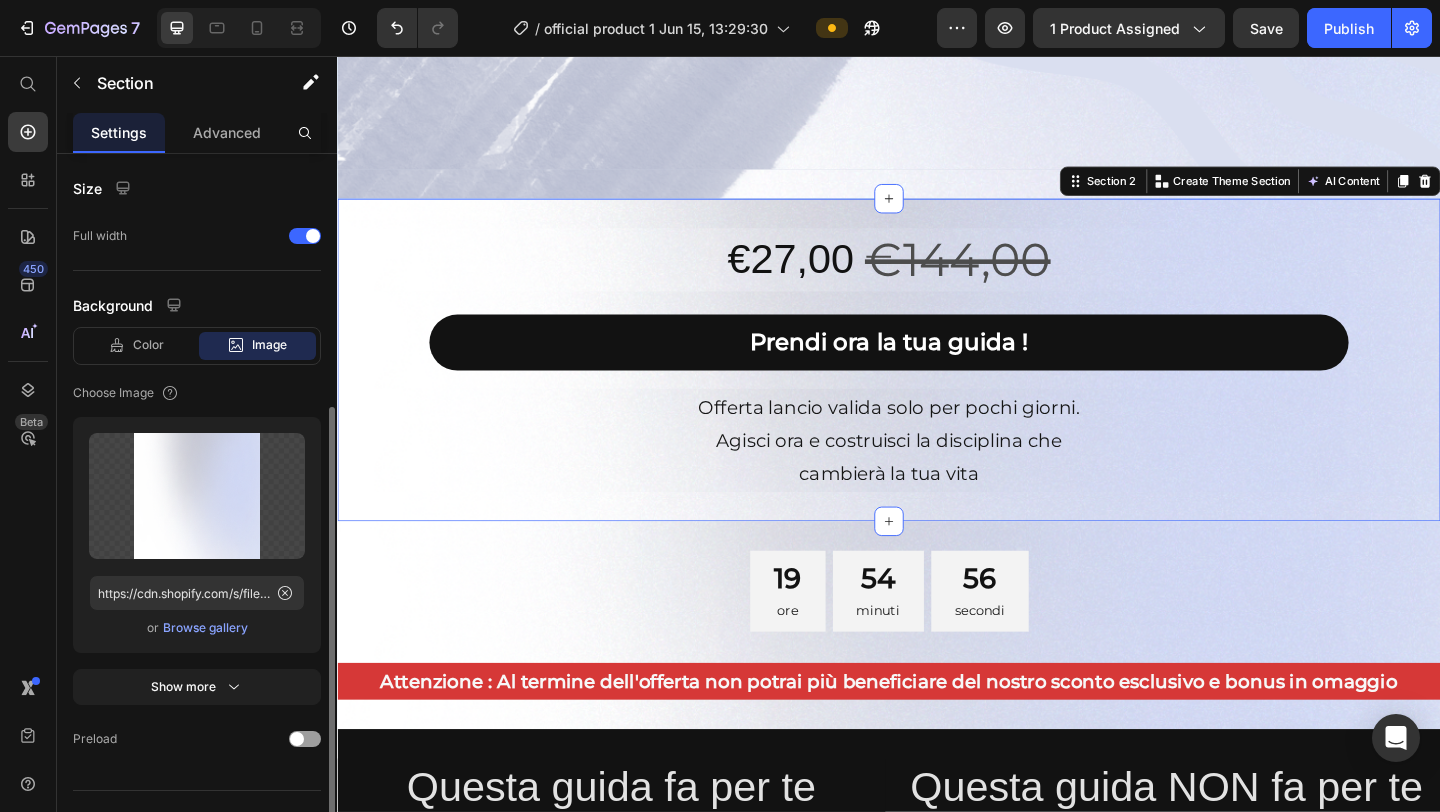 scroll, scrollTop: 414, scrollLeft: 0, axis: vertical 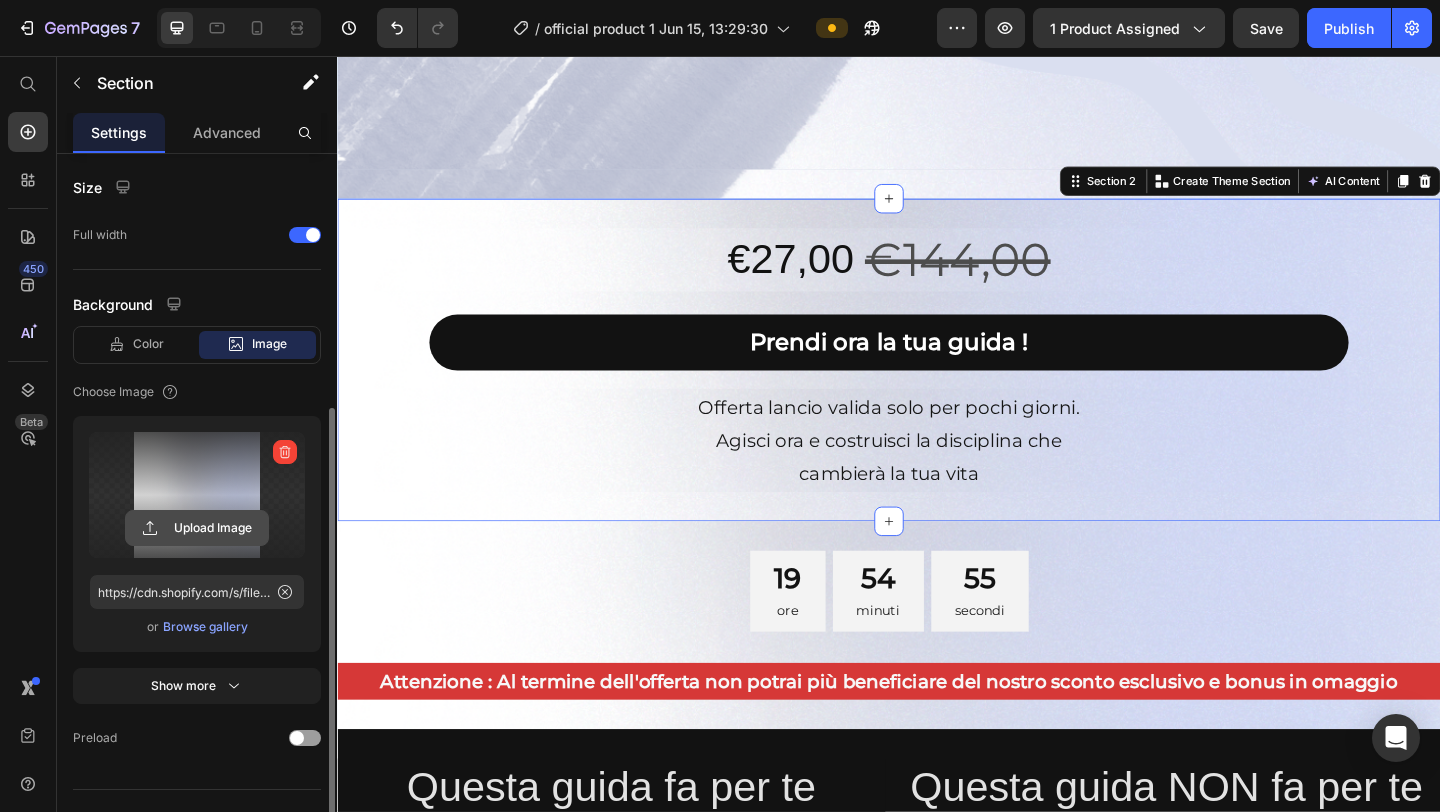 click 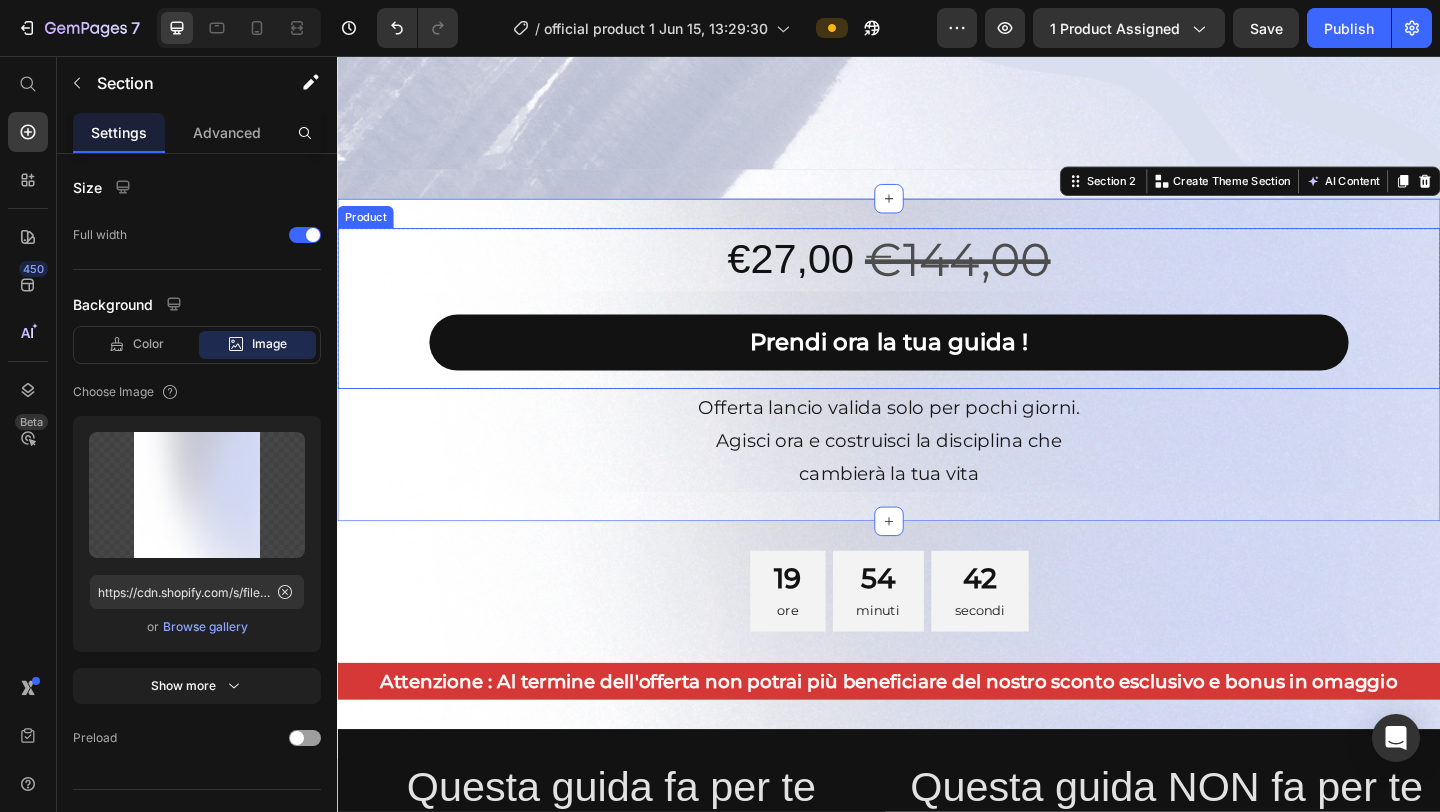 click on "€27,00 Product Price €144,00 Product Price Row" at bounding box center [937, 290] 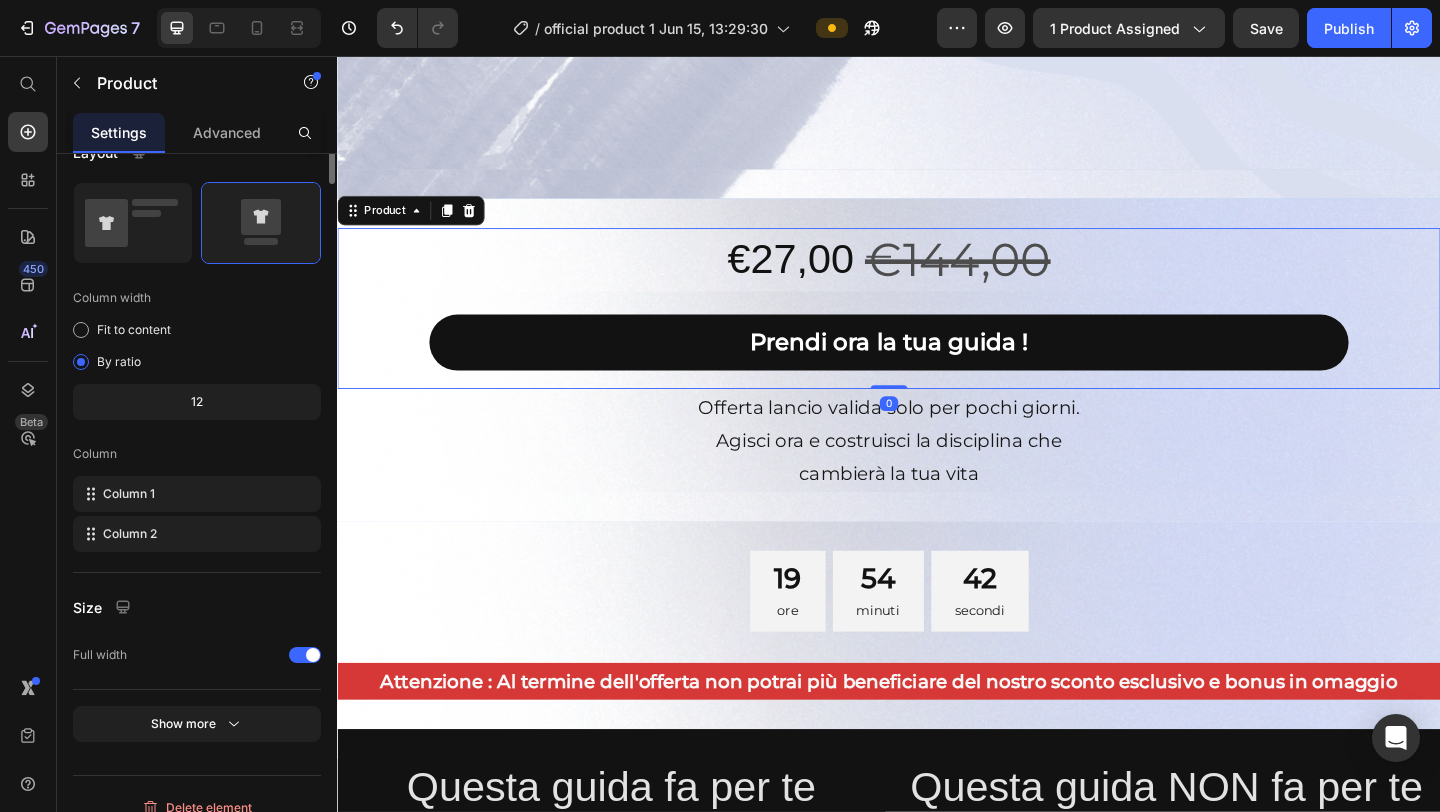 scroll, scrollTop: 0, scrollLeft: 0, axis: both 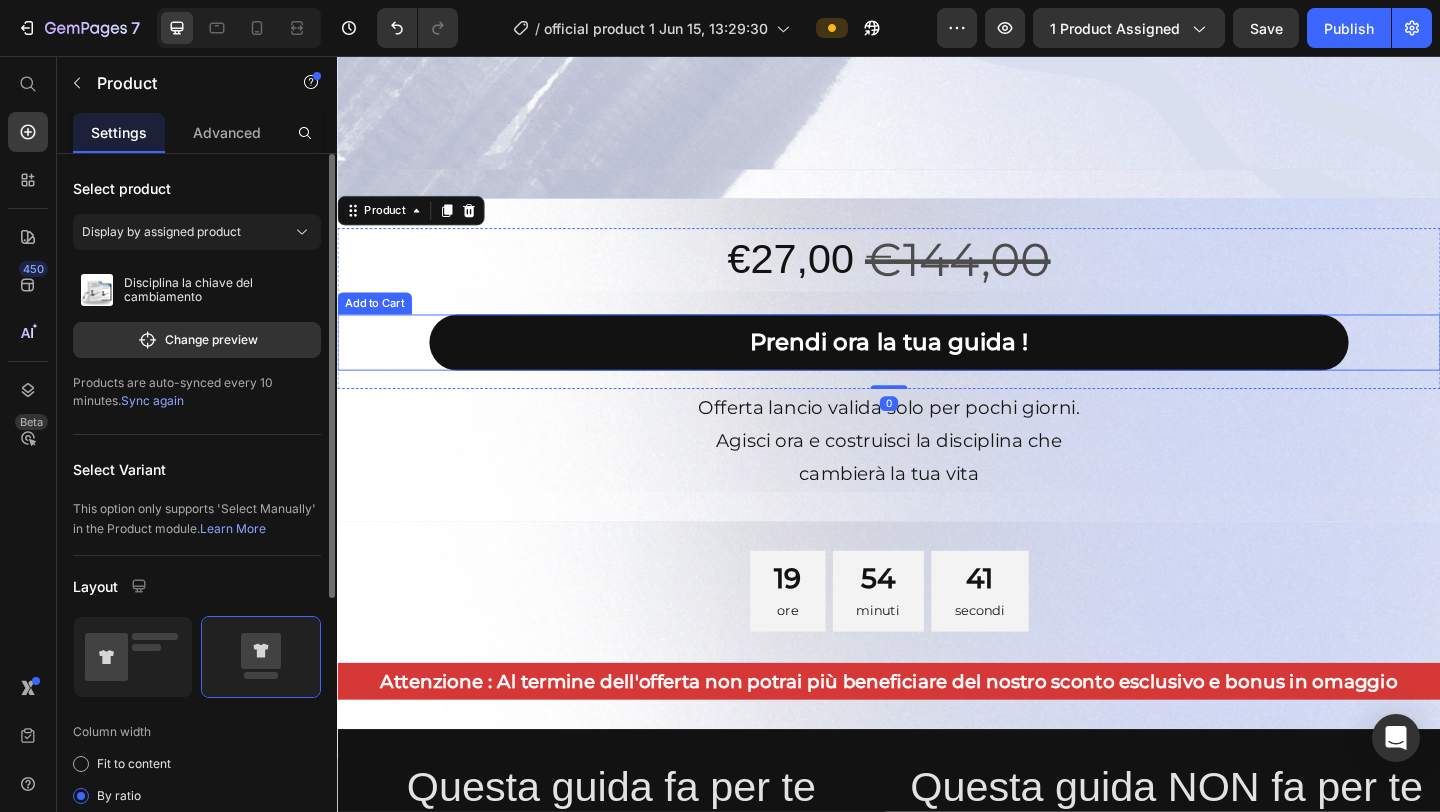click on "Prendi ora la tua guida ! Add to Cart" at bounding box center (937, 367) 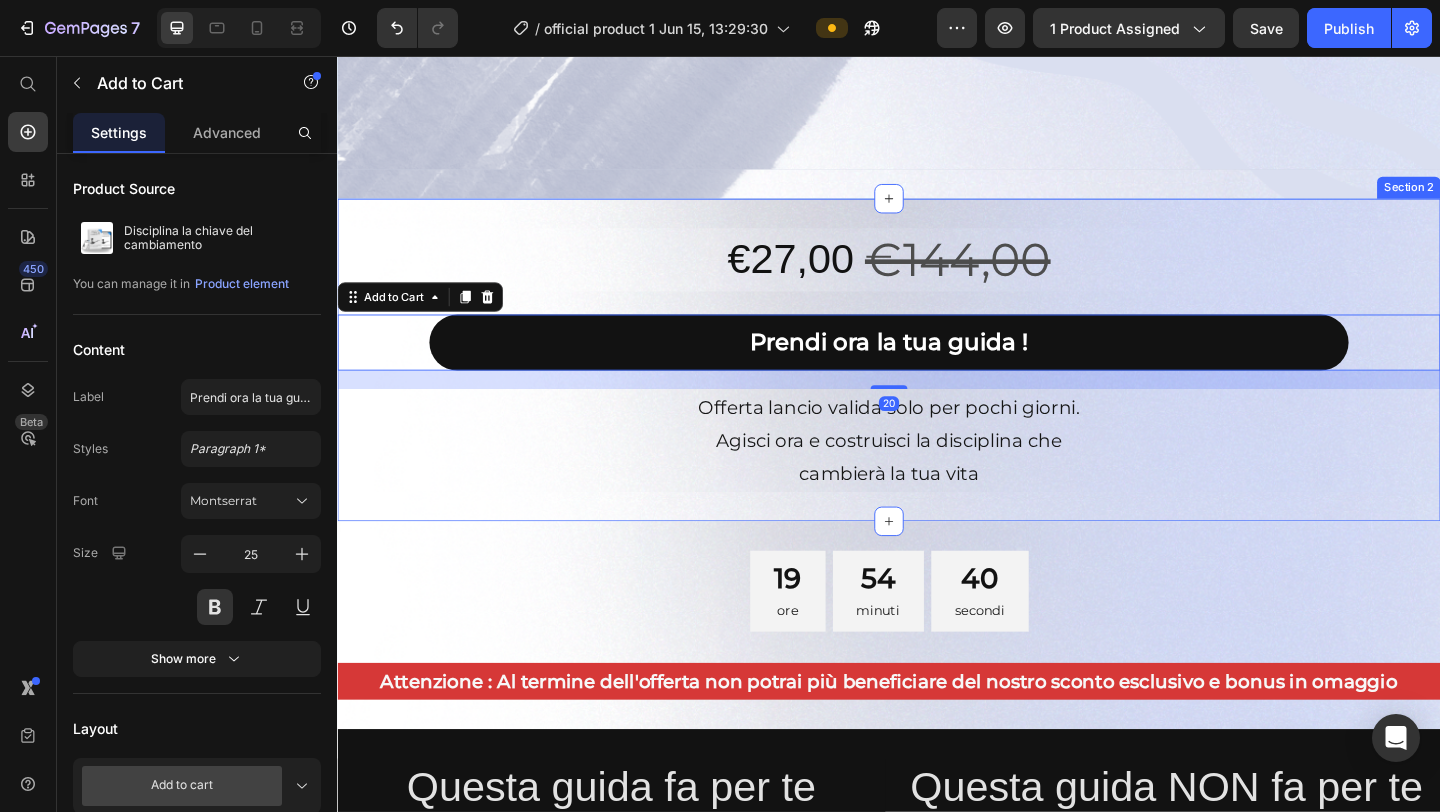 click on "€27,00 Product Price €144,00 Product Price Row Prendi ora la tua guida ! Add to Cart   20 Product Row Offerta lancio valida solo per pochi giorni. Agisci ora e costruisci la disciplina che cambierà la tua vita  Text Block Row Section 2" at bounding box center (937, 386) 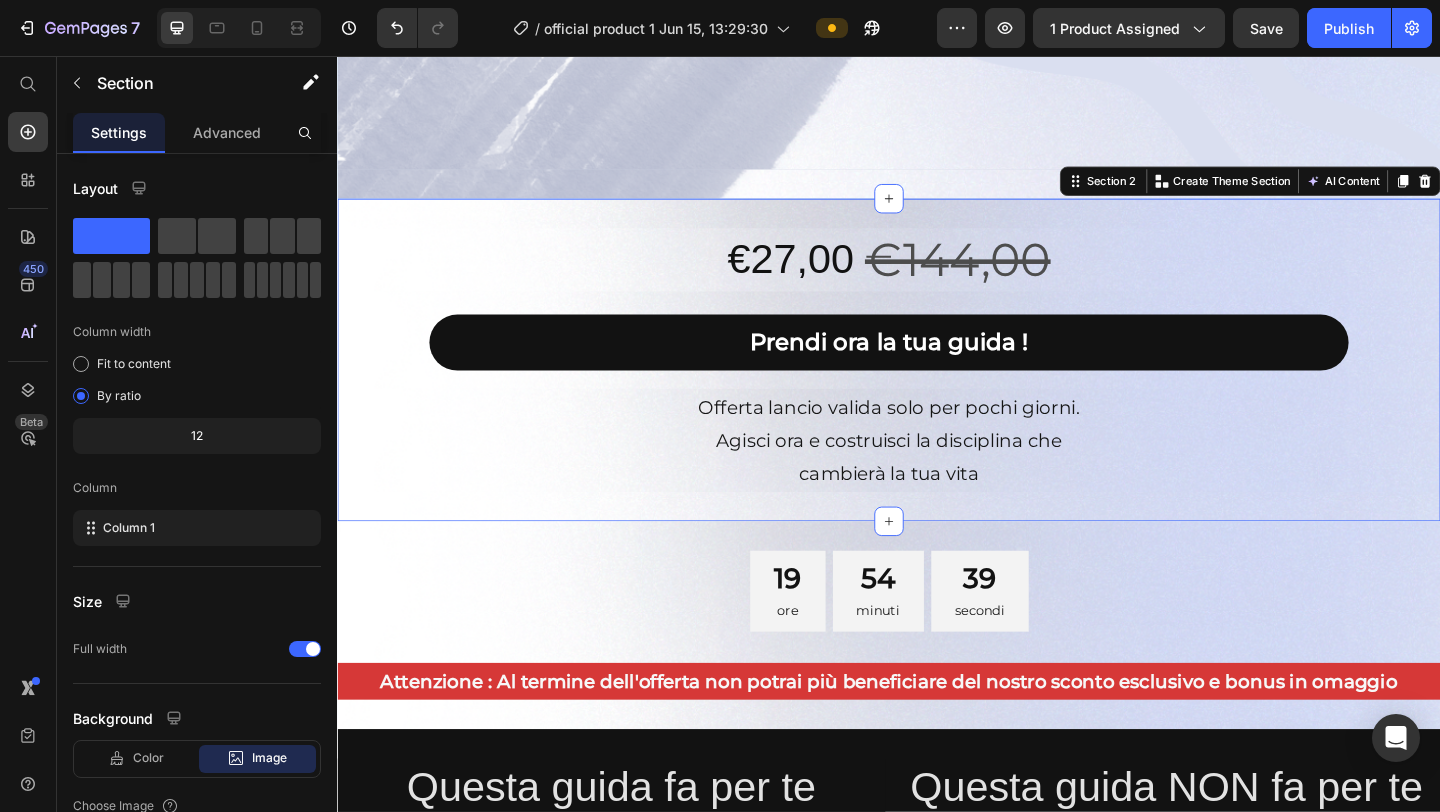click on "€27,00 Product Price €144,00 Product Price Row Prendi ora la tua guida ! Add to Cart Product Row Offerta lancio valida solo per pochi giorni. Agisci ora e costruisci la disciplina che cambierà la tua vita  Text Block Row Section 2   You can create reusable sections Create Theme Section AI Content Write with GemAI What would you like to describe here? Tone and Voice Persuasive Product Disciplina la chiave del cambiamento Show more Generate" at bounding box center (937, 386) 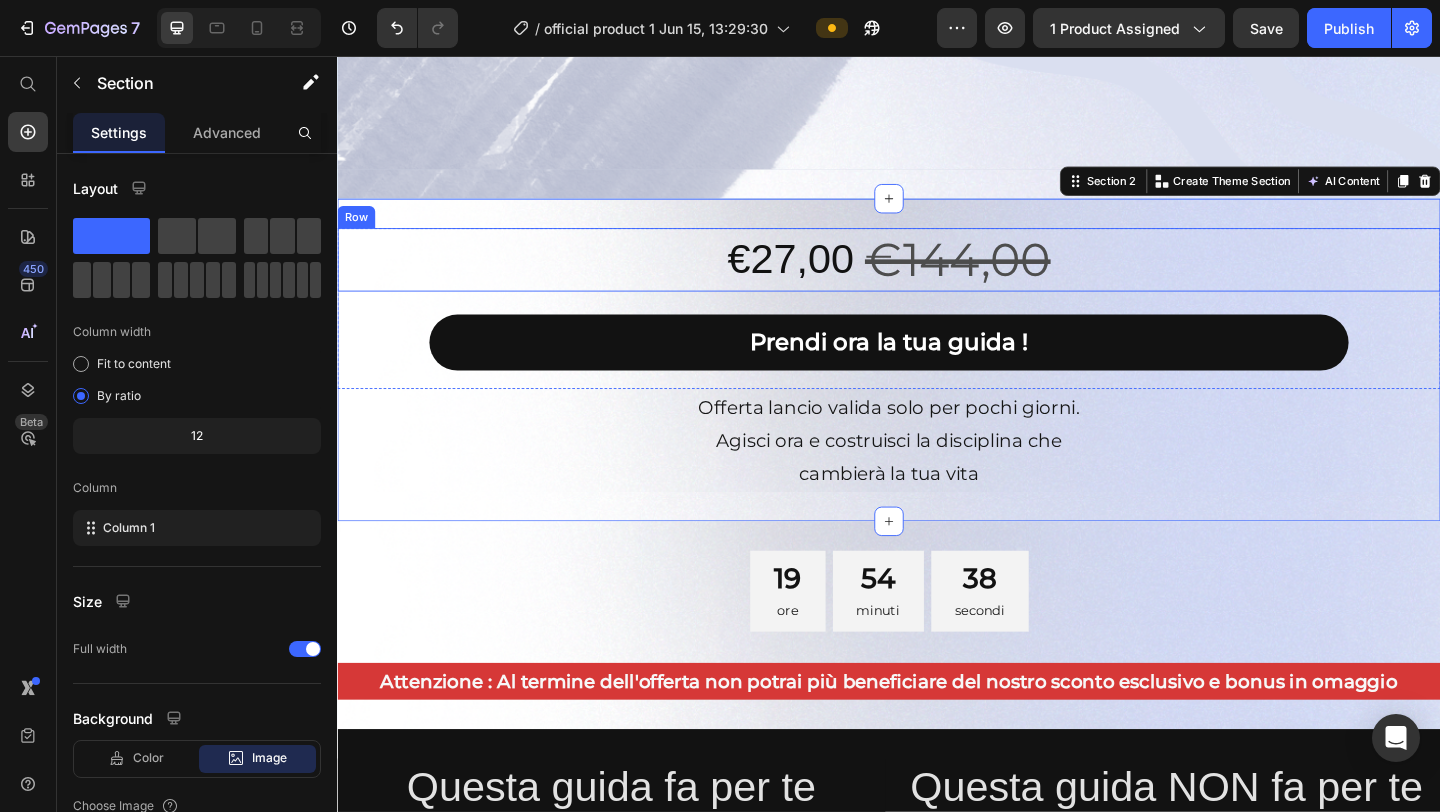 click on "€27,00 Product Price €144,00 Product Price Row" at bounding box center (937, 277) 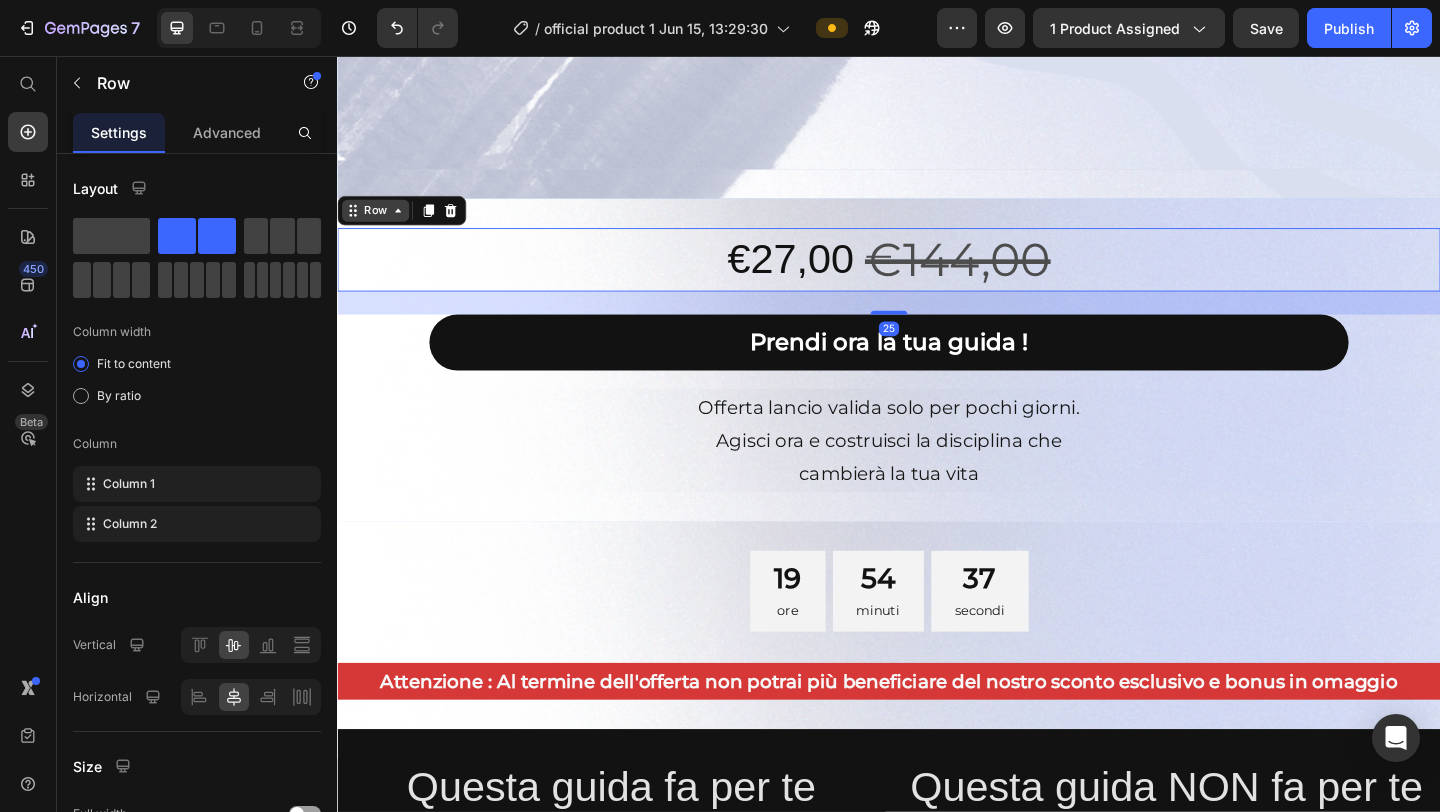 click 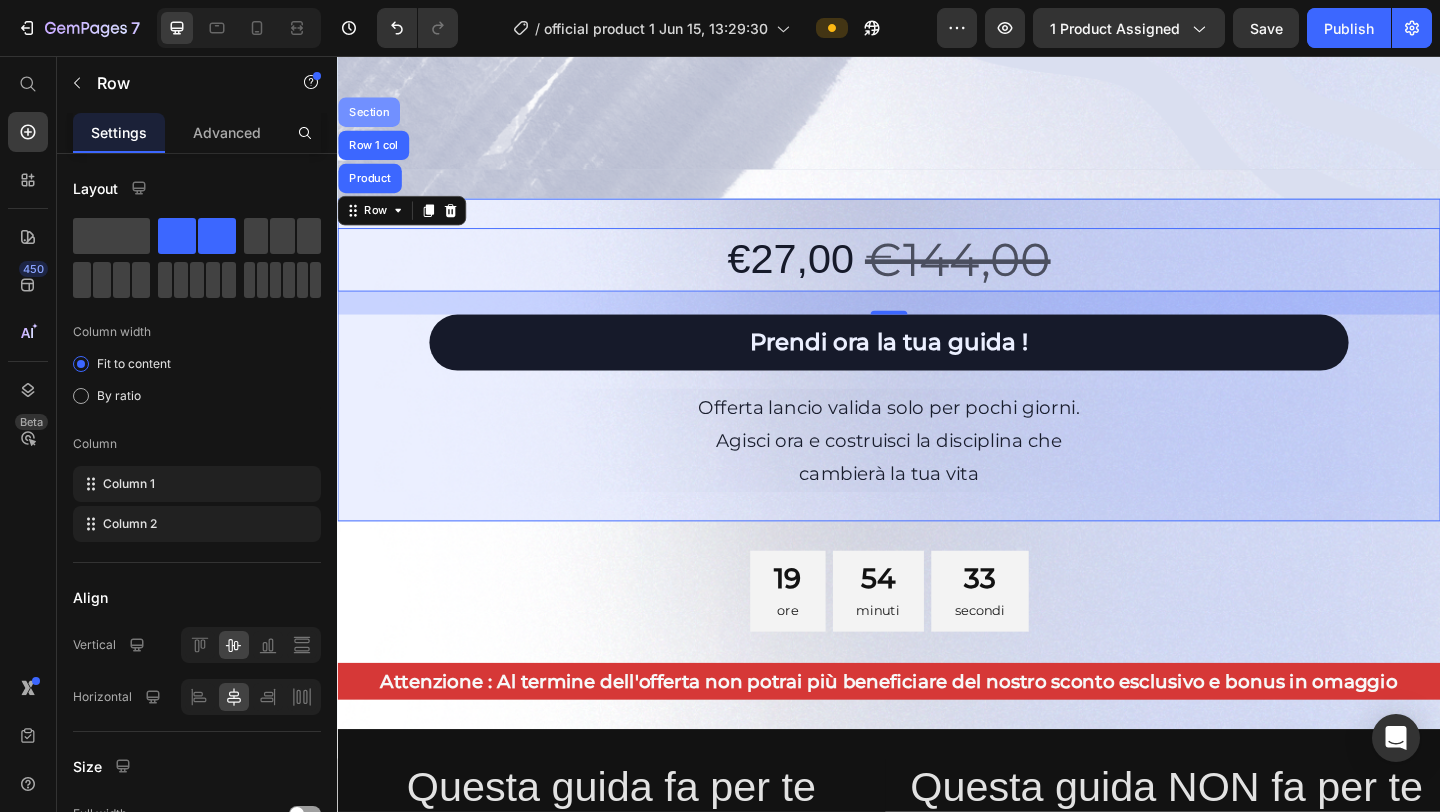 click on "Section" at bounding box center [371, 117] 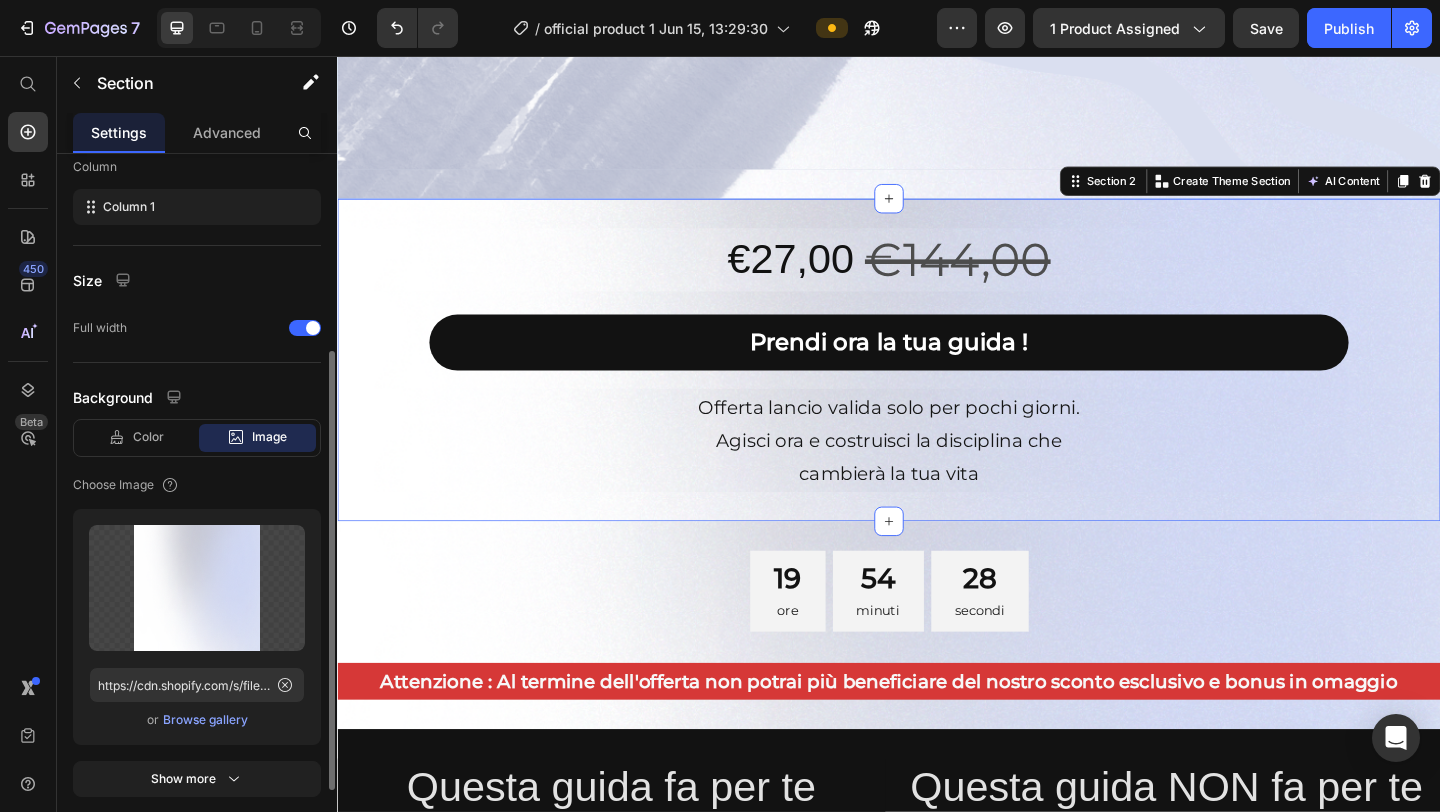 scroll, scrollTop: 352, scrollLeft: 0, axis: vertical 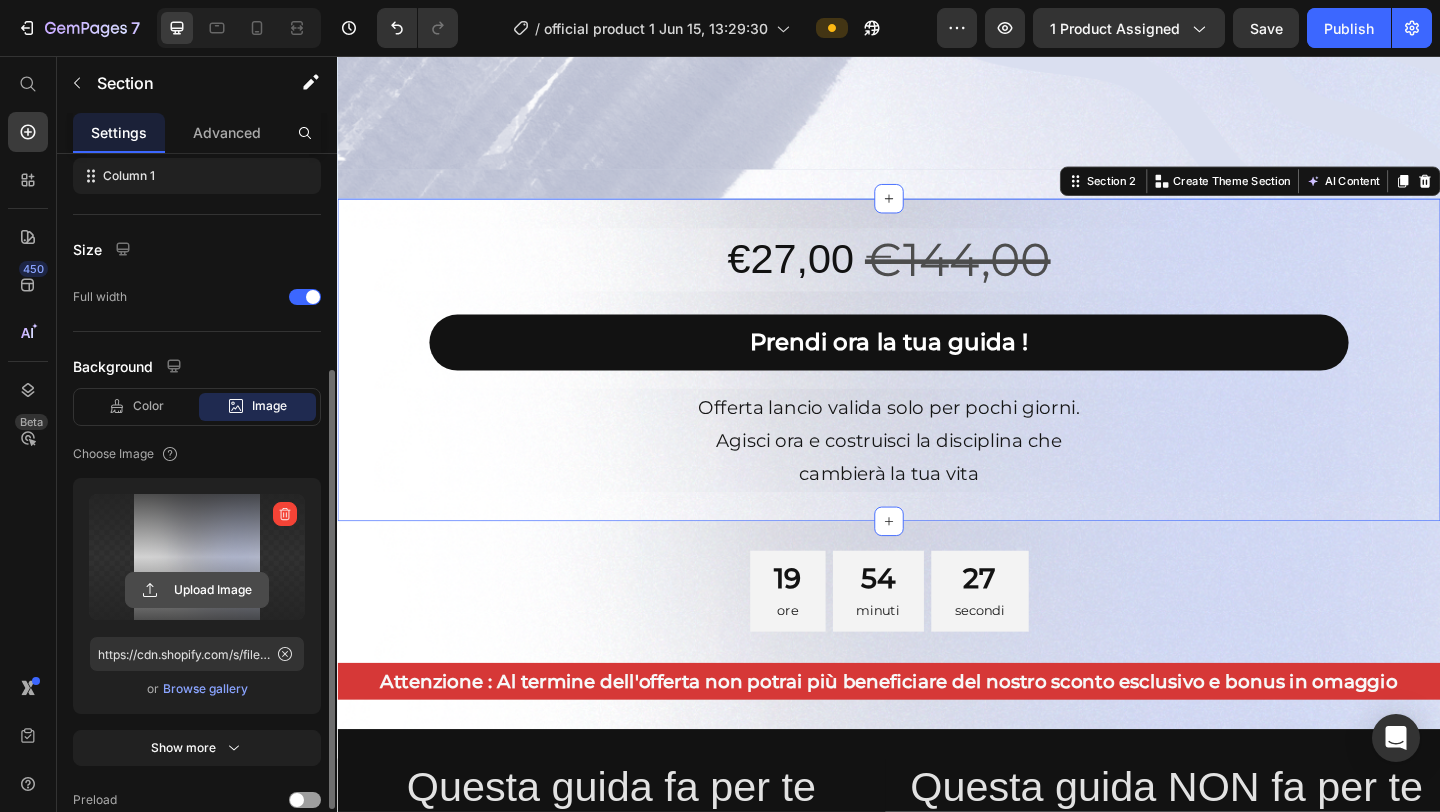 click 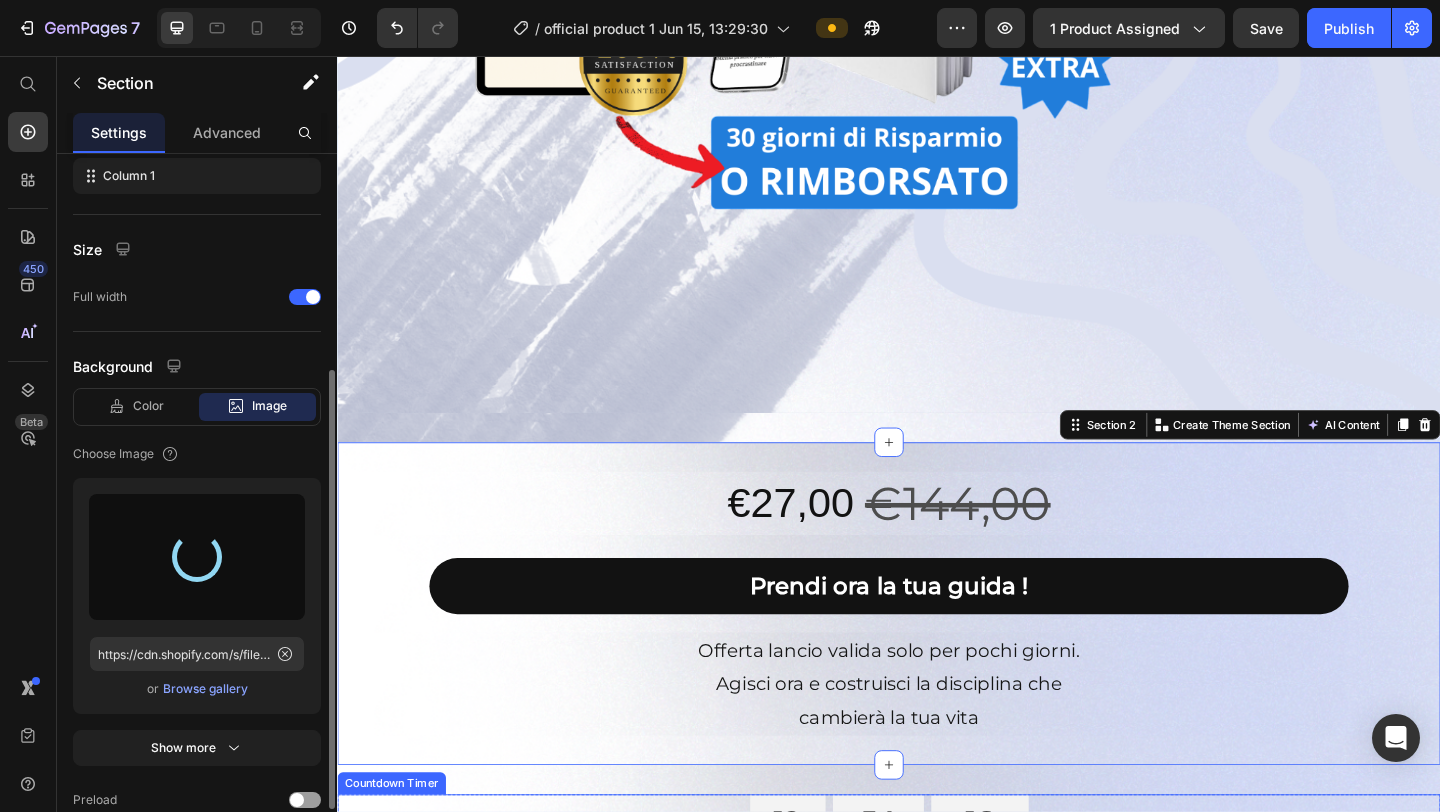 scroll, scrollTop: 888, scrollLeft: 0, axis: vertical 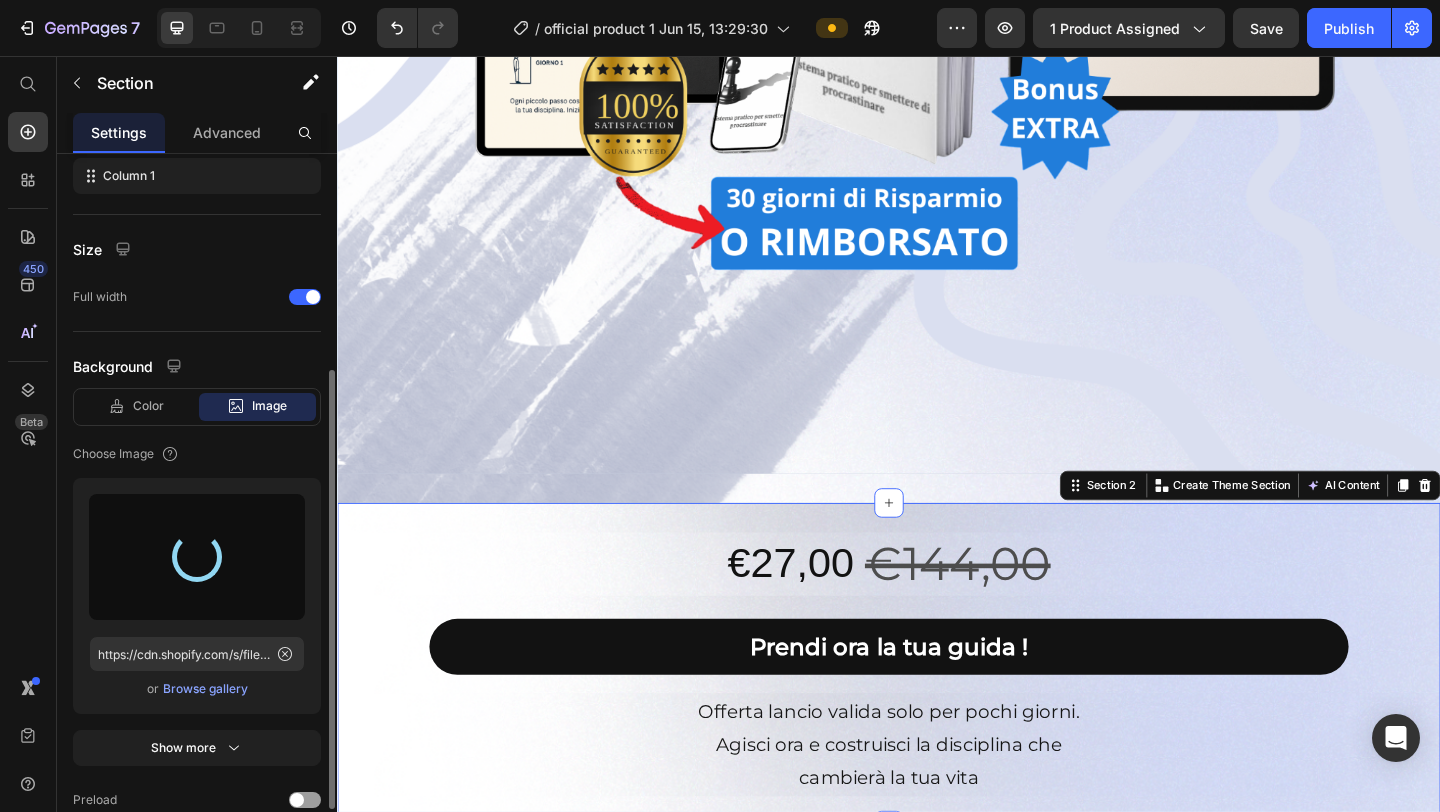 type on "https://cdn.shopify.com/s/files/1/0952/8636/2444/files/gempages_570901229882836192-4cc32c34-2c94-4775-8ac6-c49054e04182.png" 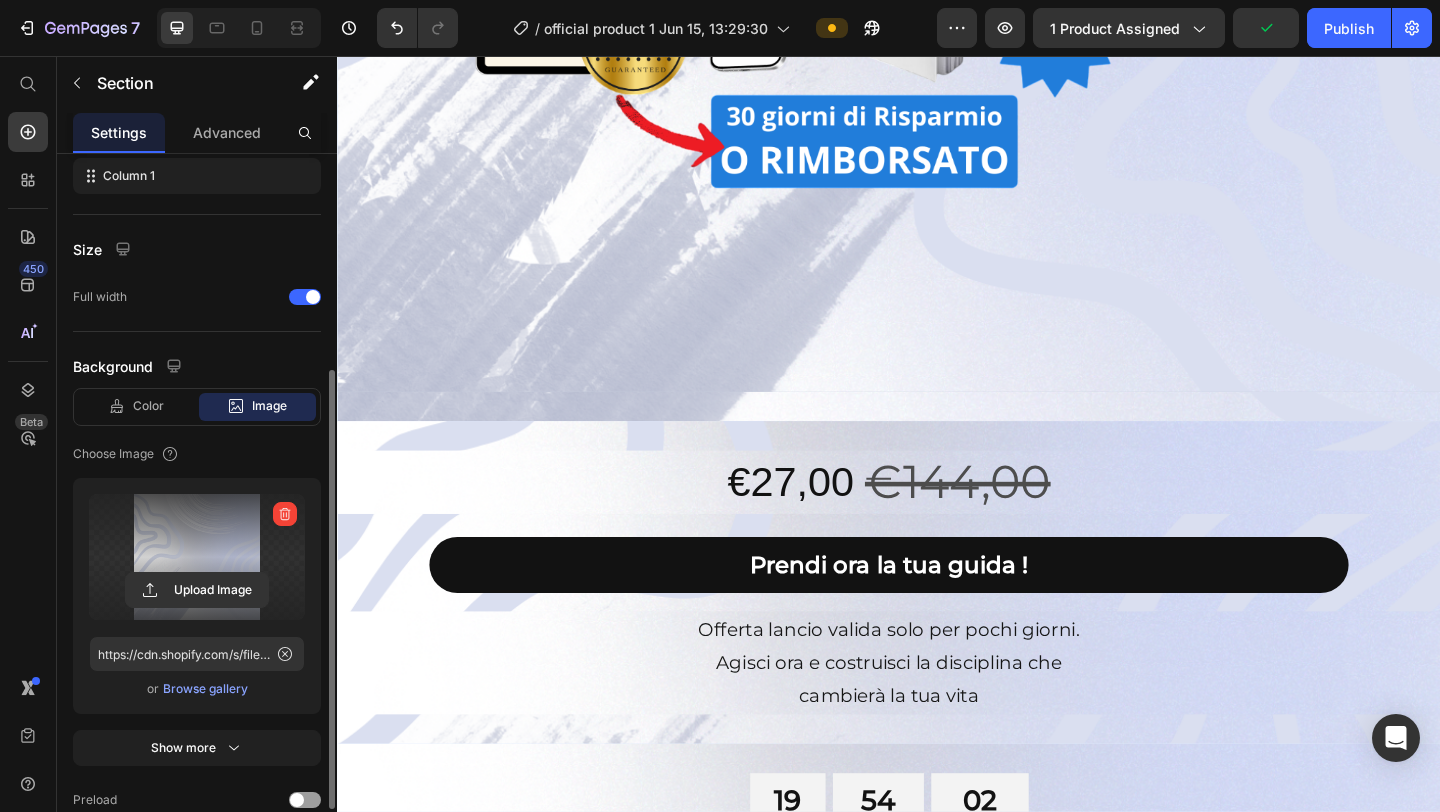 scroll, scrollTop: 1125, scrollLeft: 0, axis: vertical 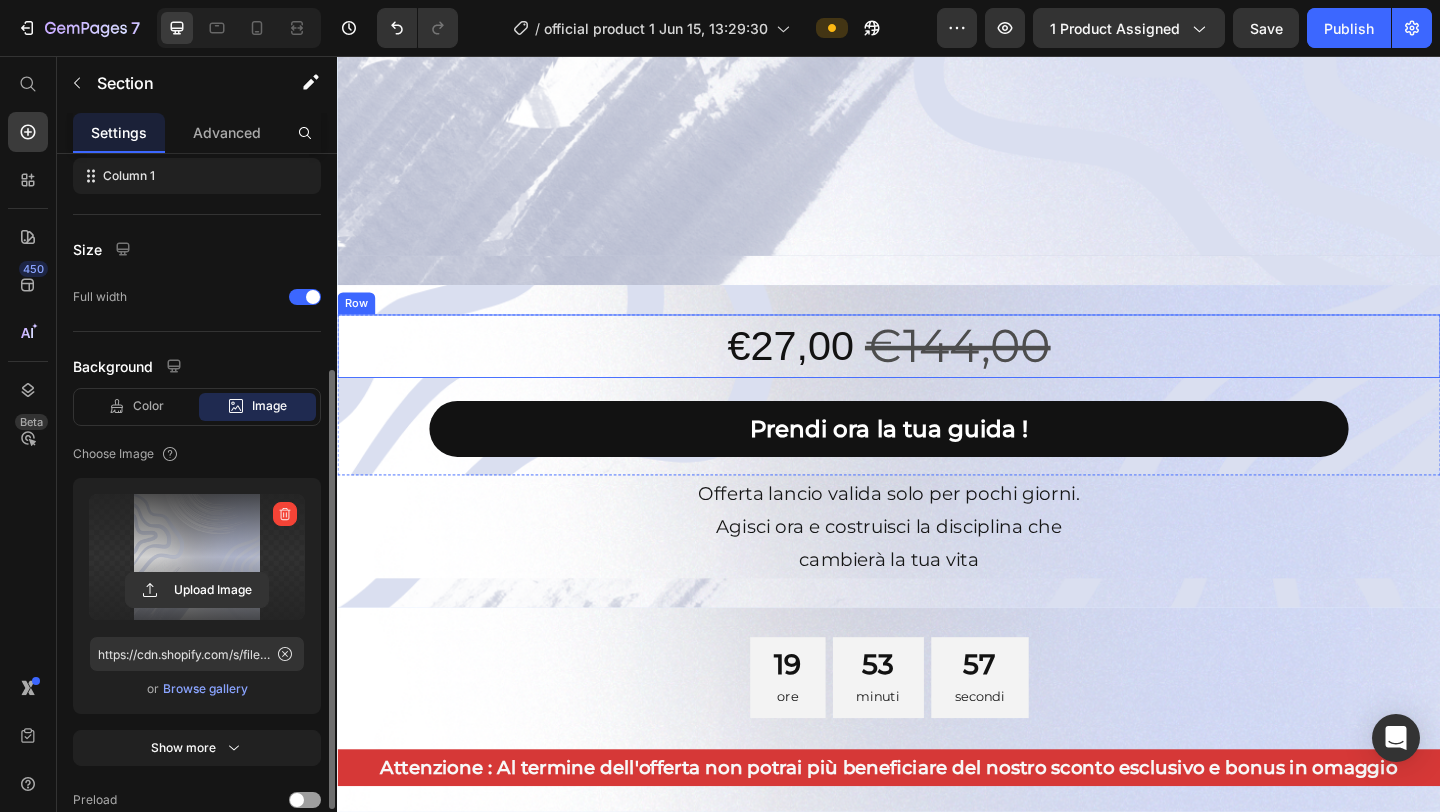 click on "Row" at bounding box center (357, 325) 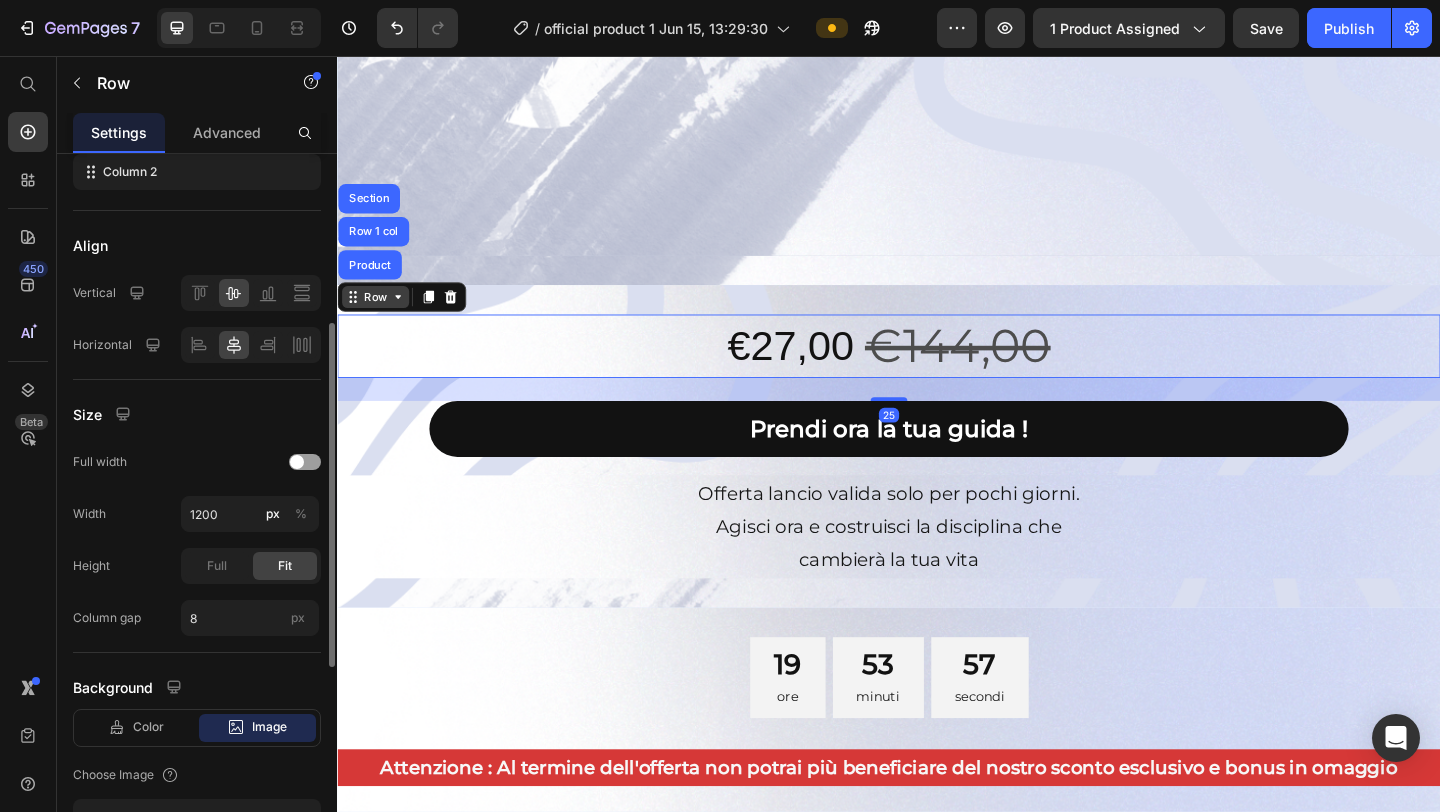 scroll, scrollTop: 0, scrollLeft: 0, axis: both 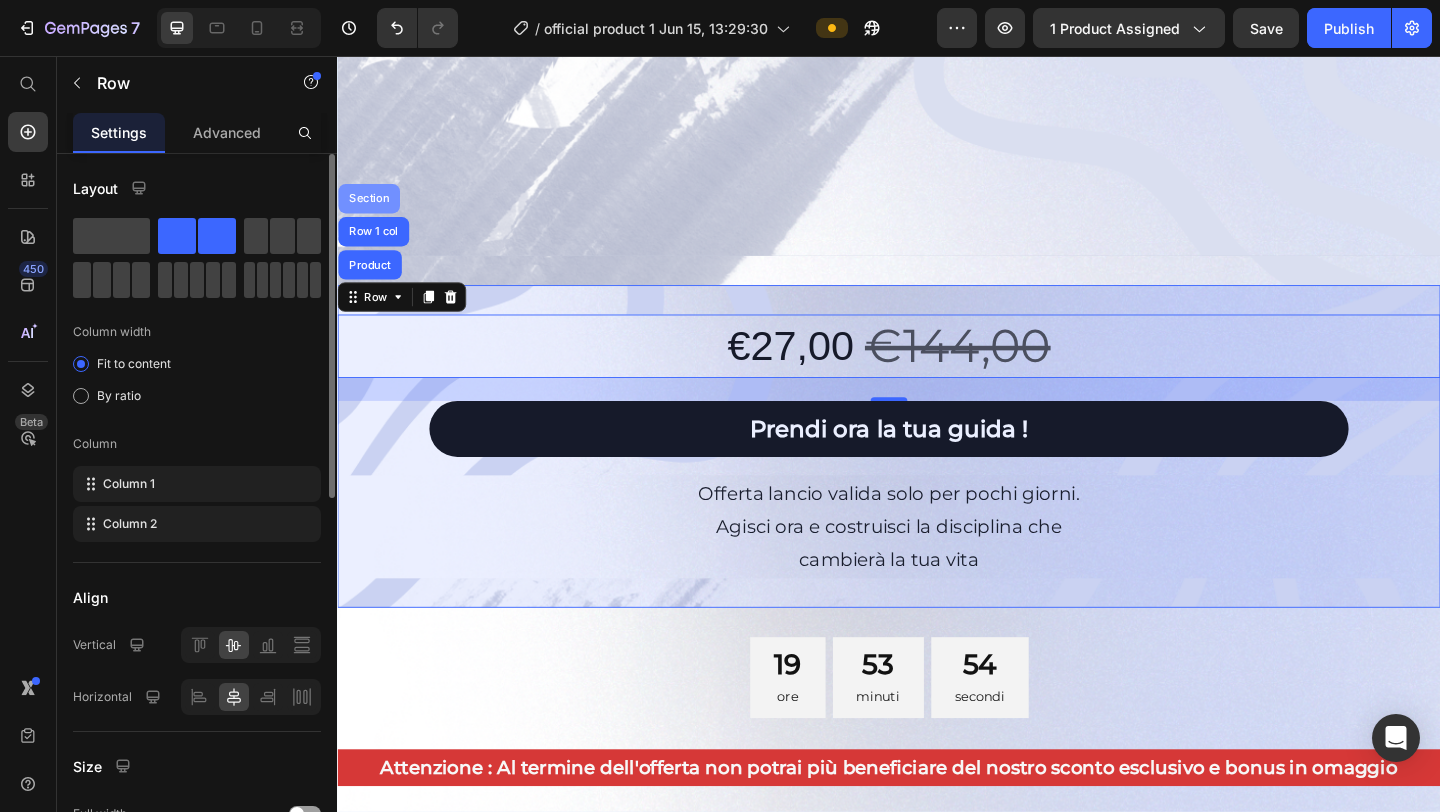 click on "Section" at bounding box center [371, 211] 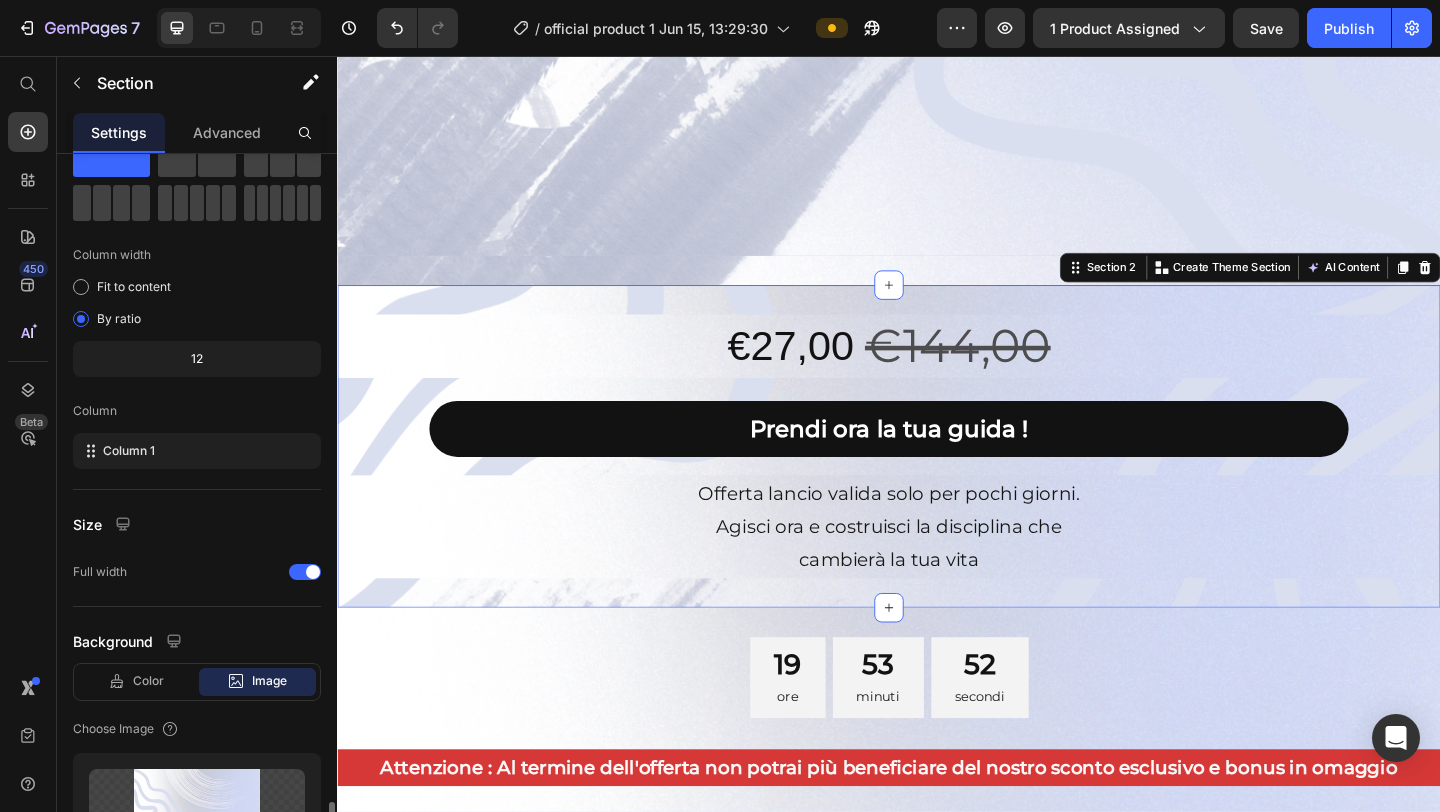 scroll, scrollTop: 449, scrollLeft: 0, axis: vertical 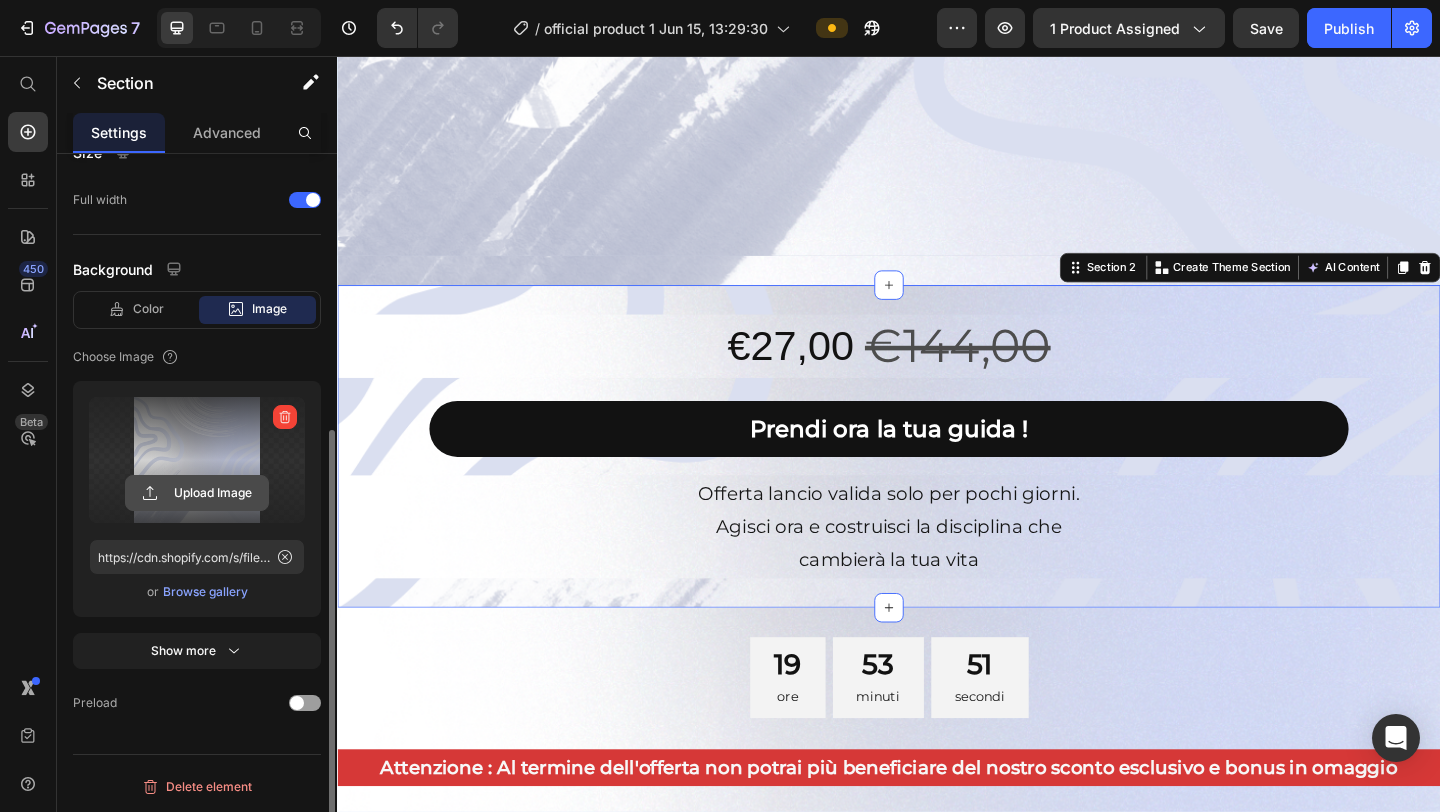 click 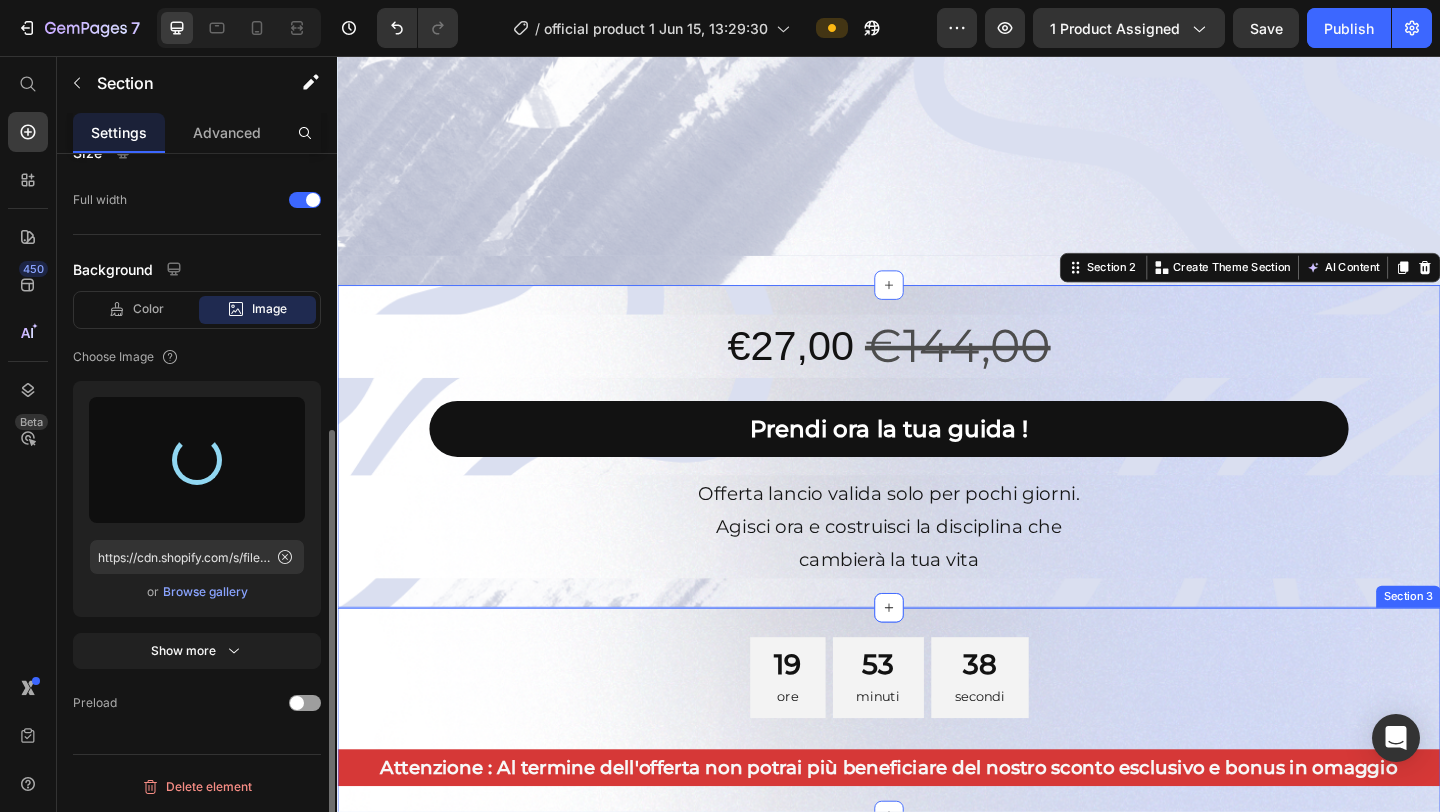 type on "https://cdn.shopify.com/s/files/1/0952/8636/2444/files/gempages_570901229882836192-130f2e47-08b1-42ad-a15c-028447dad669.png" 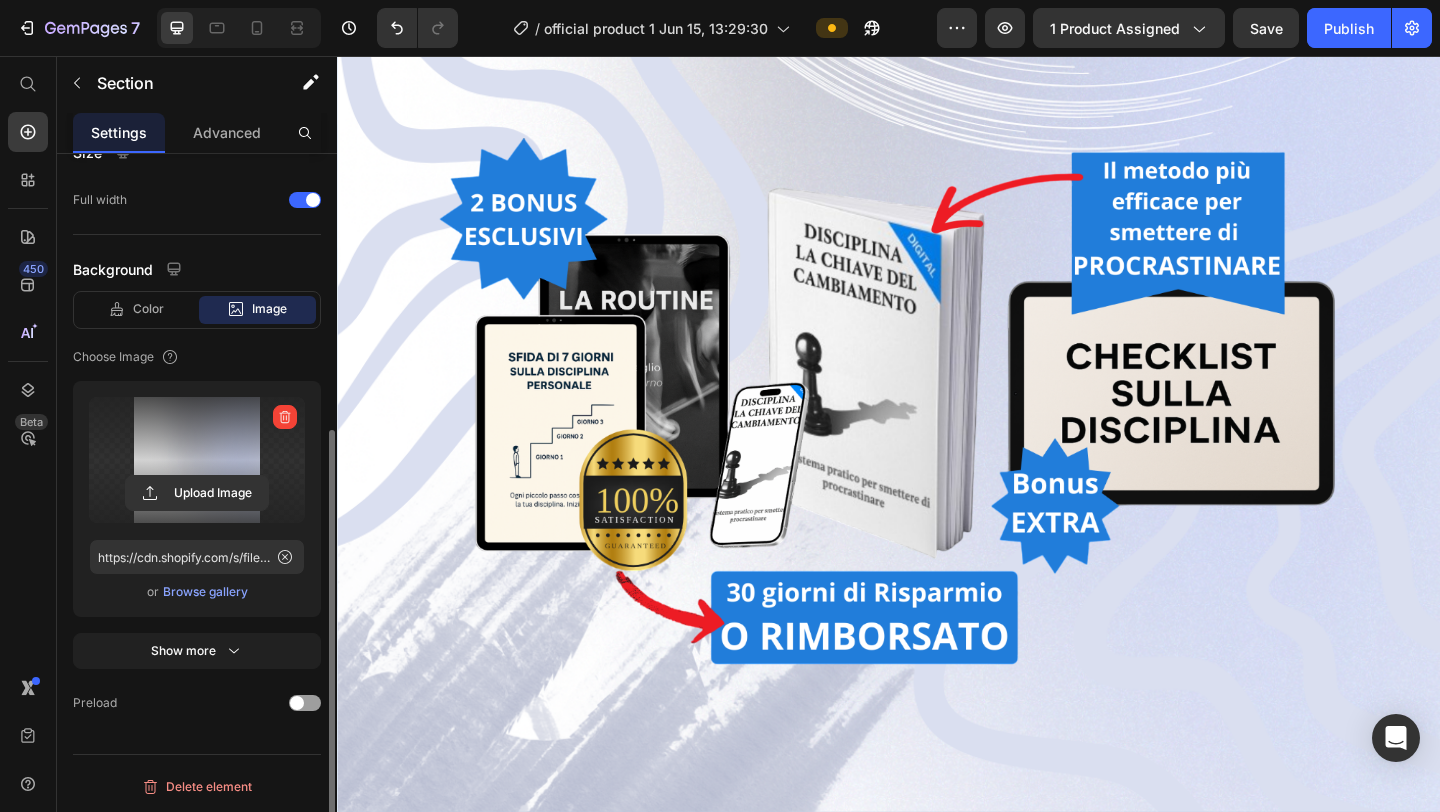 scroll, scrollTop: 0, scrollLeft: 0, axis: both 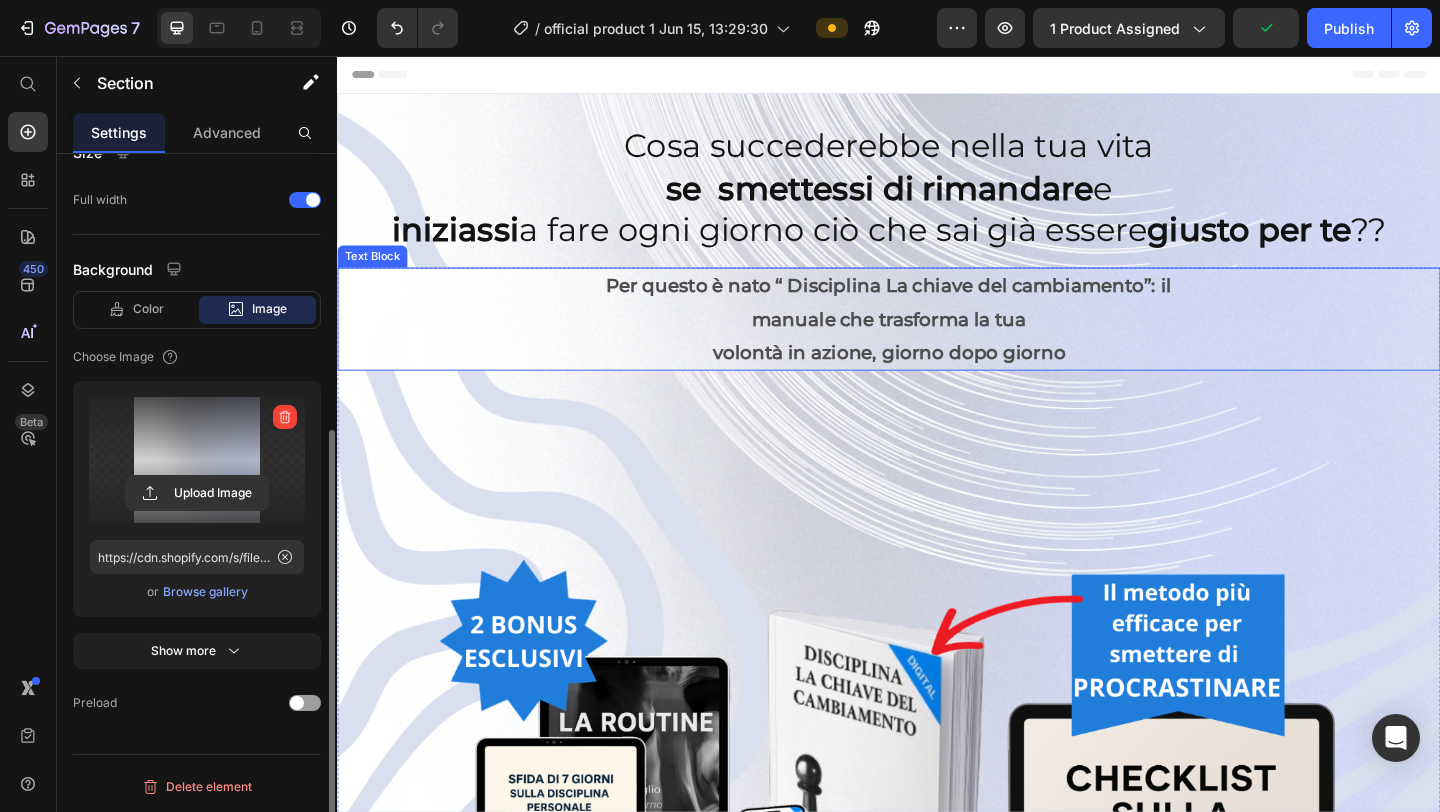 click on "volontà in azione, giorno dopo giorno" at bounding box center (937, 378) 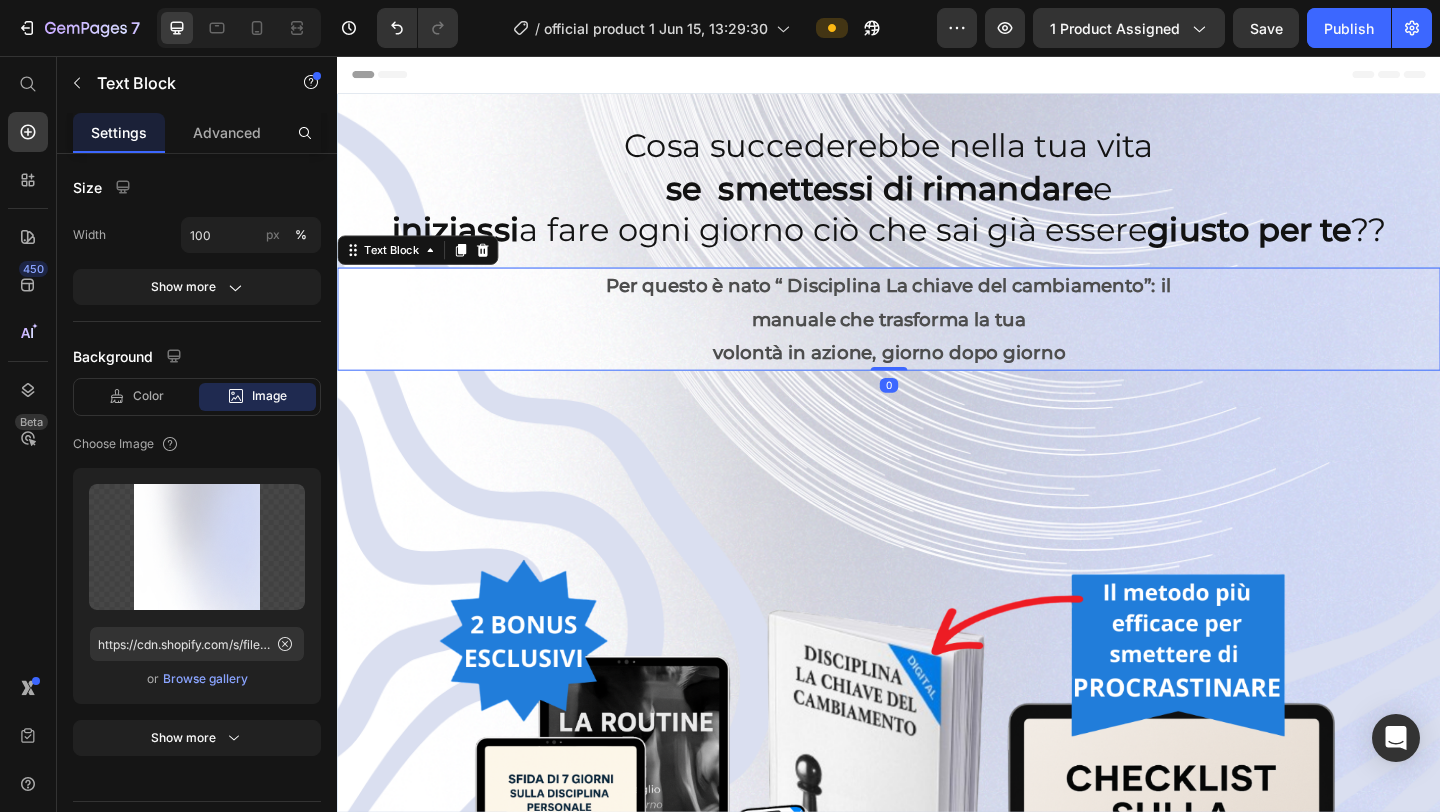 scroll, scrollTop: 0, scrollLeft: 0, axis: both 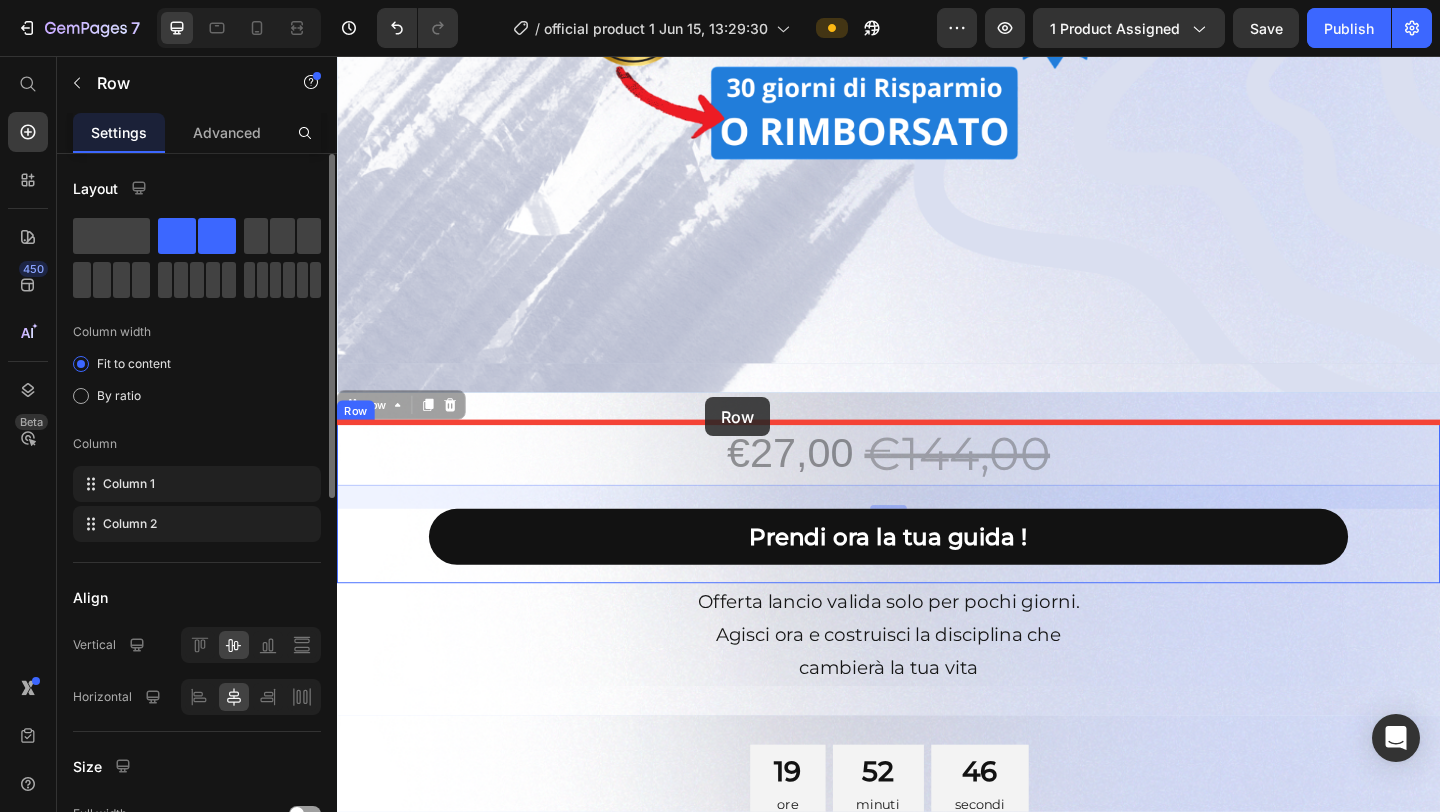 drag, startPoint x: 732, startPoint y: 455, endPoint x: 737, endPoint y: 427, distance: 28.442924 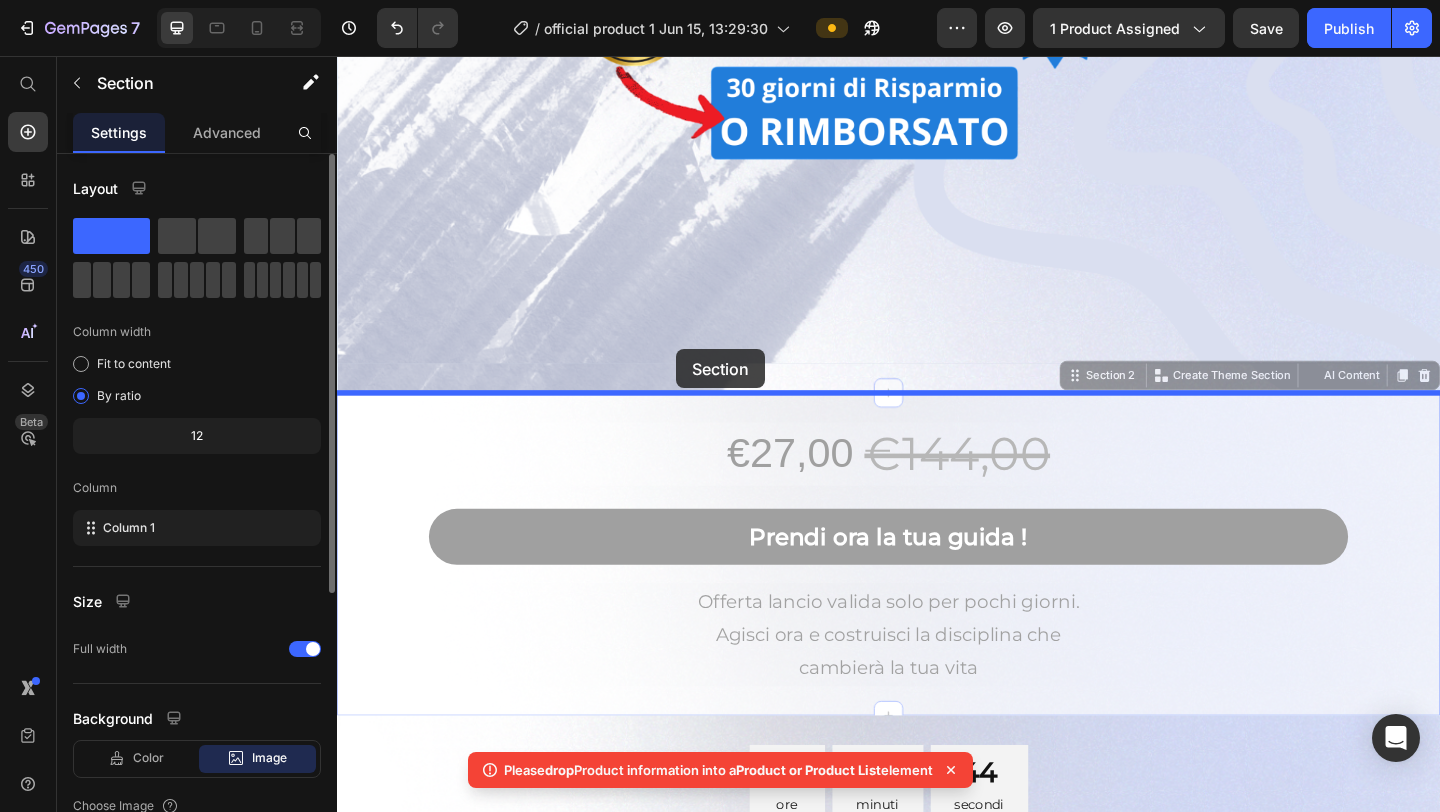 drag, startPoint x: 685, startPoint y: 426, endPoint x: 706, endPoint y: 375, distance: 55.154327 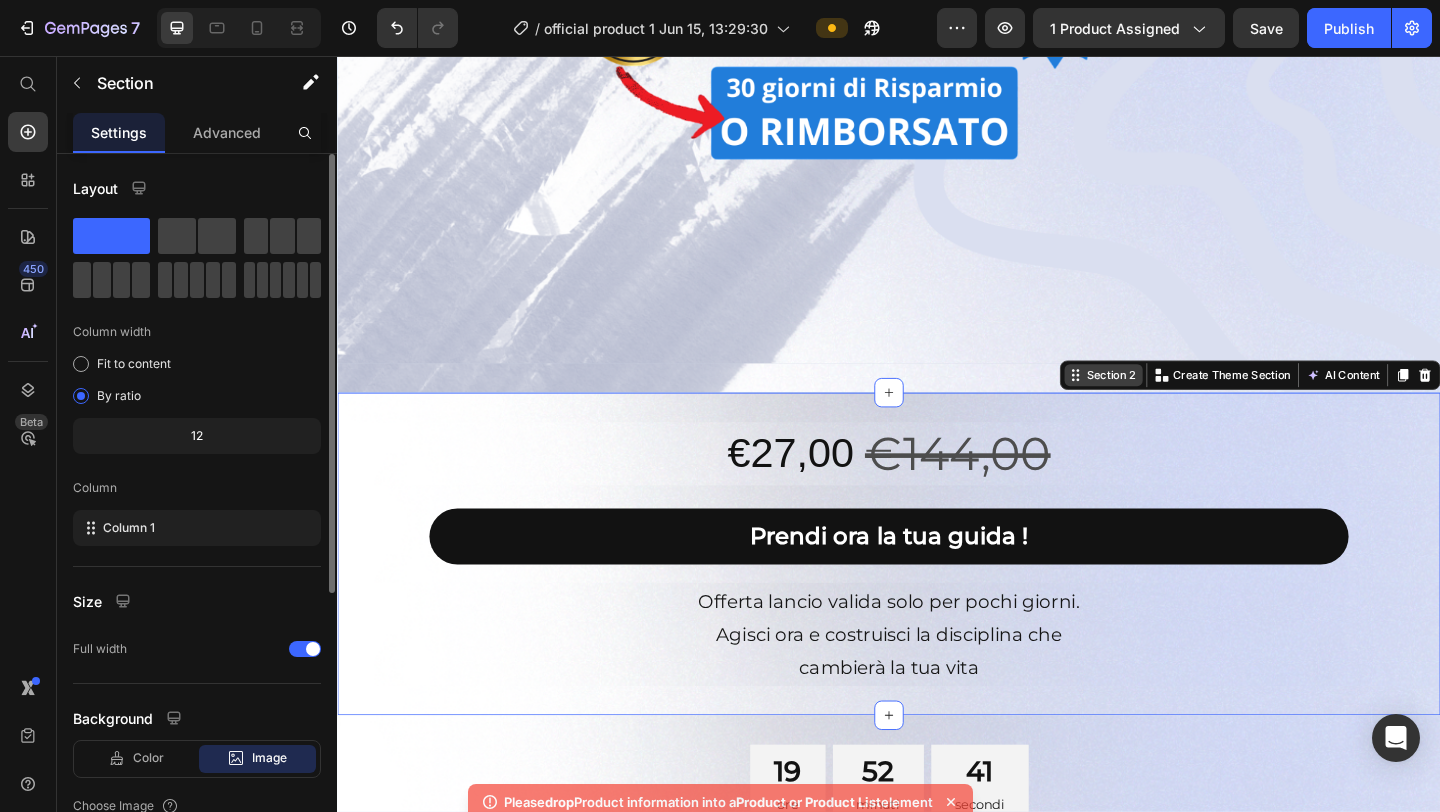 click 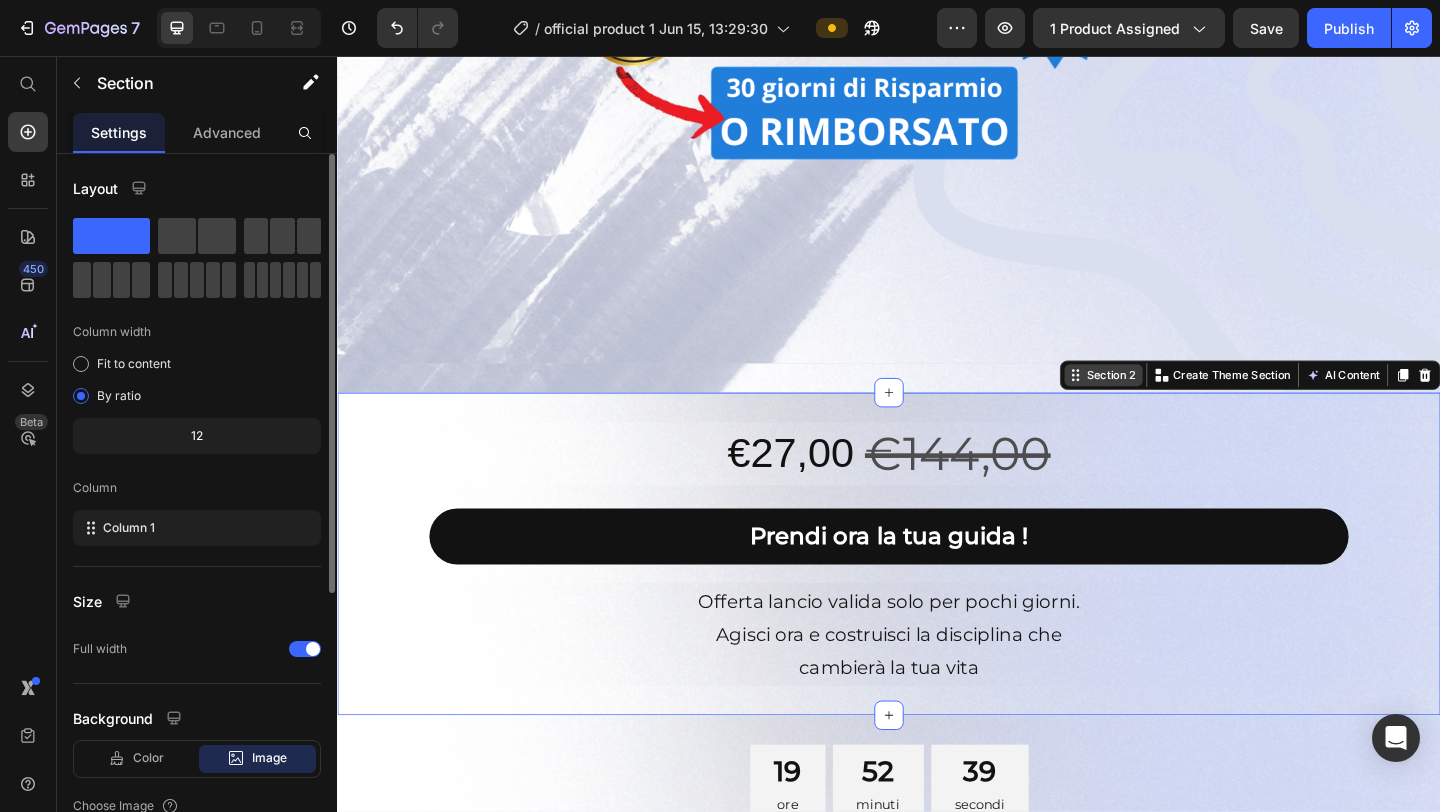 click 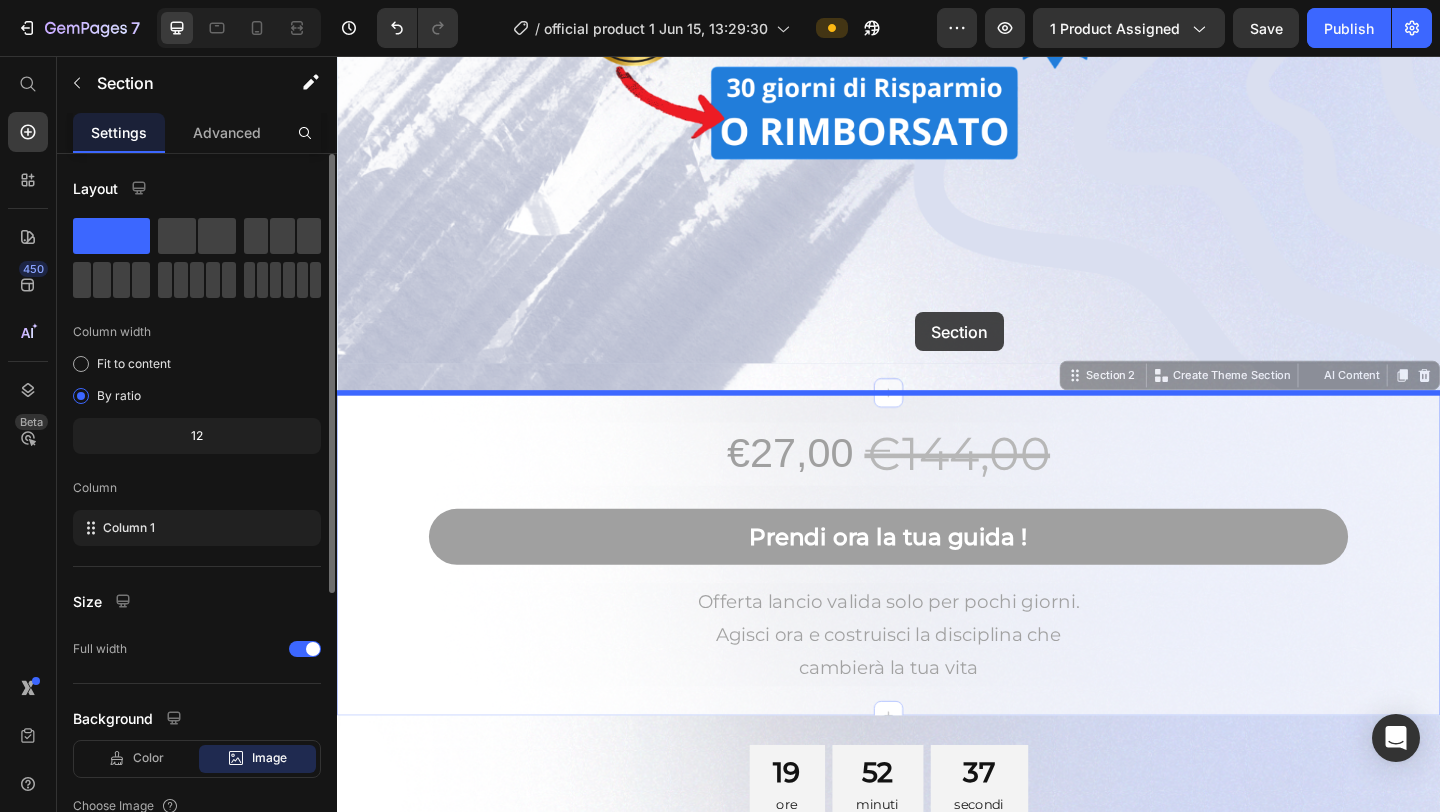 drag, startPoint x: 1140, startPoint y: 402, endPoint x: 966, endPoint y: 335, distance: 186.45375 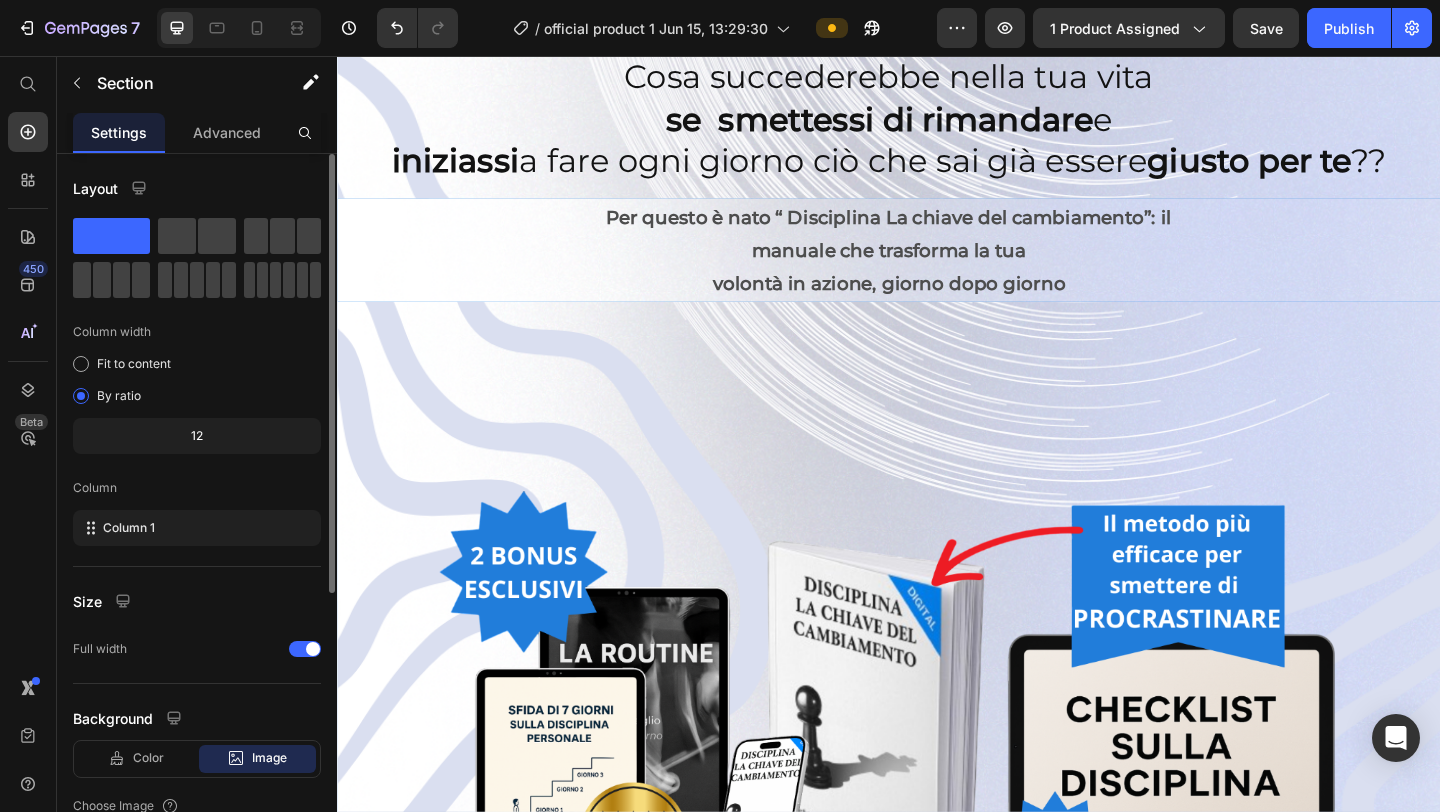 scroll, scrollTop: 0, scrollLeft: 0, axis: both 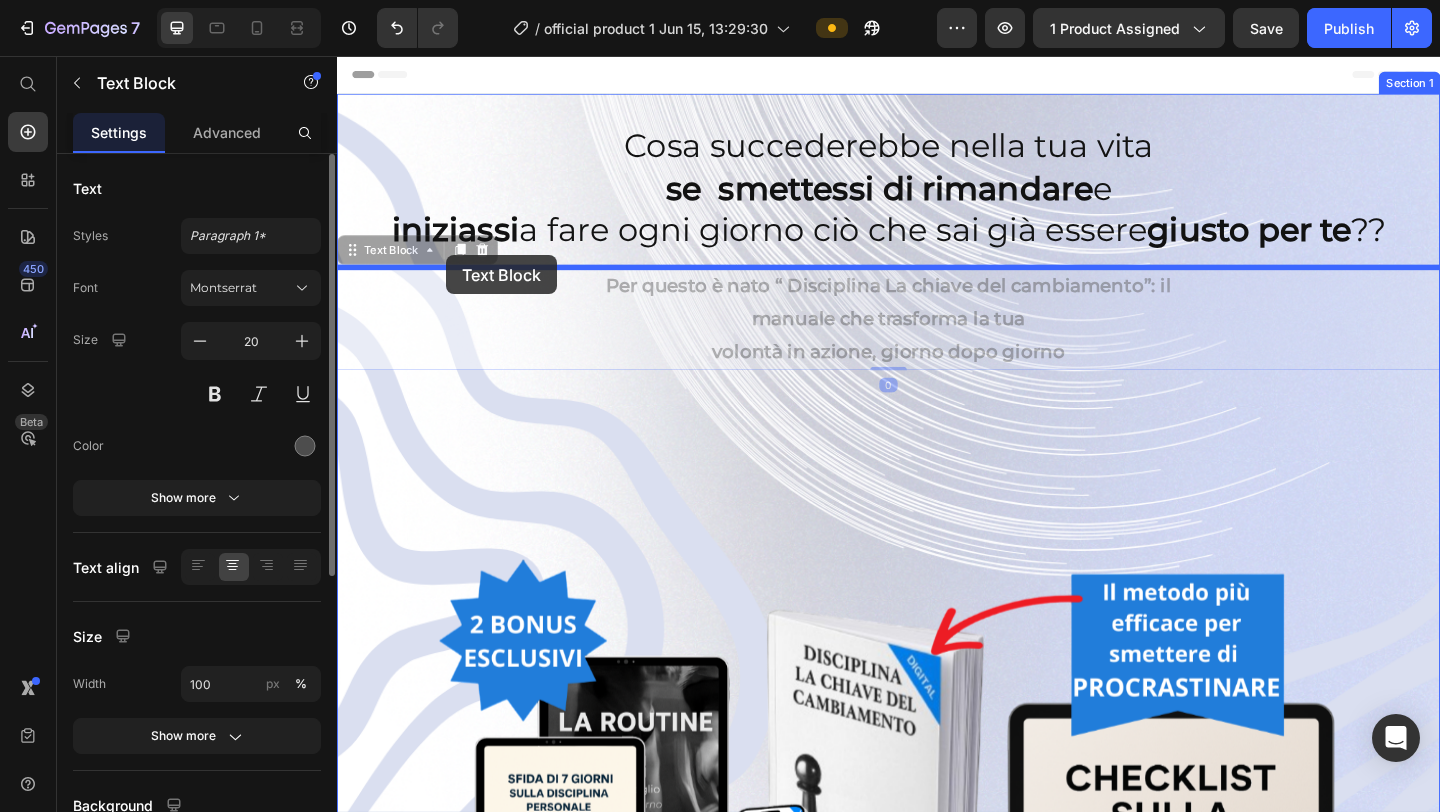 drag, startPoint x: 457, startPoint y: 314, endPoint x: 456, endPoint y: 273, distance: 41.01219 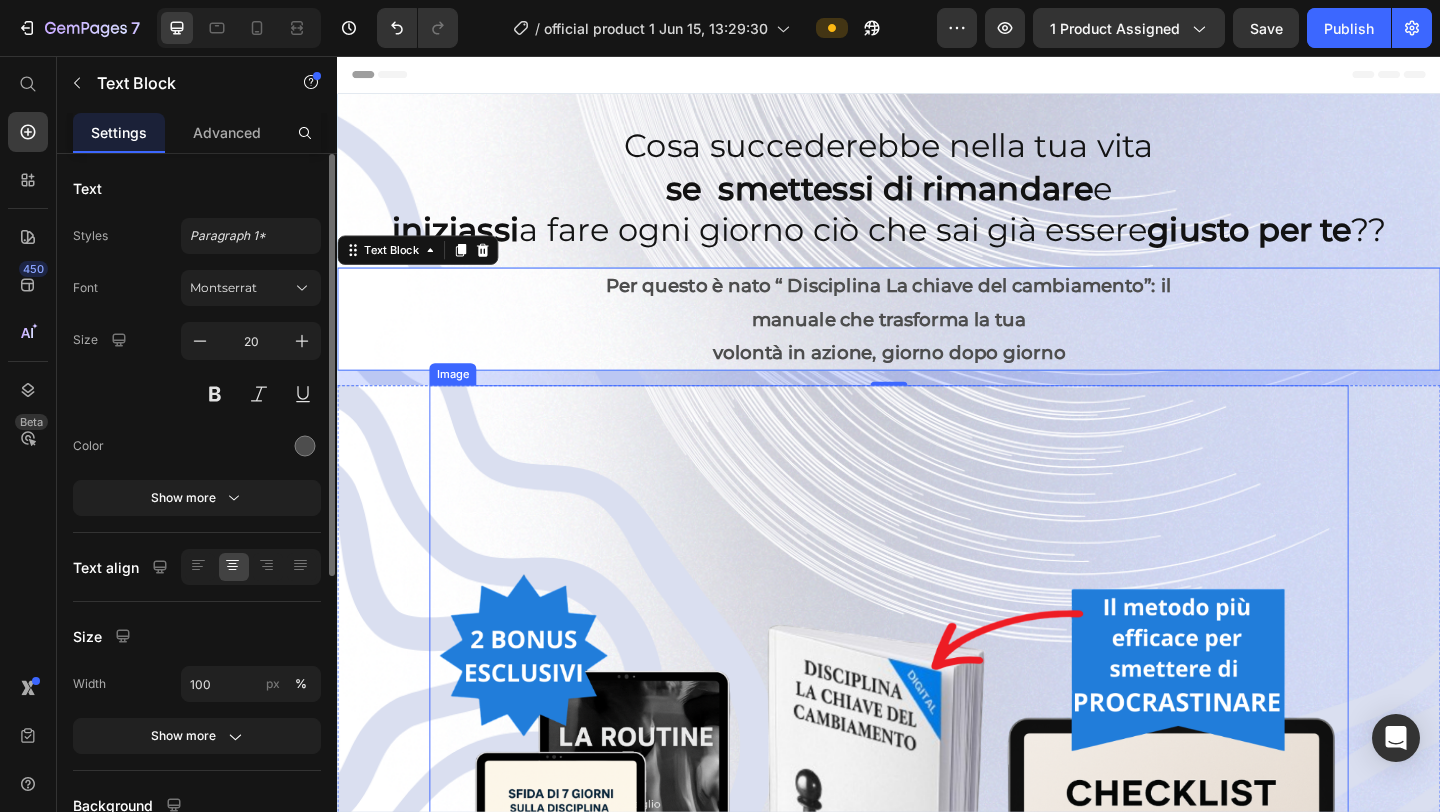 click at bounding box center (937, 914) 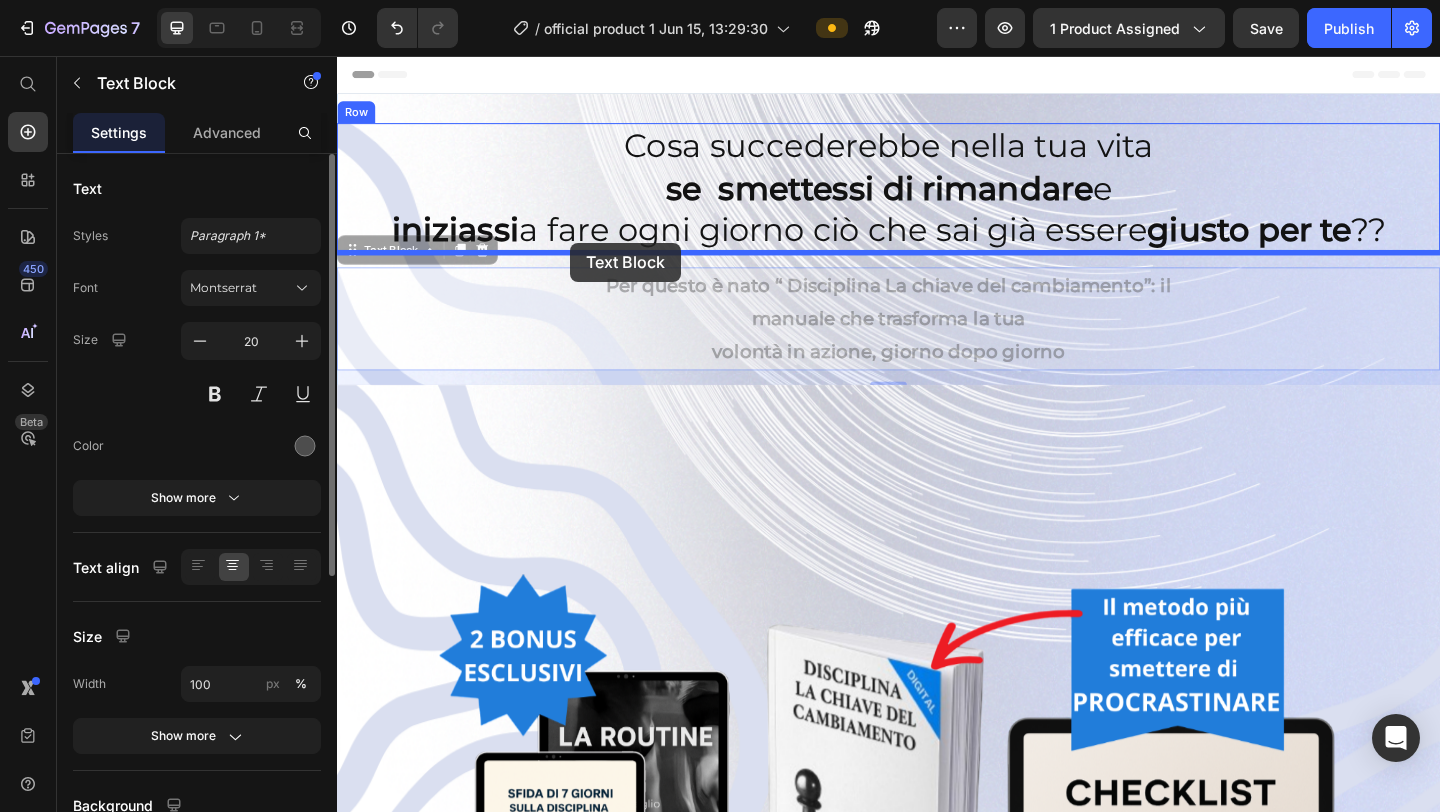 drag, startPoint x: 581, startPoint y: 348, endPoint x: 591, endPoint y: 259, distance: 89.560036 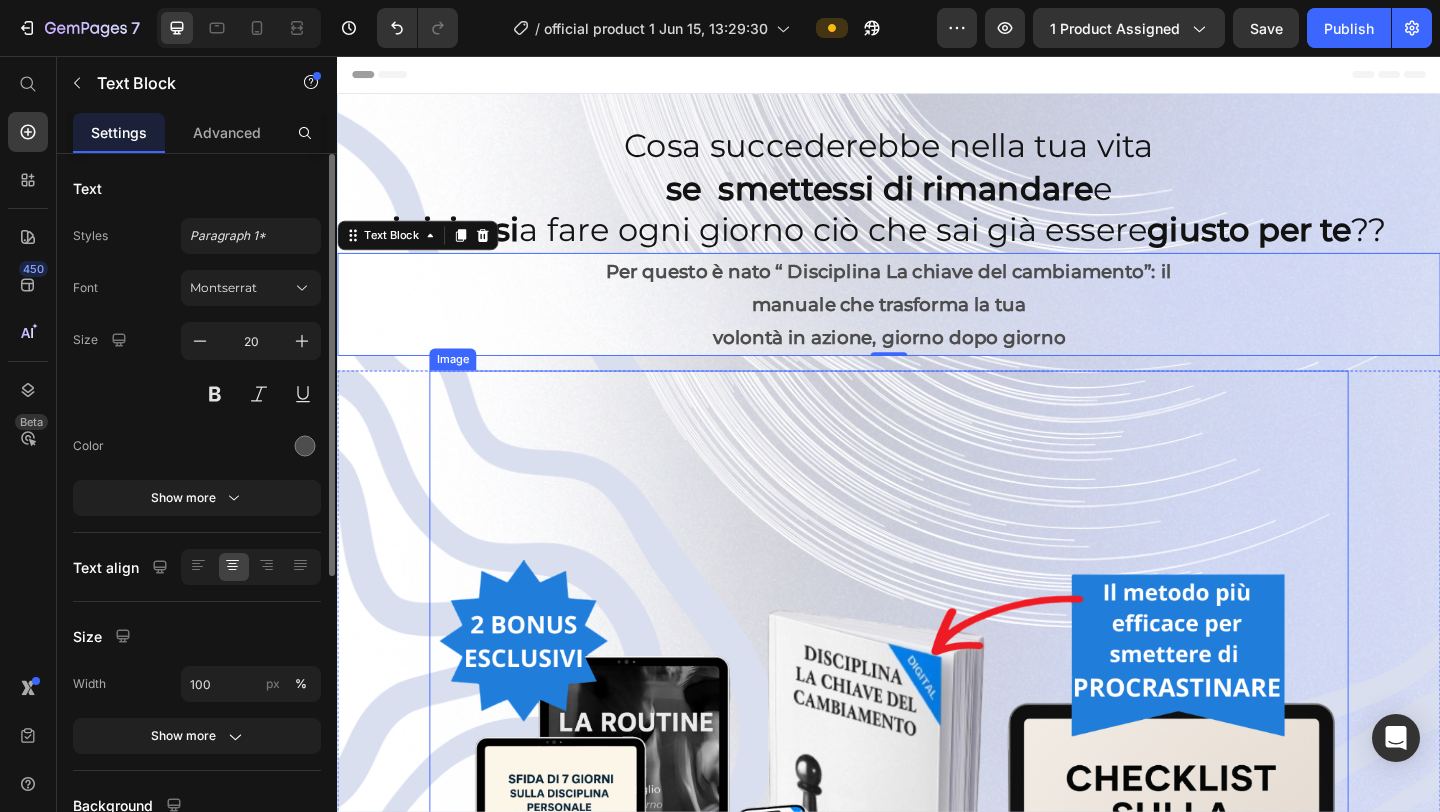 click at bounding box center [937, 898] 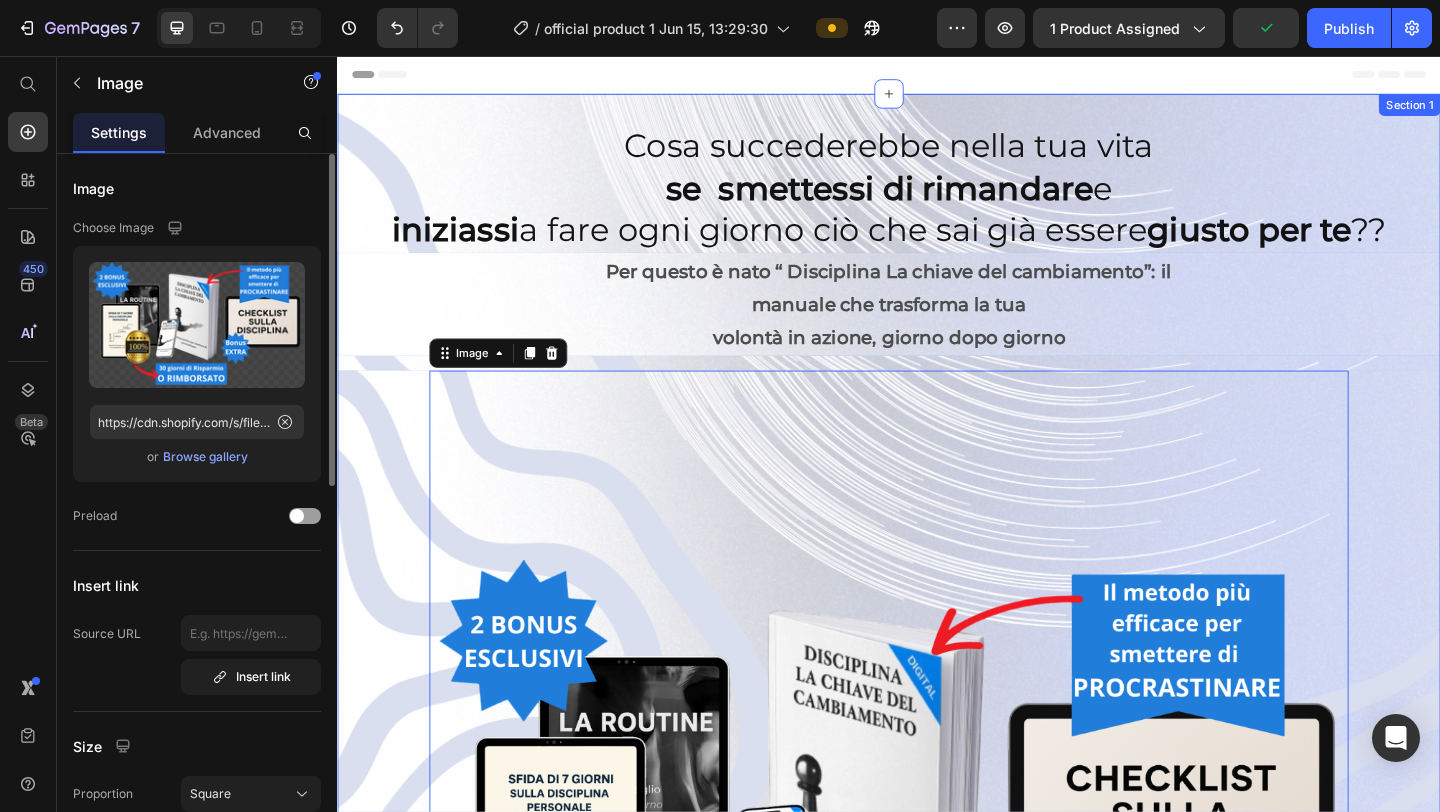 click on "Cosa succederebbe nella tua vita se  smettessi di rimandare  e iniziassi  a fare ogni giorno ciò che sai già essere  giusto per te ?? Heading Per questo è nato “ Disciplina La chiave del cambiamento”: il manuale che trasforma la tua volontà in azione, giorno dopo giorno Text Block Row Image   0 Row" at bounding box center (937, 763) 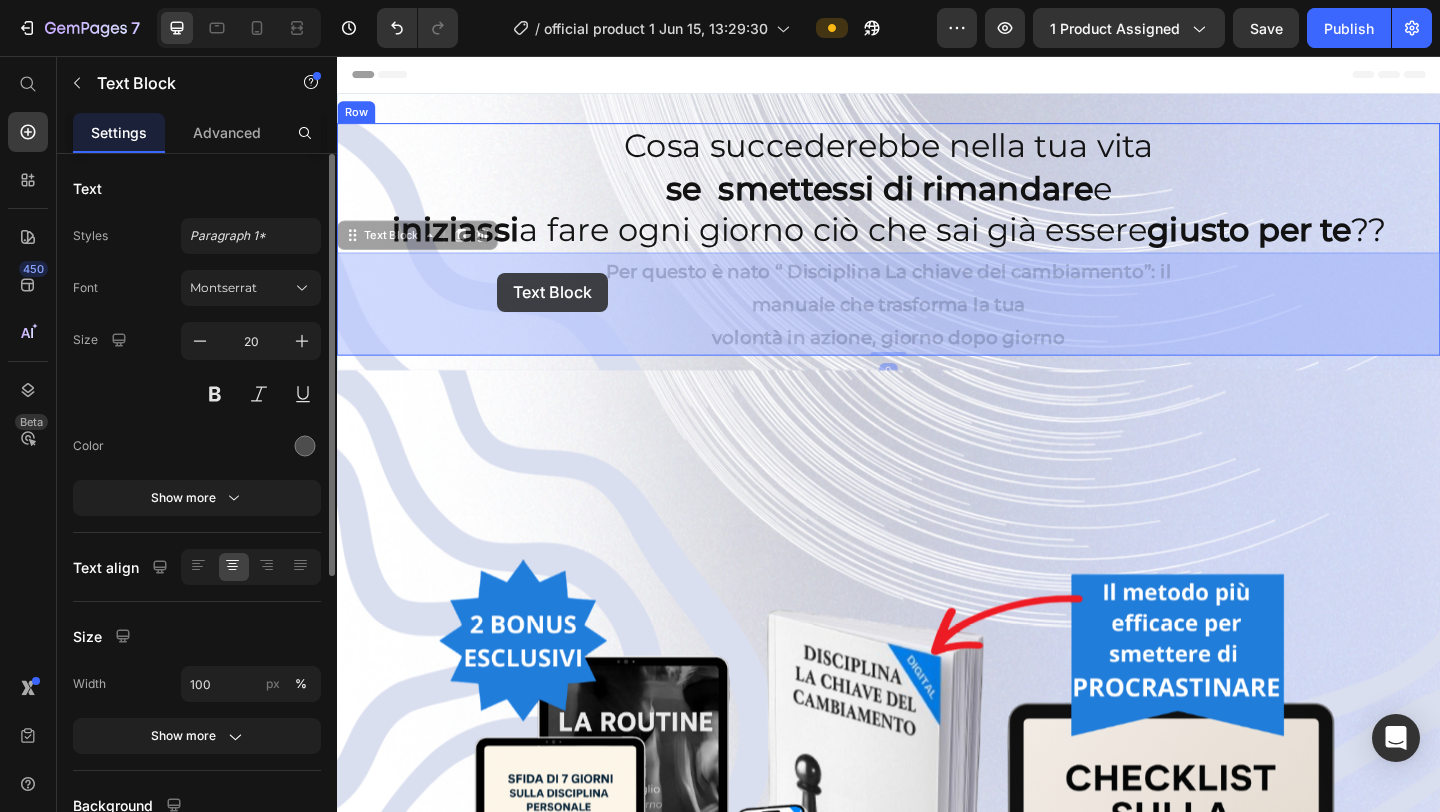 drag, startPoint x: 512, startPoint y: 336, endPoint x: 507, endPoint y: 301, distance: 35.35534 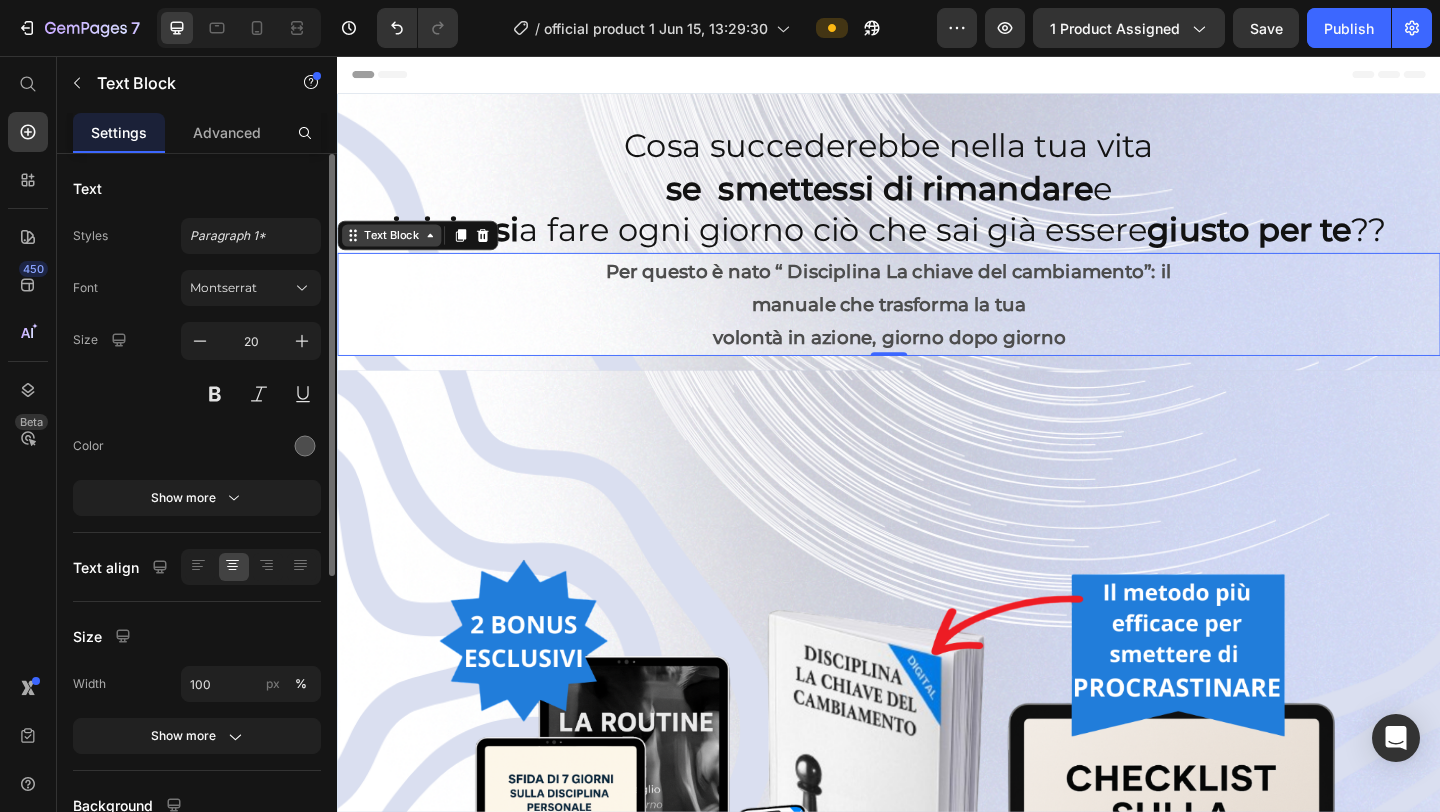 click on "Text Block" at bounding box center [396, 251] 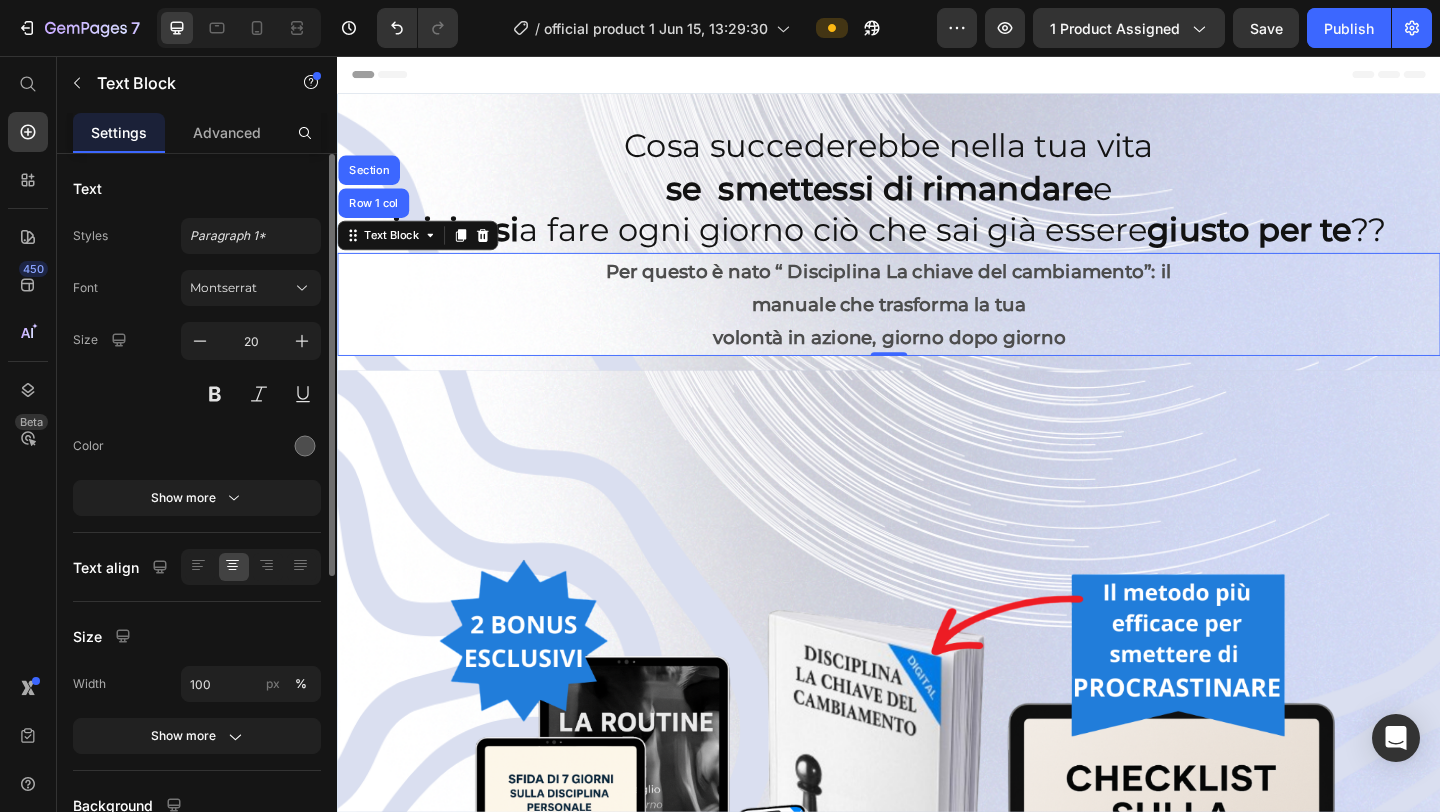 click on "manuale che trasforma la tua" at bounding box center [937, 326] 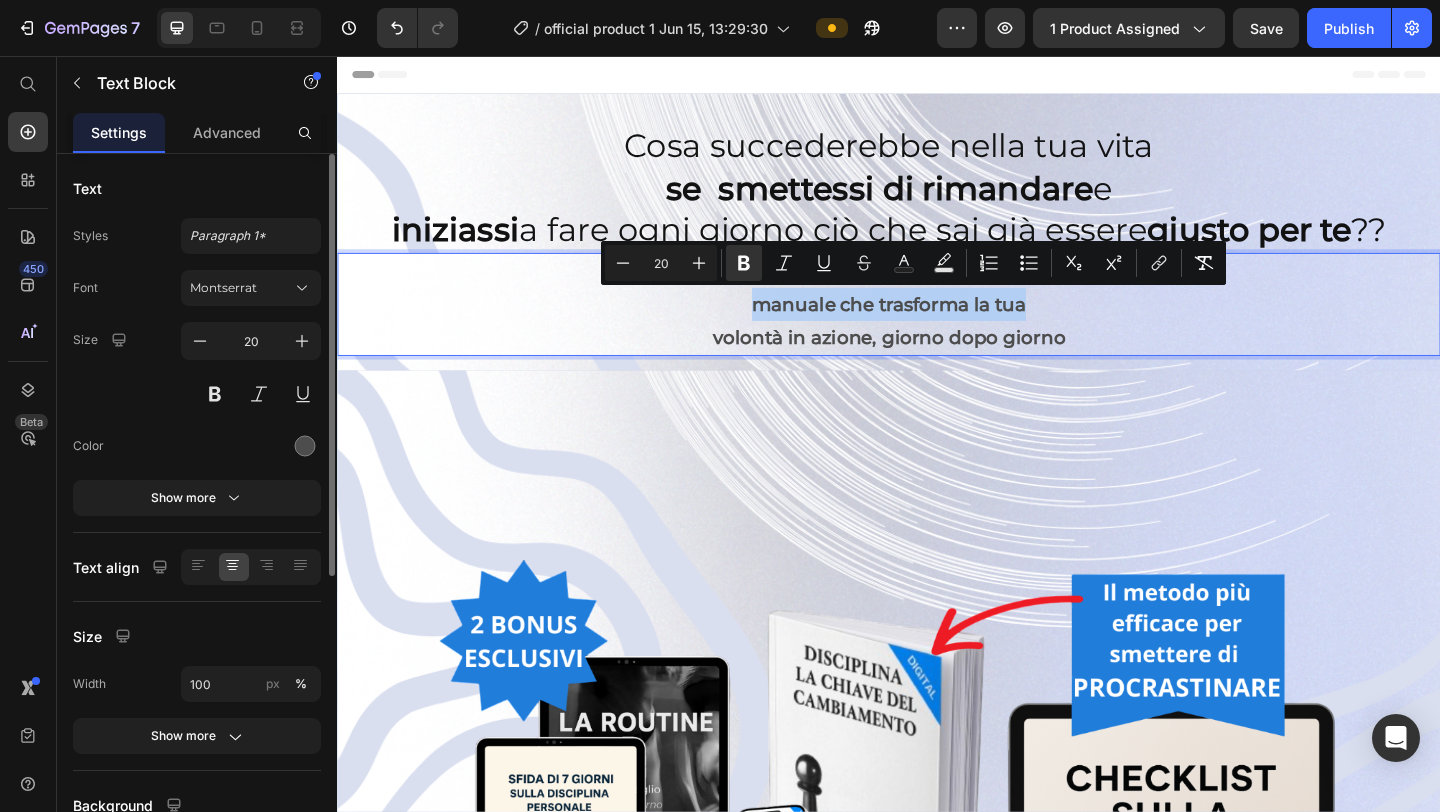 drag, startPoint x: 396, startPoint y: 329, endPoint x: 465, endPoint y: 348, distance: 71.568146 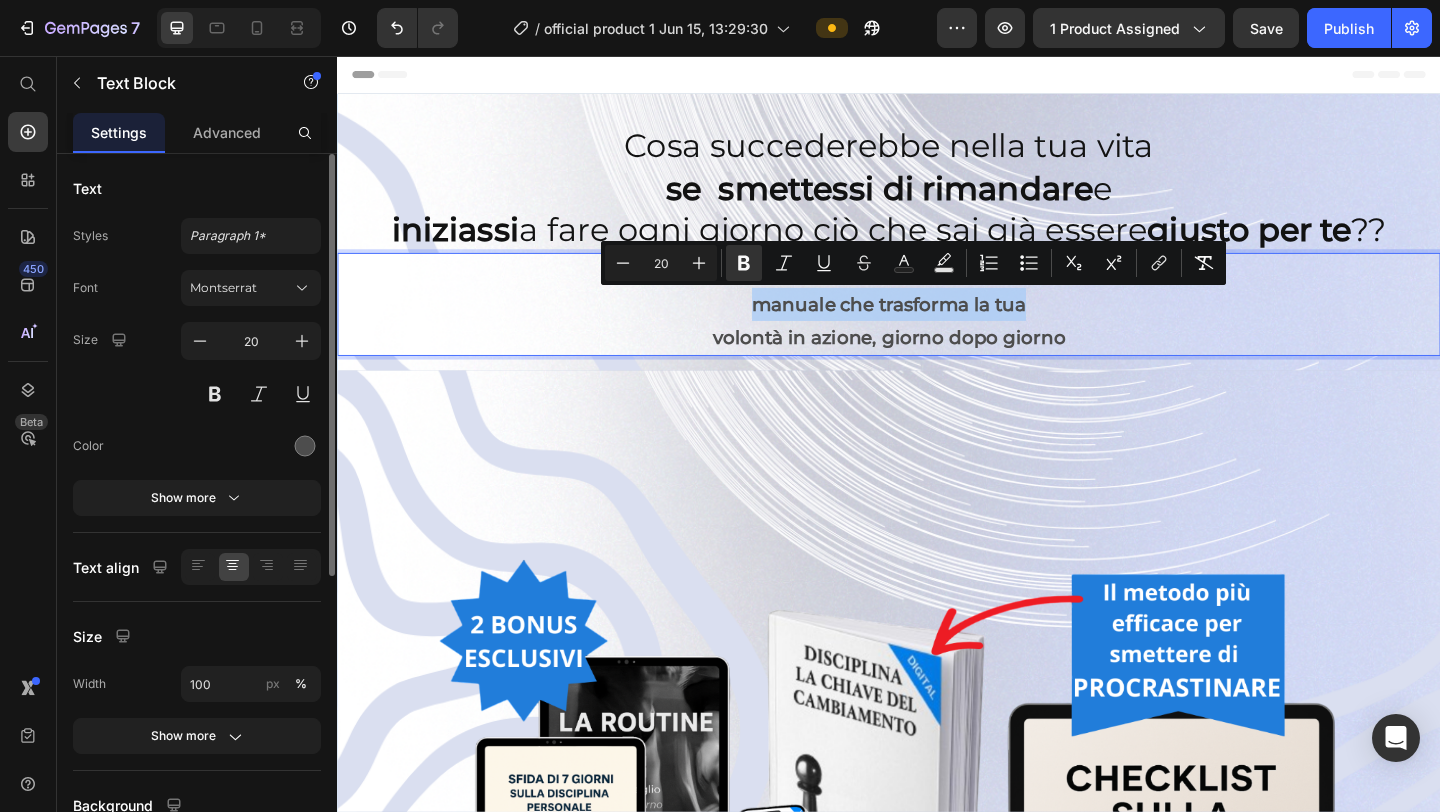 click on "Per questo è nato “ Disciplina La chiave del cambiamento”: il" at bounding box center (937, 290) 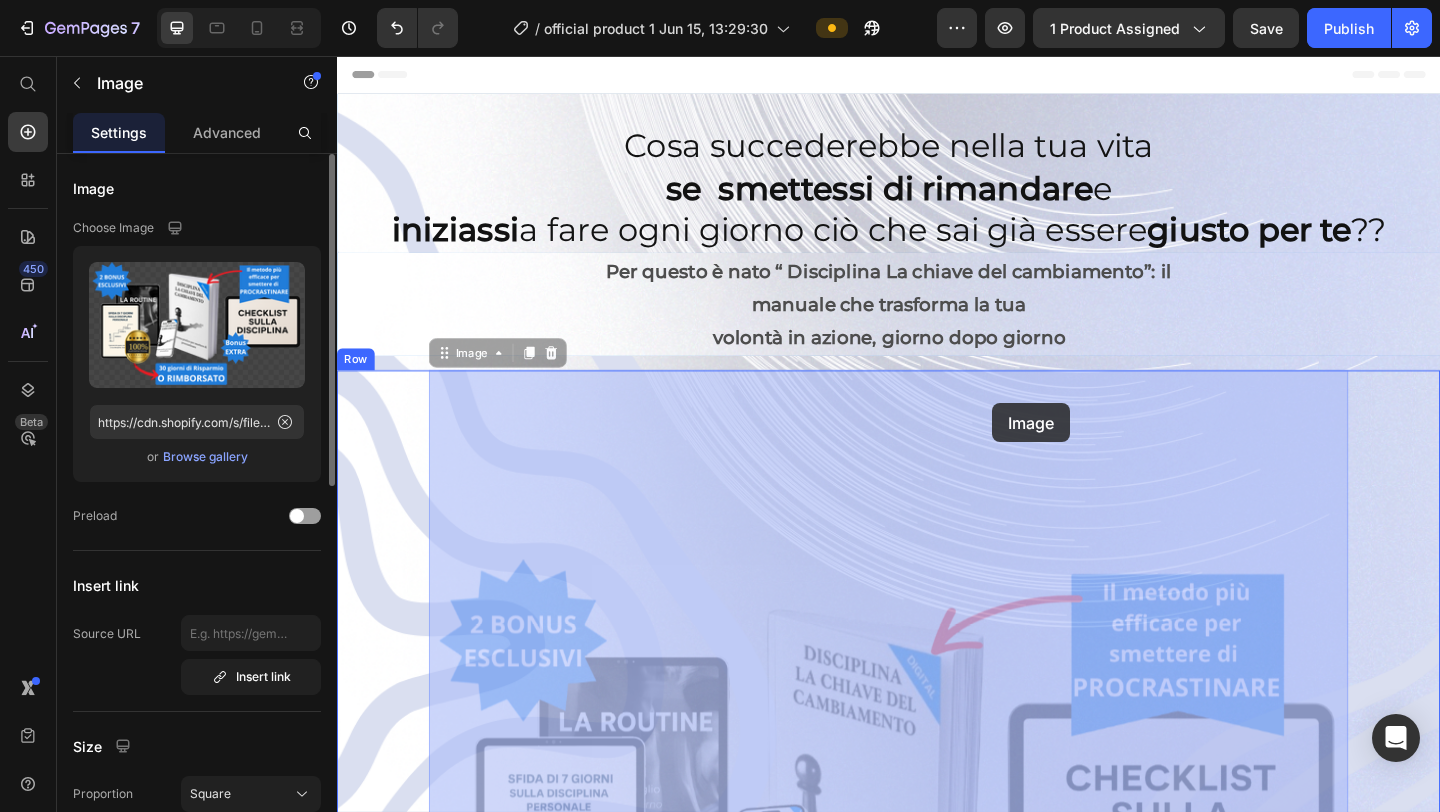 drag, startPoint x: 1031, startPoint y: 422, endPoint x: 1051, endPoint y: 432, distance: 22.36068 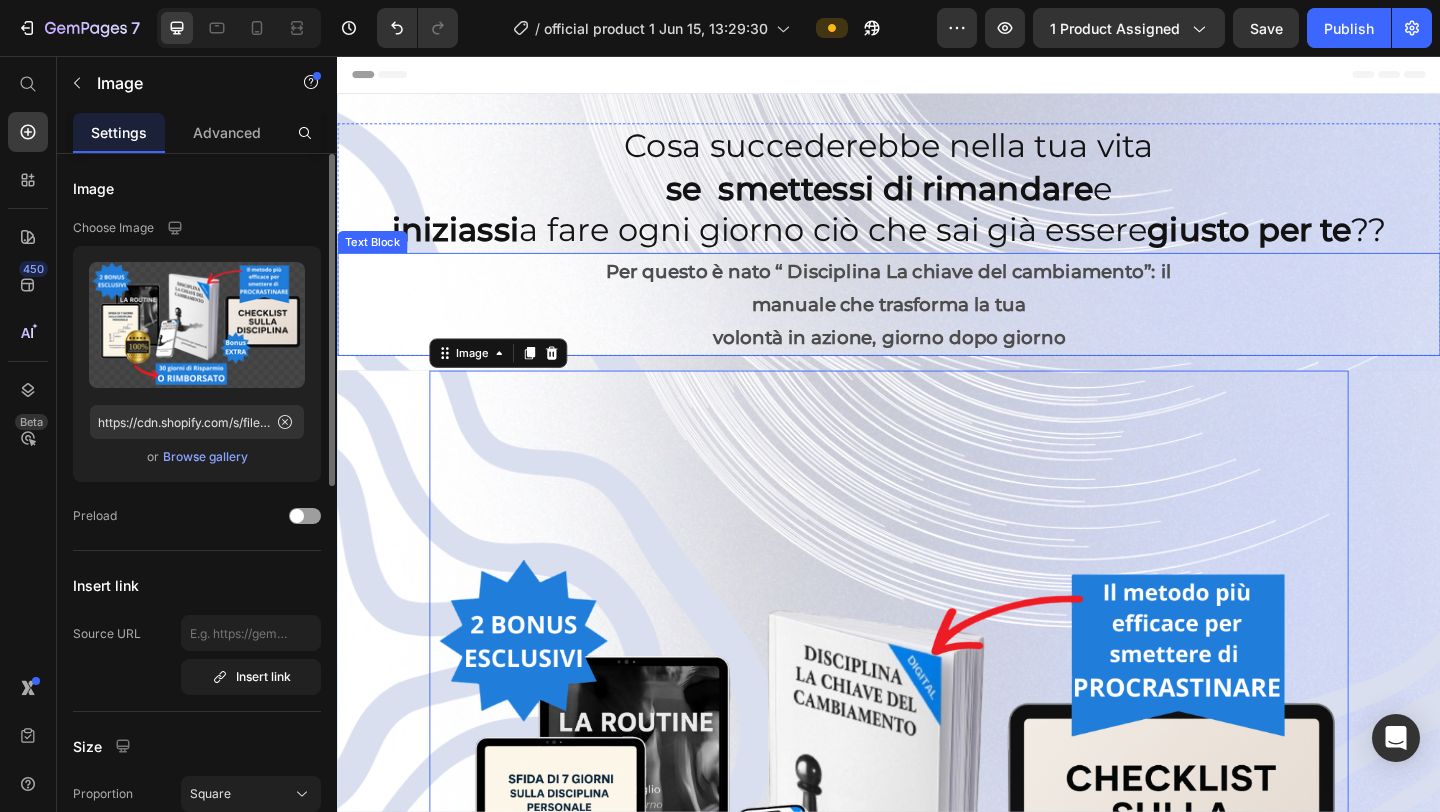 click on "Per questo è nato “ Disciplina La chiave del cambiamento”: il" at bounding box center [937, 290] 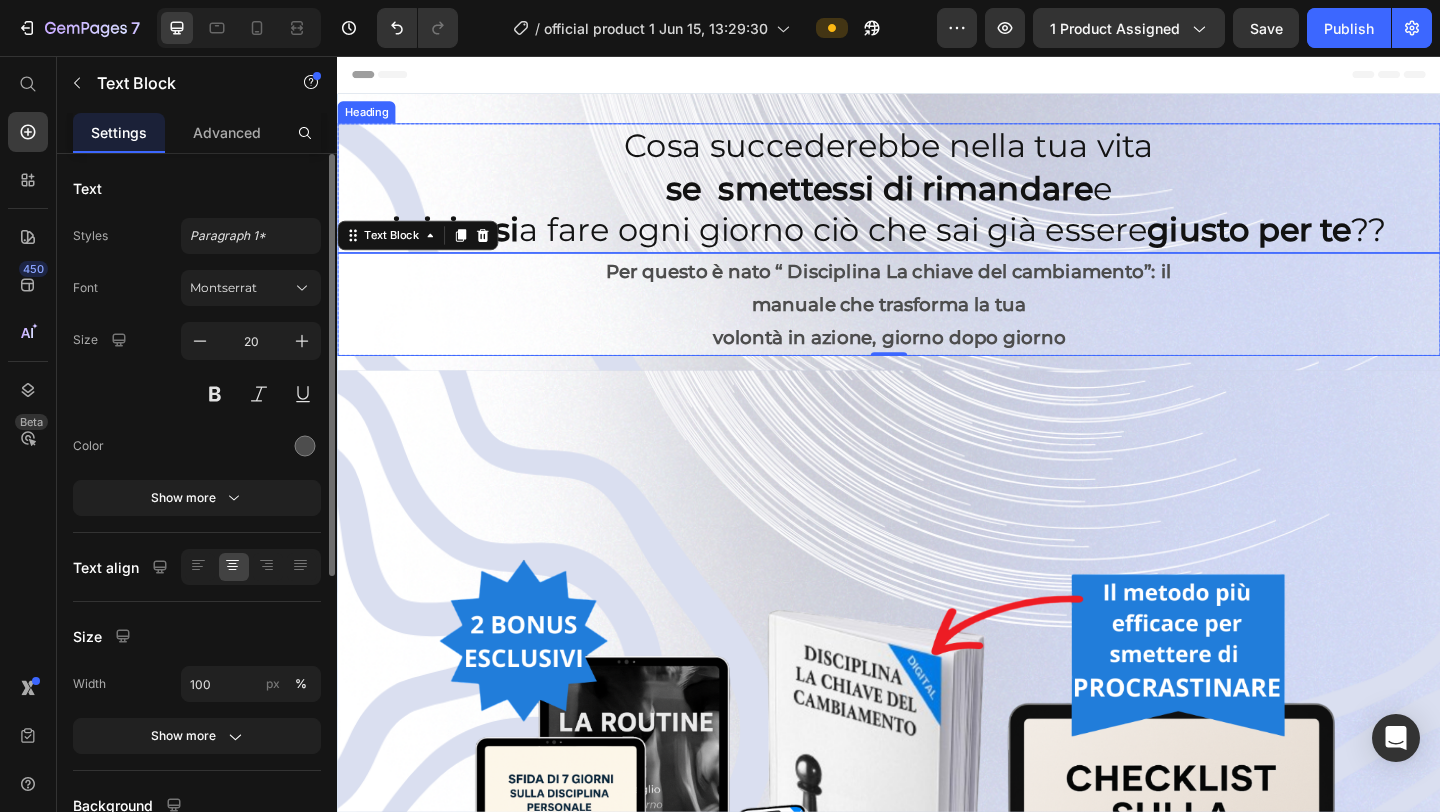 click on "Cosa succederebbe nella tua vita se  smettessi di rimandare  e iniziassi  a fare ogni giorno ciò che sai già essere  giusto per te ??" at bounding box center [937, 199] 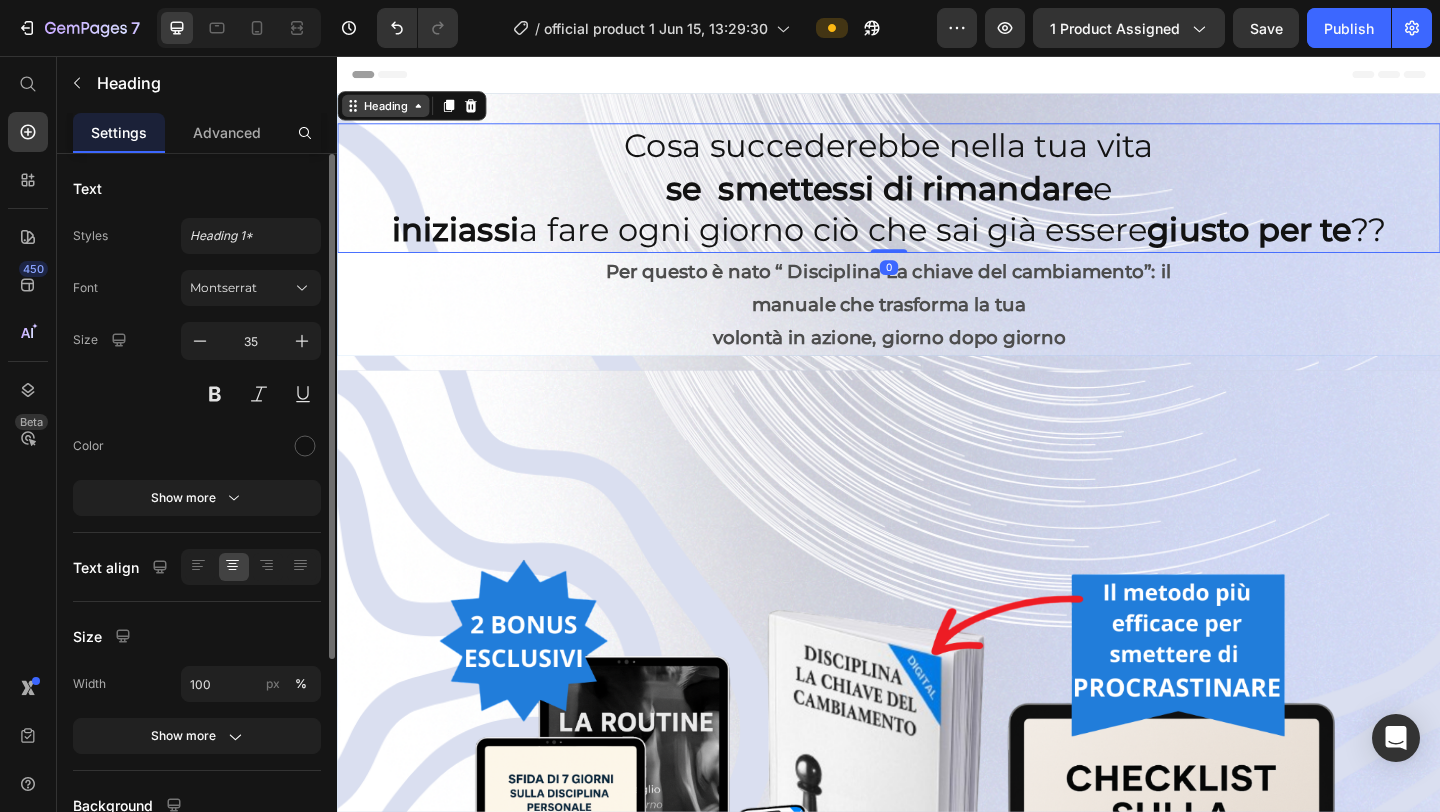 click on "Heading" at bounding box center [389, 110] 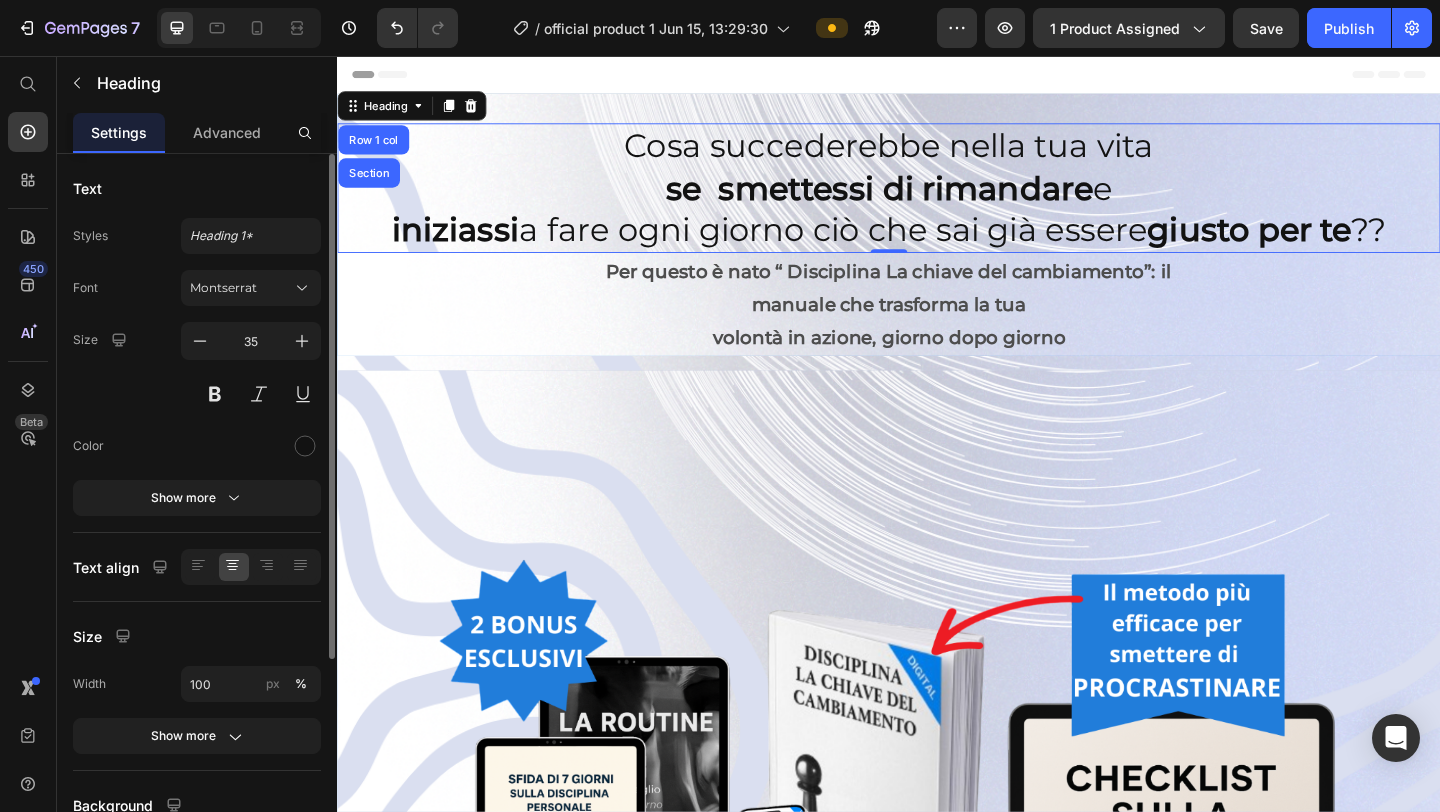 click on "Cosa succederebbe nella tua vita se  smettessi di rimandare  e iniziassi  a fare ogni giorno ciò che sai già essere  giusto per te ??" at bounding box center [937, 199] 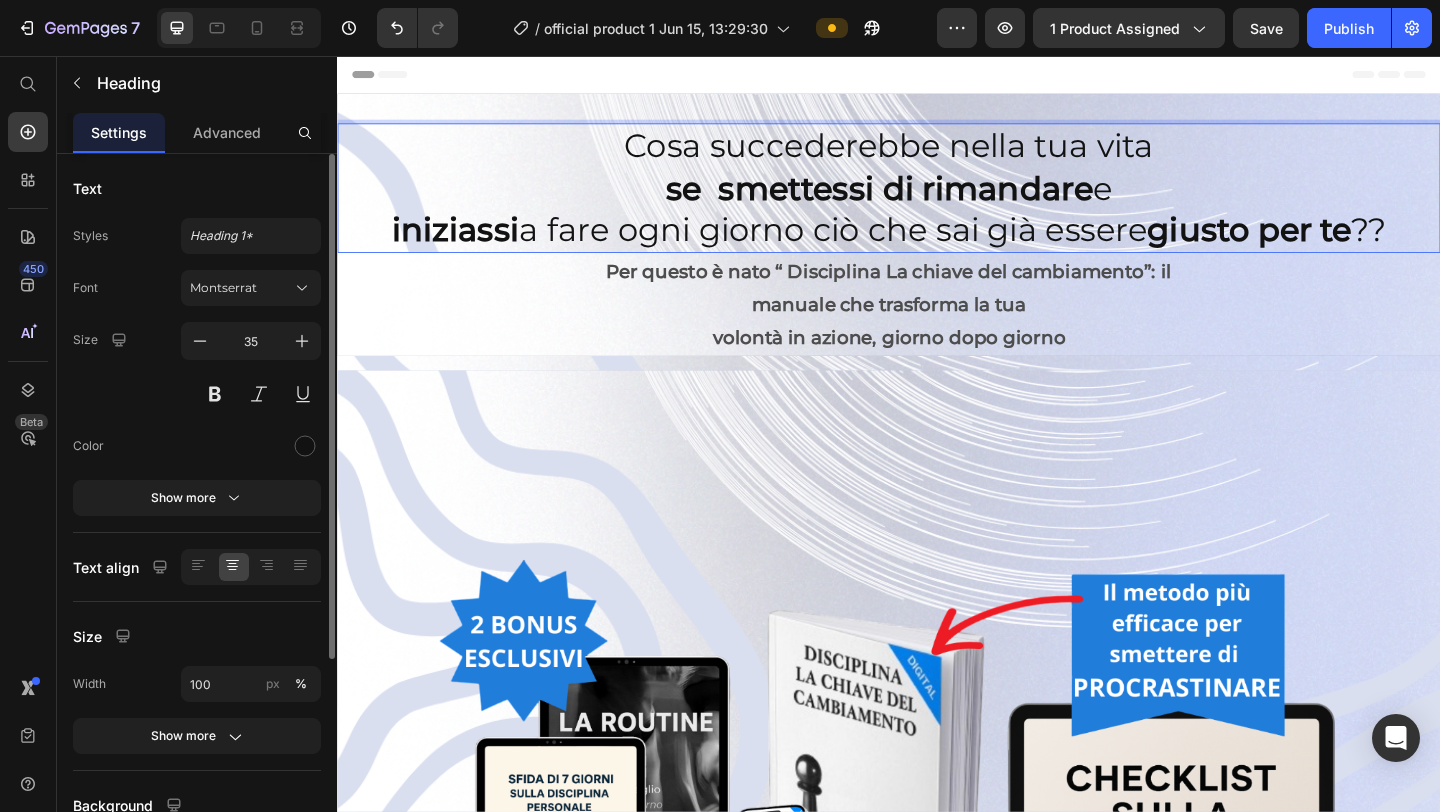 drag, startPoint x: 617, startPoint y: 151, endPoint x: 572, endPoint y: 139, distance: 46.572525 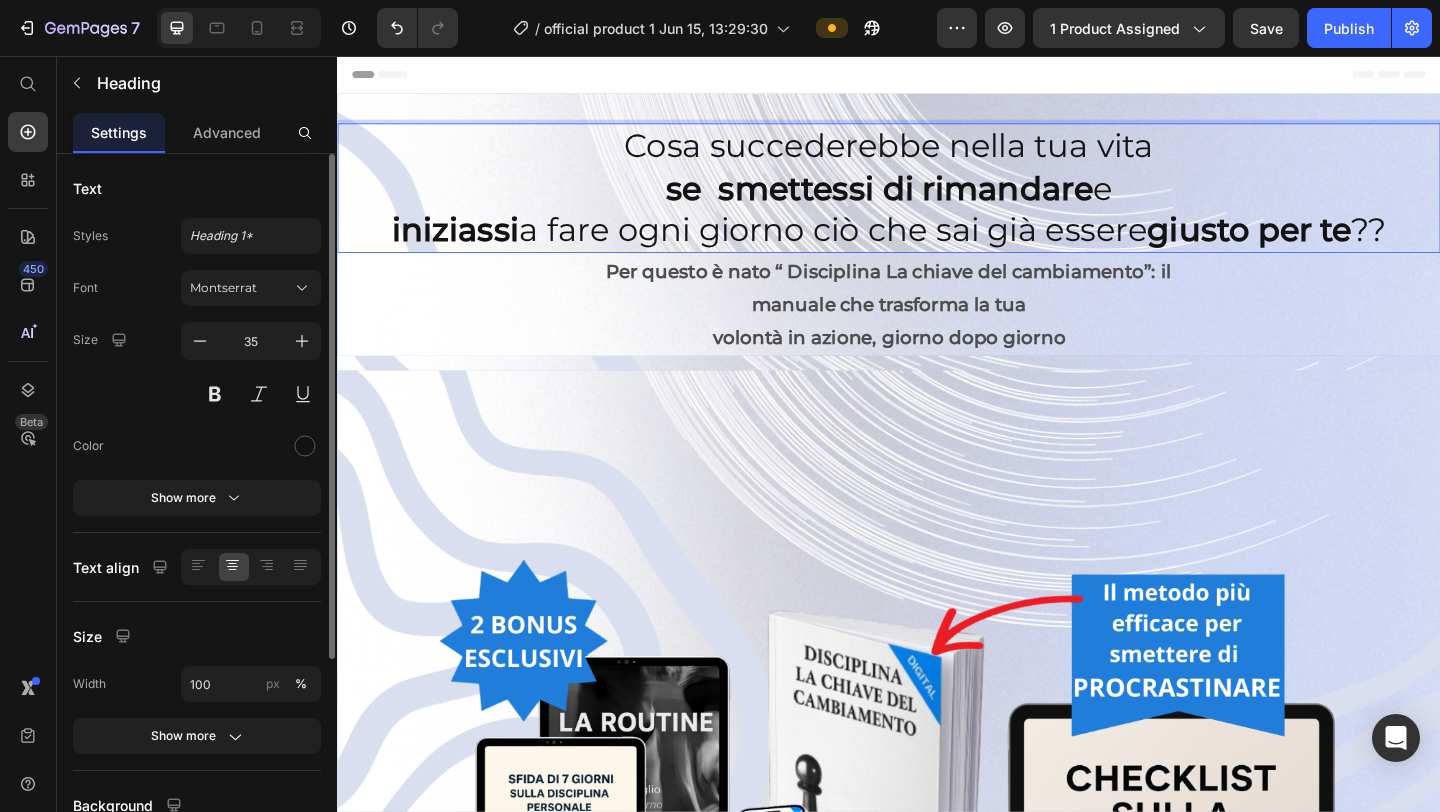 click on "Cosa succederebbe nella tua vita se  smettessi di rimandare  e iniziassi  a fare ogni giorno ciò che sai già essere  giusto per te ??" at bounding box center [937, 199] 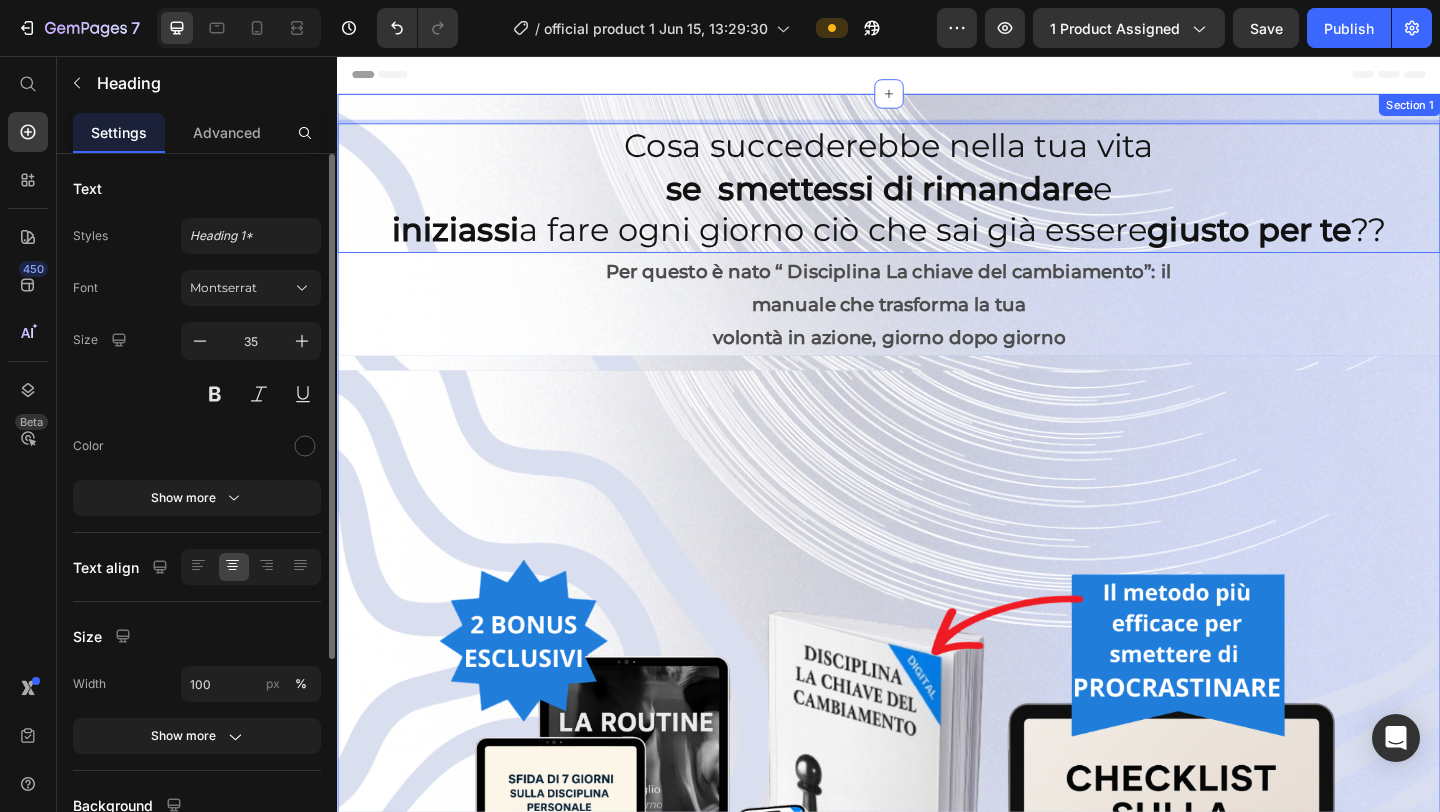 drag, startPoint x: 370, startPoint y: 136, endPoint x: 424, endPoint y: 109, distance: 60.373837 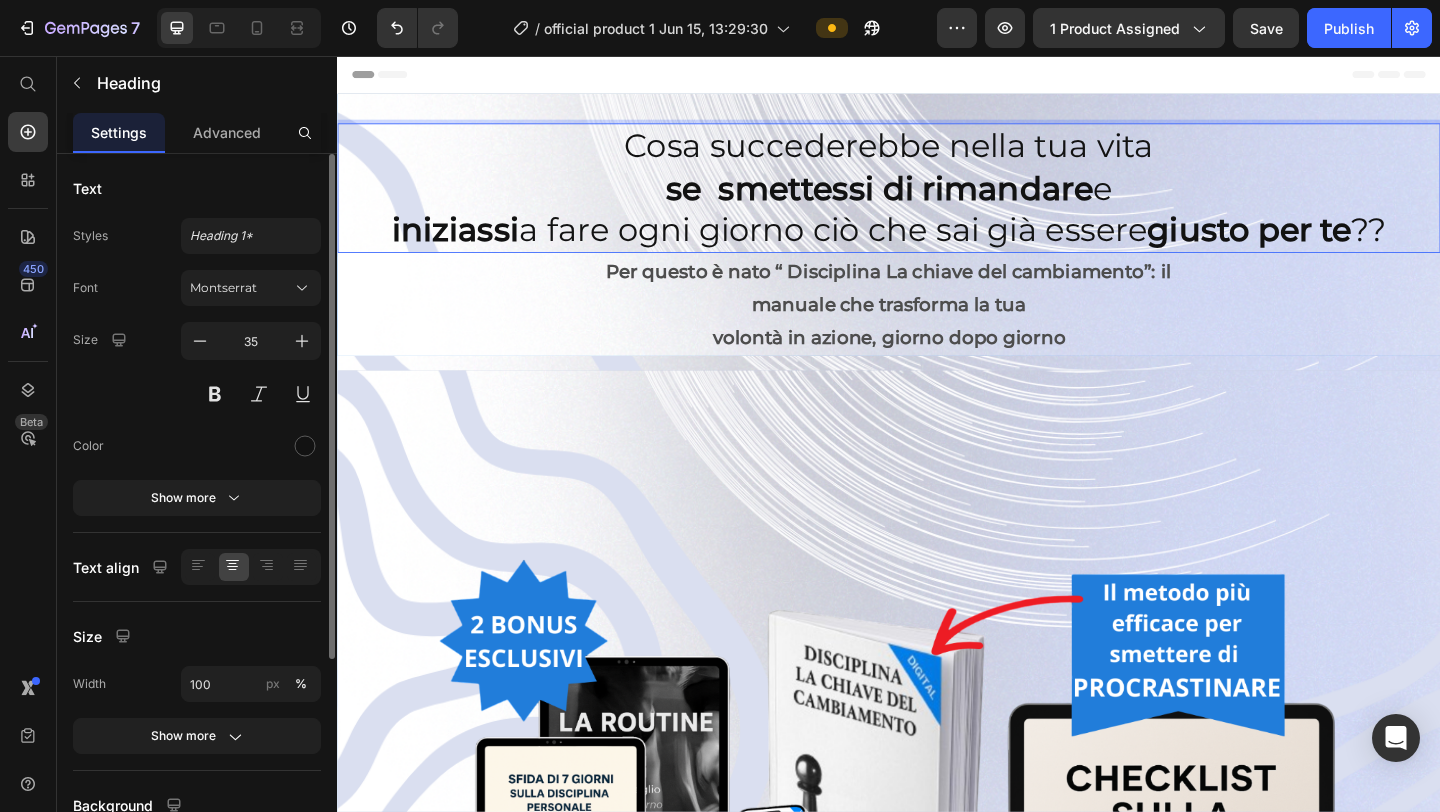 click on "Cosa succederebbe nella tua vita se  smettessi di rimandare  e iniziassi  a fare ogni giorno ciò che sai già essere  giusto per te ??" at bounding box center [937, 199] 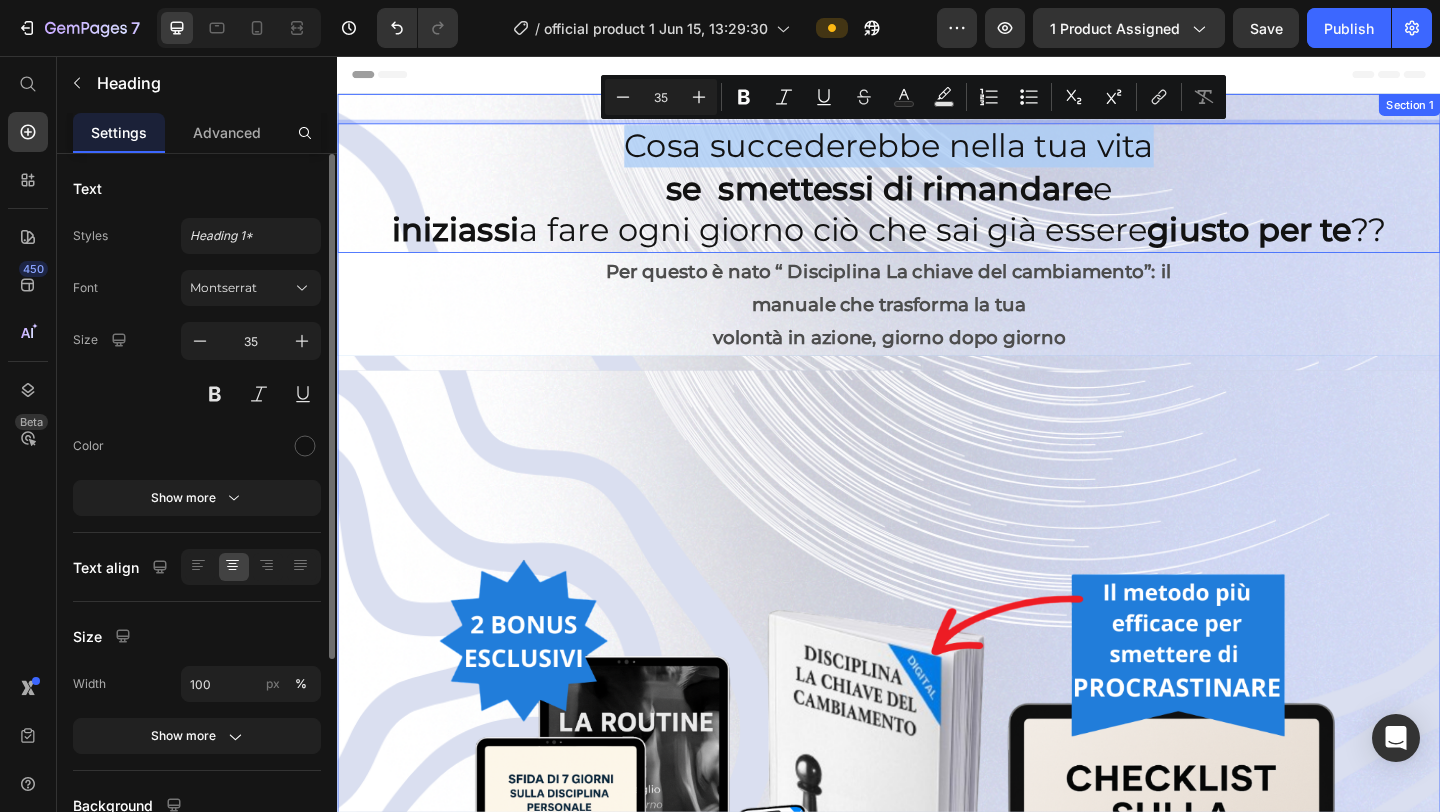 drag, startPoint x: 1292, startPoint y: 136, endPoint x: 1288, endPoint y: 112, distance: 24.33105 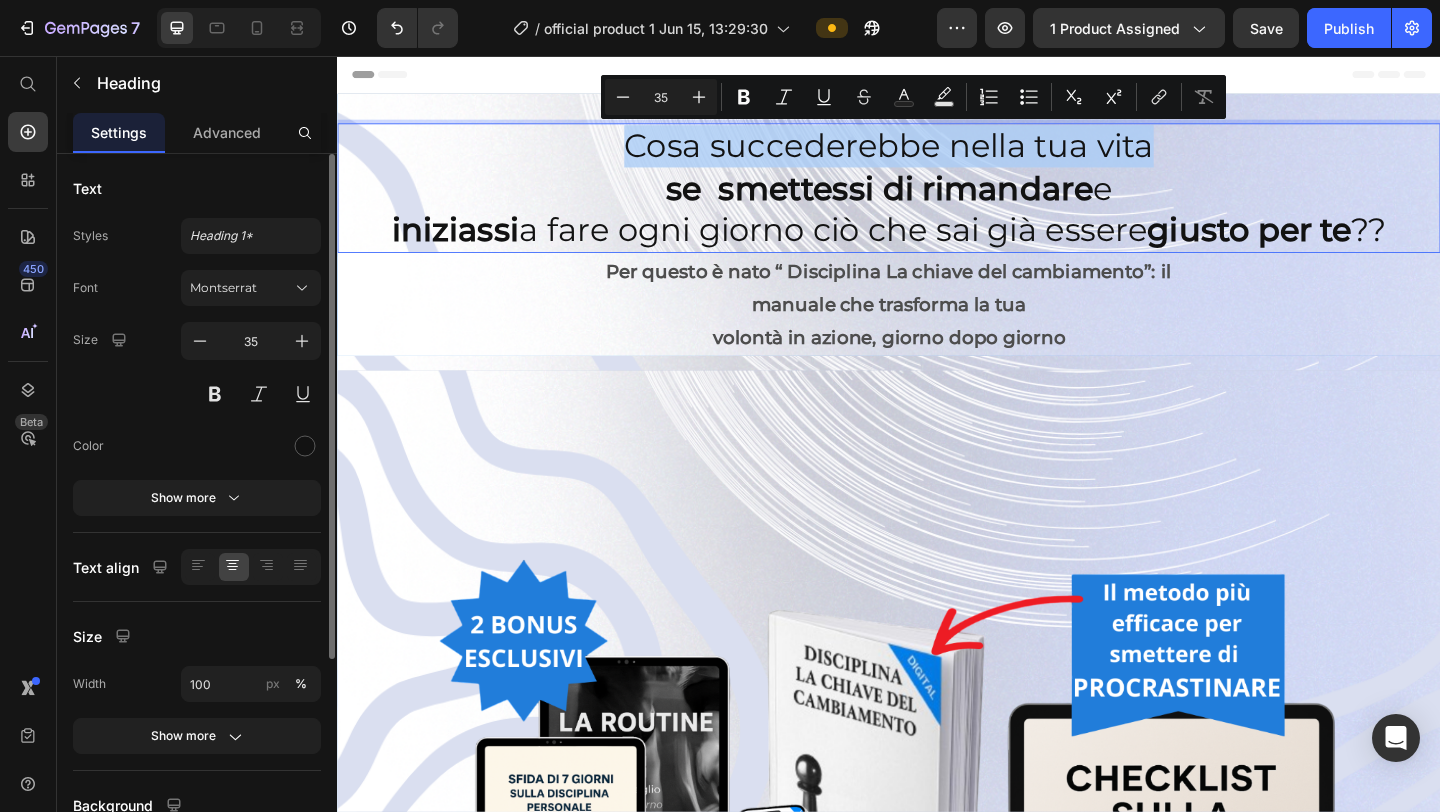 click on "Cosa succederebbe nella tua vita se  smettessi di rimandare  e iniziassi  a fare ogni giorno ciò che sai già essere  giusto per te ??" at bounding box center (937, 199) 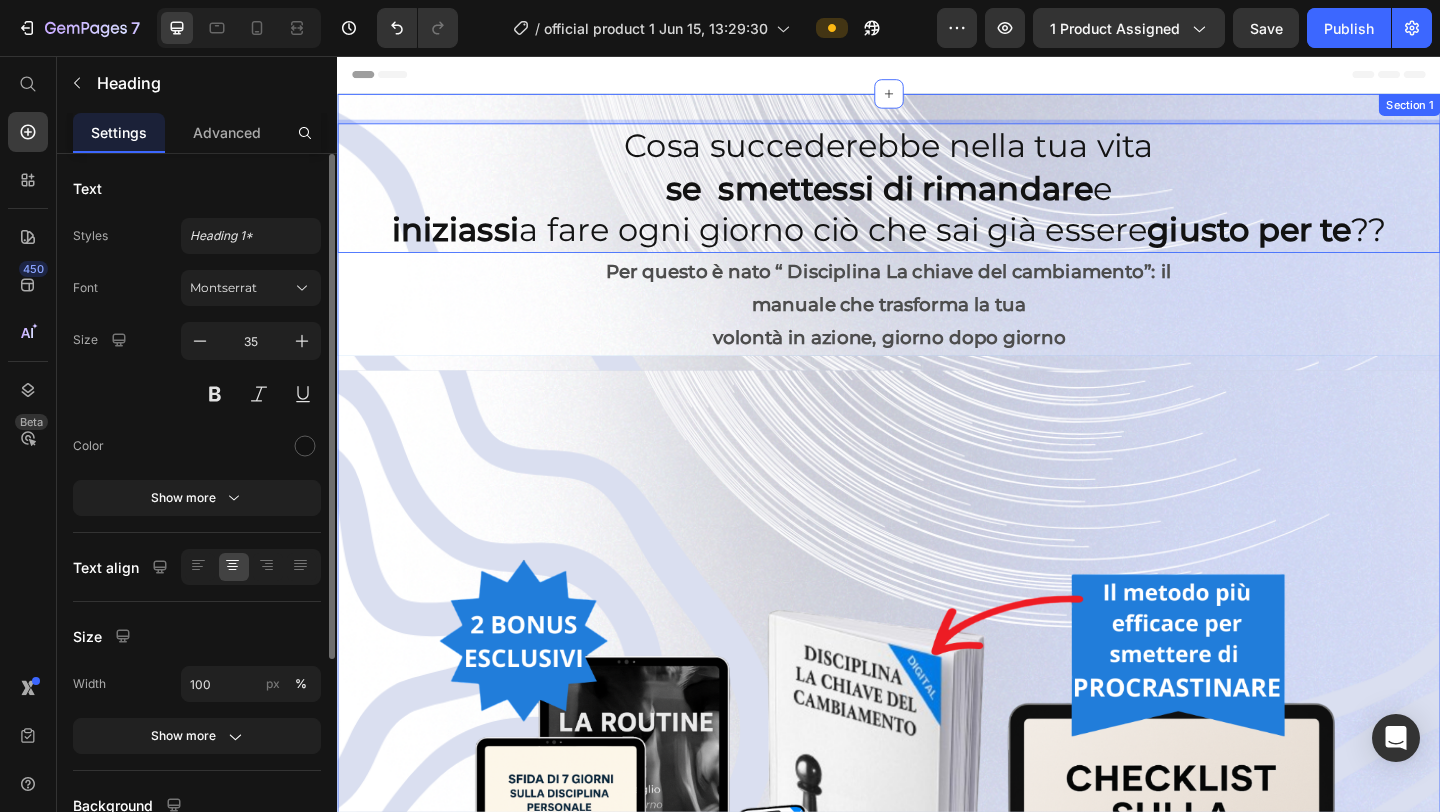 click on "Cosa succederebbe nella tua vita se  smettessi di rimandare  e iniziassi  a fare ogni giorno ciò che sai già essere  giusto per te ?? Heading Row 1 col Section   0 Per questo è nato “ Disciplina La chiave del cambiamento”: il manuale che trasforma la tua volontà in azione, giorno dopo giorno Text Block Row Image Row Section 1" at bounding box center [937, 763] 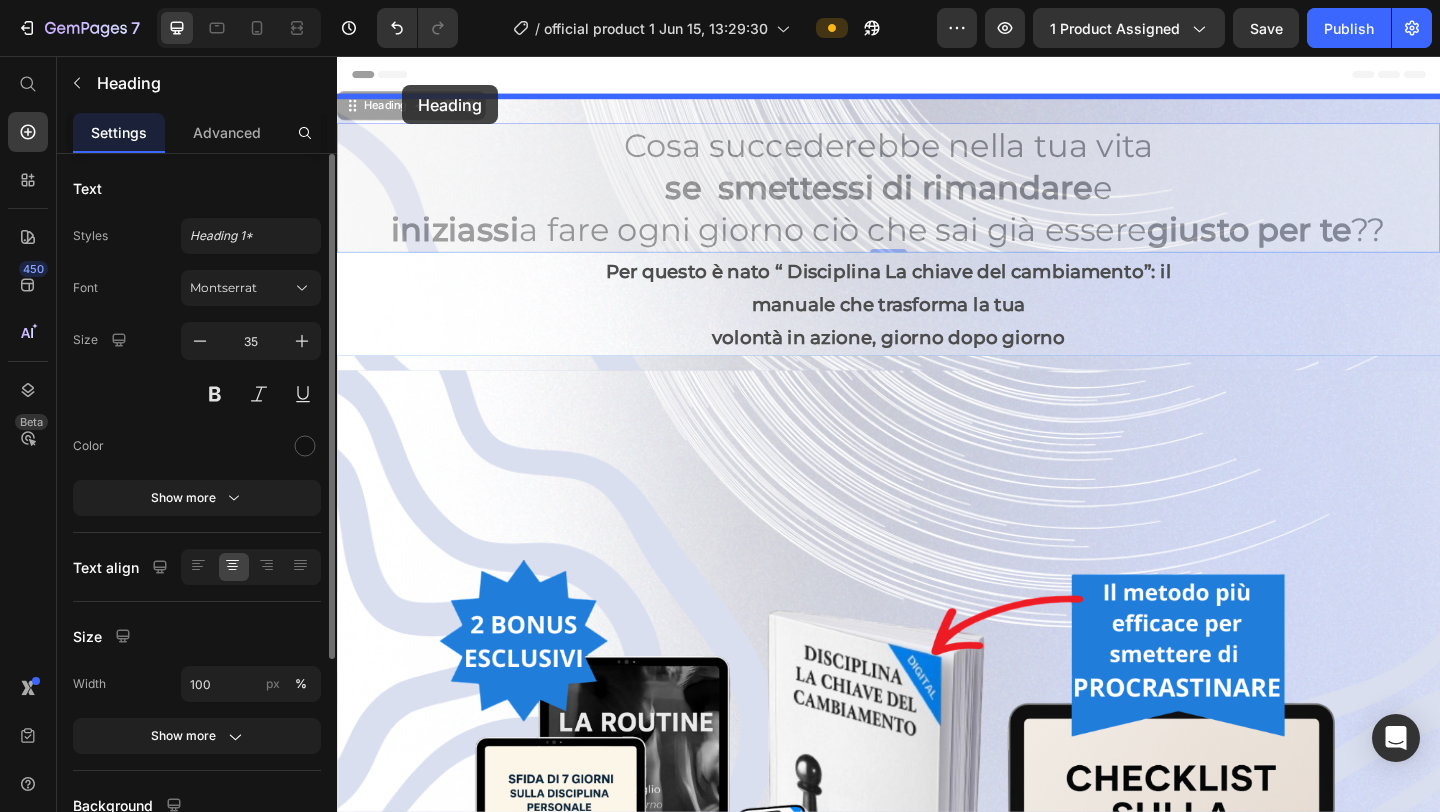 drag, startPoint x: 362, startPoint y: 114, endPoint x: 407, endPoint y: 91, distance: 50.537113 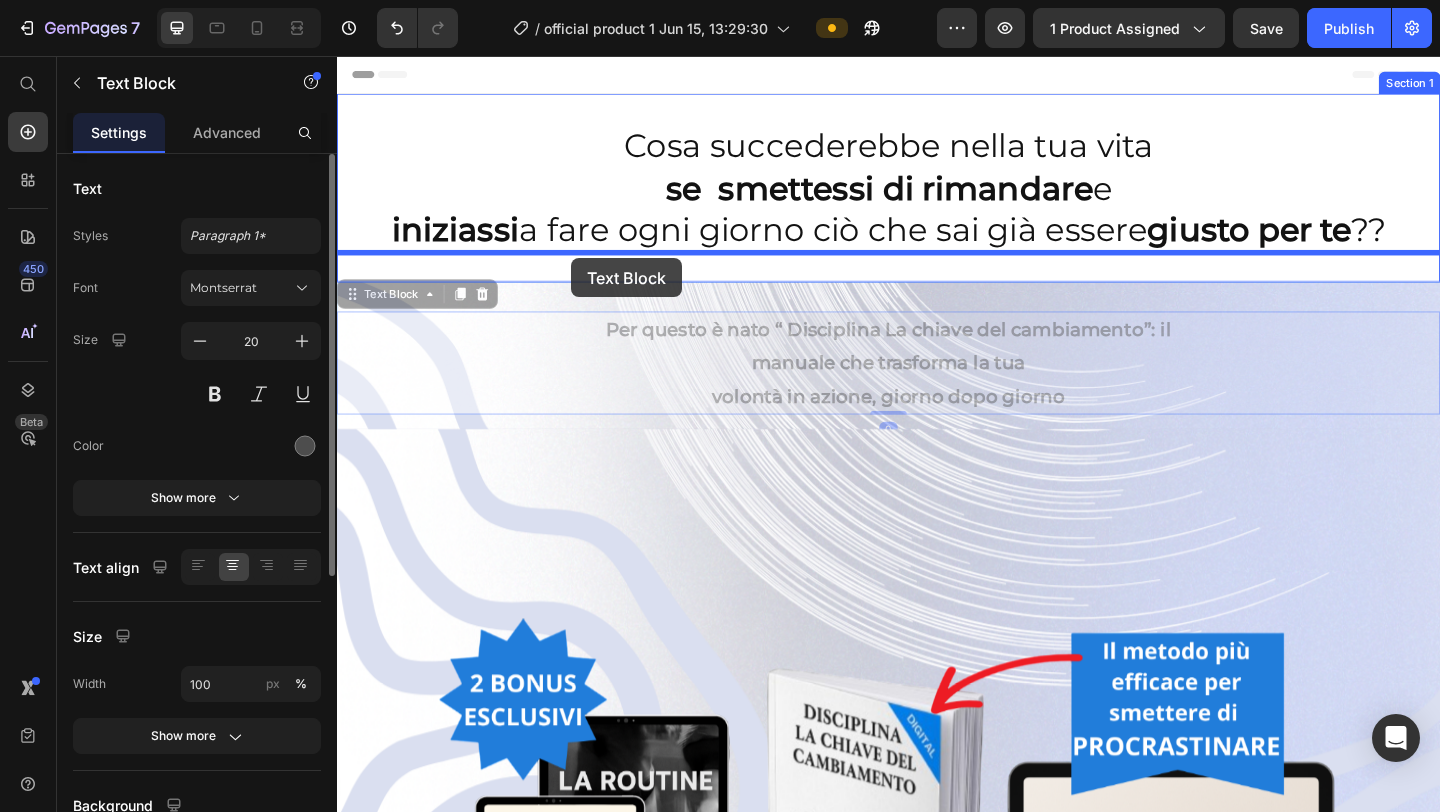 drag, startPoint x: 580, startPoint y: 353, endPoint x: 592, endPoint y: 276, distance: 77.92946 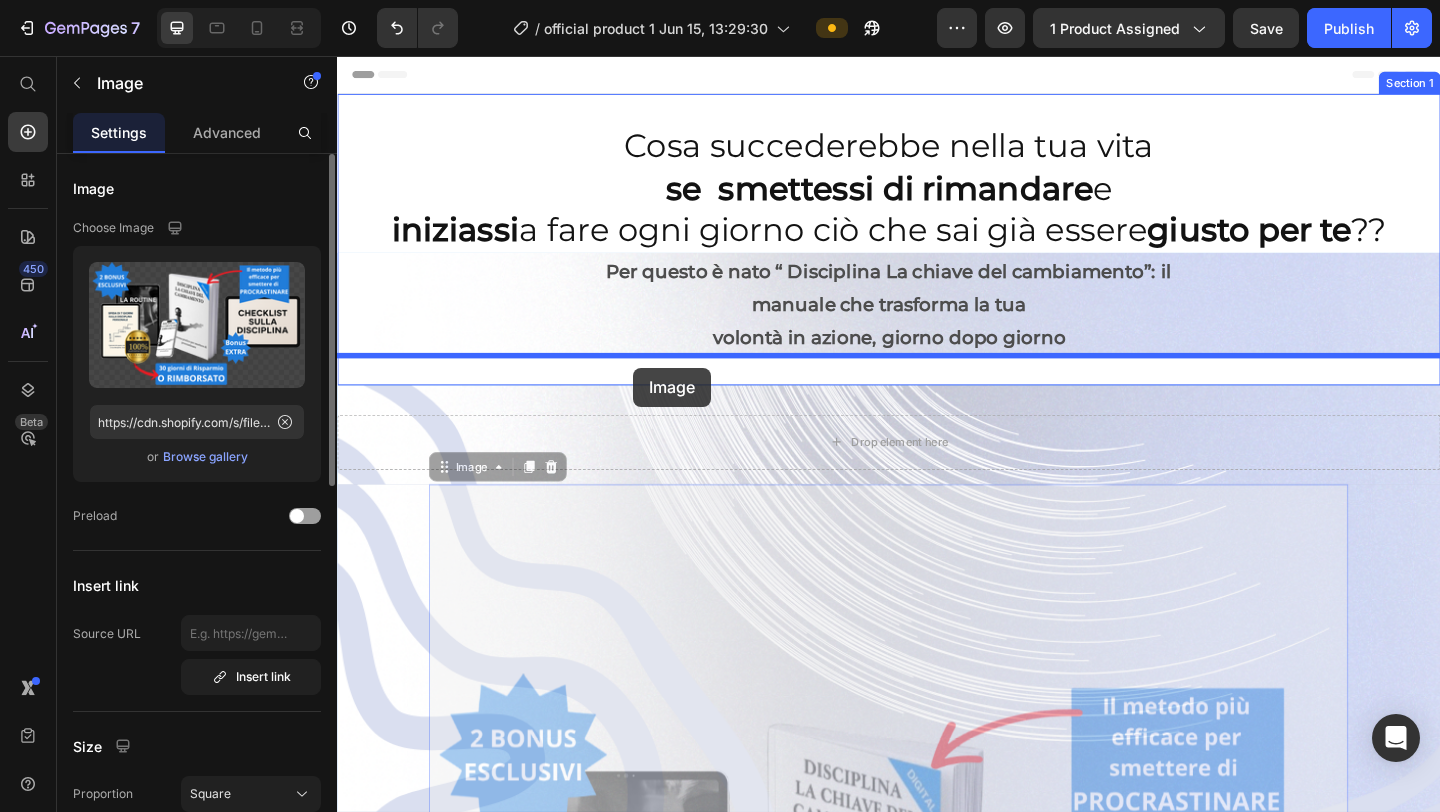 drag, startPoint x: 648, startPoint y: 599, endPoint x: 659, endPoint y: 395, distance: 204.29636 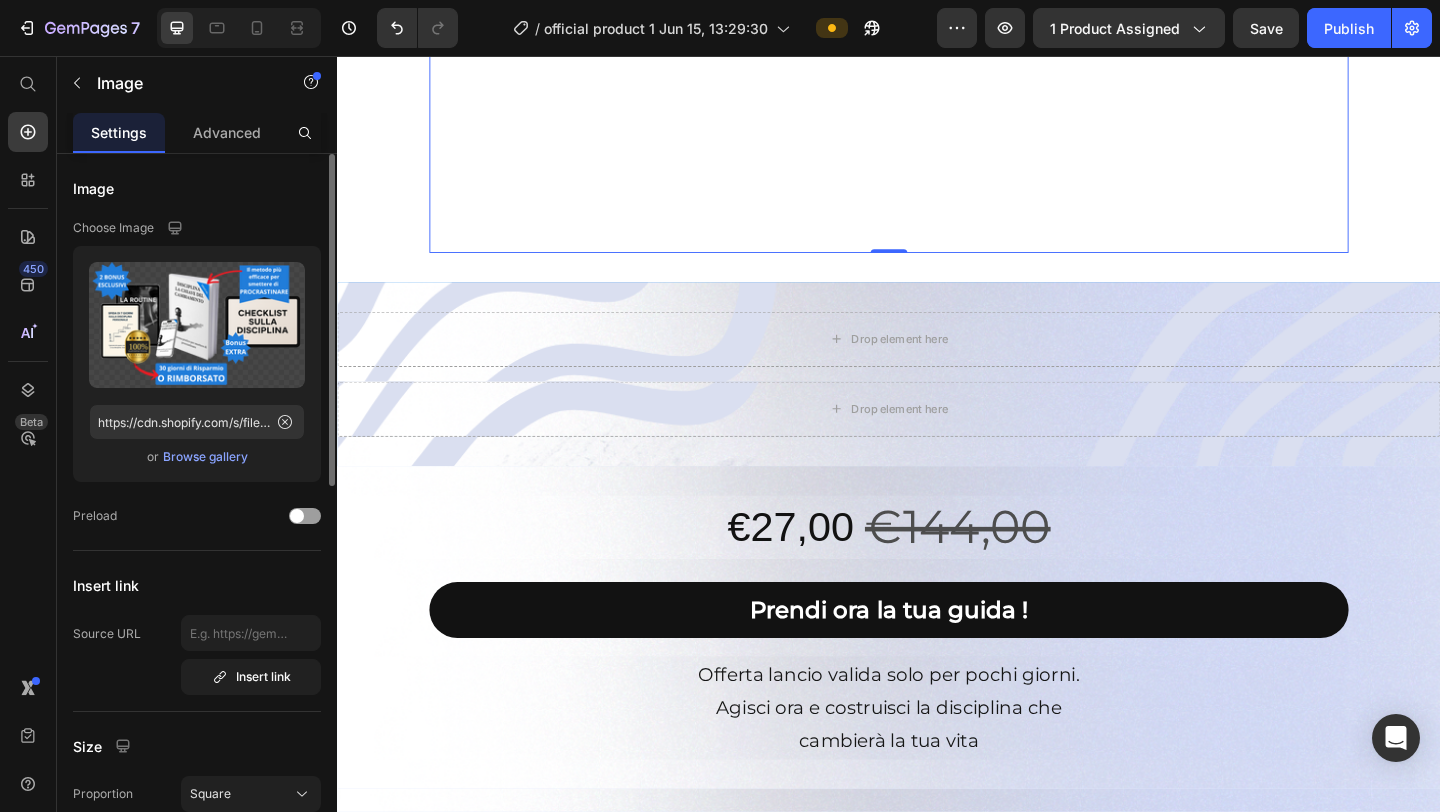 scroll, scrollTop: 1113, scrollLeft: 0, axis: vertical 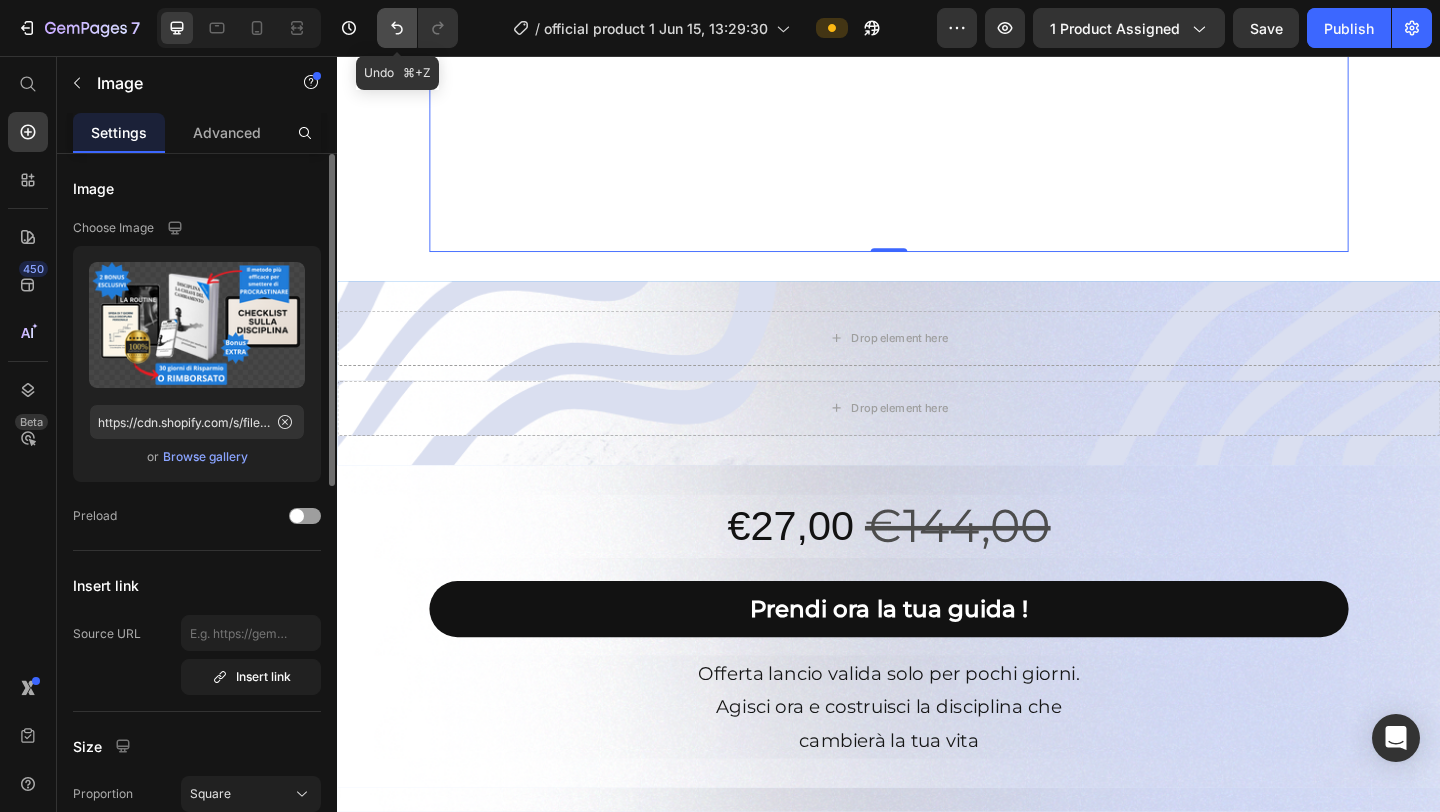 click 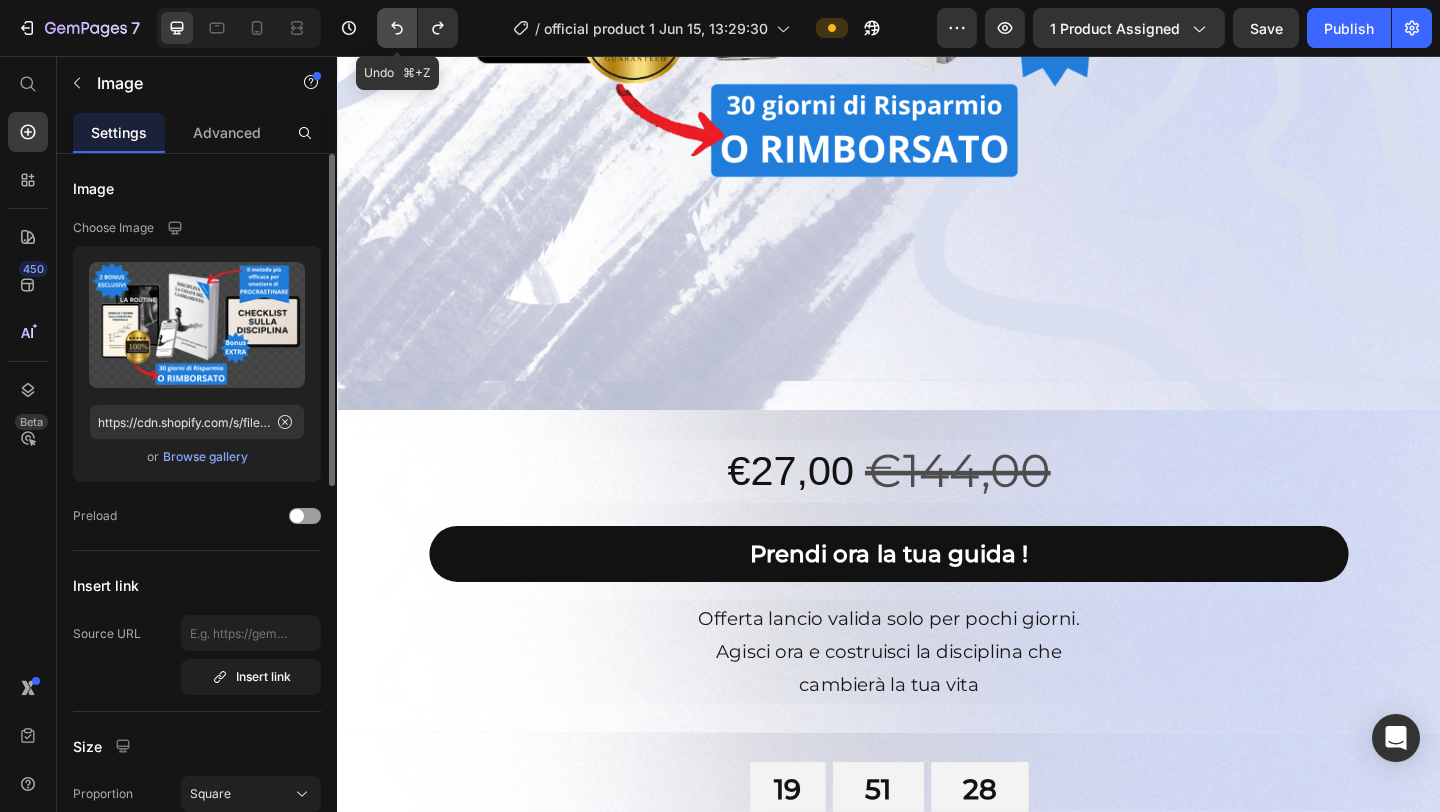click 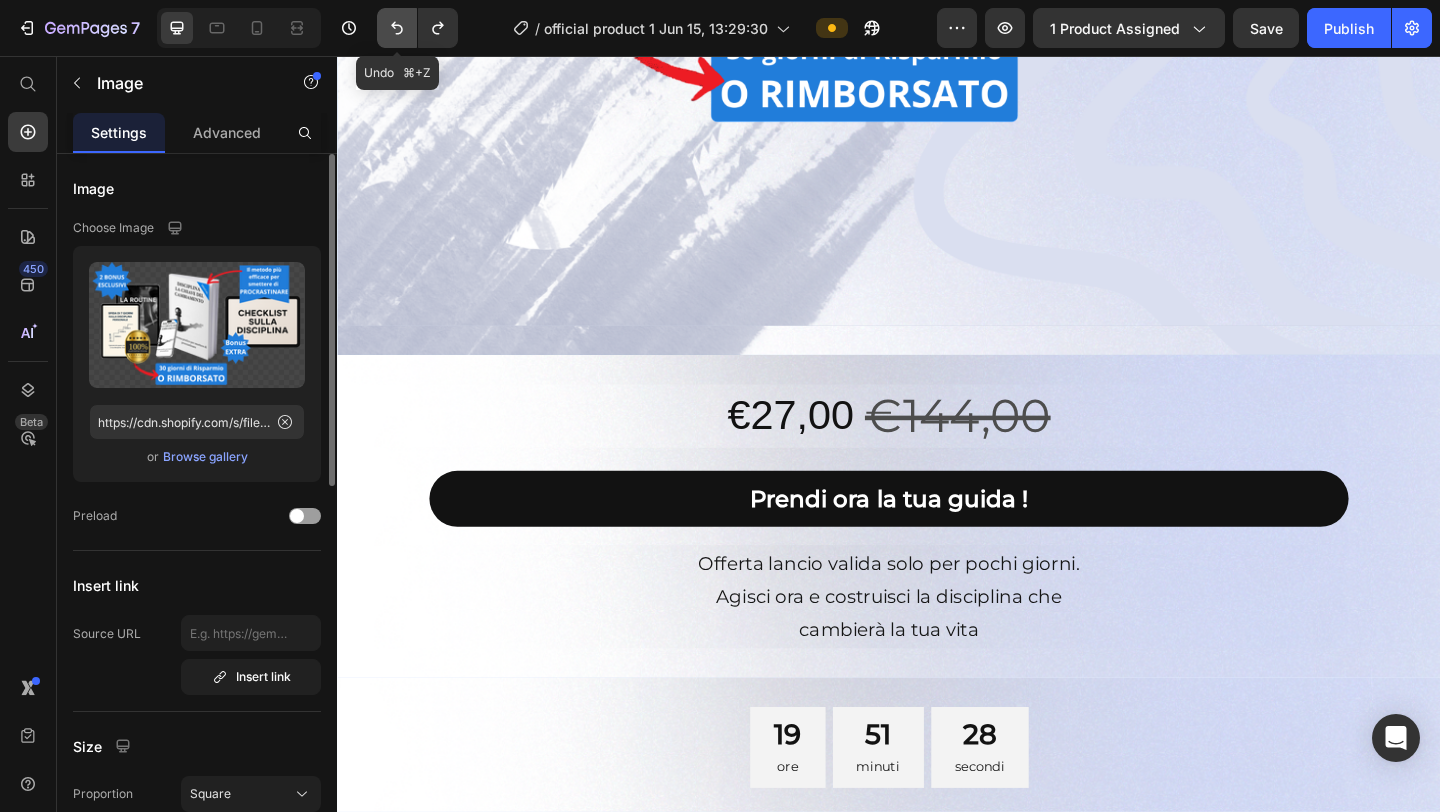 click 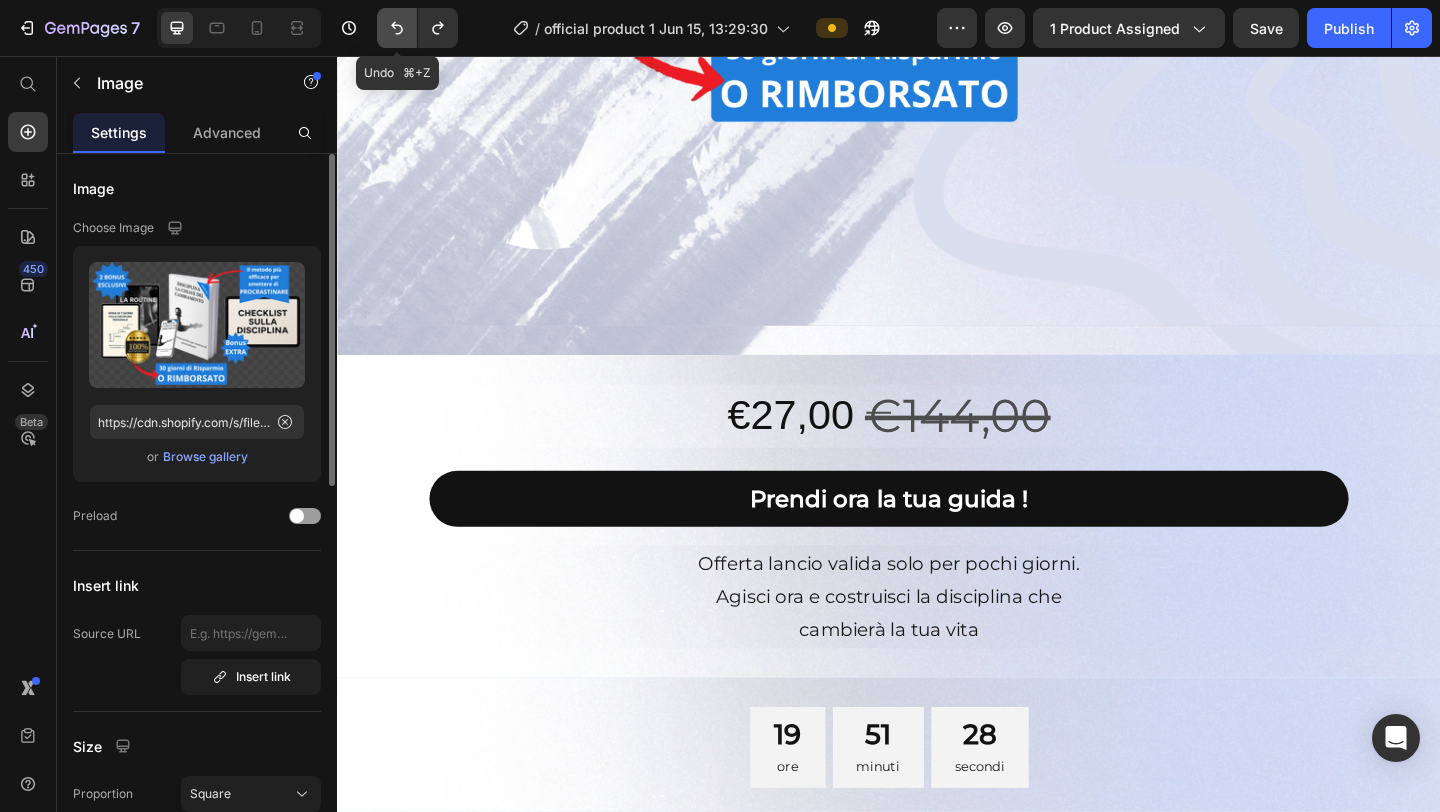 click 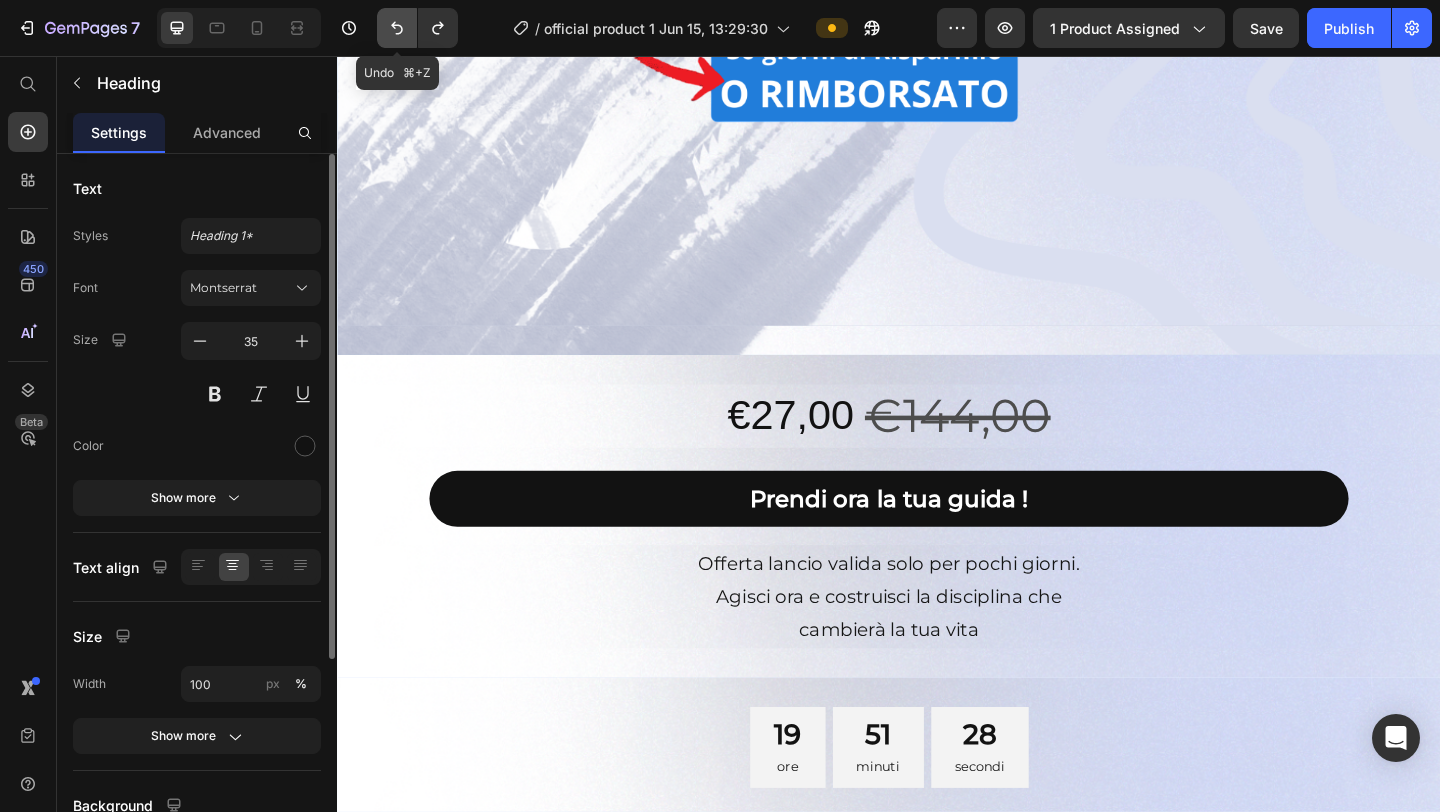 click 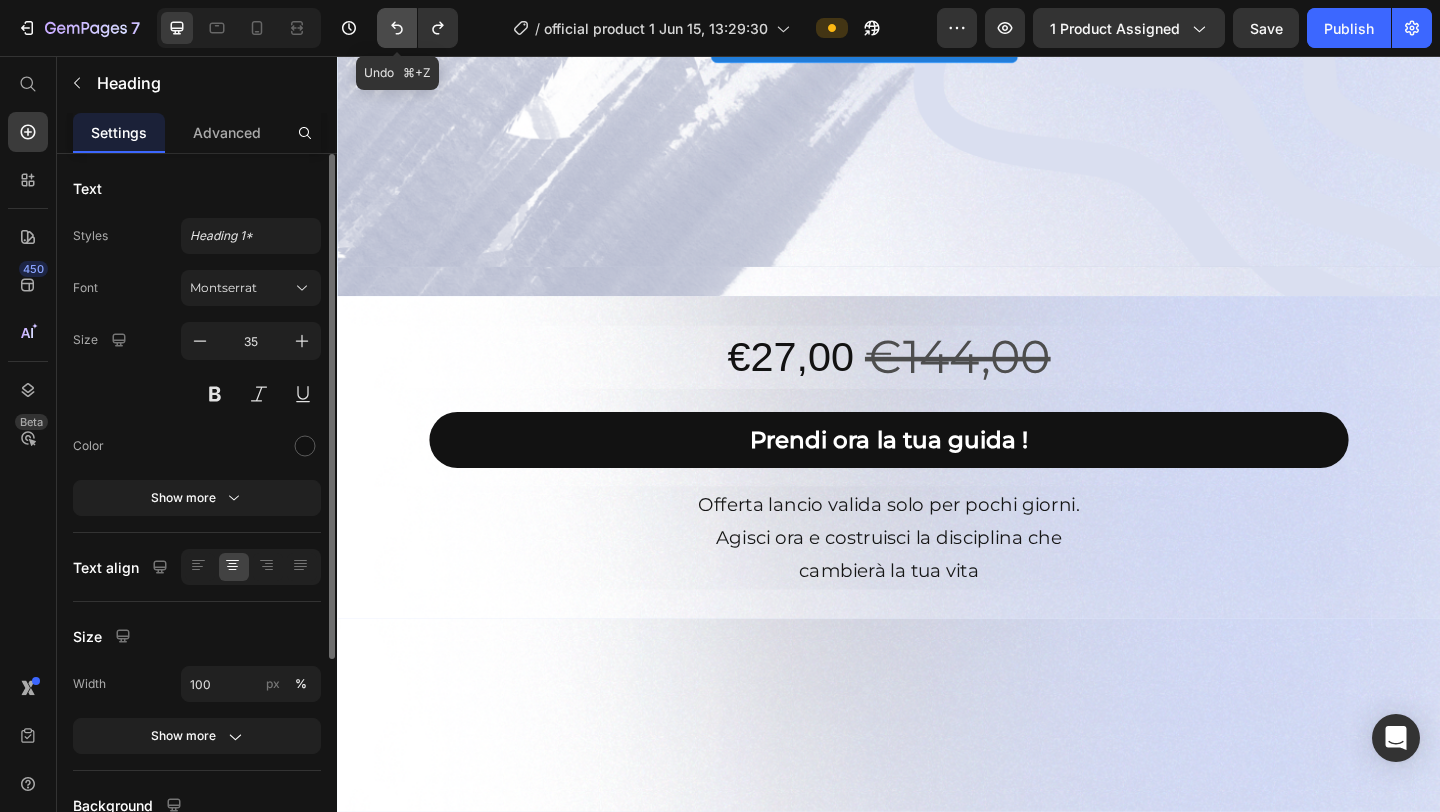 scroll, scrollTop: 263, scrollLeft: 0, axis: vertical 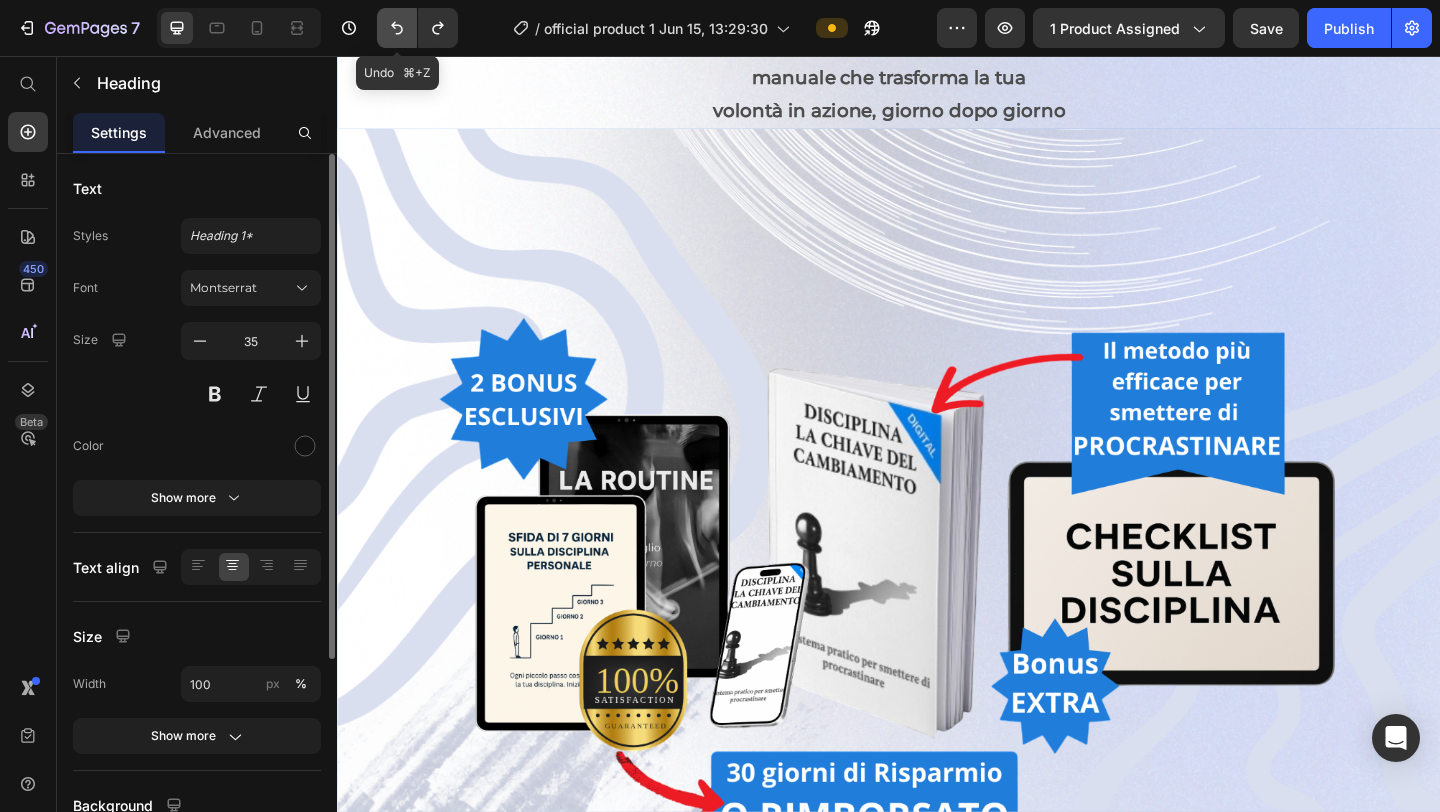 click 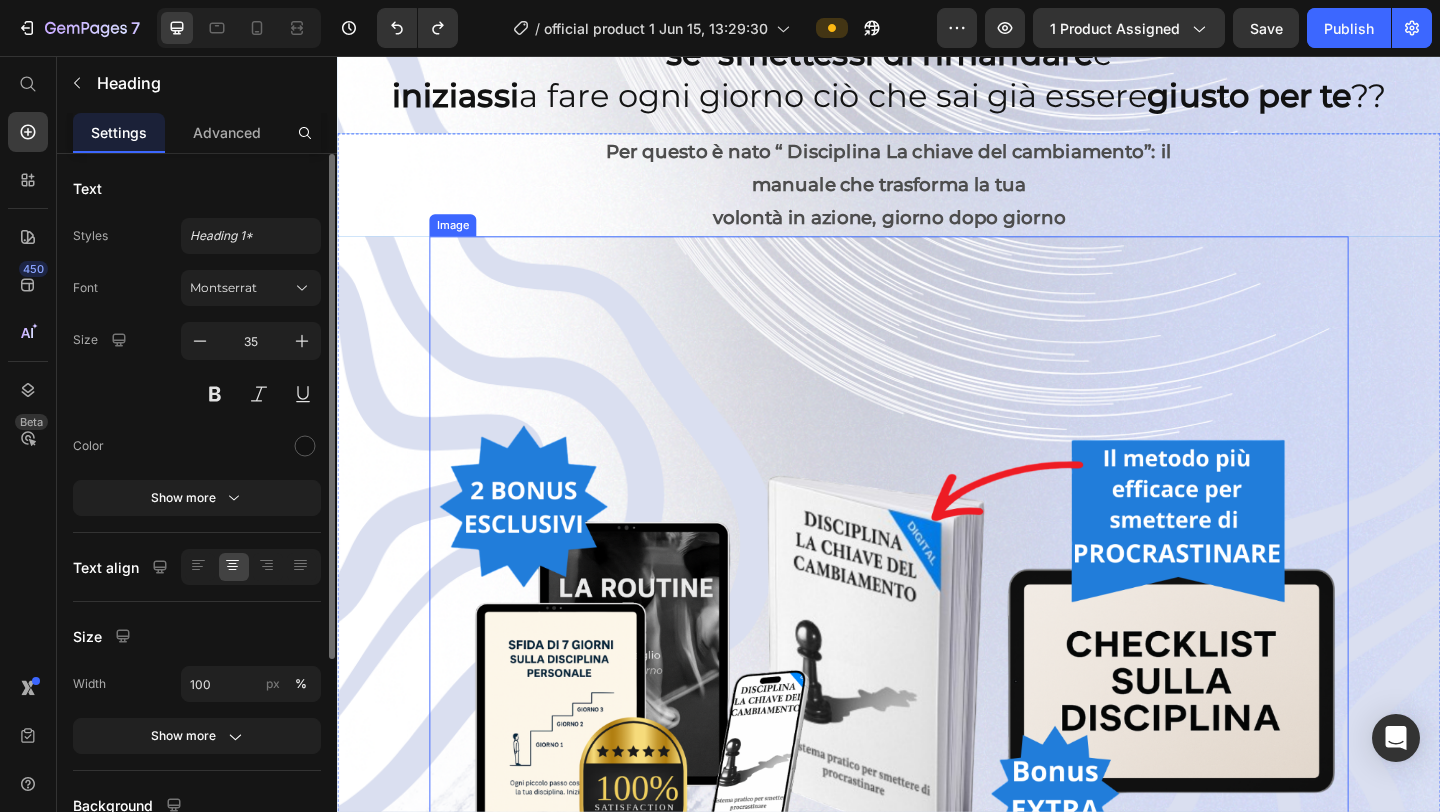 scroll, scrollTop: 0, scrollLeft: 0, axis: both 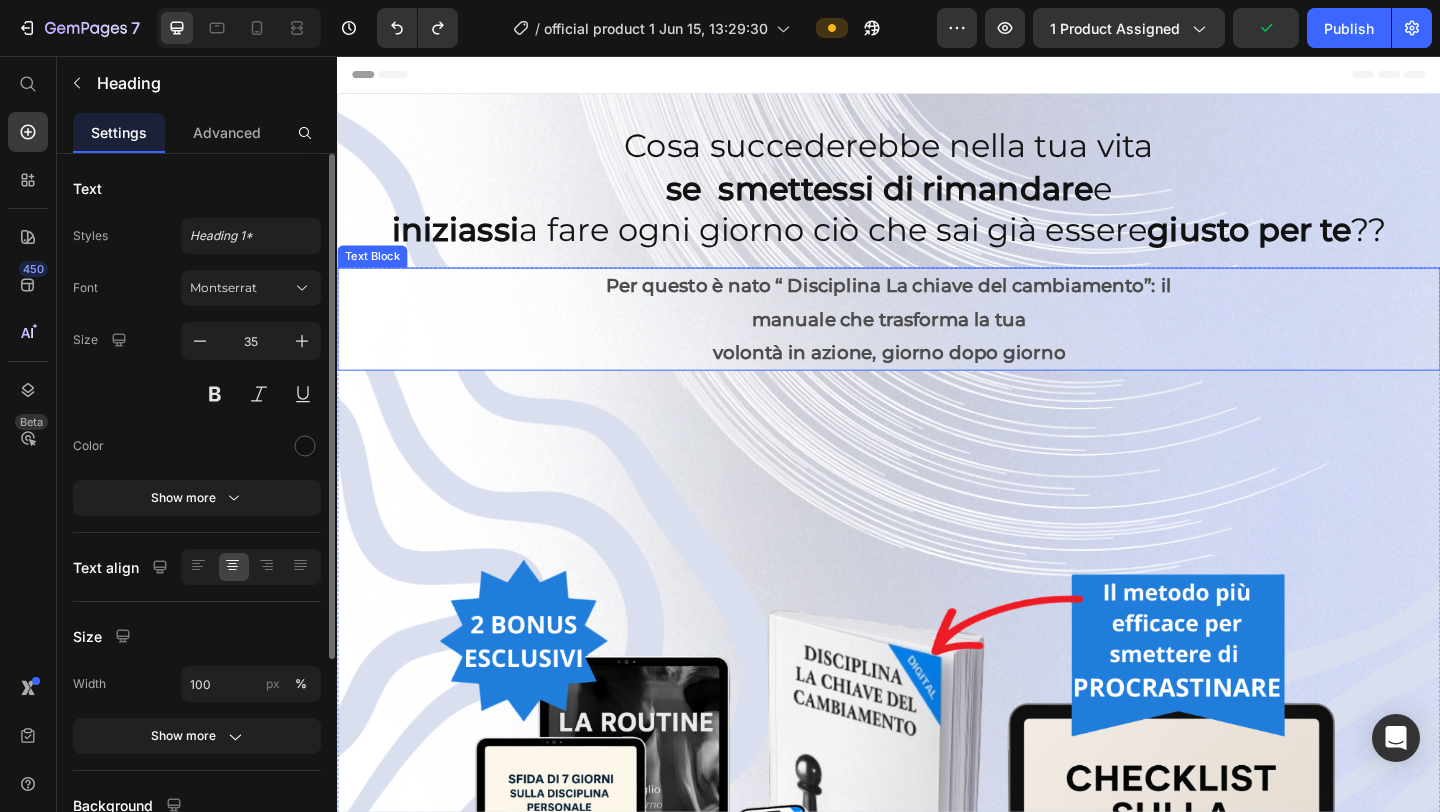 click on "manuale che trasforma la tua" at bounding box center (937, 342) 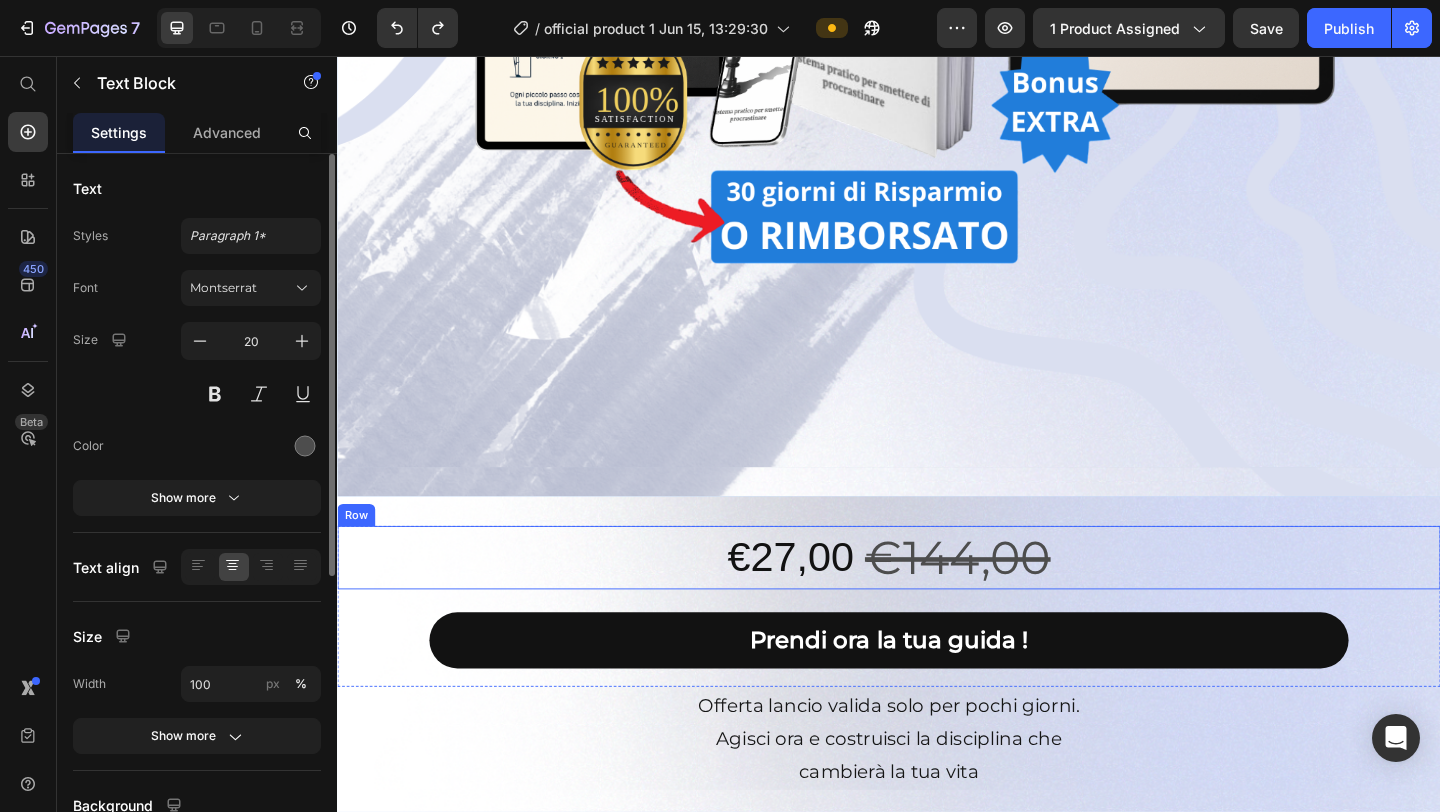 scroll, scrollTop: 1250, scrollLeft: 0, axis: vertical 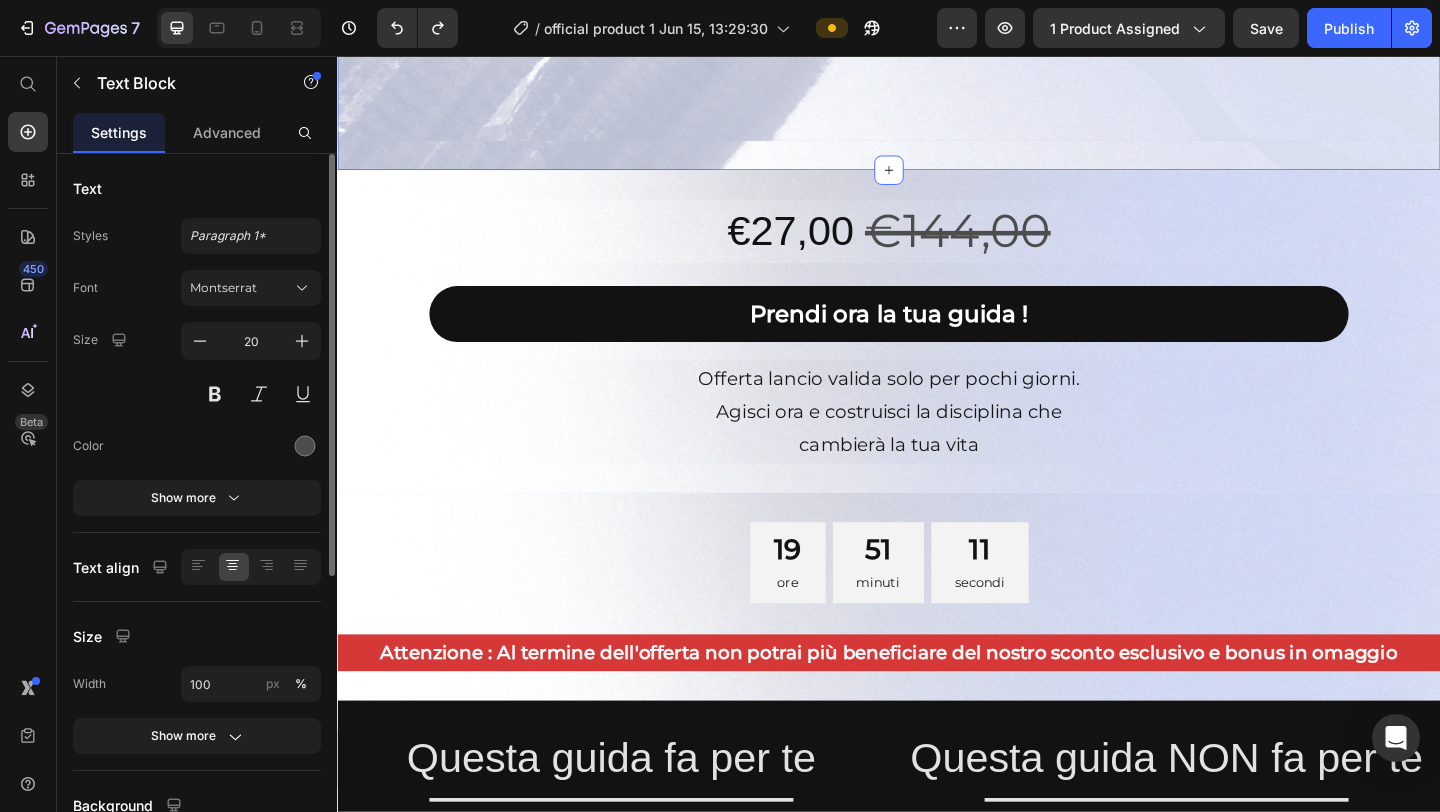 click on "Cosa succederebbe nella tua vita se  smettessi di rimandare  e iniziassi  a fare ogni giorno ciò che sai già essere  giusto per te ?? Heading Row Per questo è nato “ Disciplina La chiave del cambiamento”: il manuale che trasforma la tua volontà in azione, giorno dopo giorno Text Block   0 Image Row Section 1" at bounding box center [937, -487] 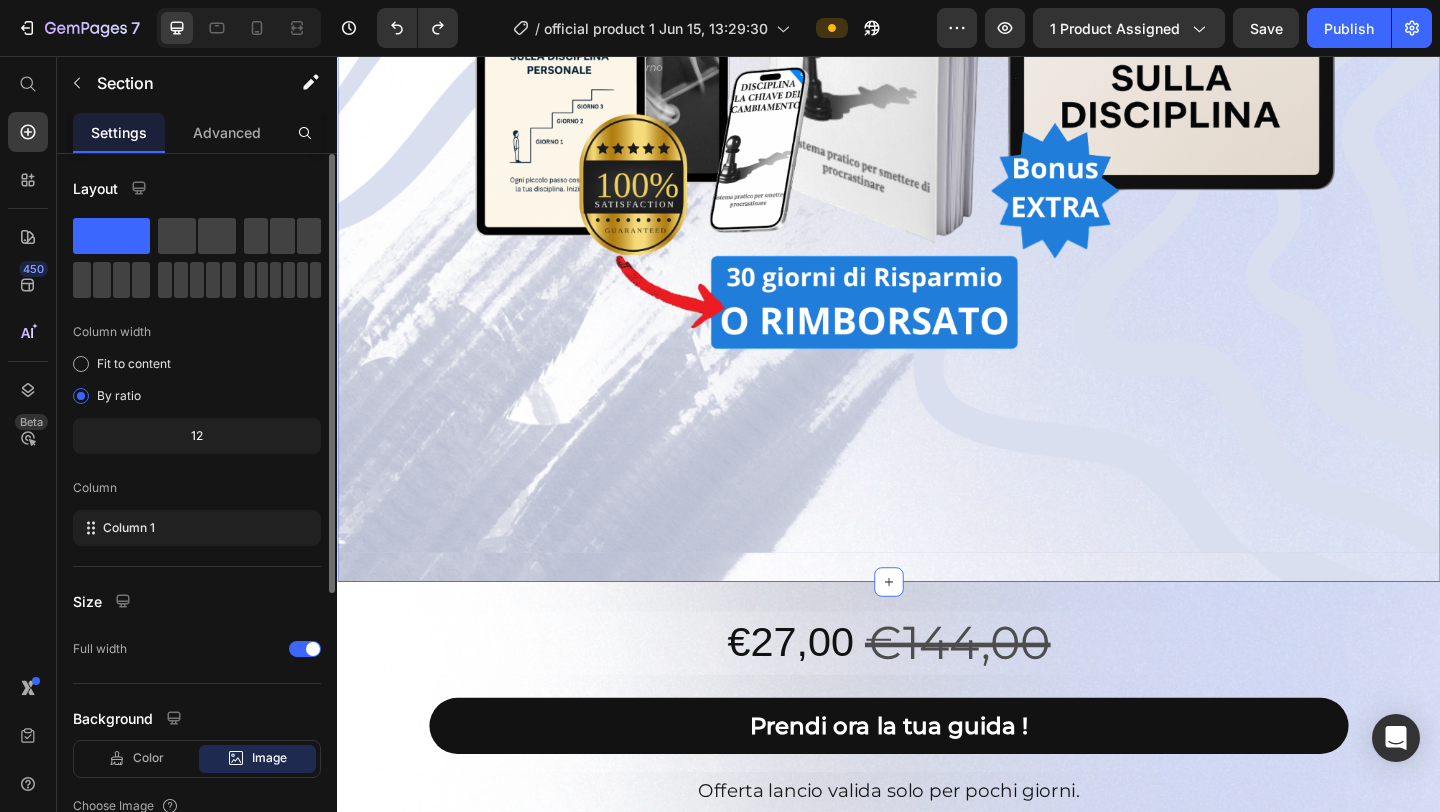 scroll, scrollTop: 930, scrollLeft: 0, axis: vertical 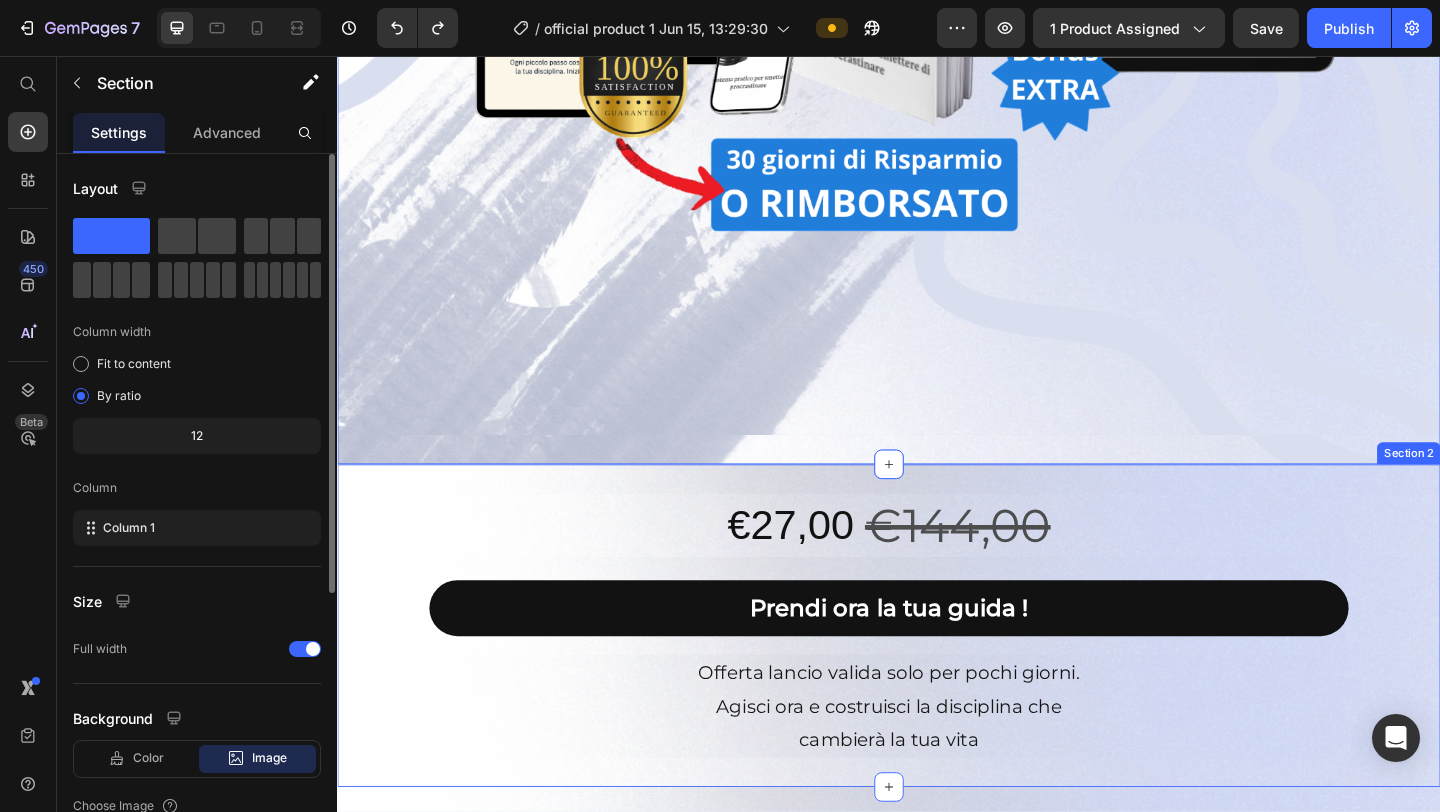 click on "€27,00 Product Price €144,00 Product Price Row" at bounding box center (937, 566) 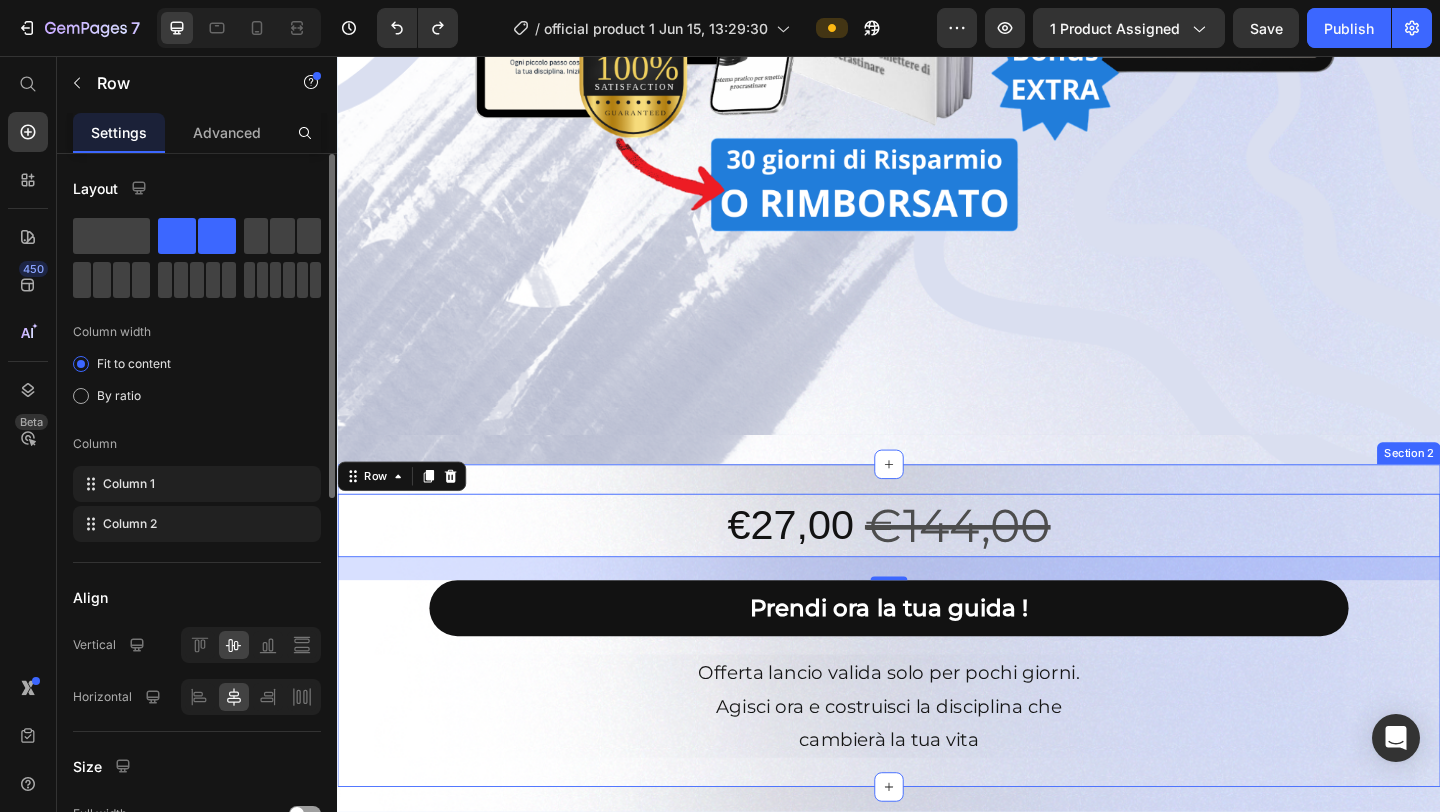click on "Section 2" at bounding box center (1502, 488) 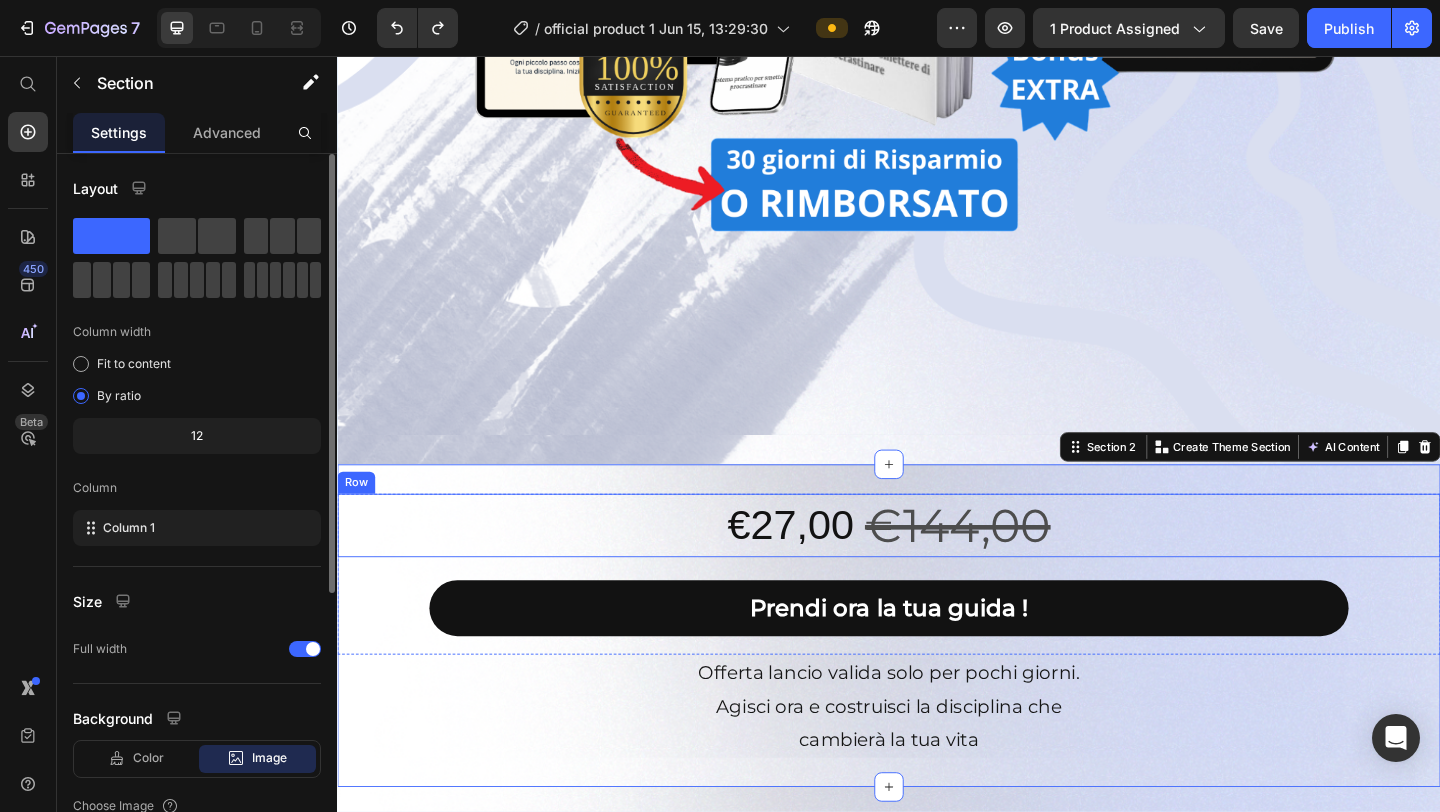 click on "€27,00 Product Price €144,00 Product Price Row" at bounding box center (937, 566) 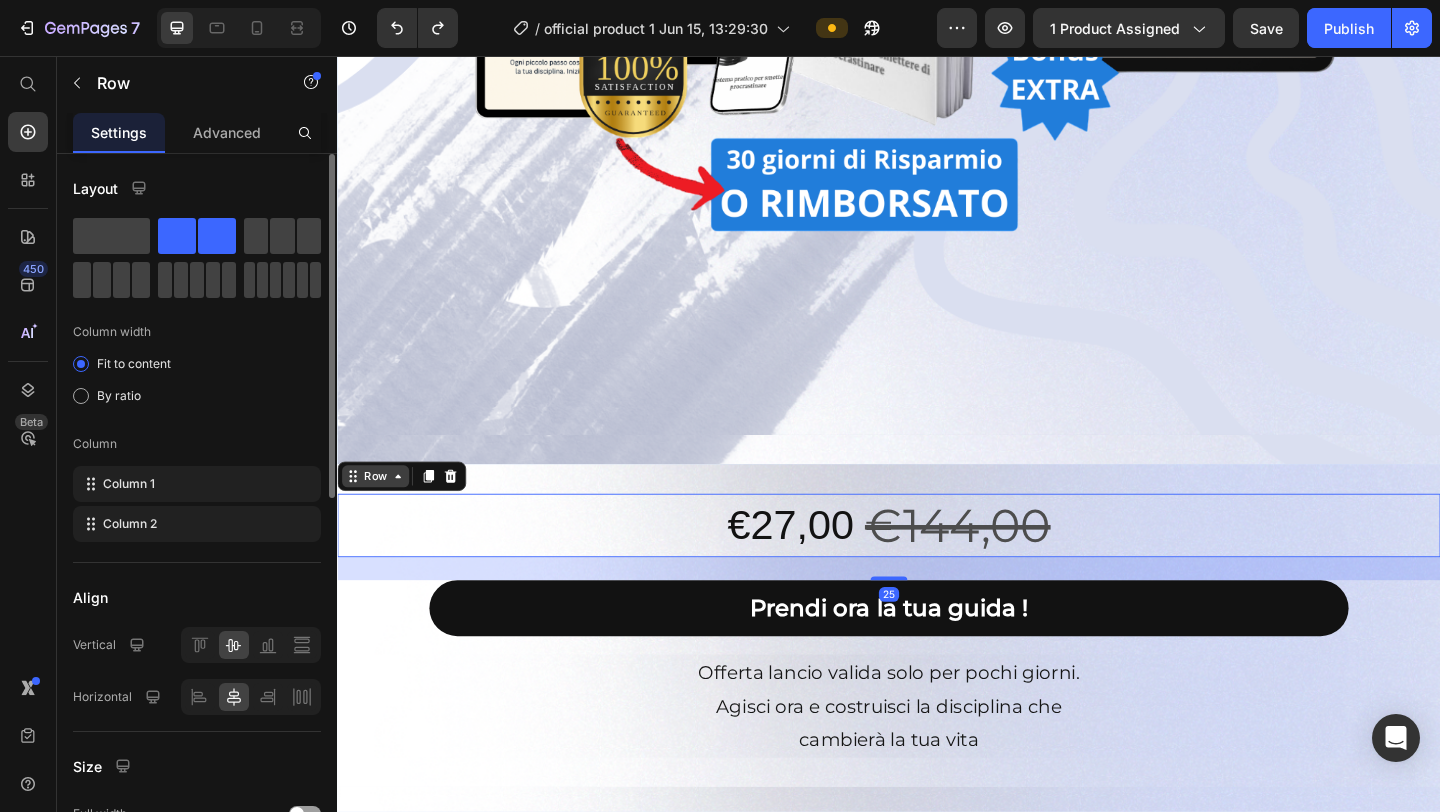 click on "Row" at bounding box center [378, 513] 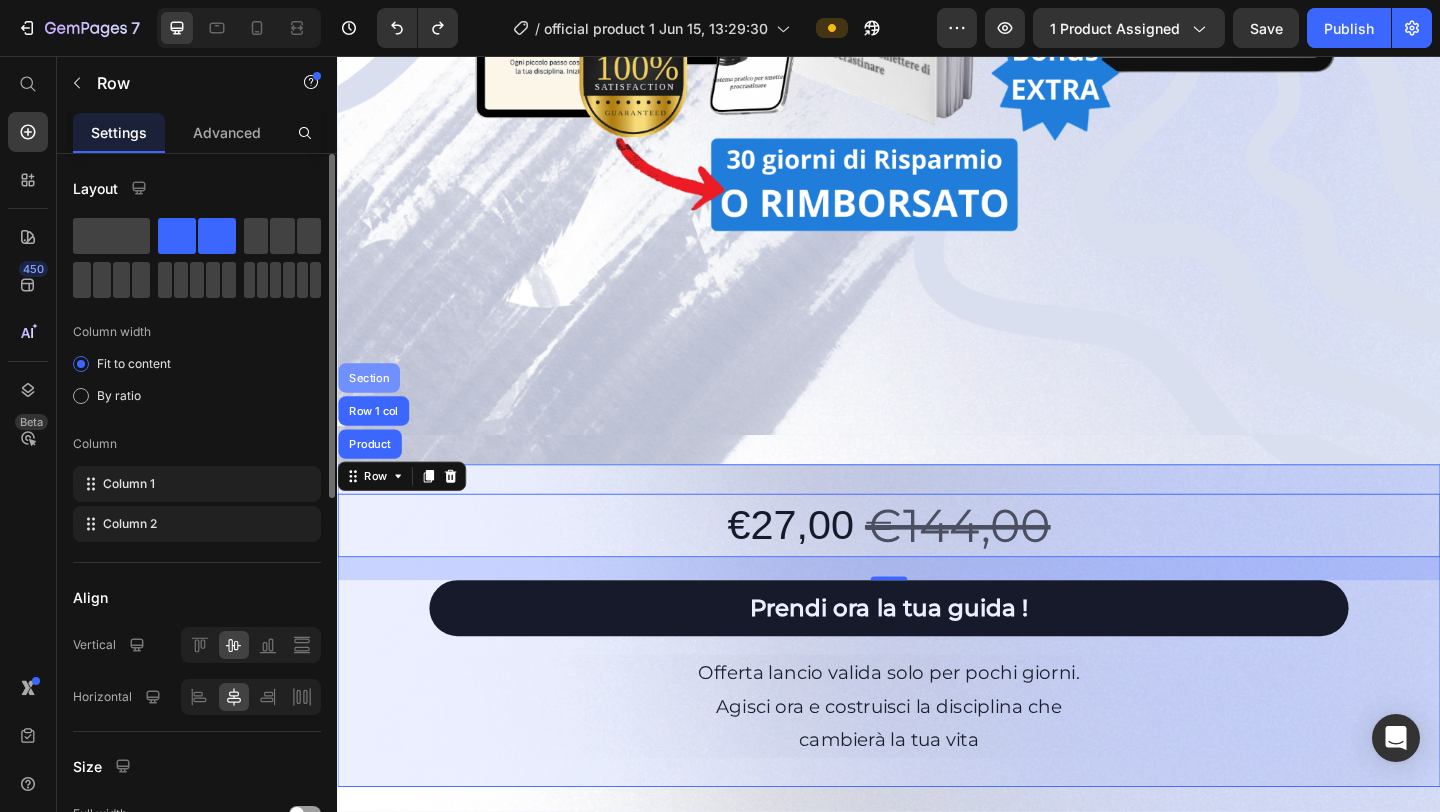 click on "Section" at bounding box center (371, 406) 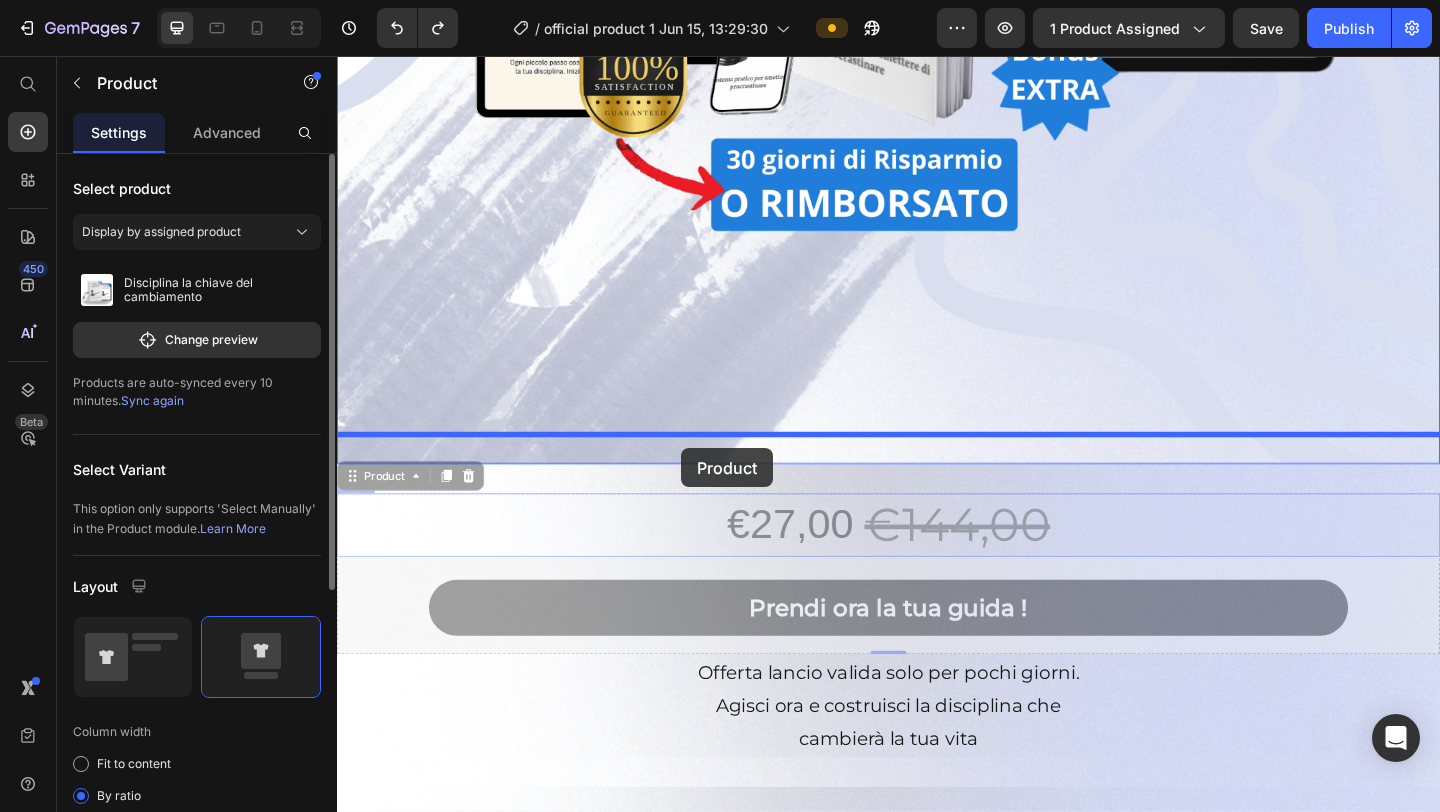 drag, startPoint x: 654, startPoint y: 619, endPoint x: 711, endPoint y: 483, distance: 147.46185 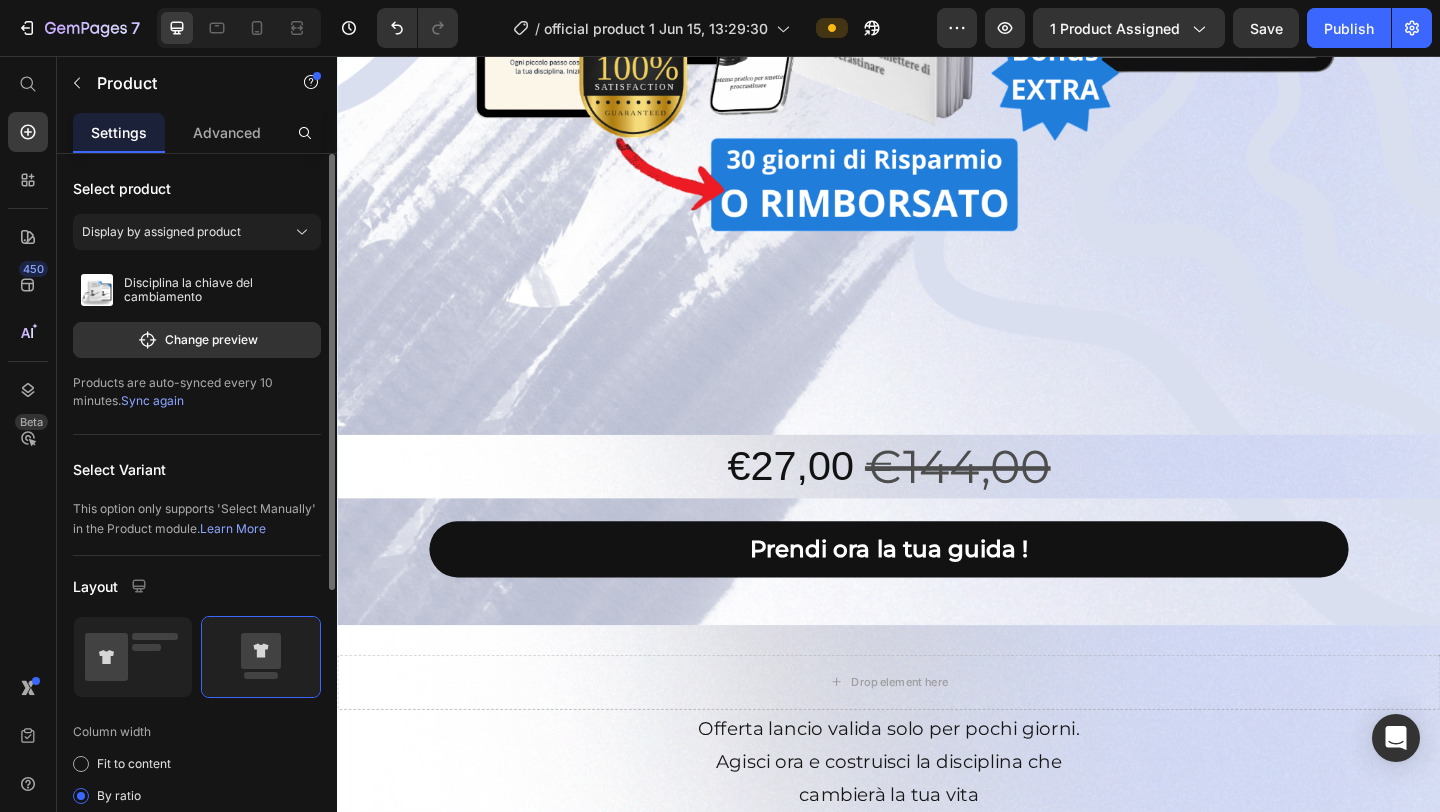click at bounding box center (937, -32) 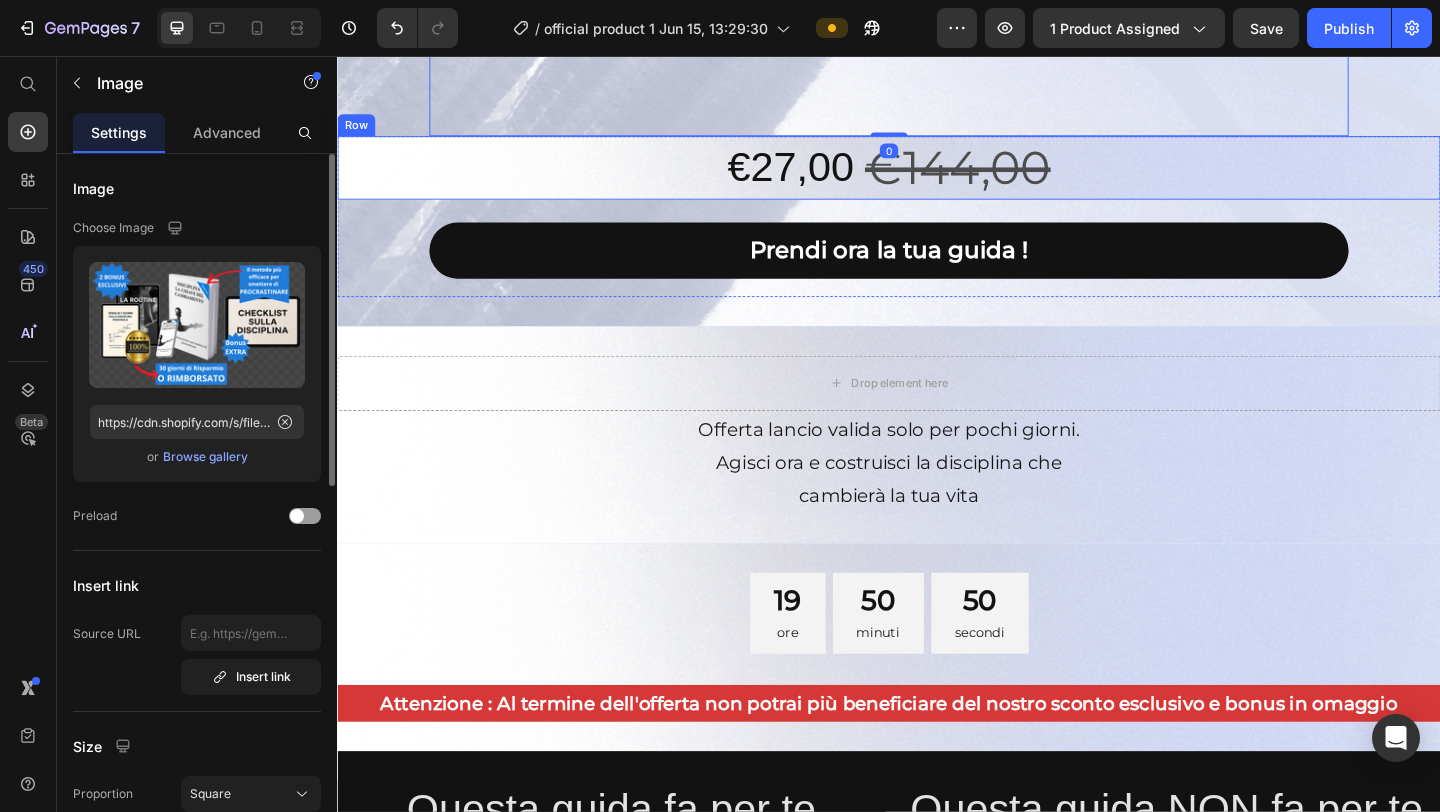 scroll, scrollTop: 1228, scrollLeft: 0, axis: vertical 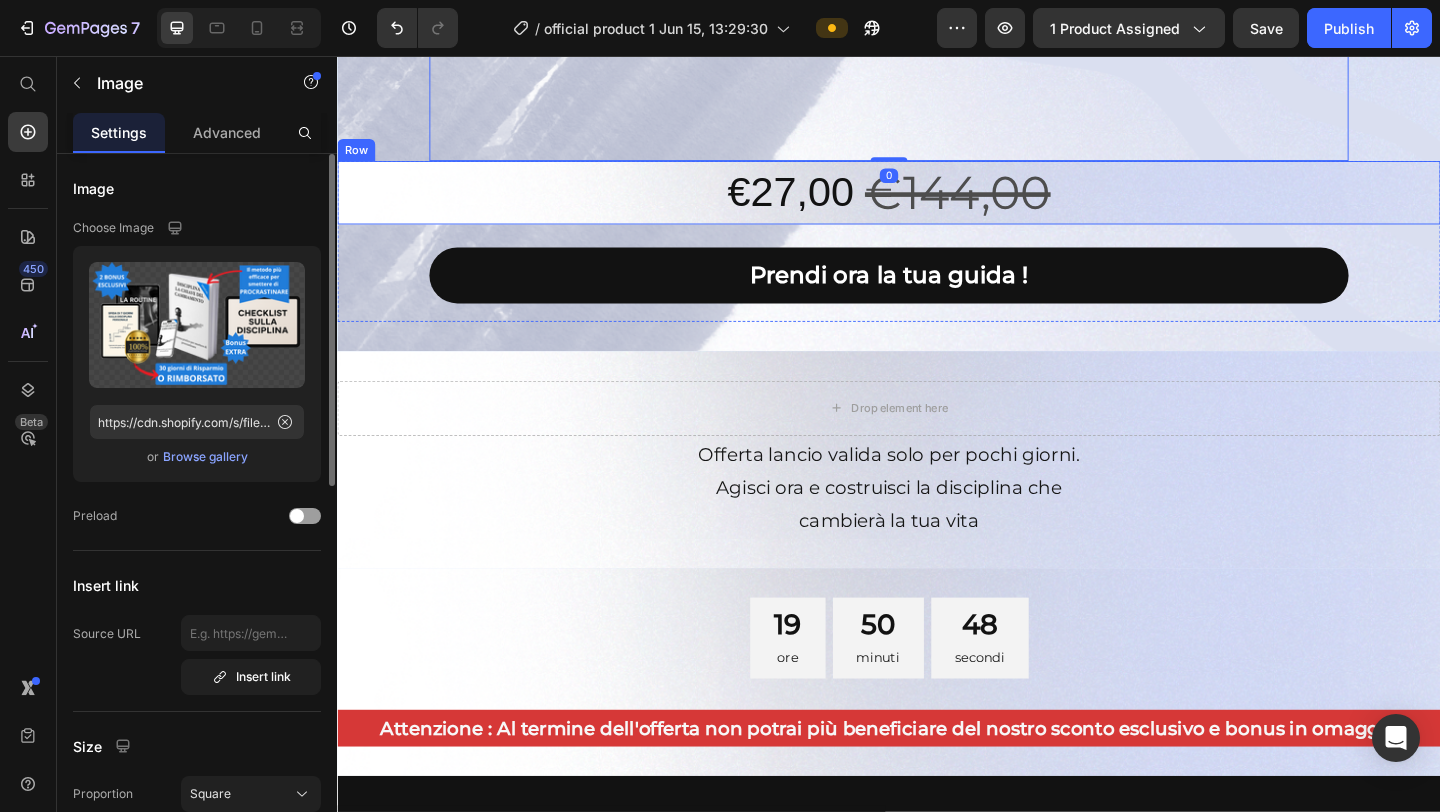 click on "Row" at bounding box center (357, 158) 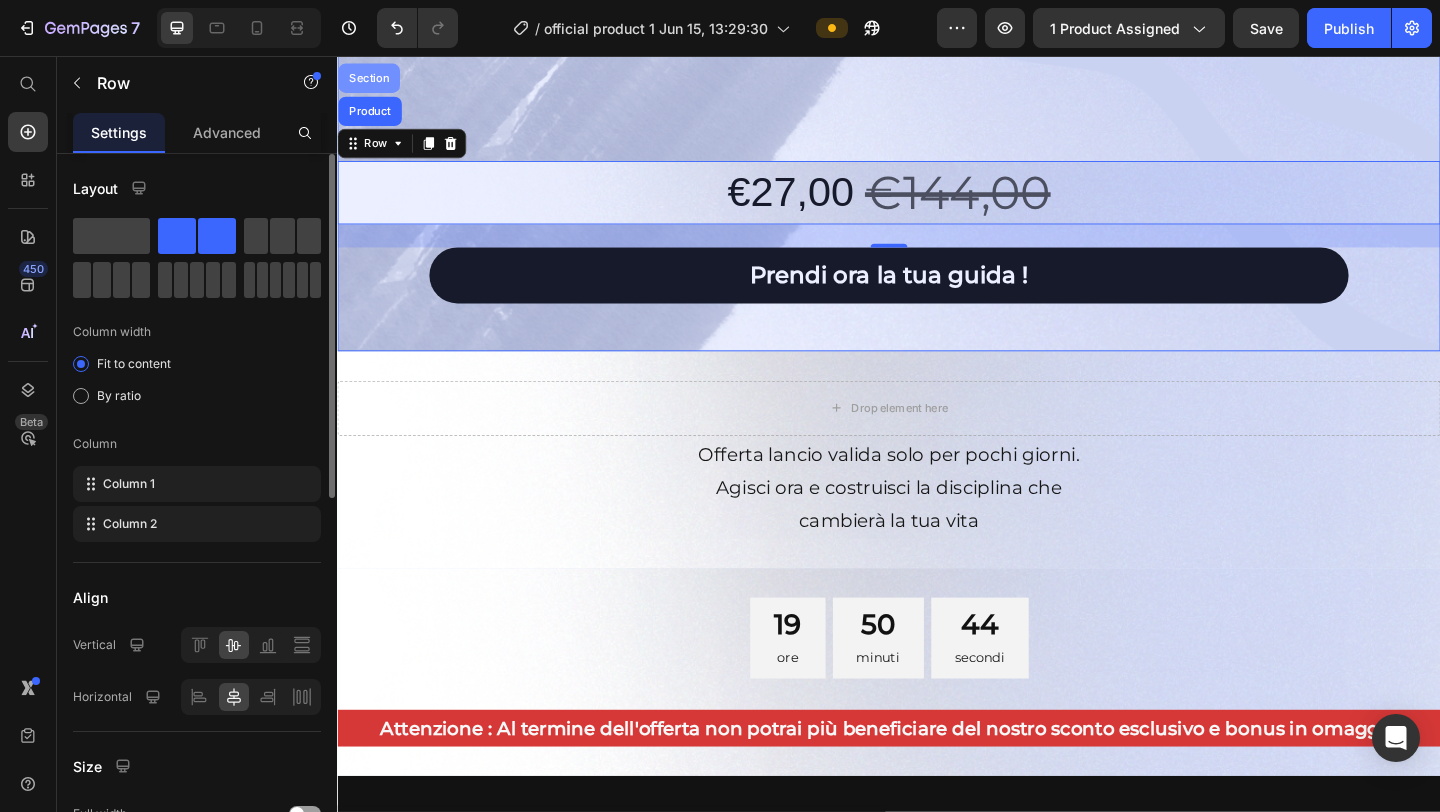 click on "Section" at bounding box center (371, 80) 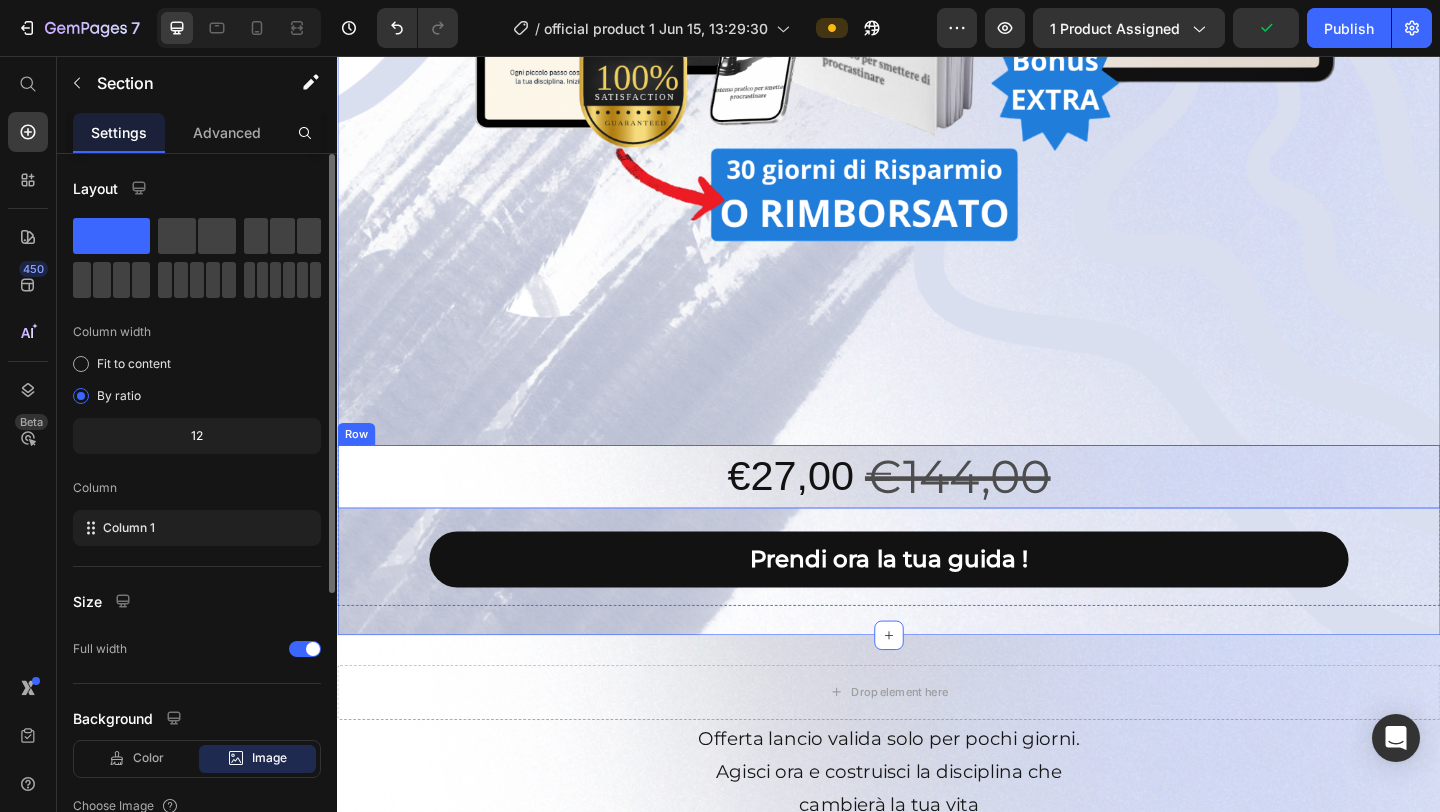 scroll, scrollTop: 1019, scrollLeft: 0, axis: vertical 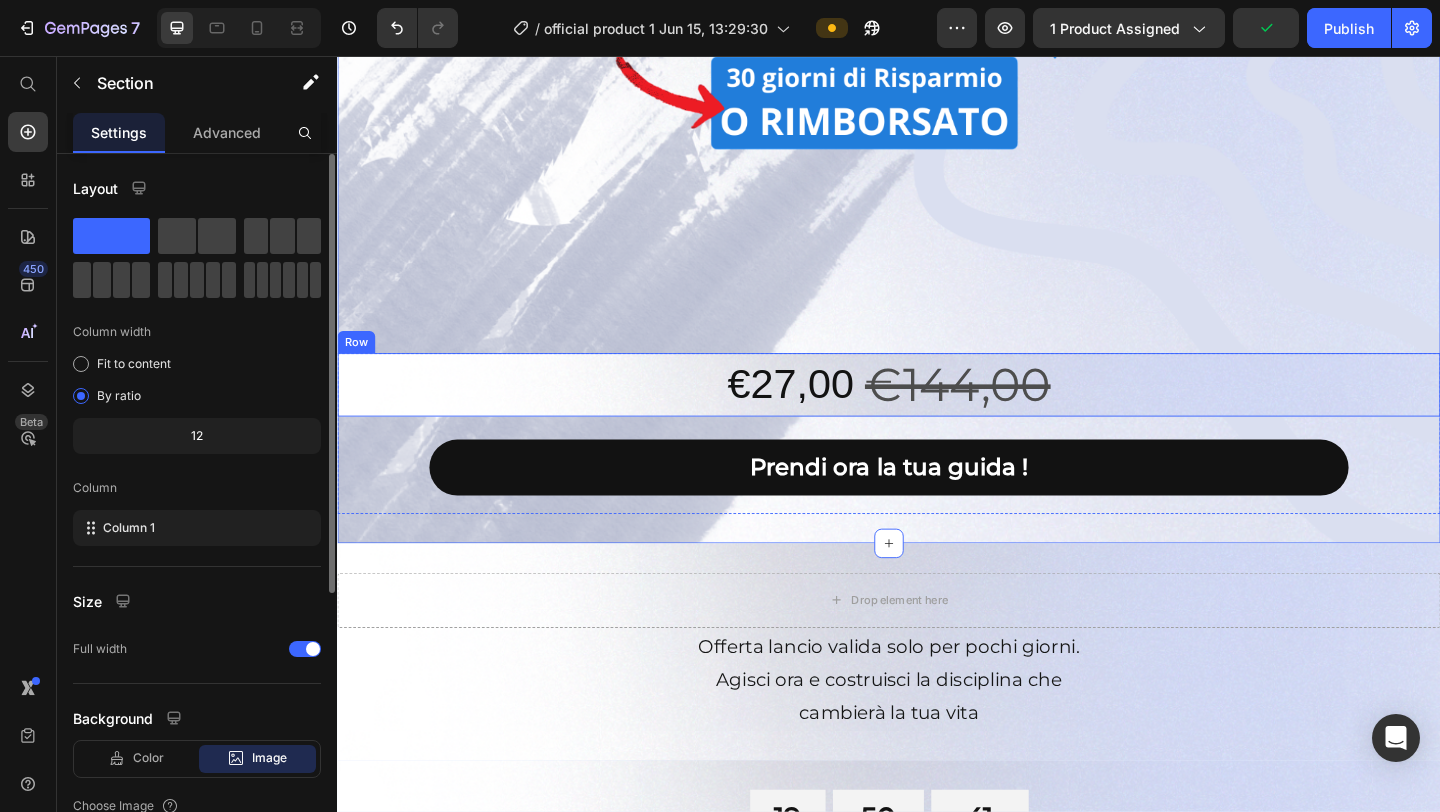 click at bounding box center [937, -121] 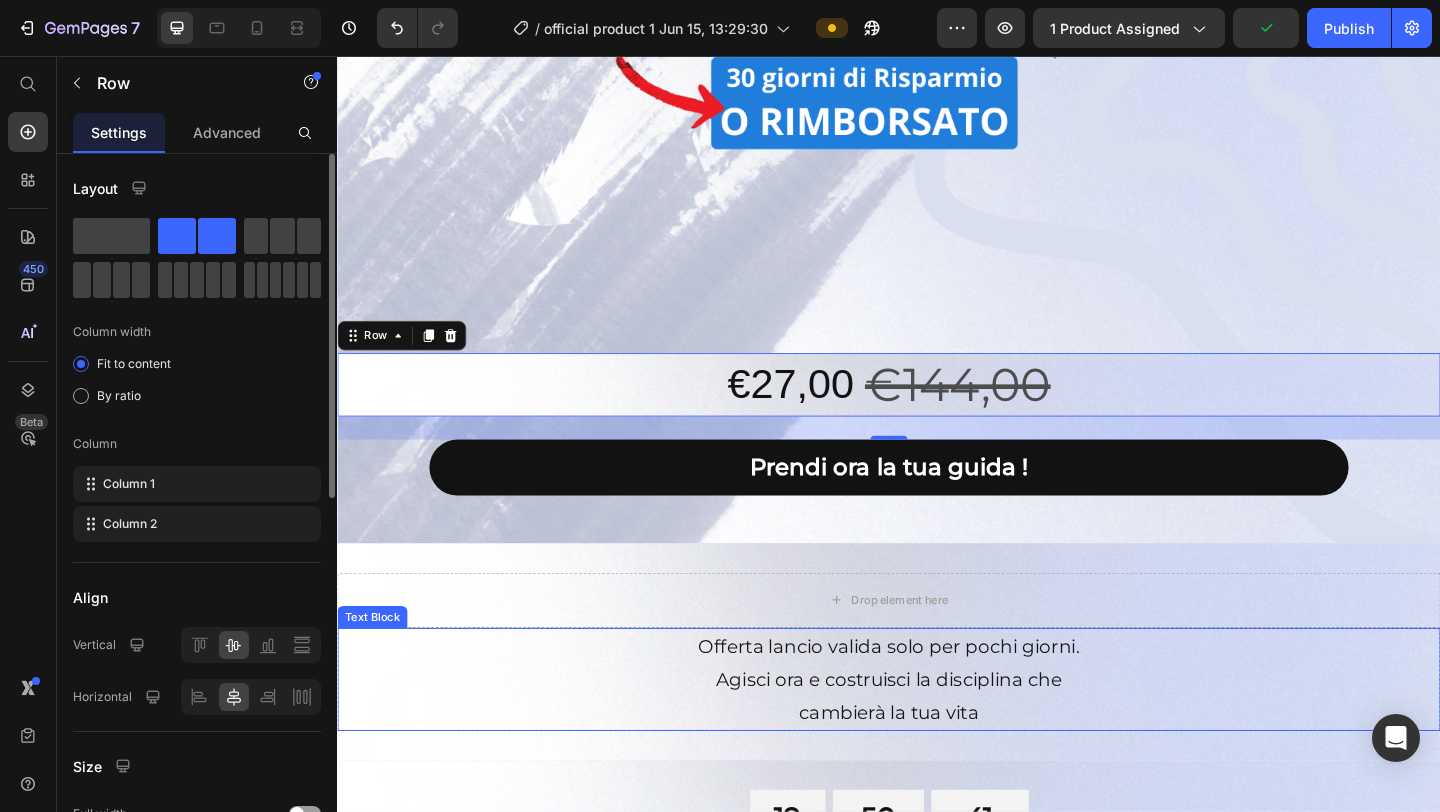 drag, startPoint x: 570, startPoint y: 316, endPoint x: 574, endPoint y: 347, distance: 31.257 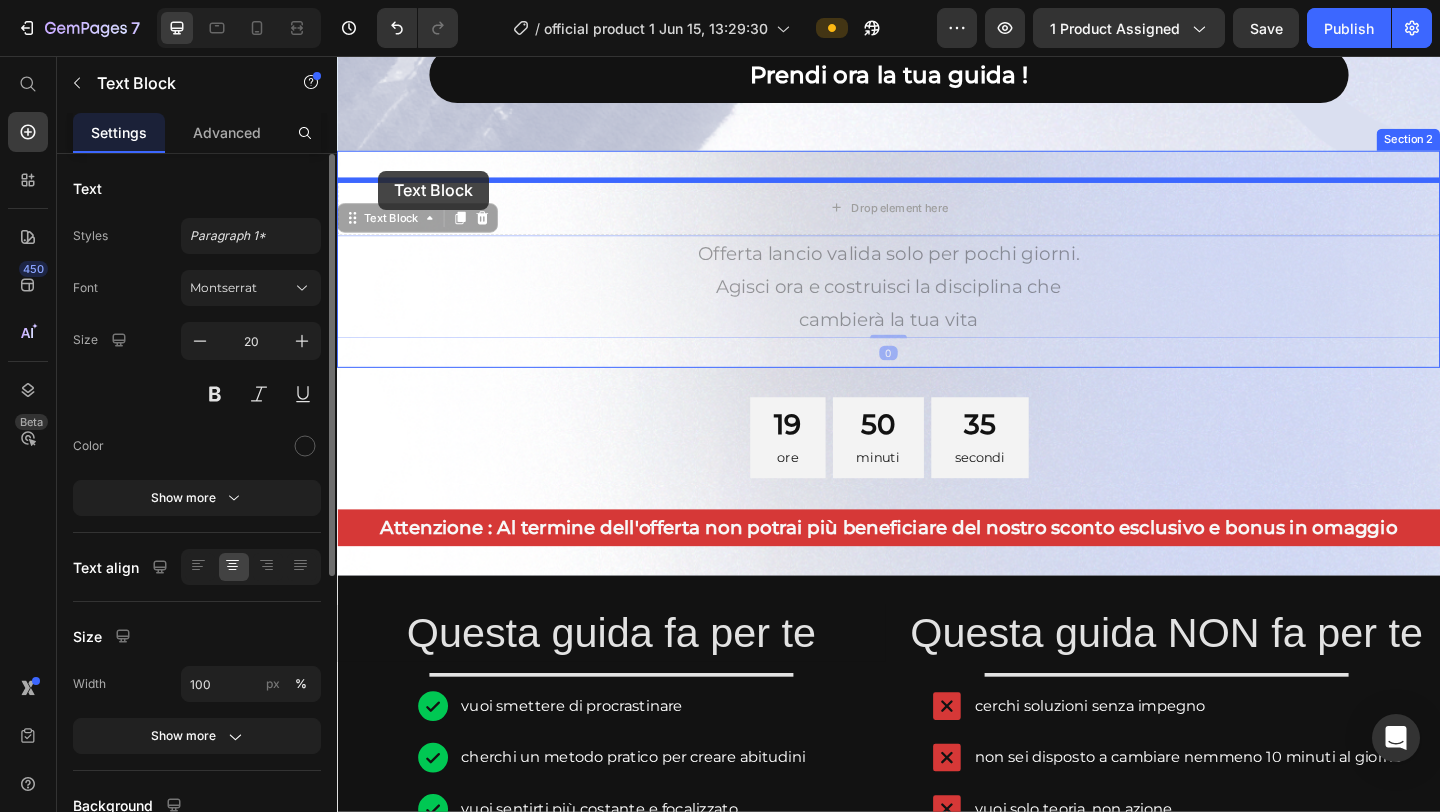 drag, startPoint x: 378, startPoint y: 242, endPoint x: 382, endPoint y: 181, distance: 61.13101 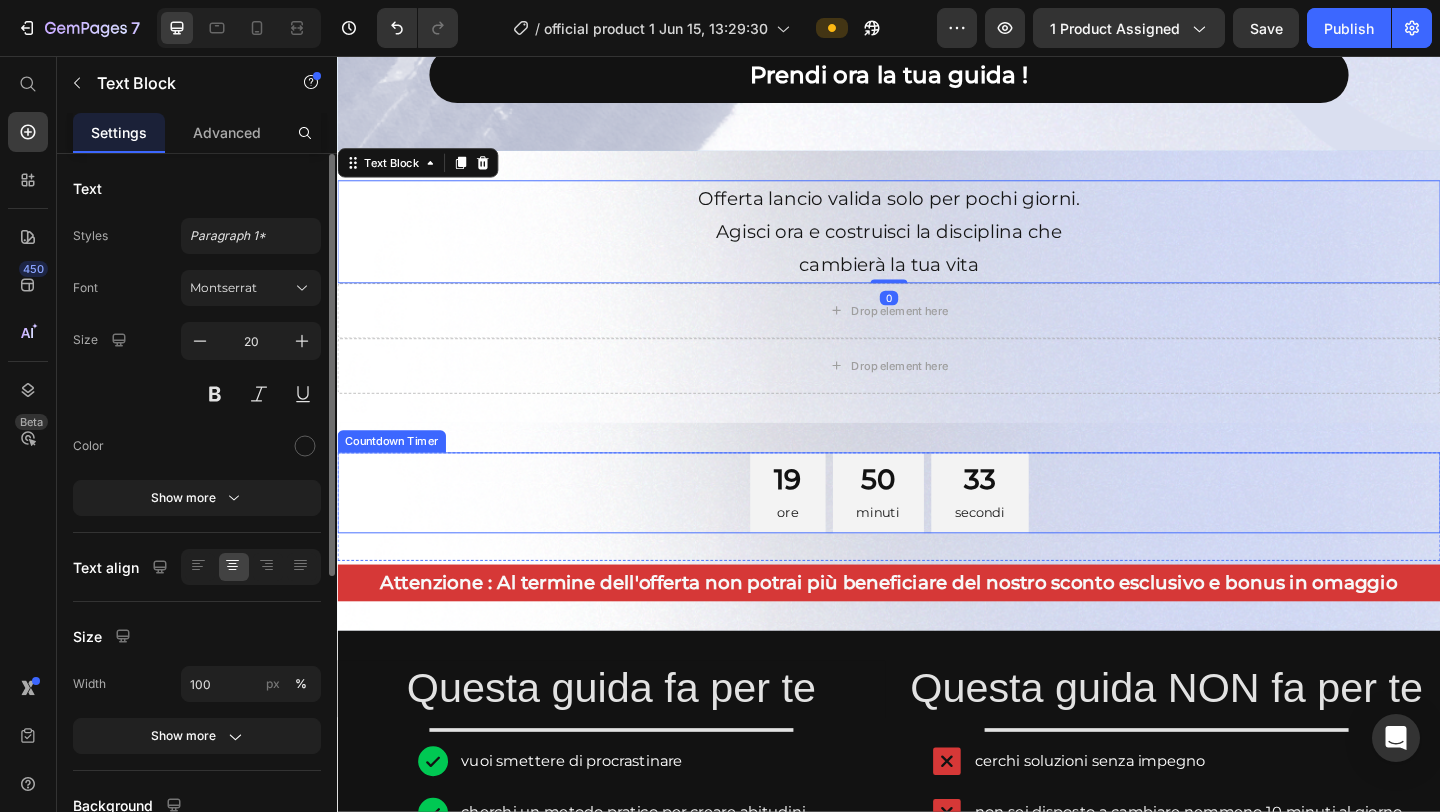 click on "19 ore 50 minuti 33 secondi" at bounding box center (937, 531) 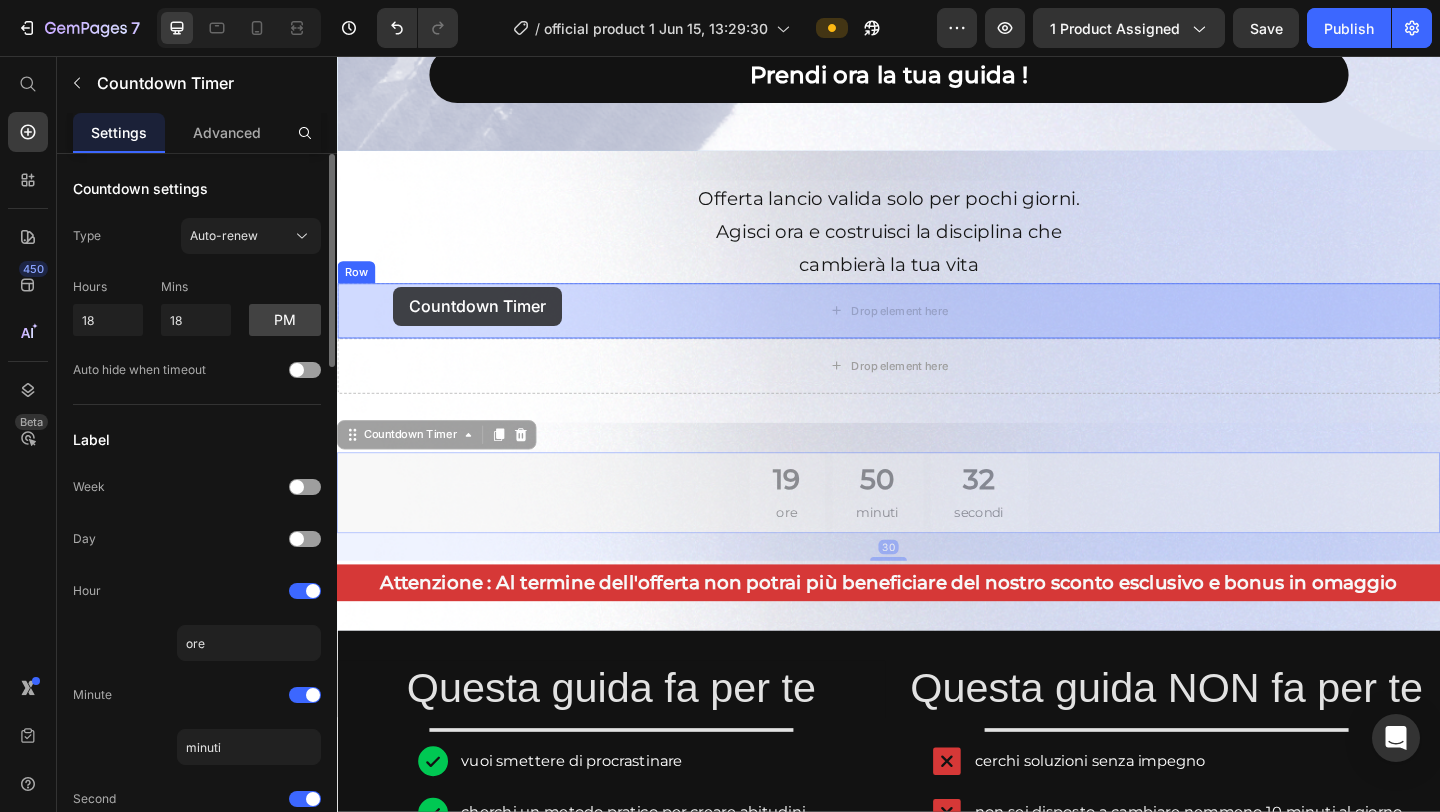 drag, startPoint x: 385, startPoint y: 463, endPoint x: 398, endPoint y: 307, distance: 156.54073 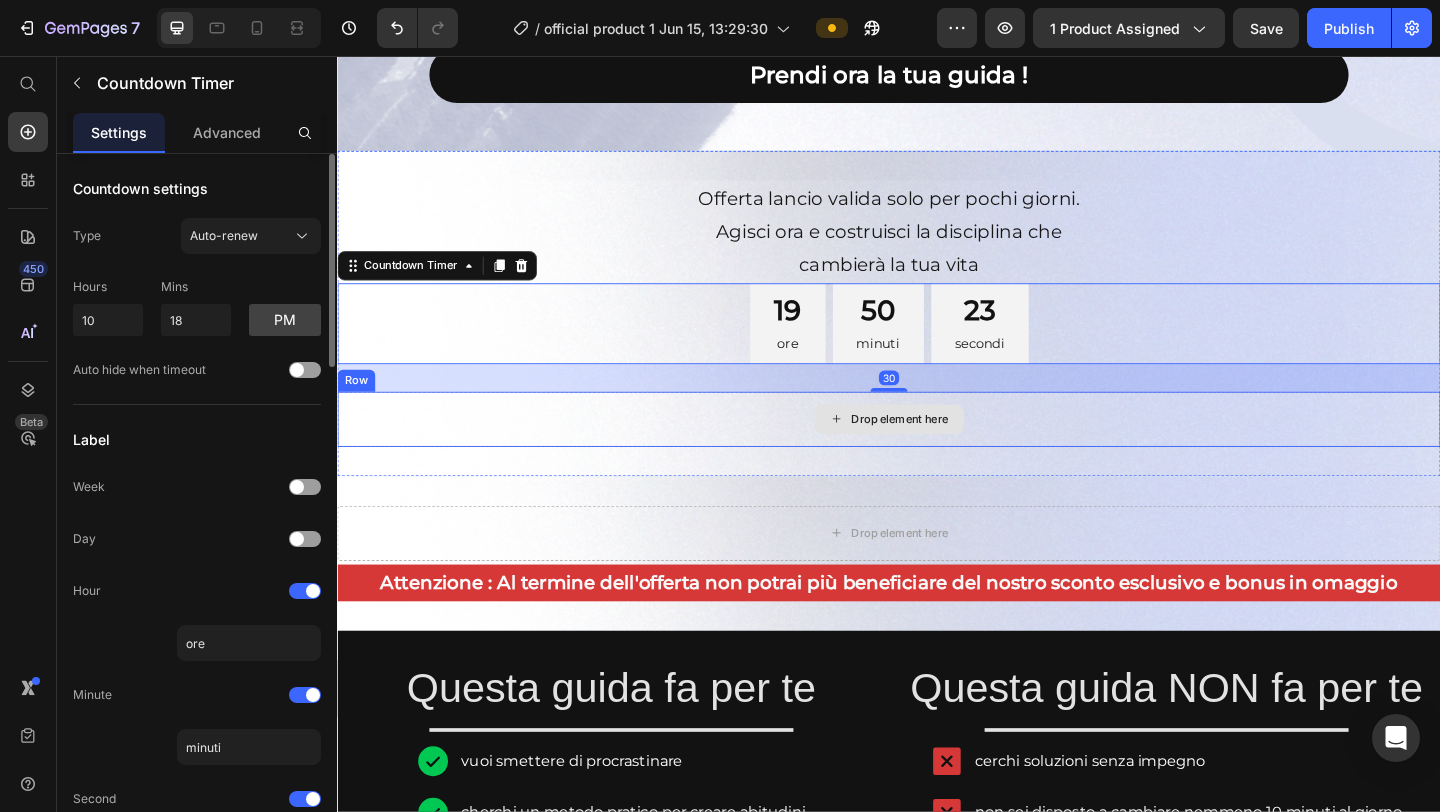 click on "Drop element here" at bounding box center [937, 451] 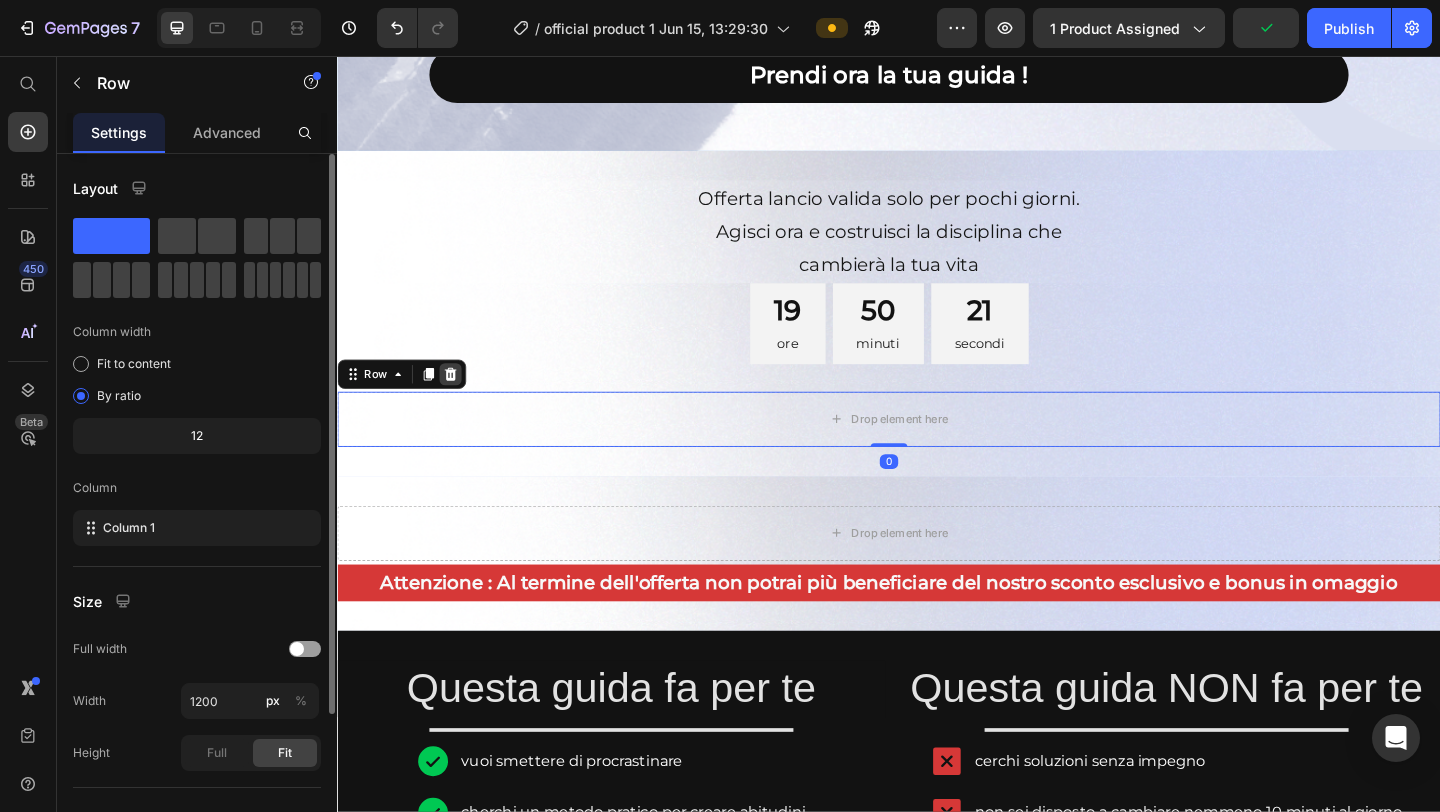 click 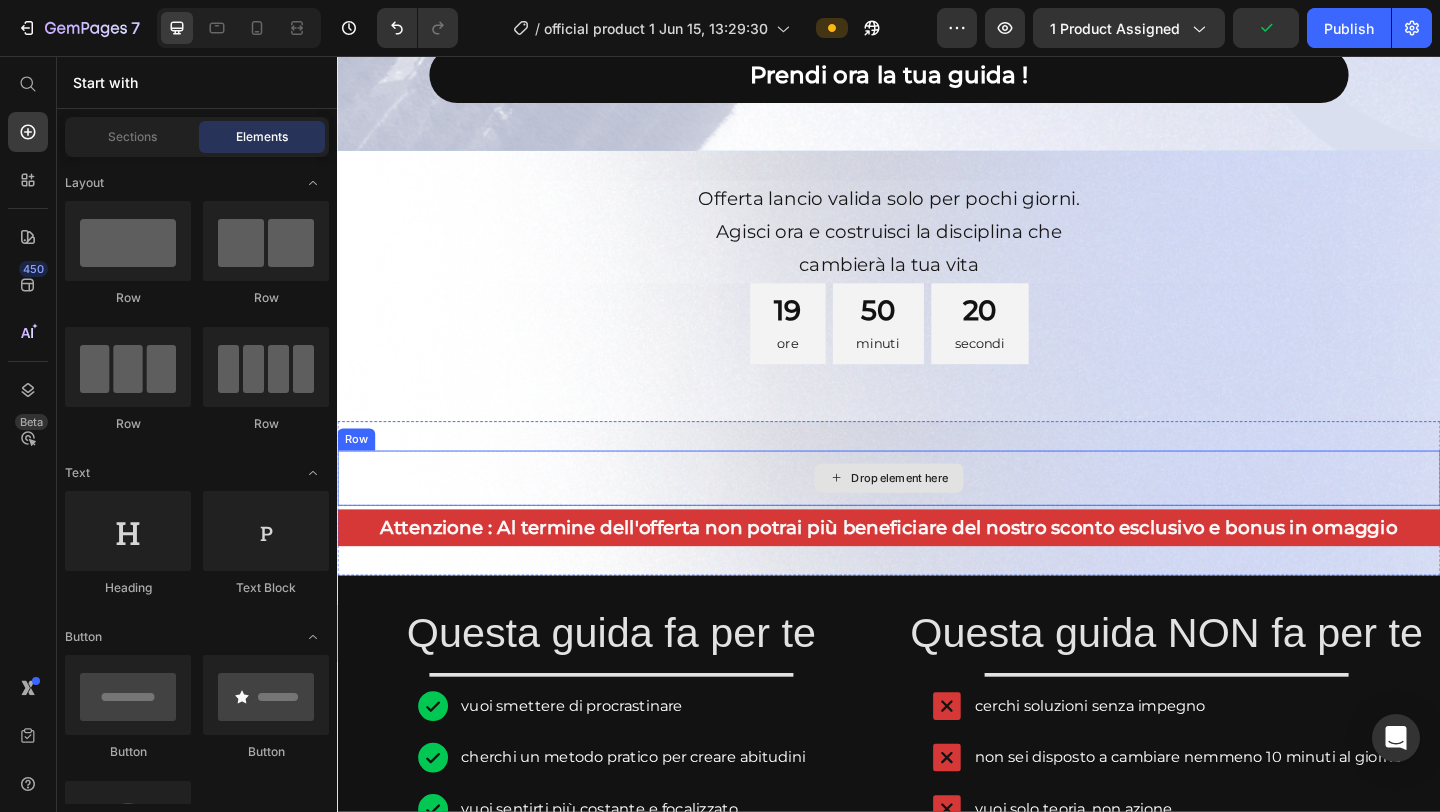 click on "Drop element here" at bounding box center [937, 515] 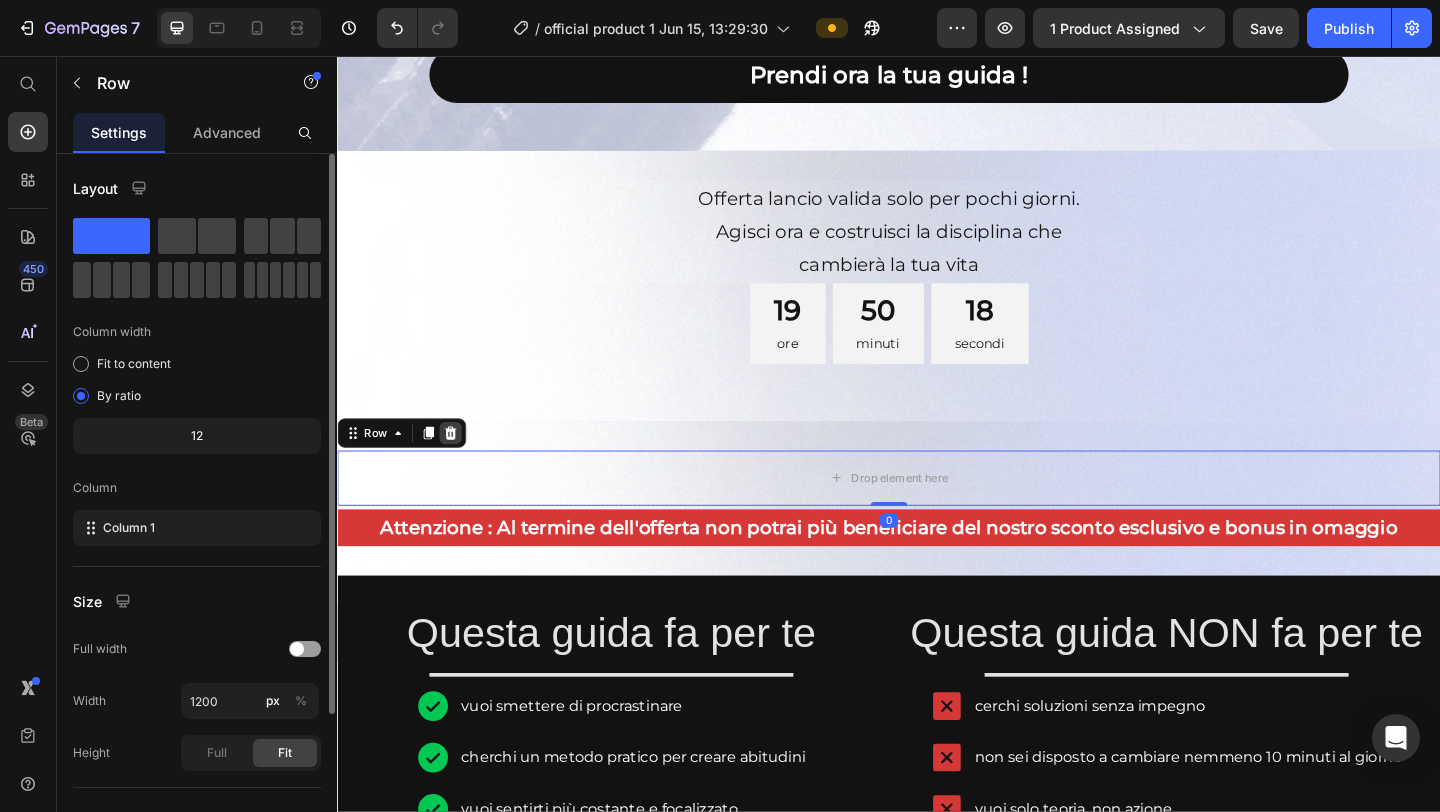 click 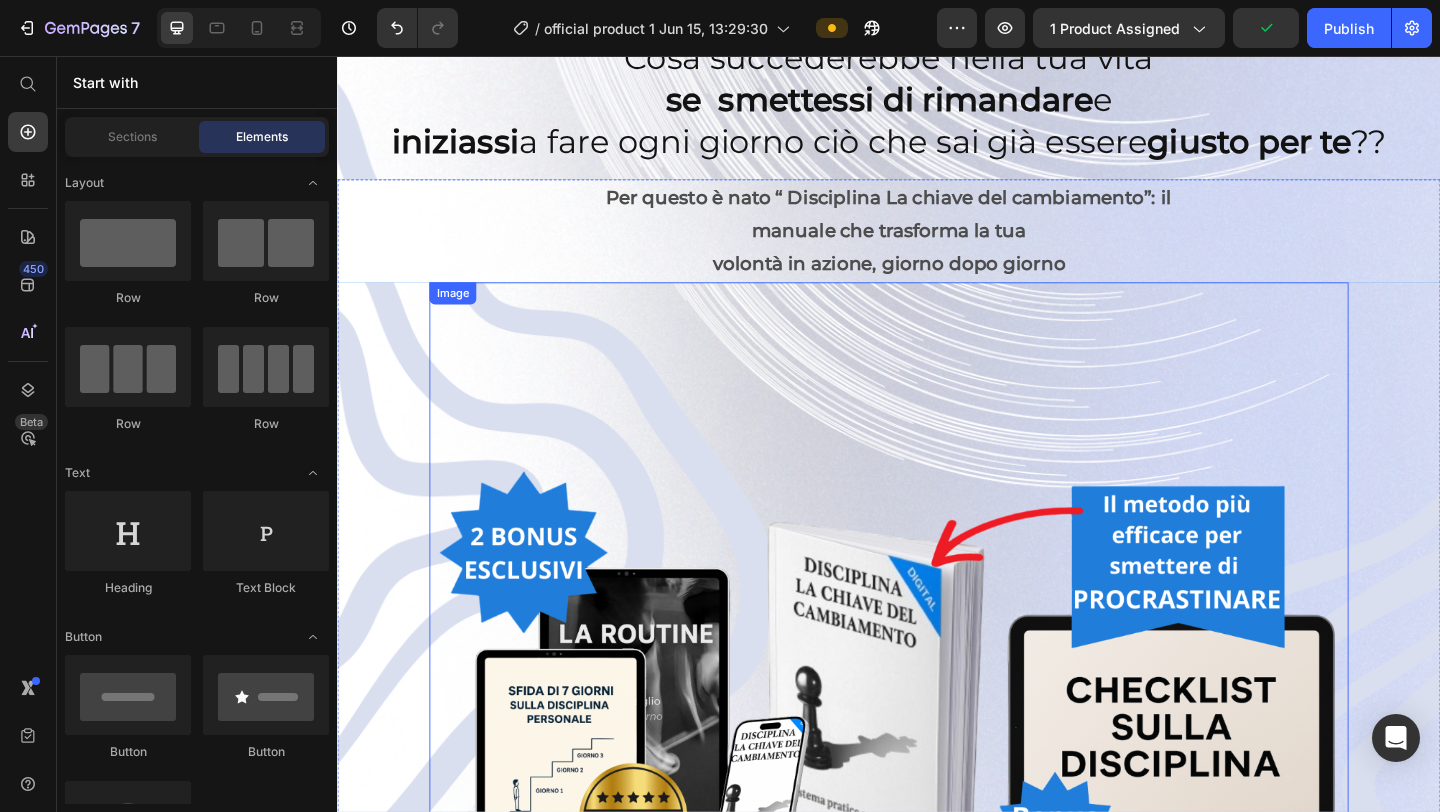 scroll, scrollTop: 0, scrollLeft: 0, axis: both 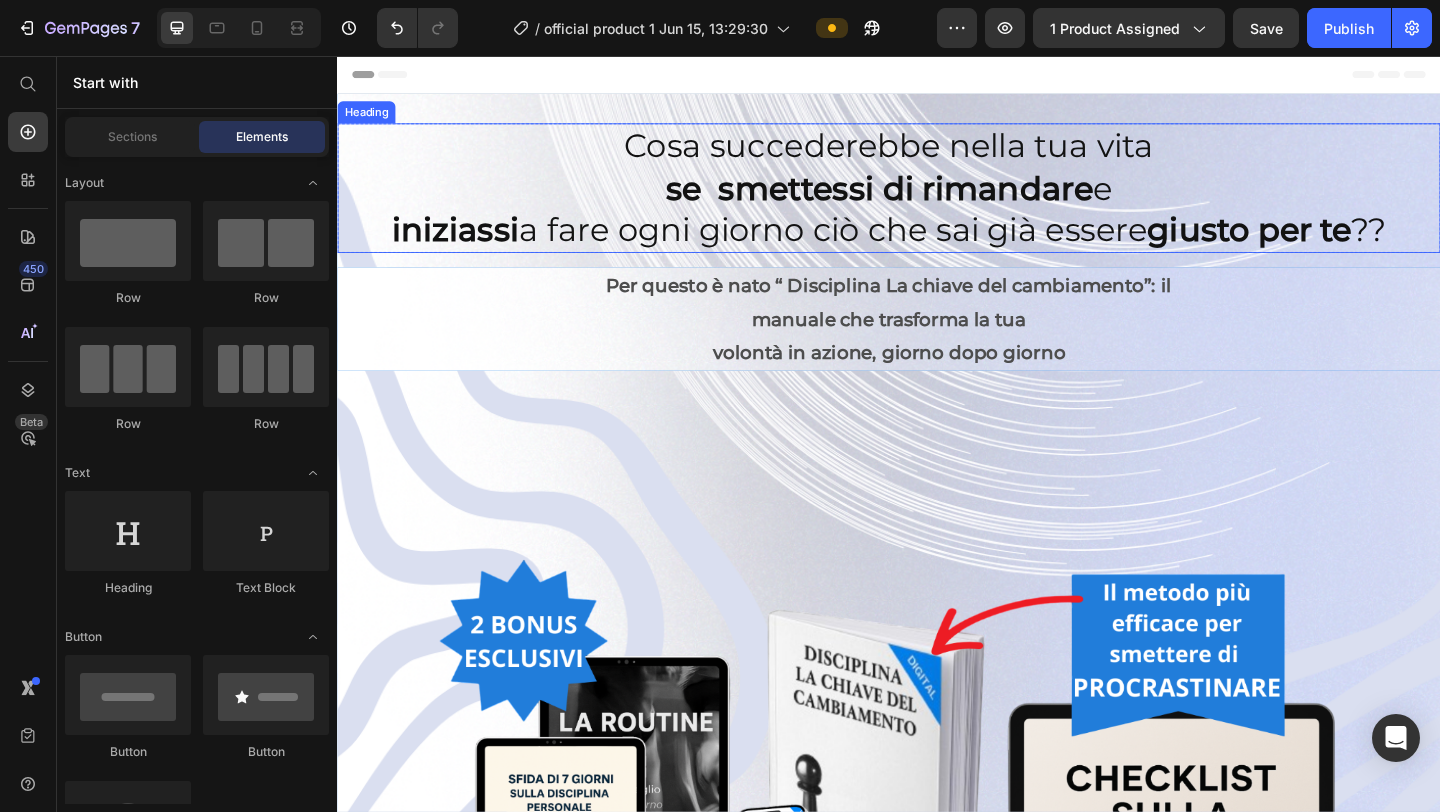 click on "Heading" at bounding box center [368, 117] 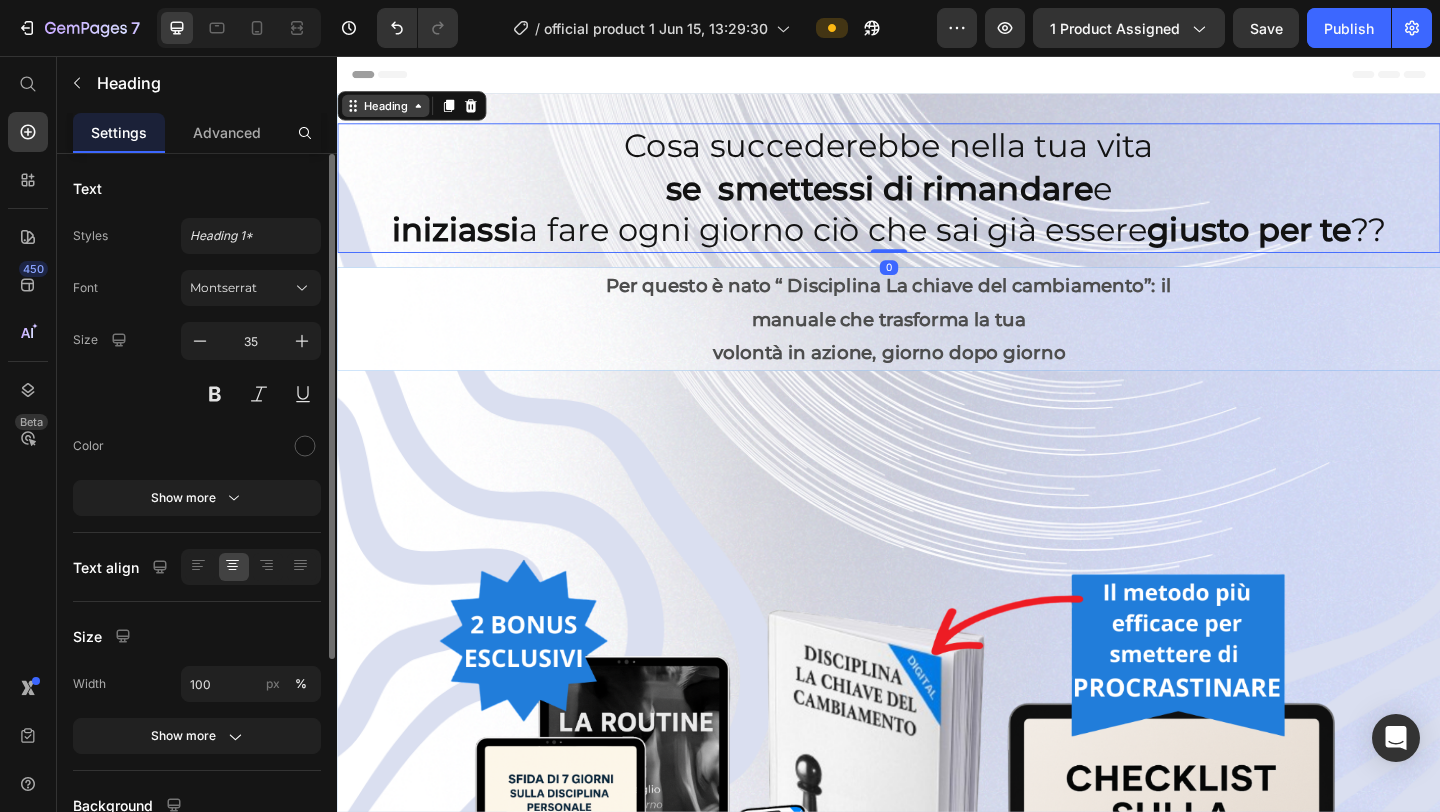 click on "Heading" at bounding box center [389, 110] 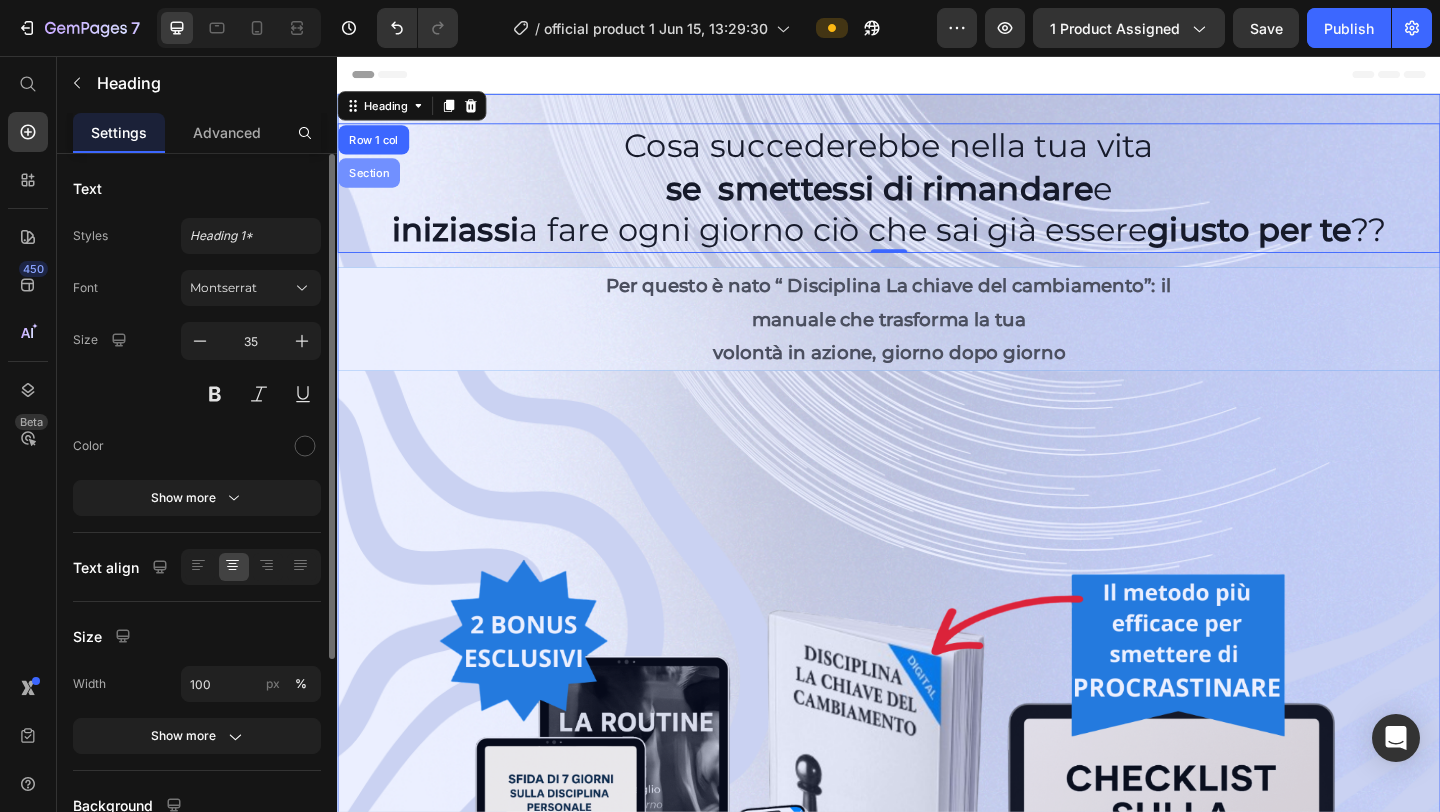 click on "Section" at bounding box center (371, 183) 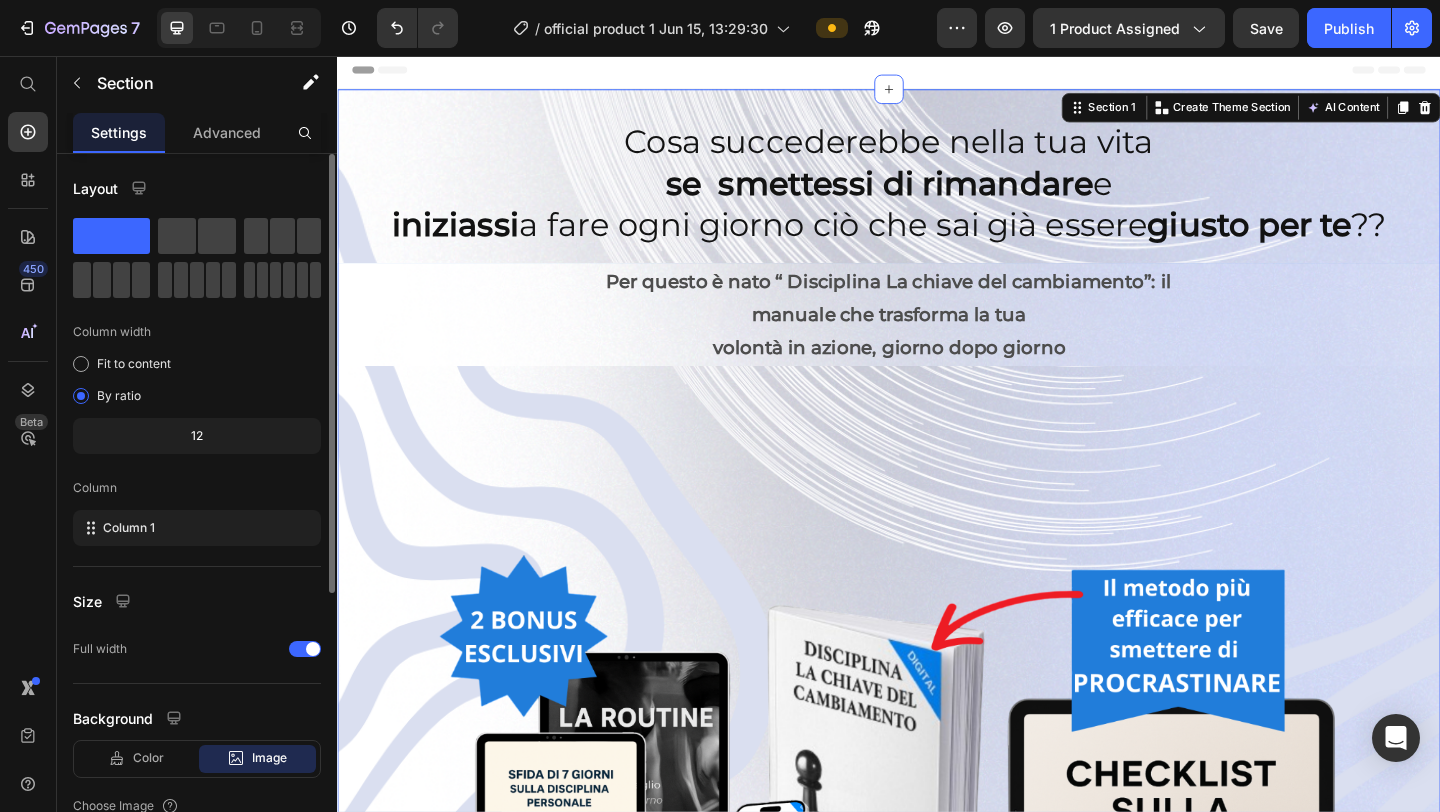 scroll, scrollTop: 9, scrollLeft: 0, axis: vertical 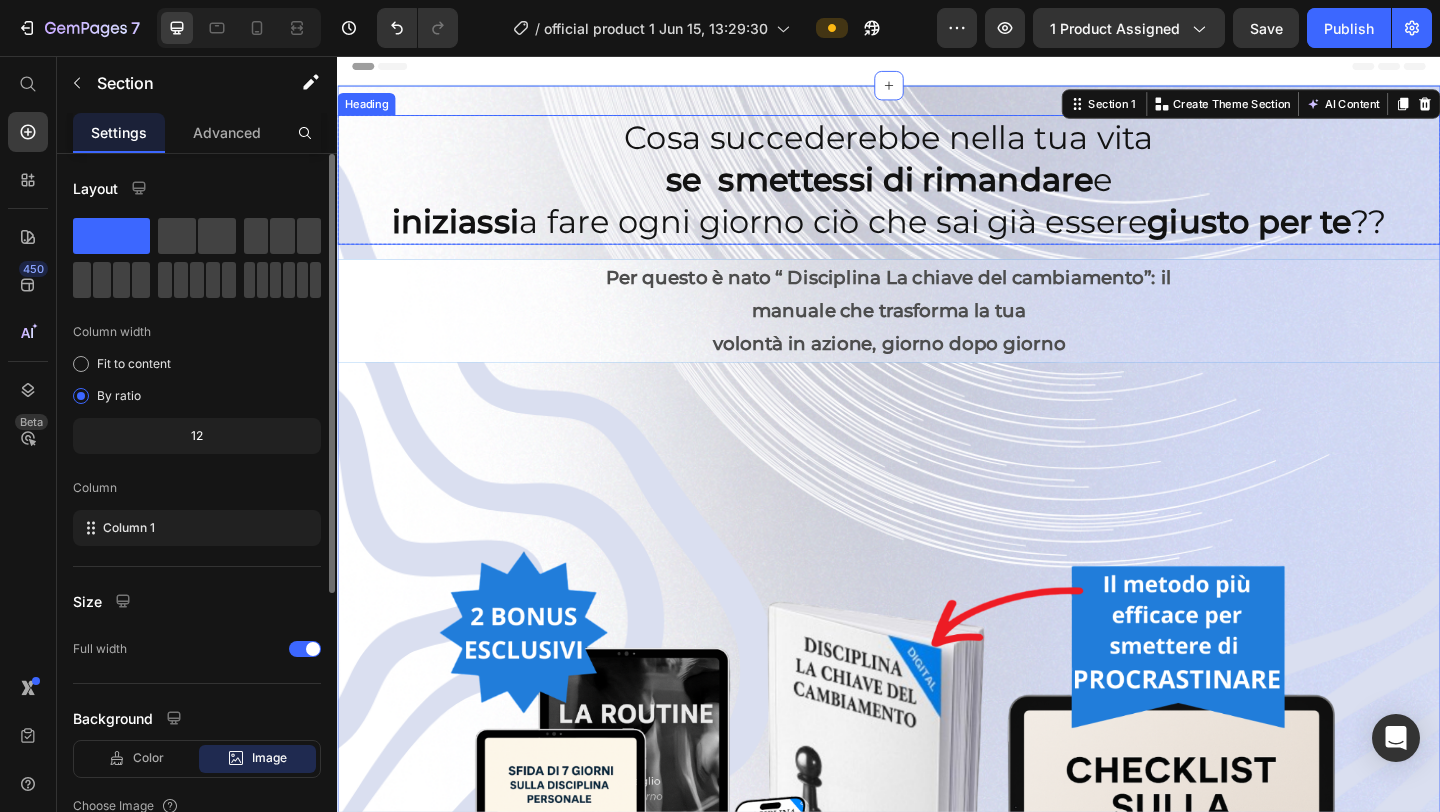 click on "Cosa succederebbe nella tua vita se  smettessi di rimandare  e iniziassi  a fare ogni giorno ciò che sai già essere  giusto per te ?? Heading Row Per questo è nato “ Disciplina La chiave del cambiamento”: il manuale che trasforma la tua volontà in azione, giorno dopo giorno Text Block Image Row €27,00 Product Price €144,00 Product Price Row Prendi ora la tua guida ! Add to Cart Product Section 1   You can create reusable sections Create Theme Section AI Content Write with GemAI What would you like to describe here? Tone and Voice Persuasive Product Disciplina la chiave del cambiamento Show more Generate" at bounding box center [937, 842] 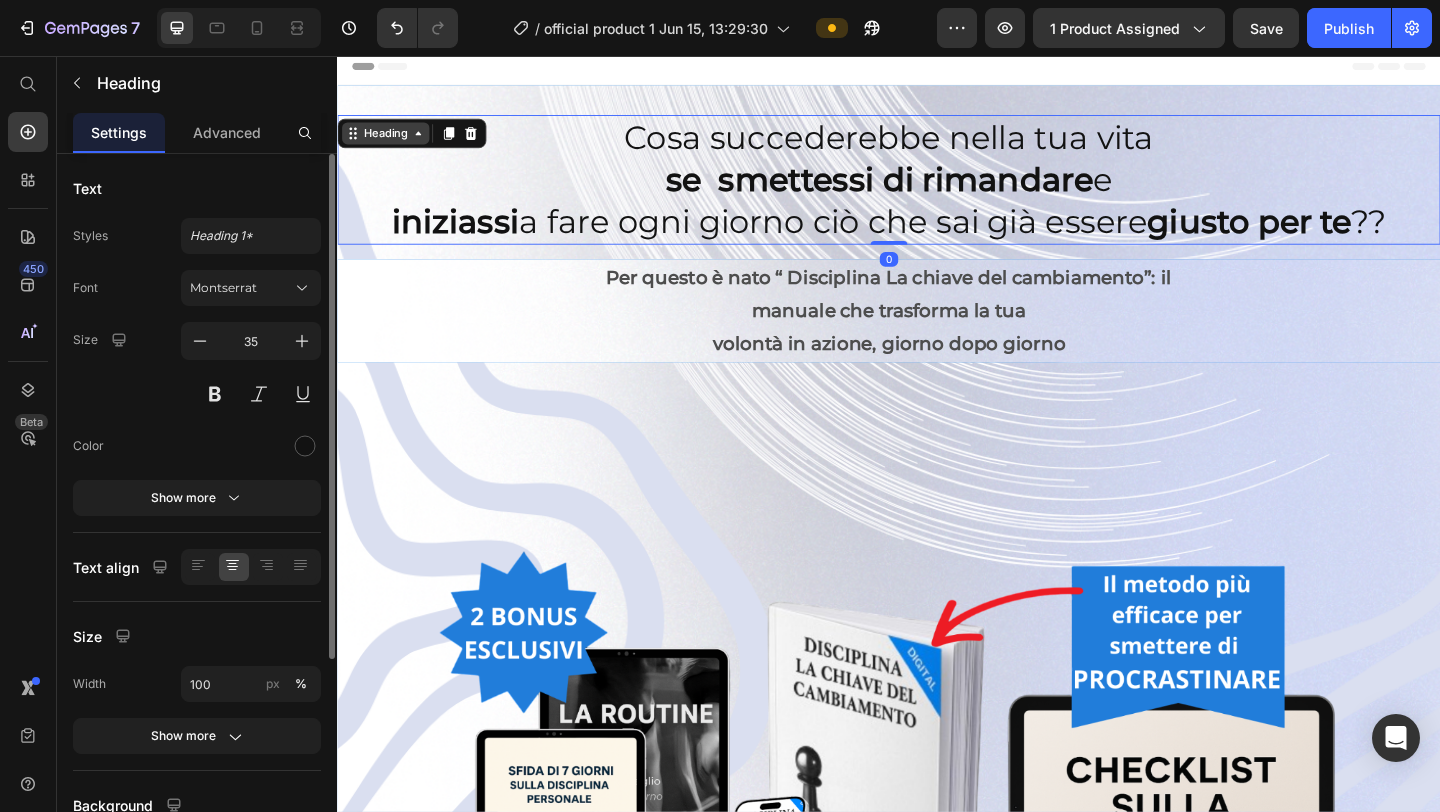 click on "Heading" at bounding box center [389, 140] 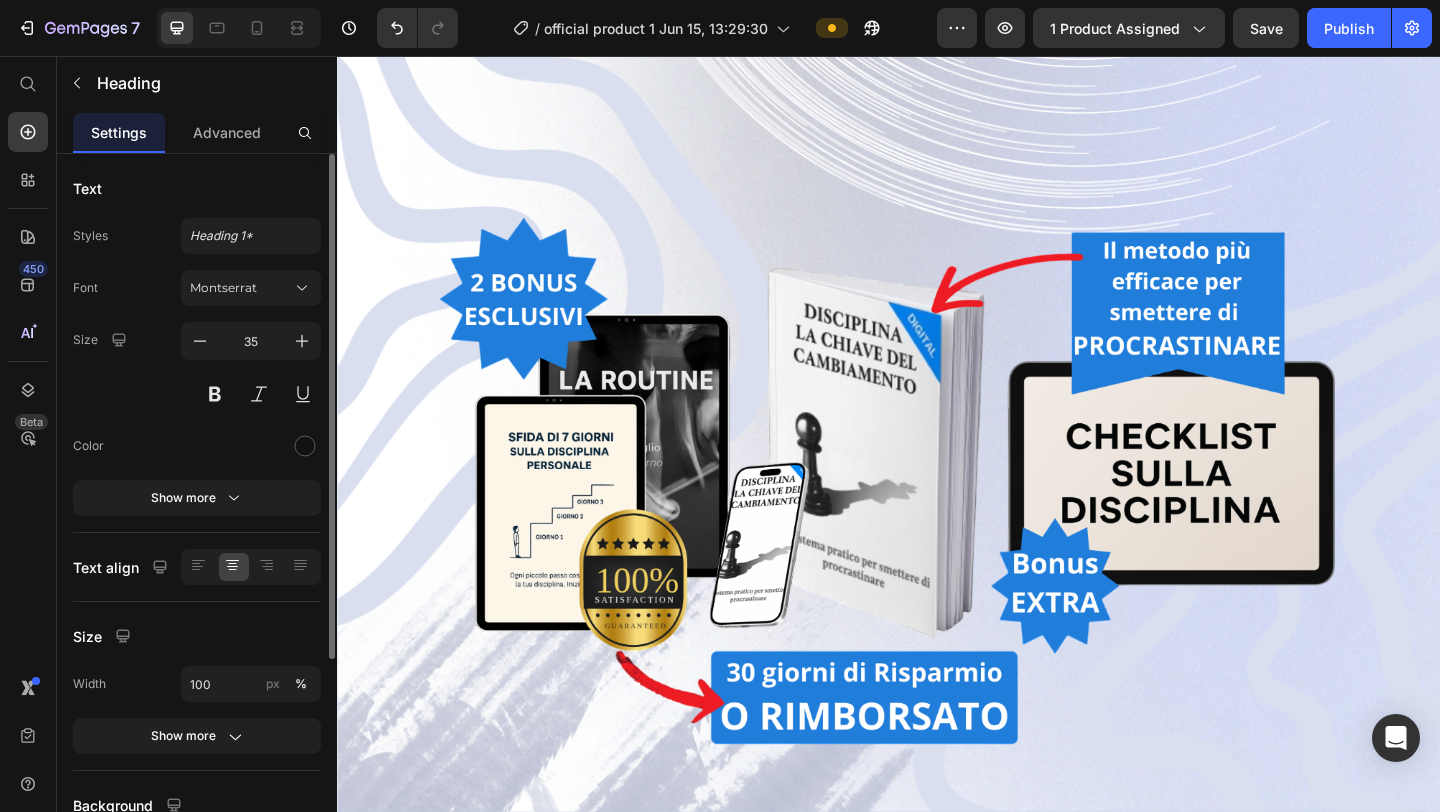 scroll, scrollTop: 844, scrollLeft: 0, axis: vertical 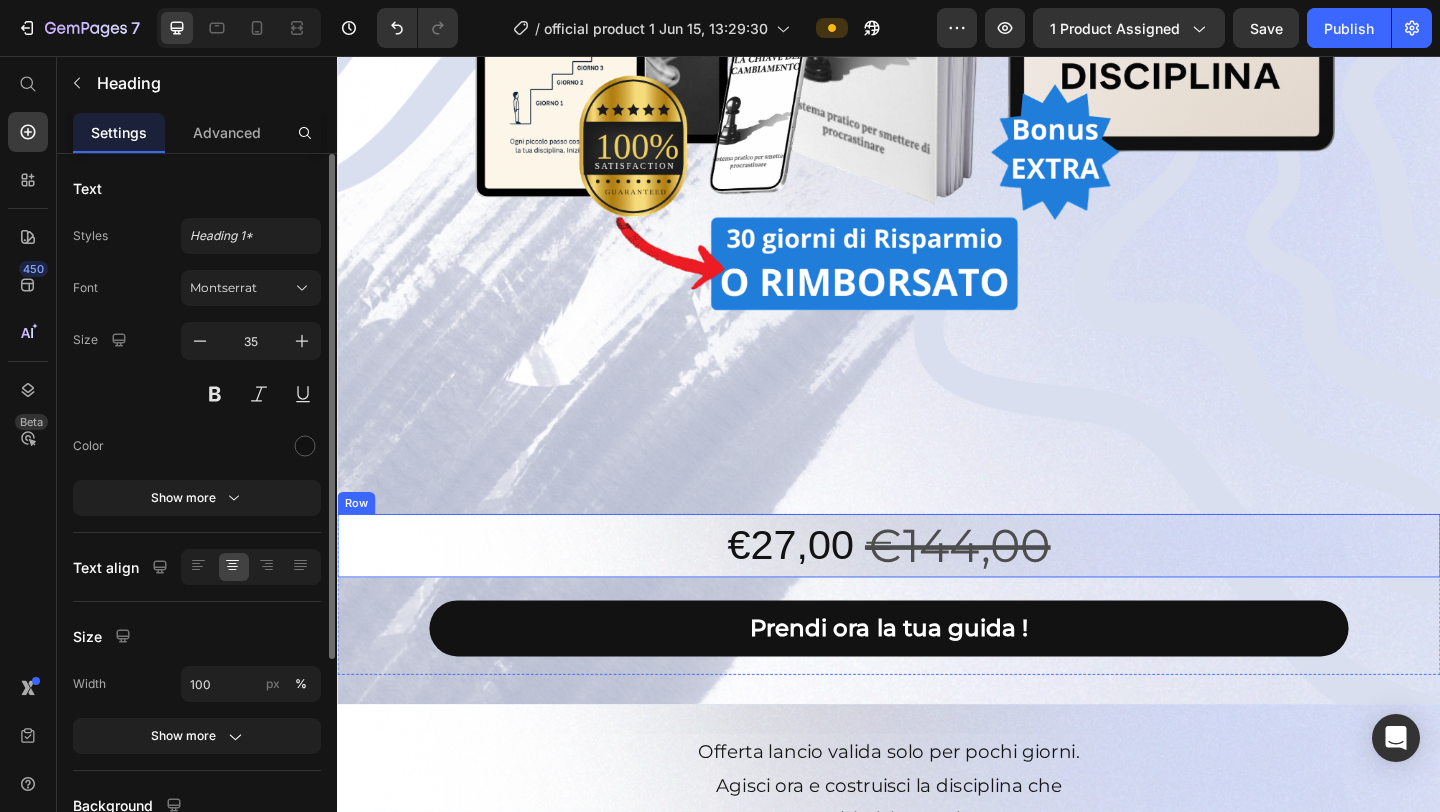 click on "€27,00 Product Price €144,00 Product Price Row" at bounding box center [937, 588] 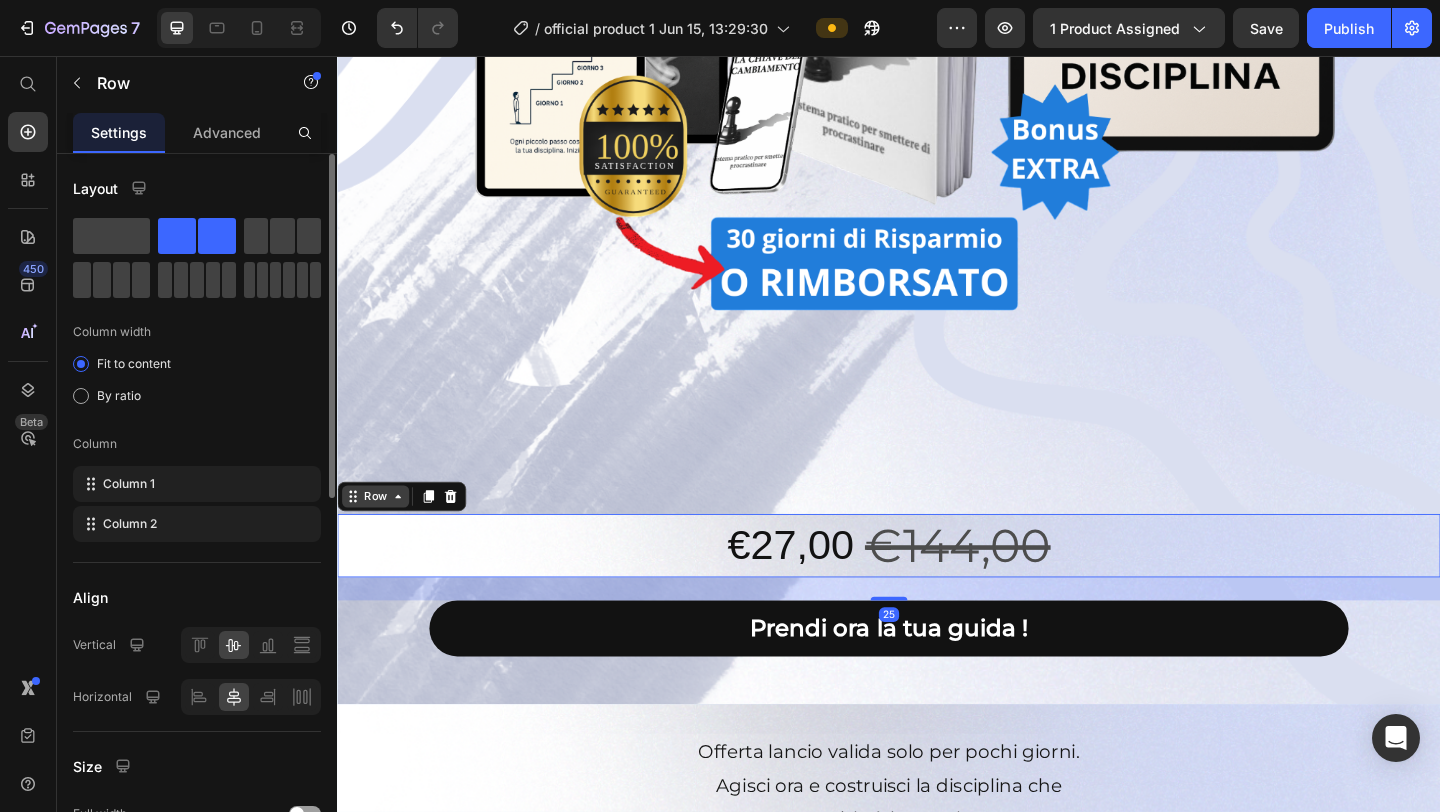 click on "Row" at bounding box center (378, 535) 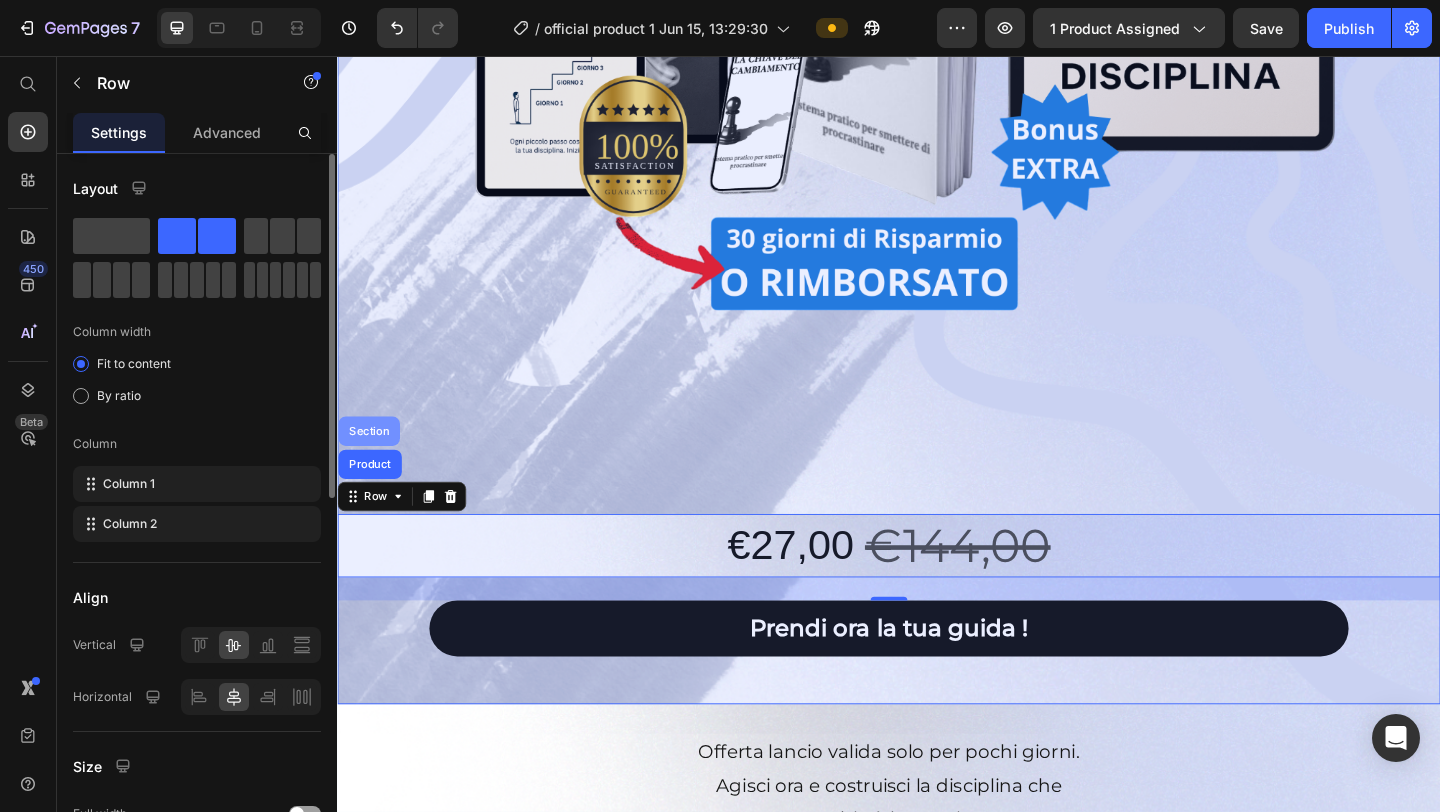 click on "Section" at bounding box center (371, 464) 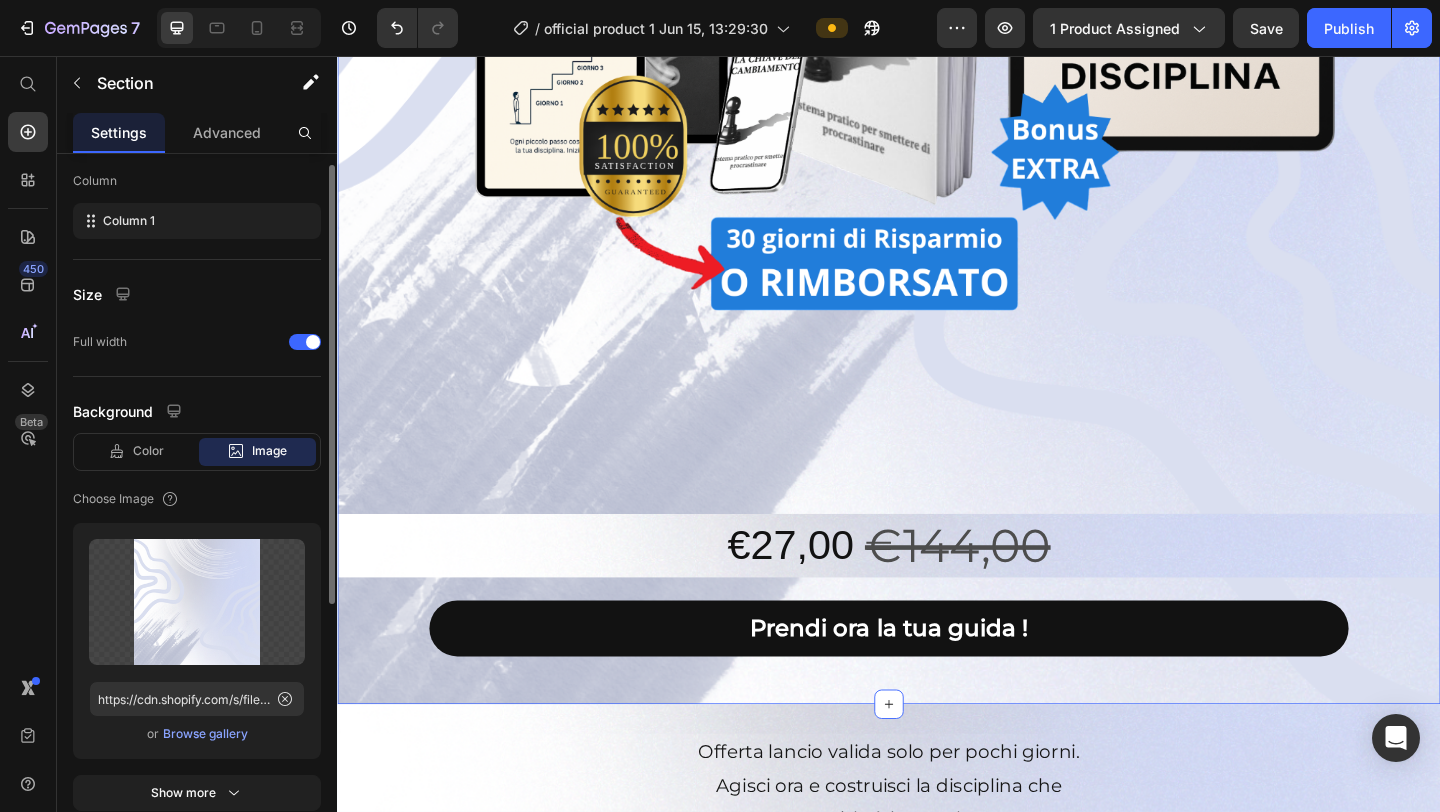 scroll, scrollTop: 344, scrollLeft: 0, axis: vertical 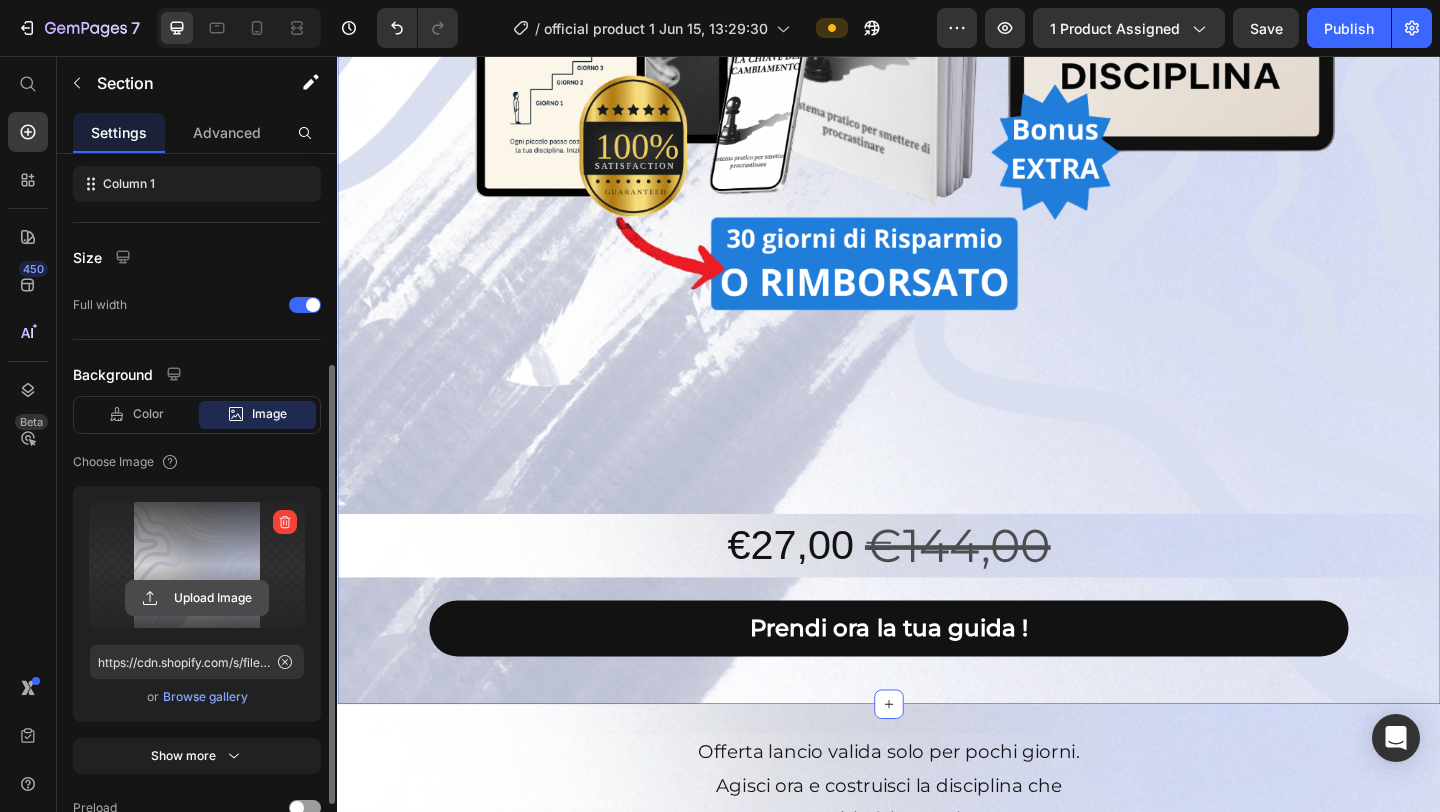 click 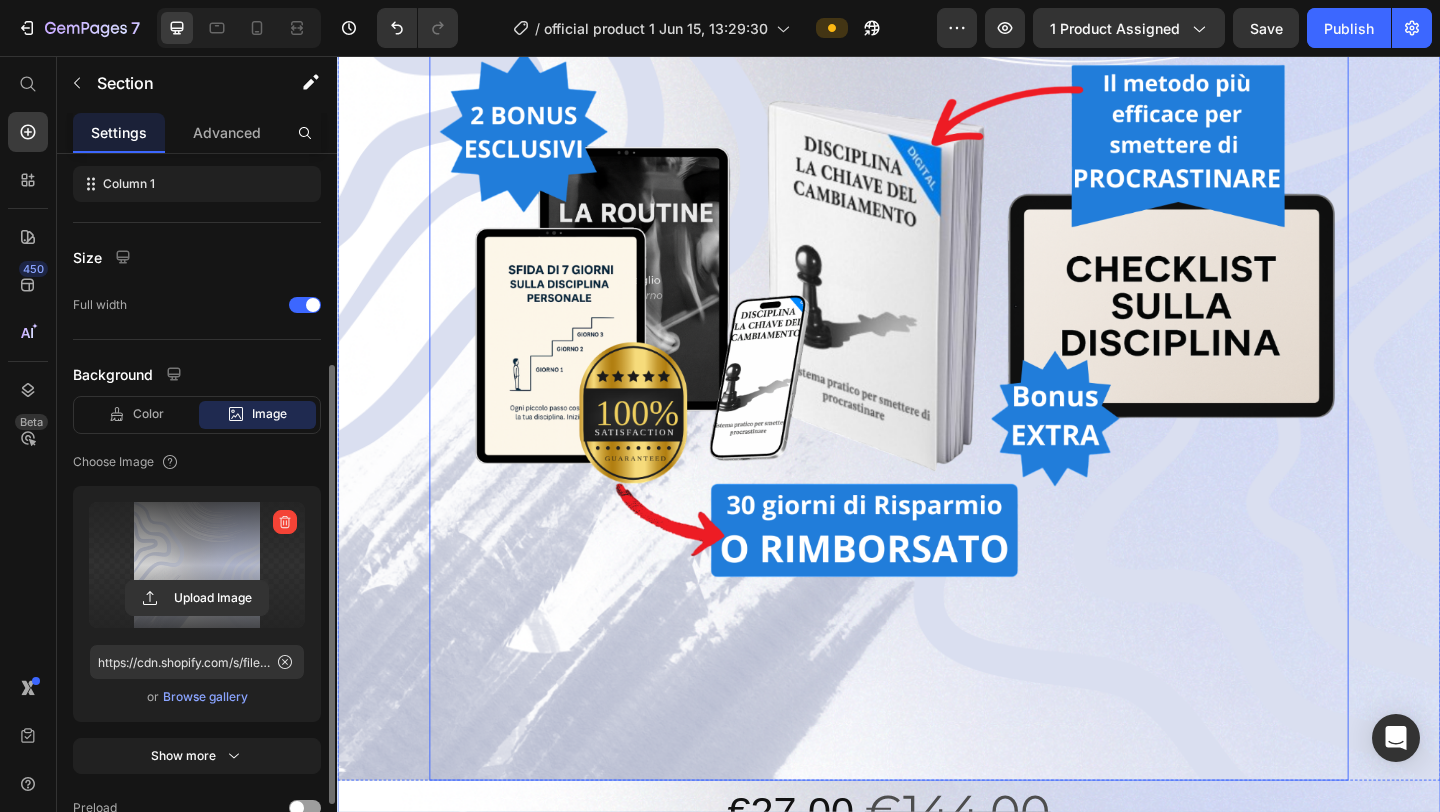 scroll, scrollTop: 684, scrollLeft: 0, axis: vertical 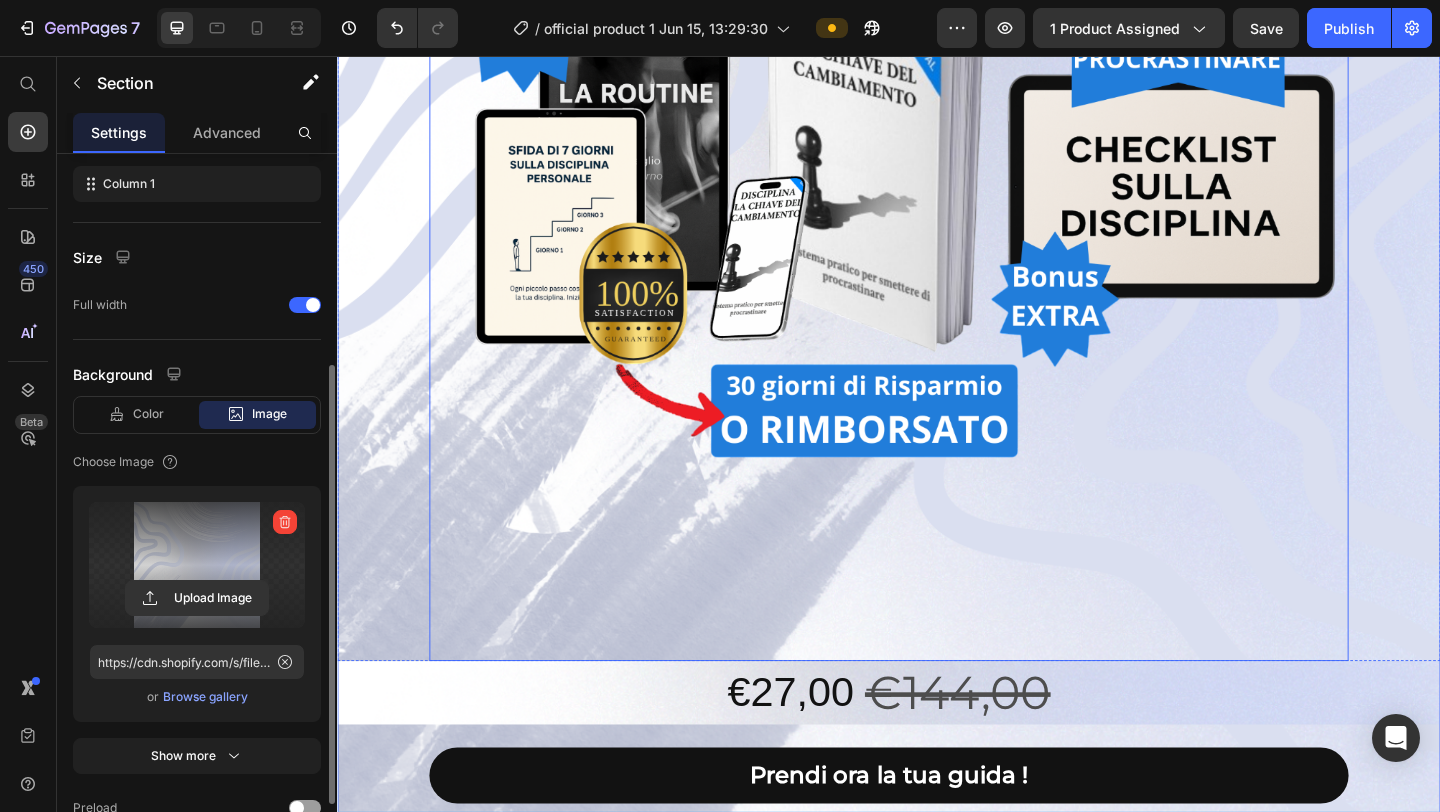 click on "Offerta lancio valida solo per pochi giorni." at bounding box center (937, 973) 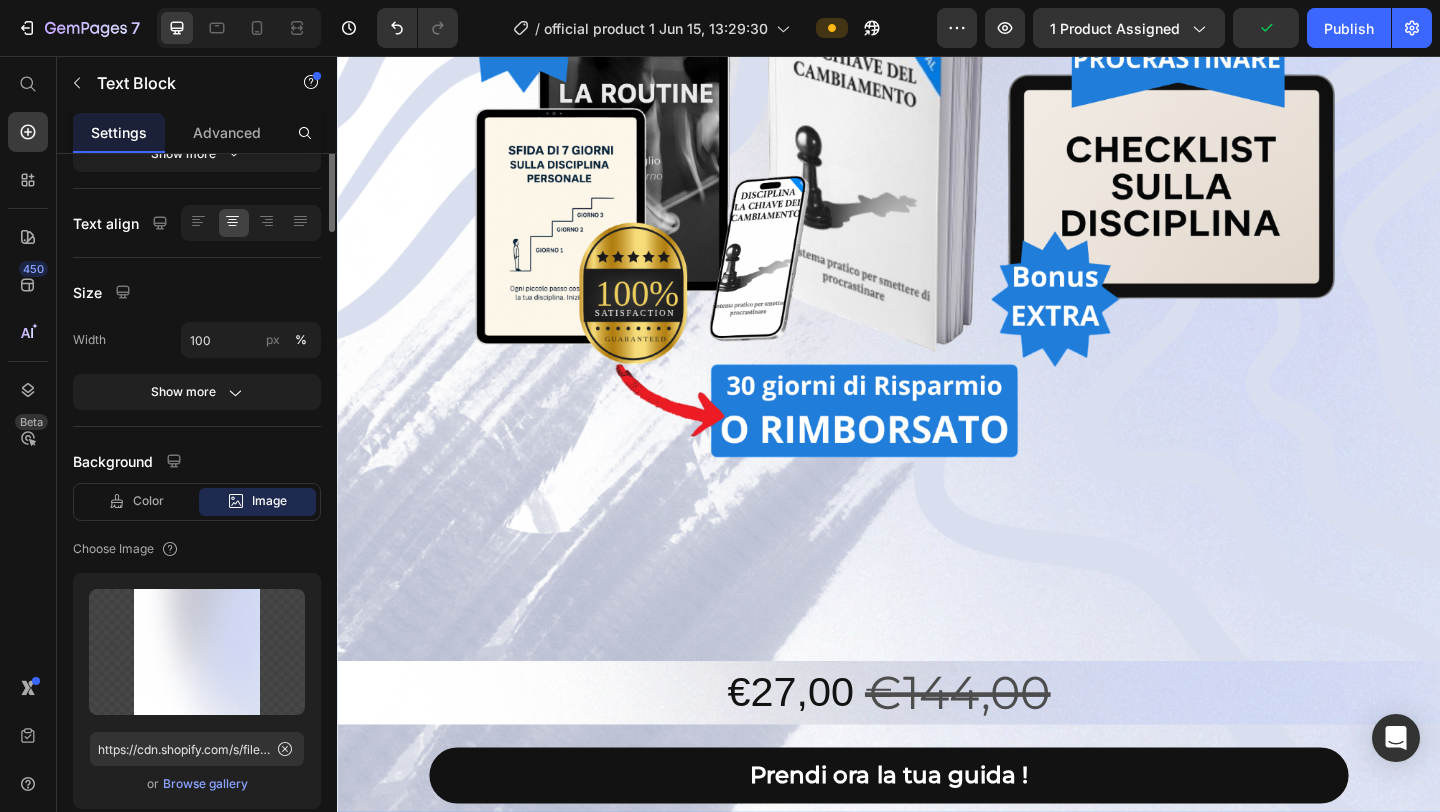 scroll, scrollTop: 1831, scrollLeft: 0, axis: vertical 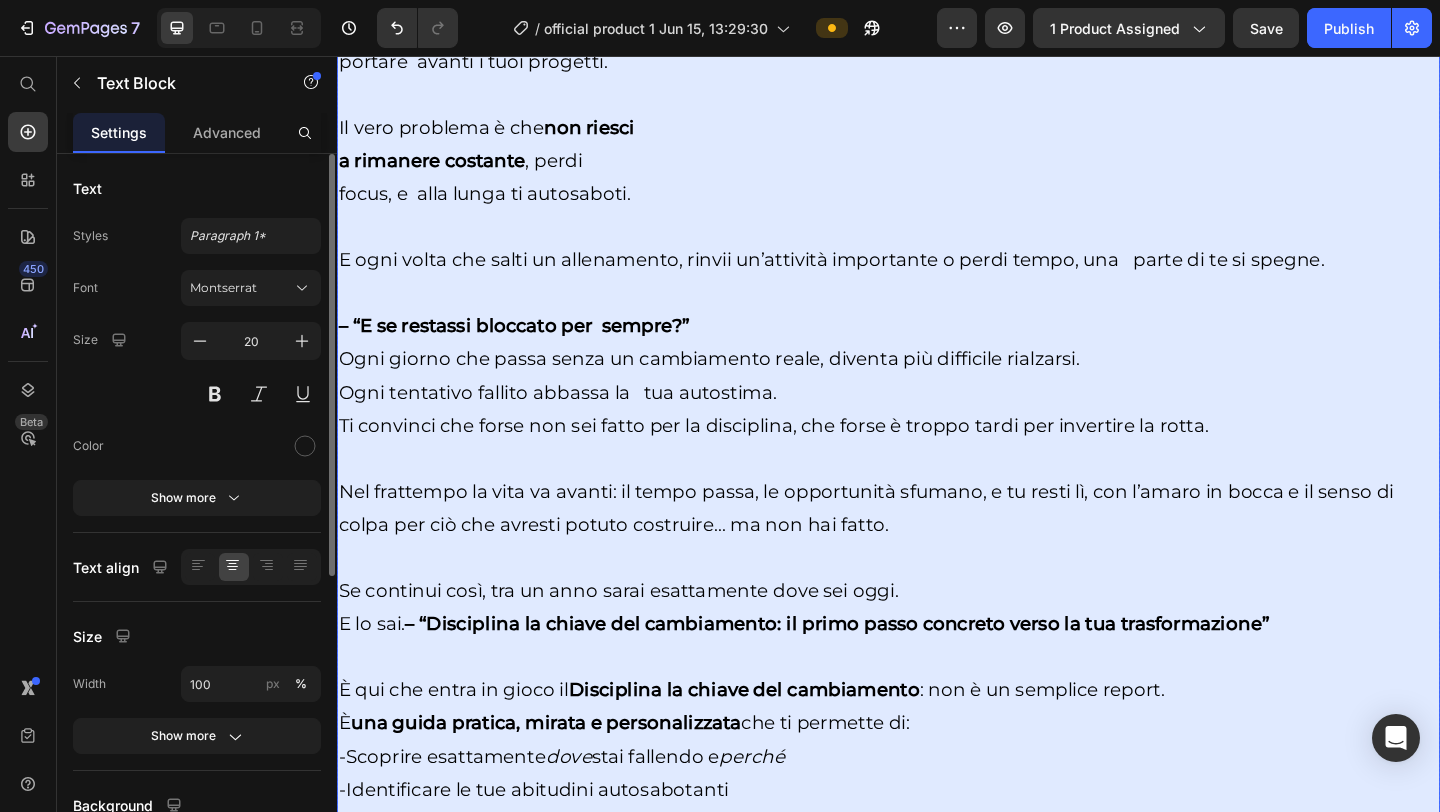 click on "Il vero problema è che  non riesci" at bounding box center (937, 115) 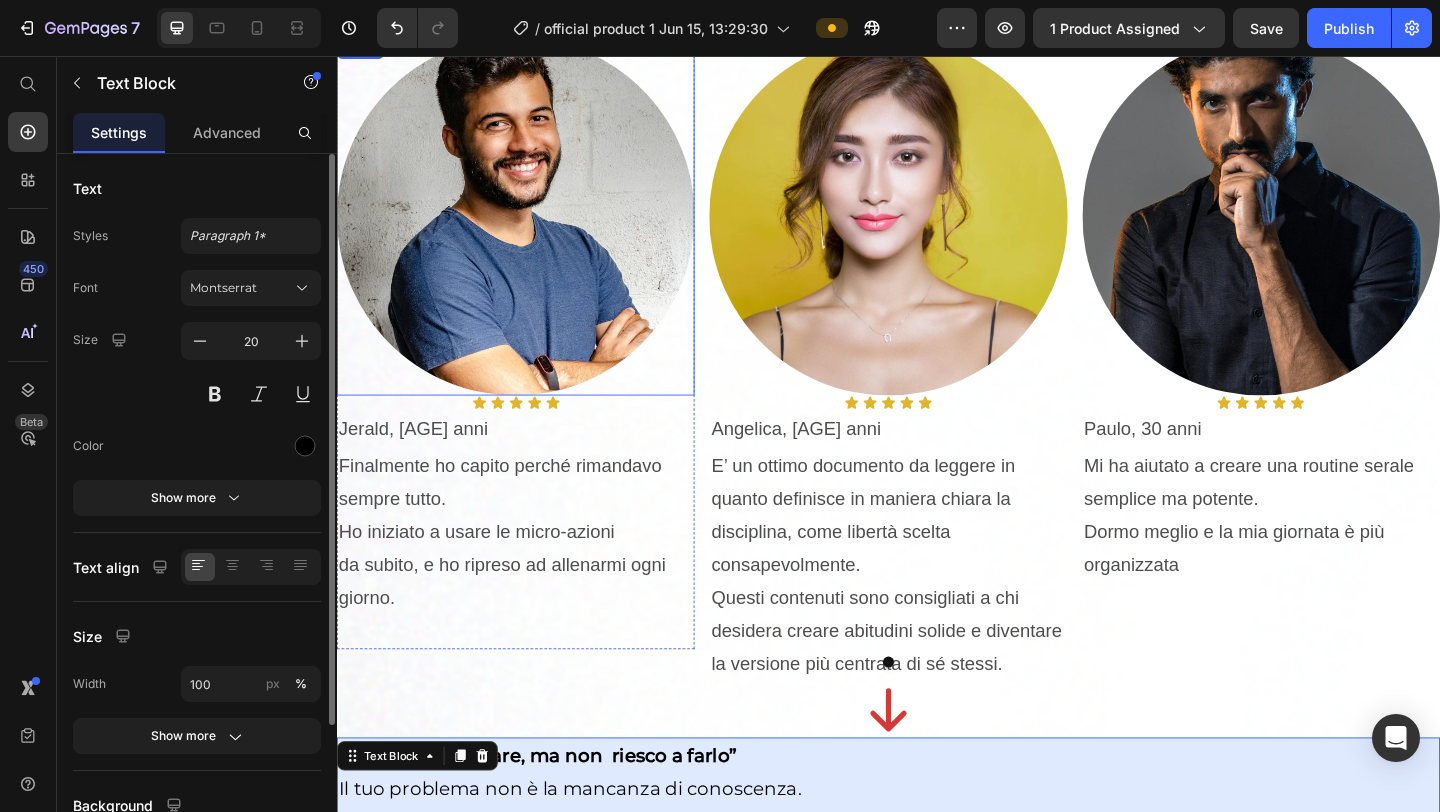 scroll, scrollTop: 2013, scrollLeft: 0, axis: vertical 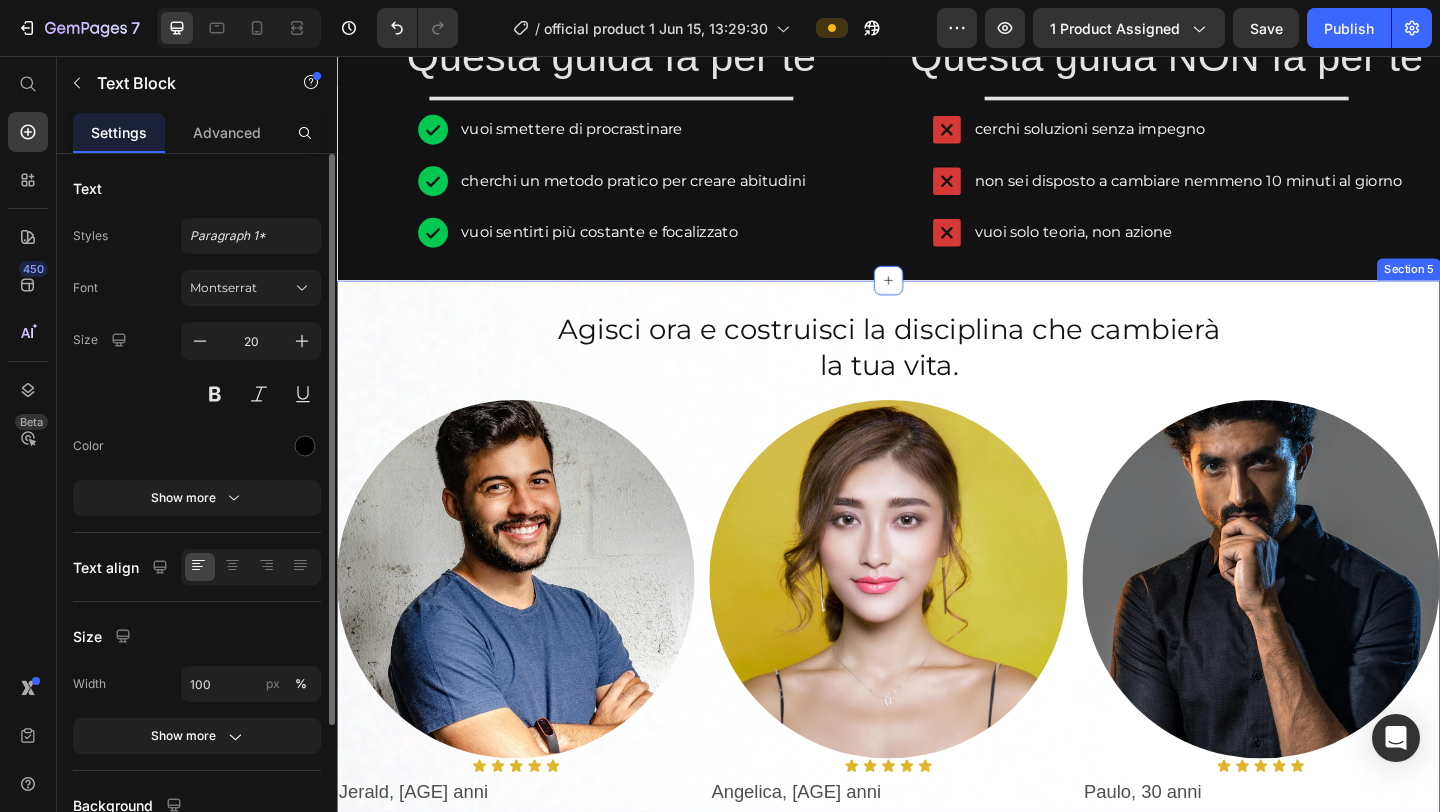 click on "Agisci ora e costruisci la disciplina che cambierà la tua vita. Heading
Image Icon Icon Icon Icon
Icon Icon List Jerald, [AGE] Text Block Finalmente ho capito perché rimandavo sempre tutto. Ho iniziato a usare le micro-azioni da subito, e ho ripreso ad allenarmi ogni giorno.   Text Block Row Image Icon Icon
Icon Icon
Icon Icon List Angelica, [AGE] Text Block E’ un ottimo documento da leggere in quanto definisce in maniera chiara la disciplina, come libertà scelta consapevolmente. Questi contenuti sono consigliati a chi desidera creare abitudini solide e diventare la versione più centrata di sé stessi. Text Block Row Image Icon Icon Icon Icon
Icon Icon List Paulo, [AGE] Text Block Mi ha aiutato a creare una routine serale semplice ma potente. Dormo meglio e la mia giornata è più organizzata Text Block Row
Carousel
Icon Row" at bounding box center (937, 2514) 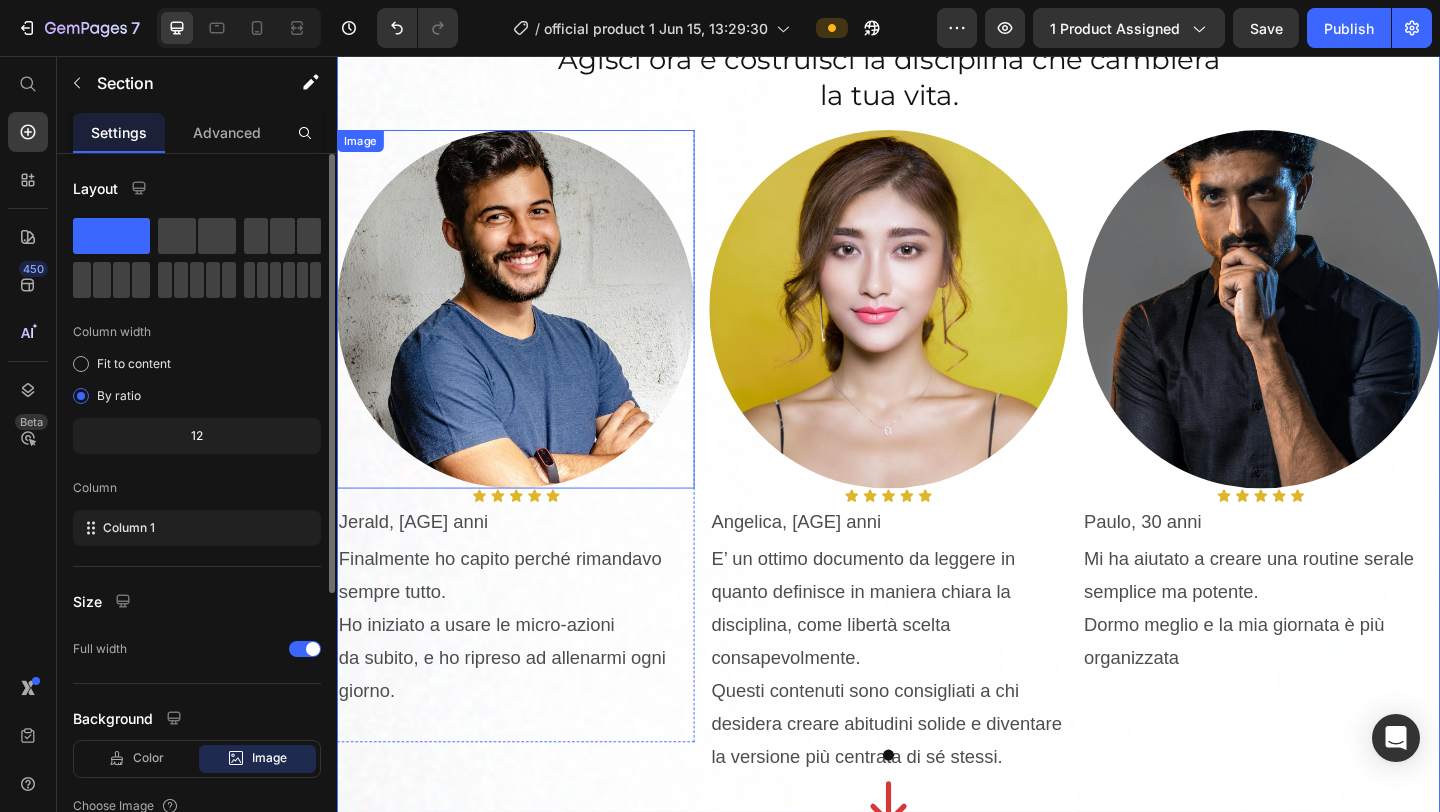 scroll, scrollTop: 2688, scrollLeft: 0, axis: vertical 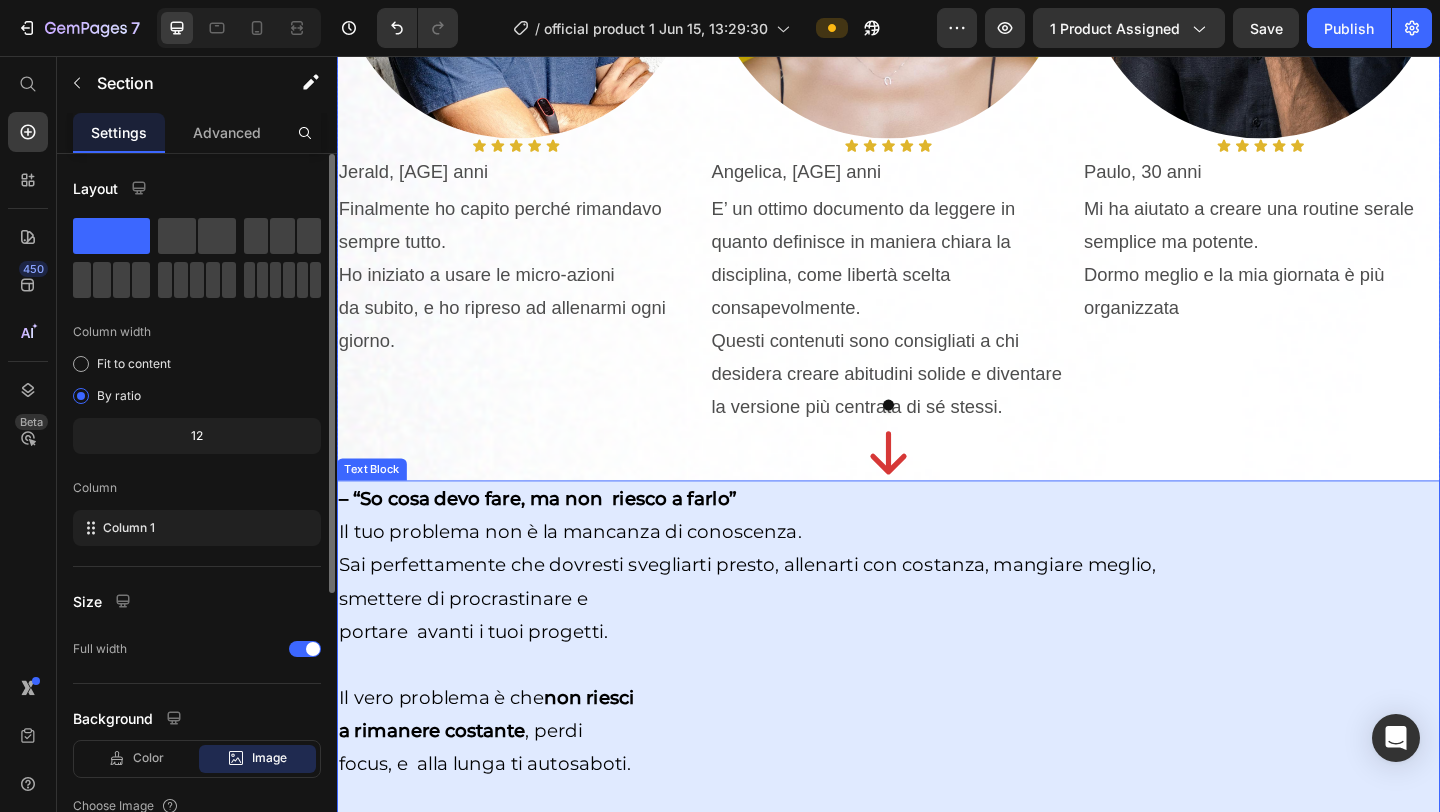 click on "– “So cosa devo fare, ma non  riesco a farlo”" at bounding box center [937, 537] 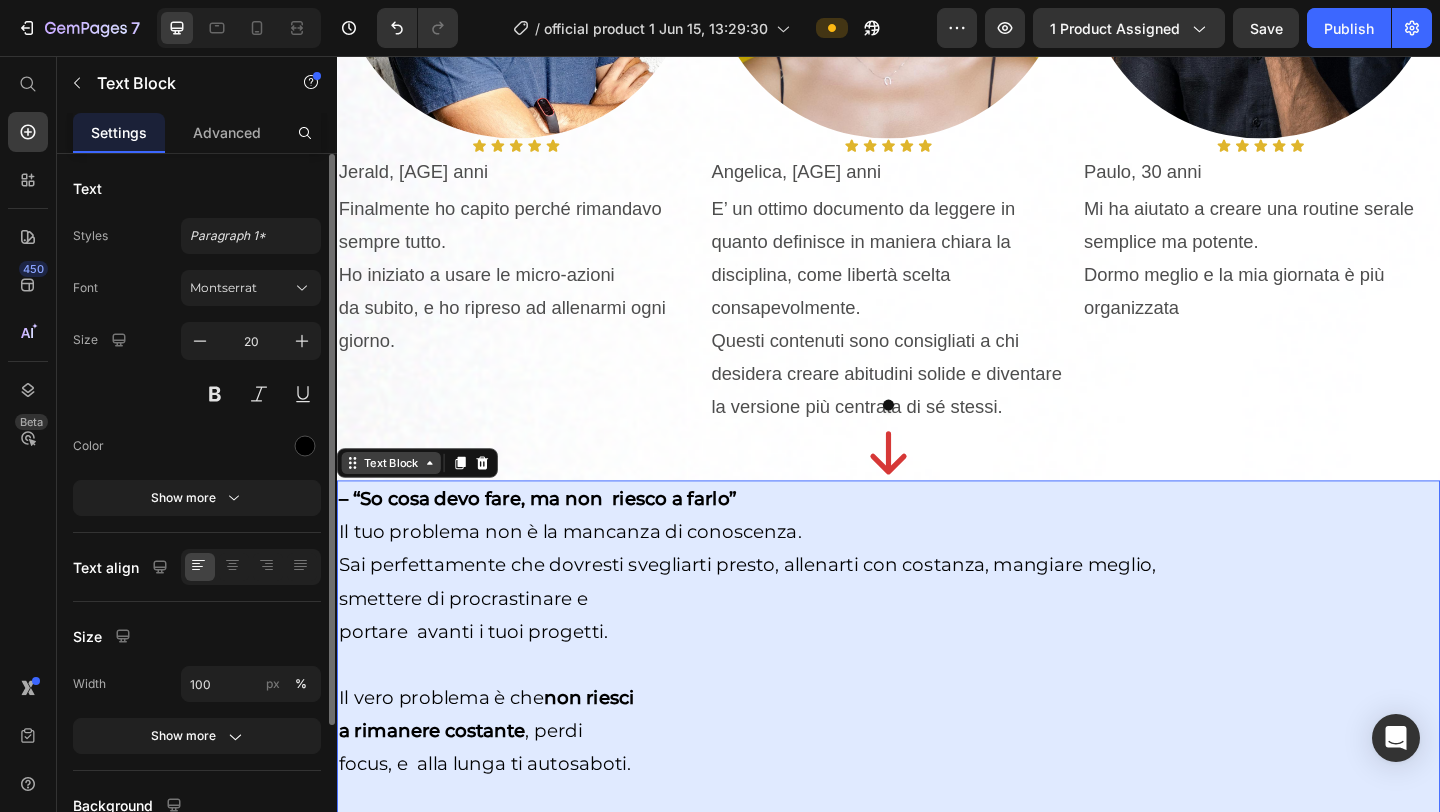 click 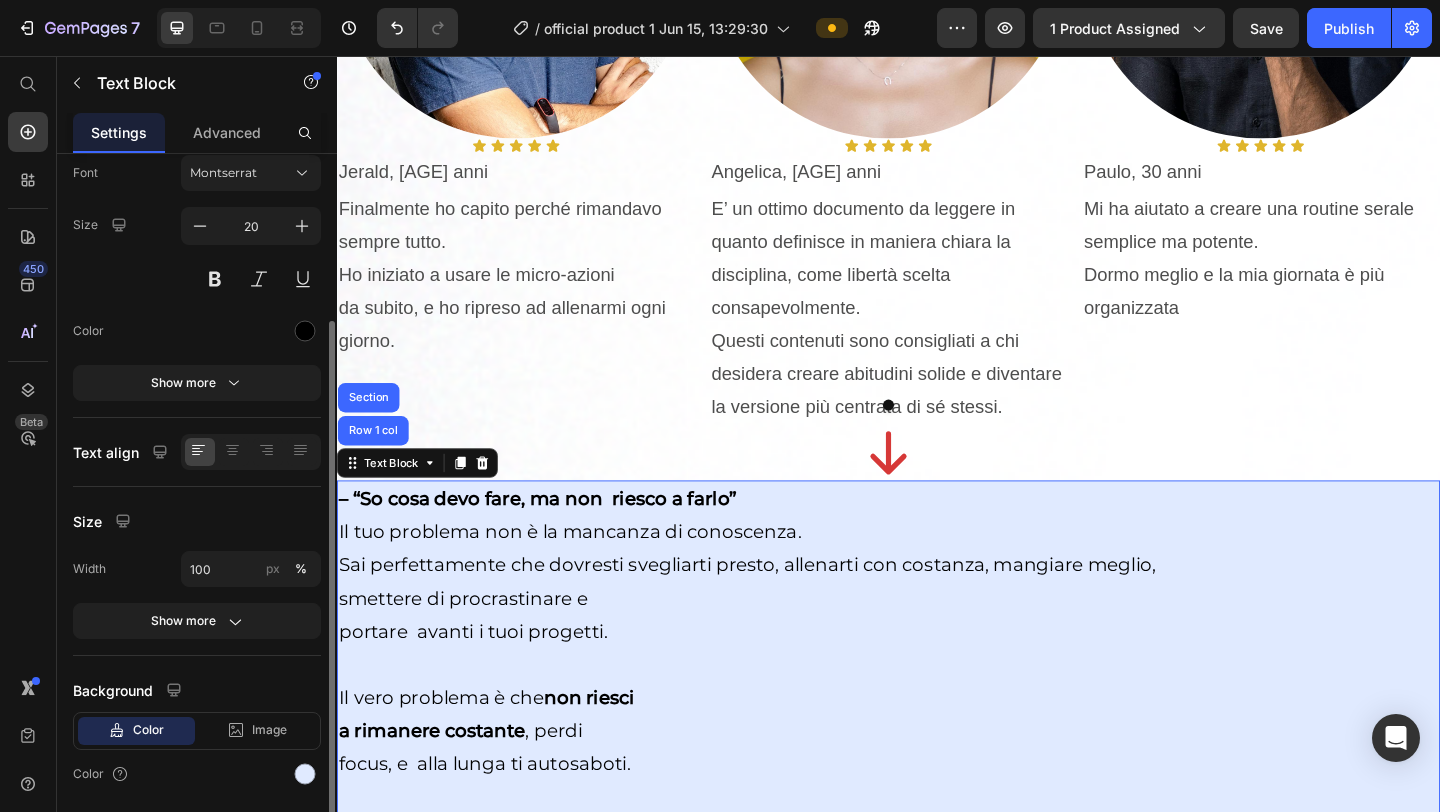 scroll, scrollTop: 180, scrollLeft: 0, axis: vertical 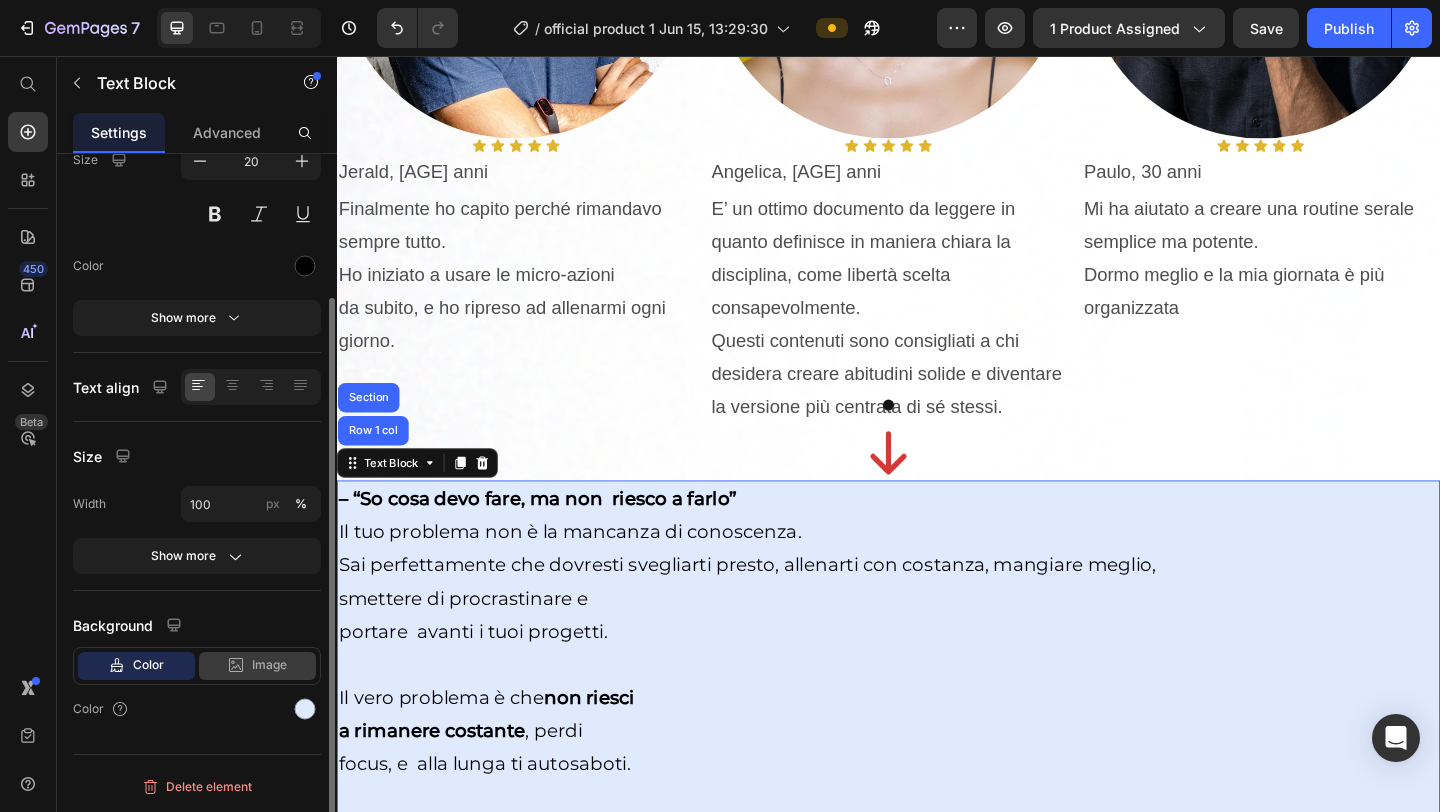 click on "Image" 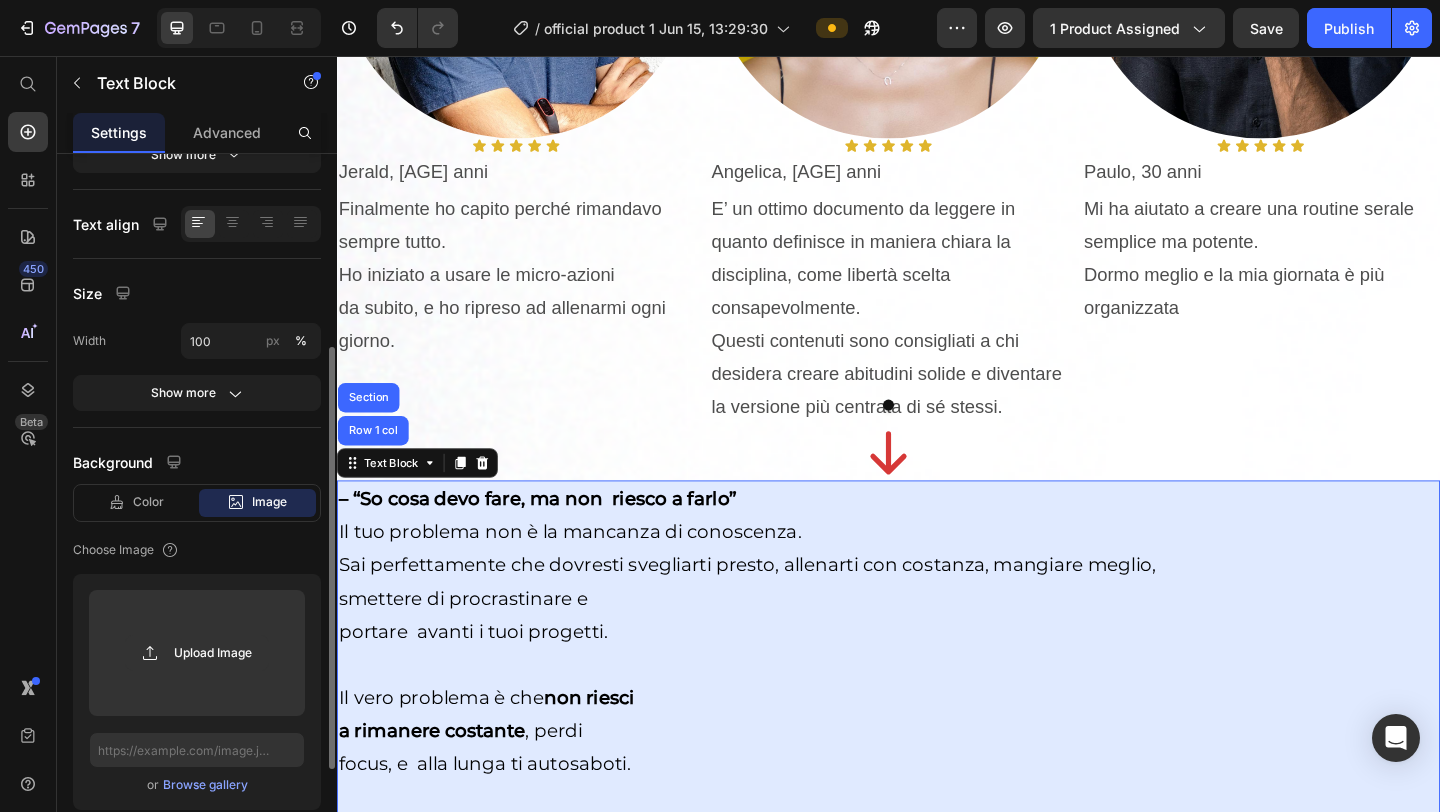 scroll, scrollTop: 376, scrollLeft: 0, axis: vertical 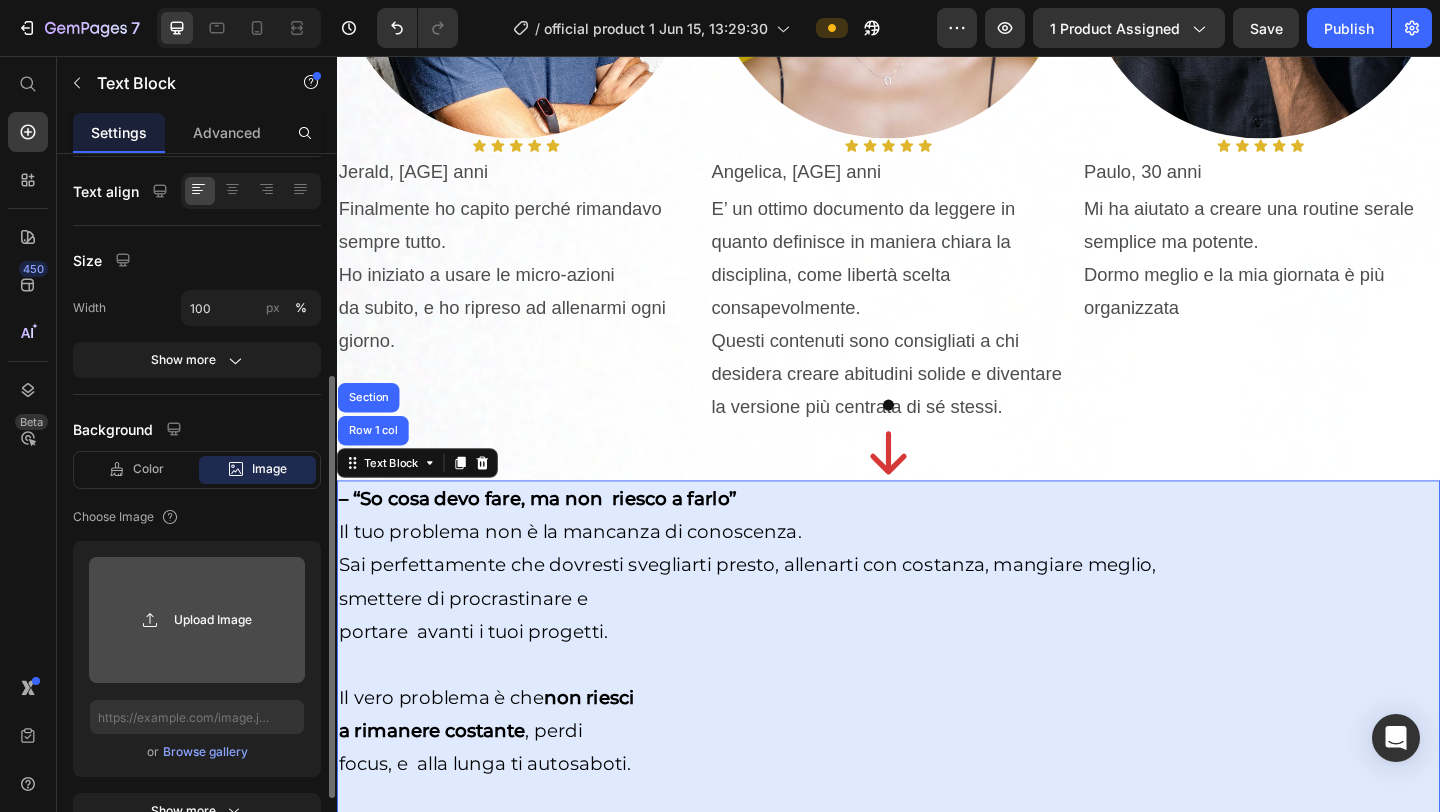 click 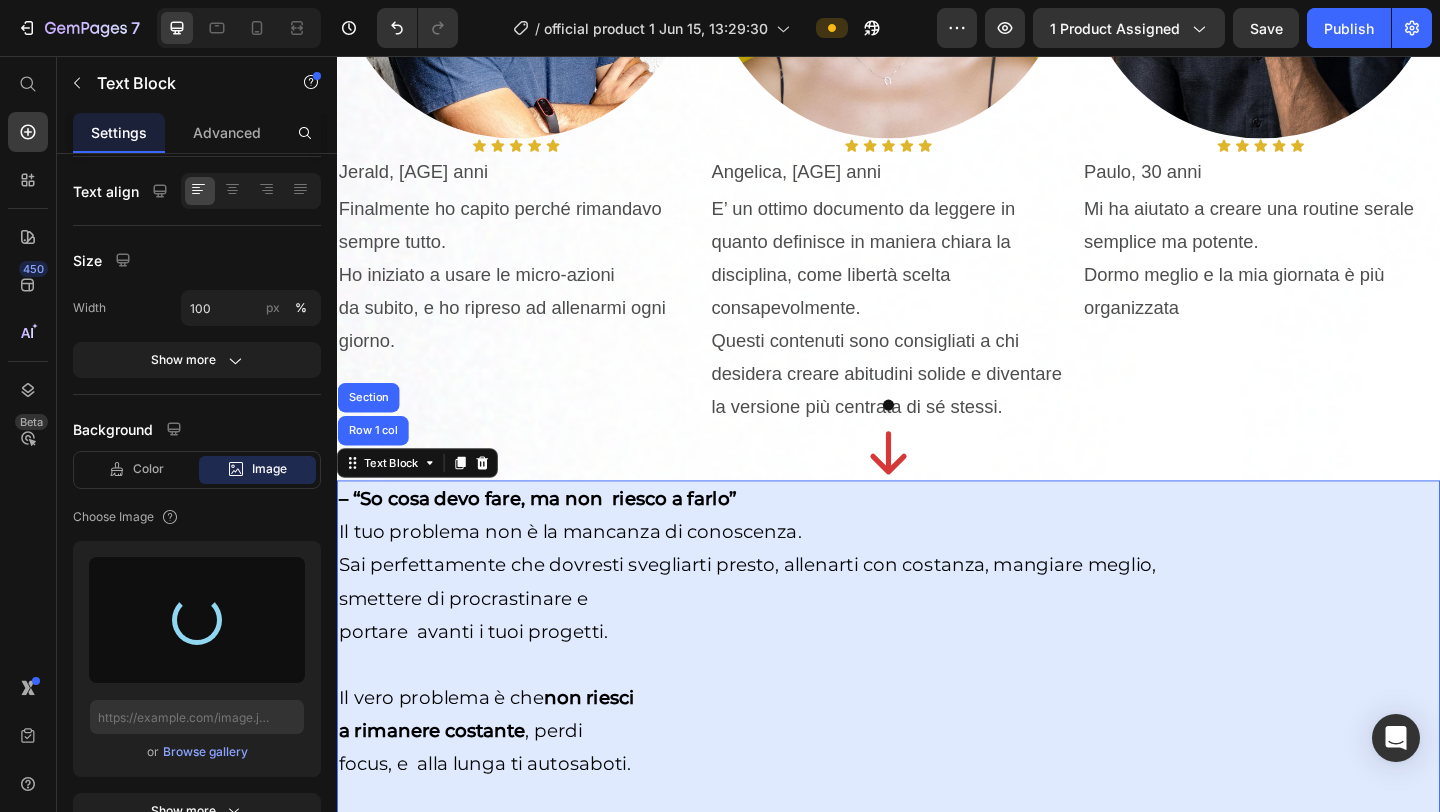 type on "https://cdn.shopify.com/s/files/1/0952/8636/2444/files/gempages_570901229882836192-4cc32c34-2c94-4775-8ac6-c49054e04182.png" 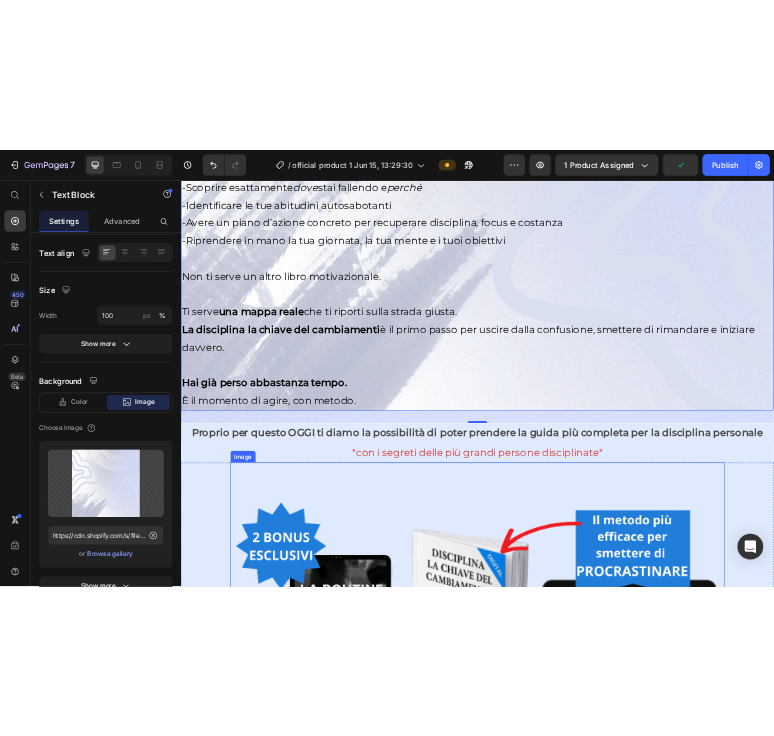 scroll, scrollTop: 3806, scrollLeft: 0, axis: vertical 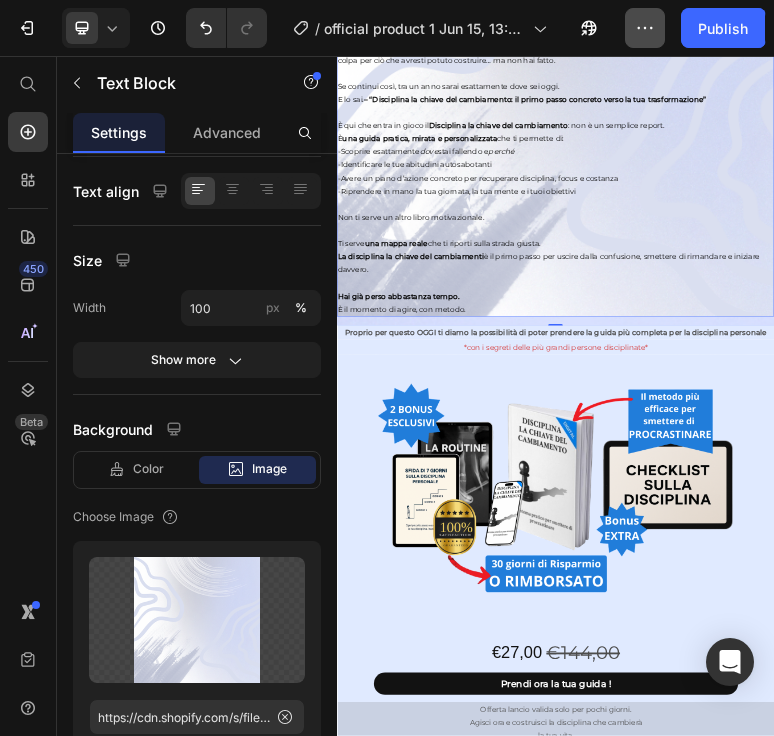 click 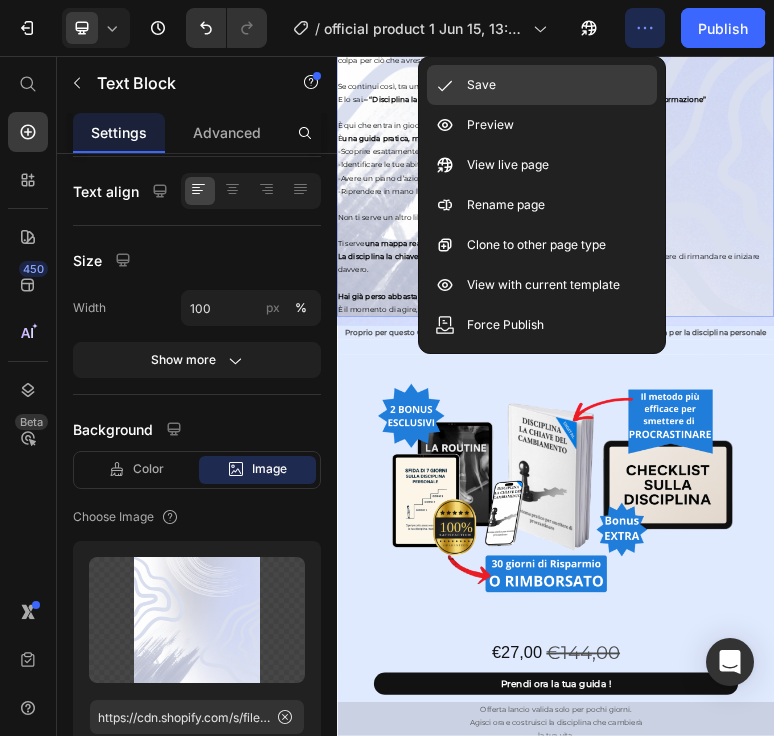 click on "Save" 